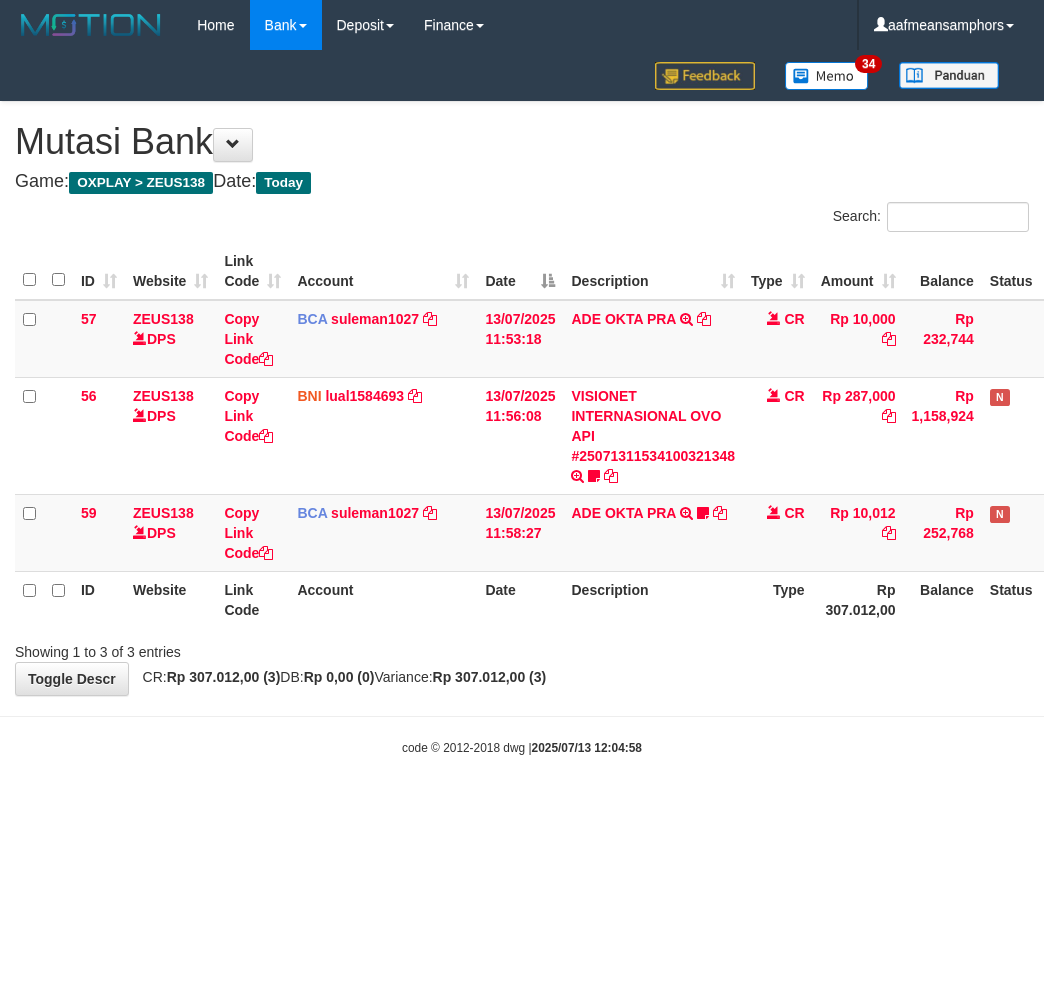 click on "Toggle navigation
Home
Bank
Account List
Load
By Website
Group
[OXPLAY]													ZEUS138
By Load Group (DPS)" at bounding box center [522, 403] 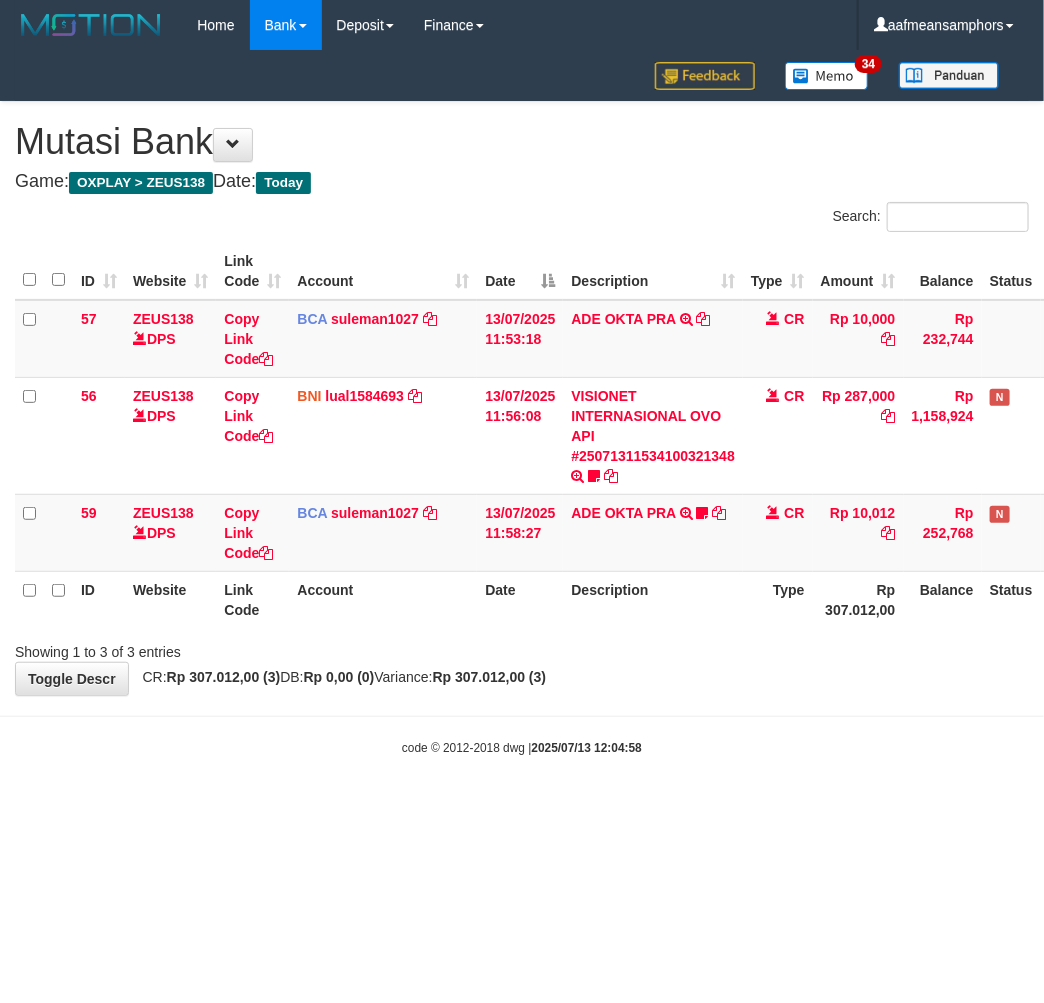 click on "Toggle navigation
Home
Bank
Account List
Load
By Website
Group
[OXPLAY]													ZEUS138
By Load Group (DPS)" at bounding box center (522, 403) 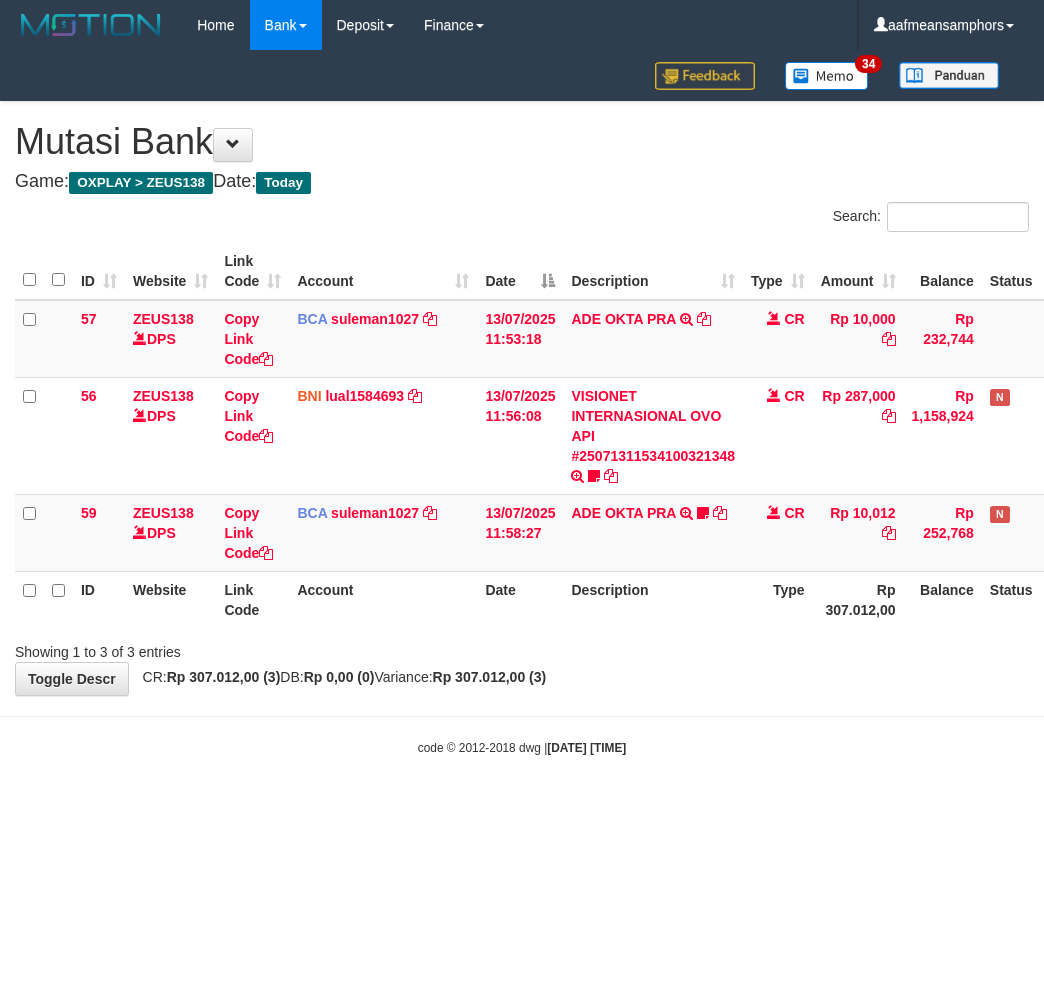 scroll, scrollTop: 0, scrollLeft: 0, axis: both 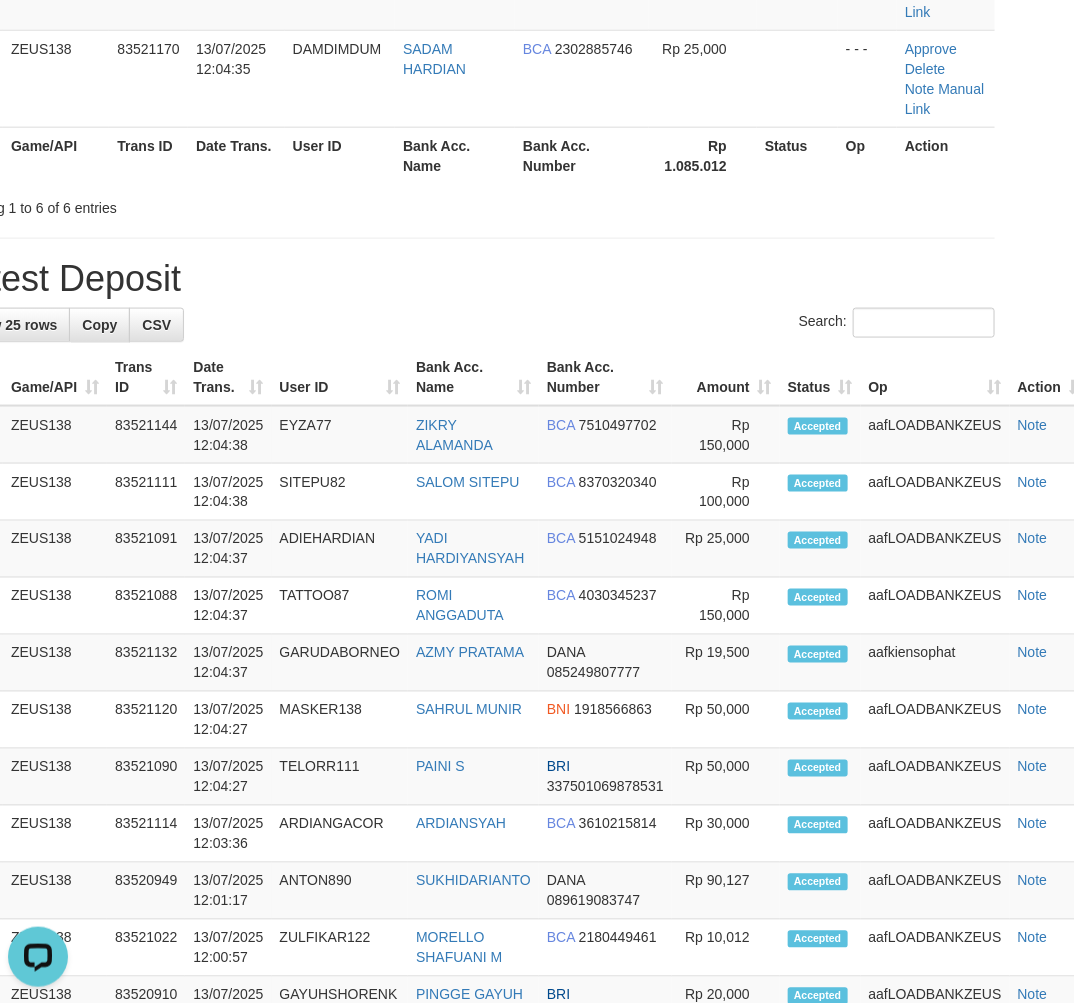 click on "Latest Deposit" at bounding box center (473, 279) 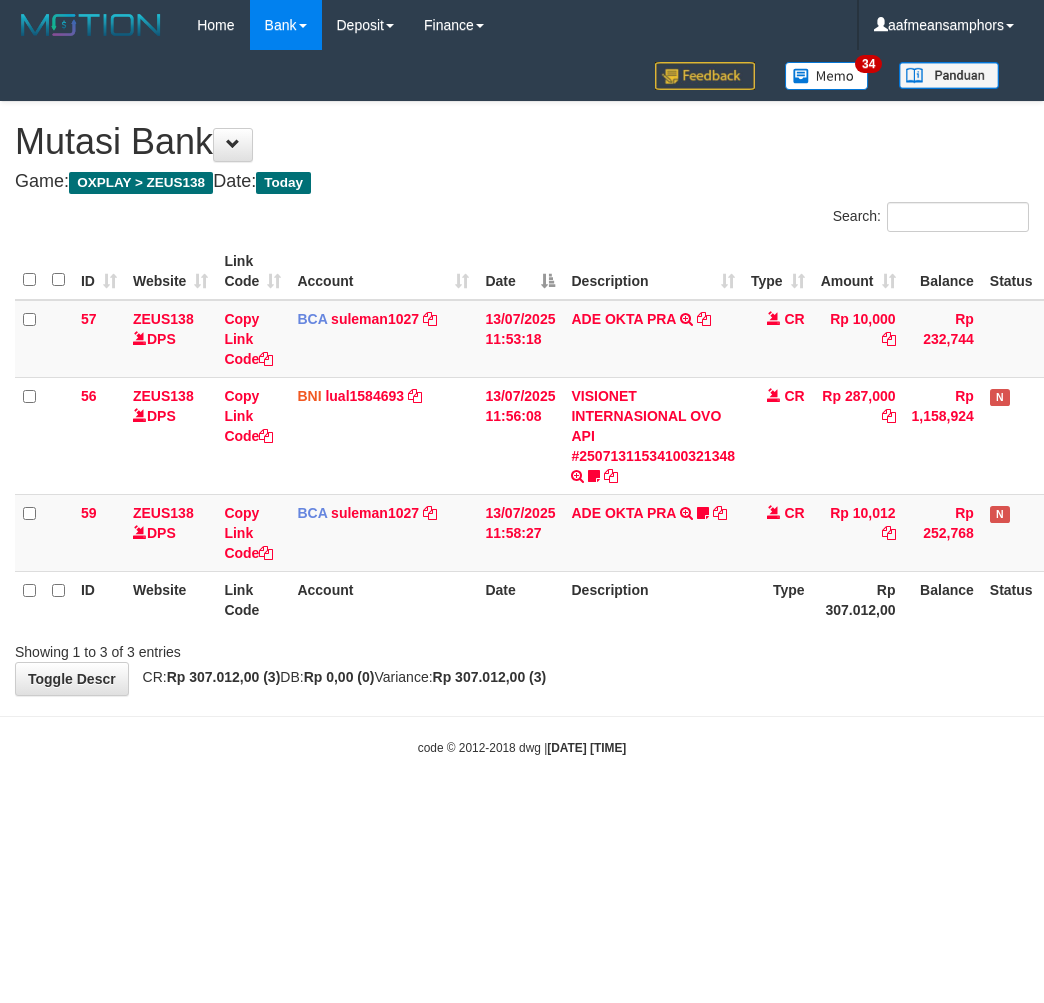 scroll, scrollTop: 0, scrollLeft: 0, axis: both 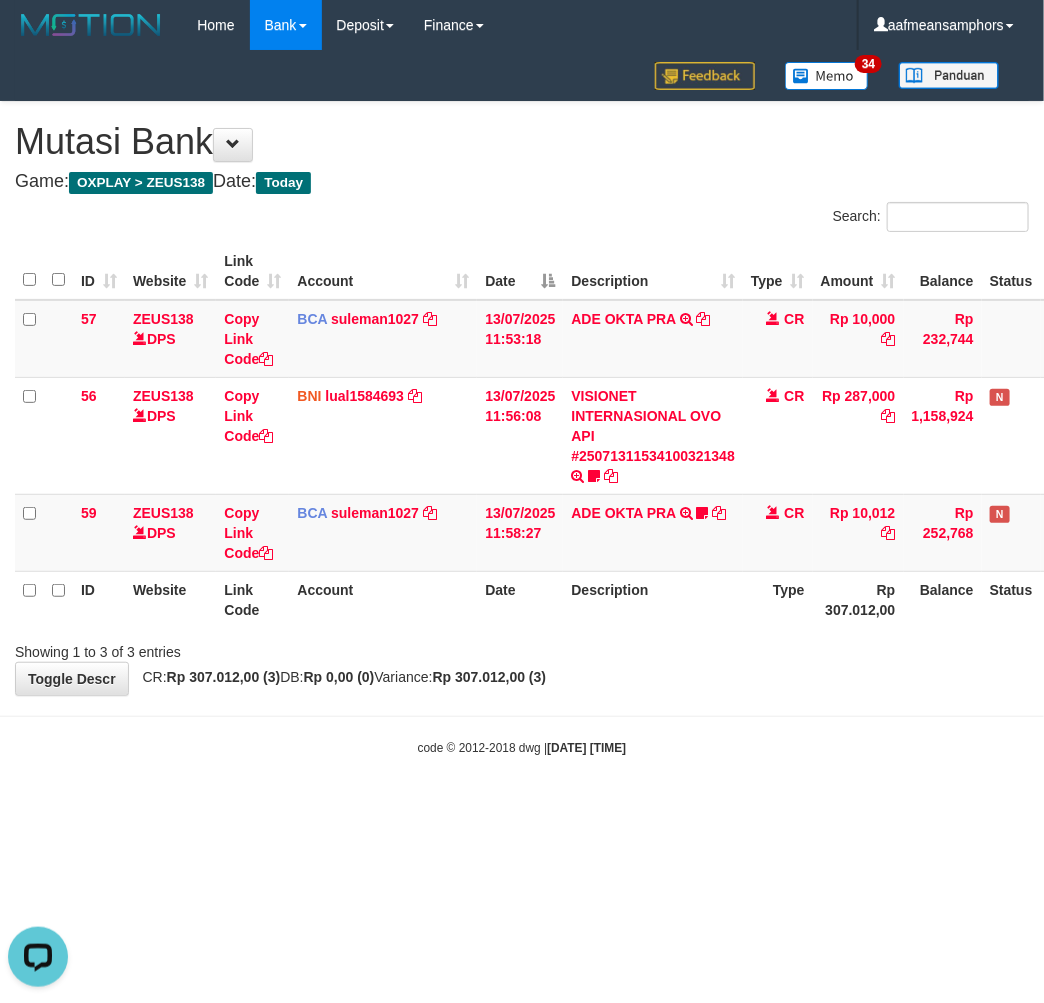 click on "Toggle navigation
Home
Bank
Account List
Load
By Website
Group
[OXPLAY]													ZEUS138
By Load Group (DPS)" at bounding box center (522, 403) 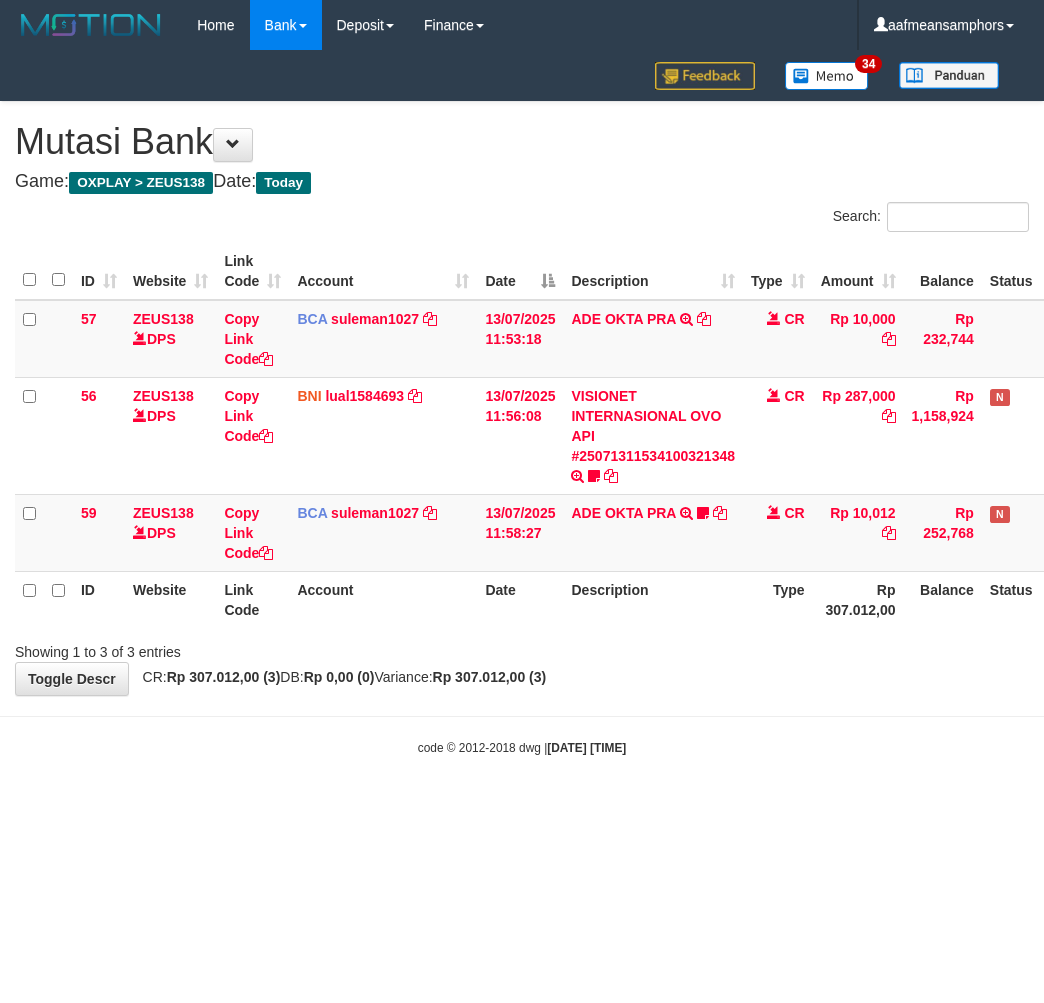 scroll, scrollTop: 0, scrollLeft: 0, axis: both 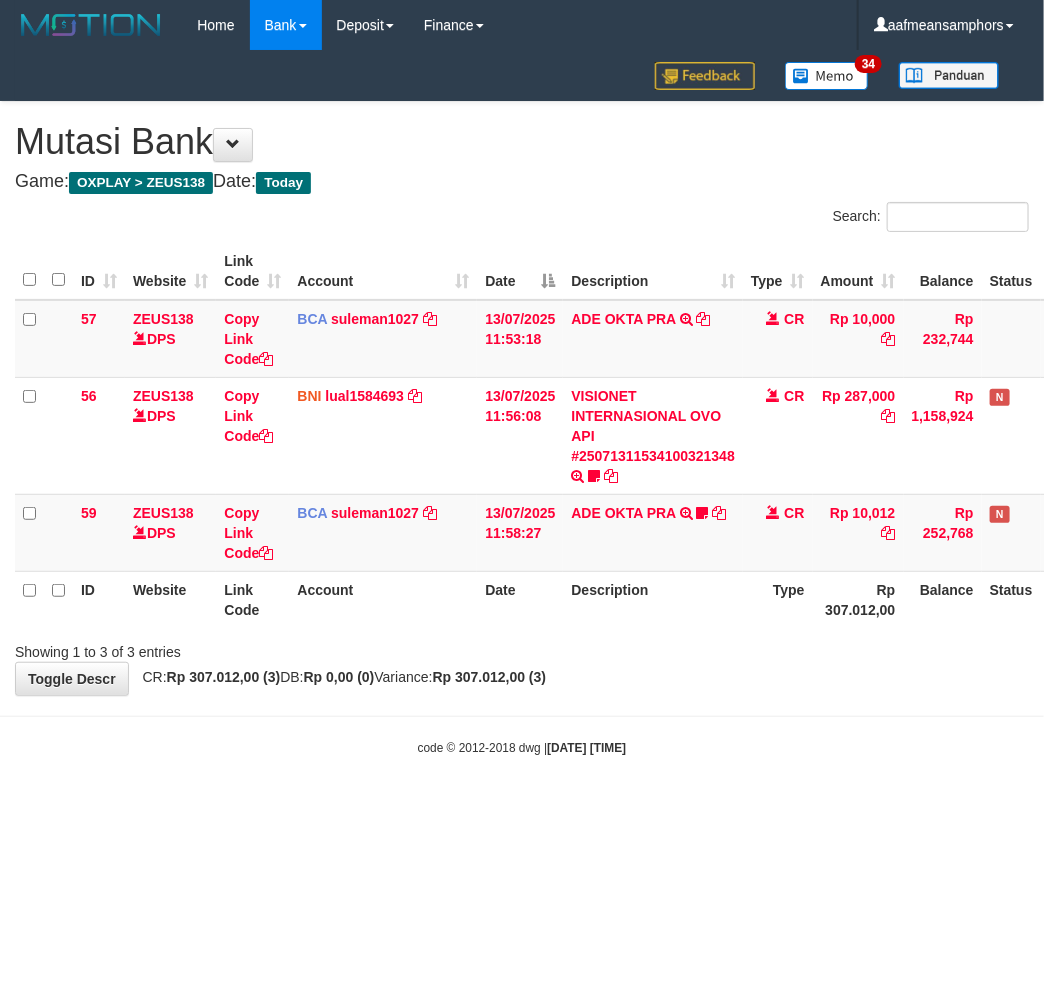 drag, startPoint x: 628, startPoint y: 743, endPoint x: 634, endPoint y: 734, distance: 10.816654 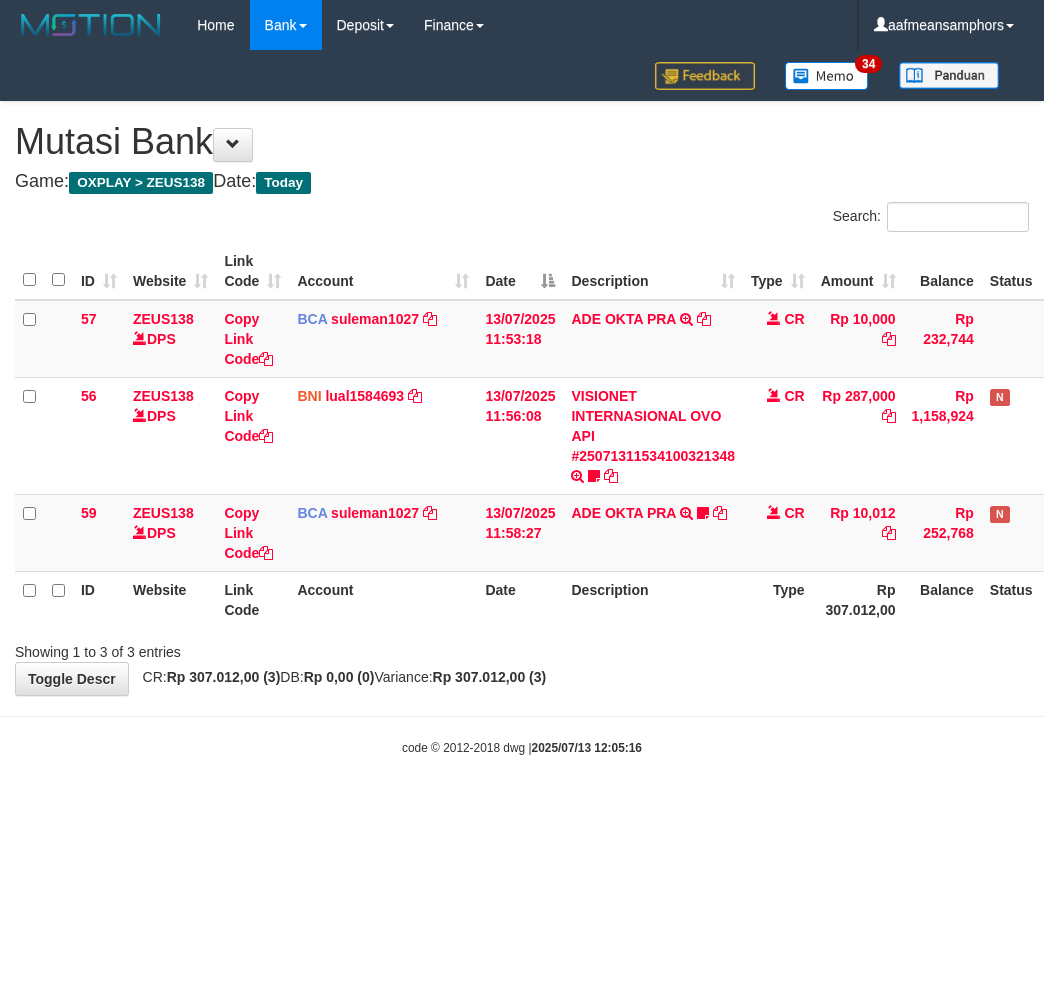 scroll, scrollTop: 0, scrollLeft: 0, axis: both 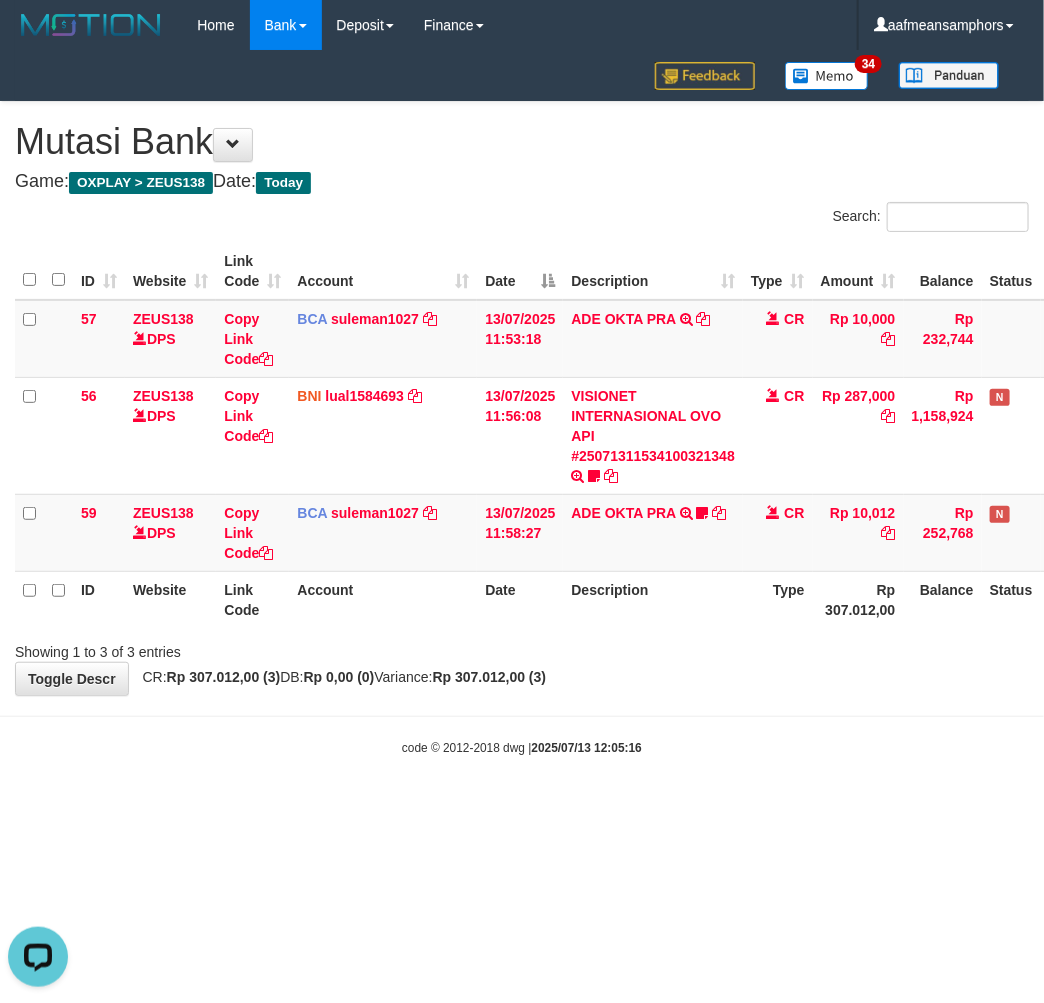 click on "Toggle navigation
Home
Bank
Account List
Load
By Website
Group
[OXPLAY]													ZEUS138
By Load Group (DPS)" at bounding box center (522, 403) 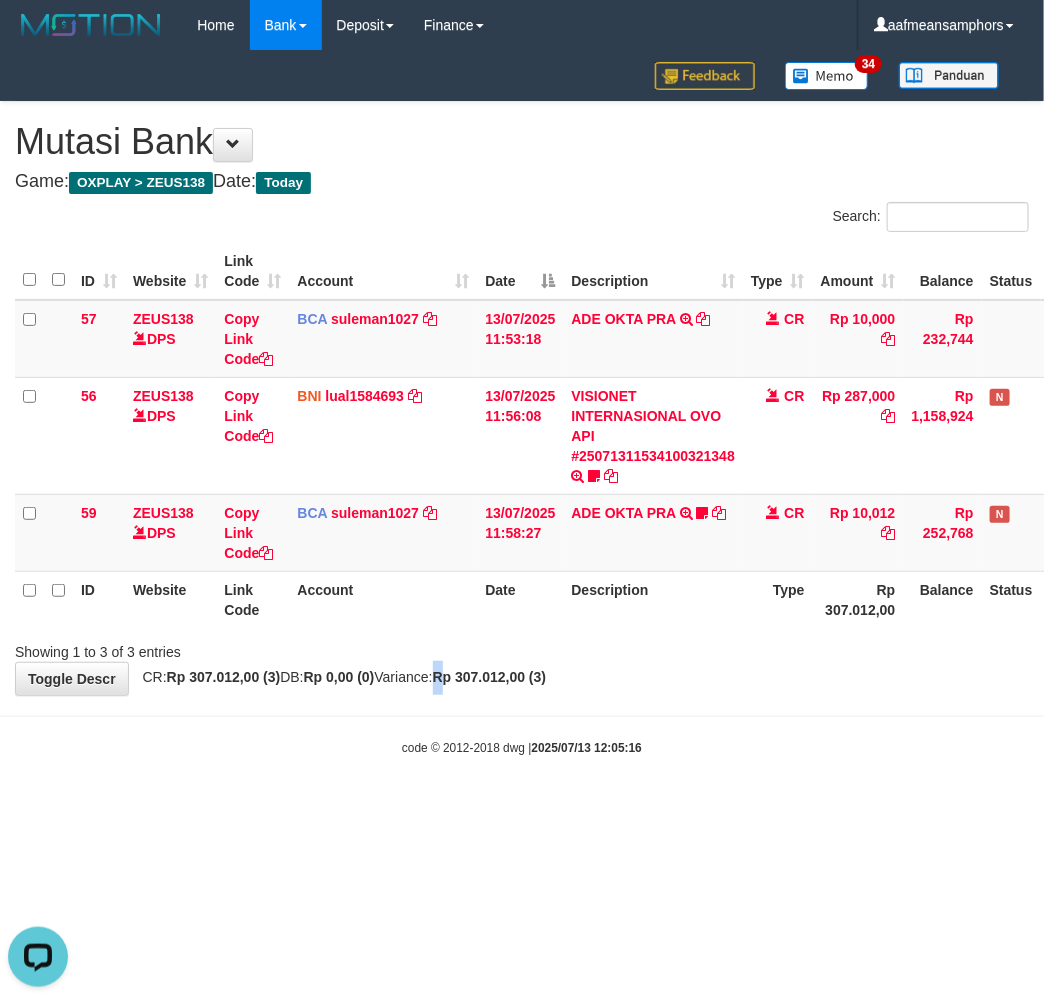 click on "Toggle navigation
Home
Bank
Account List
Load
By Website
Group
[OXPLAY]													ZEUS138
By Load Group (DPS)" at bounding box center (522, 403) 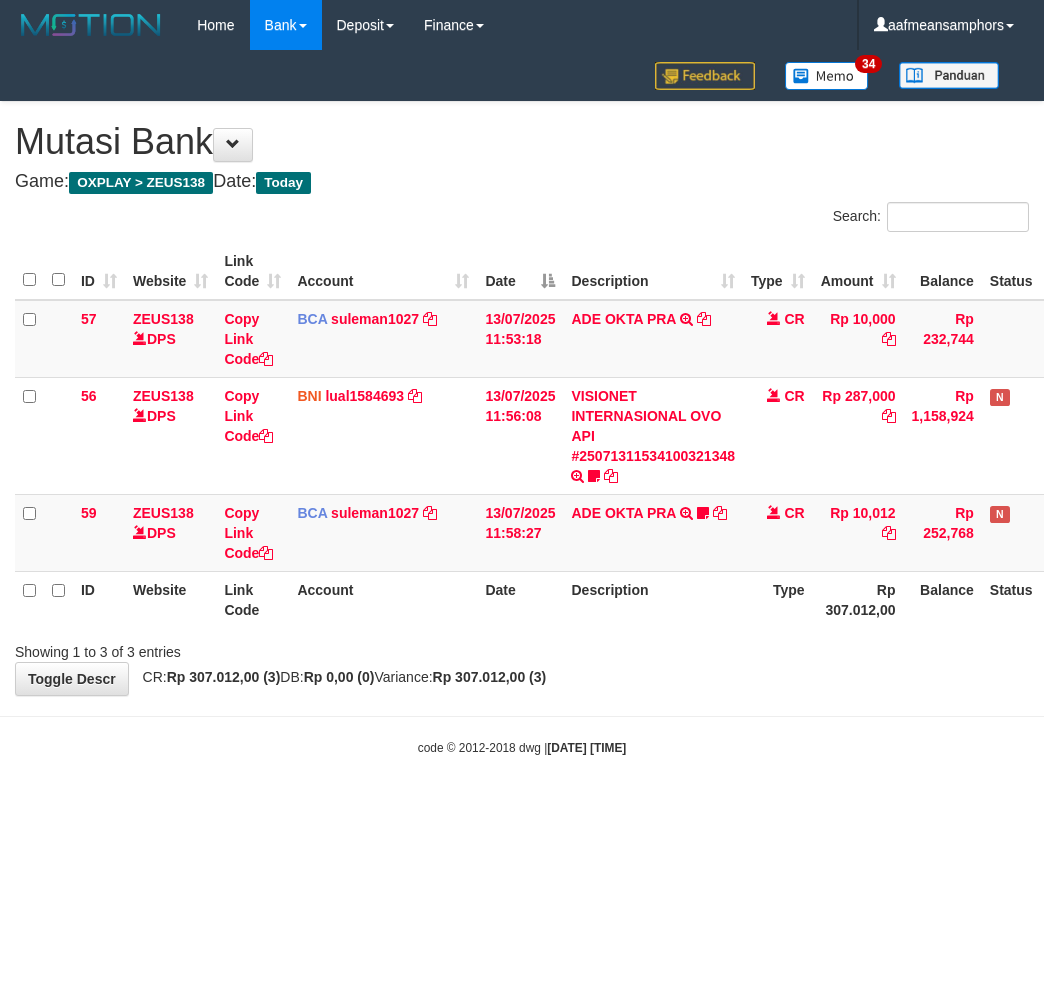 scroll, scrollTop: 0, scrollLeft: 0, axis: both 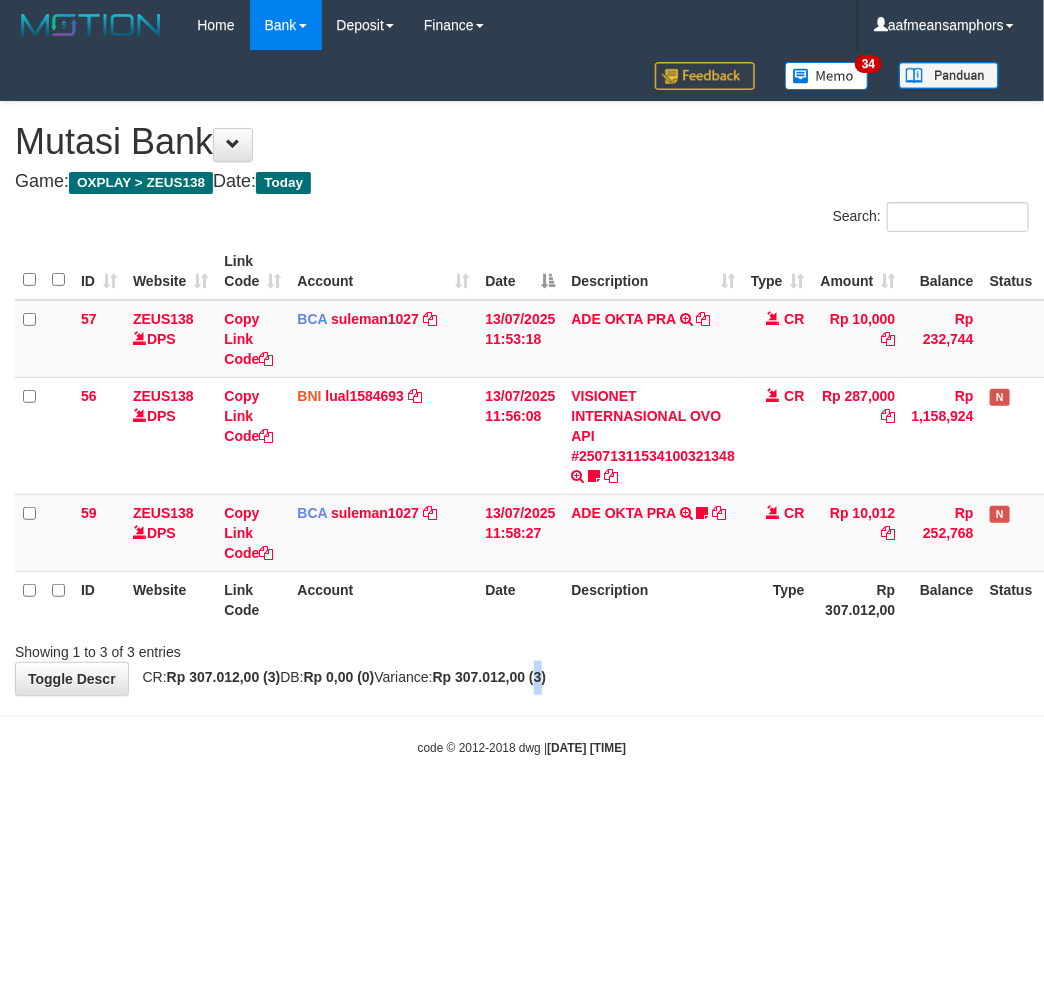 click on "**********" at bounding box center (522, 398) 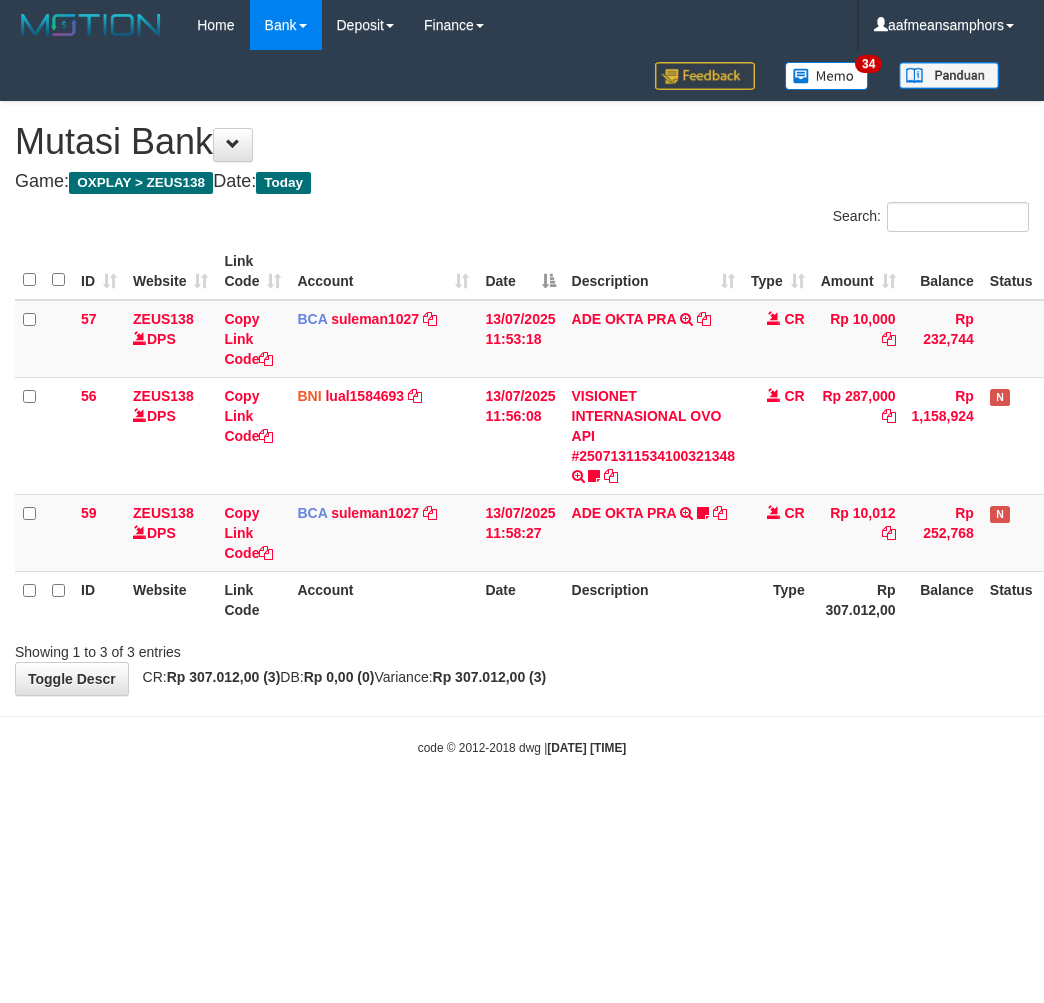 scroll, scrollTop: 0, scrollLeft: 0, axis: both 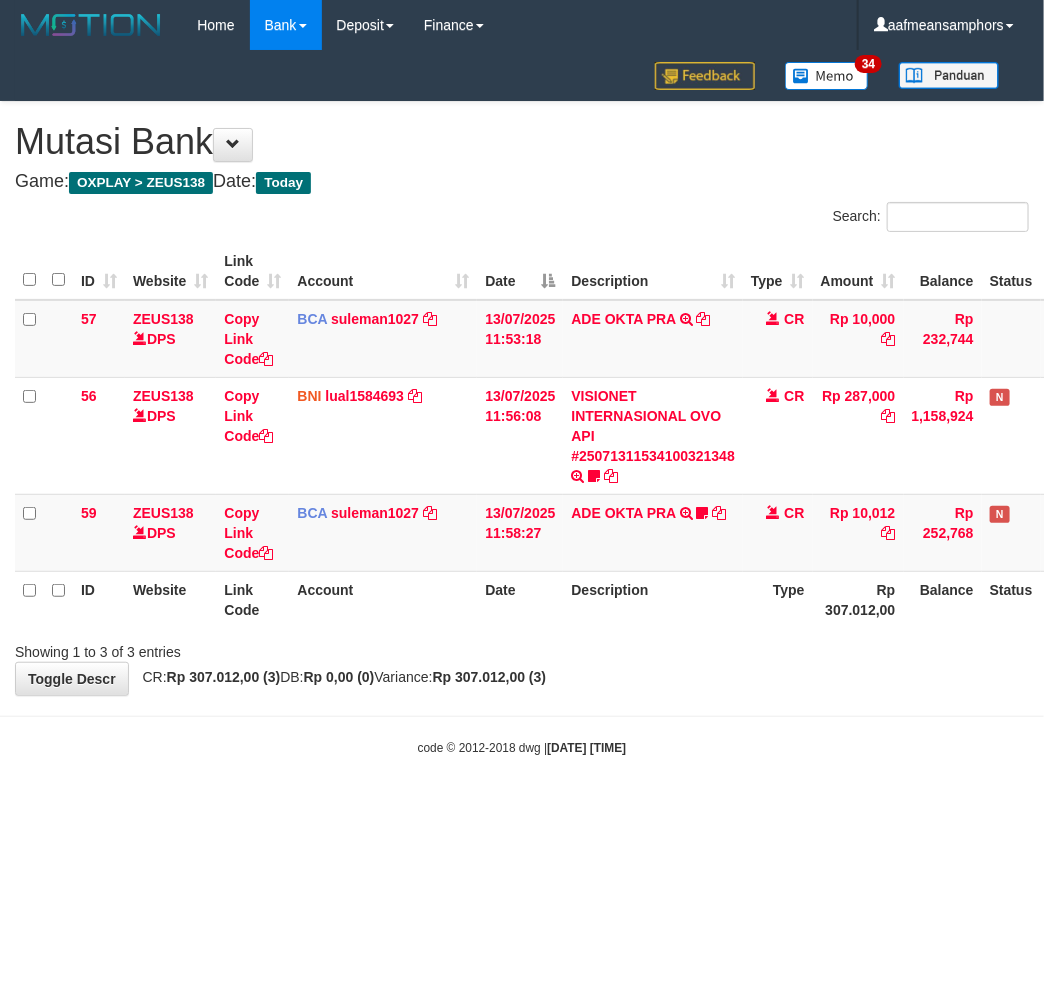click on "**********" at bounding box center [522, 398] 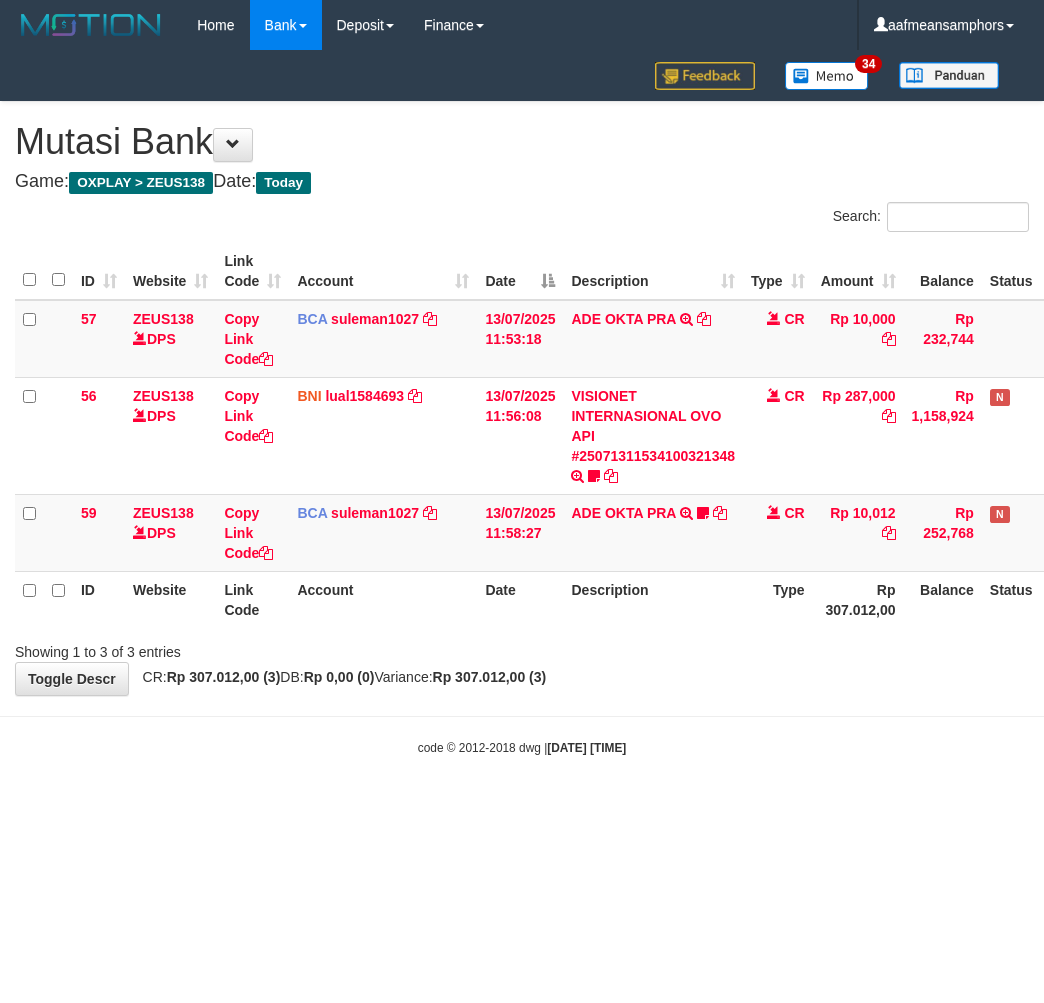 scroll, scrollTop: 0, scrollLeft: 0, axis: both 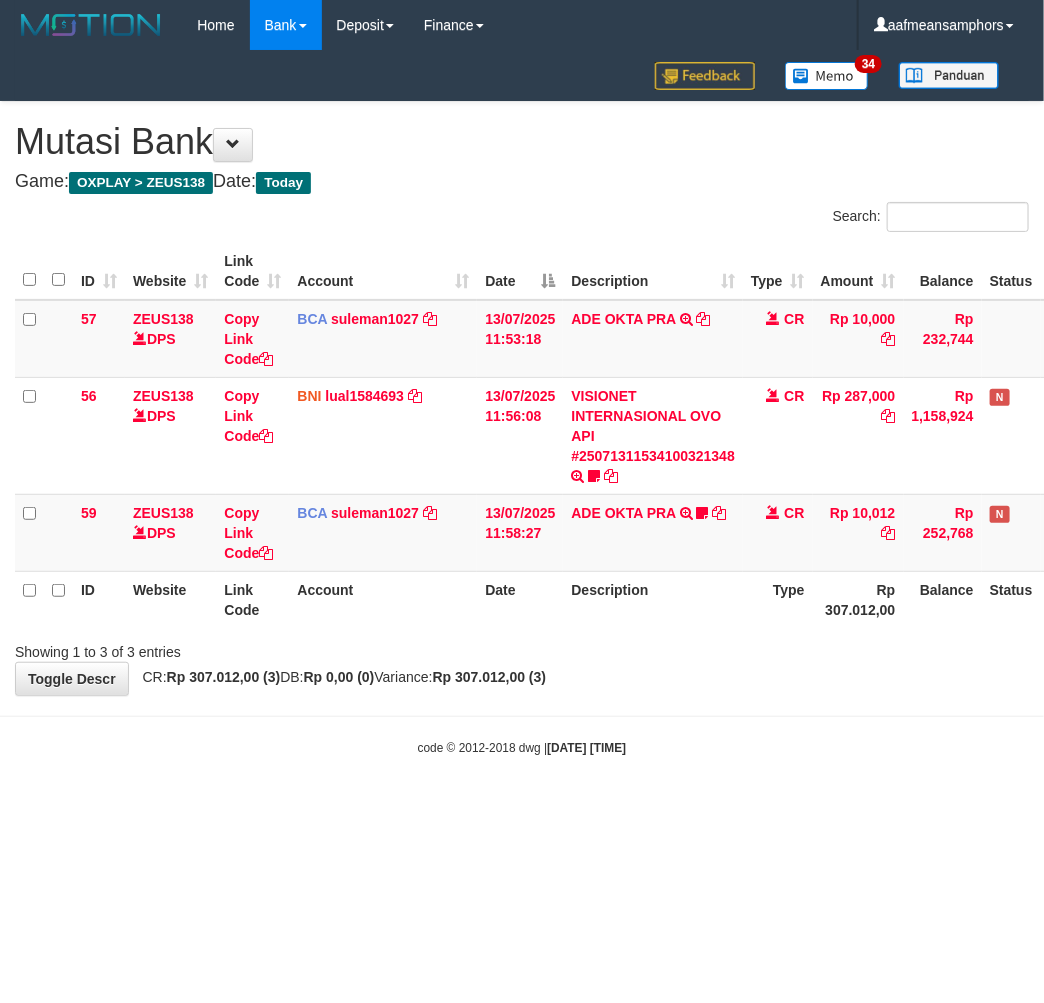 click on "**********" at bounding box center [522, 398] 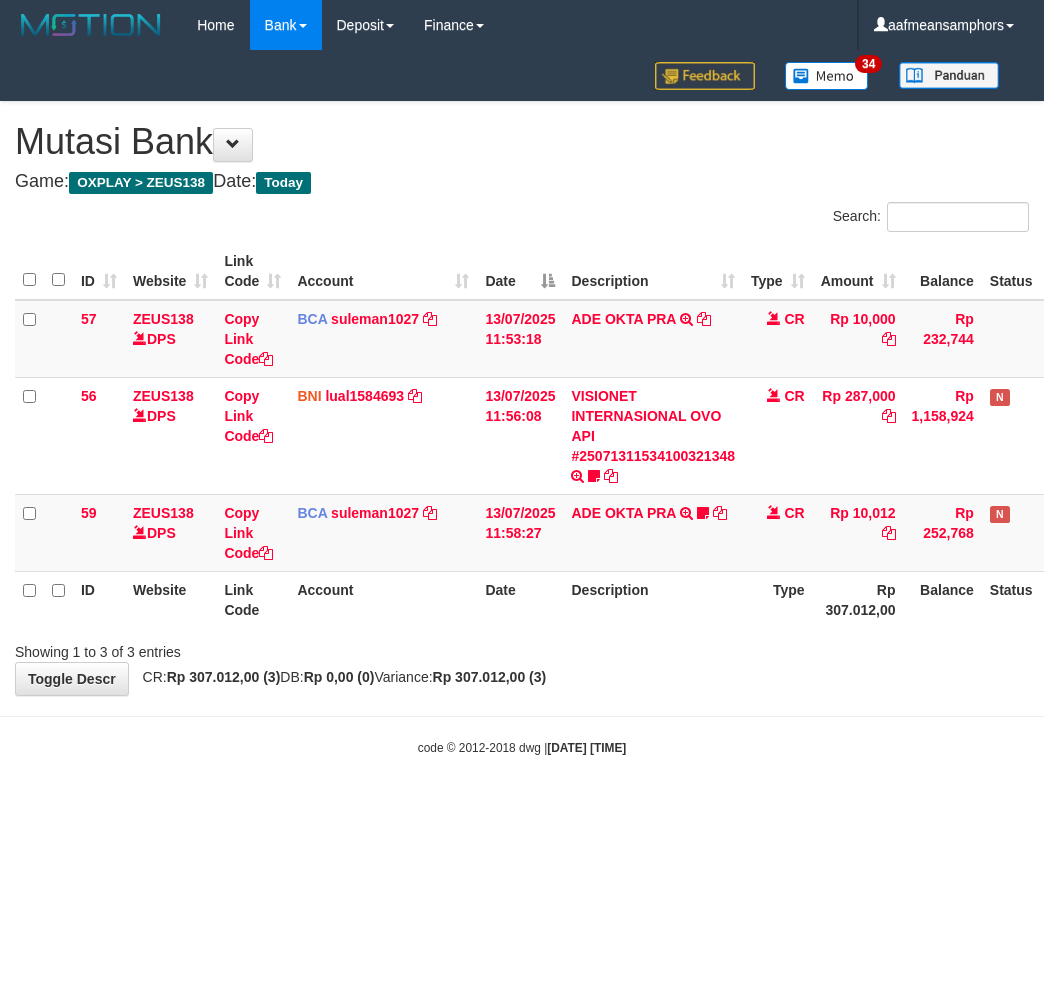 scroll, scrollTop: 0, scrollLeft: 0, axis: both 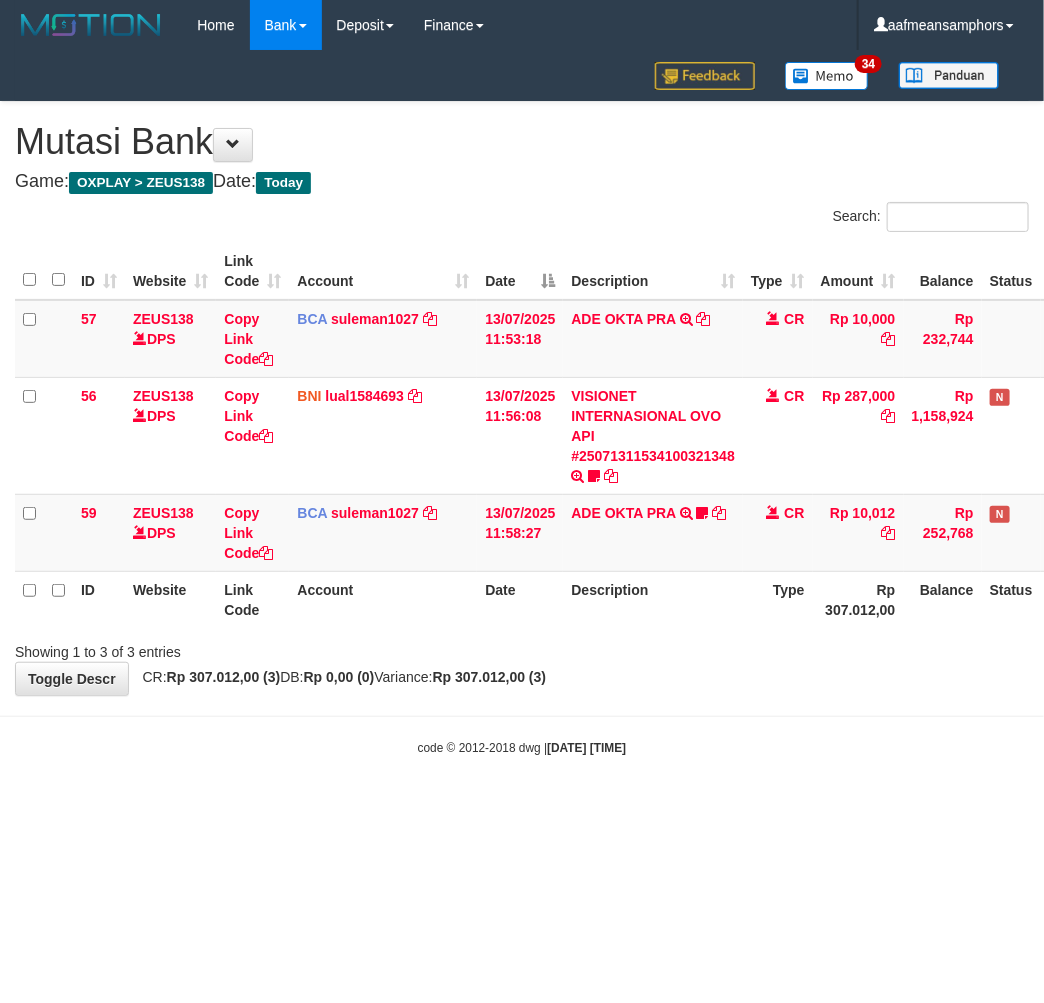 click on "**********" at bounding box center [522, 398] 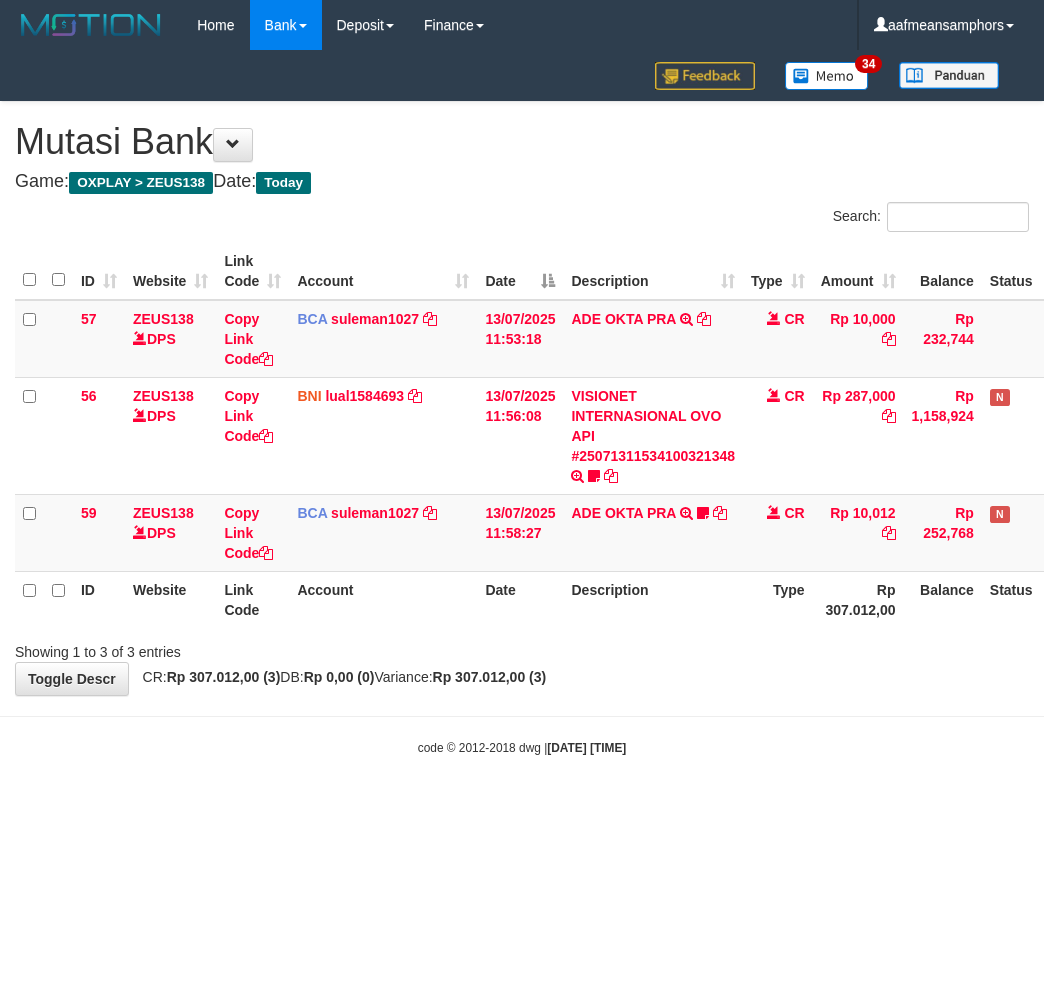 scroll, scrollTop: 0, scrollLeft: 0, axis: both 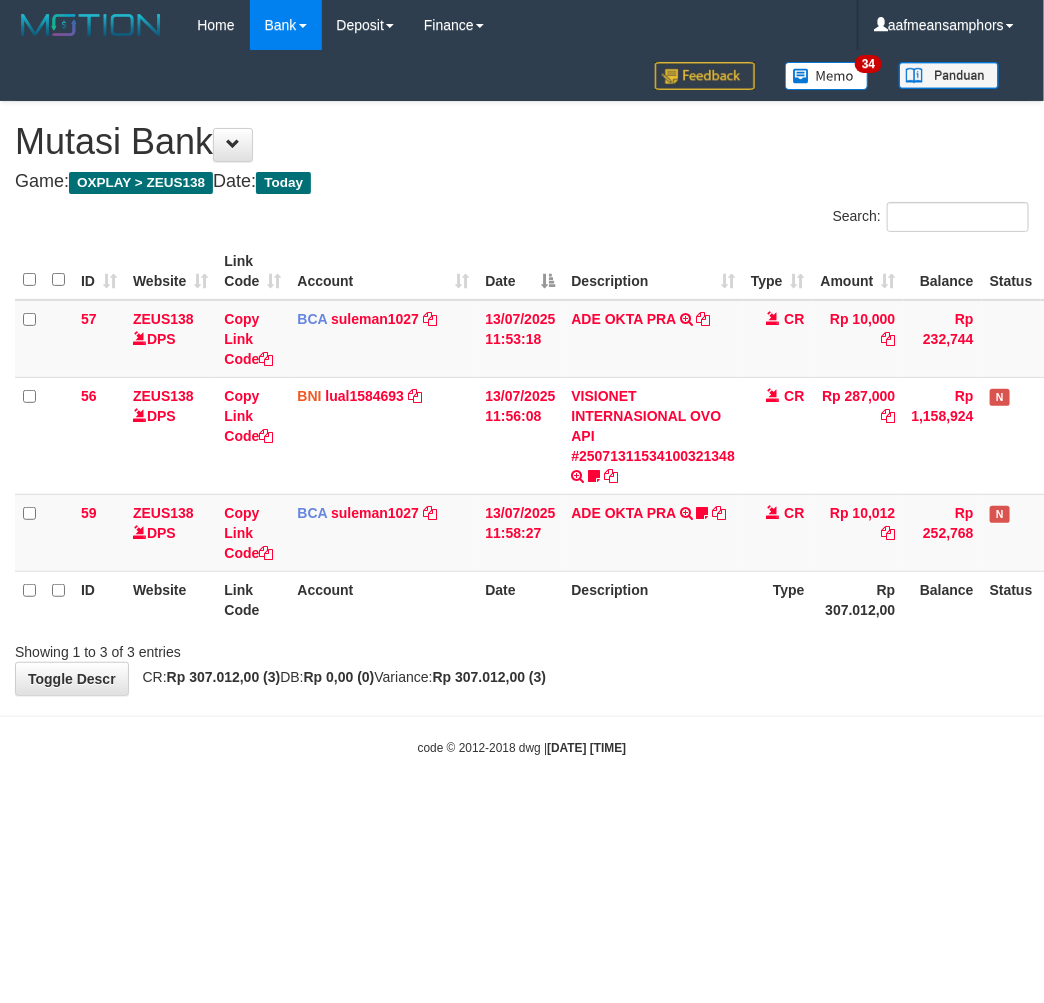 click on "**********" at bounding box center (522, 398) 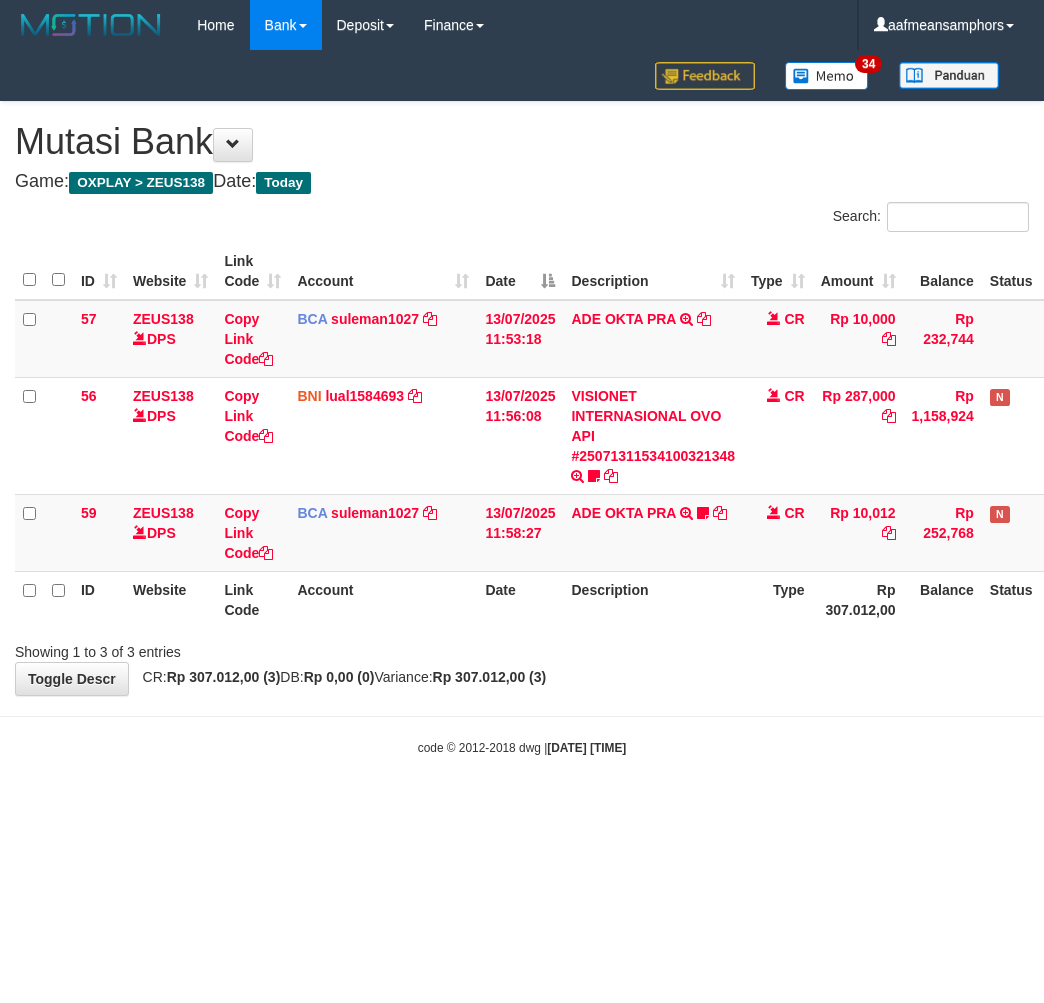 scroll, scrollTop: 0, scrollLeft: 0, axis: both 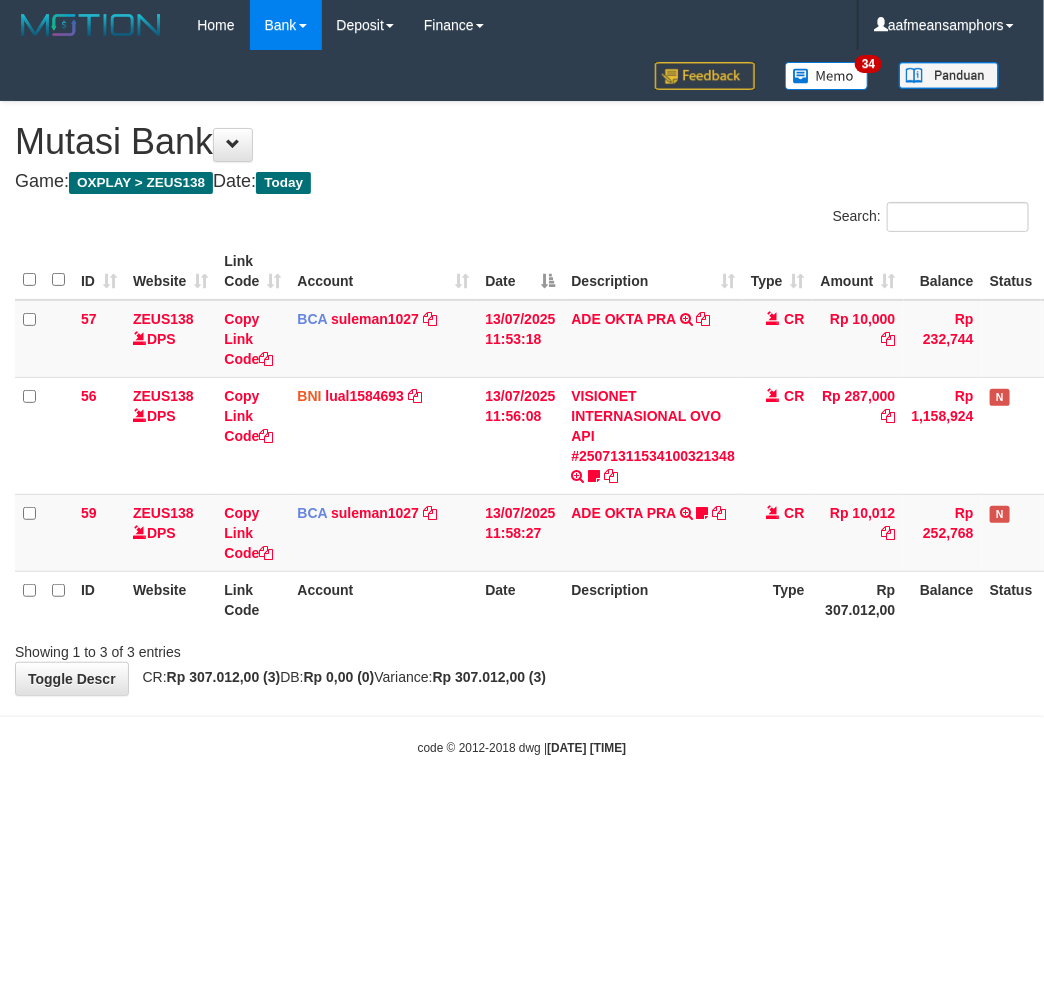 drag, startPoint x: 0, startPoint y: 0, endPoint x: 666, endPoint y: 658, distance: 936.22644 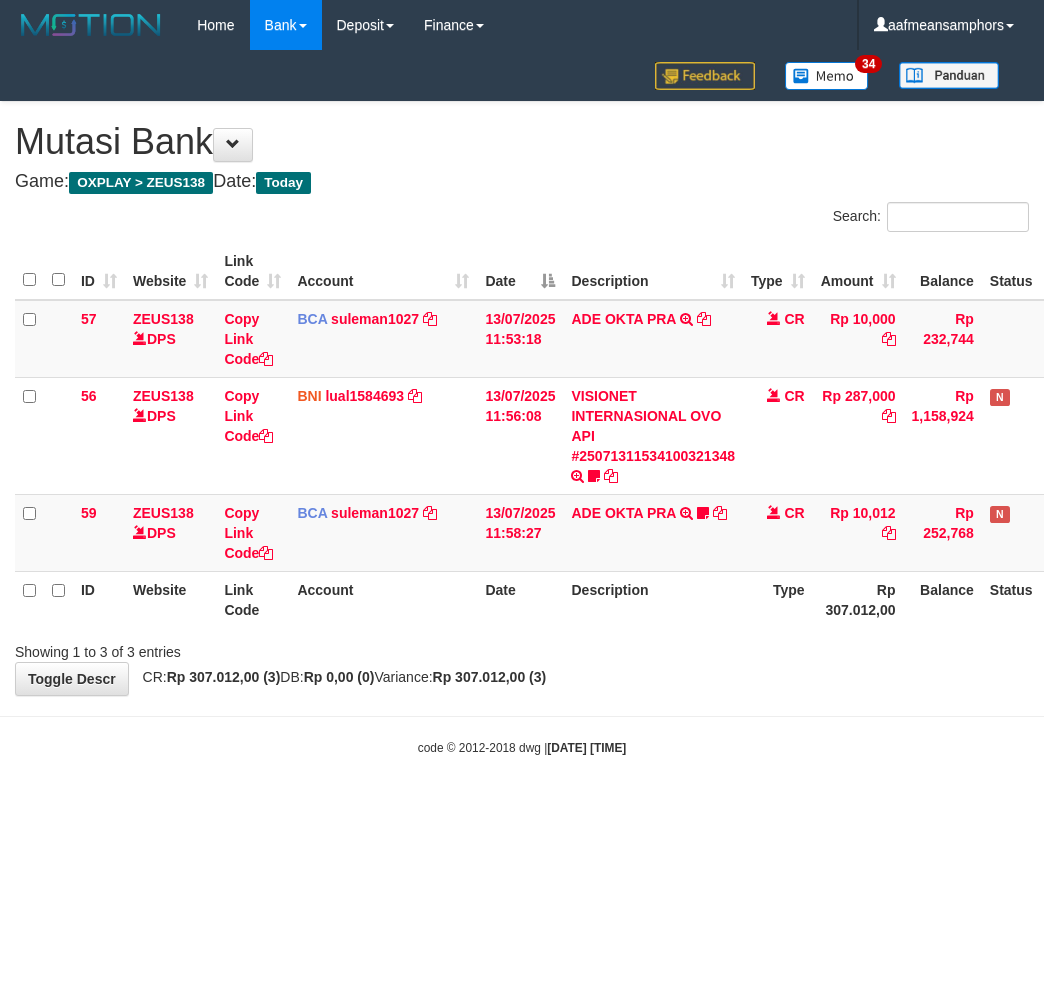 scroll, scrollTop: 0, scrollLeft: 0, axis: both 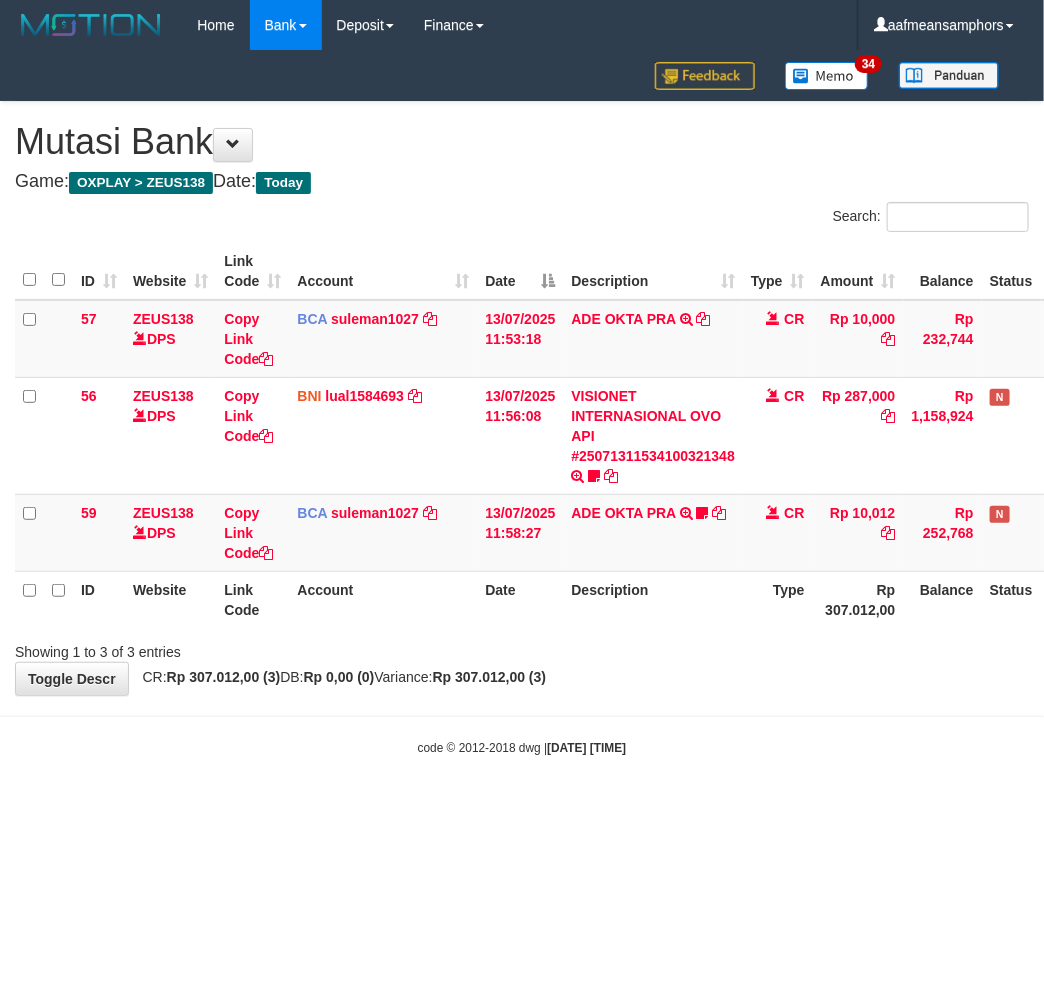 drag, startPoint x: 0, startPoint y: 0, endPoint x: 782, endPoint y: 776, distance: 1101.6805 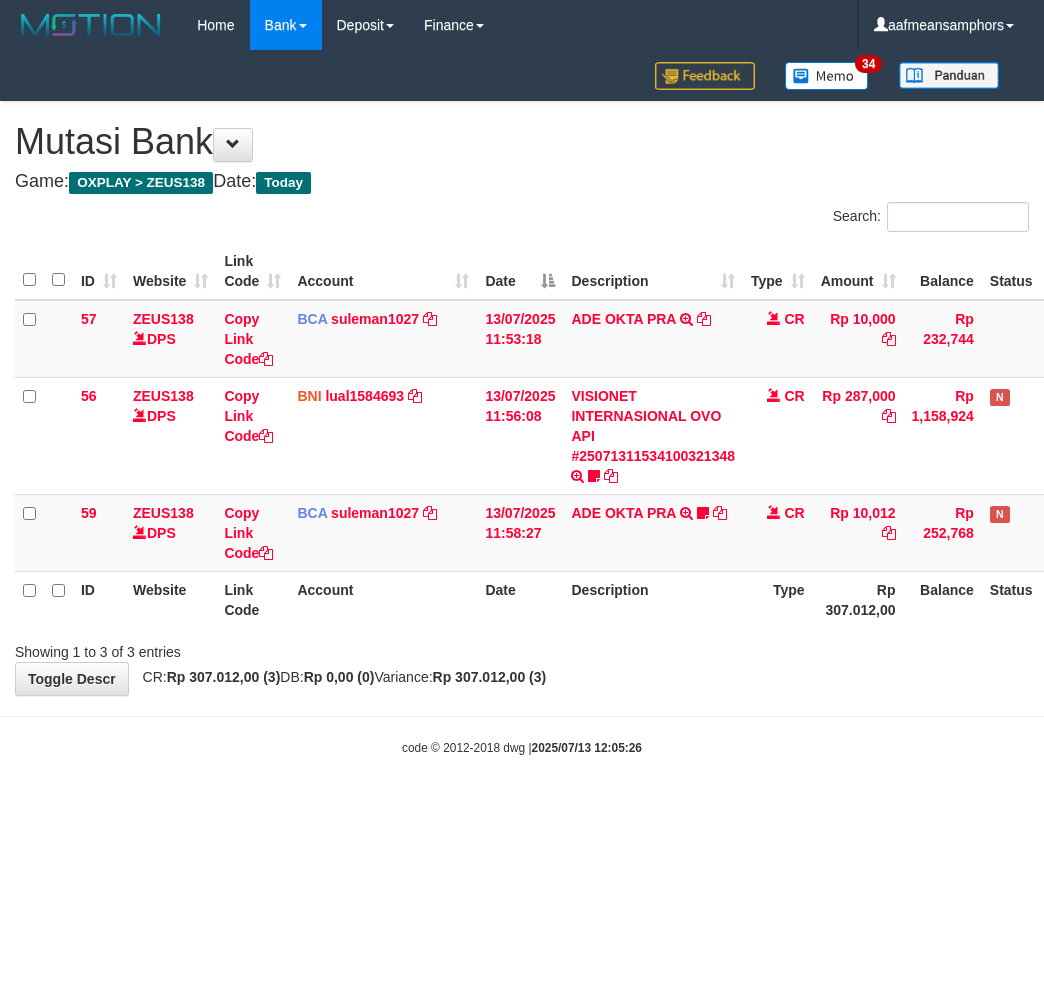 scroll, scrollTop: 0, scrollLeft: 0, axis: both 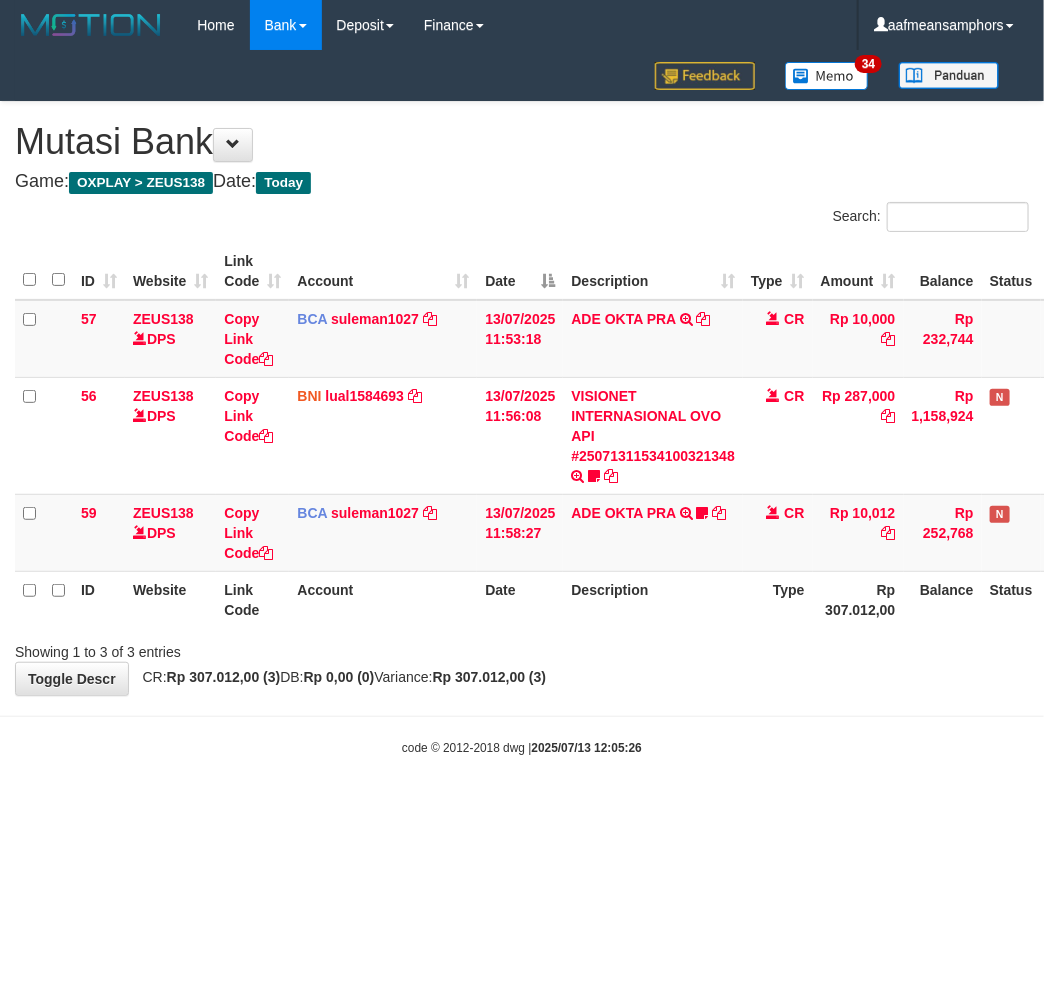 click on "Toggle navigation
Home
Bank
Account List
Load
By Website
Group
[OXPLAY]													ZEUS138
By Load Group (DPS)" at bounding box center (522, 403) 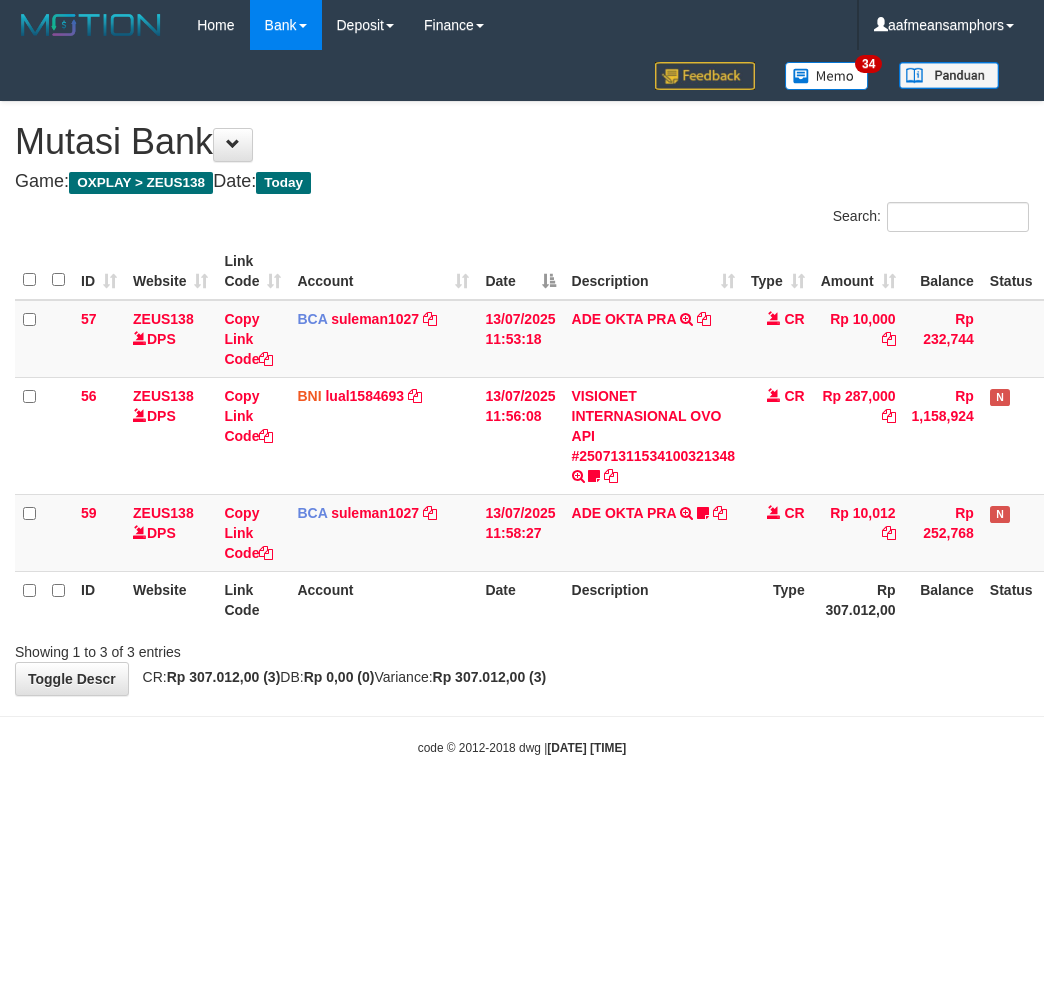 scroll, scrollTop: 0, scrollLeft: 0, axis: both 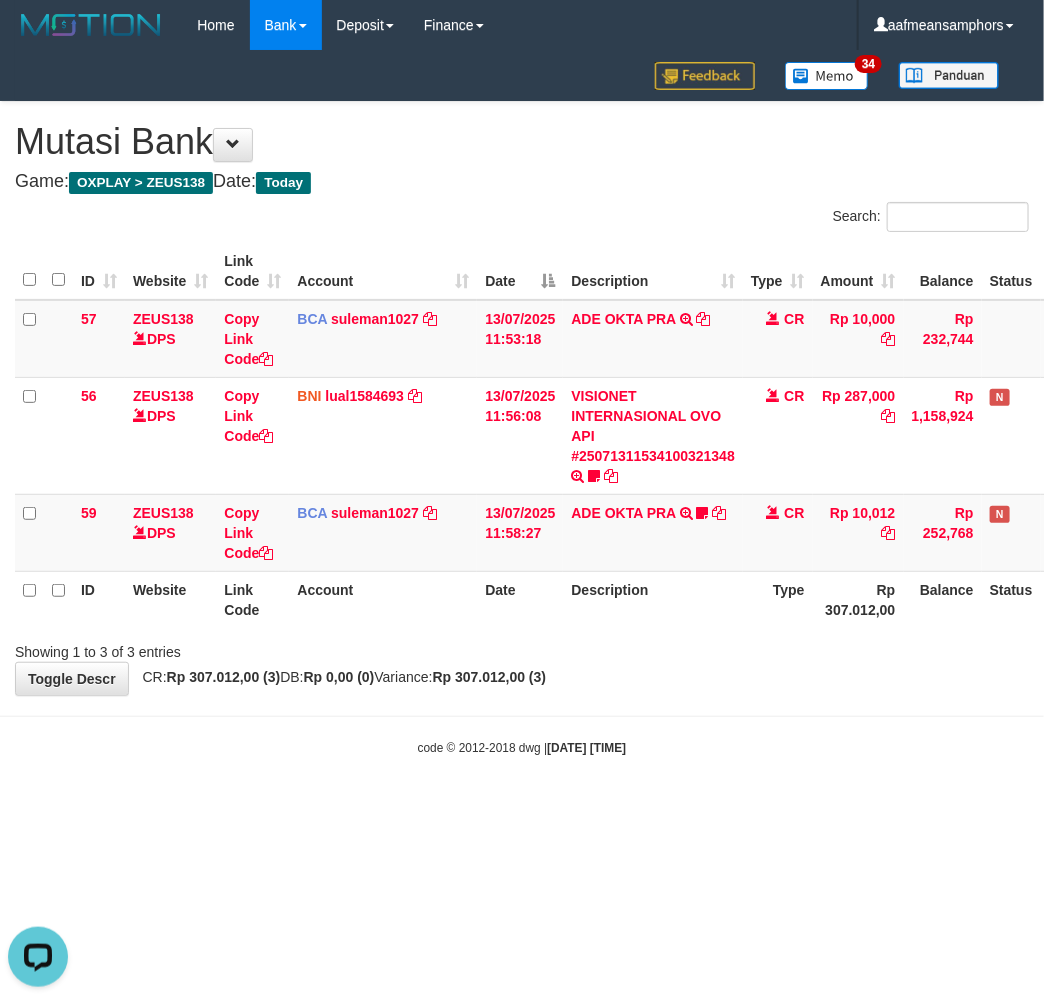 click on "Description" at bounding box center [653, 599] 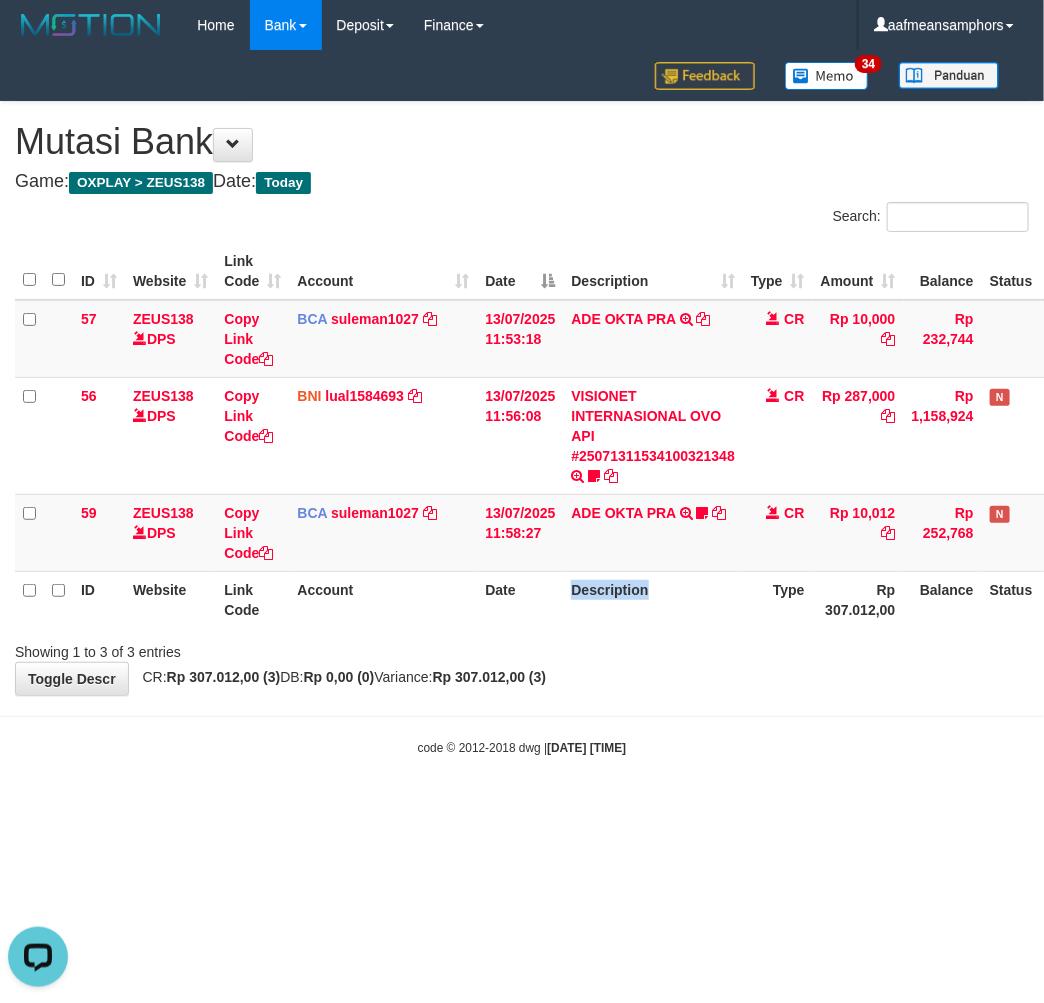 click on "Description" at bounding box center (653, 599) 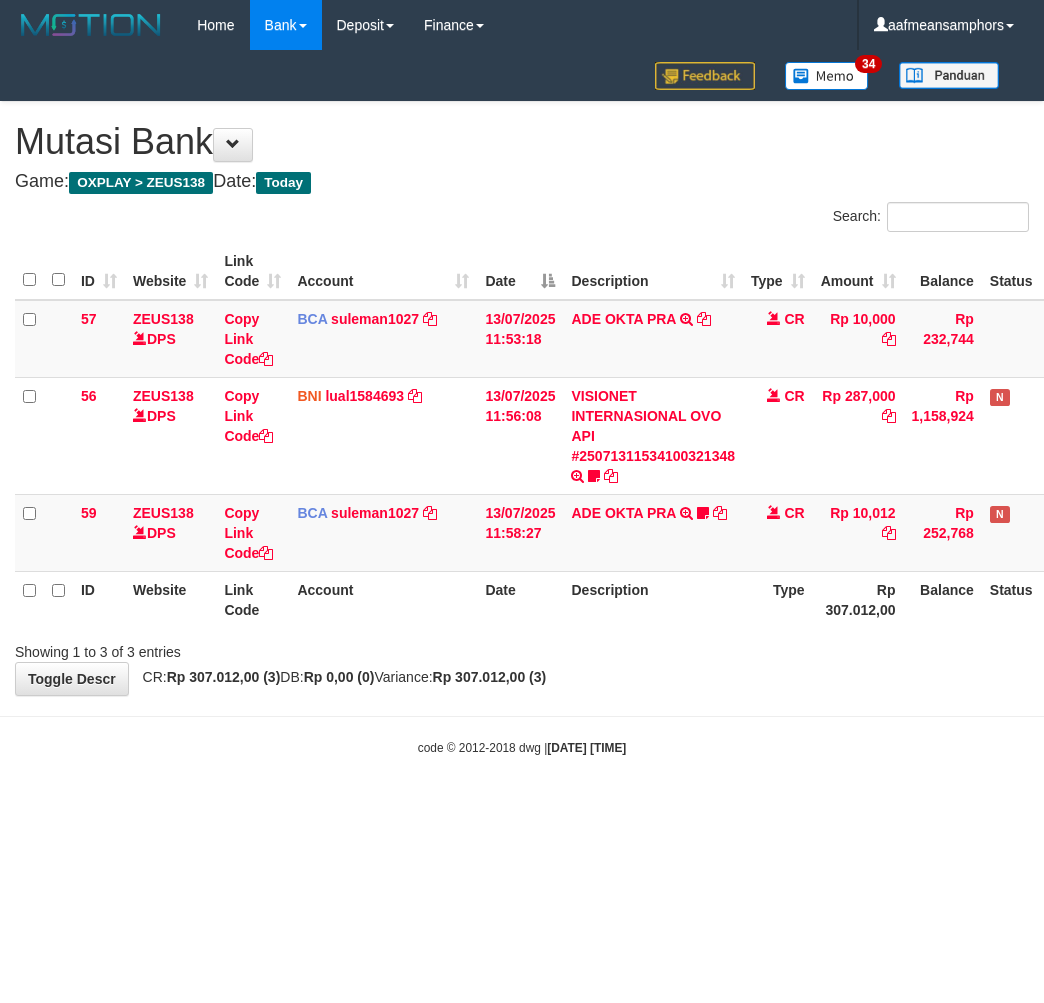 scroll, scrollTop: 0, scrollLeft: 0, axis: both 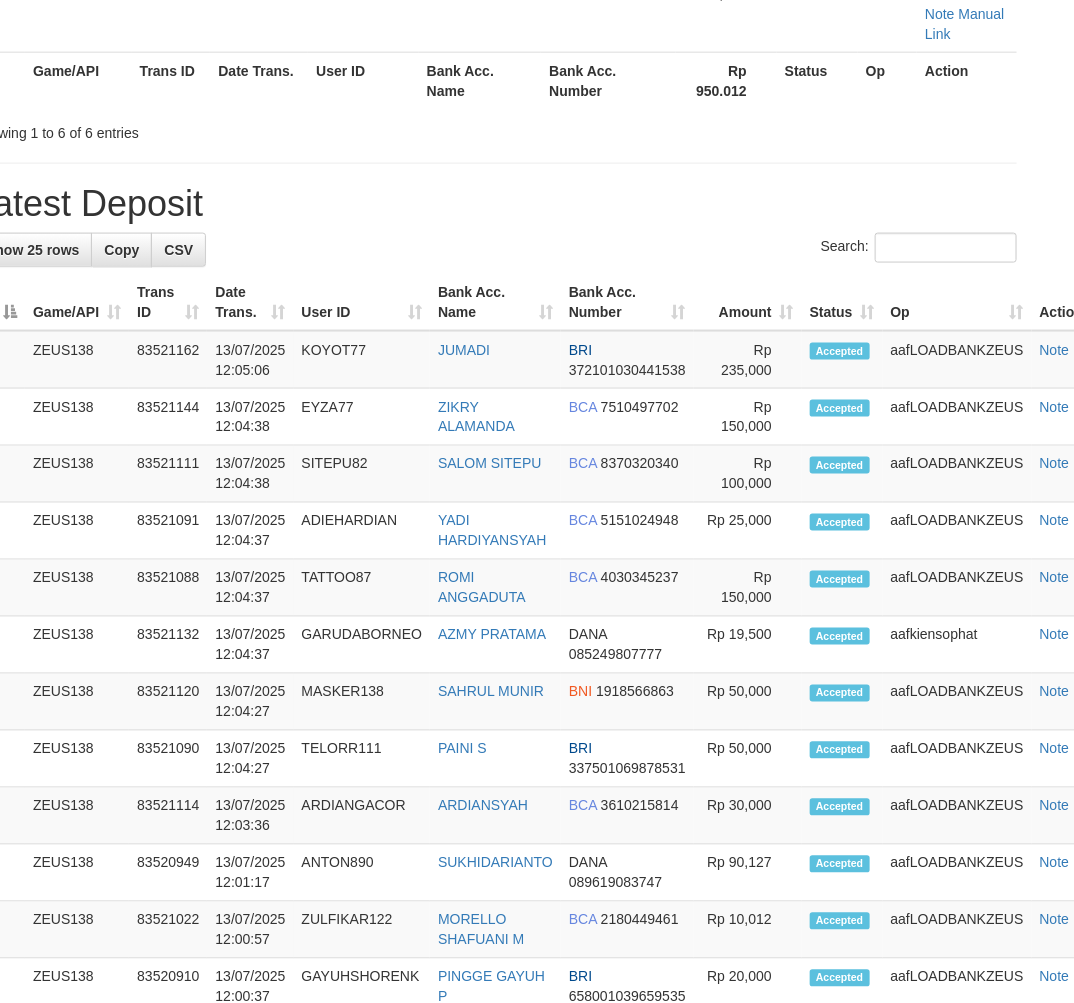 click on "Latest Deposit" at bounding box center (495, 204) 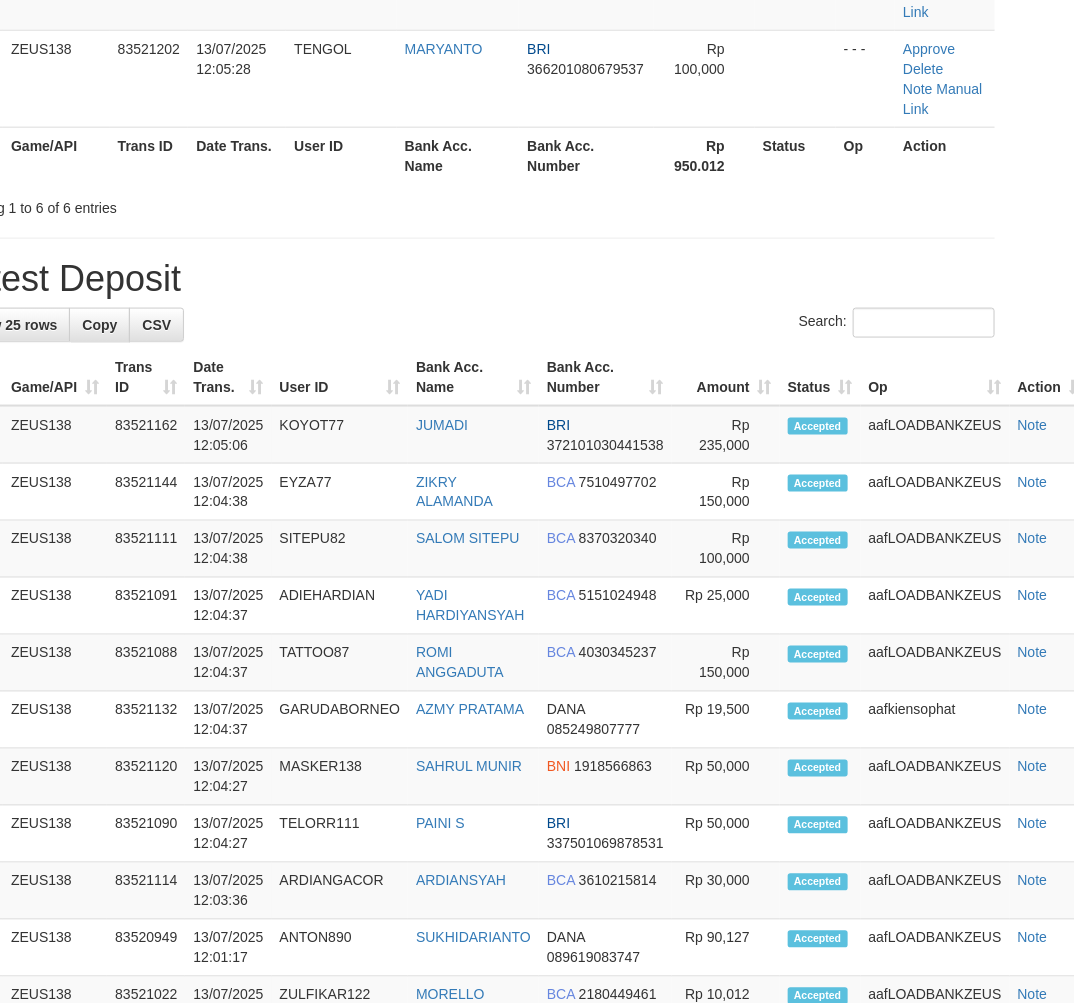 click on "Showing 1 to 6 of 6 entries" at bounding box center [473, 204] 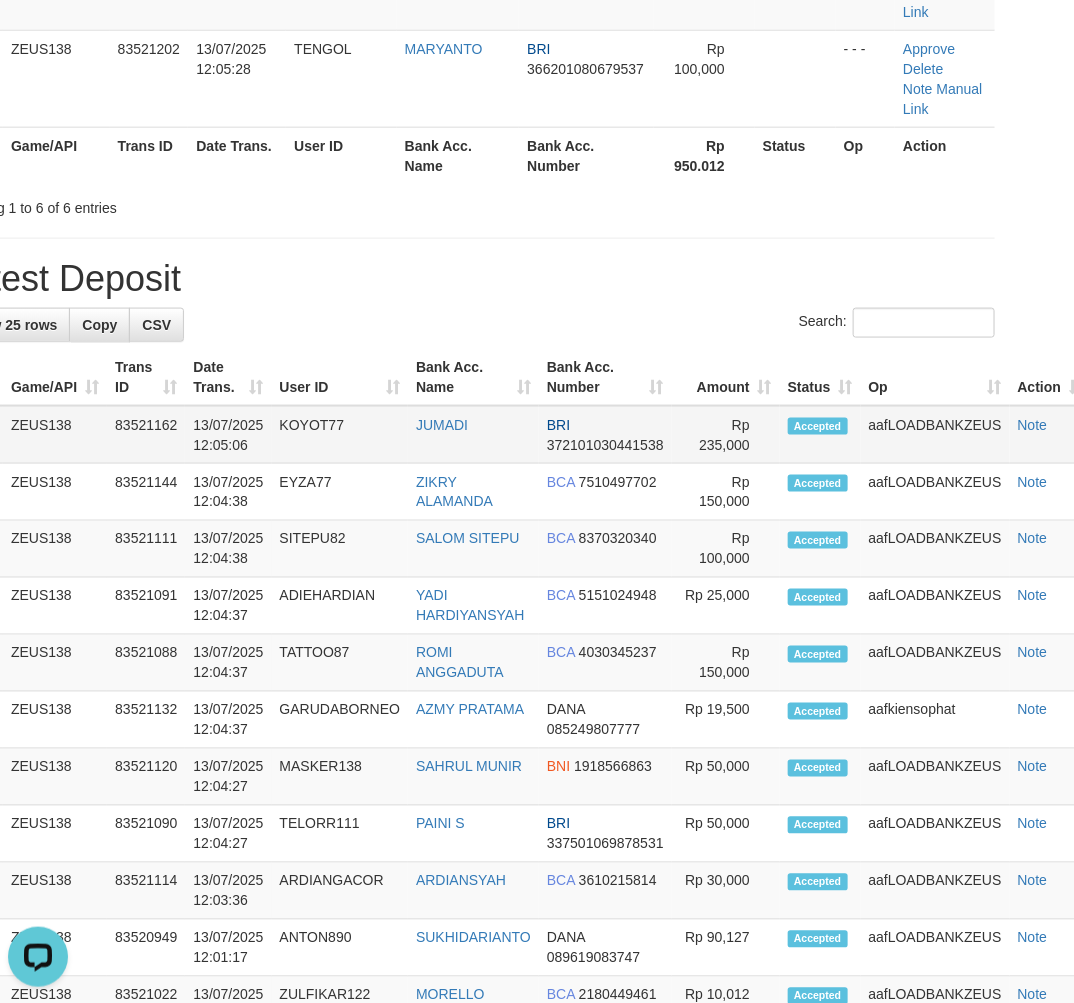 scroll, scrollTop: 0, scrollLeft: 0, axis: both 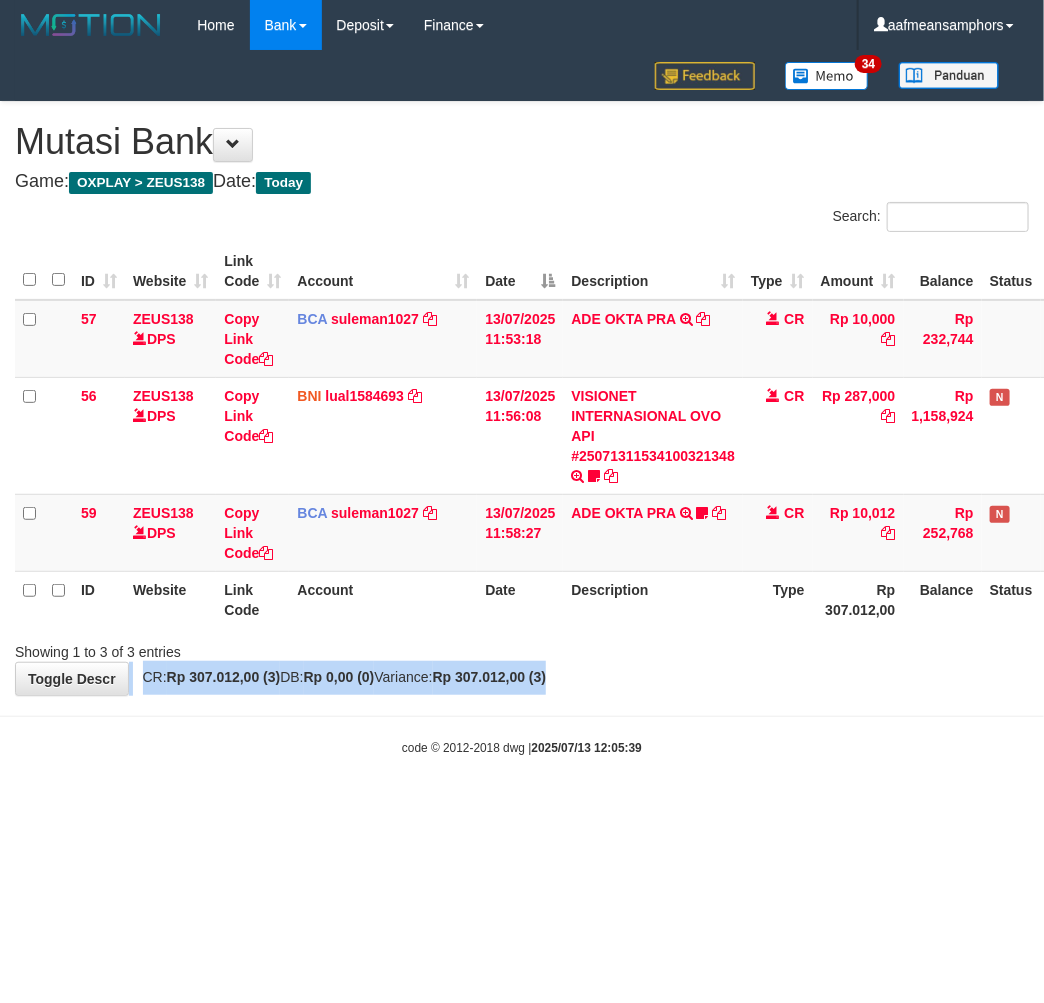 click on "**********" at bounding box center (522, 398) 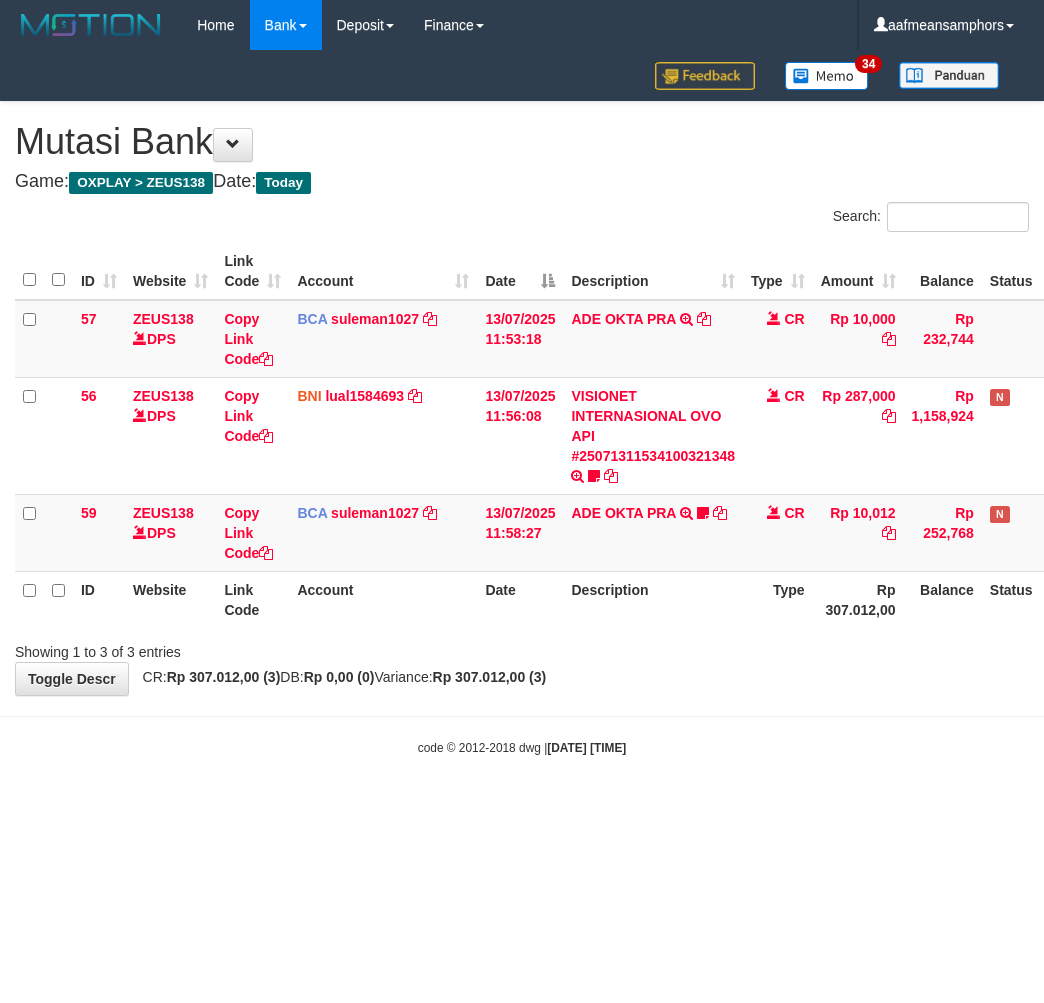 scroll, scrollTop: 0, scrollLeft: 0, axis: both 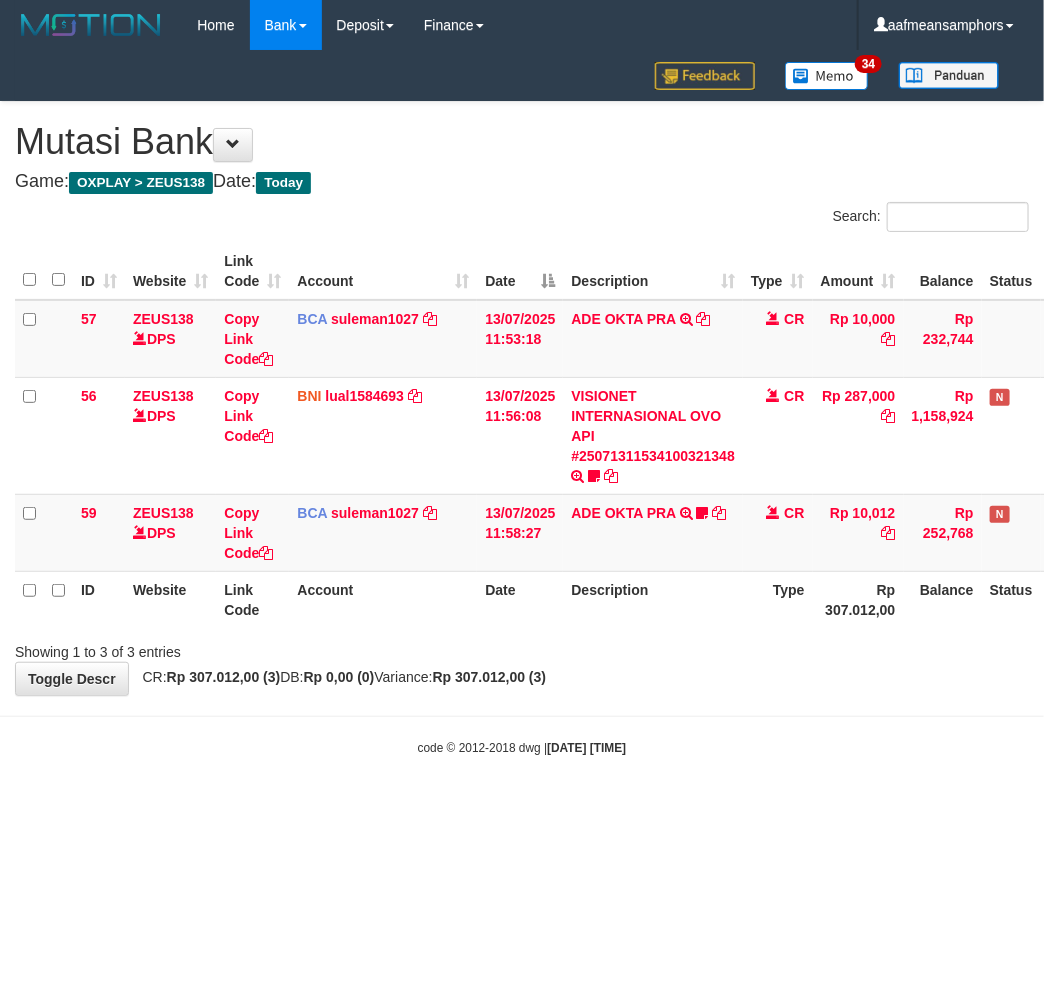 click on "Showing 1 to 3 of 3 entries" at bounding box center (522, 648) 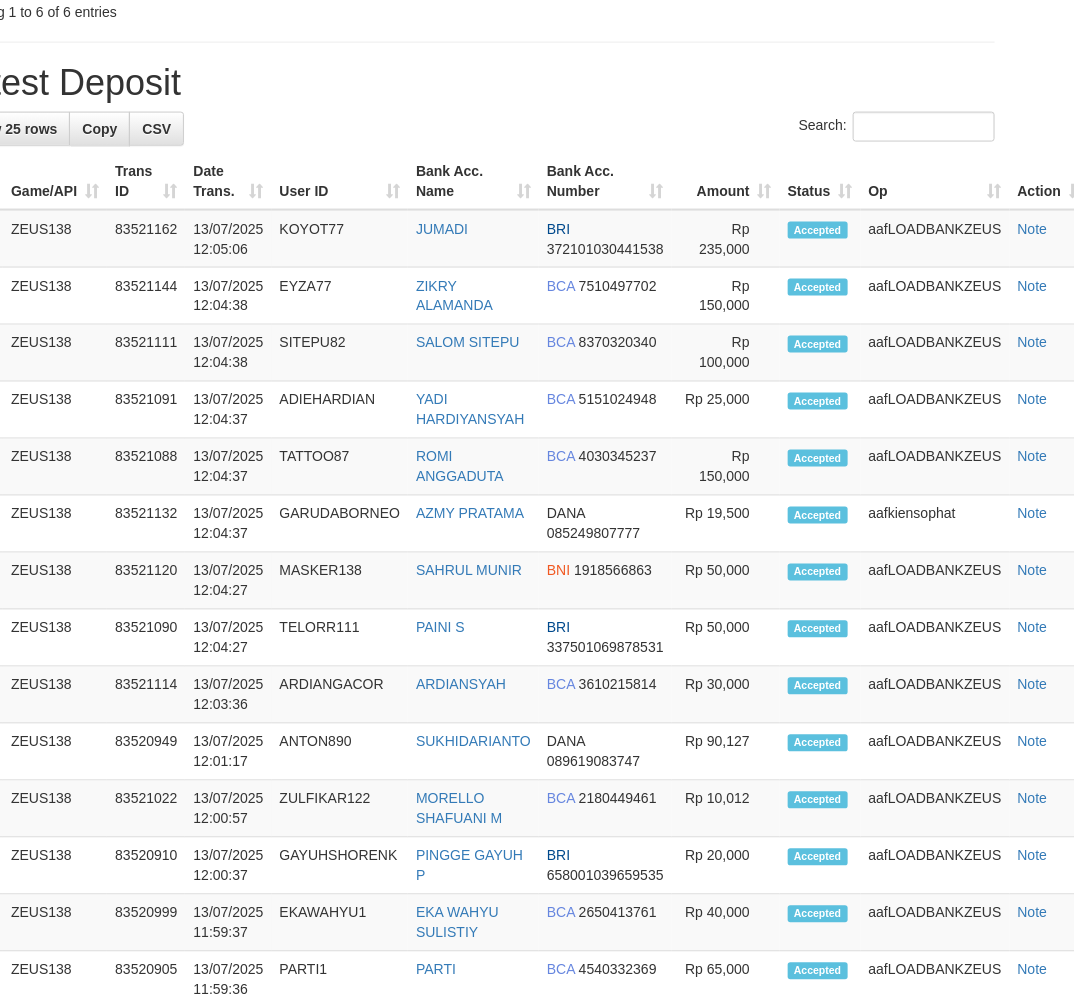 scroll, scrollTop: 705, scrollLeft: 64, axis: both 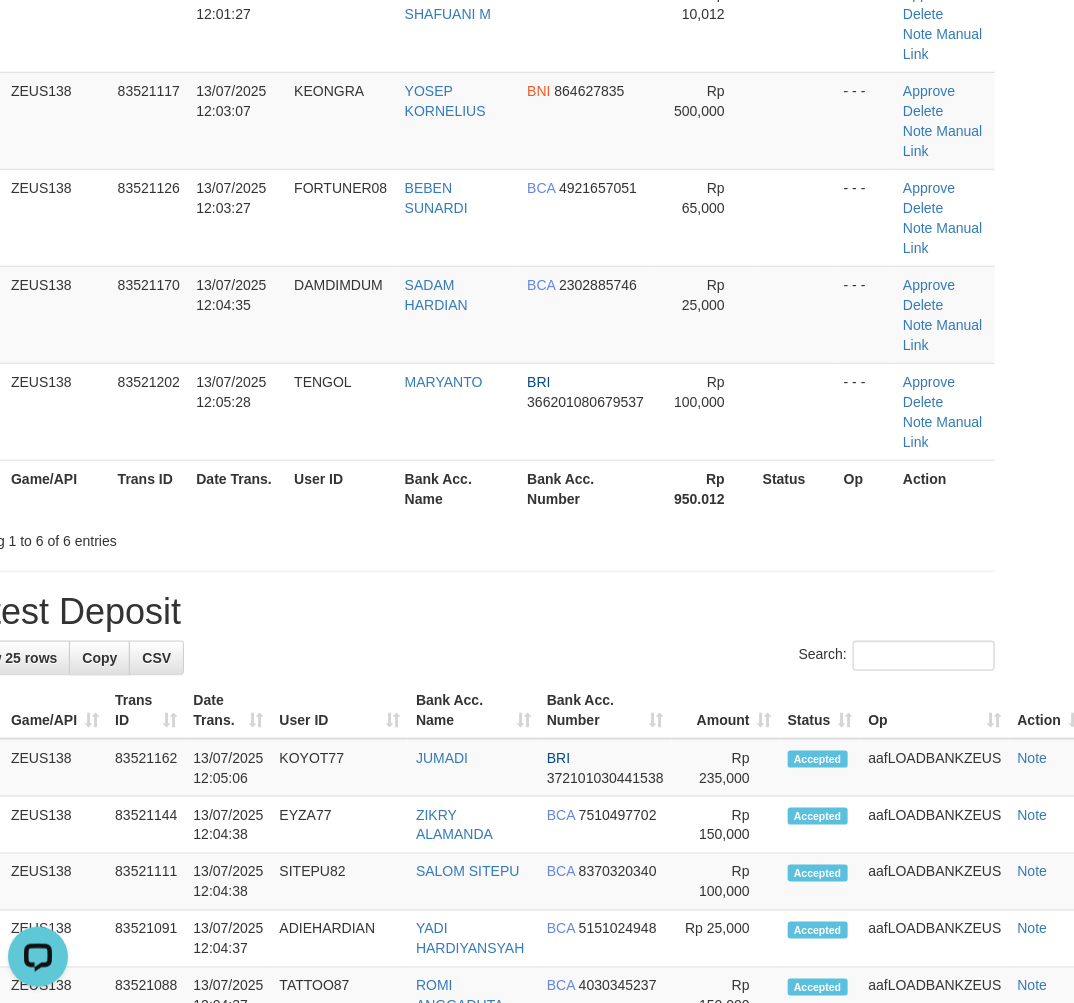 click on "**********" at bounding box center [473, 999] 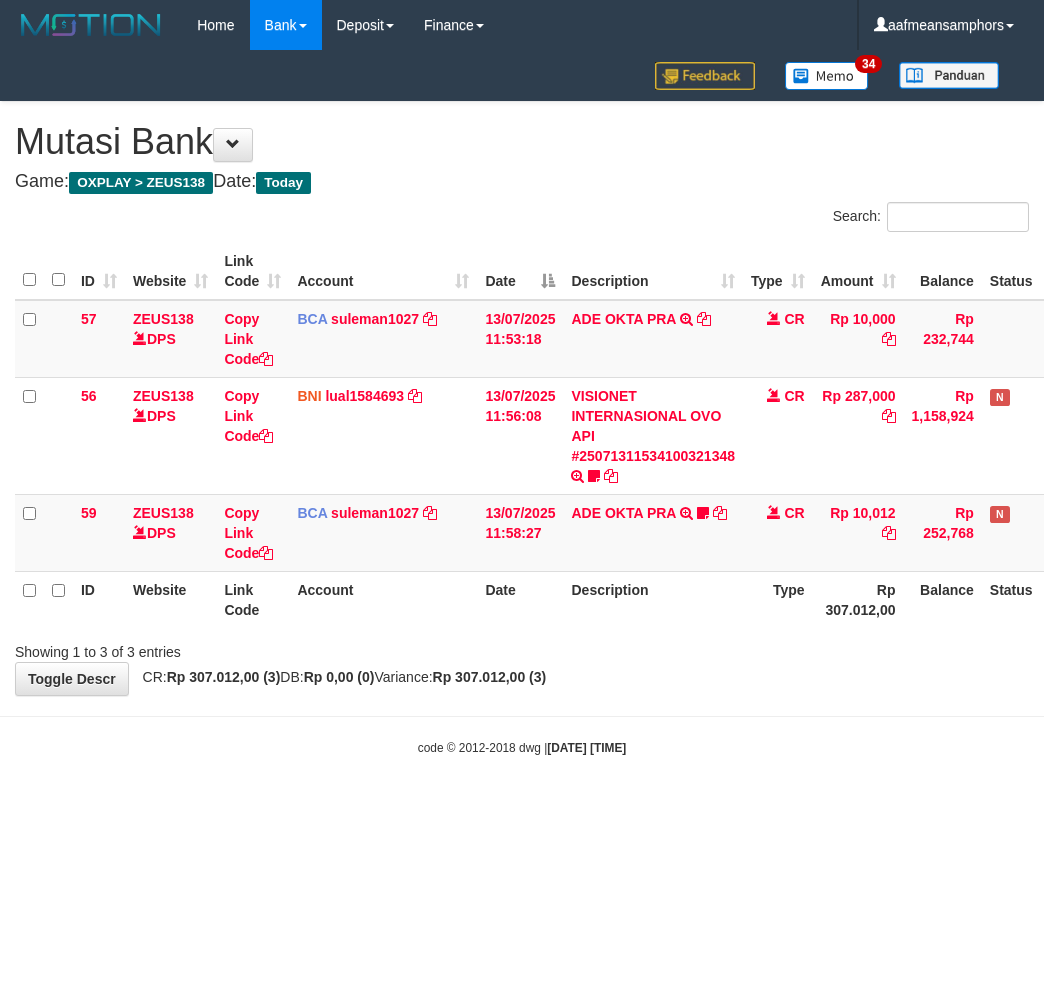 scroll, scrollTop: 0, scrollLeft: 0, axis: both 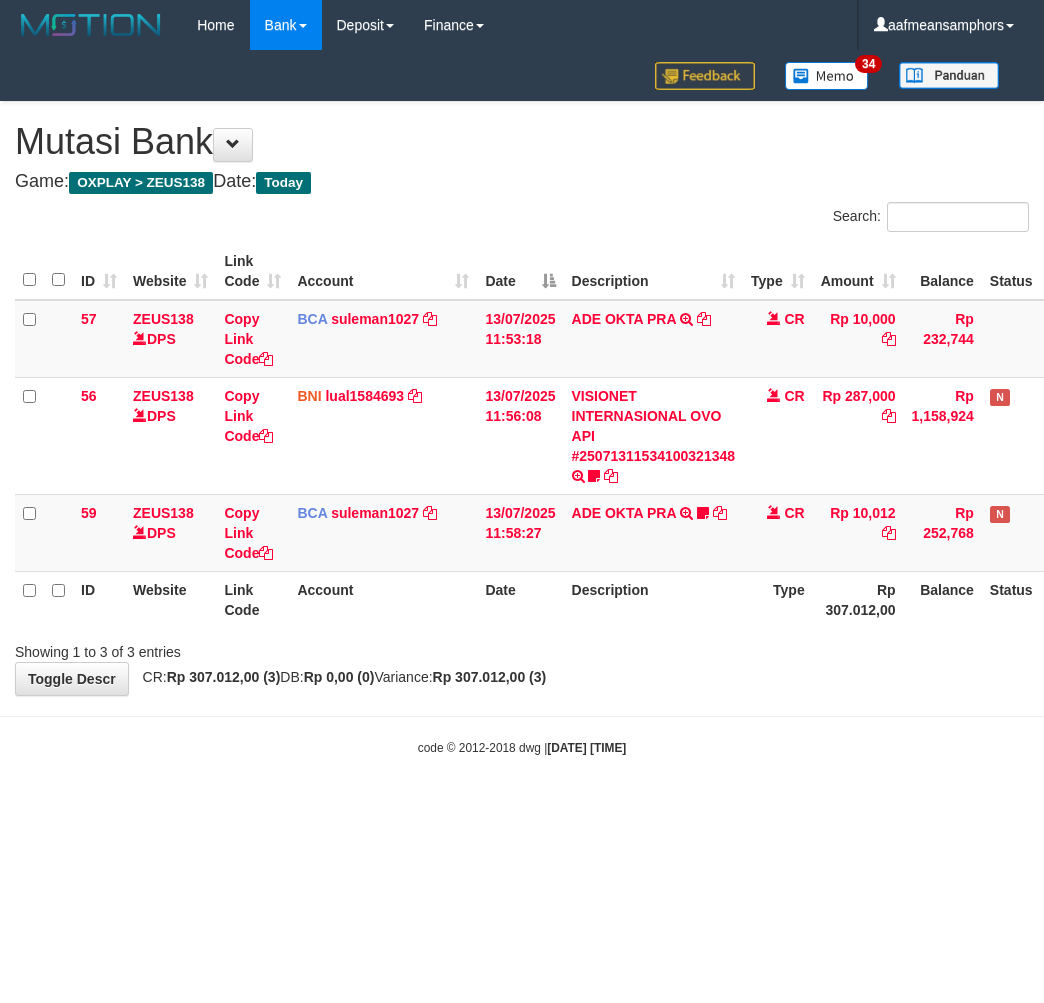 click on "Showing 1 to 3 of 3 entries" at bounding box center [522, 648] 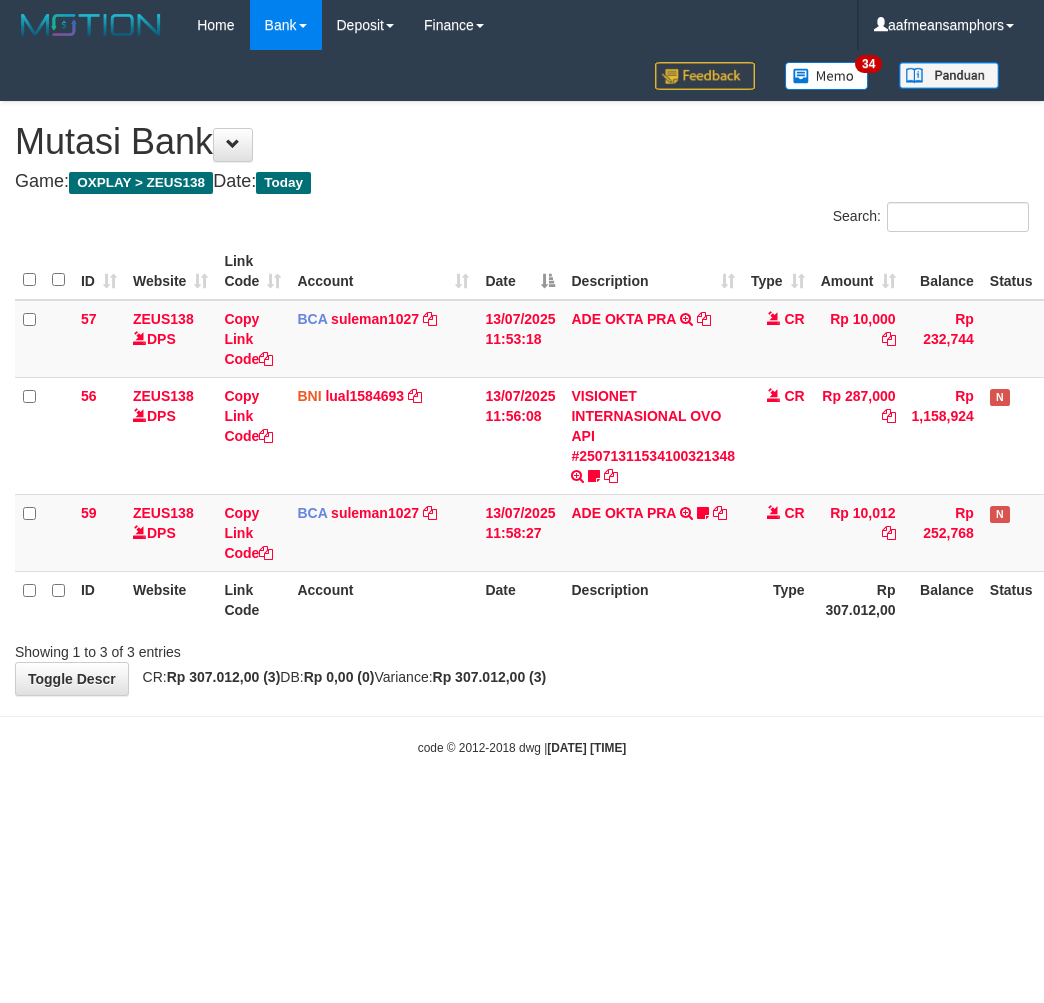 scroll, scrollTop: 0, scrollLeft: 0, axis: both 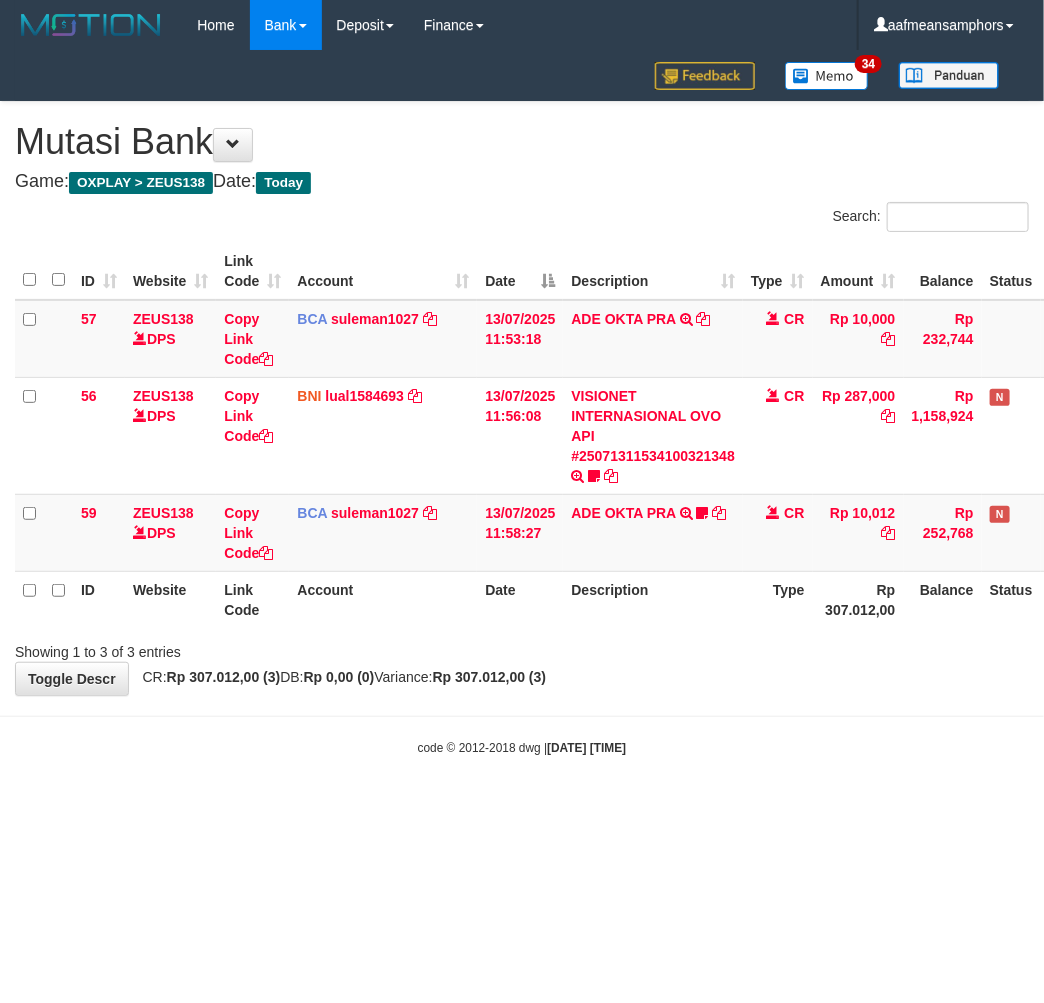 click on "Description" at bounding box center (653, 599) 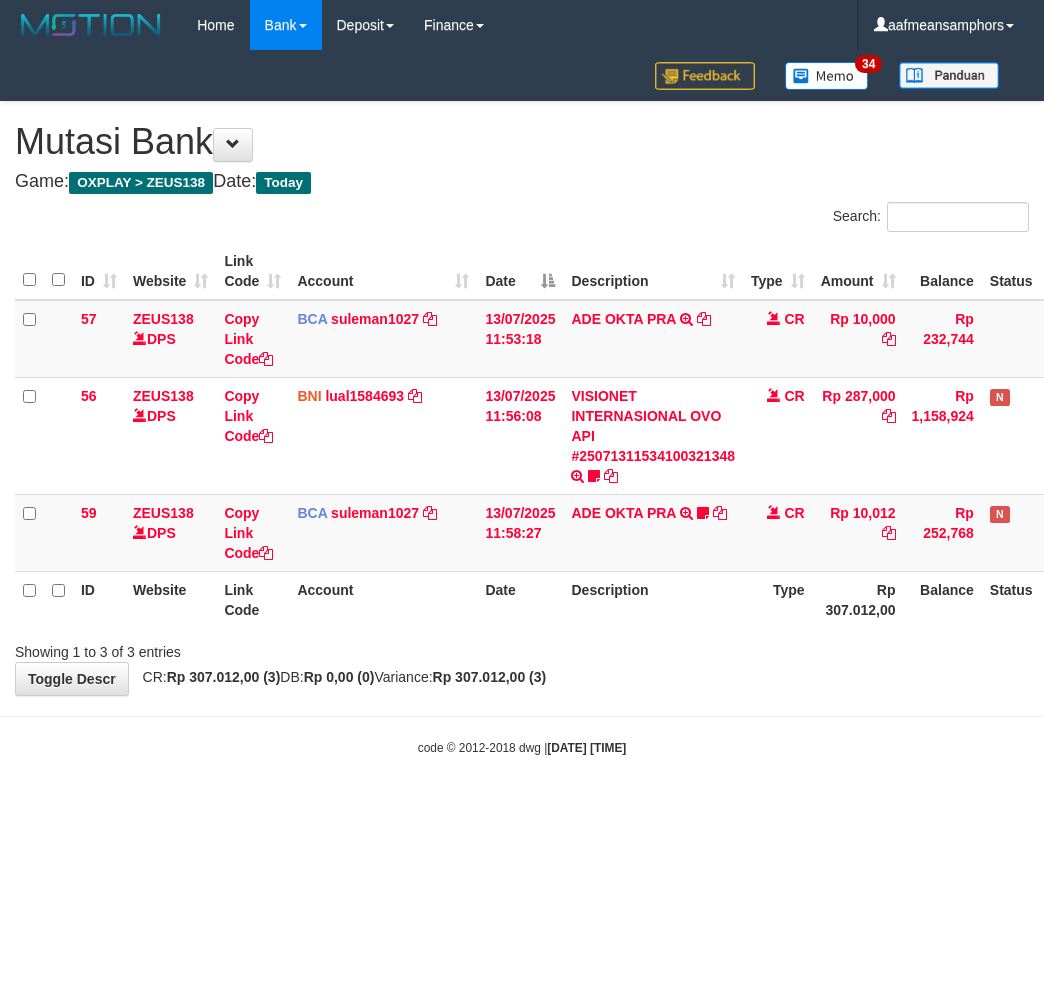 scroll, scrollTop: 0, scrollLeft: 0, axis: both 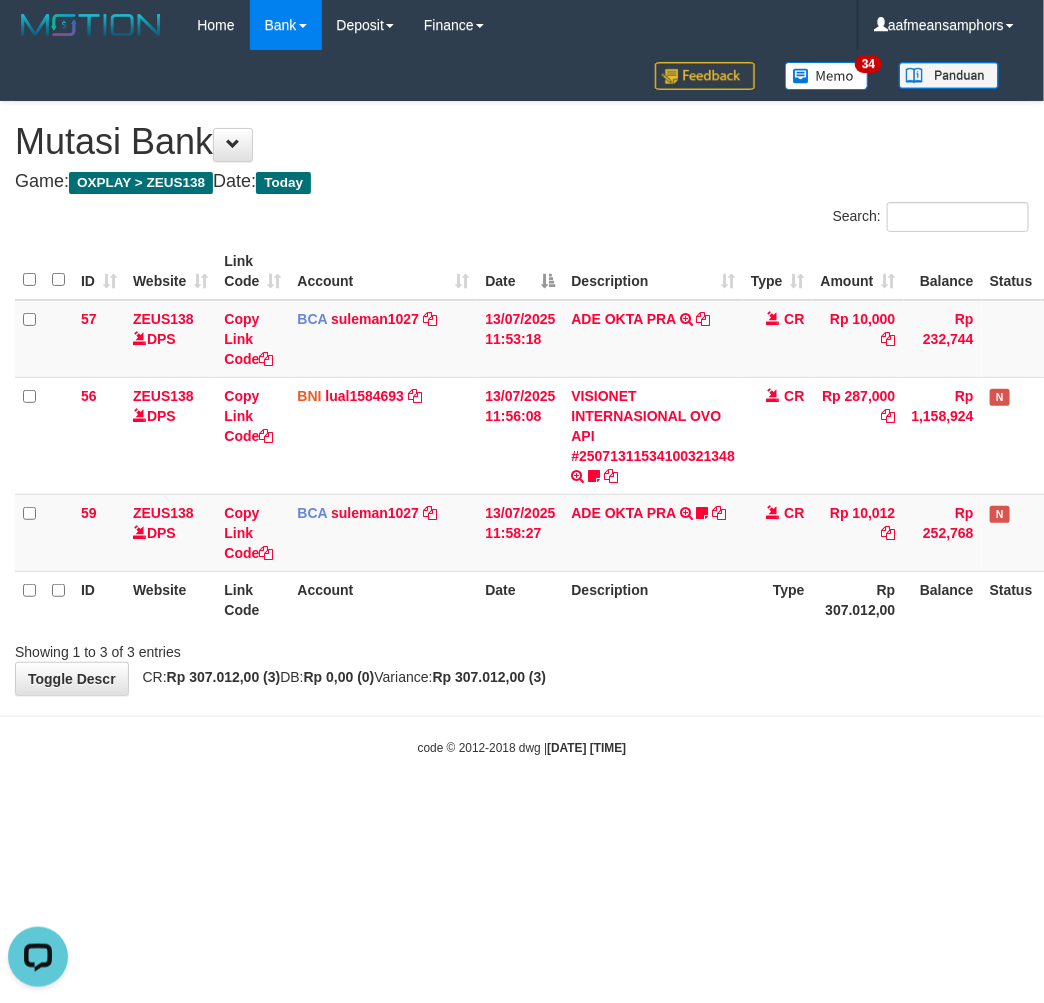 click on "**********" at bounding box center (522, 398) 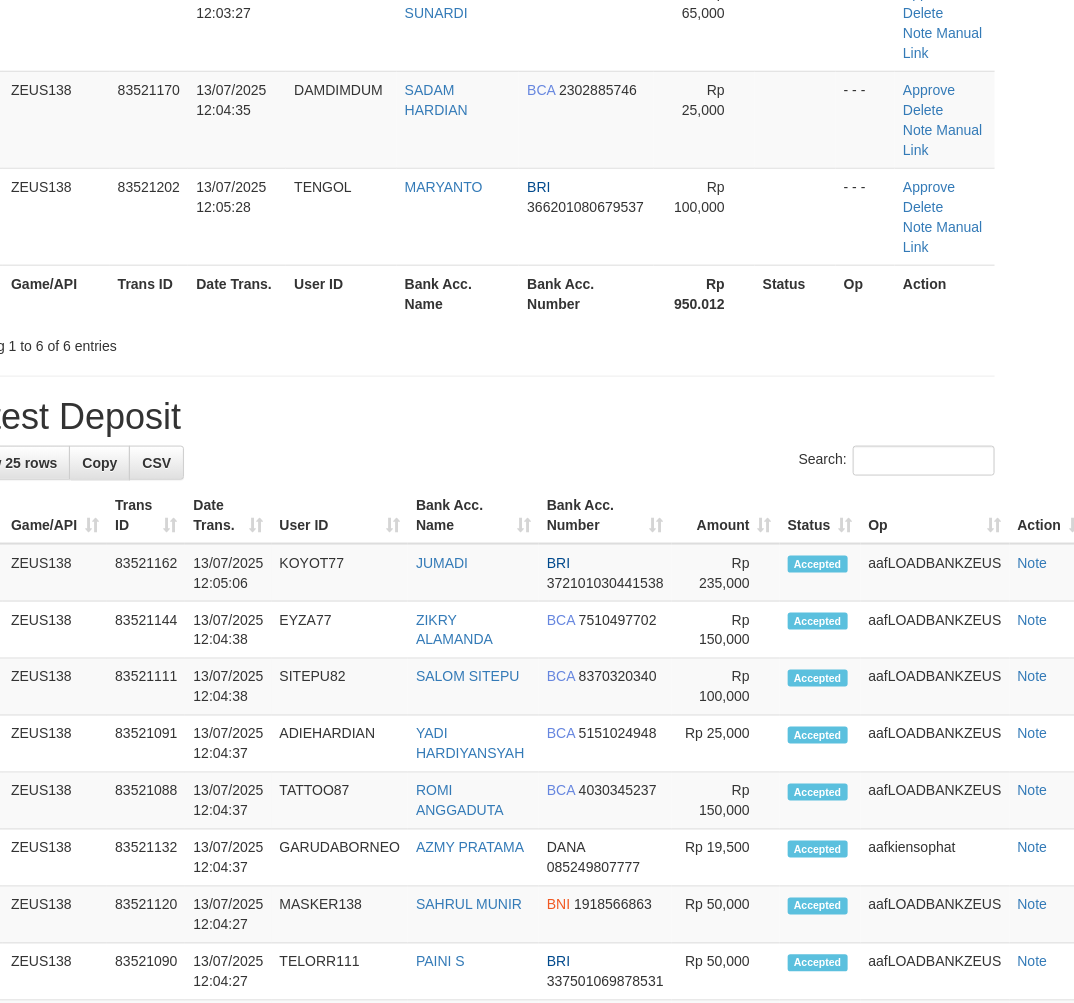 click on "User ID" at bounding box center (340, 515) 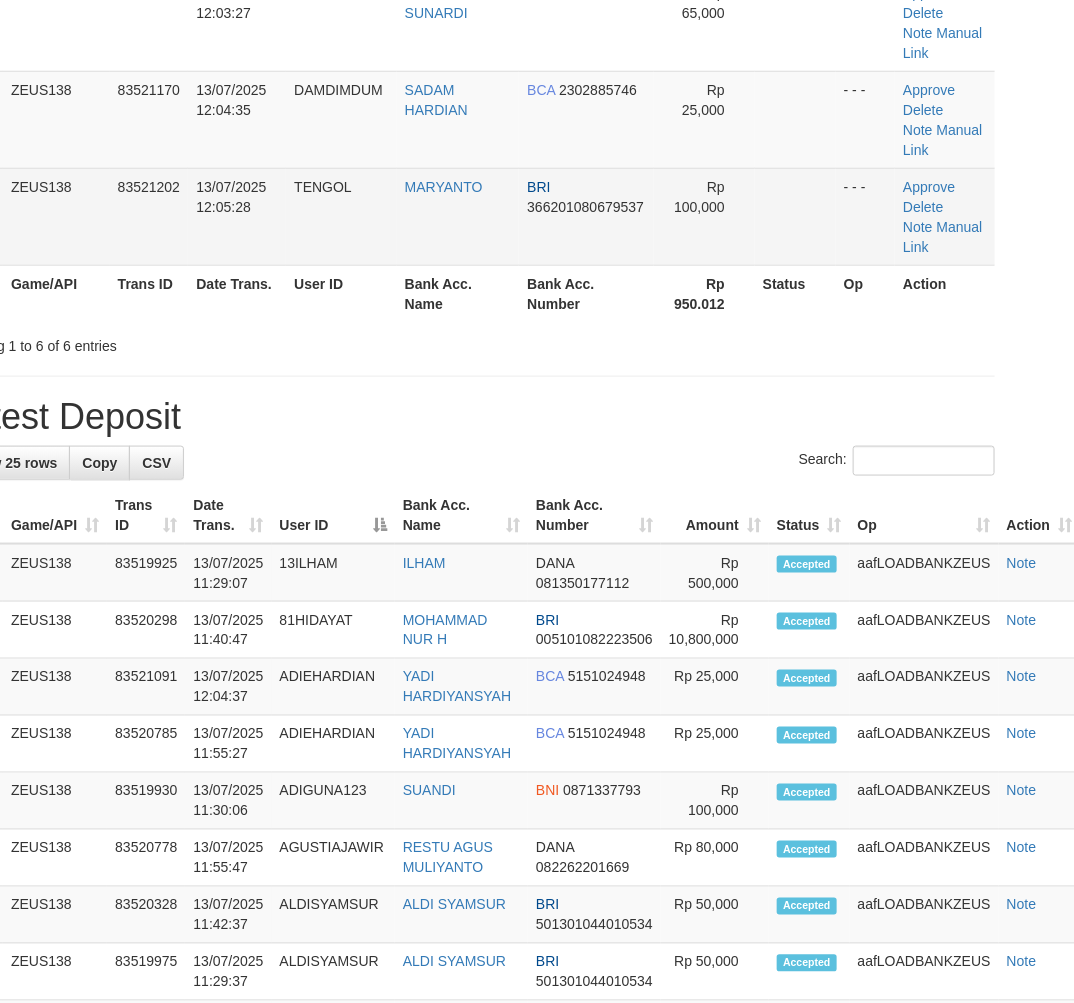 scroll, scrollTop: 372, scrollLeft: 53, axis: both 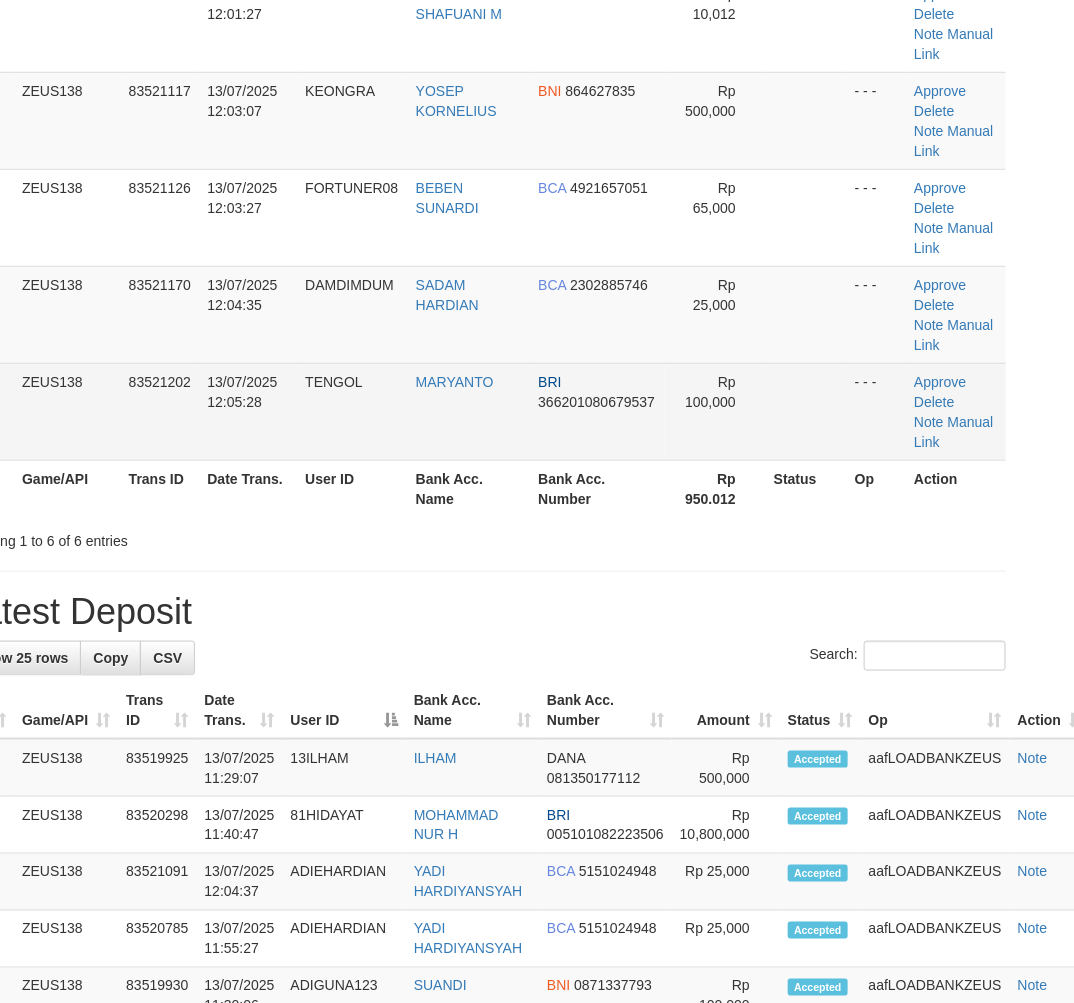 click on "TENGOL" at bounding box center [352, 411] 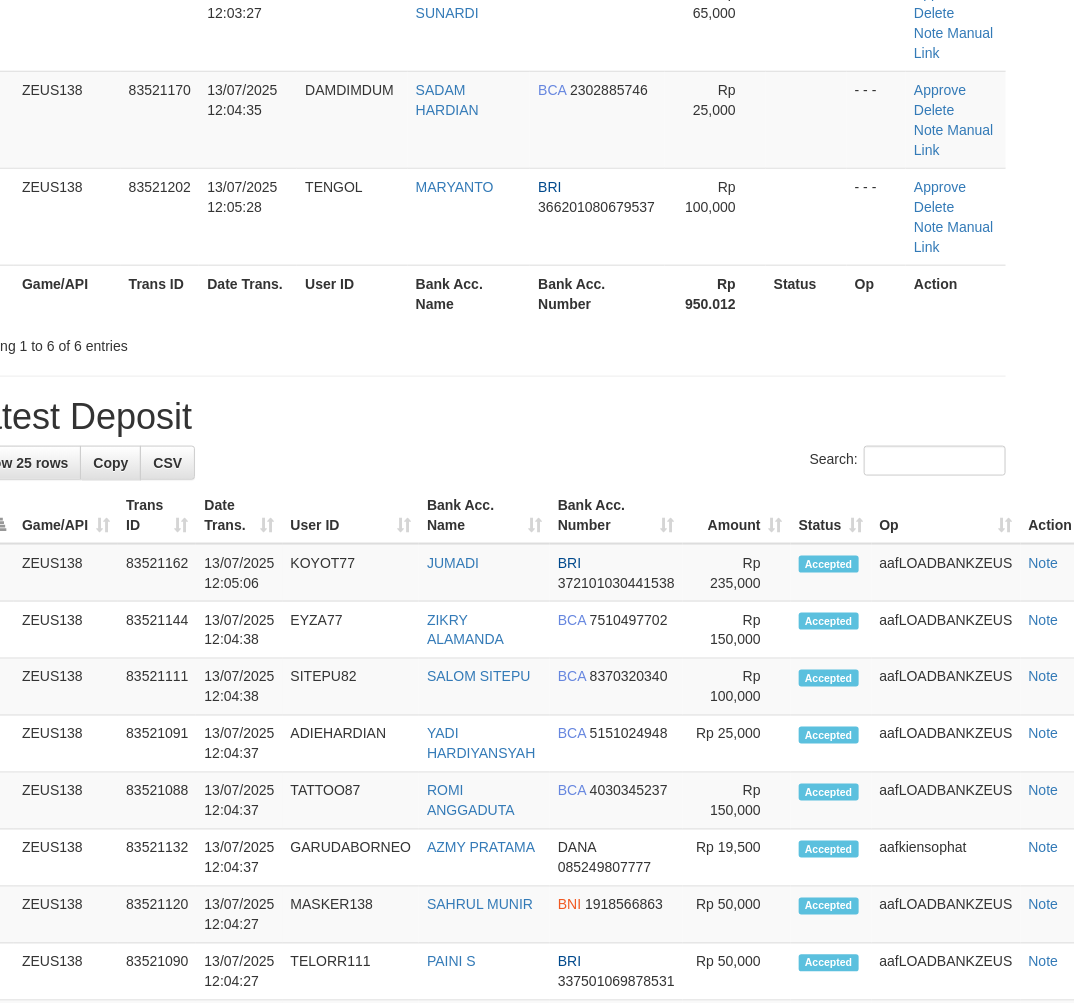 click on "Search:" at bounding box center [484, 463] 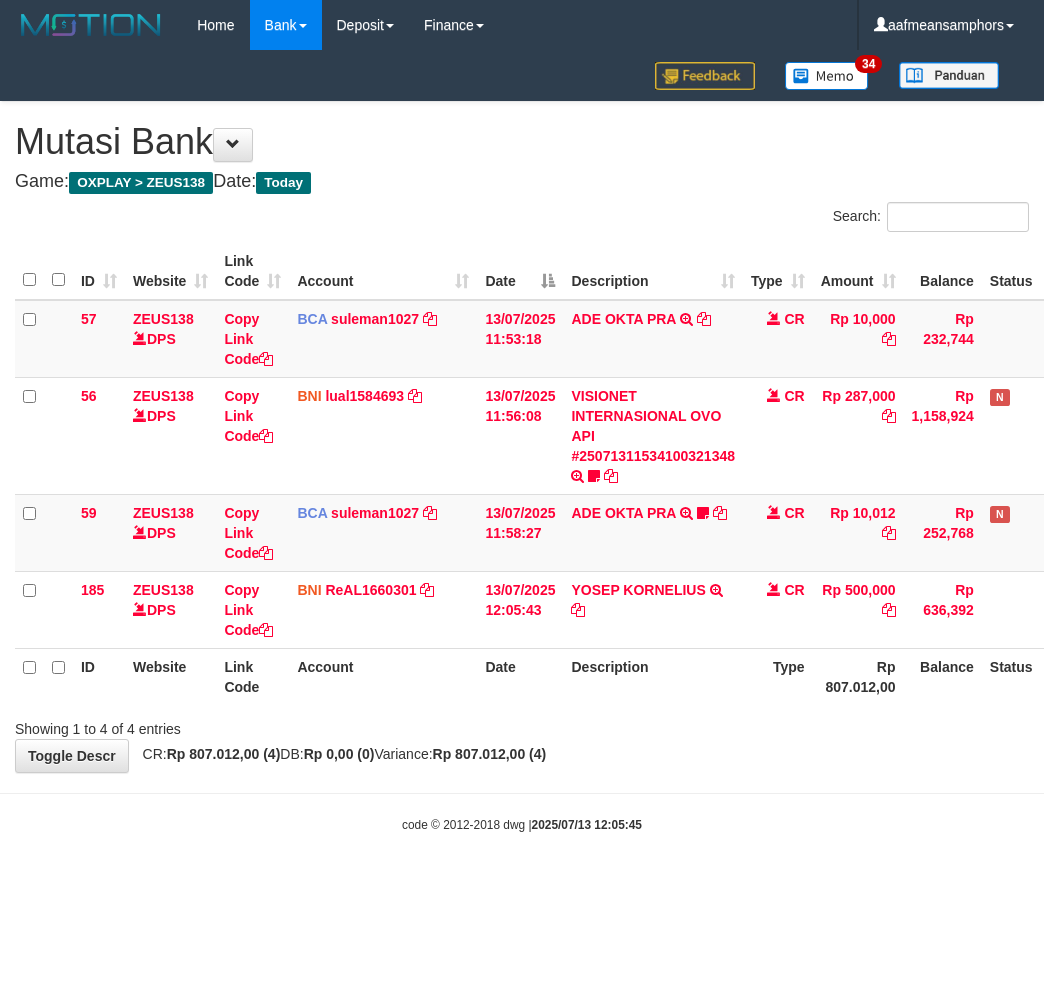 scroll, scrollTop: 0, scrollLeft: 0, axis: both 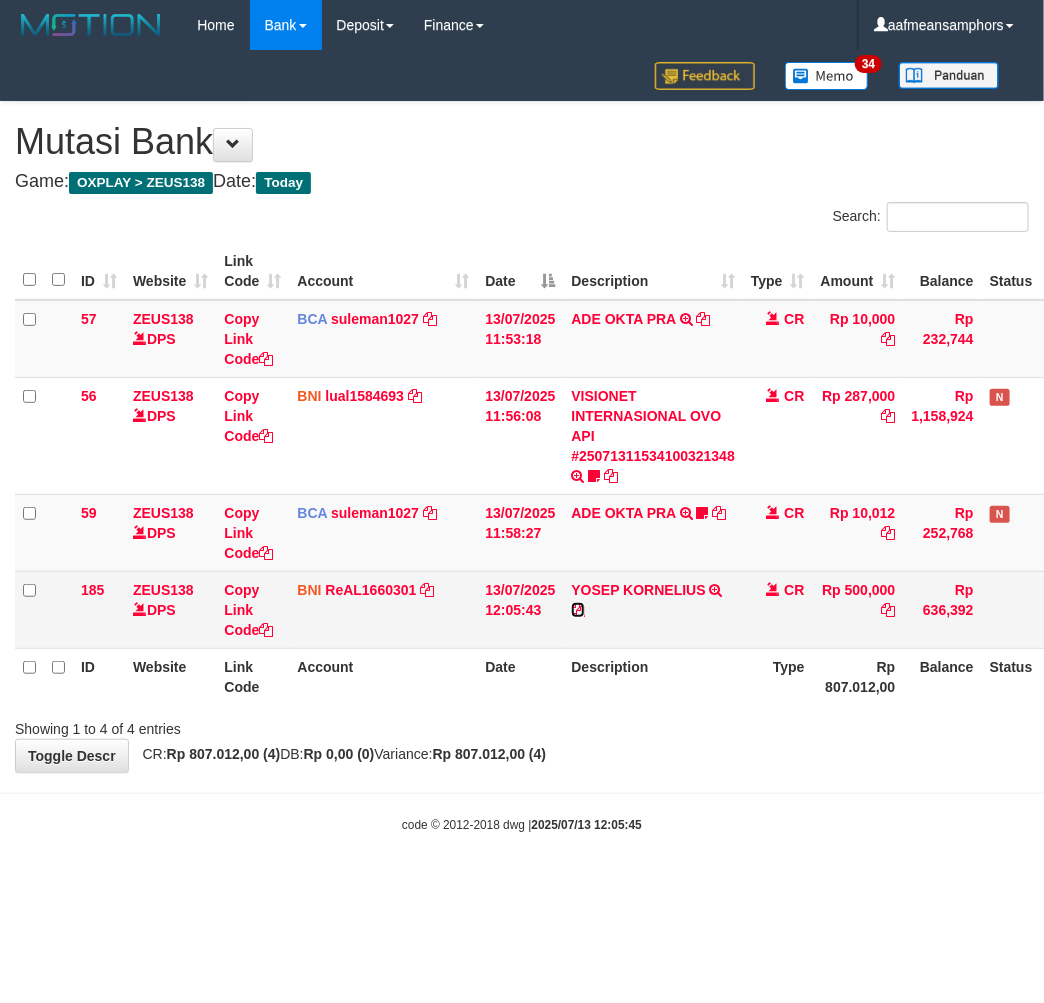 drag, startPoint x: 577, startPoint y: 613, endPoint x: 612, endPoint y: 602, distance: 36.687874 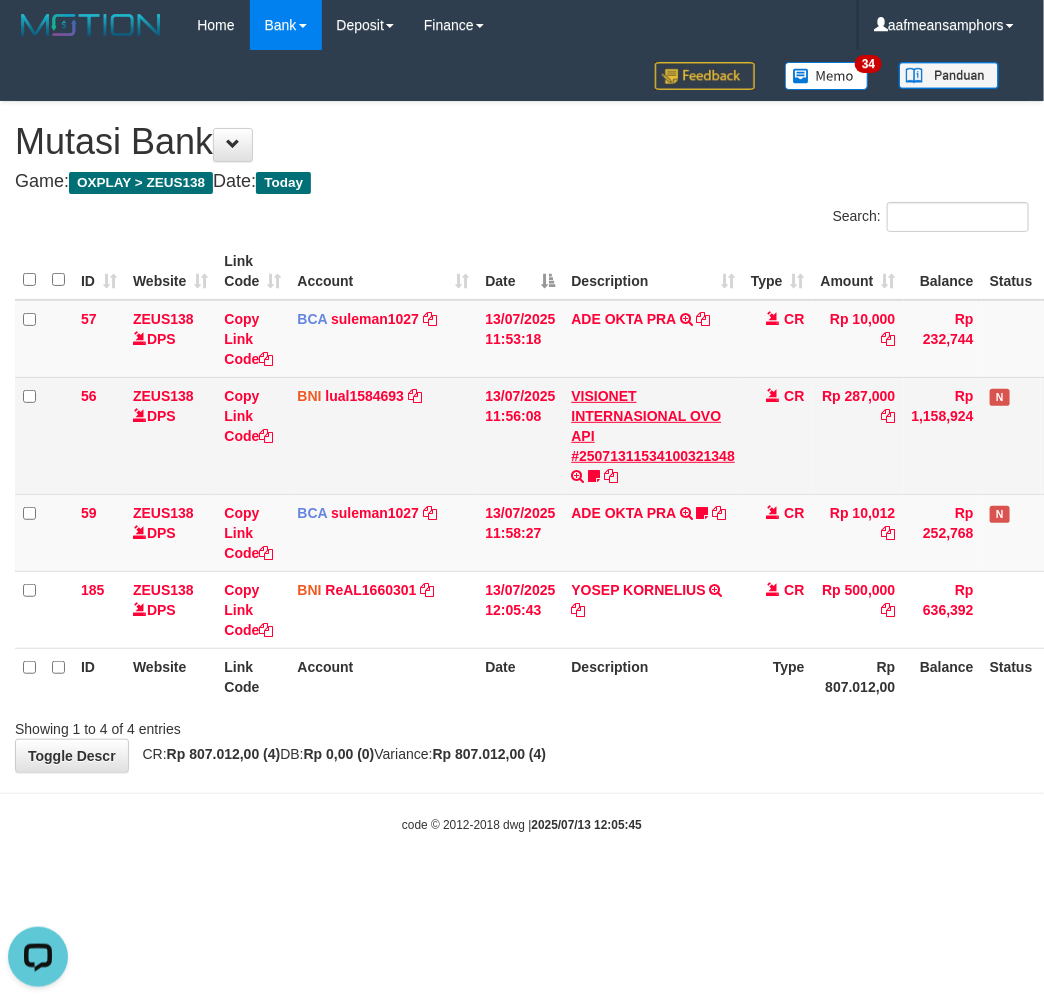 scroll, scrollTop: 0, scrollLeft: 0, axis: both 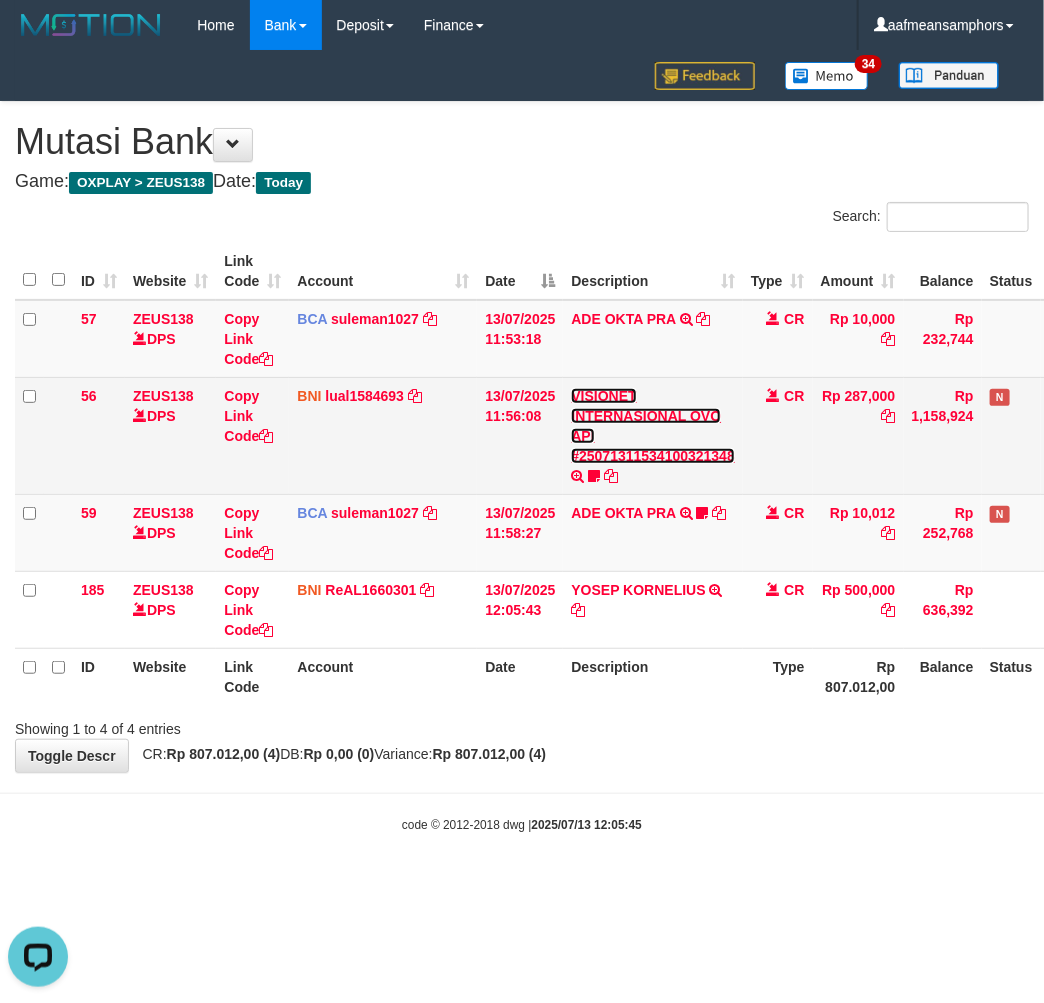 click on "VISIONET INTERNASIONAL OVO API #25071311534100321348" at bounding box center [653, 426] 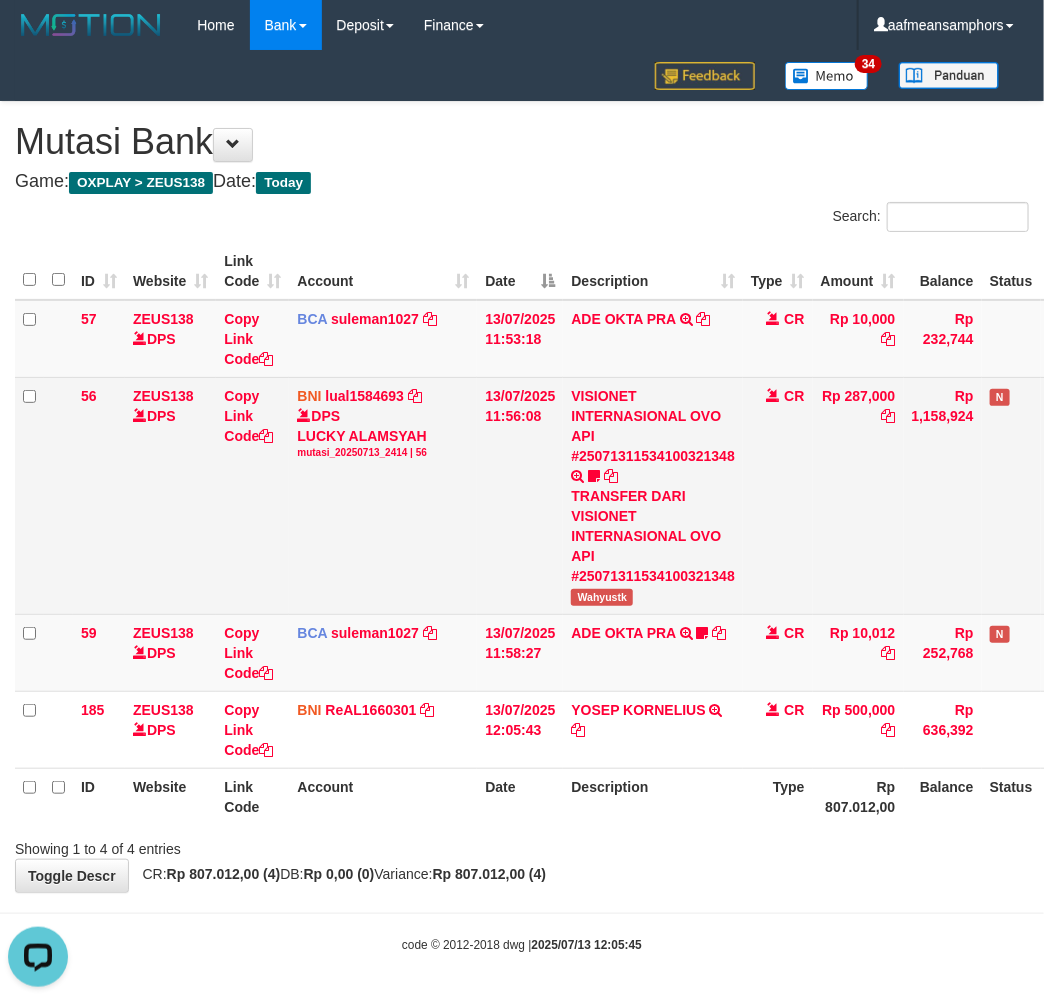 click on "Wahyustk" at bounding box center (602, 597) 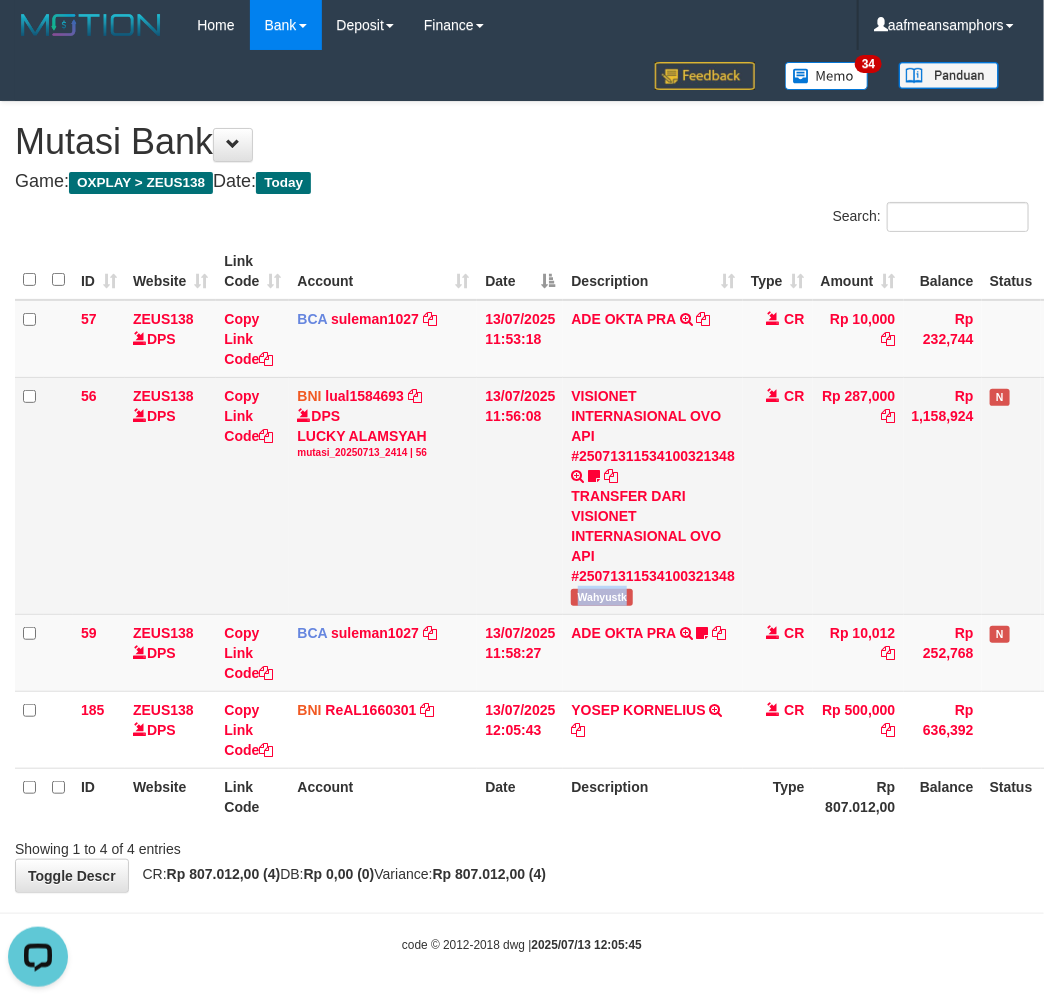 click on "Wahyustk" at bounding box center (602, 597) 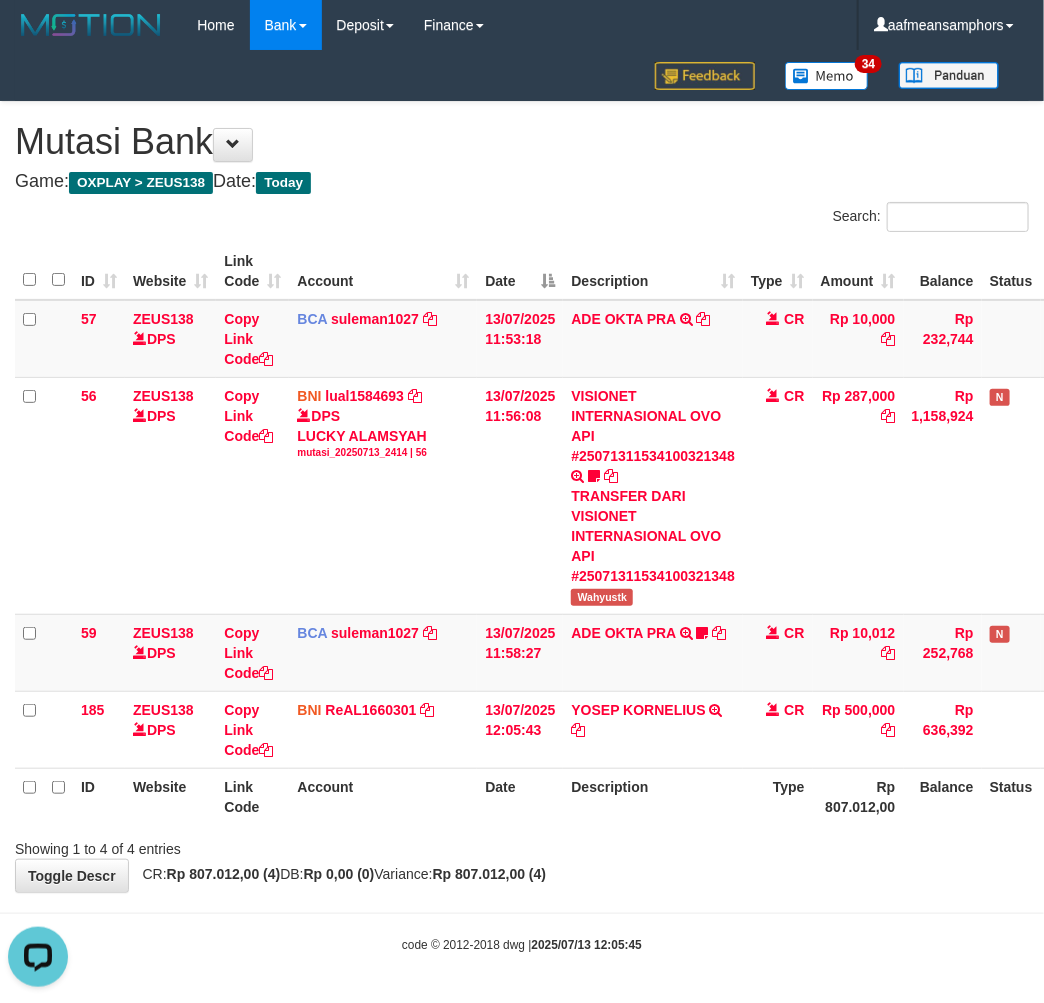 click on "Description" at bounding box center (653, 796) 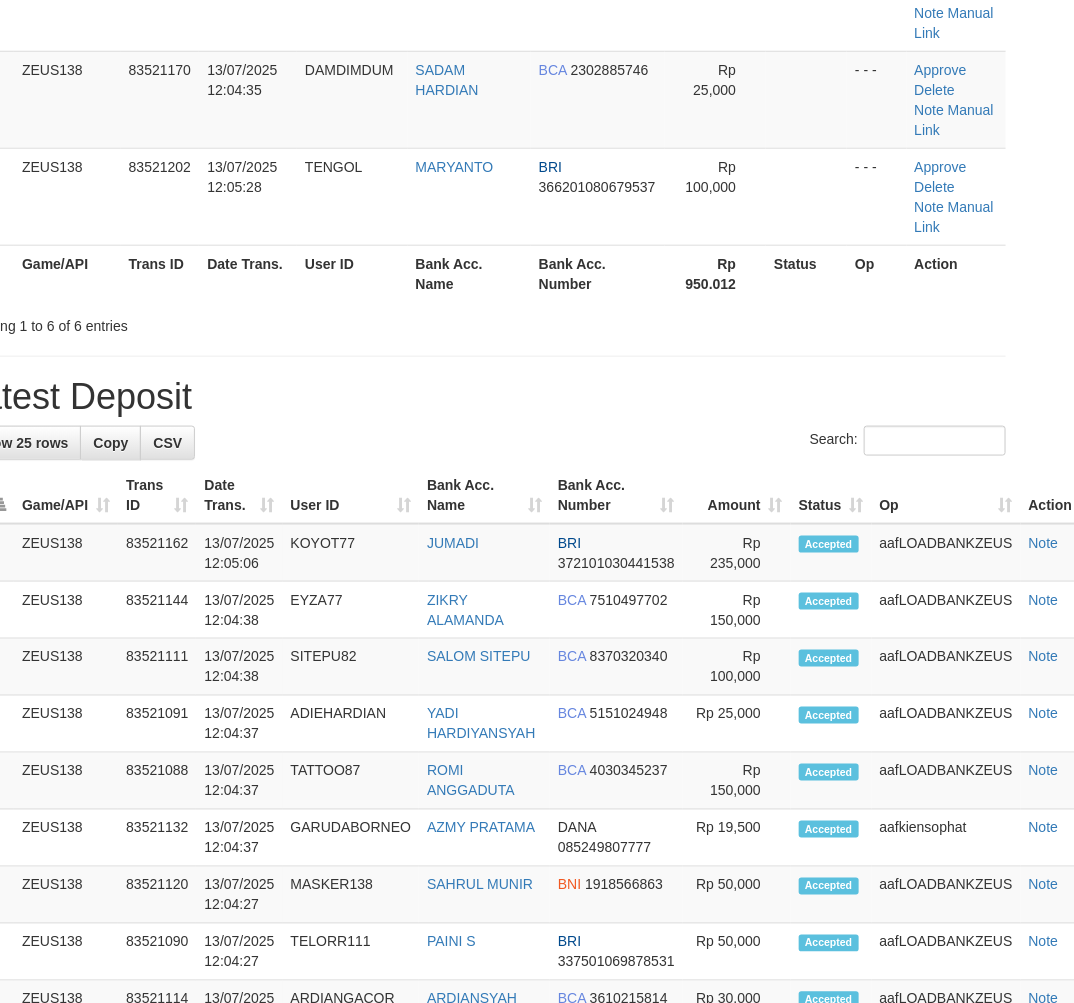 scroll, scrollTop: 372, scrollLeft: 53, axis: both 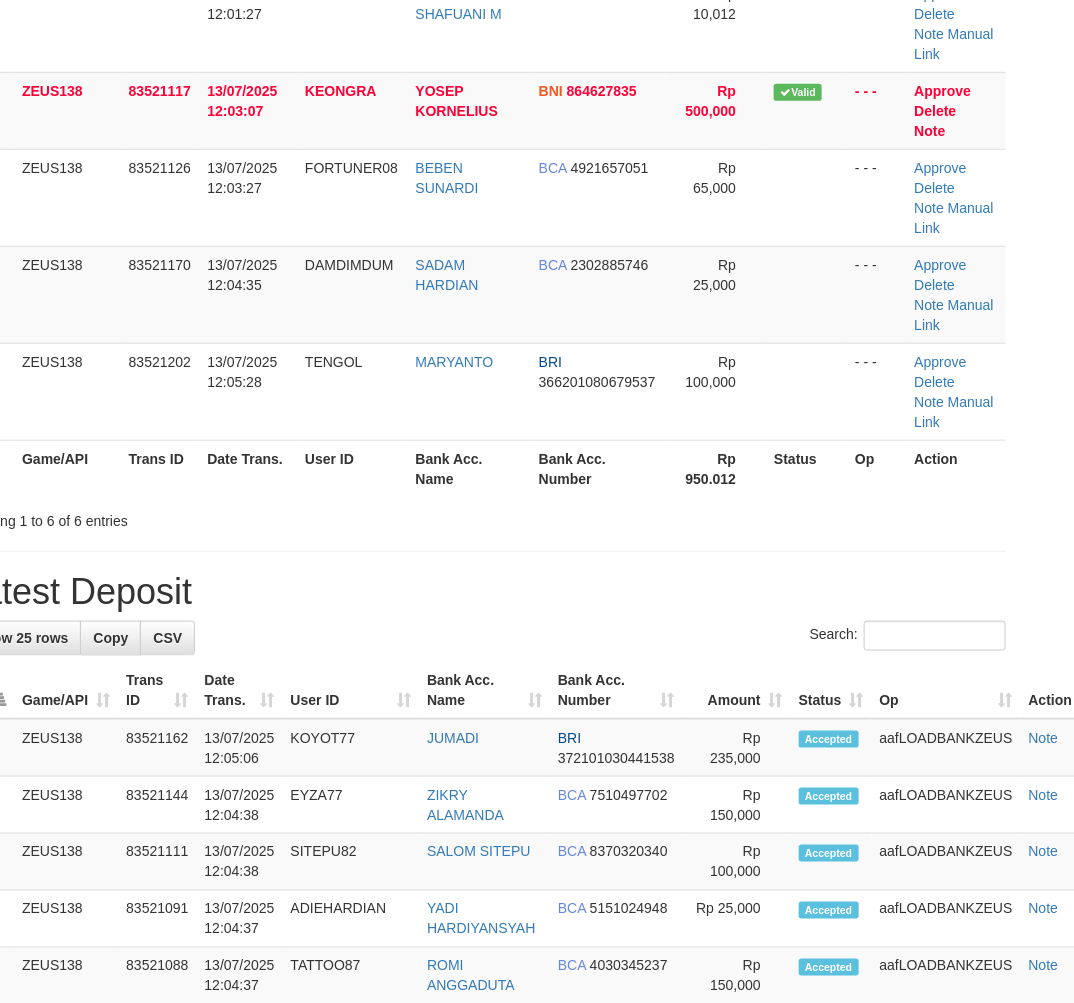 click on "**********" at bounding box center [484, 989] 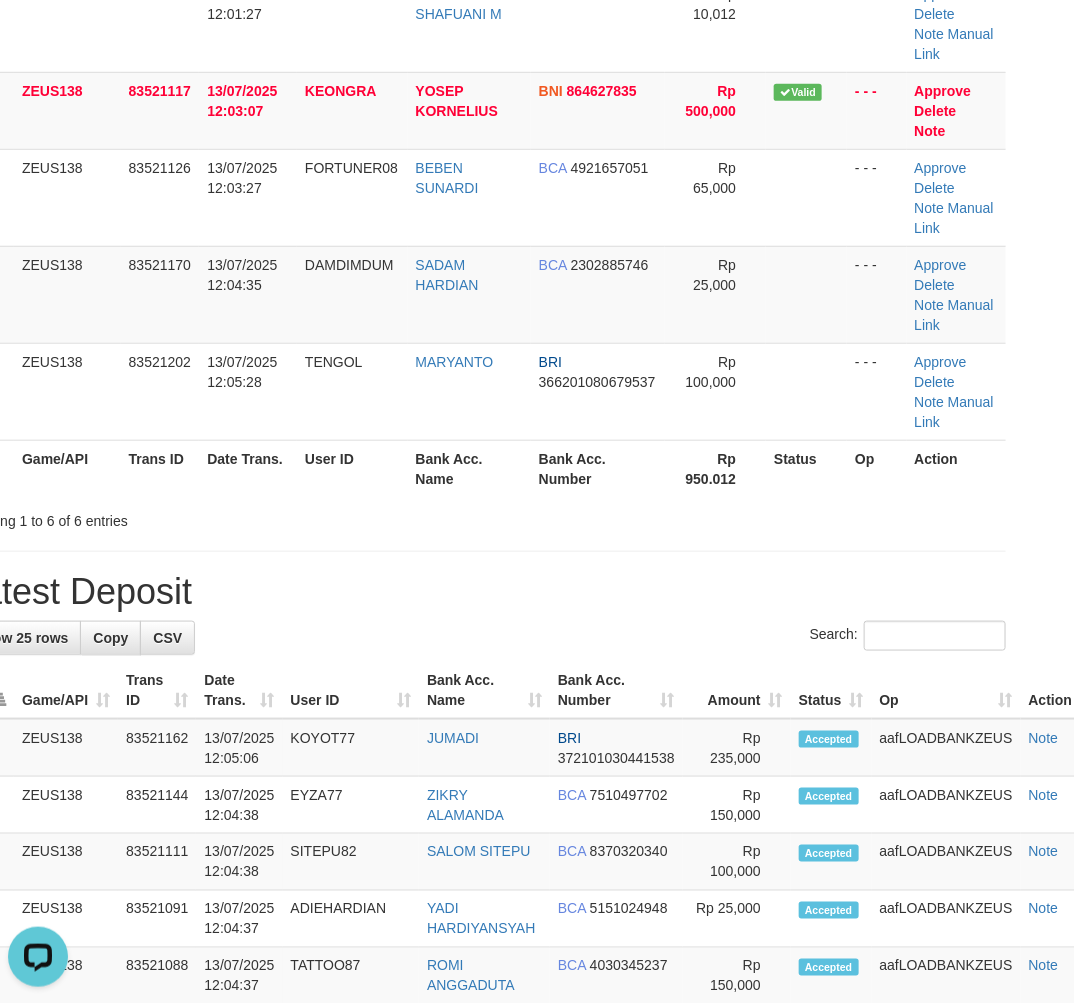 scroll, scrollTop: 0, scrollLeft: 0, axis: both 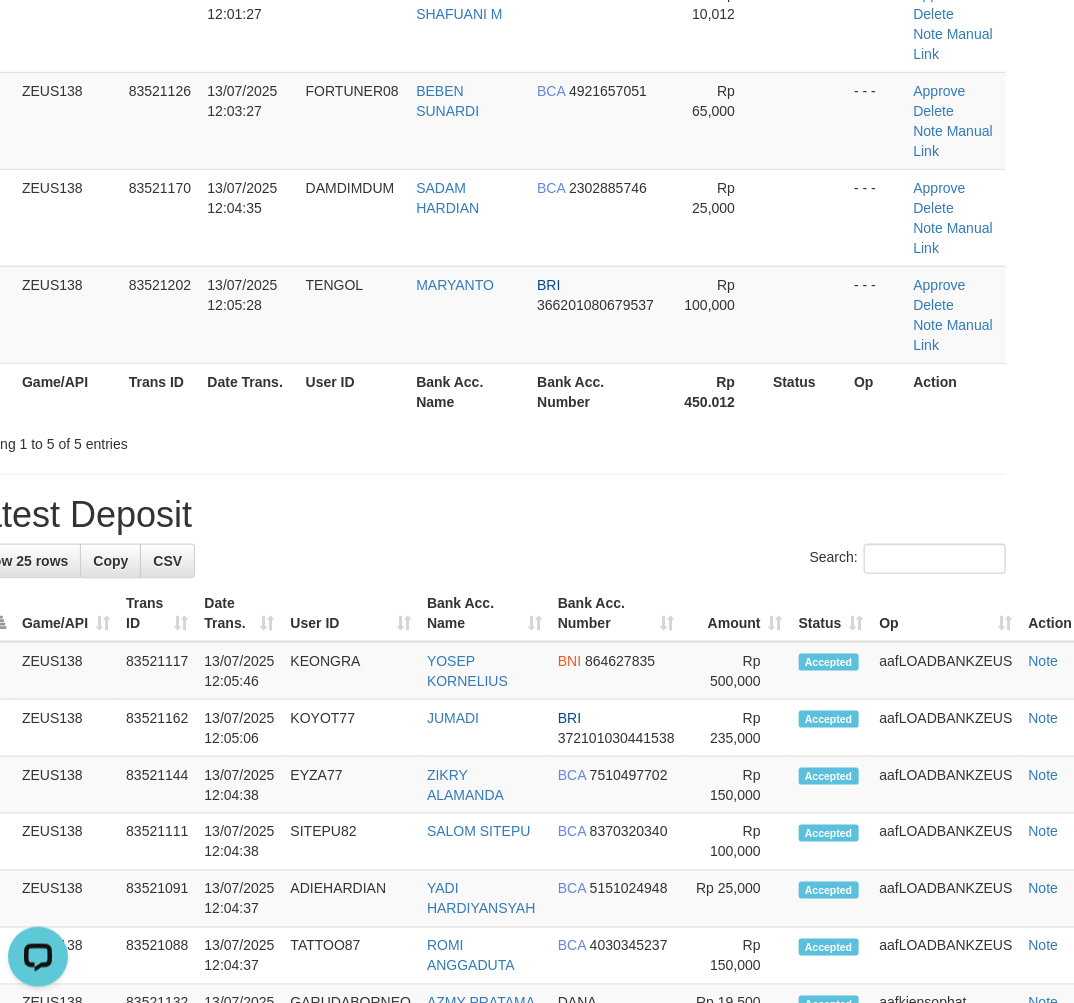 drag, startPoint x: 500, startPoint y: 787, endPoint x: 615, endPoint y: 470, distance: 337.21506 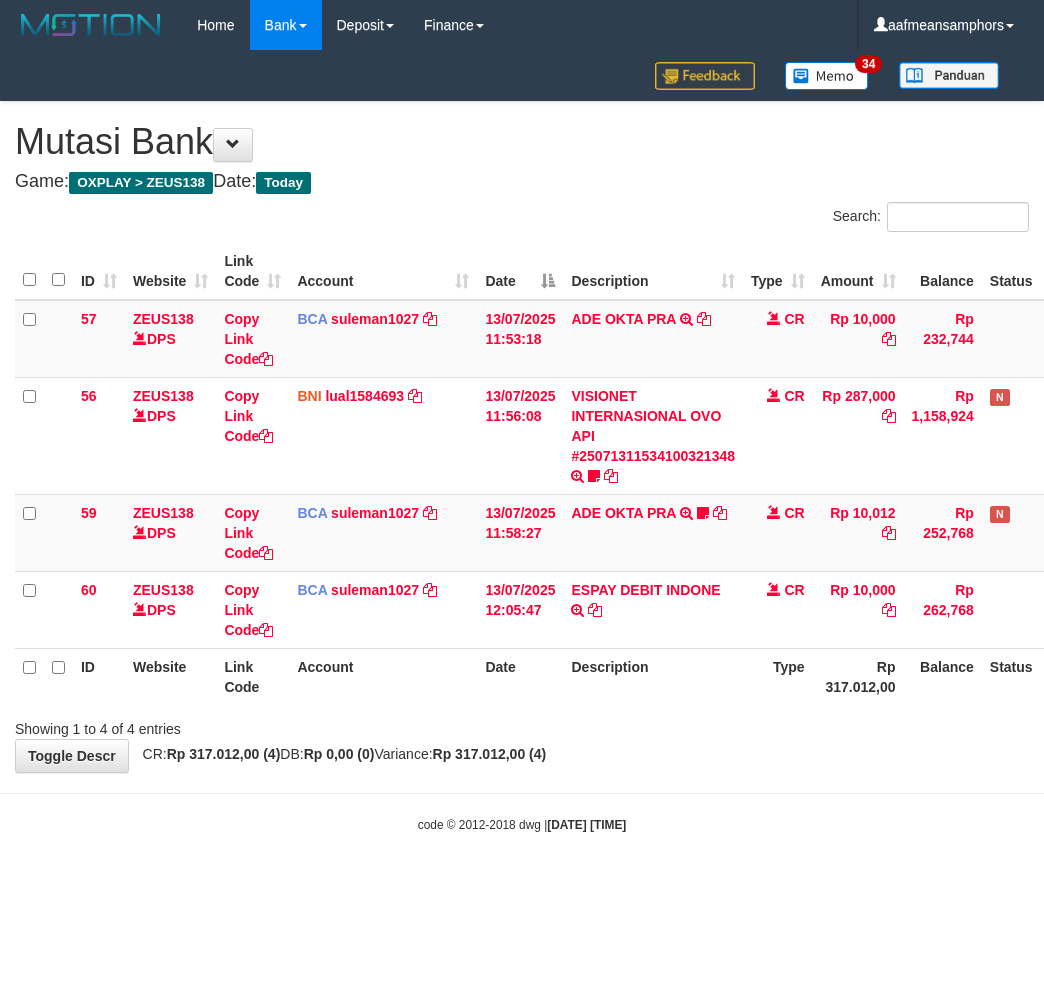 scroll, scrollTop: 0, scrollLeft: 0, axis: both 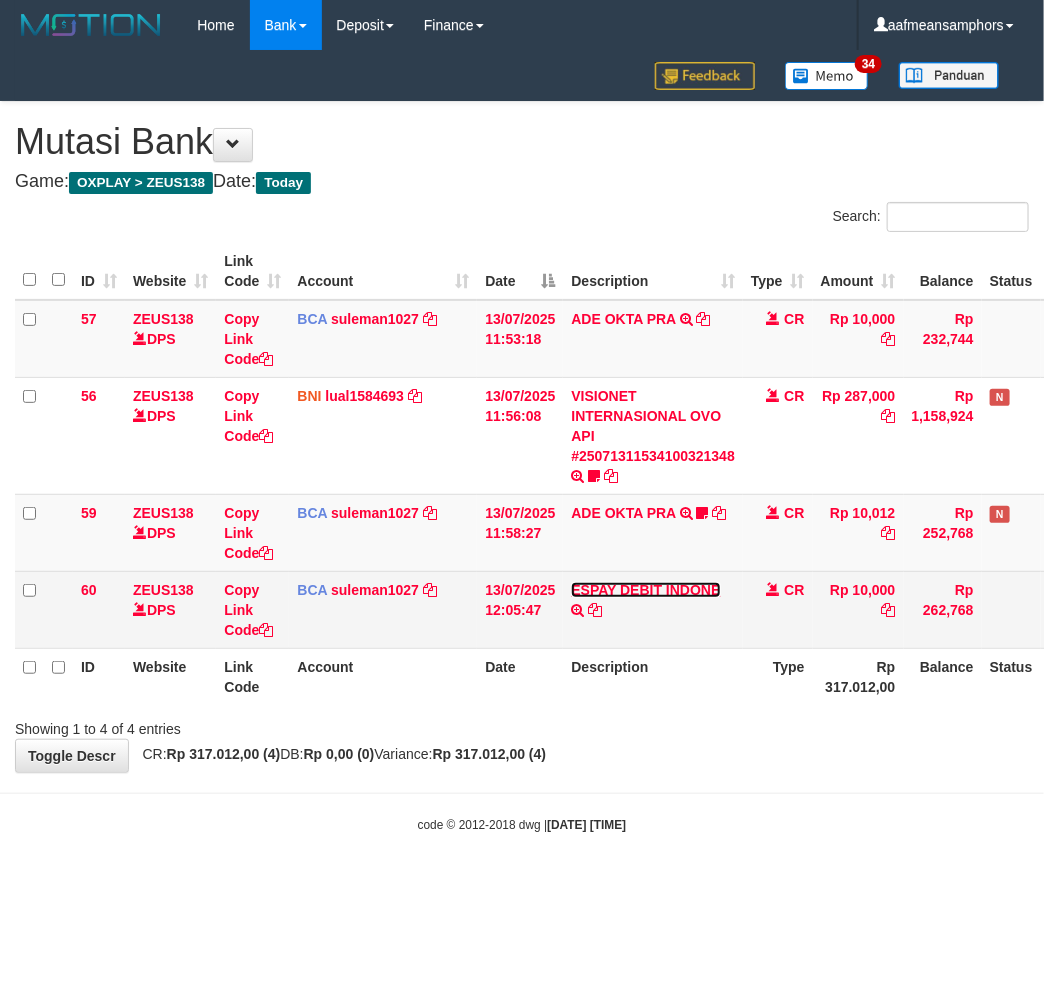 click on "ESPAY DEBIT INDONE" at bounding box center [645, 590] 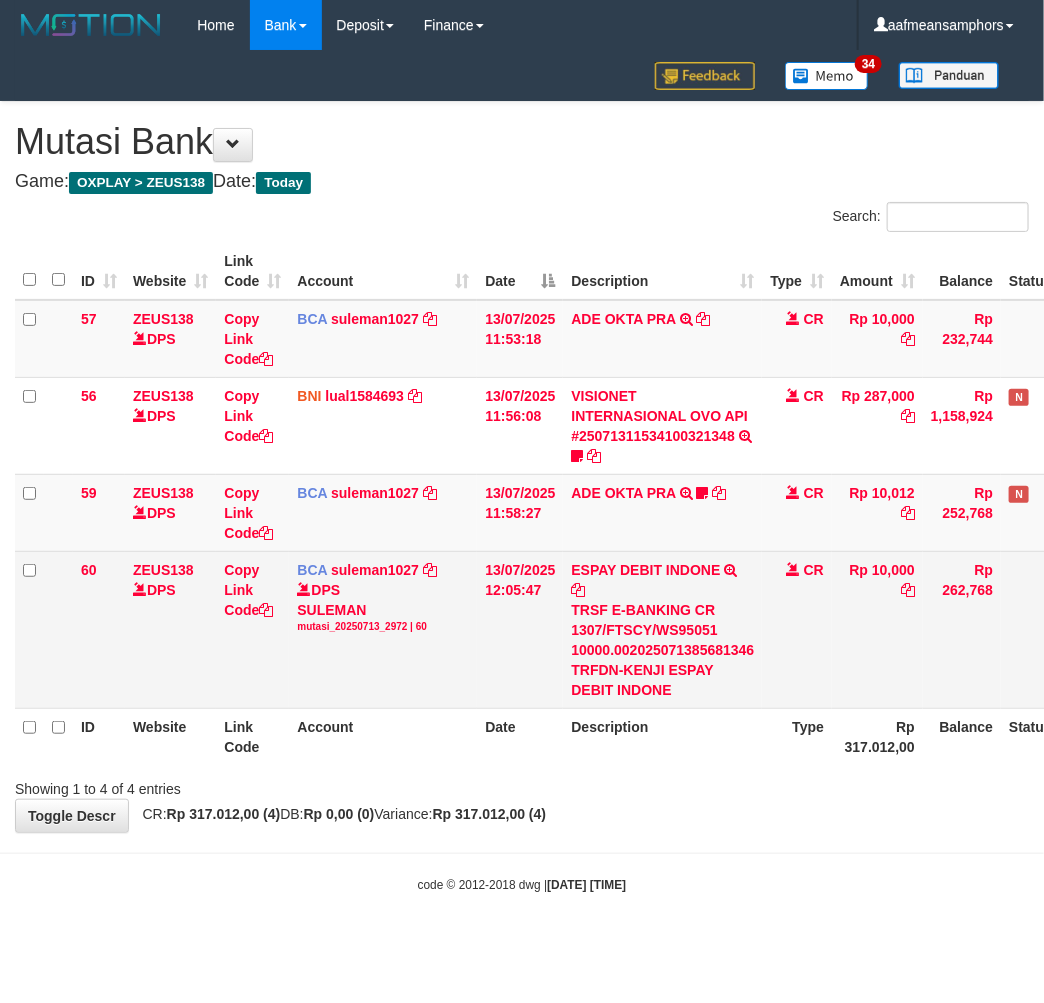 click on "TRSF E-BANKING CR 1307/FTSCY/WS95051
10000.002025071385681346 TRFDN-KENJI
ESPAY DEBIT INDONE" at bounding box center [662, 650] 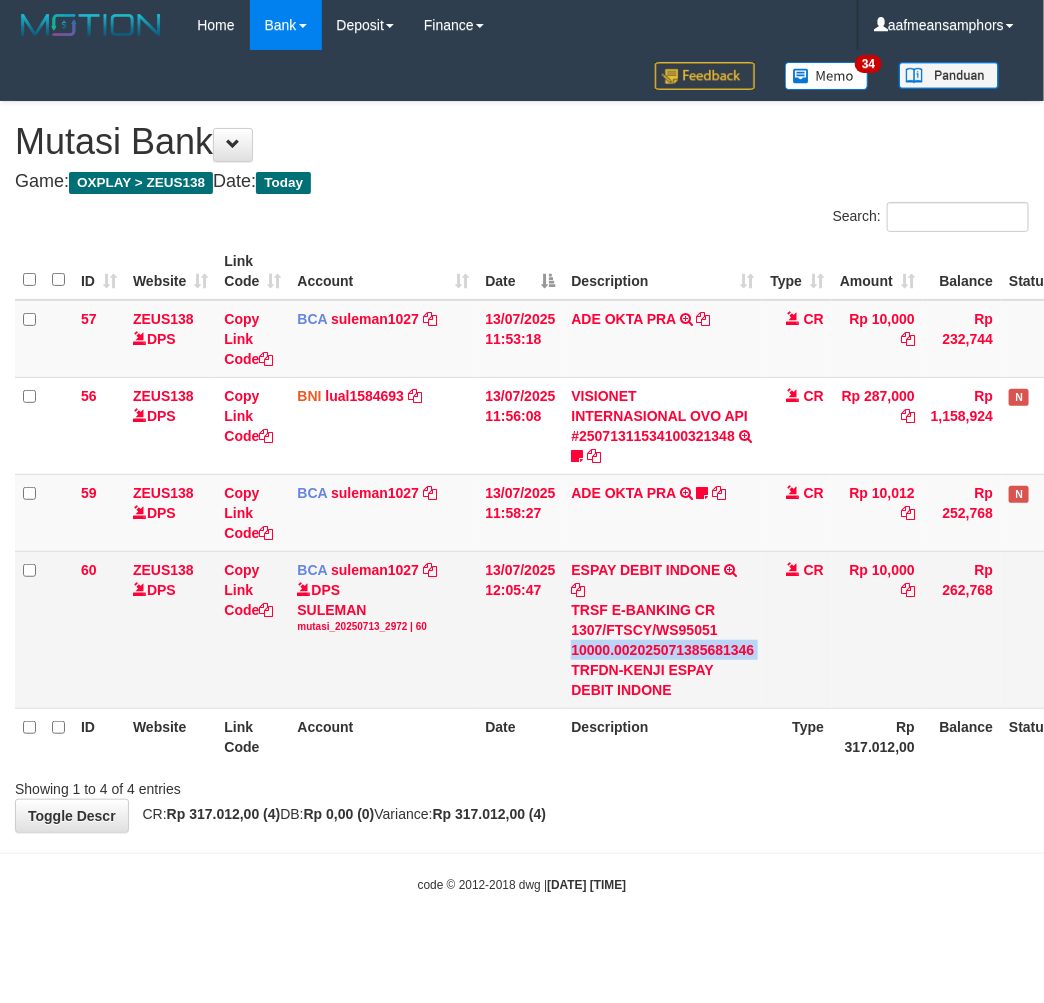 click on "TRSF E-BANKING CR 1307/FTSCY/WS95051
10000.002025071385681346 TRFDN-KENJI
ESPAY DEBIT INDONE" at bounding box center [662, 650] 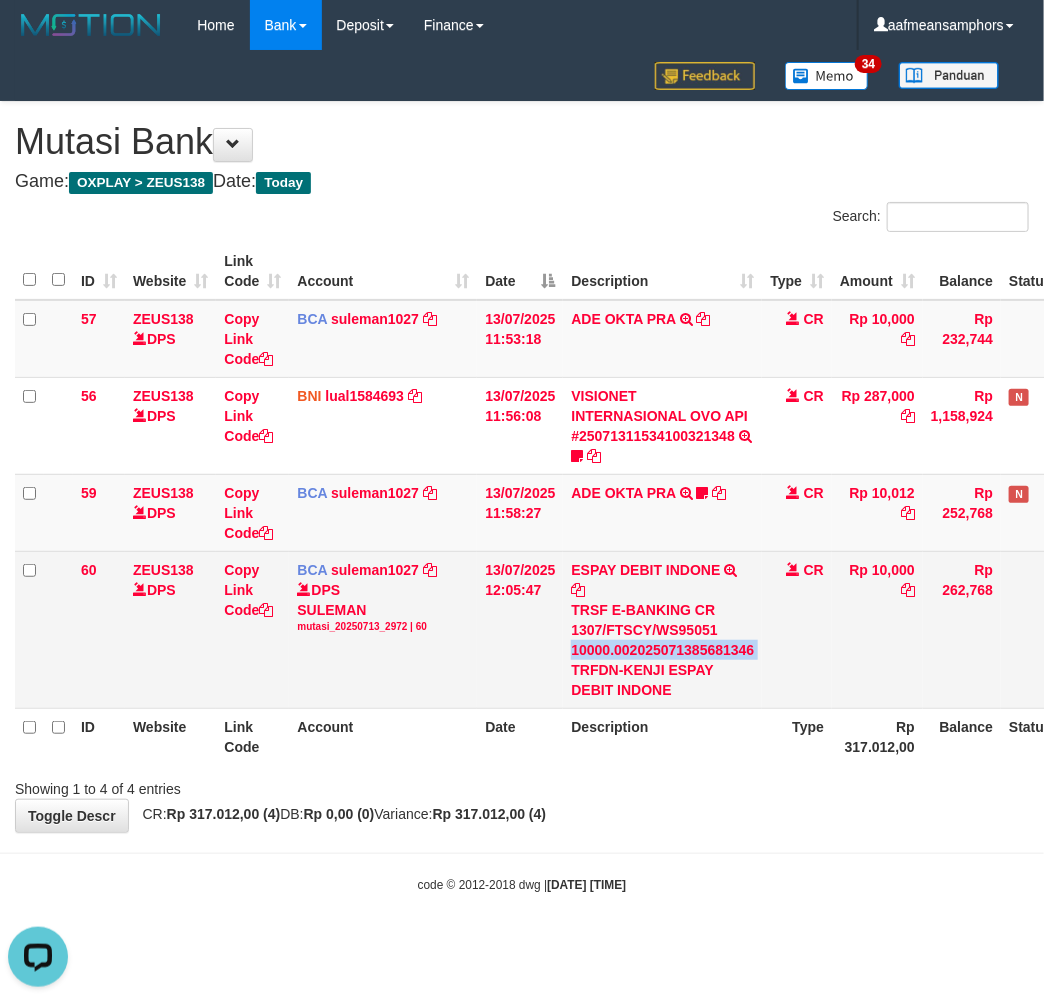 scroll, scrollTop: 0, scrollLeft: 0, axis: both 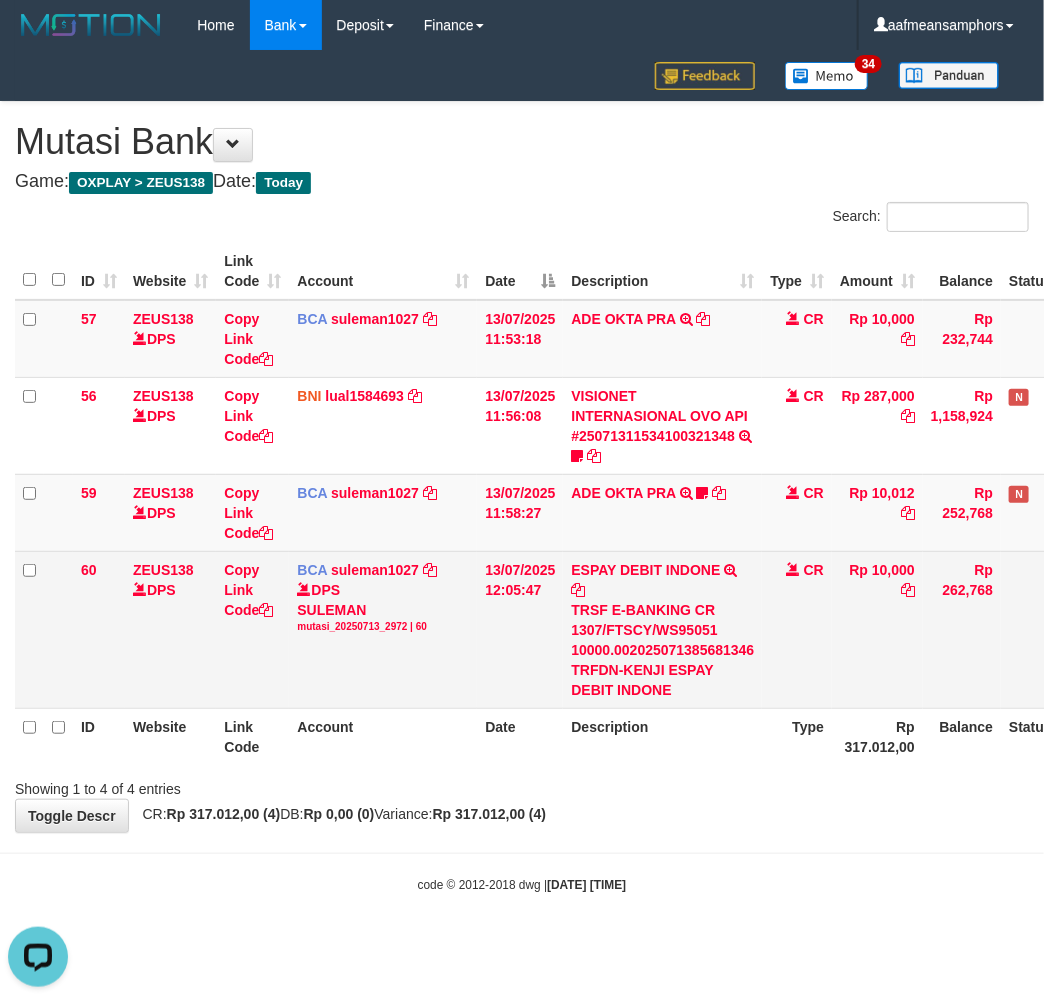click on "TRSF E-BANKING CR 1307/FTSCY/WS95051
10000.002025071385681346 TRFDN-KENJI
ESPAY DEBIT INDONE" at bounding box center [662, 650] 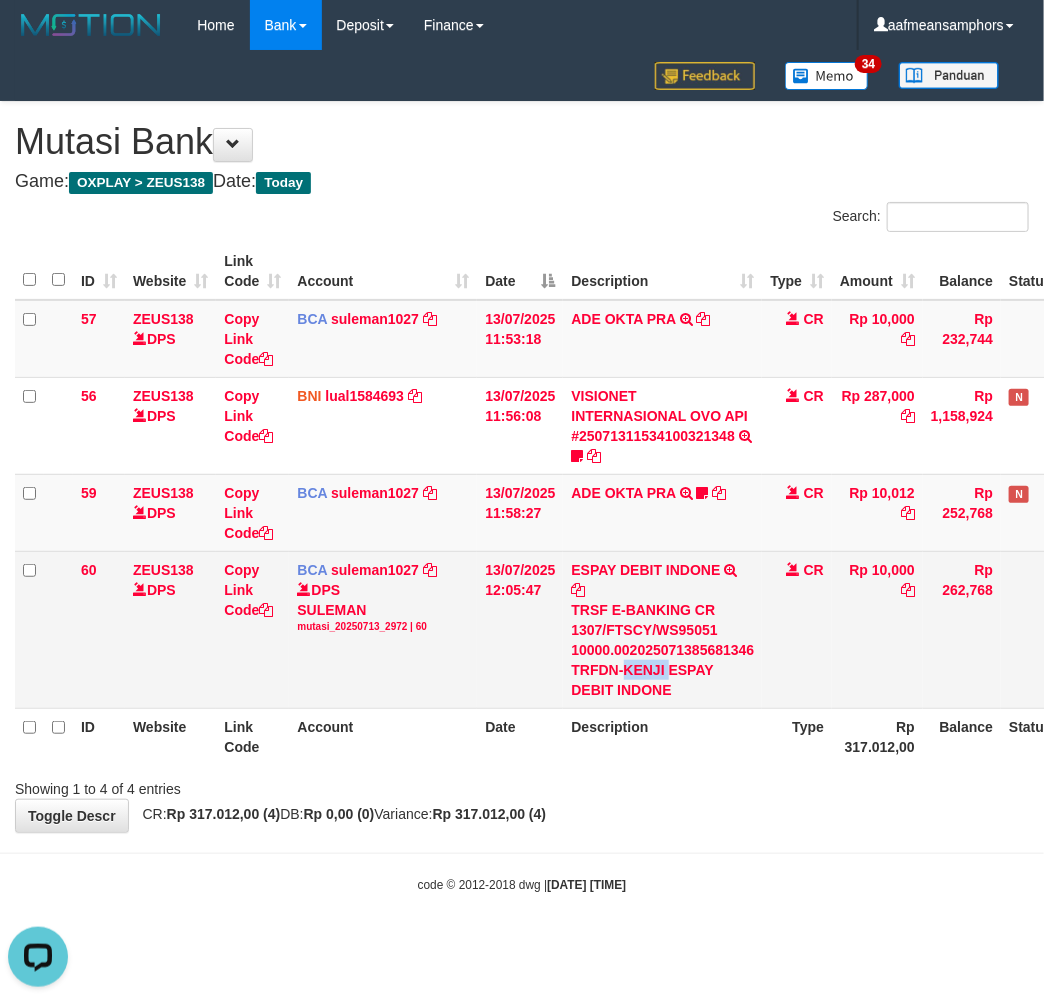 click on "TRSF E-BANKING CR 1307/FTSCY/WS95051
10000.002025071385681346 TRFDN-KENJI
ESPAY DEBIT INDONE" at bounding box center (662, 650) 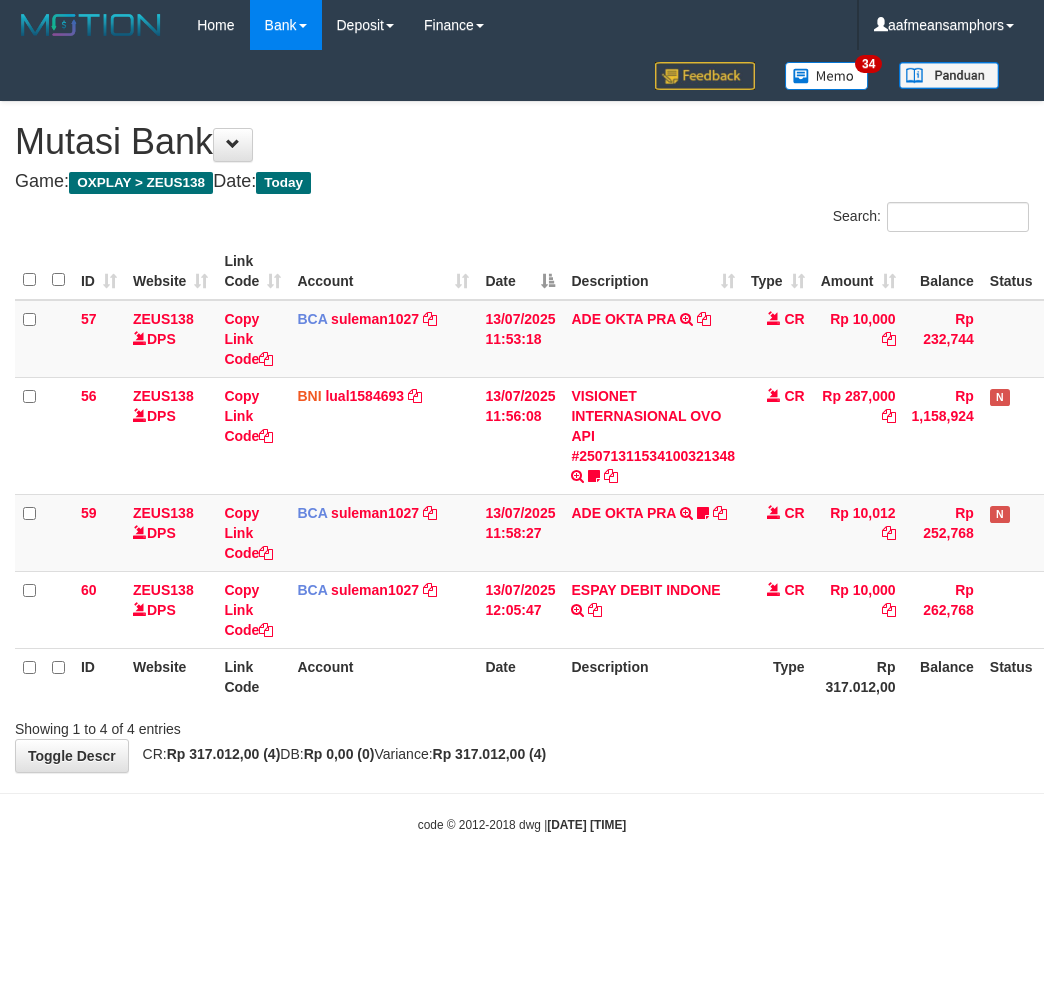scroll, scrollTop: 0, scrollLeft: 0, axis: both 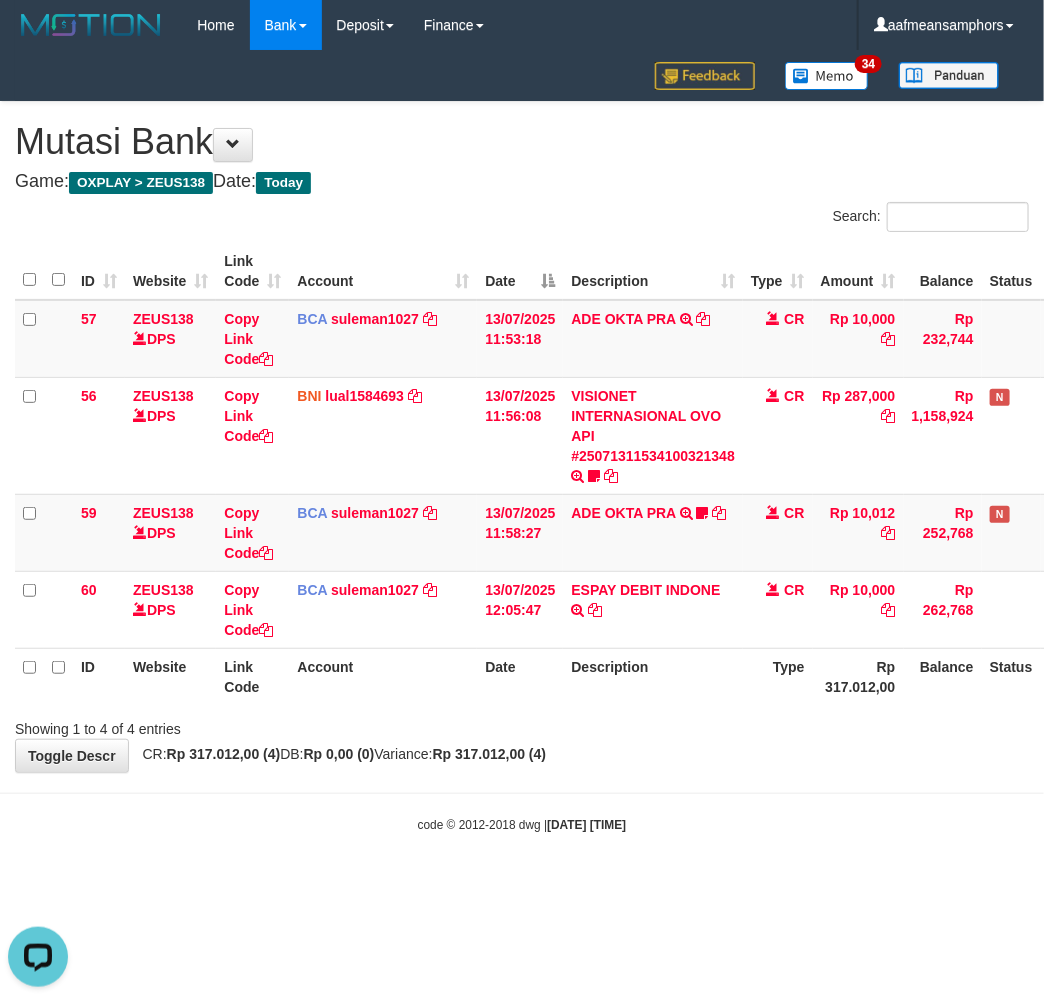 drag, startPoint x: 636, startPoint y: 790, endPoint x: 674, endPoint y: 768, distance: 43.908997 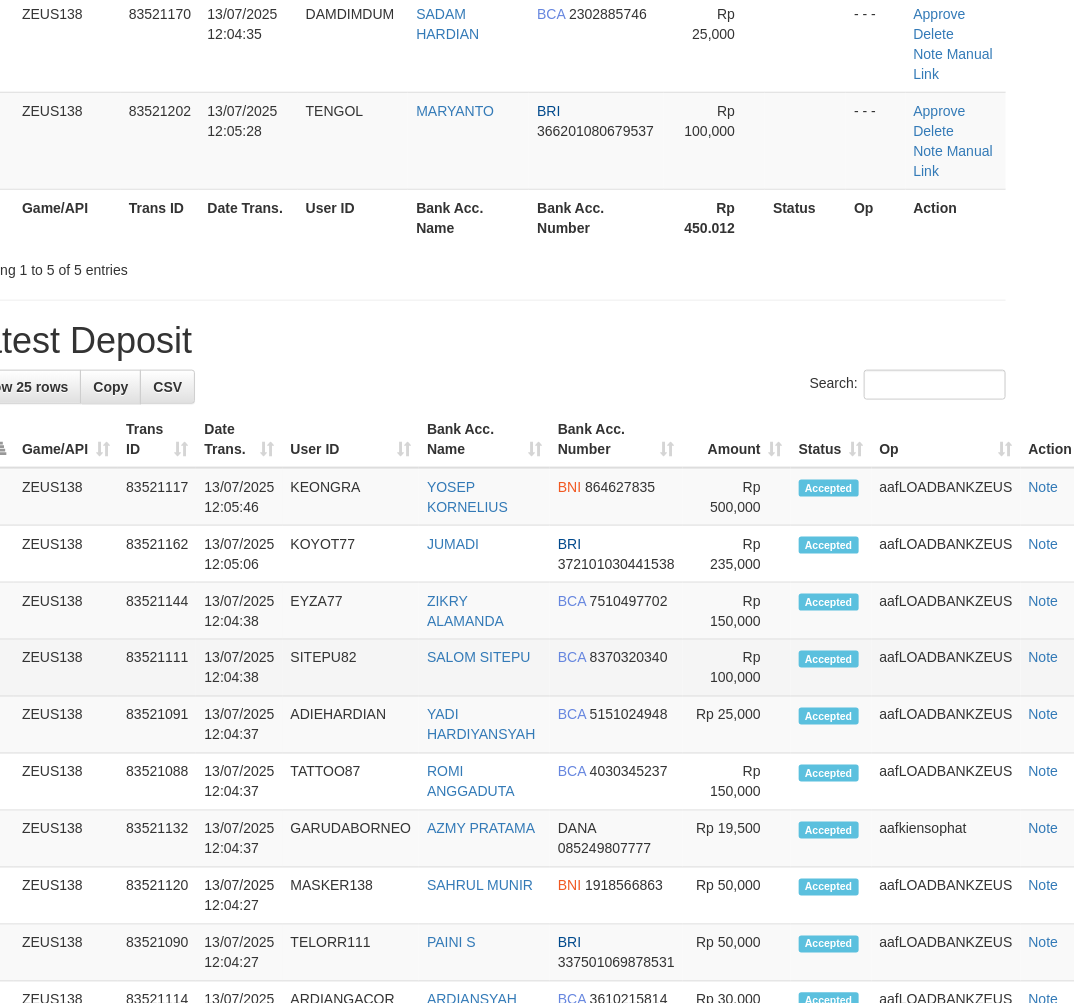 scroll, scrollTop: 372, scrollLeft: 53, axis: both 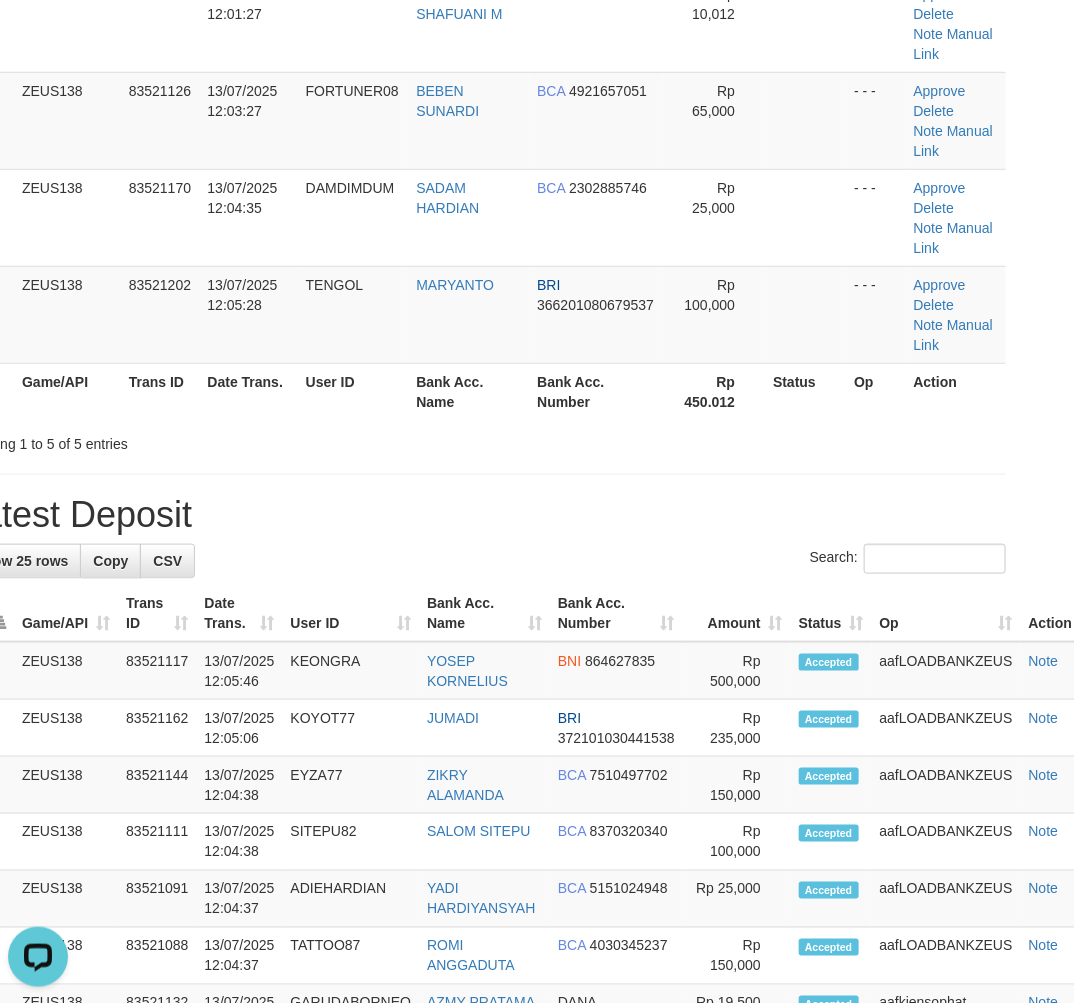 click on "**********" at bounding box center [484, 950] 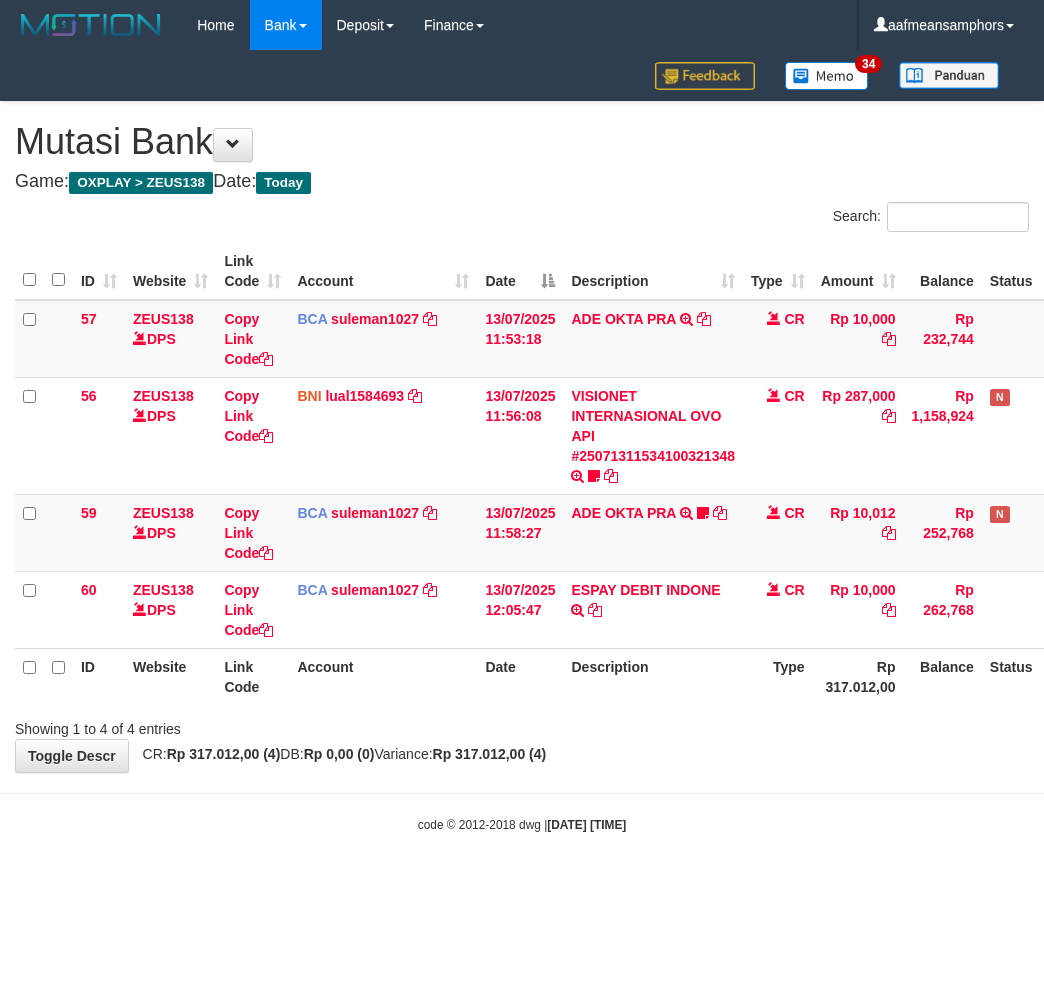scroll, scrollTop: 0, scrollLeft: 0, axis: both 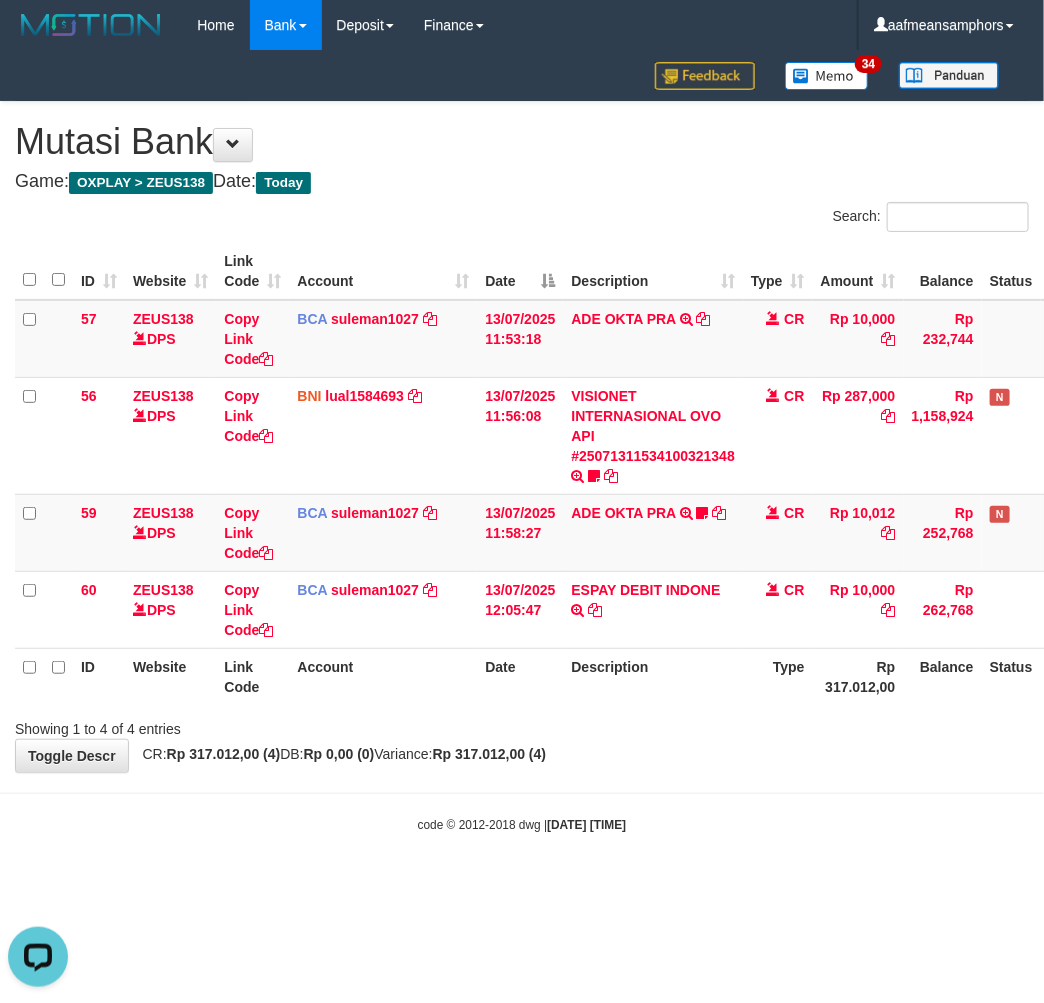 click on "Toggle navigation
Home
Bank
Account List
Load
By Website
Group
[OXPLAY]													ZEUS138
By Load Group (DPS)" at bounding box center [522, 442] 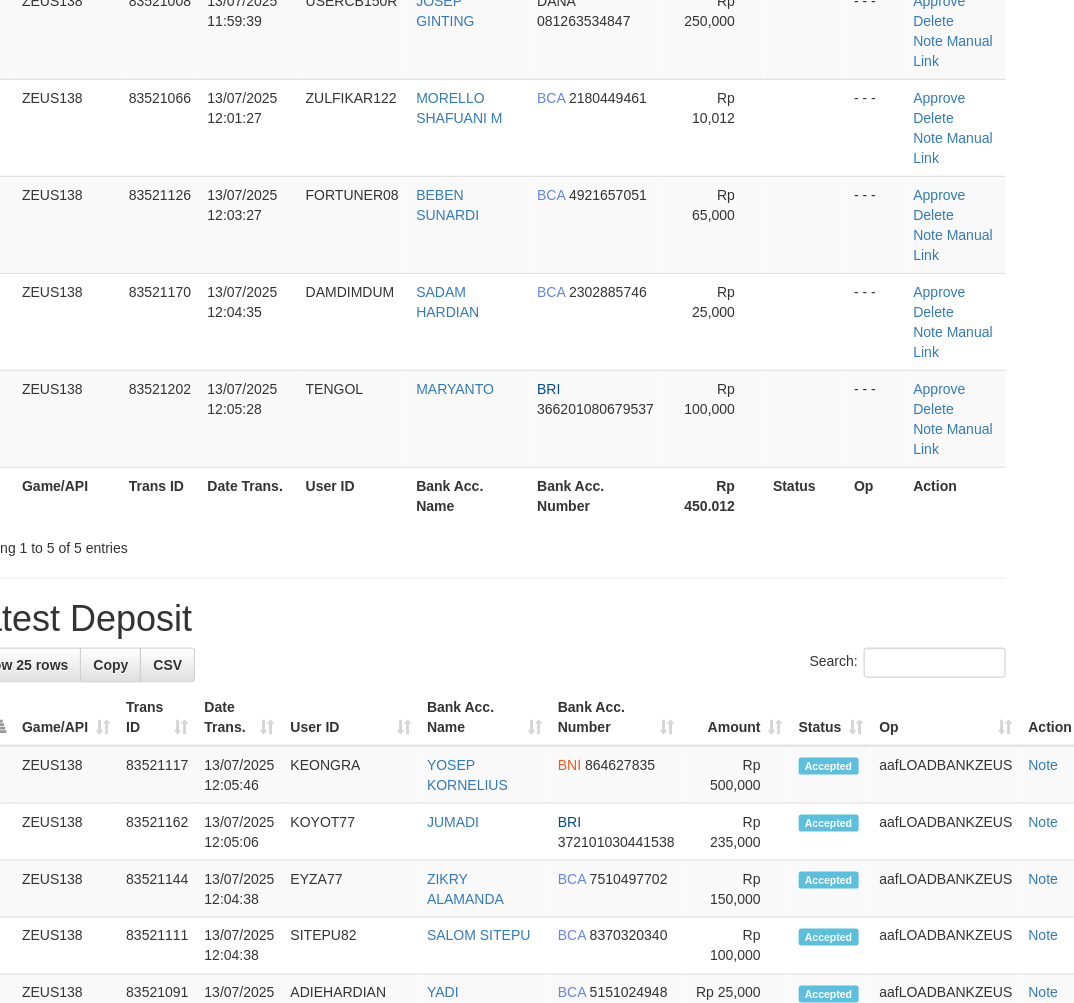 scroll, scrollTop: 150, scrollLeft: 53, axis: both 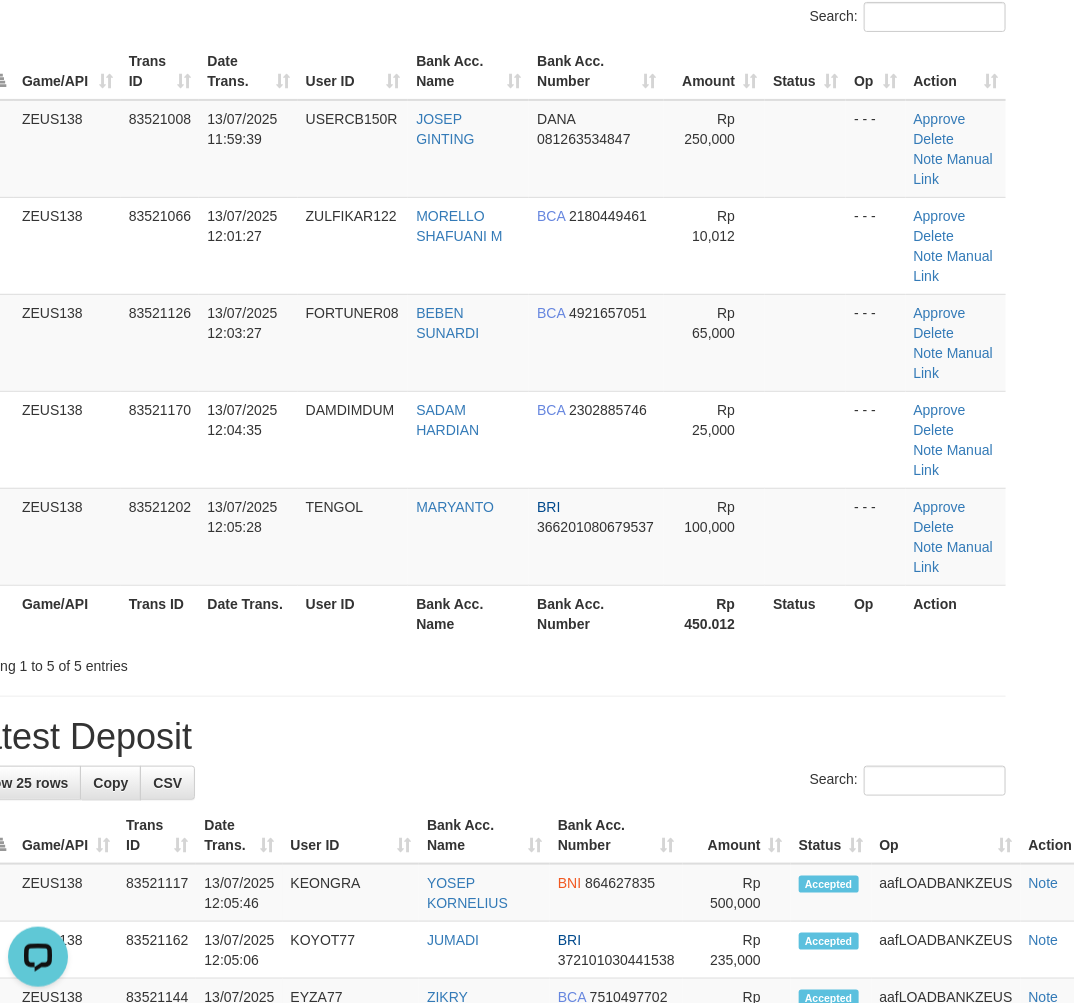 click on "Showing 1 to 5 of 5 entries" at bounding box center (171, 662) 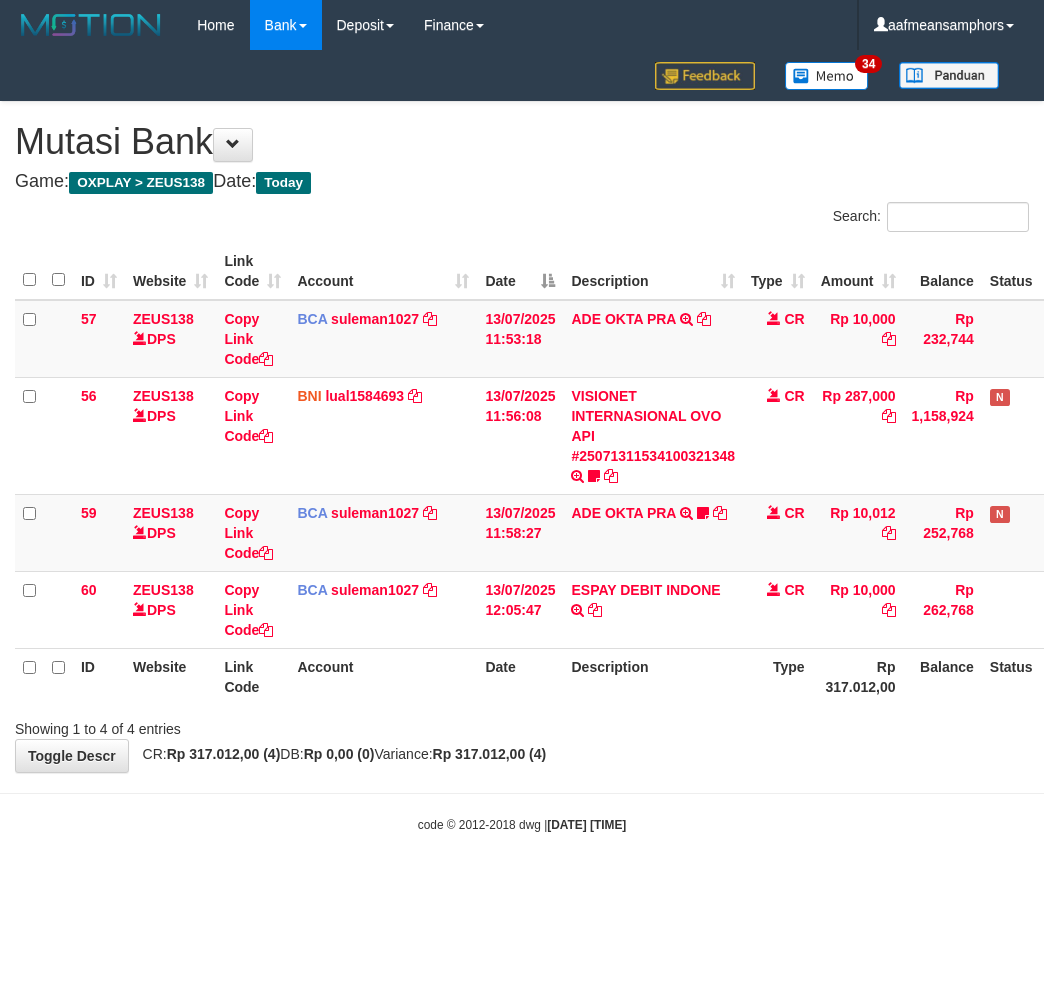 scroll, scrollTop: 0, scrollLeft: 0, axis: both 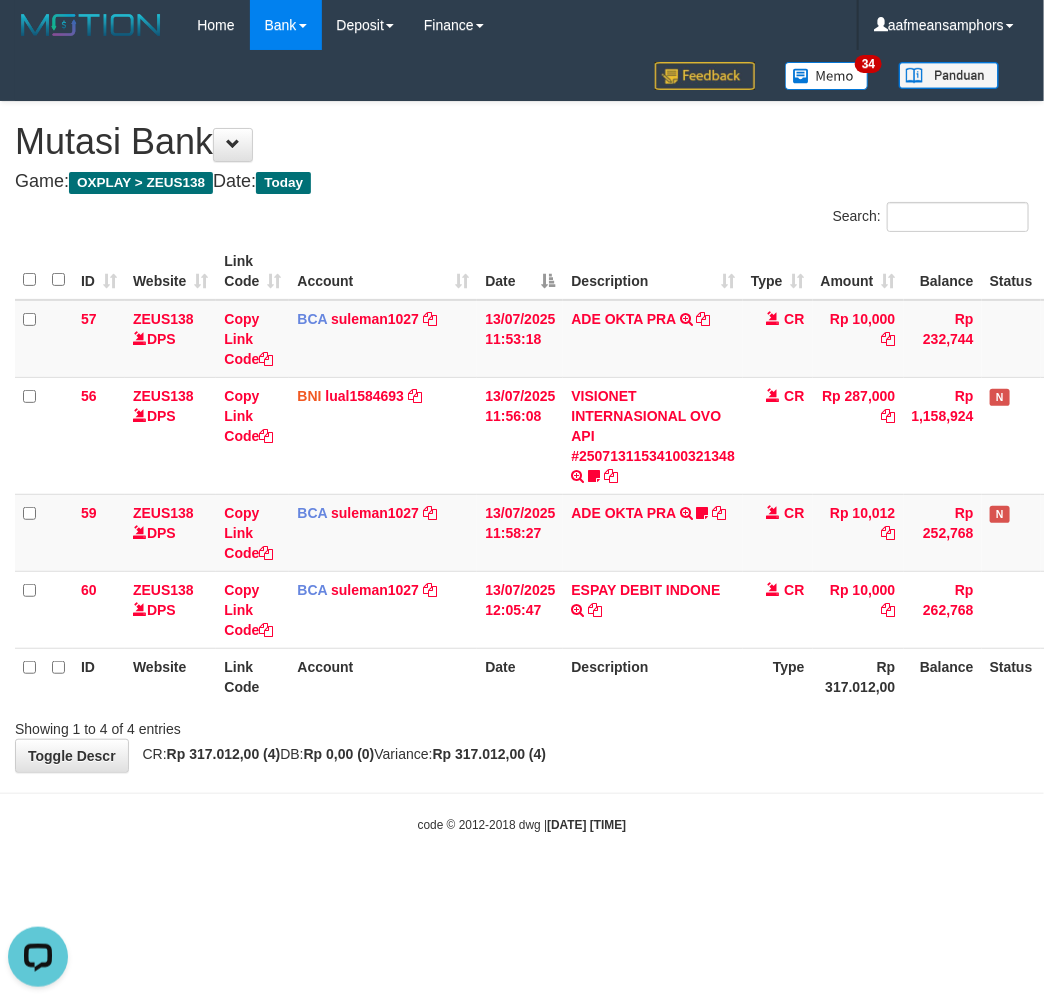 click on "Showing 1 to 4 of 4 entries" at bounding box center (522, 725) 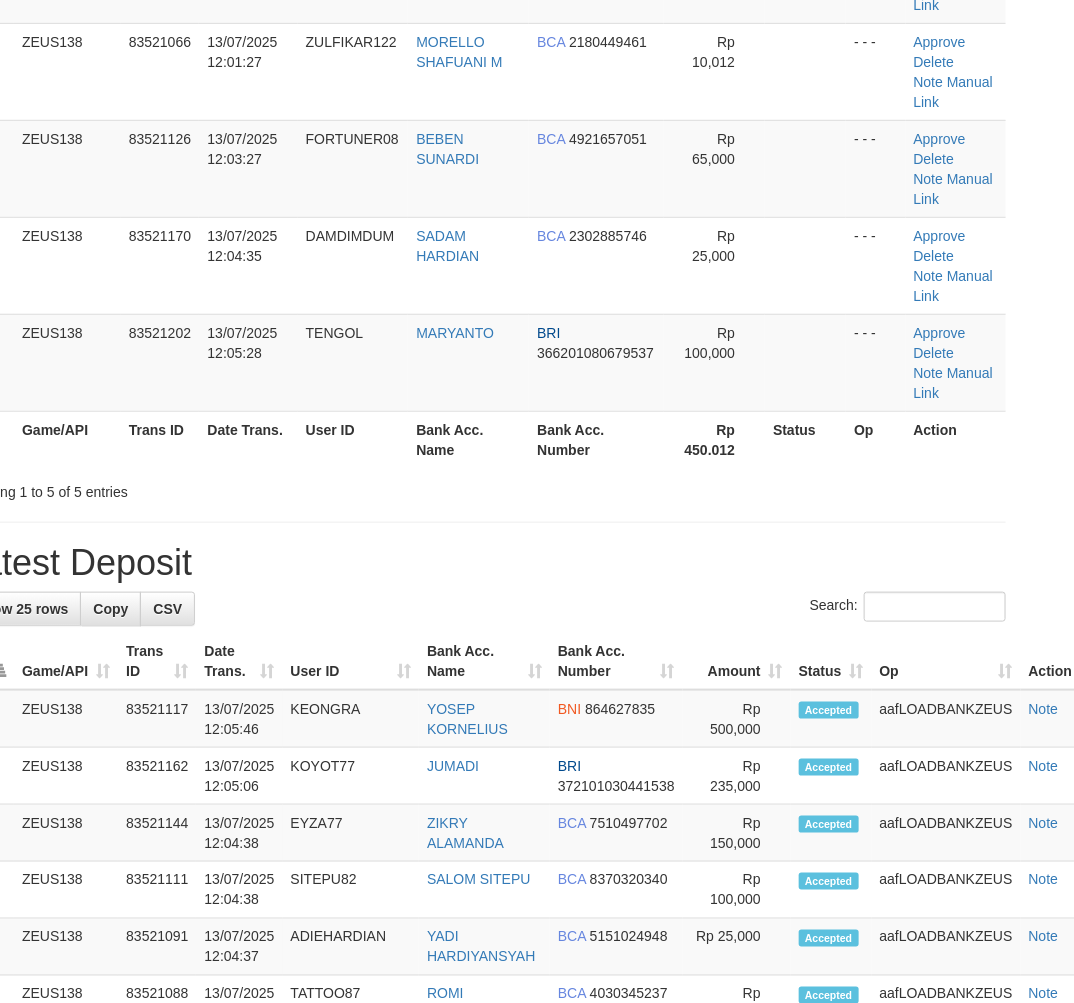 scroll, scrollTop: 150, scrollLeft: 53, axis: both 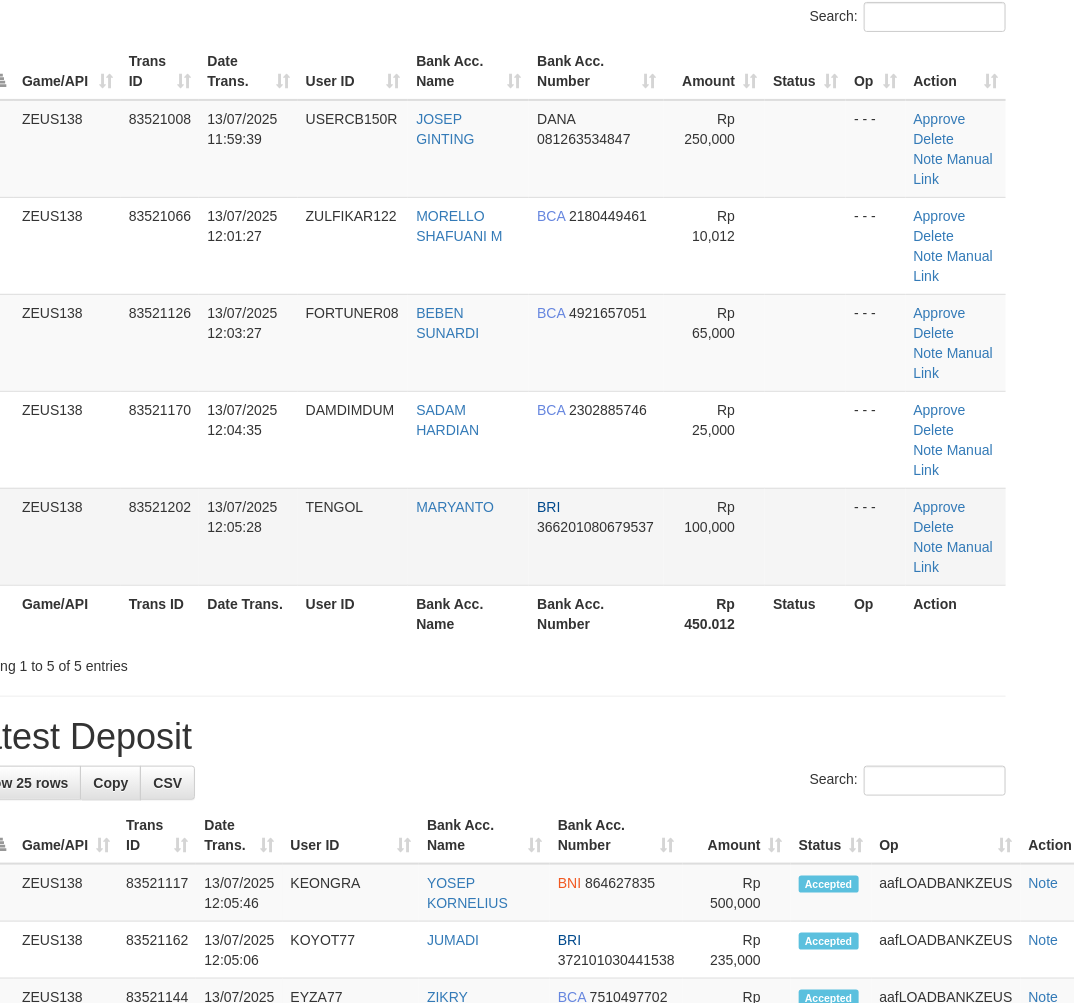 drag, startPoint x: 437, startPoint y: 558, endPoint x: 448, endPoint y: 561, distance: 11.401754 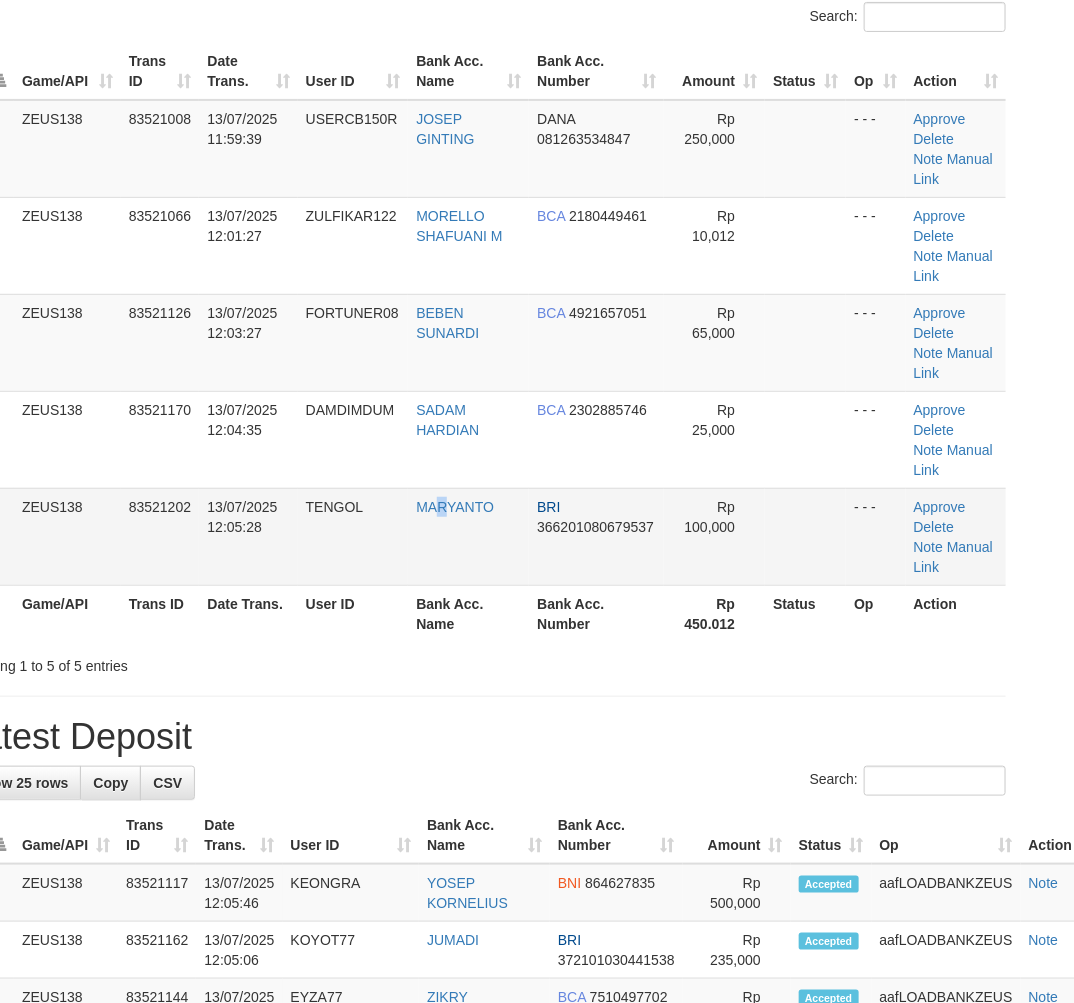 click on "MARYANTO" at bounding box center (468, 536) 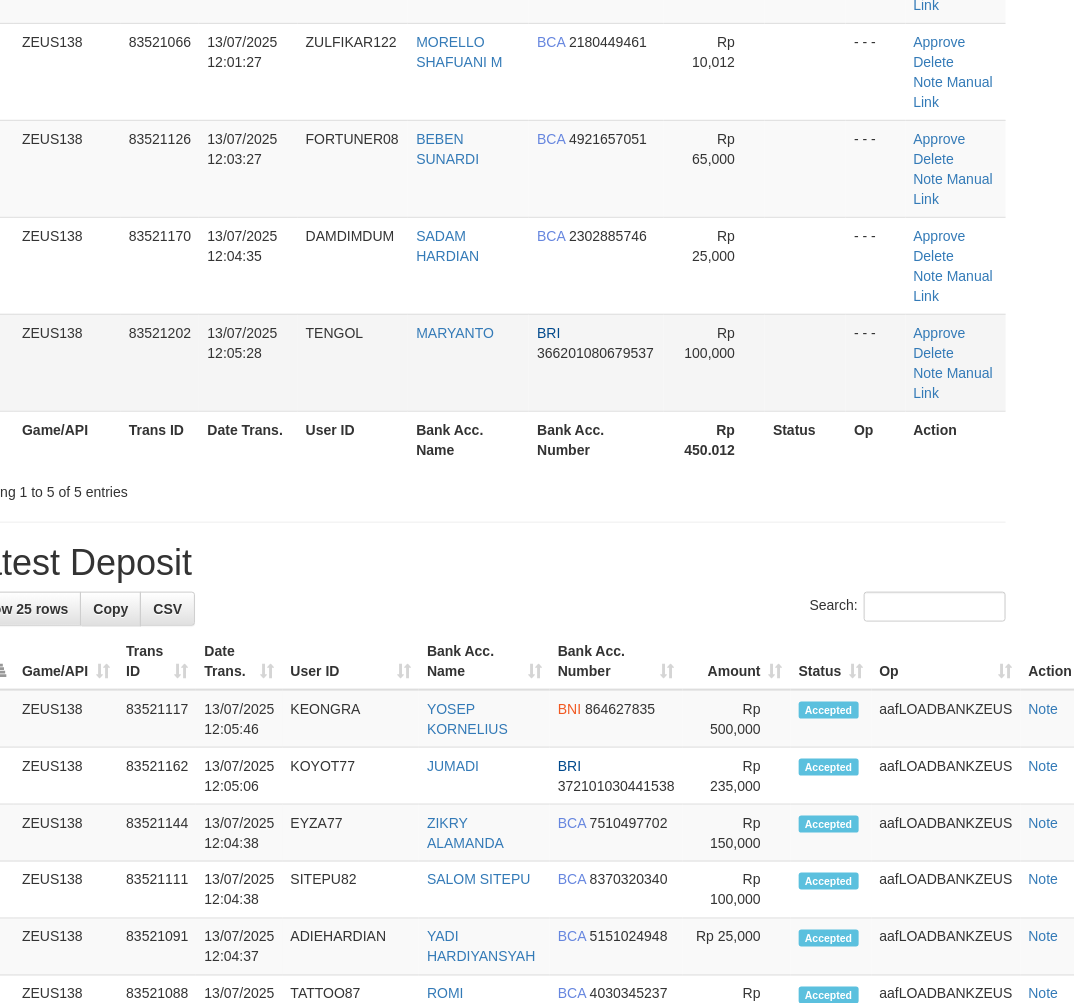 scroll, scrollTop: 150, scrollLeft: 53, axis: both 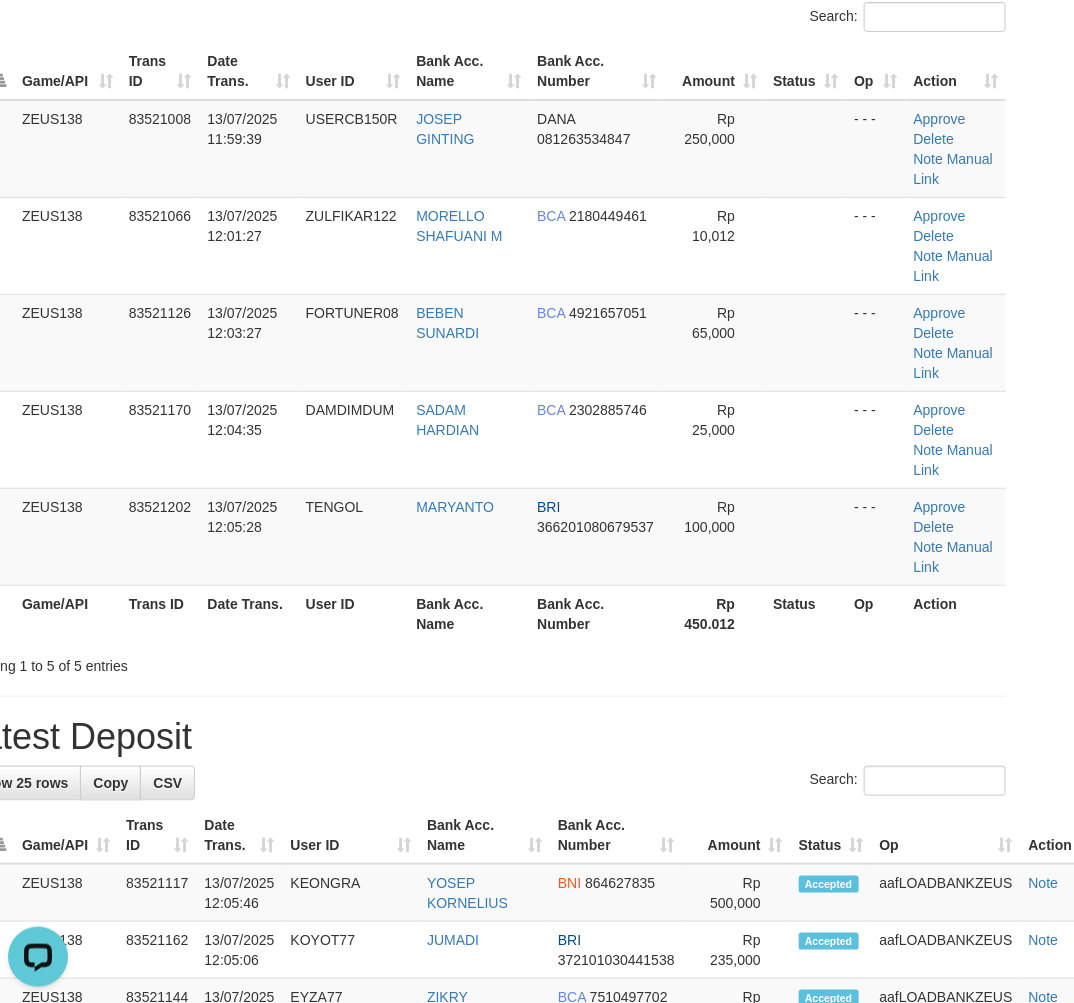 click on "Showing 1 to 5 of 5 entries" at bounding box center (484, 662) 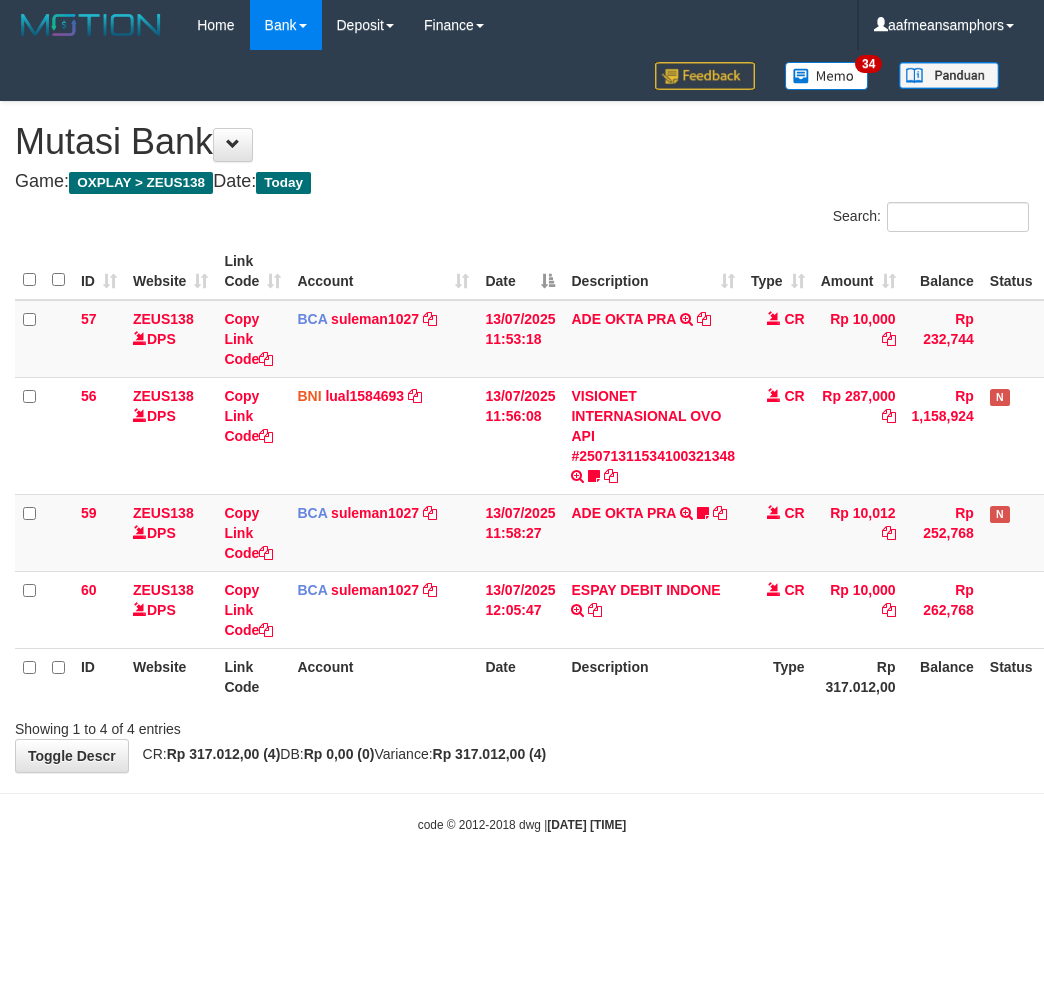 scroll, scrollTop: 0, scrollLeft: 0, axis: both 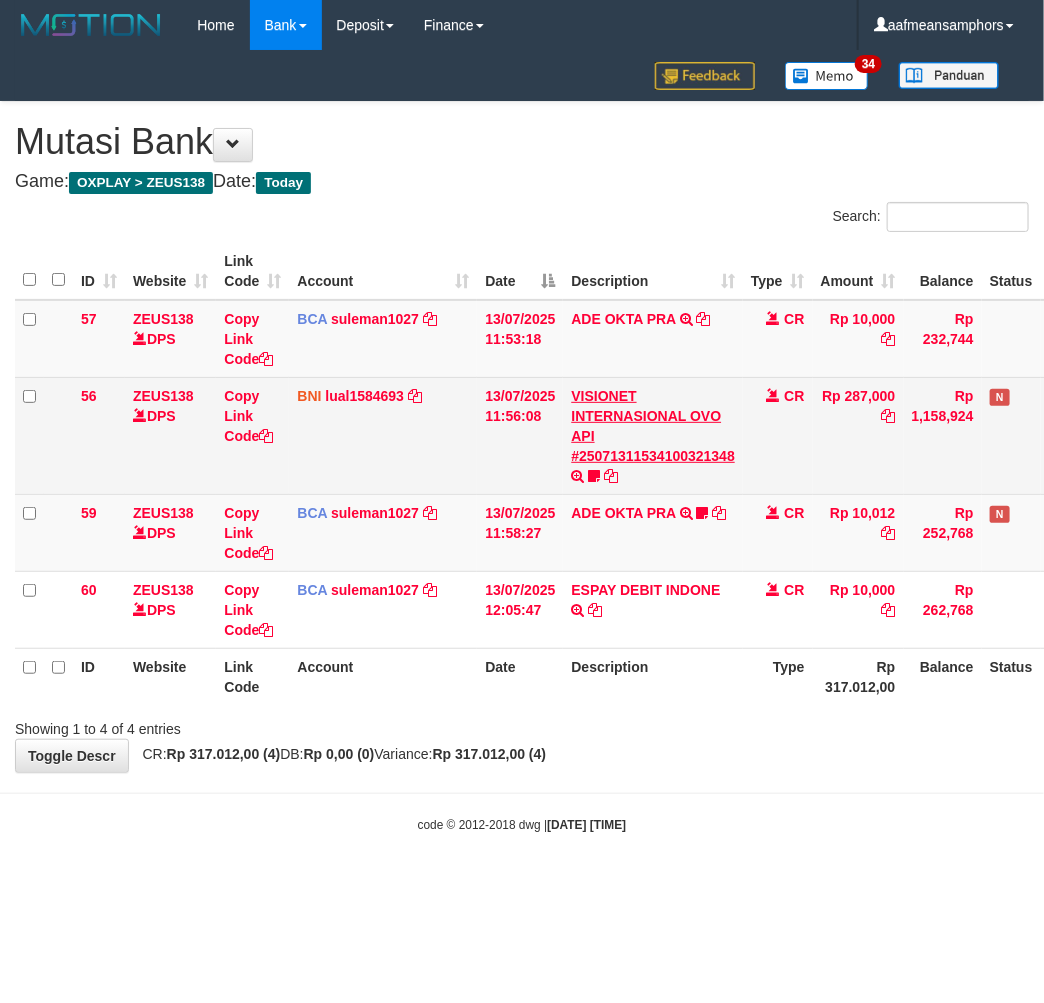 click on "VISIONET INTERNASIONAL OVO API #25071311534100321348            TRANSFER DARI VISIONET INTERNASIONAL OVO API #25071311534100321348    Wahyustk" at bounding box center (653, 435) 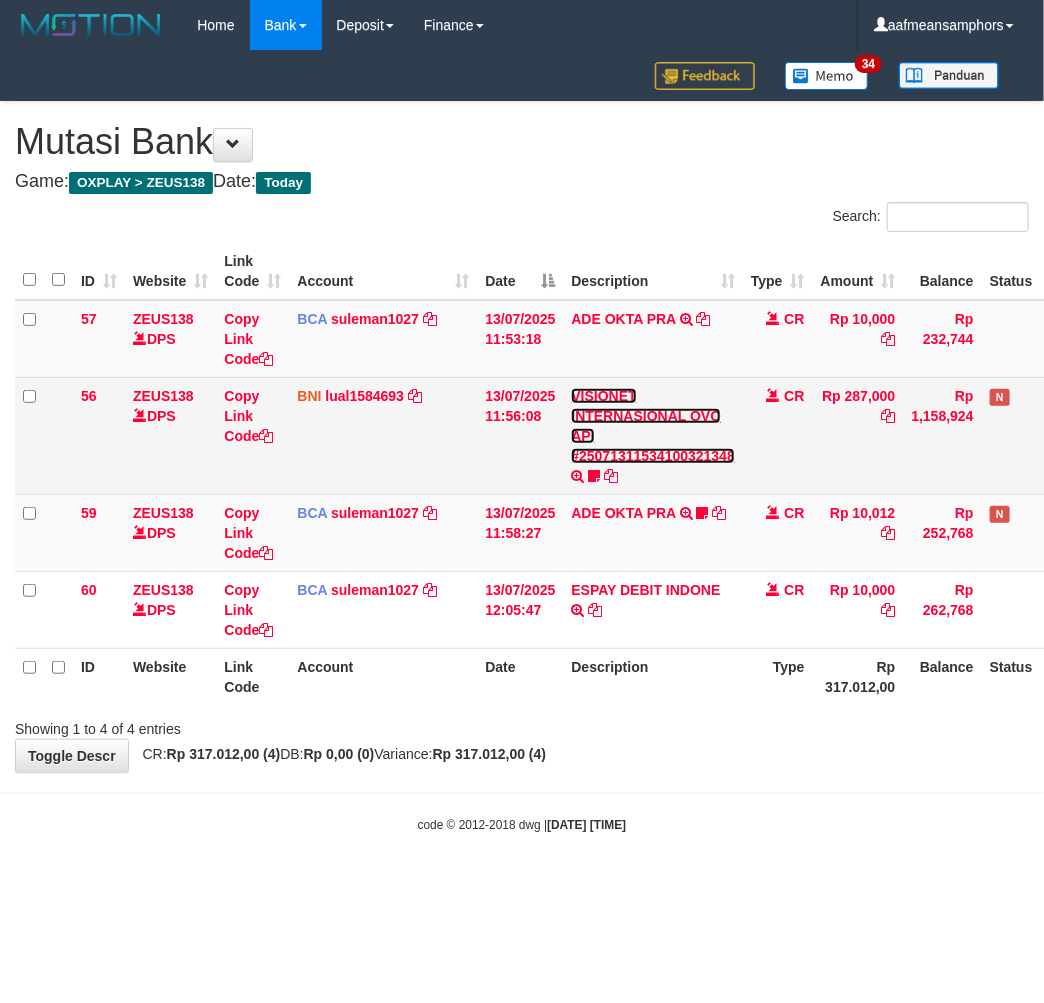 click on "VISIONET INTERNASIONAL OVO API #25071311534100321348" at bounding box center (653, 426) 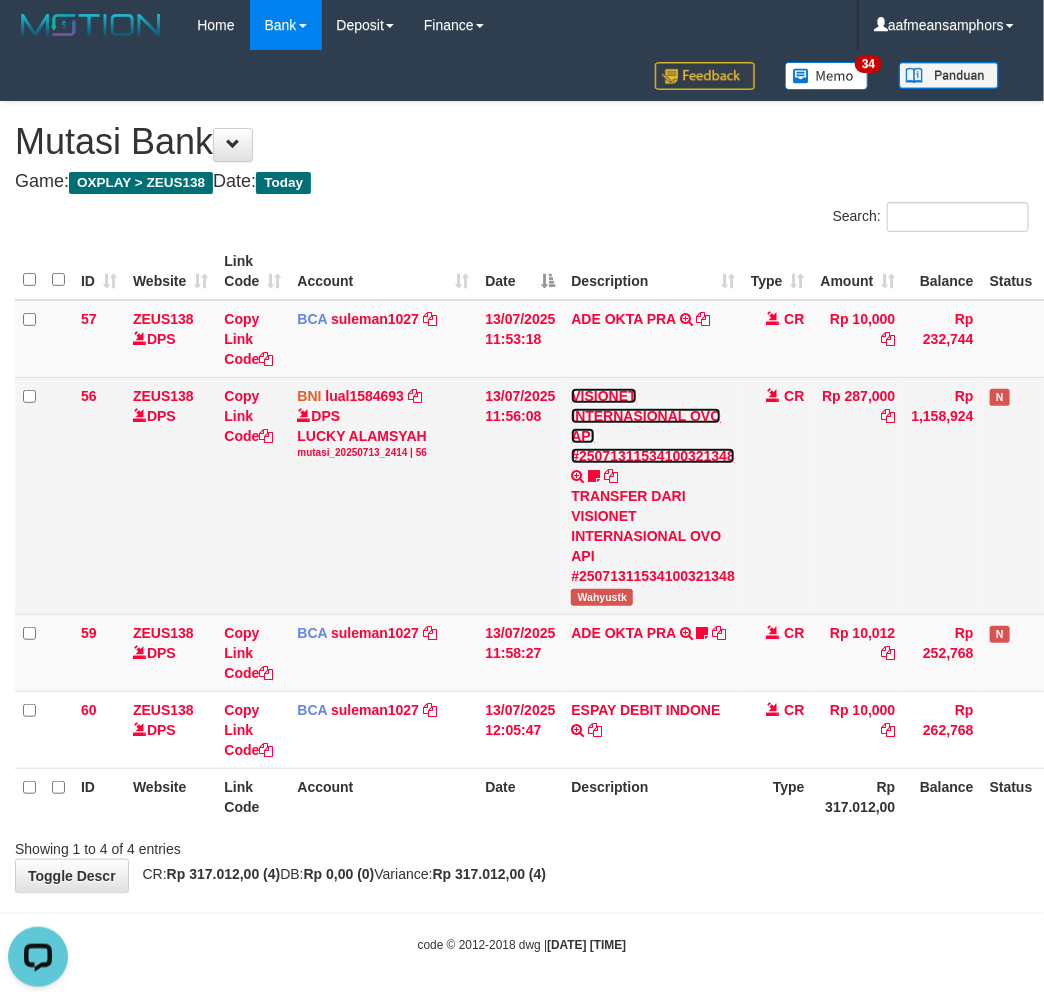 scroll, scrollTop: 0, scrollLeft: 0, axis: both 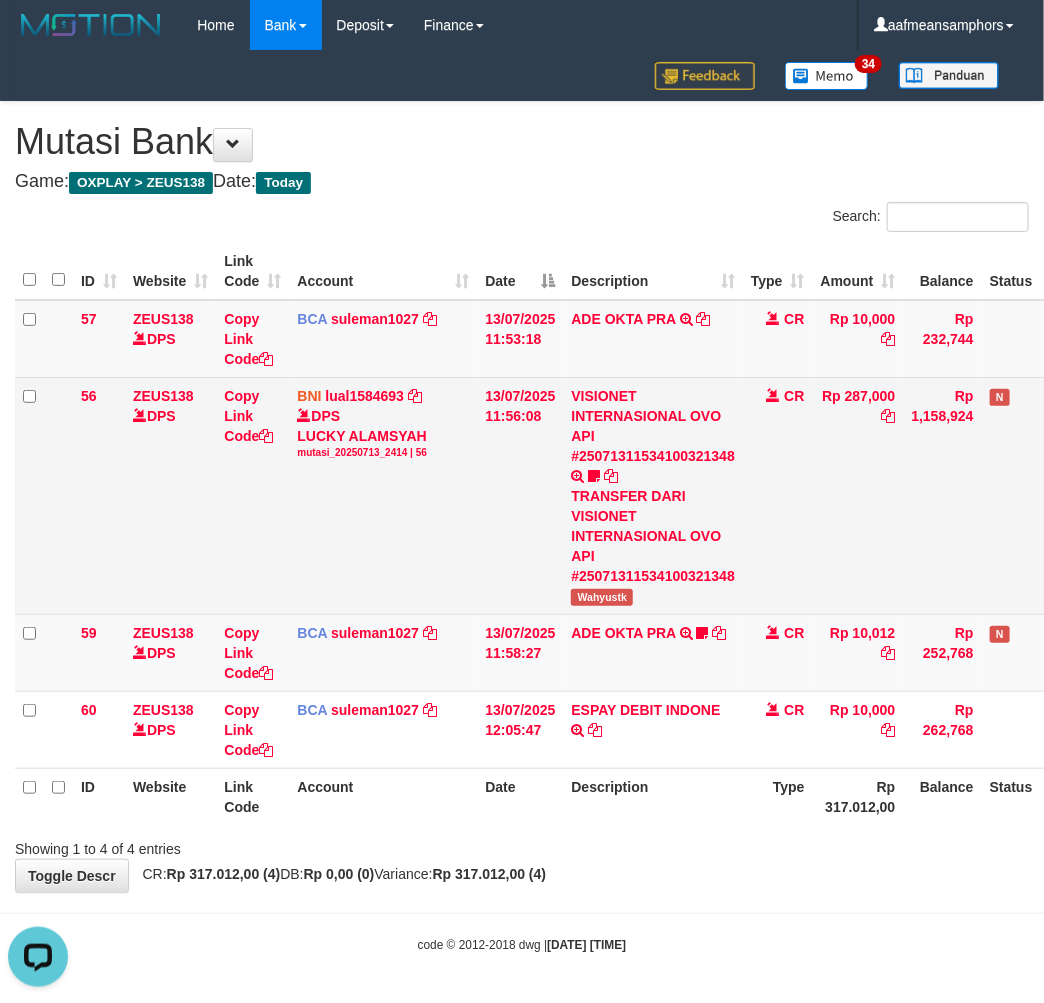 click on "Wahyustk" at bounding box center (602, 597) 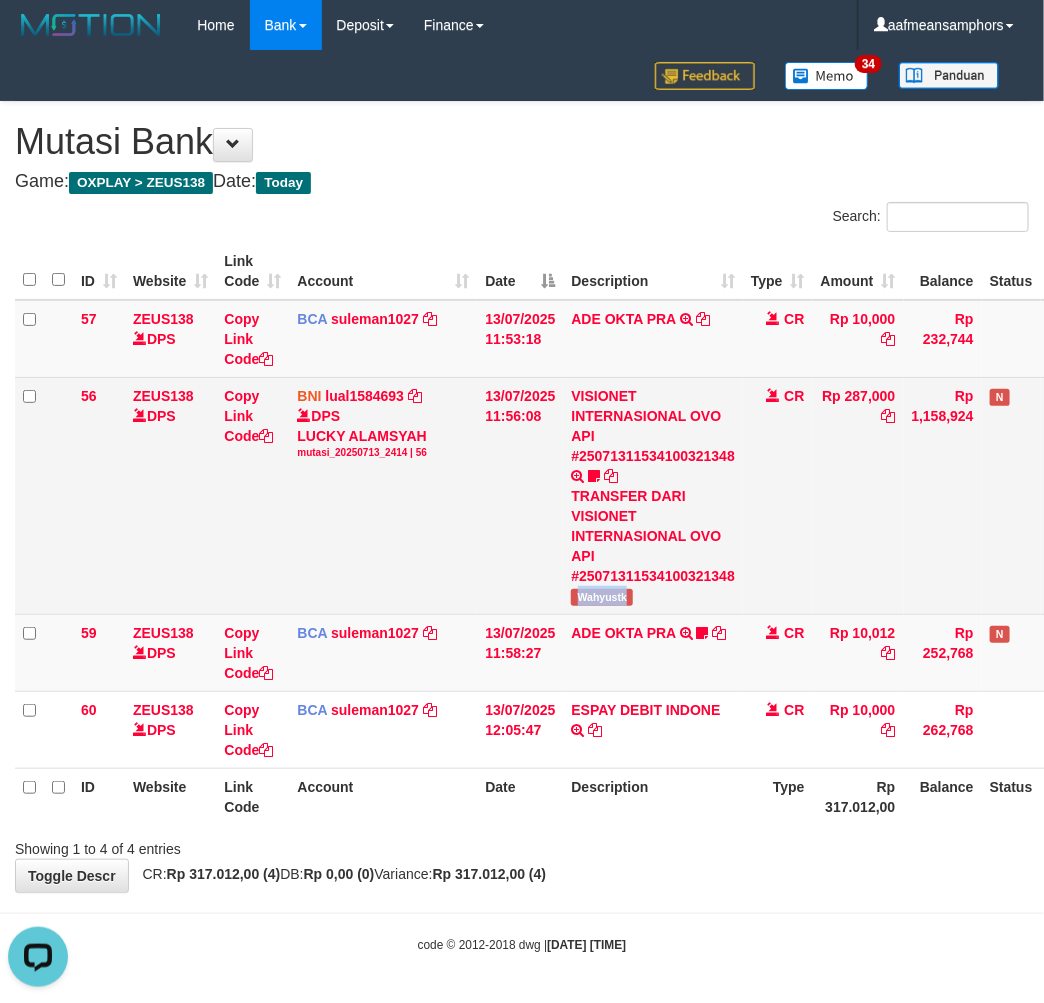click on "Wahyustk" at bounding box center [602, 597] 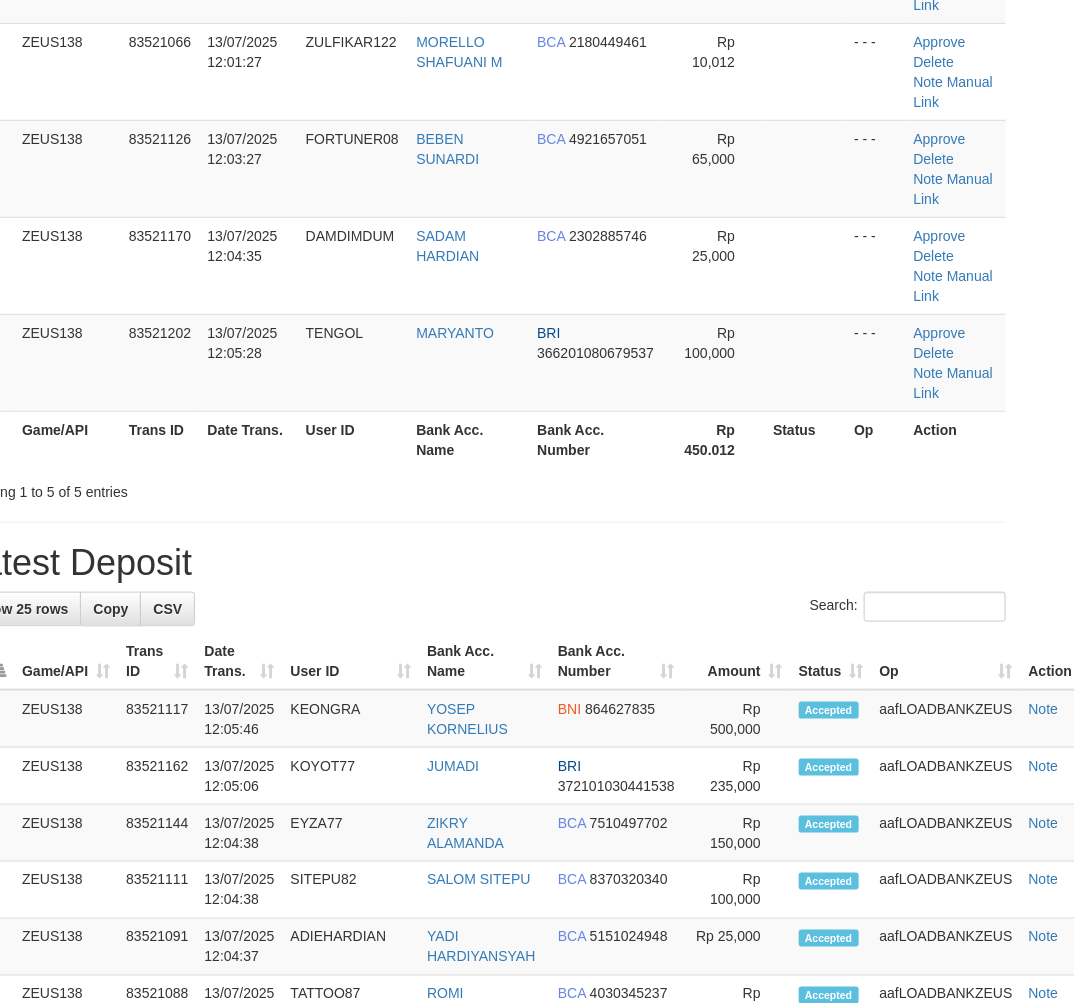 scroll, scrollTop: 150, scrollLeft: 53, axis: both 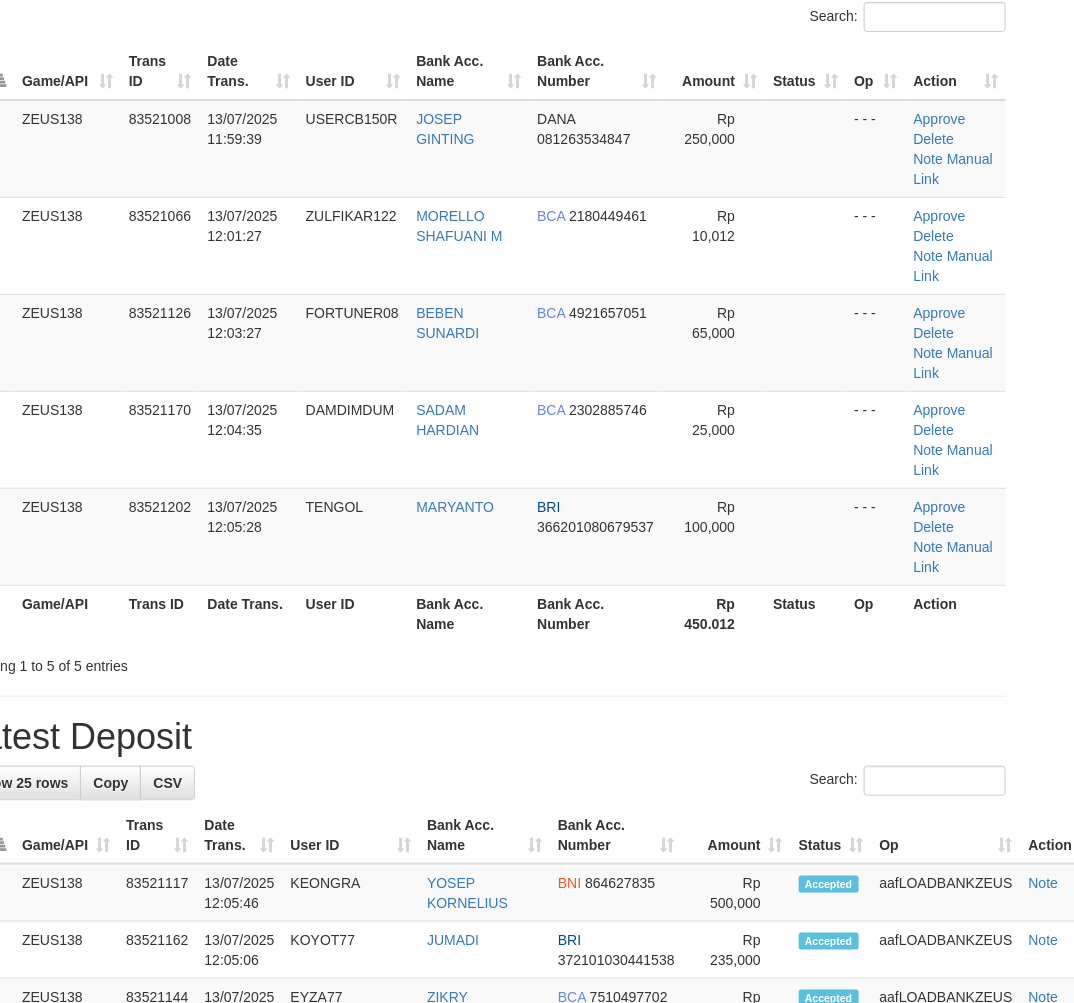 click on "ID Game/API Trans ID Date Trans. User ID Bank Acc. Name Bank Acc. Number Rp 450.012 Status Op Action" at bounding box center (484, 613) 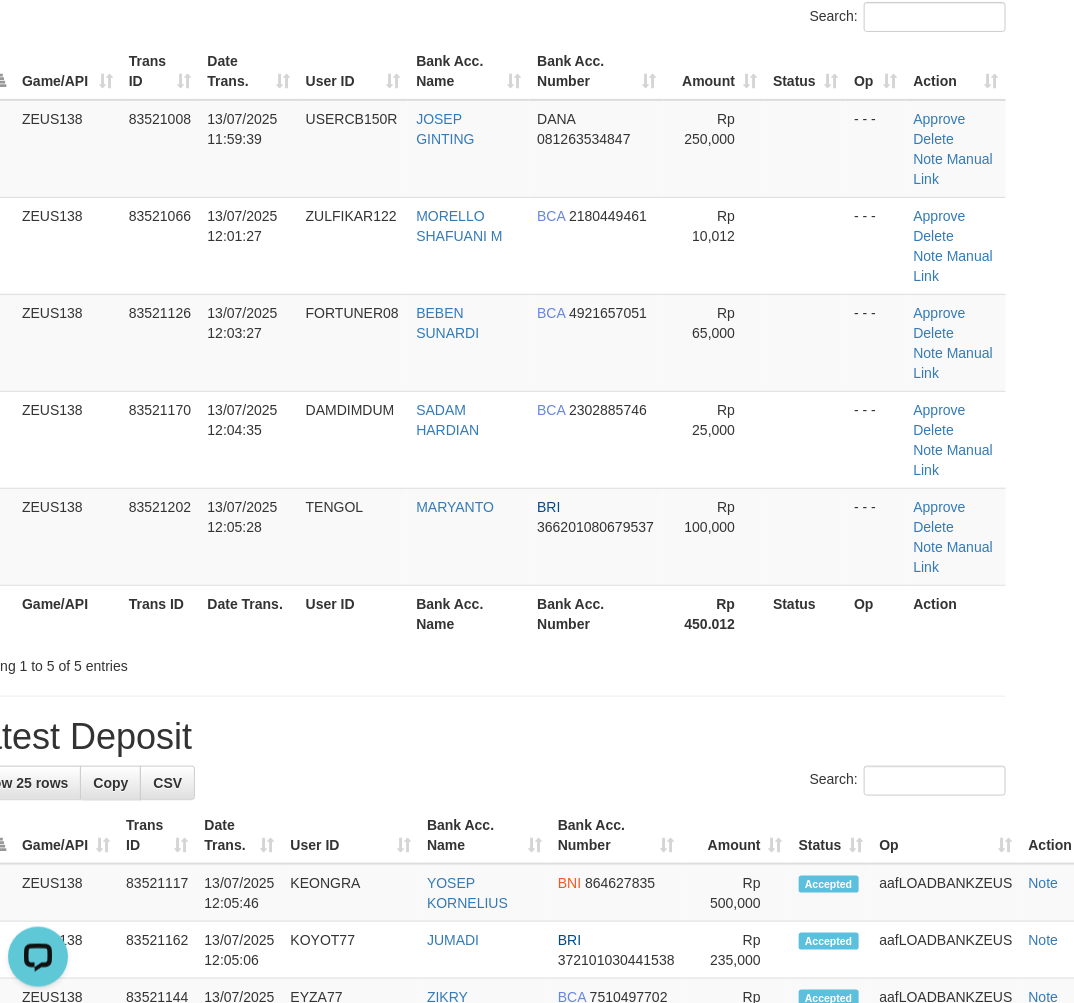 scroll, scrollTop: 0, scrollLeft: 0, axis: both 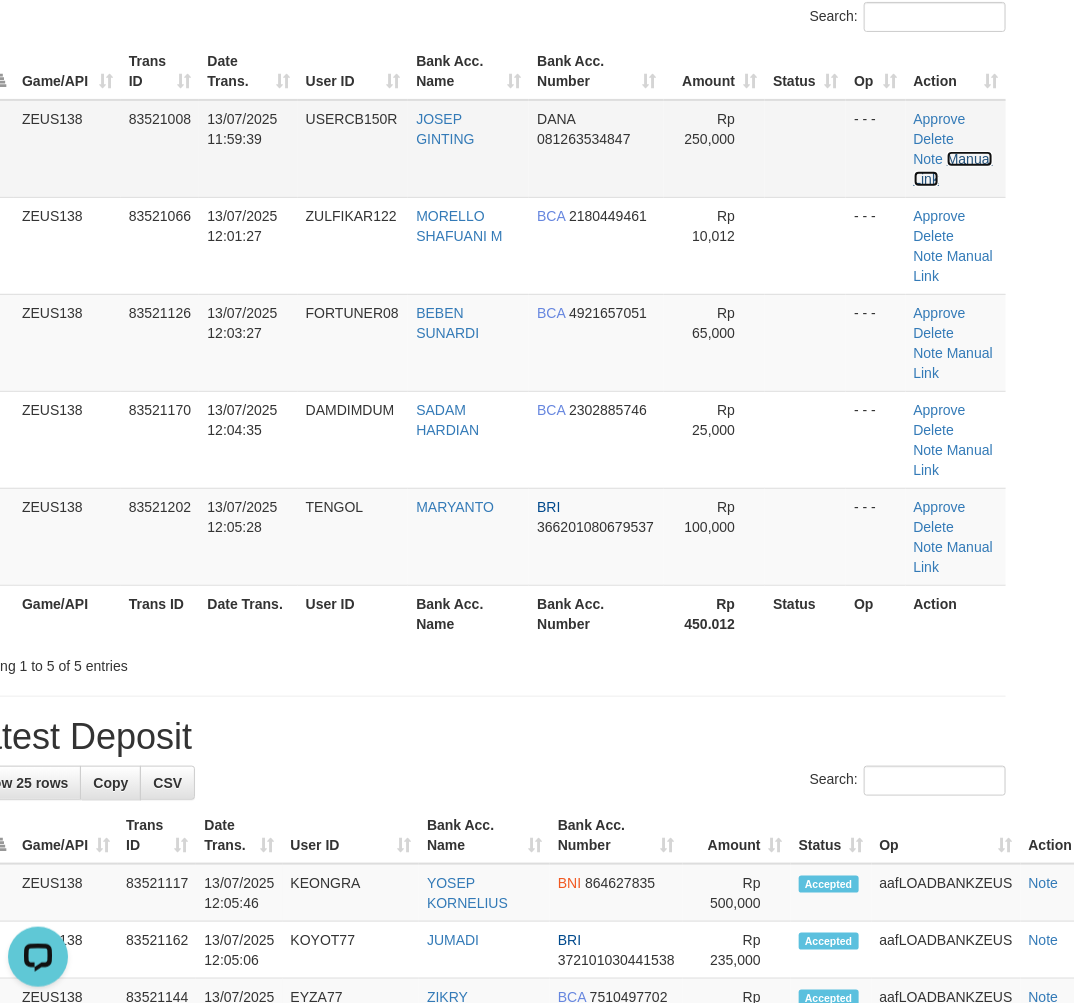 click on "Manual Link" at bounding box center [953, 169] 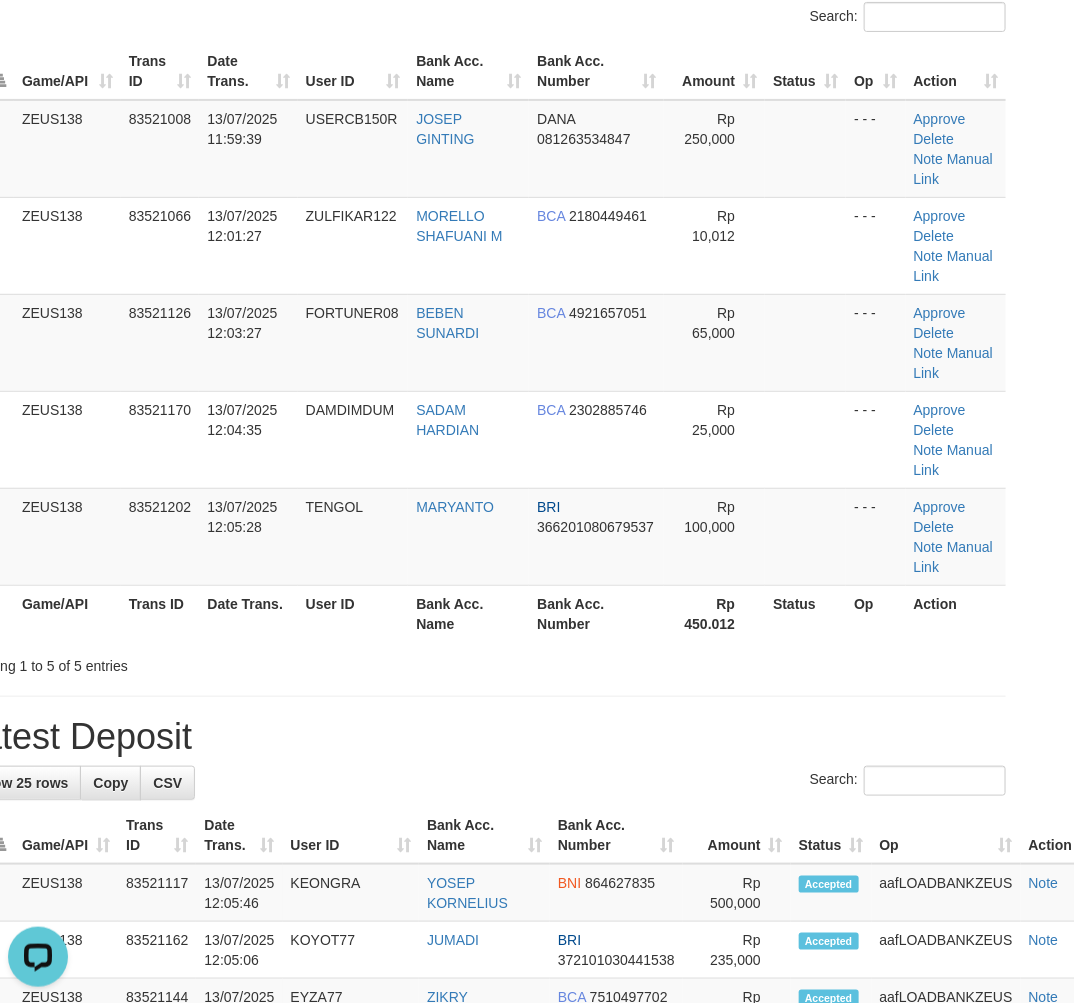 click on "Showing 1 to 5 of 5 entries" at bounding box center [171, 662] 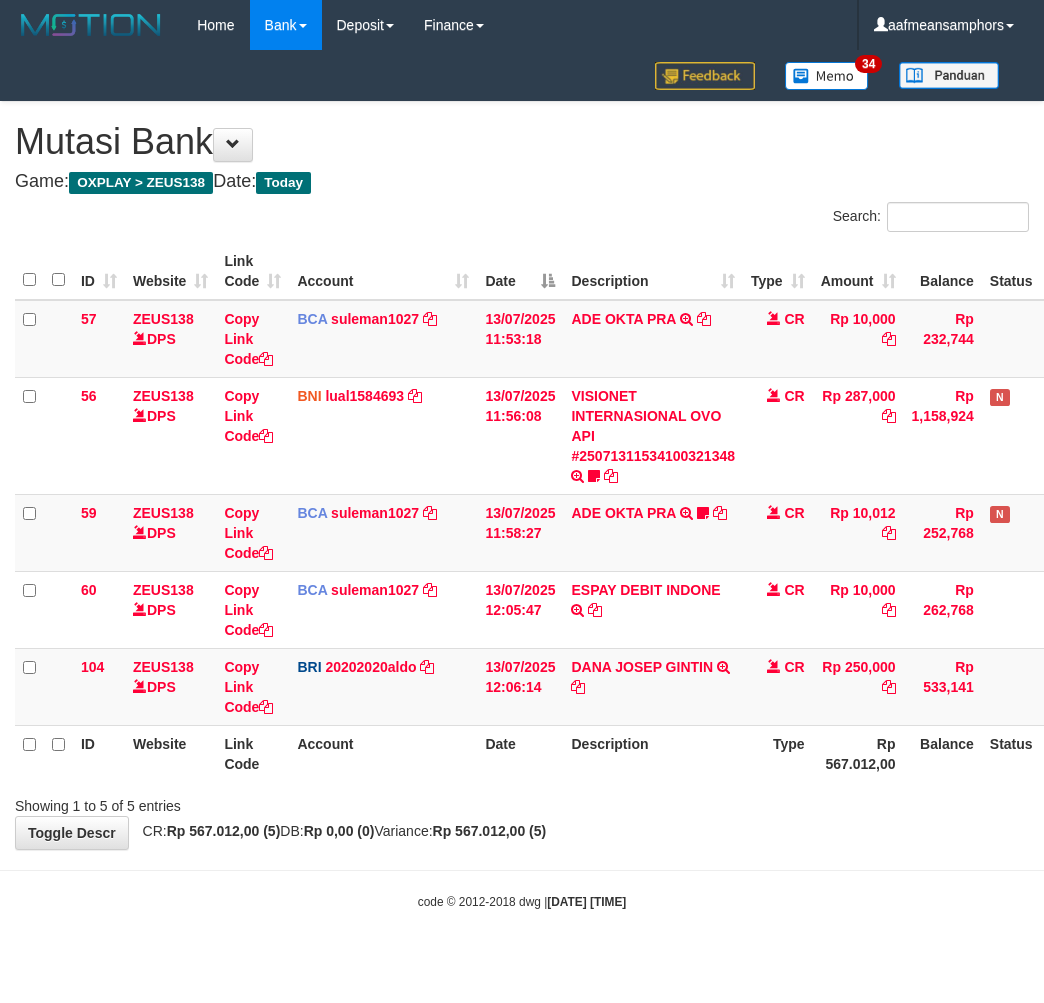 scroll, scrollTop: 0, scrollLeft: 0, axis: both 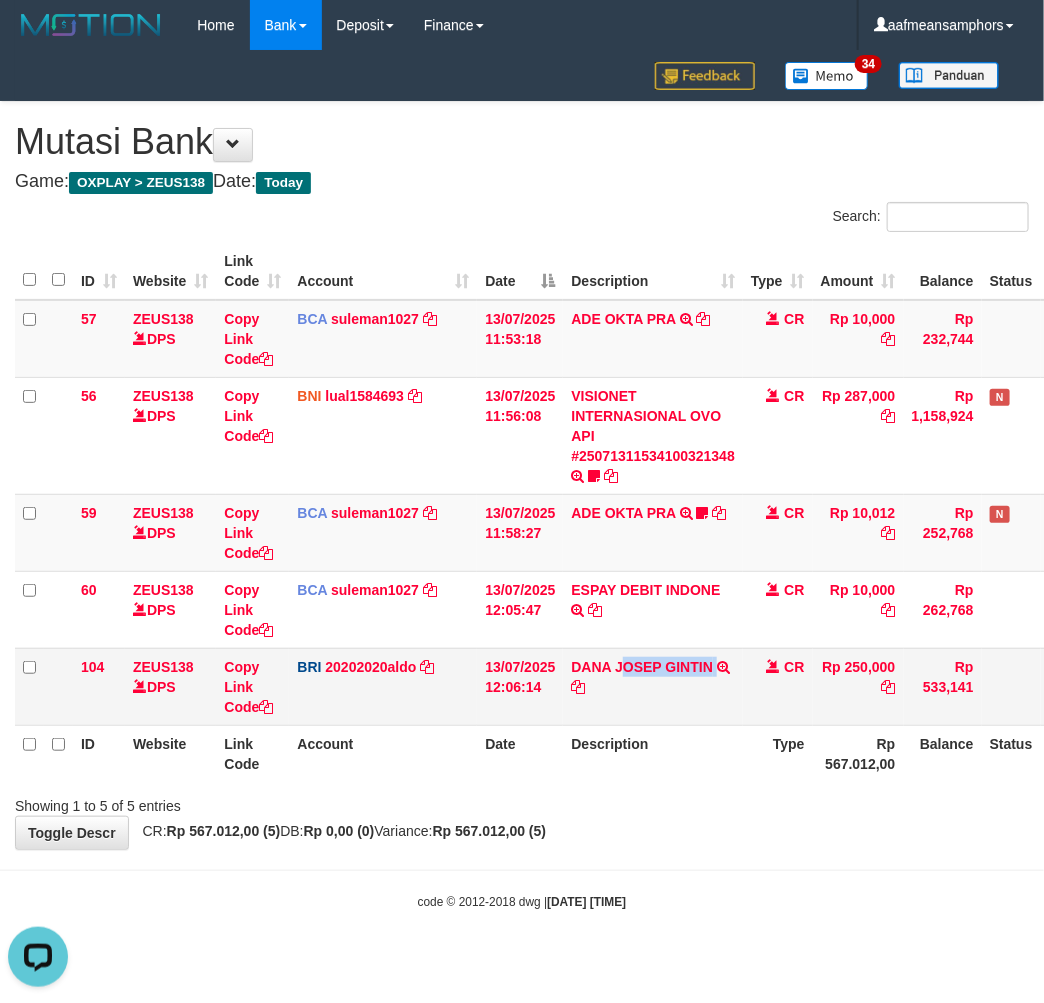 drag, startPoint x: 623, startPoint y: 651, endPoint x: 745, endPoint y: 657, distance: 122.14745 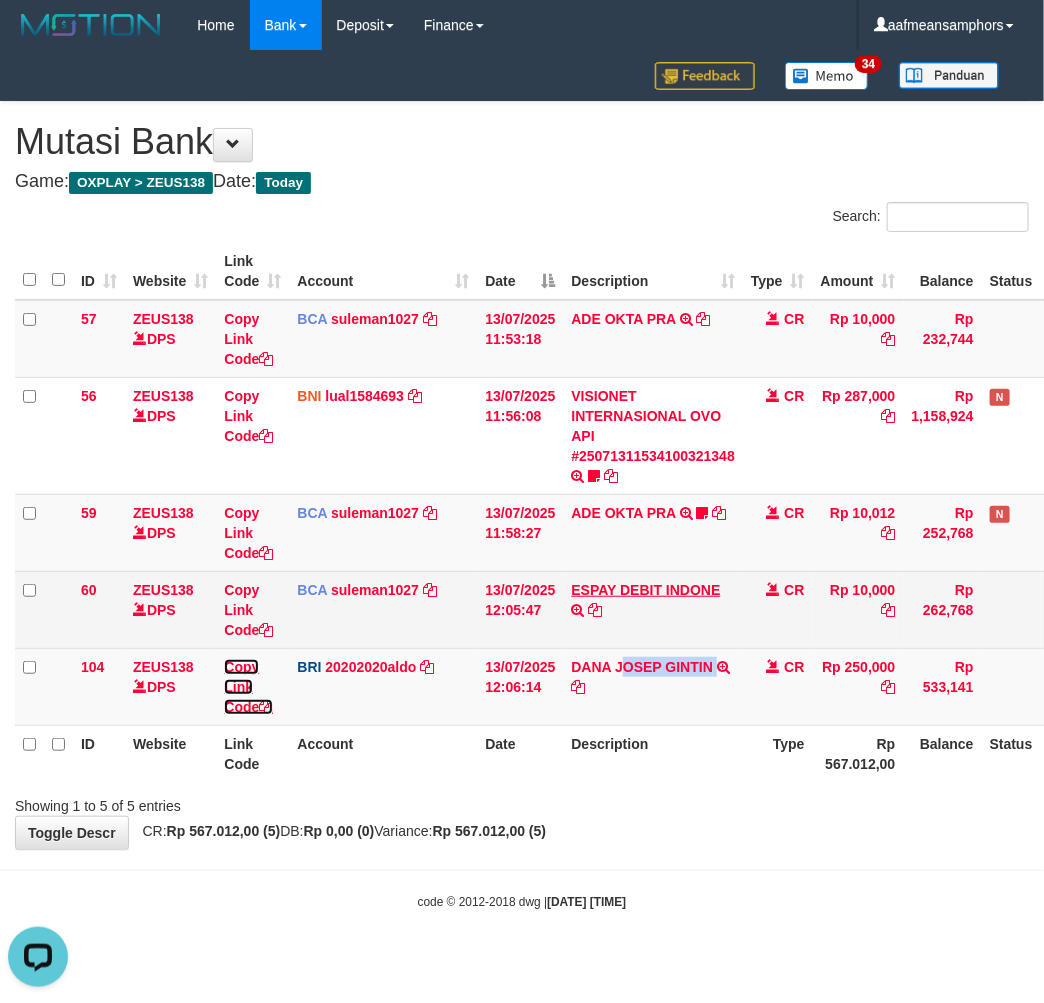 drag, startPoint x: 235, startPoint y: 683, endPoint x: 615, endPoint y: 595, distance: 390.0564 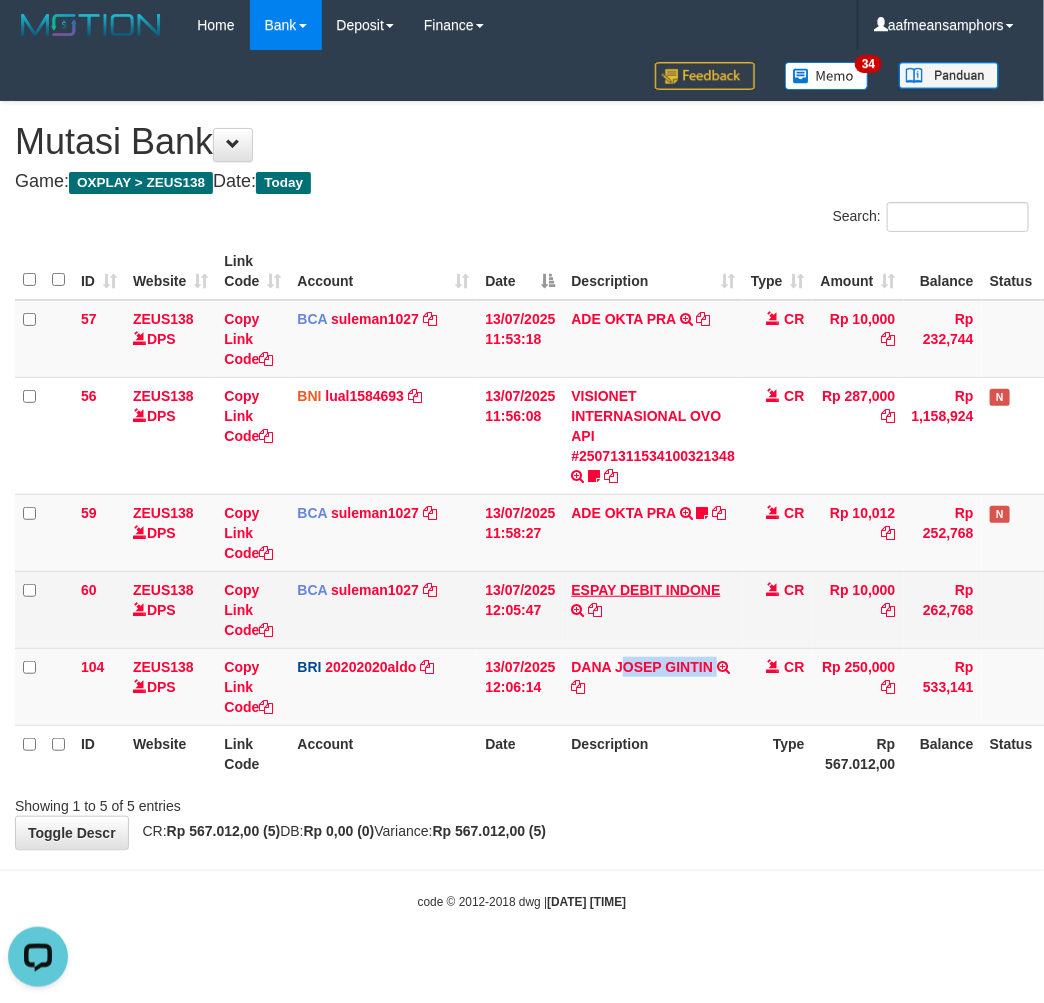copy on "OSEP GINTIN         TRANSFER NBMB DANA JOSEP GINTIN TO REVALDO SAGITA" 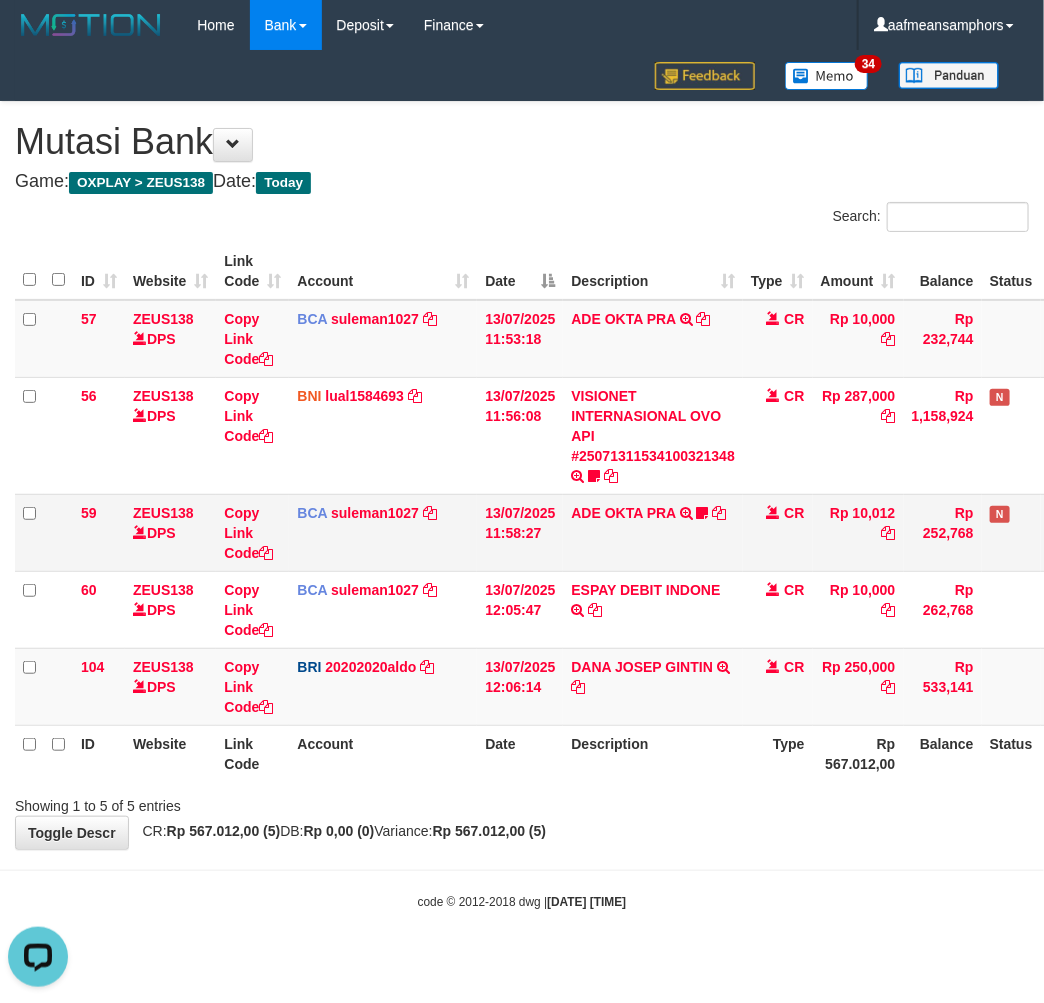 scroll, scrollTop: 297, scrollLeft: 0, axis: vertical 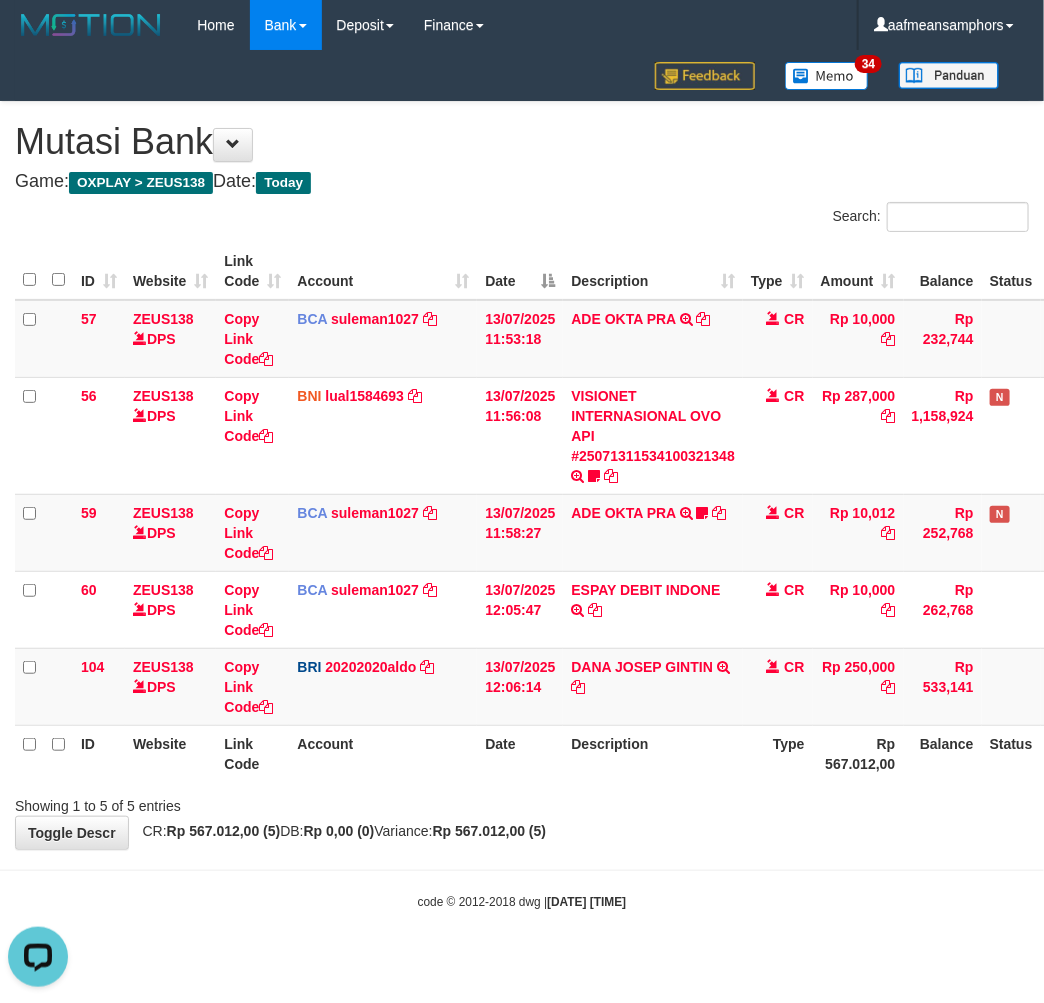 click on "**********" at bounding box center (522, 475) 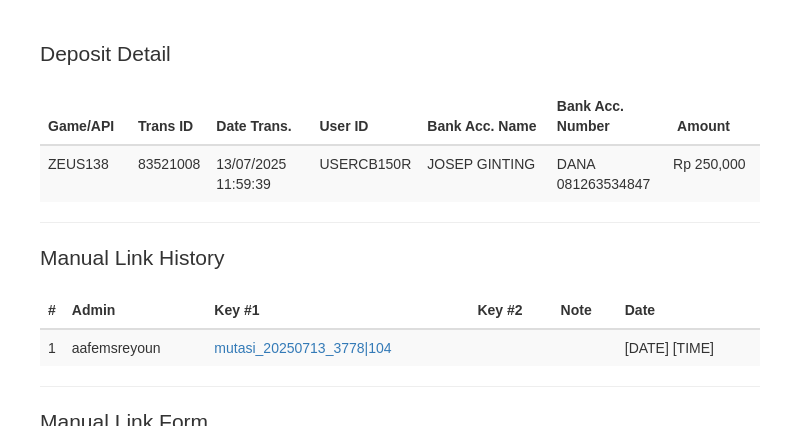 scroll, scrollTop: 405, scrollLeft: 0, axis: vertical 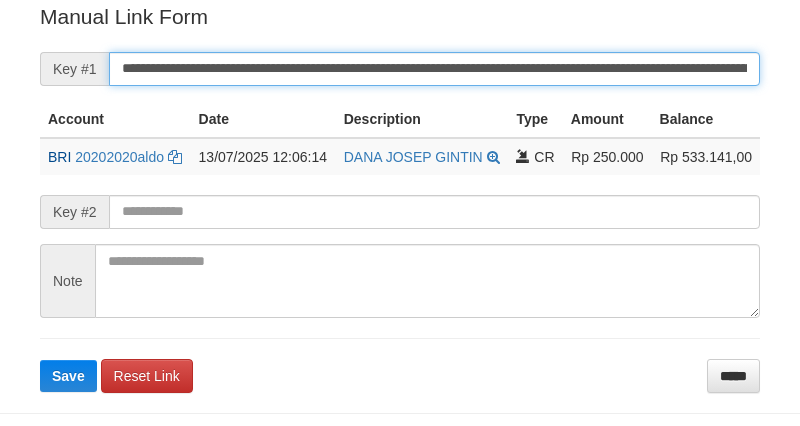 click on "**********" at bounding box center [434, 69] 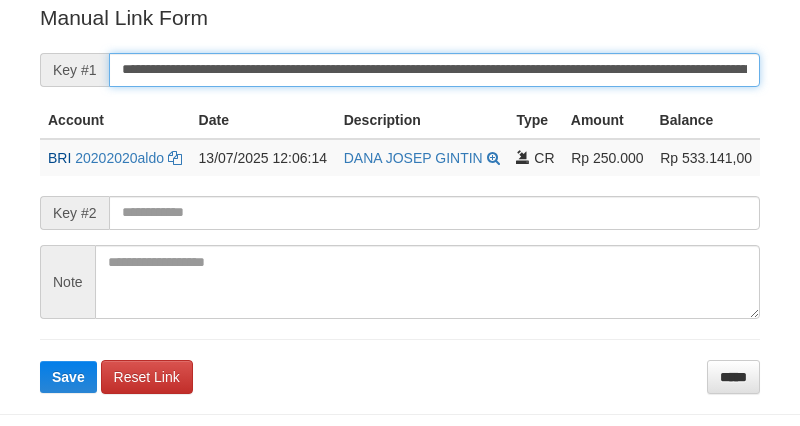 click on "**********" at bounding box center (434, 70) 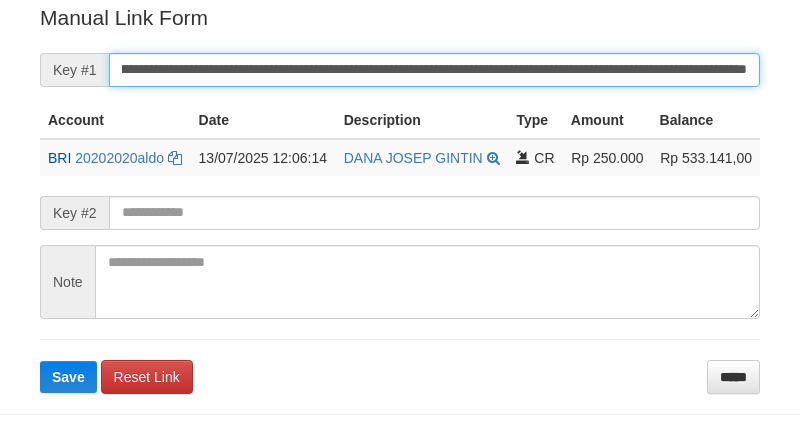 type on "**********" 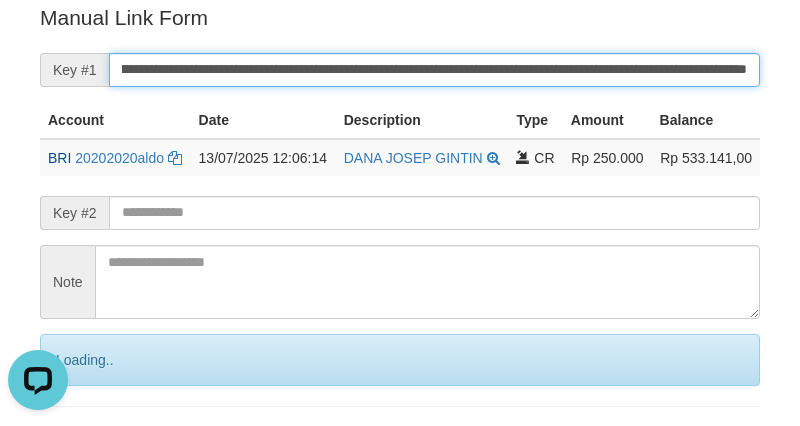scroll, scrollTop: 0, scrollLeft: 0, axis: both 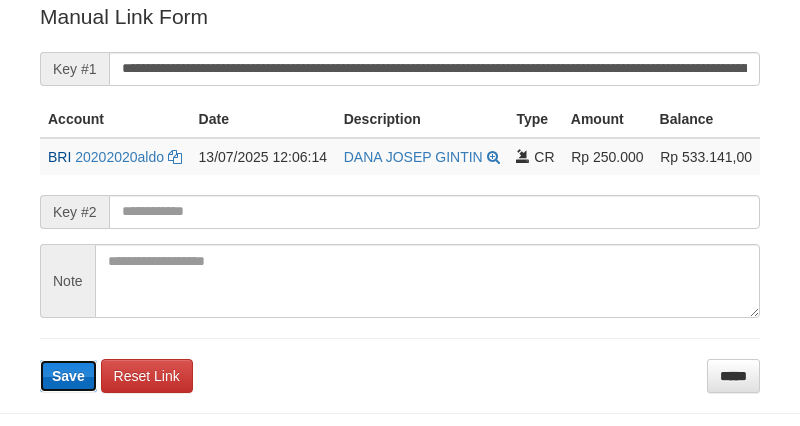 click on "Save" at bounding box center [68, 376] 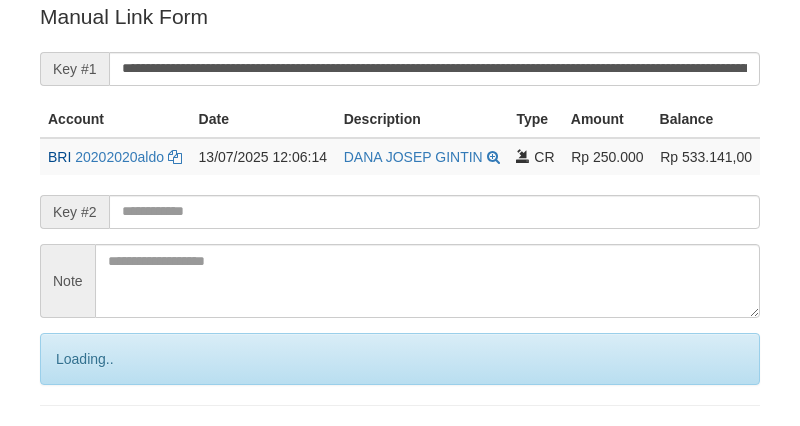 click on "Loading.." at bounding box center (400, 359) 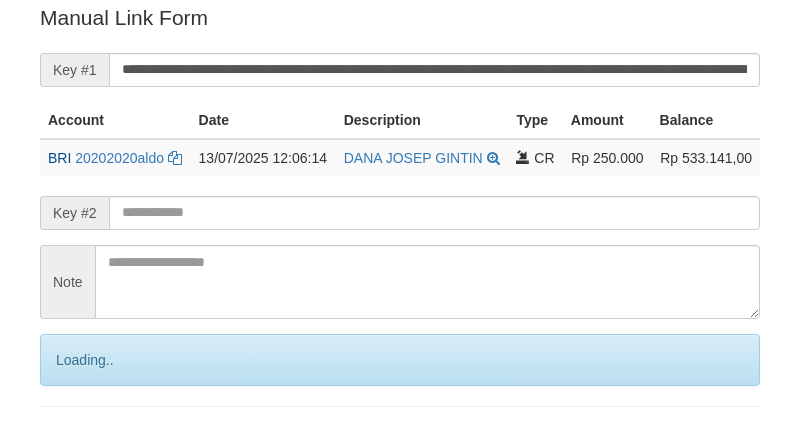 click on "Loading.." at bounding box center [400, 360] 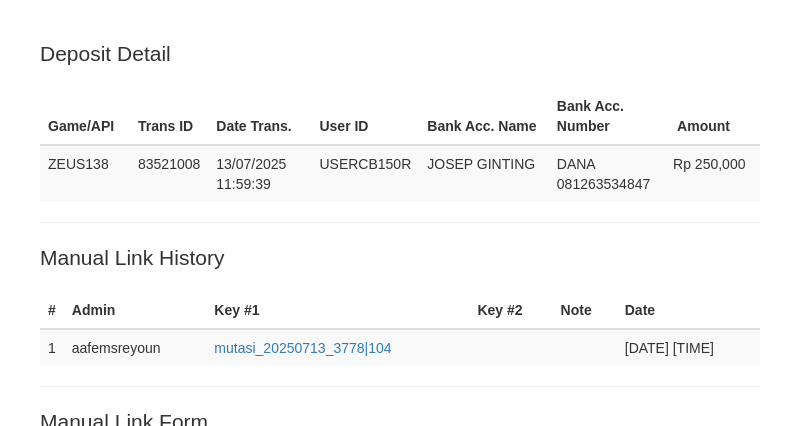 scroll, scrollTop: 404, scrollLeft: 0, axis: vertical 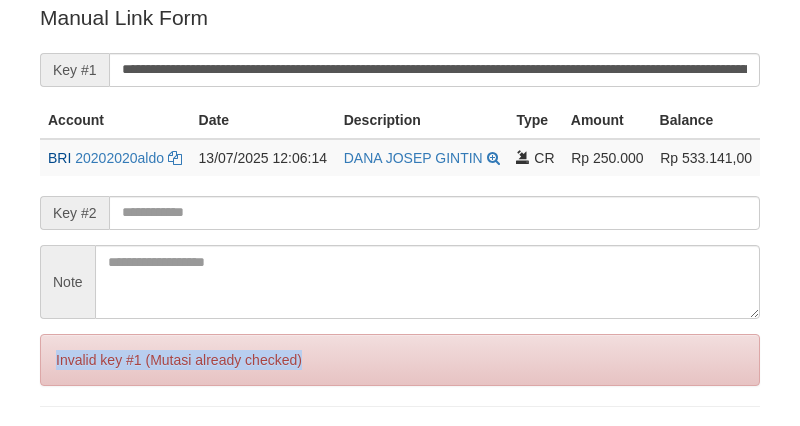 click on "Invalid key #1 (Mutasi already checked)" at bounding box center [400, 360] 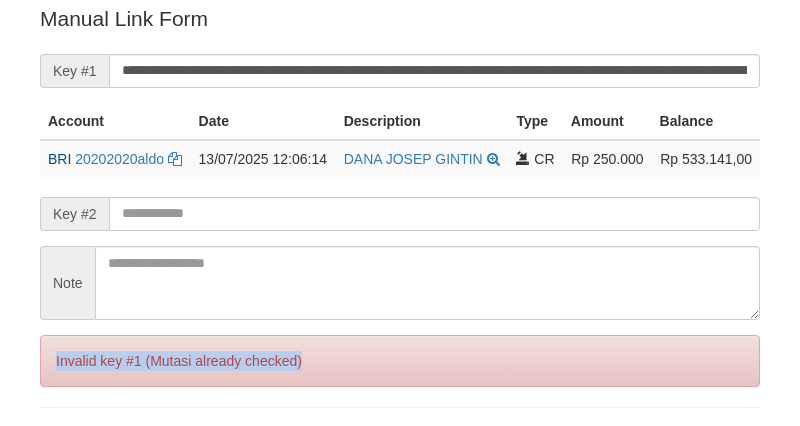 click on "Invalid key #1 (Mutasi already checked)" at bounding box center (400, 361) 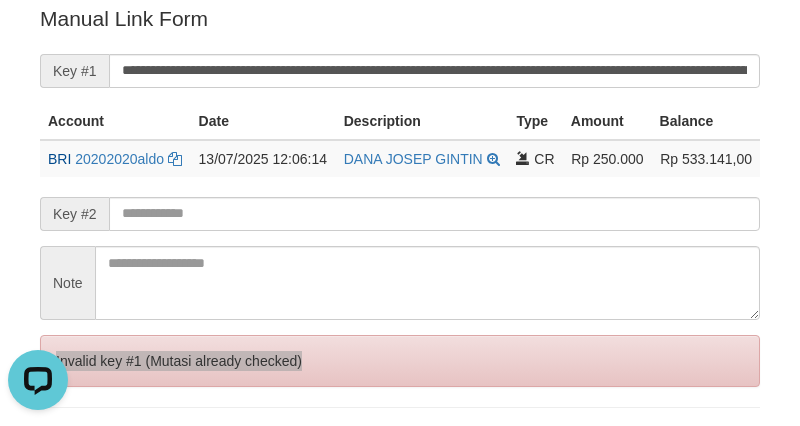 scroll, scrollTop: 0, scrollLeft: 0, axis: both 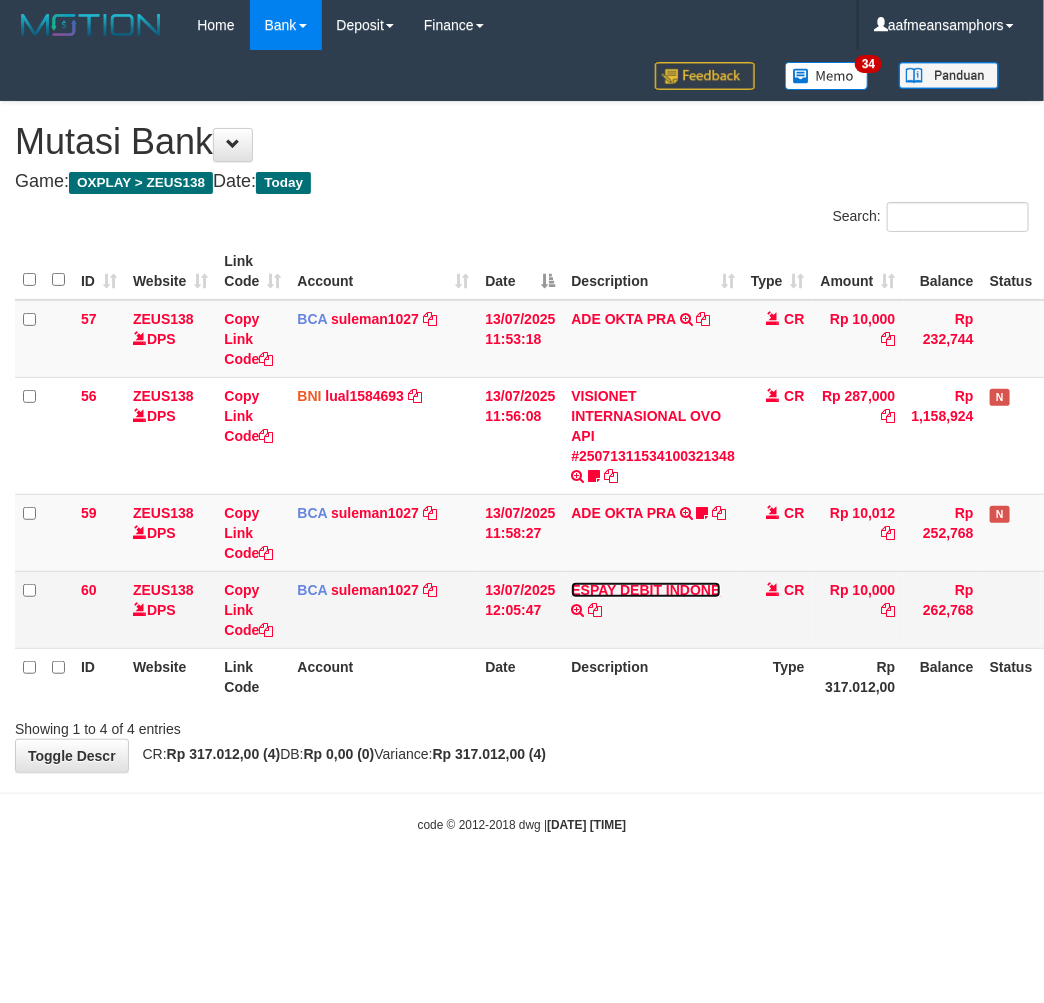 click on "ESPAY DEBIT INDONE" at bounding box center [645, 590] 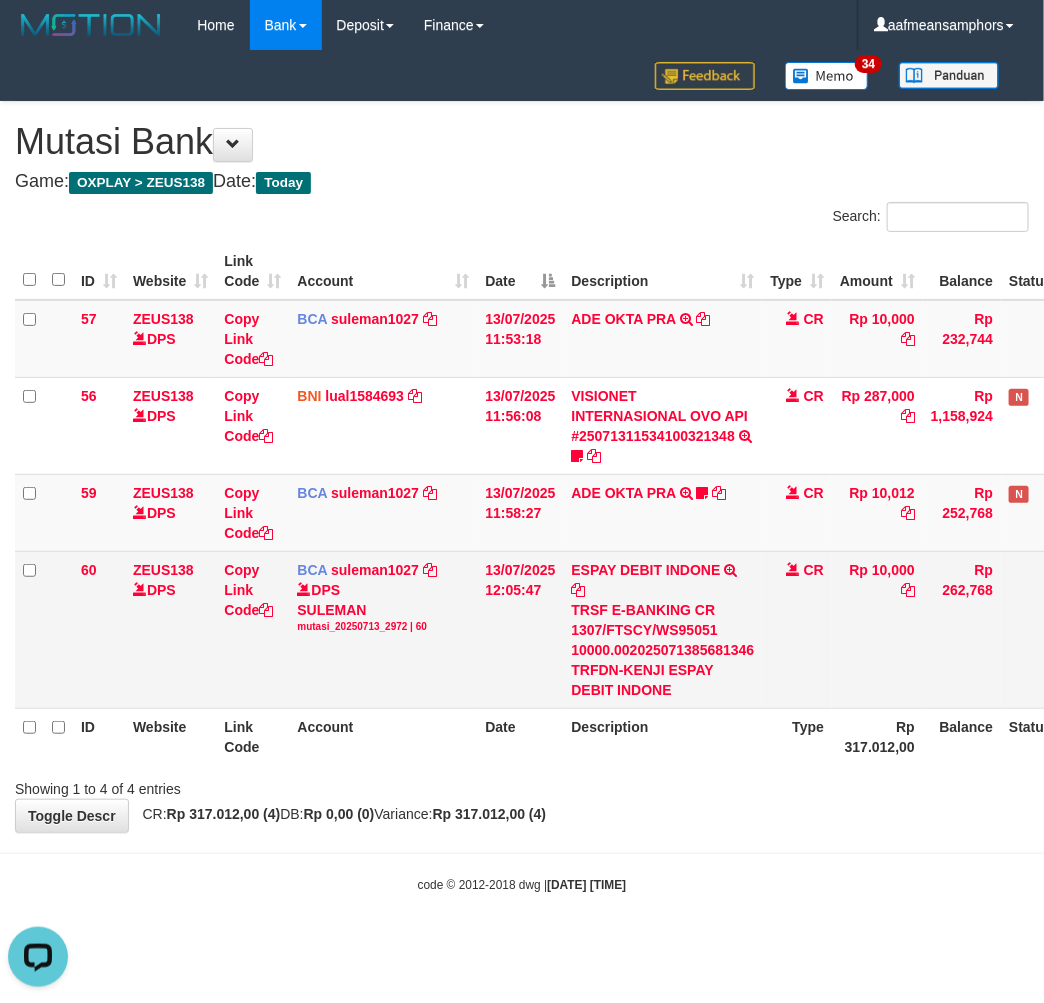 click on "TRSF E-BANKING CR 1307/FTSCY/WS95051
10000.002025071385681346 TRFDN-KENJI
ESPAY DEBIT INDONE" at bounding box center (662, 650) 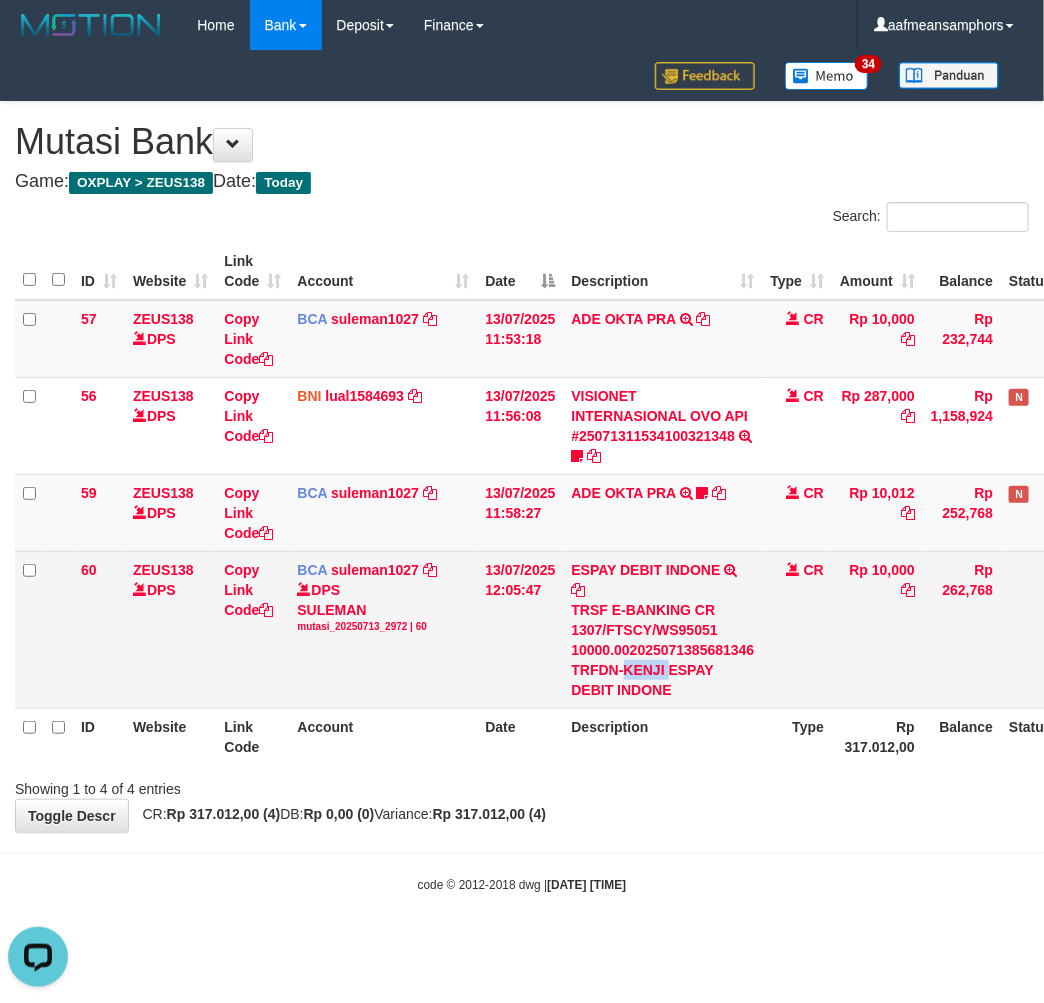 click on "TRSF E-BANKING CR 1307/FTSCY/WS95051
10000.002025071385681346 TRFDN-KENJI
ESPAY DEBIT INDONE" at bounding box center [662, 650] 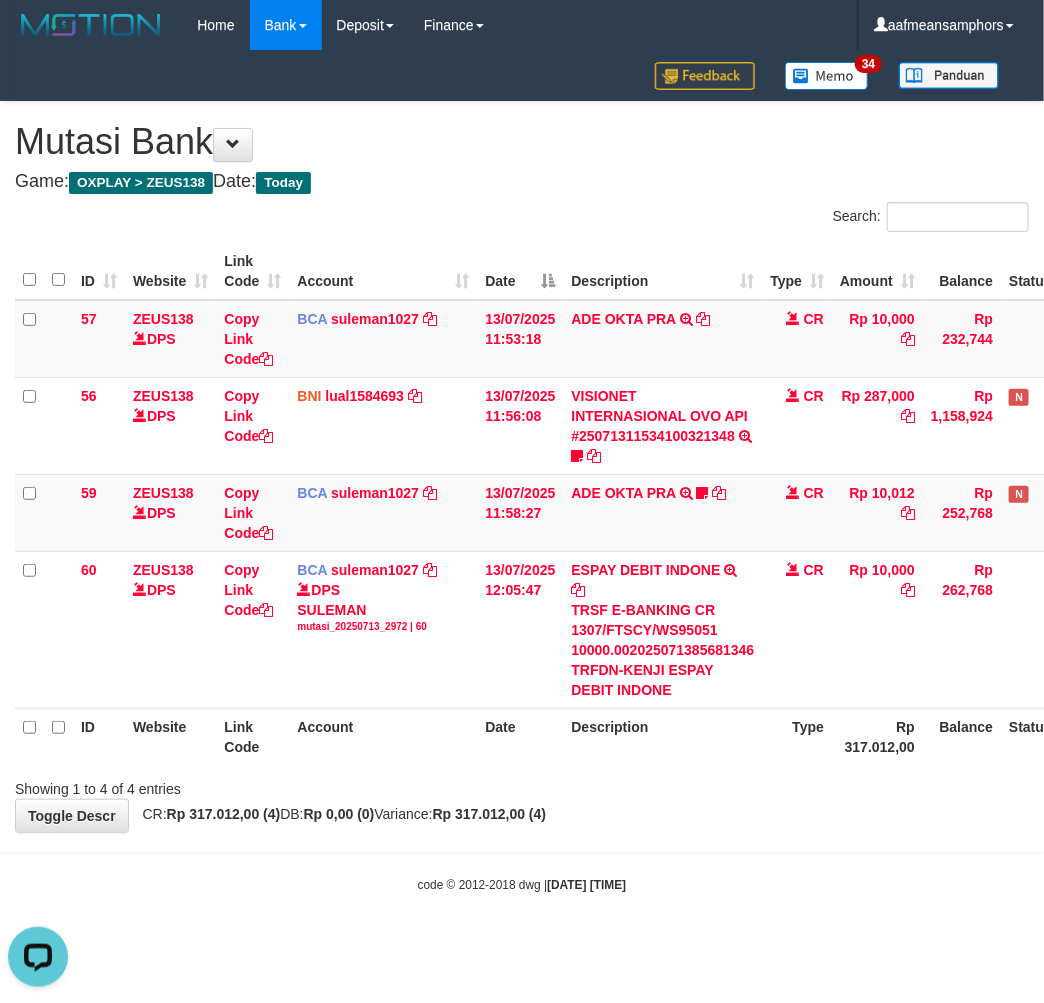 drag, startPoint x: 768, startPoint y: 838, endPoint x: 850, endPoint y: 797, distance: 91.67879 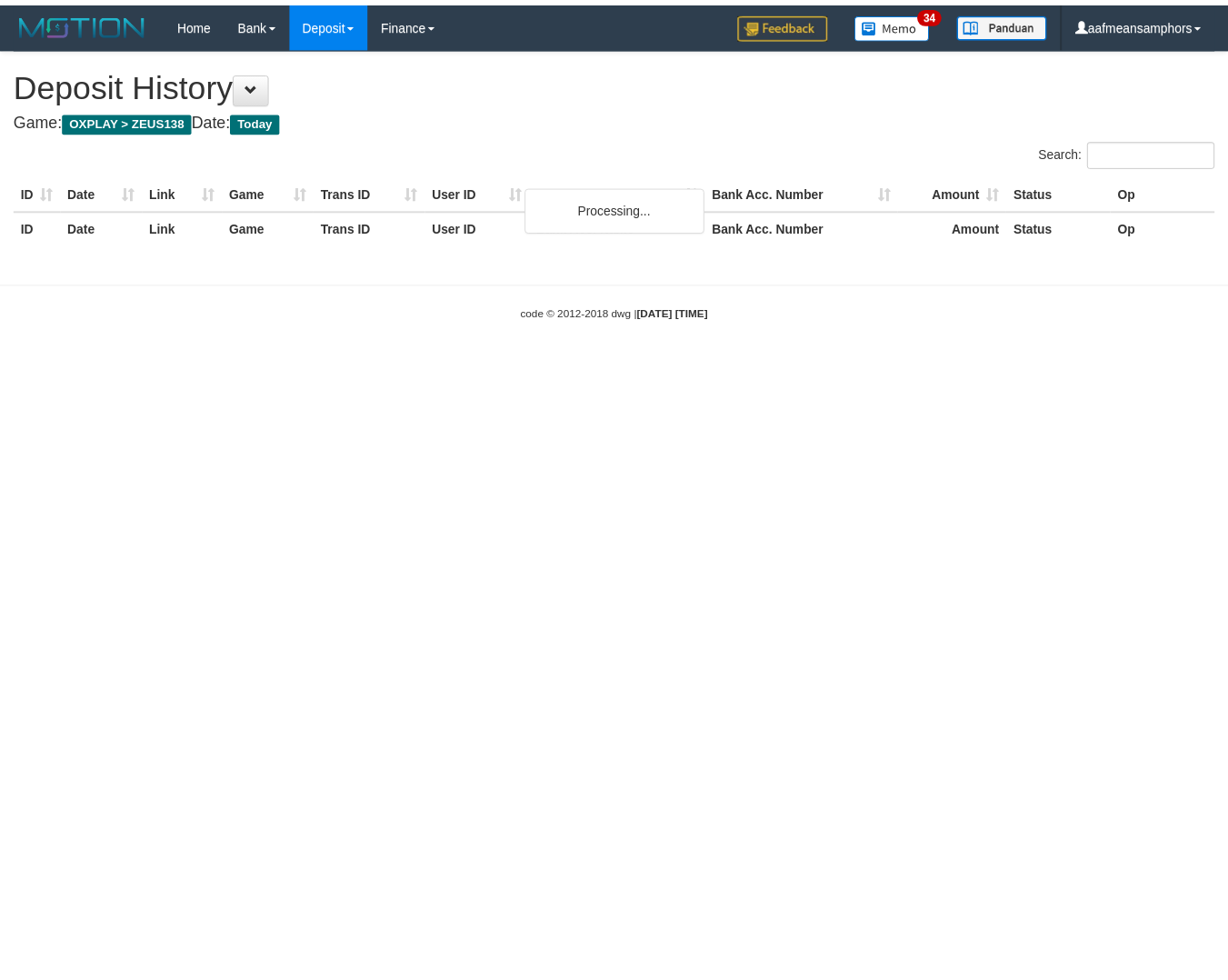 scroll, scrollTop: 0, scrollLeft: 0, axis: both 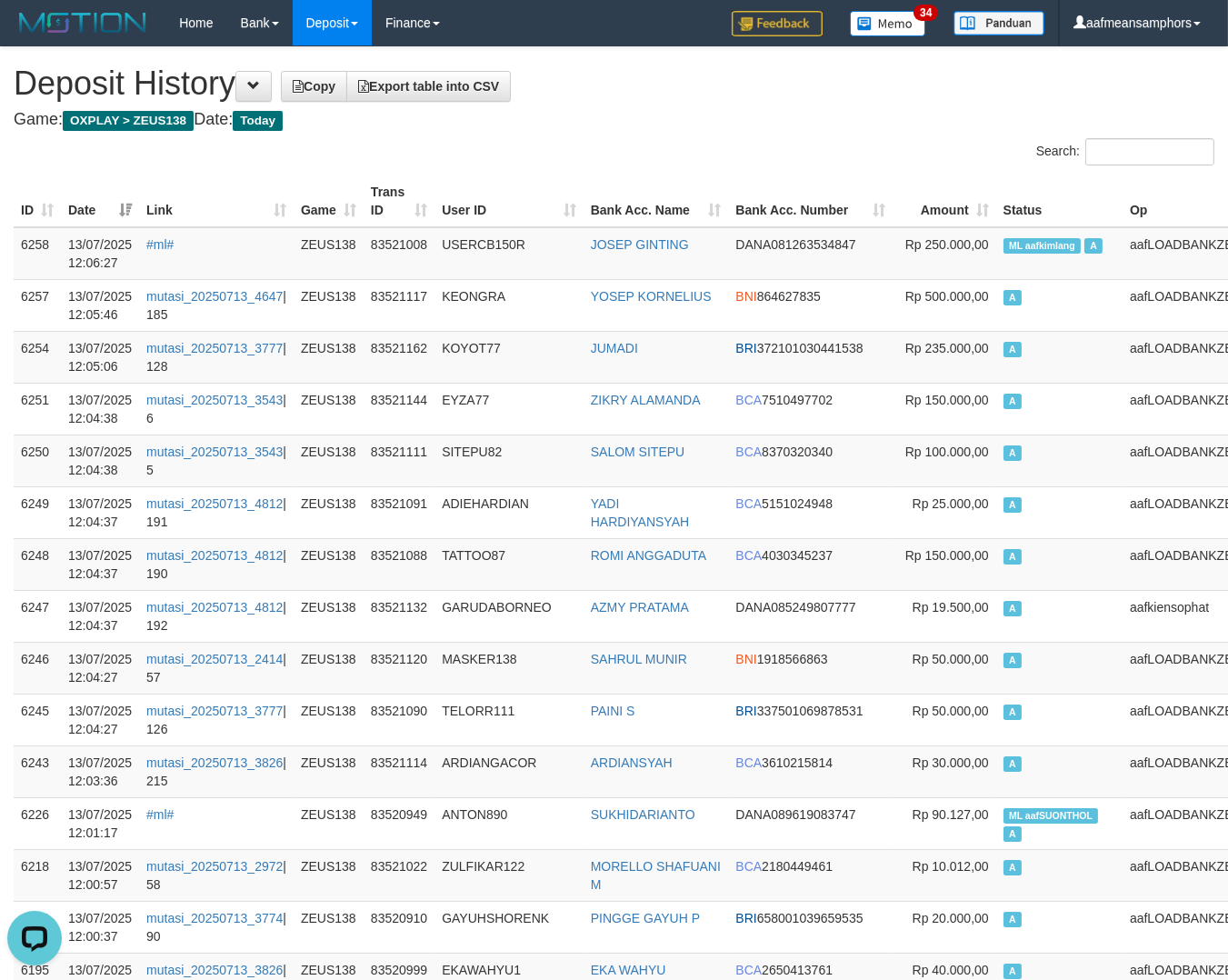click on "Trans ID" at bounding box center (399, 201) 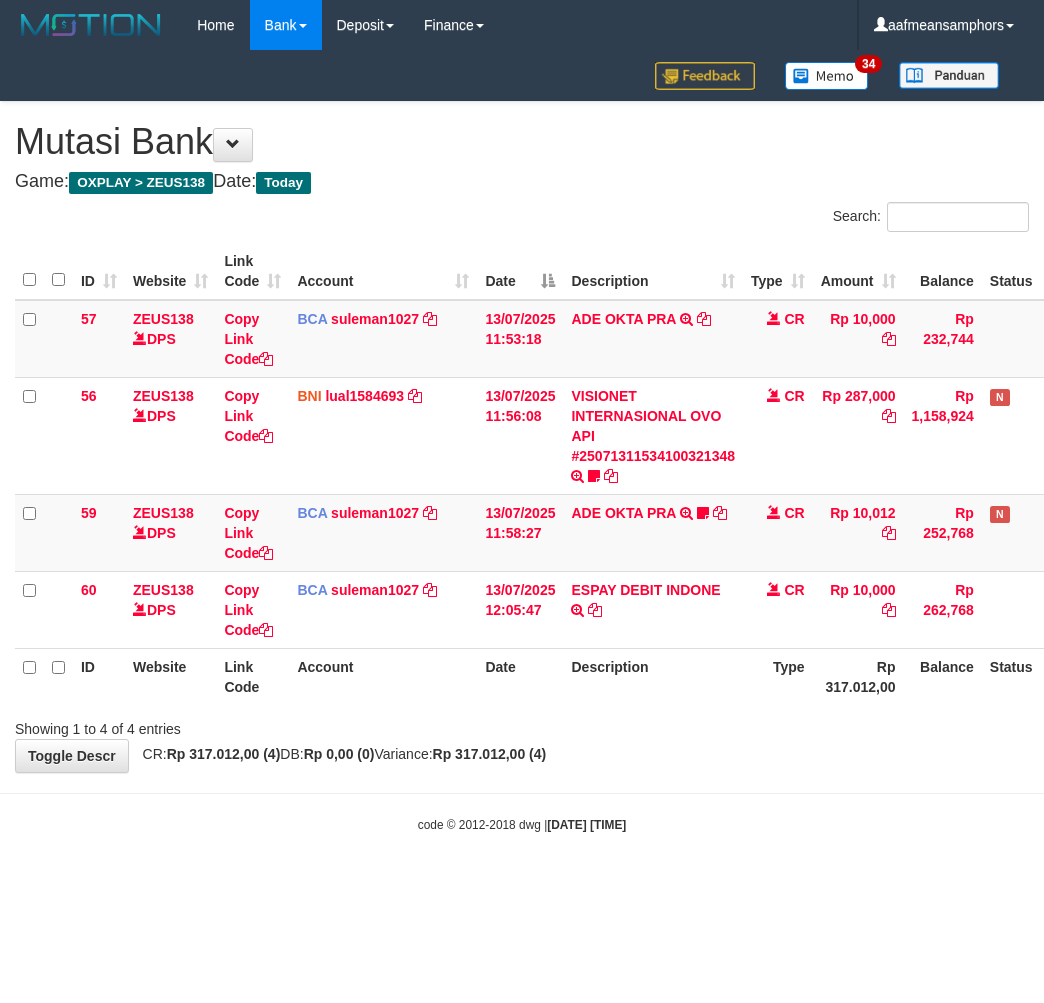 scroll, scrollTop: 0, scrollLeft: 0, axis: both 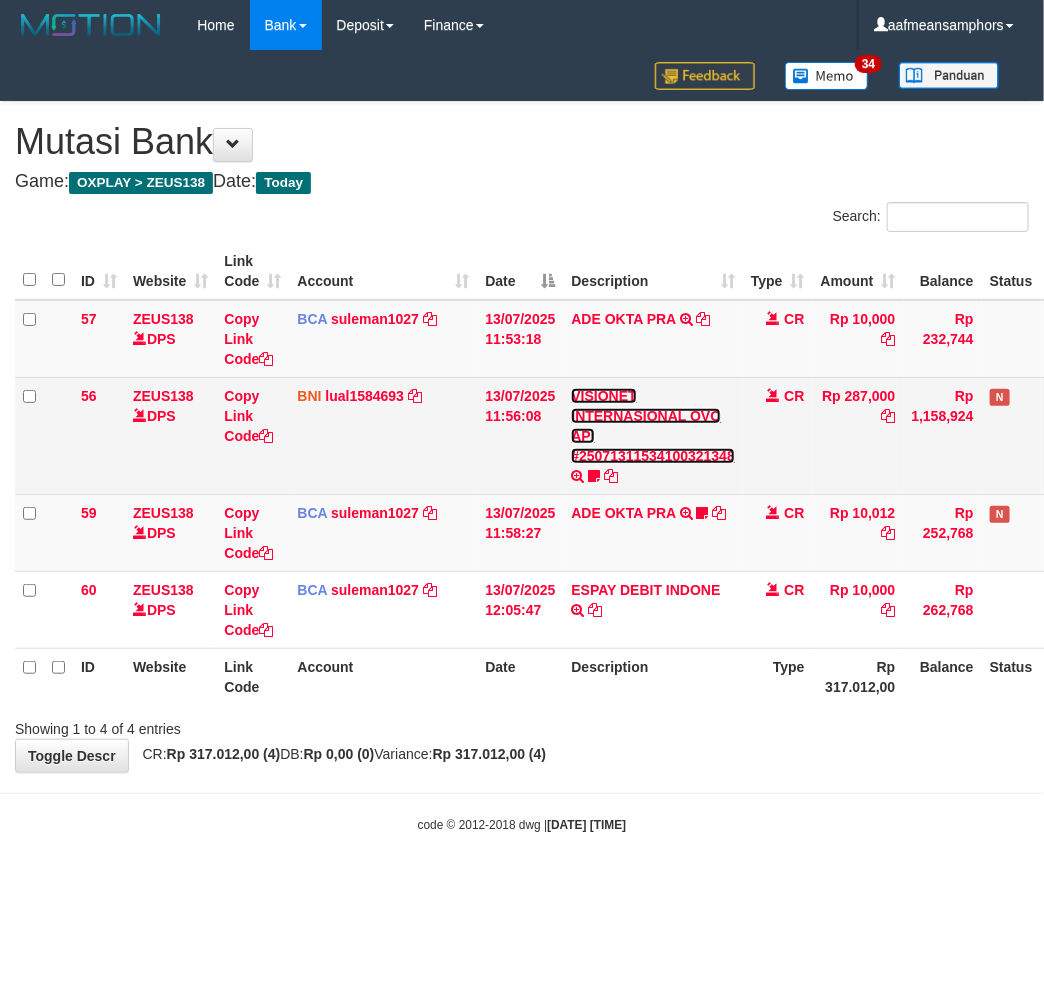 drag, startPoint x: 603, startPoint y: 453, endPoint x: 602, endPoint y: 484, distance: 31.016125 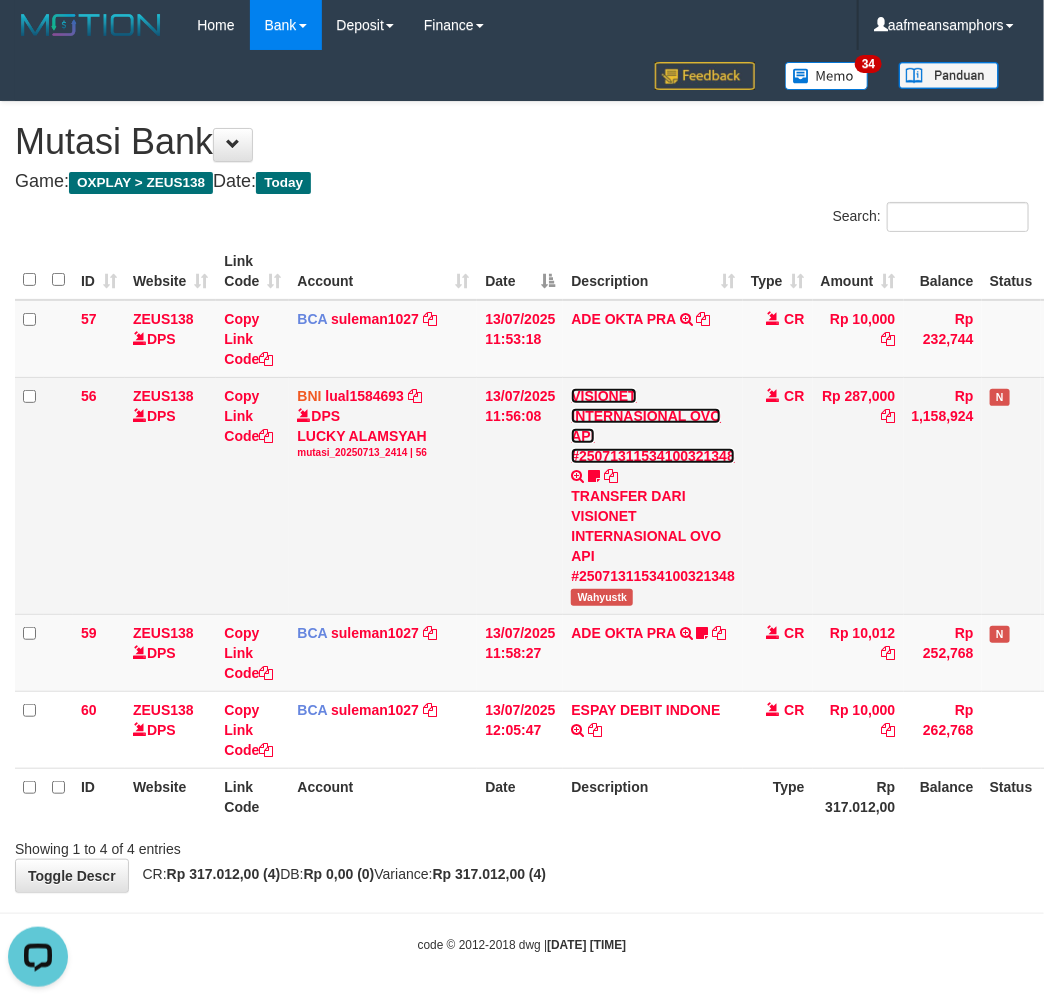 scroll, scrollTop: 0, scrollLeft: 0, axis: both 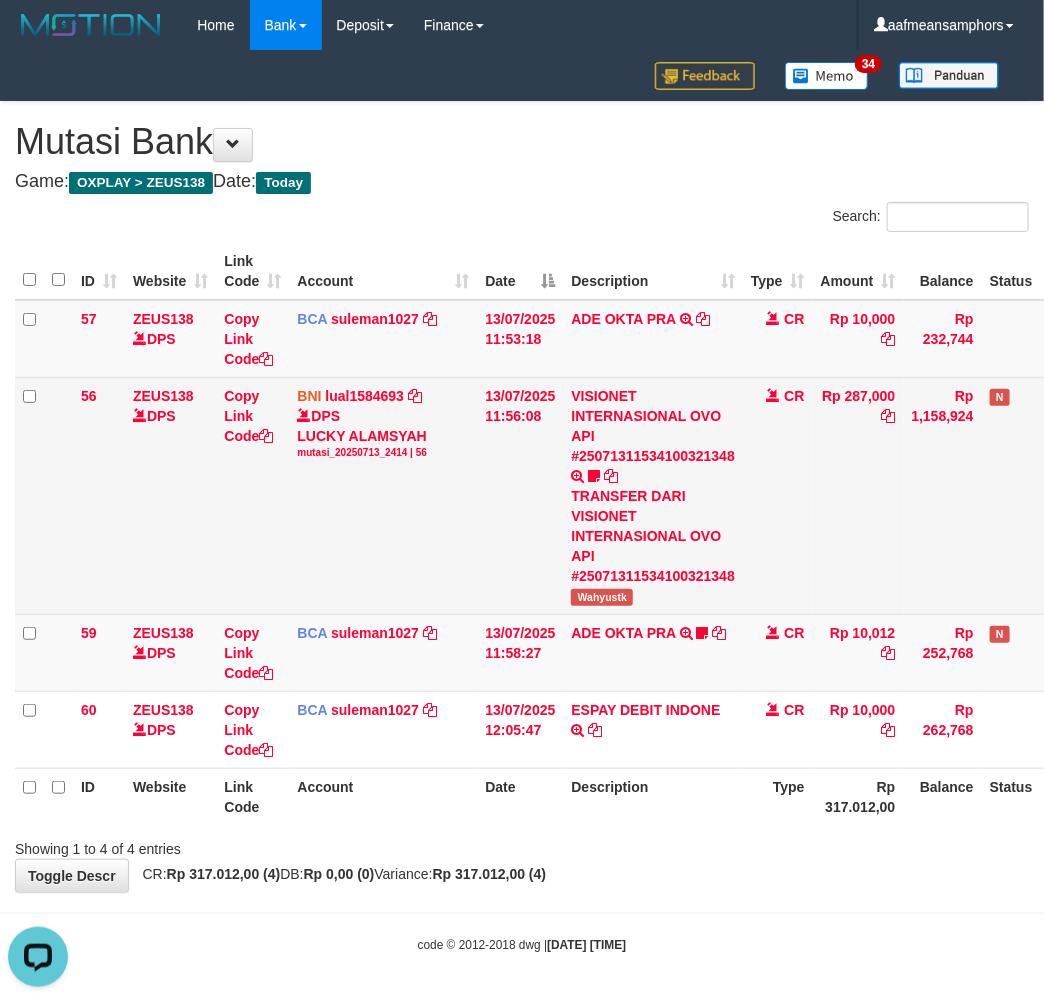 click on "Wahyustk" at bounding box center [602, 597] 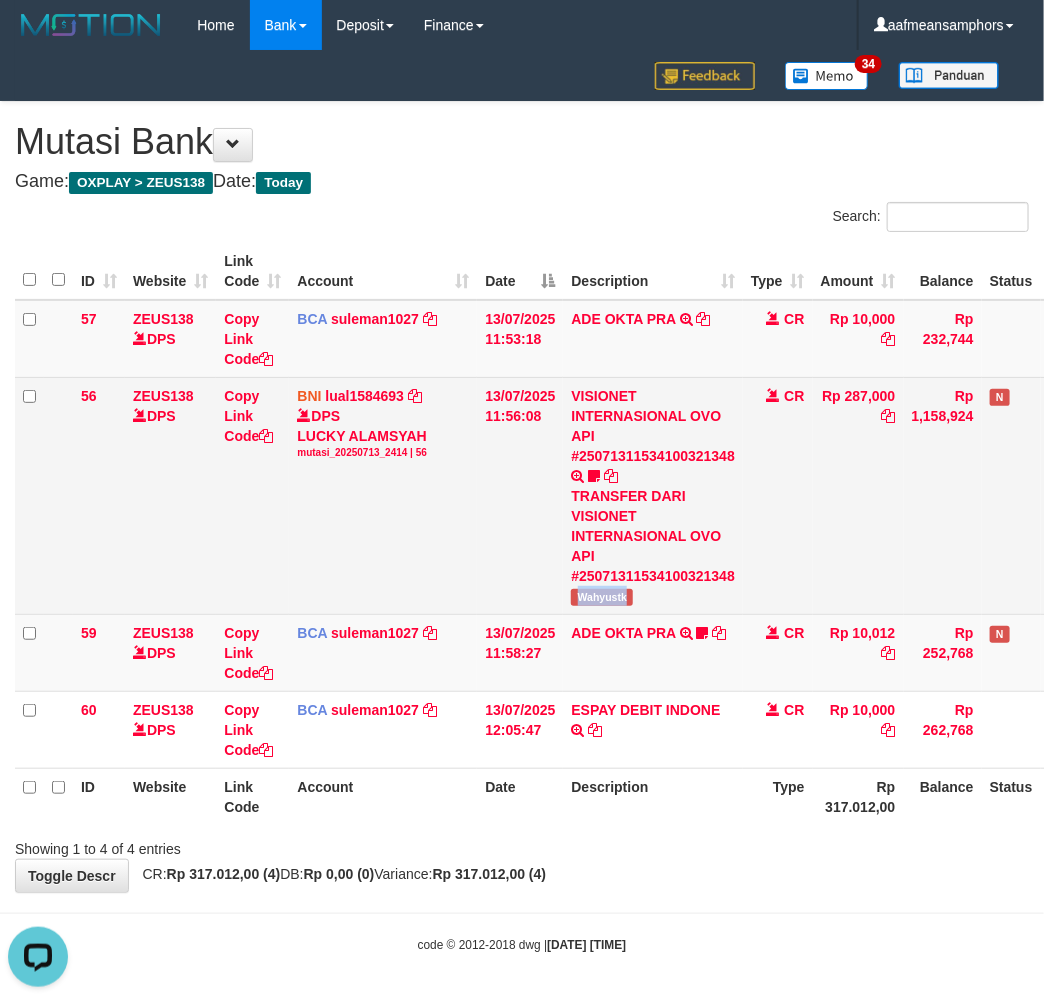 copy on "Wahyustk" 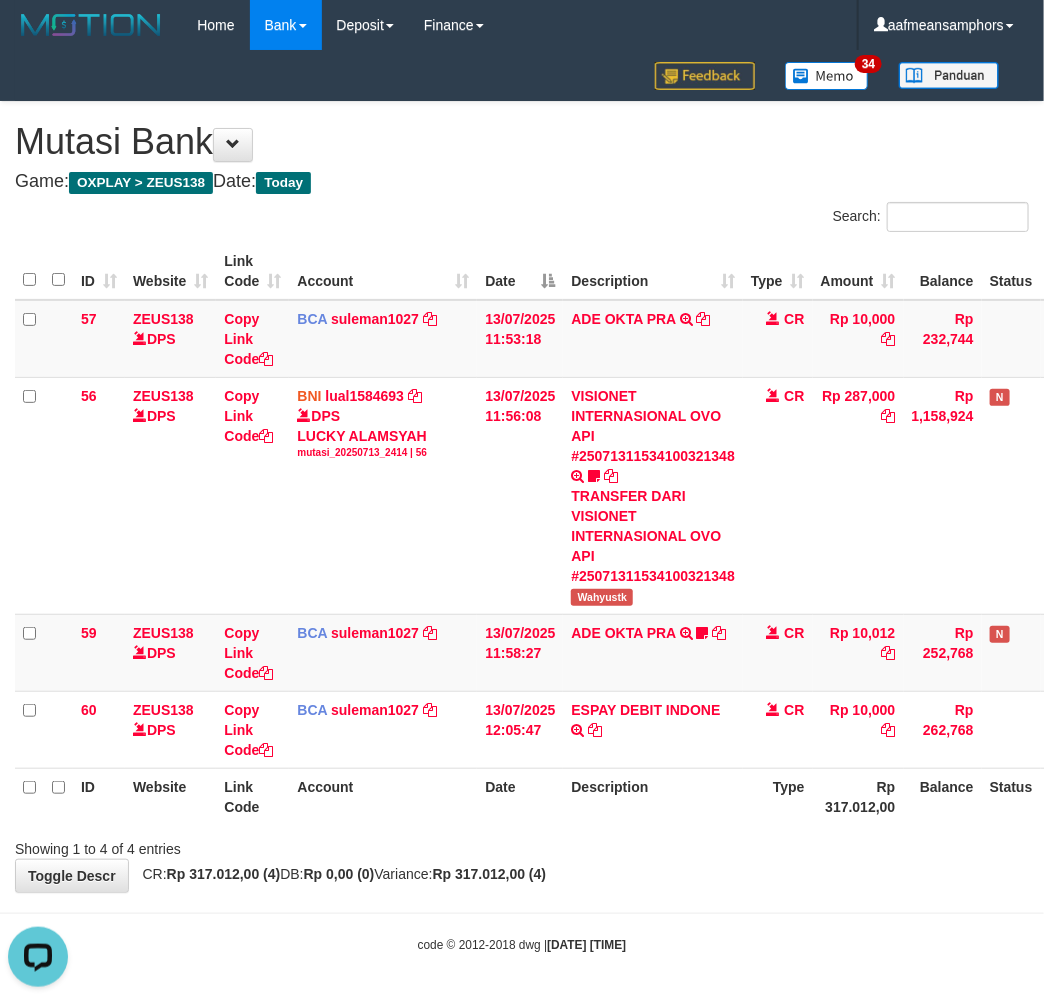 drag, startPoint x: 532, startPoint y: 994, endPoint x: 546, endPoint y: 991, distance: 14.3178215 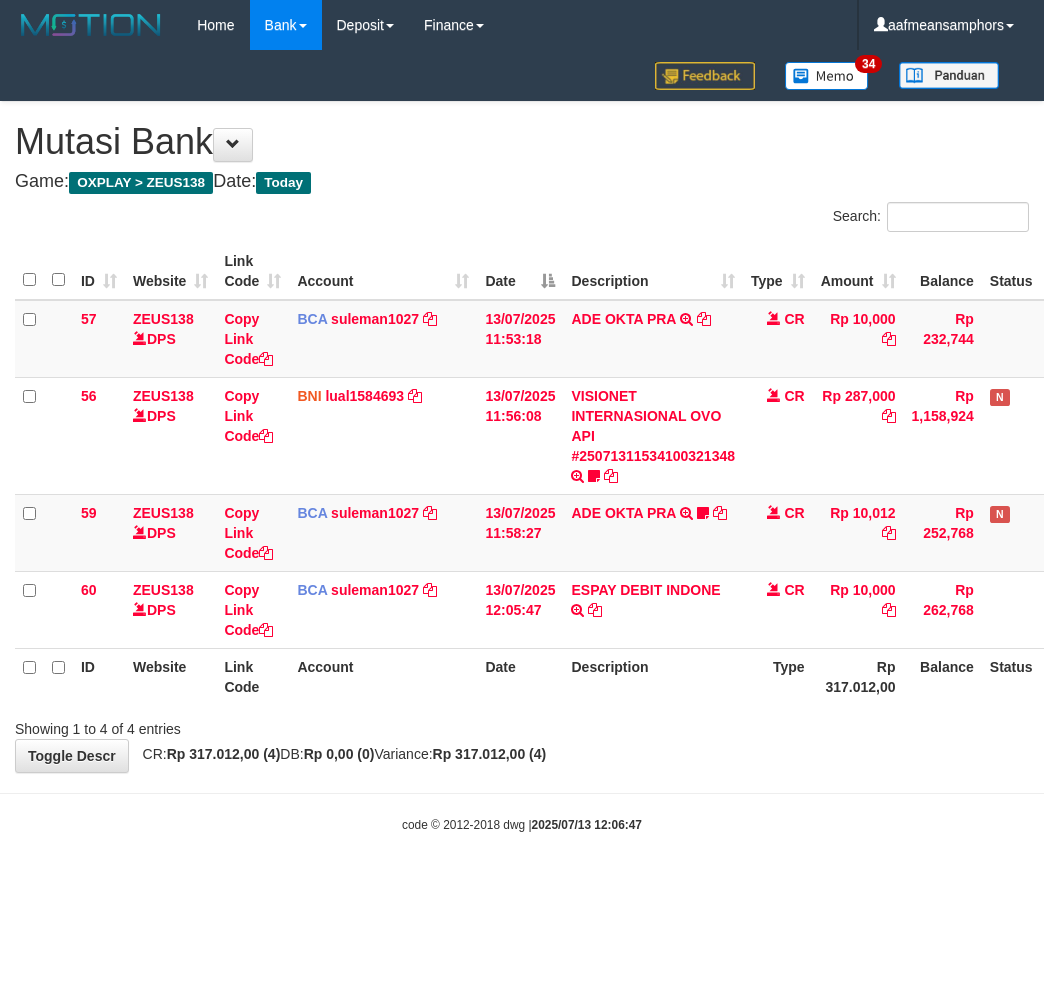 scroll, scrollTop: 0, scrollLeft: 0, axis: both 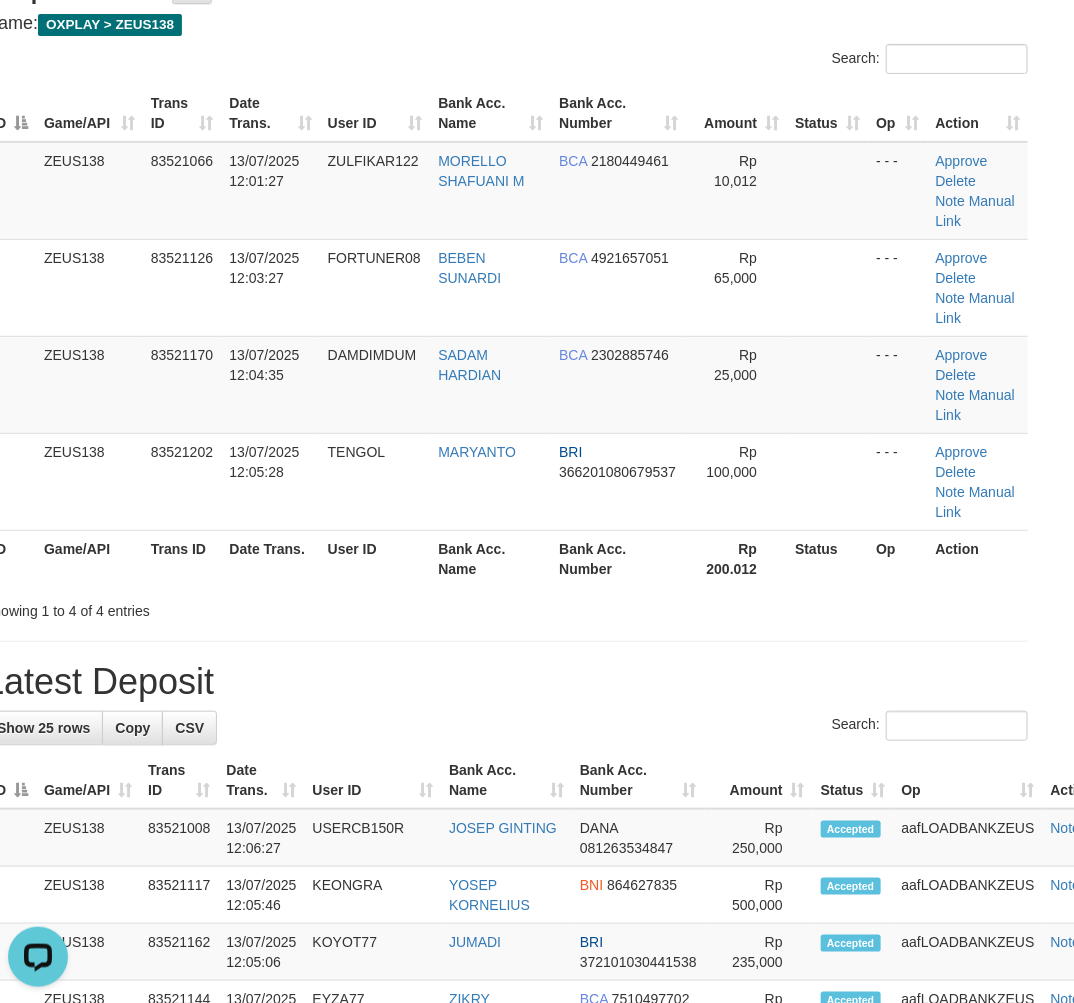 click on "**********" at bounding box center (506, 1166) 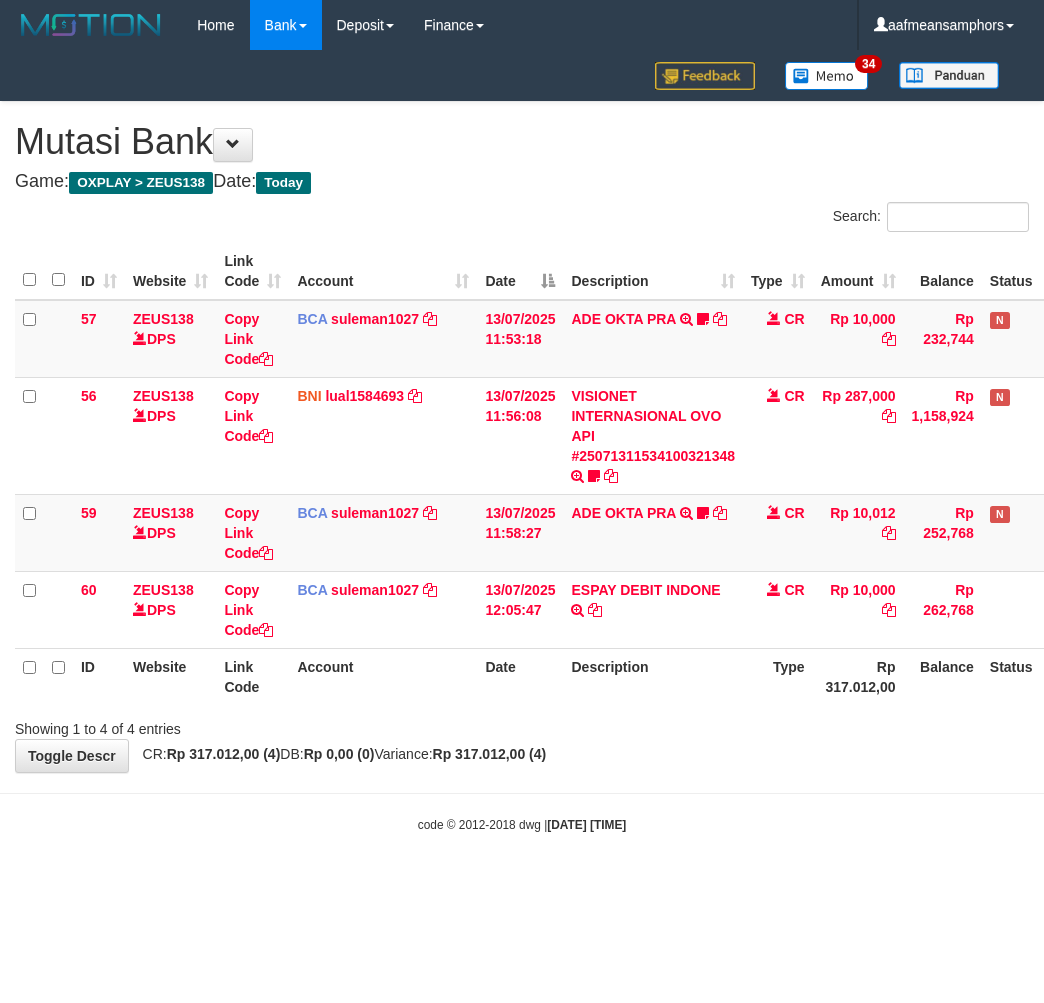 scroll, scrollTop: 0, scrollLeft: 0, axis: both 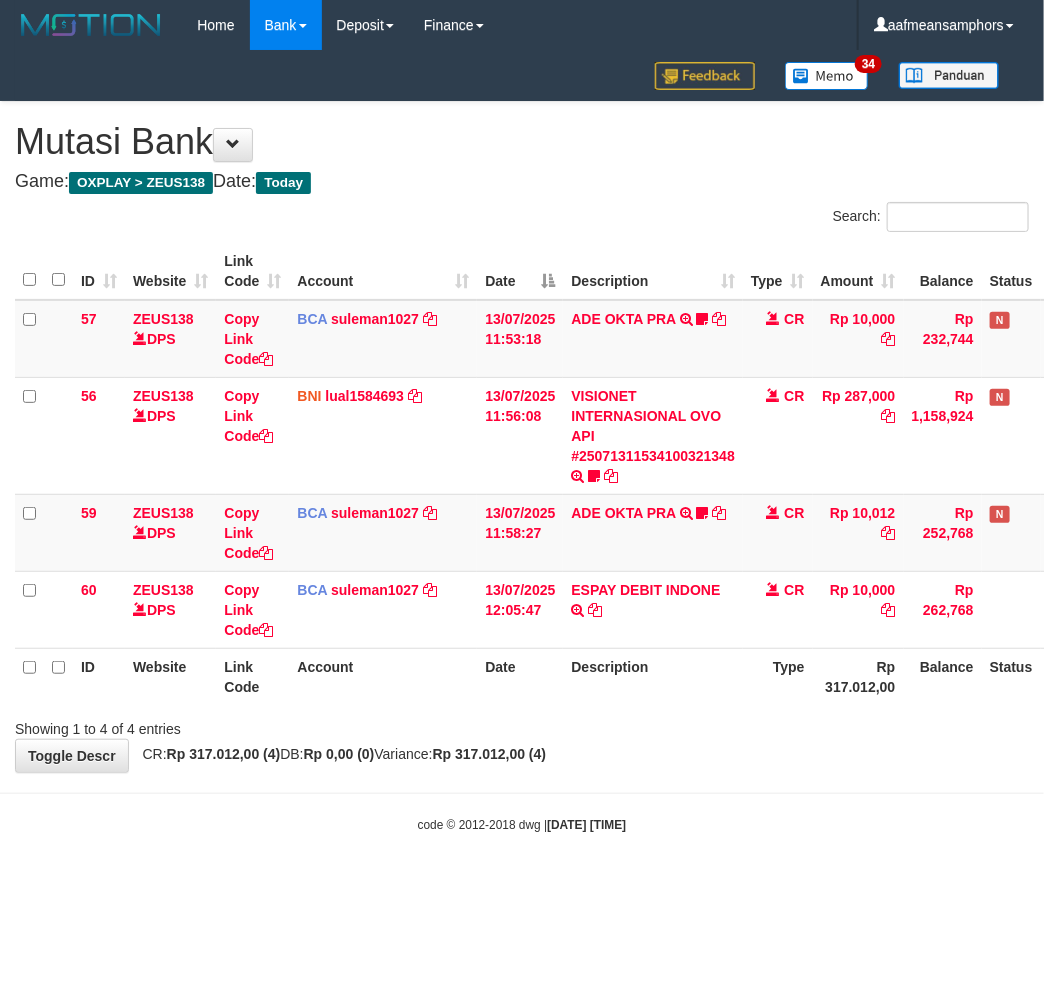 click on "**********" at bounding box center [522, 437] 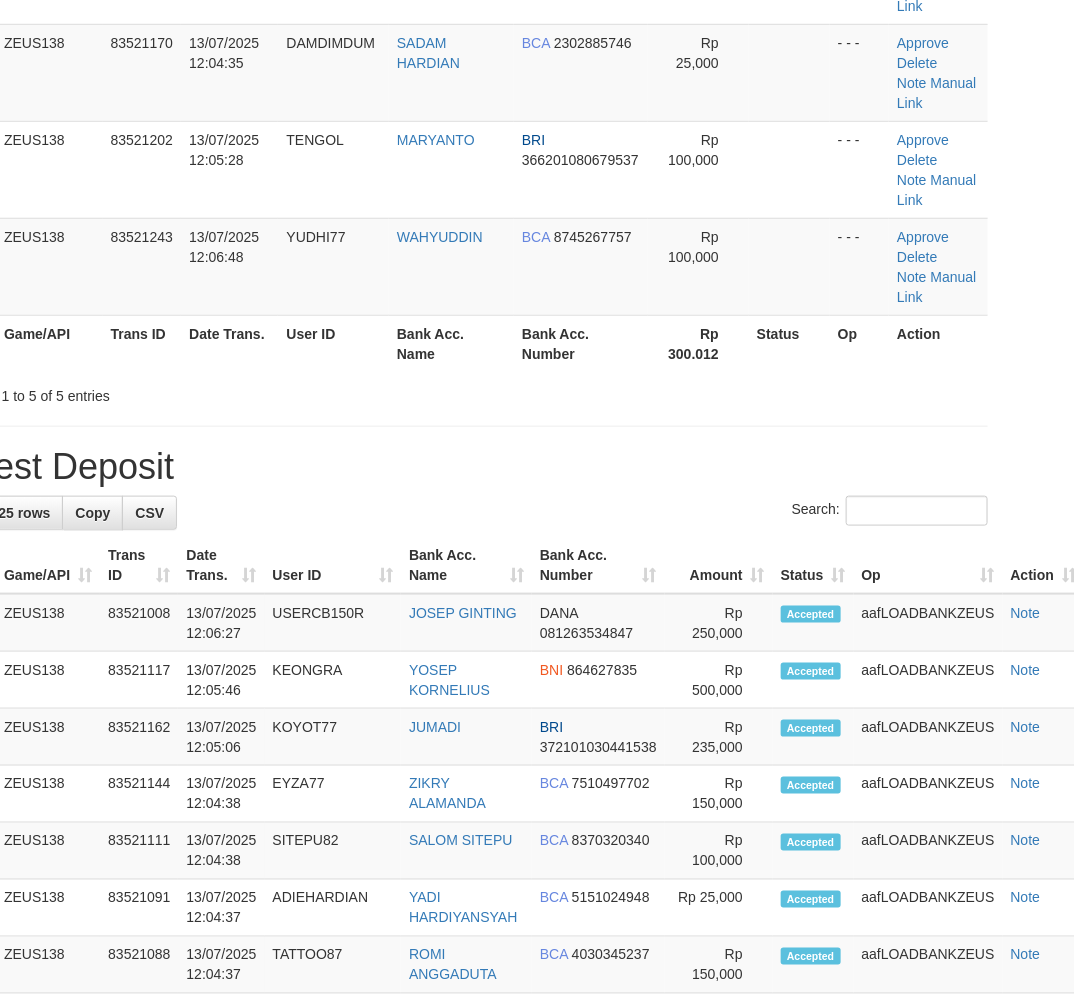 scroll, scrollTop: 108, scrollLeft: 31, axis: both 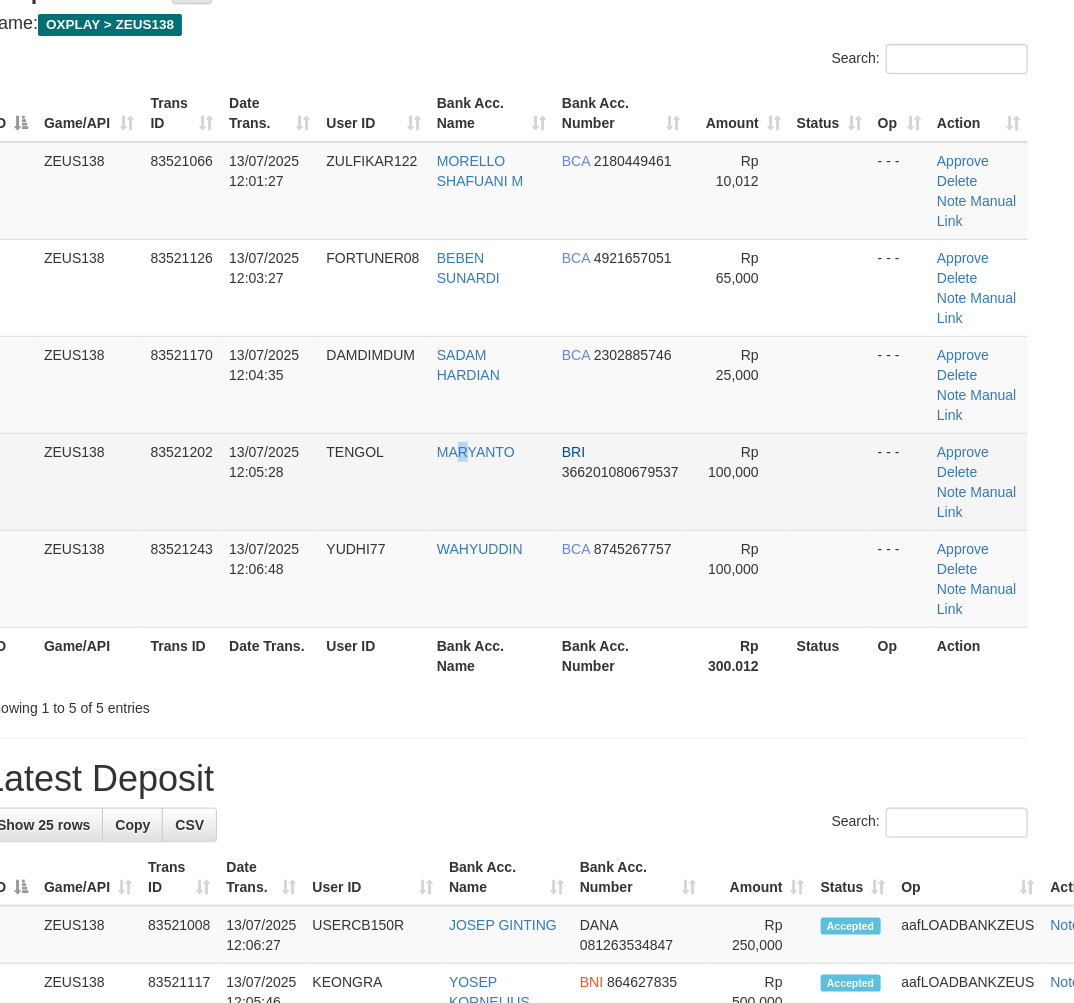 drag, startPoint x: 458, startPoint y: 438, endPoint x: 468, endPoint y: 440, distance: 10.198039 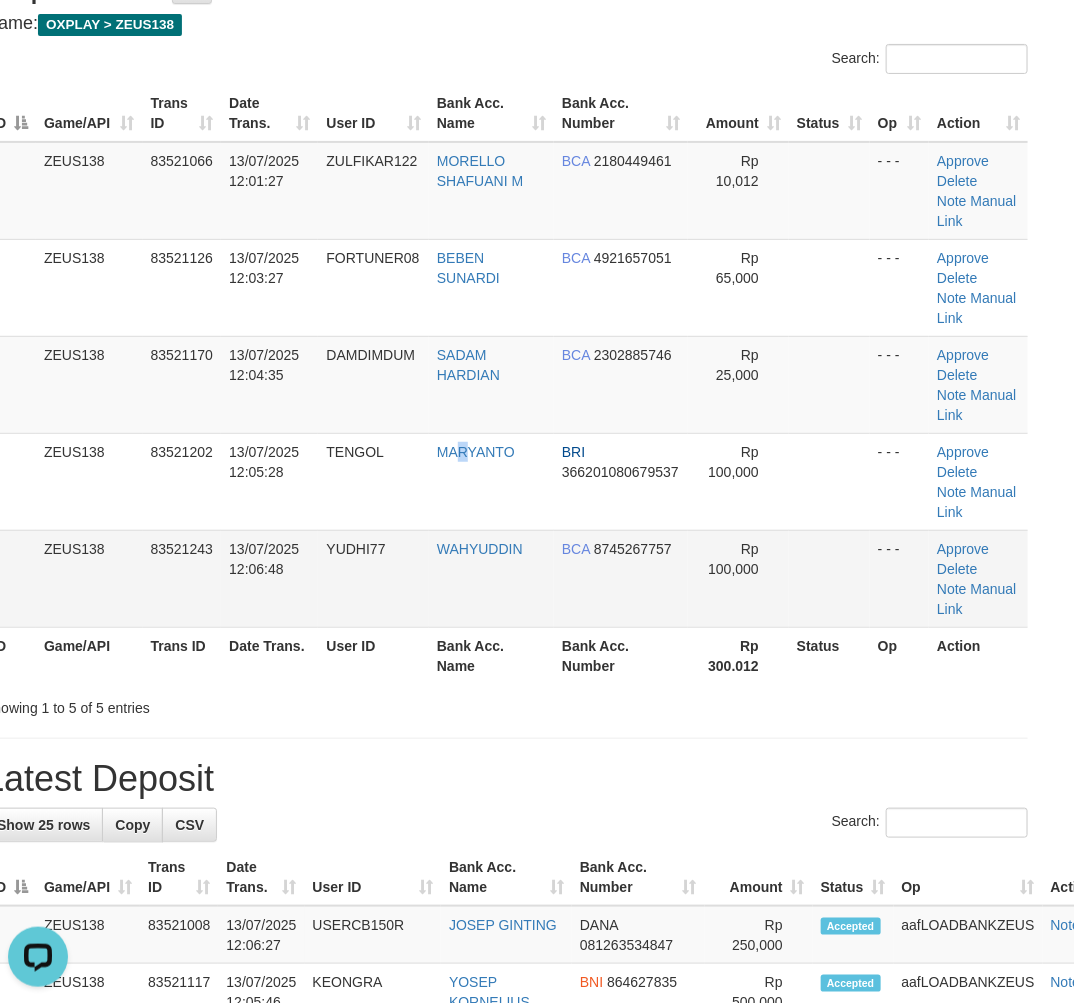 scroll, scrollTop: 0, scrollLeft: 0, axis: both 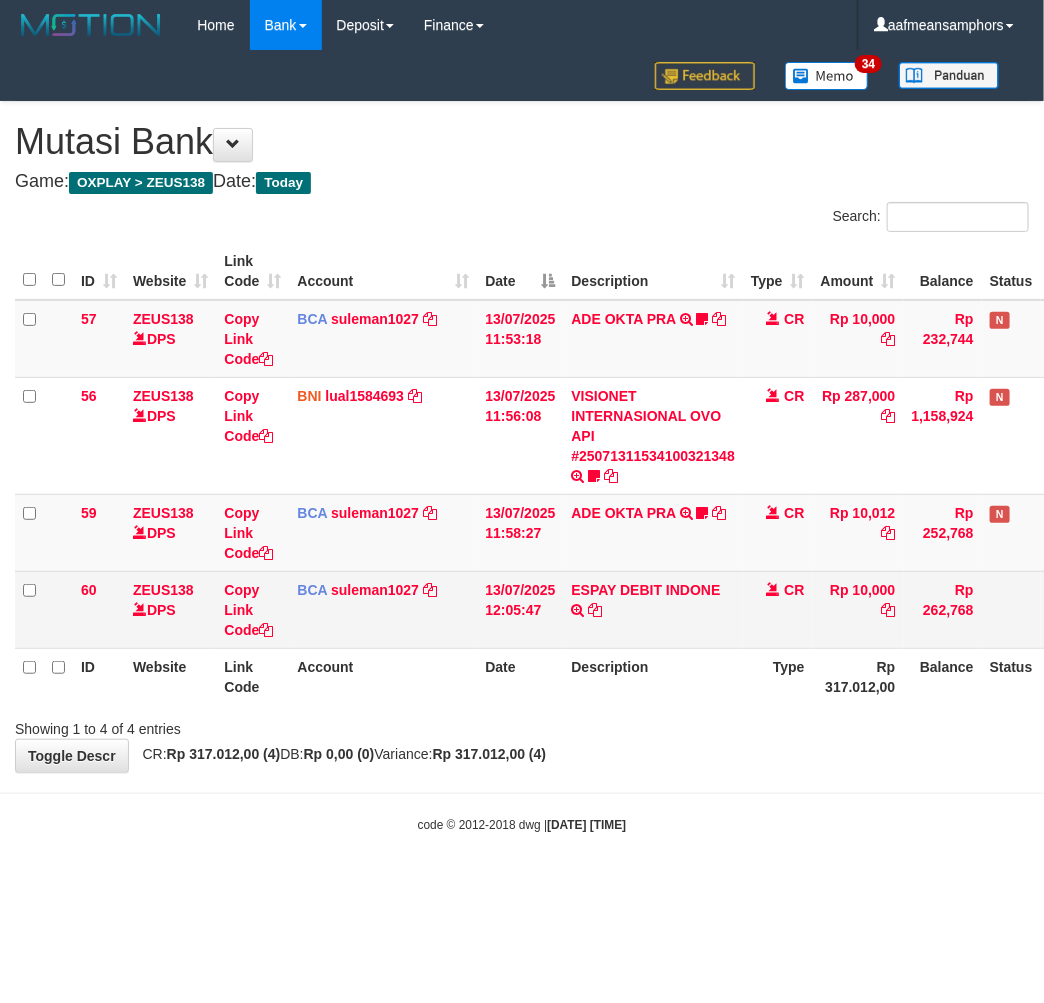 click on "ESPAY DEBIT INDONE         TRSF E-BANKING CR 1307/FTSCY/WS95051
10000.002025071385681346 TRFDN-[NAME]
ESPAY DEBIT INDONE" at bounding box center (653, 609) 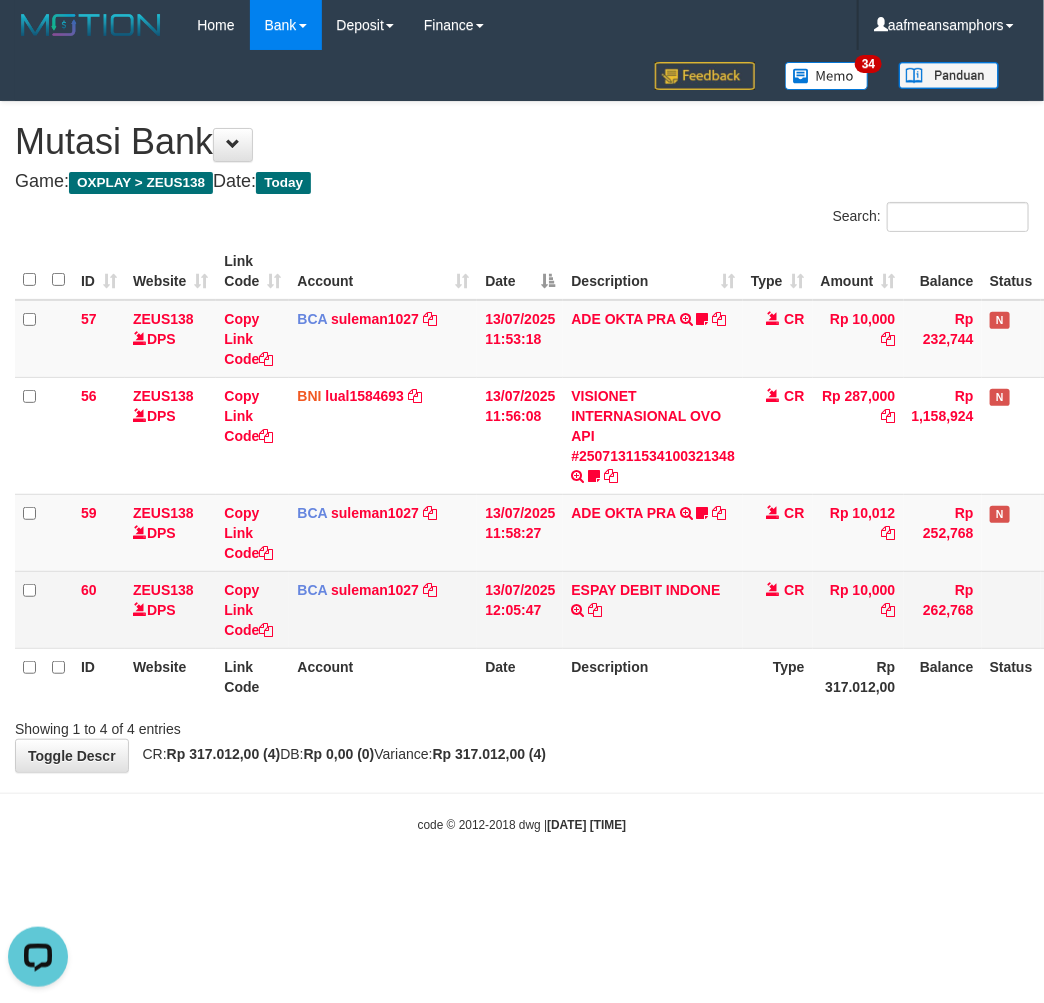 scroll, scrollTop: 0, scrollLeft: 0, axis: both 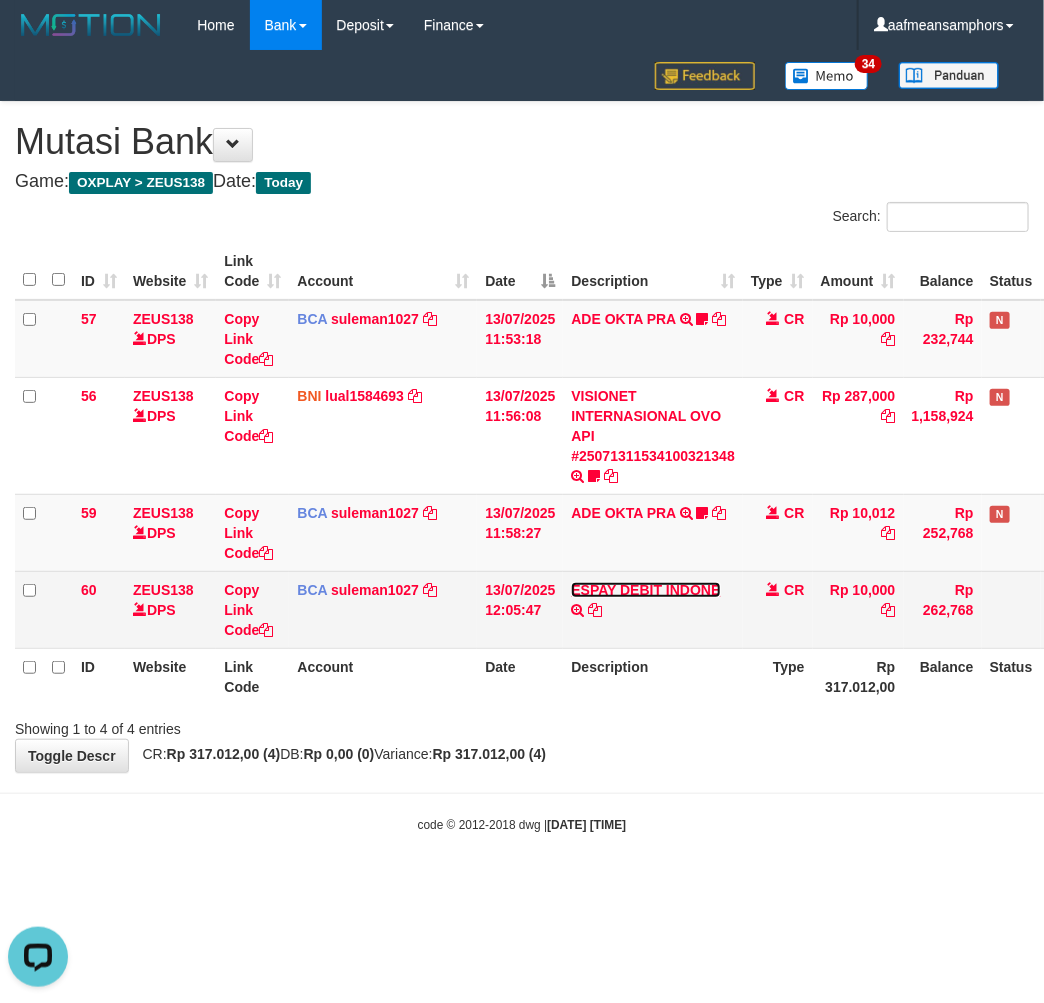click on "ESPAY DEBIT INDONE" at bounding box center [645, 590] 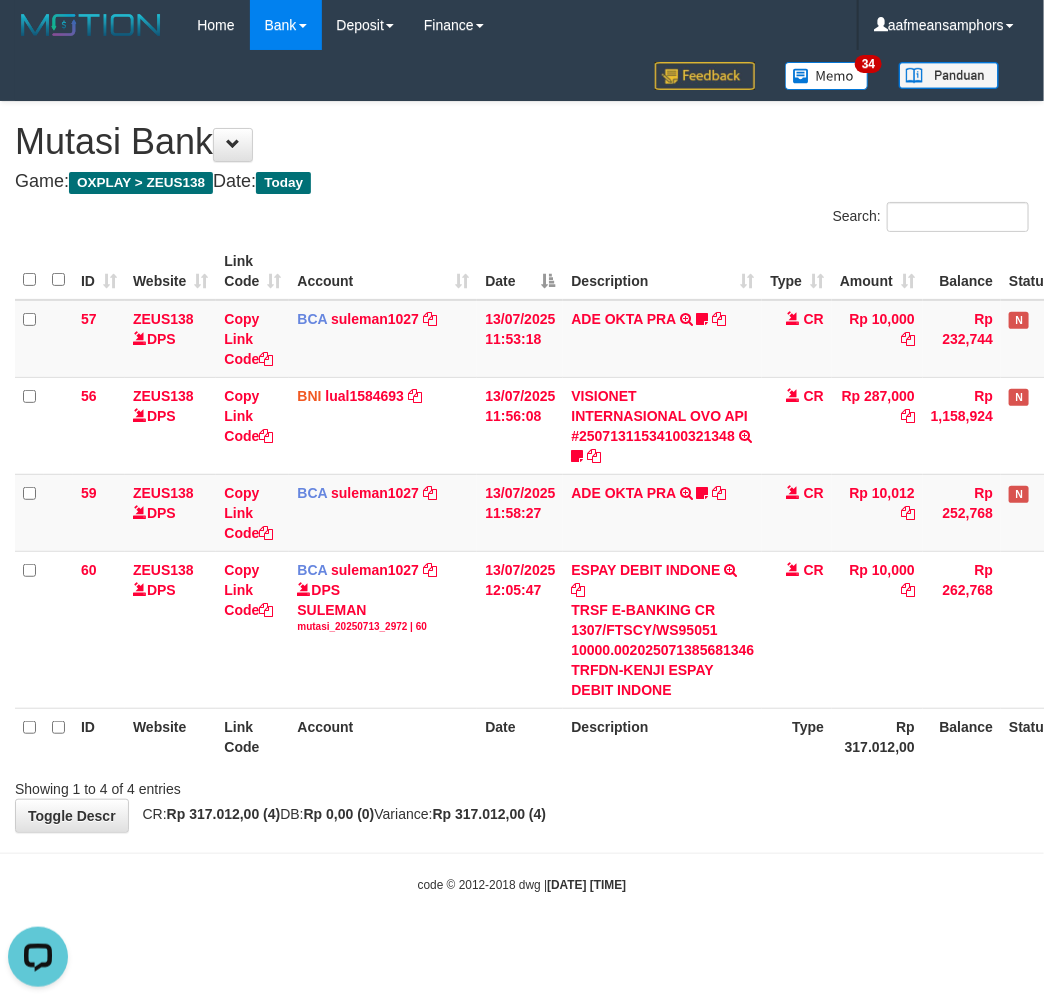 drag, startPoint x: 634, startPoint y: 786, endPoint x: 784, endPoint y: 751, distance: 154.02922 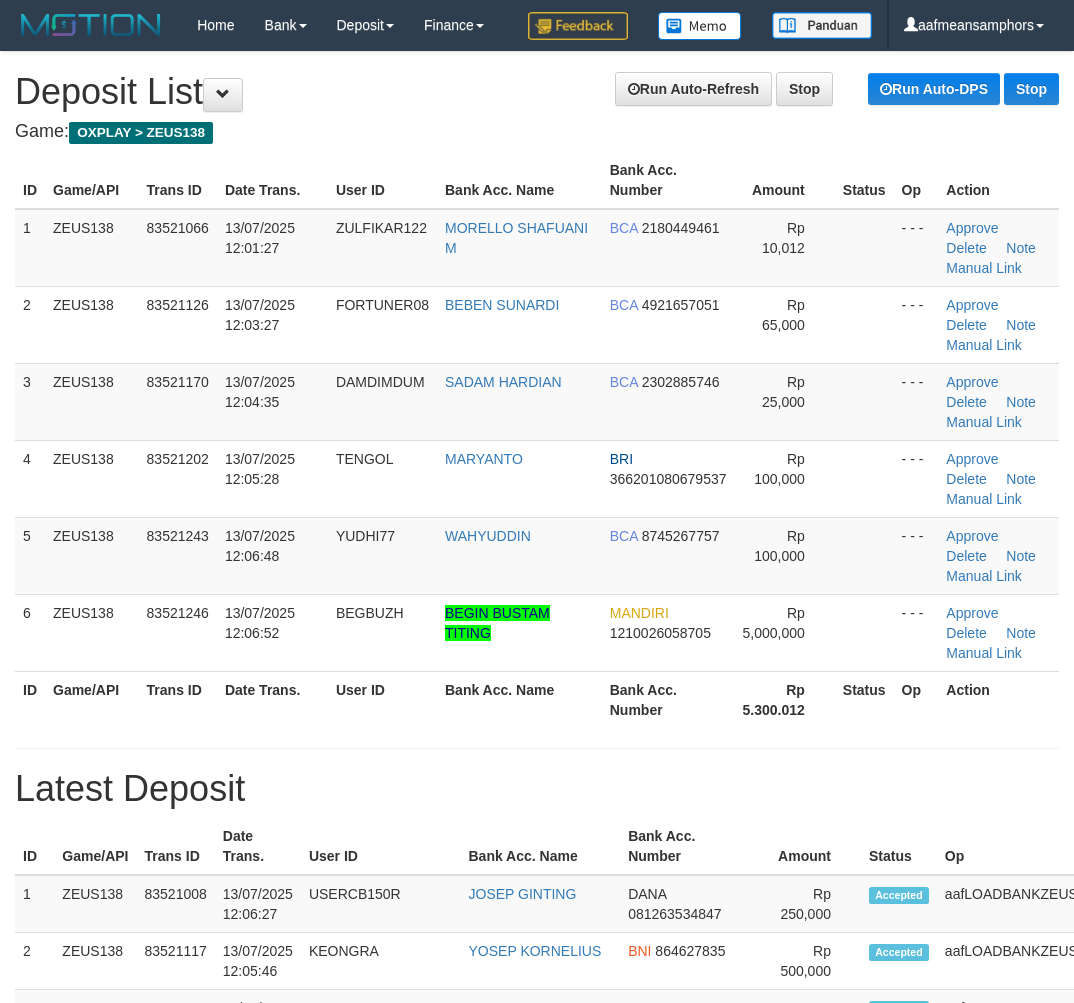 scroll, scrollTop: 110, scrollLeft: 31, axis: both 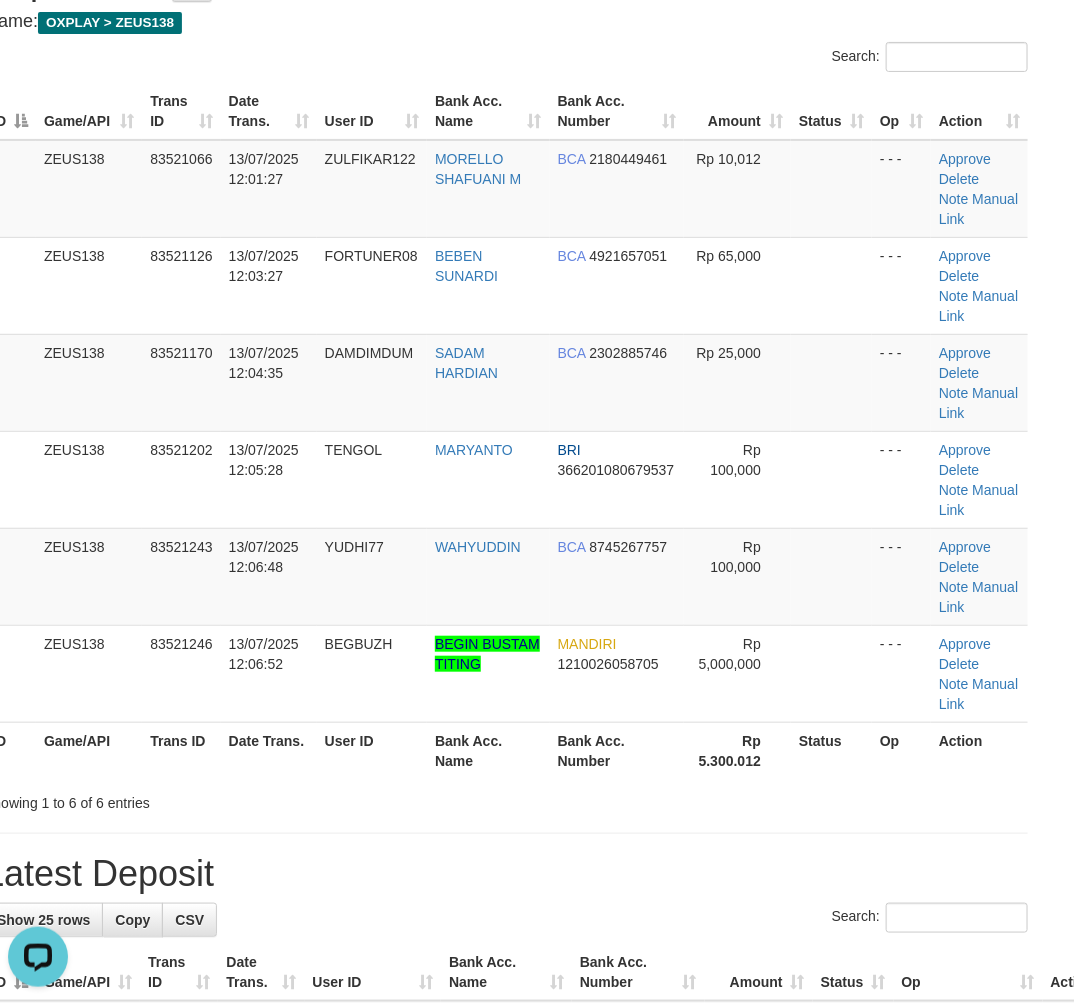 click on "Showing 1 to 6 of 6 entries" at bounding box center [506, 799] 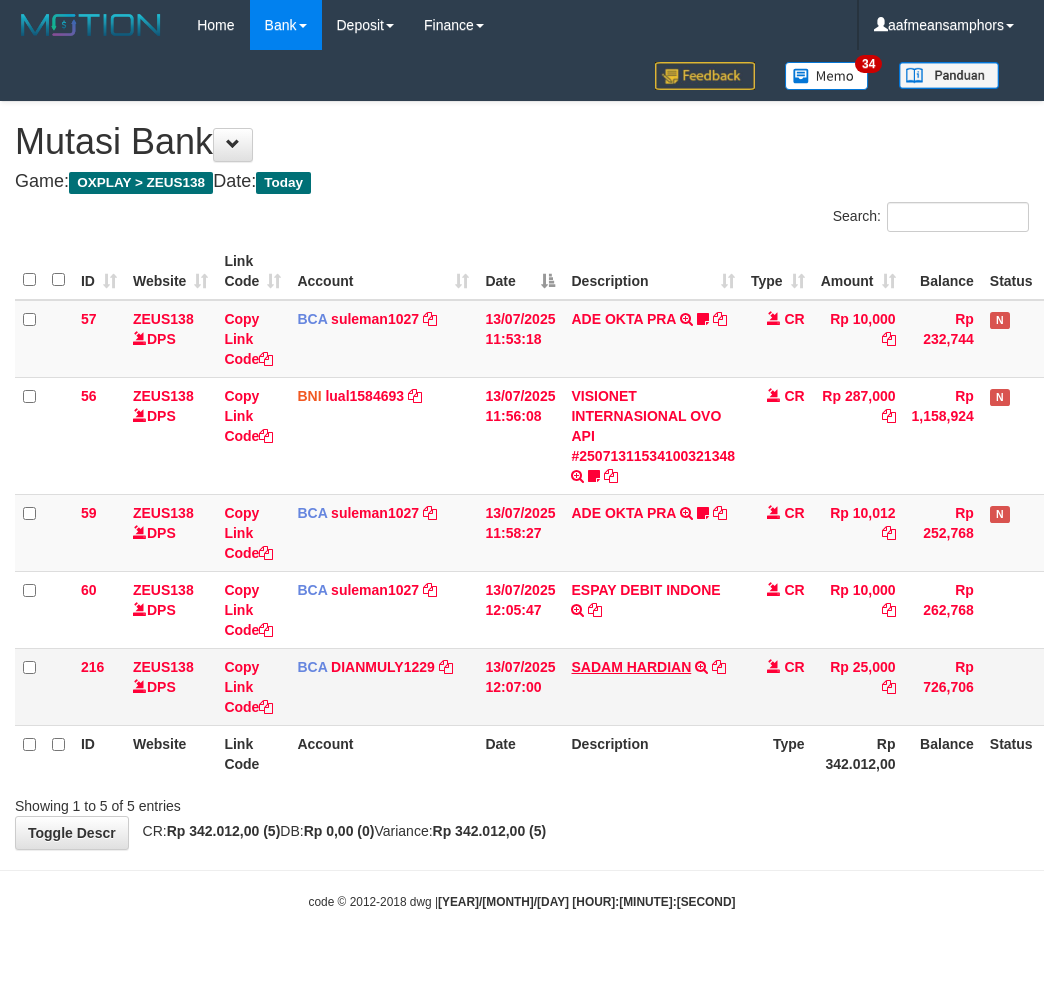 scroll, scrollTop: 0, scrollLeft: 0, axis: both 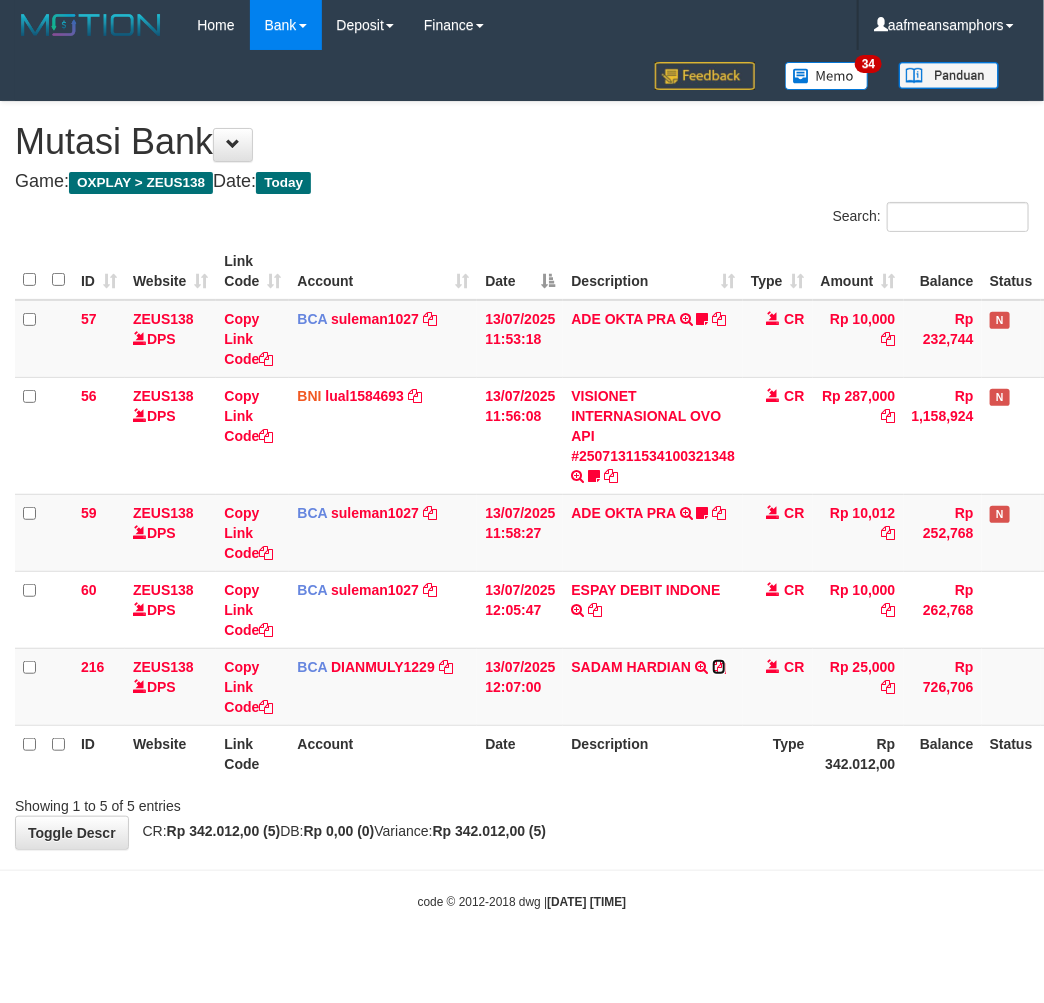 click at bounding box center [719, 667] 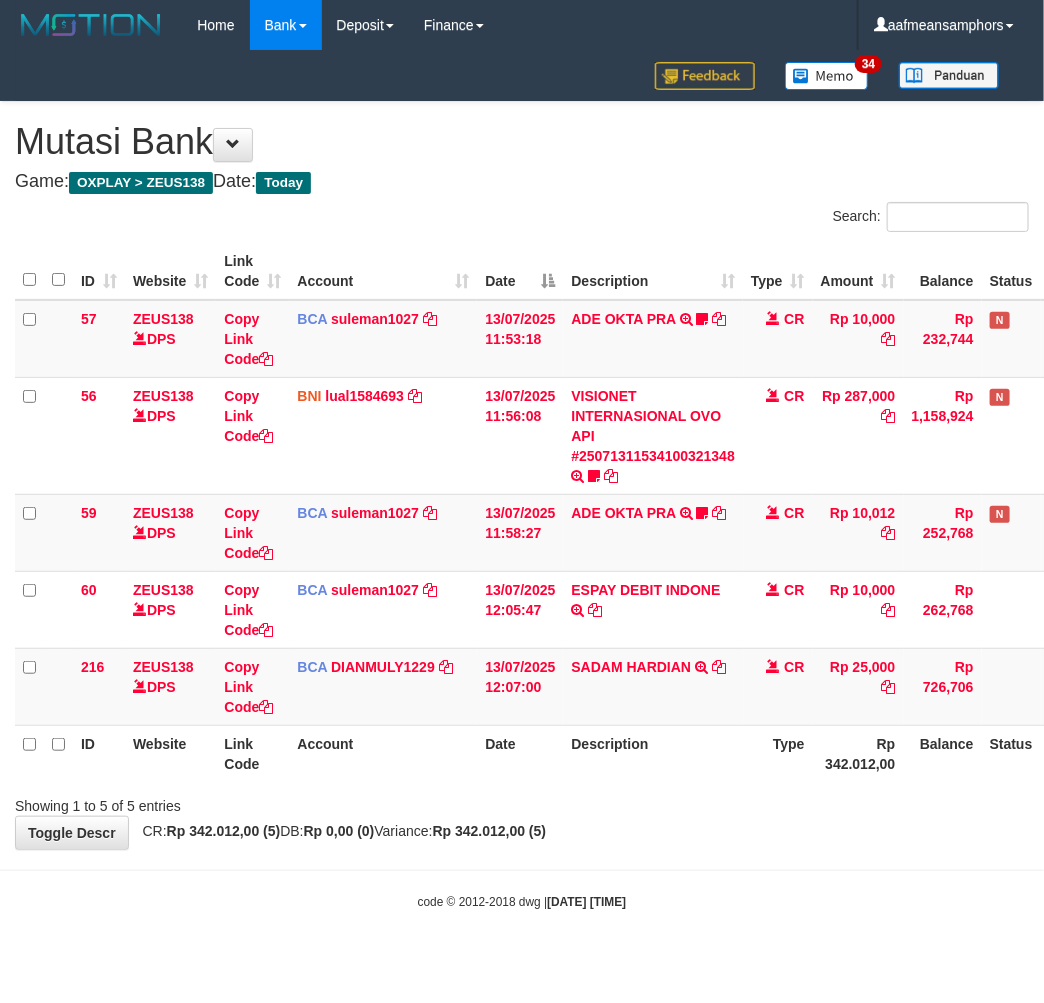 click on "Description" at bounding box center (653, 753) 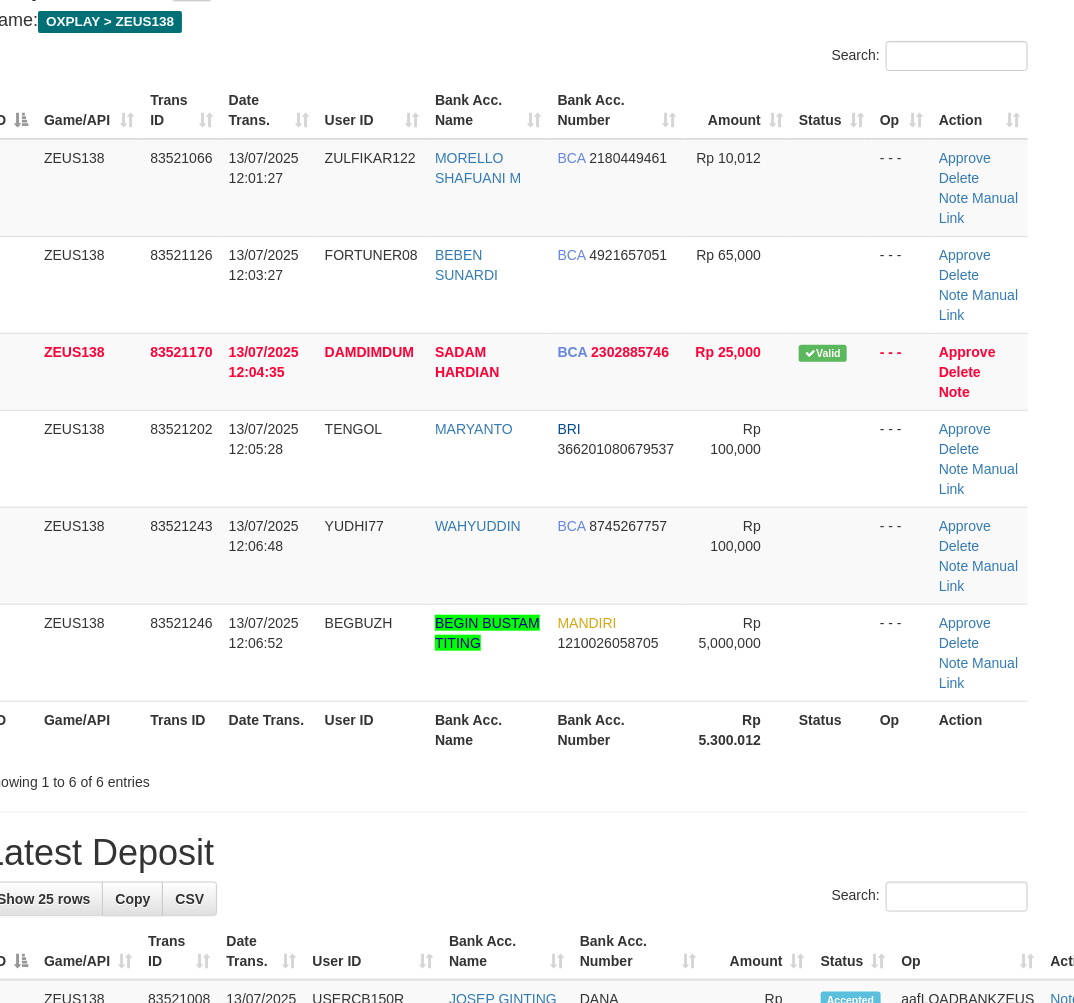 click on "**********" at bounding box center [506, 1250] 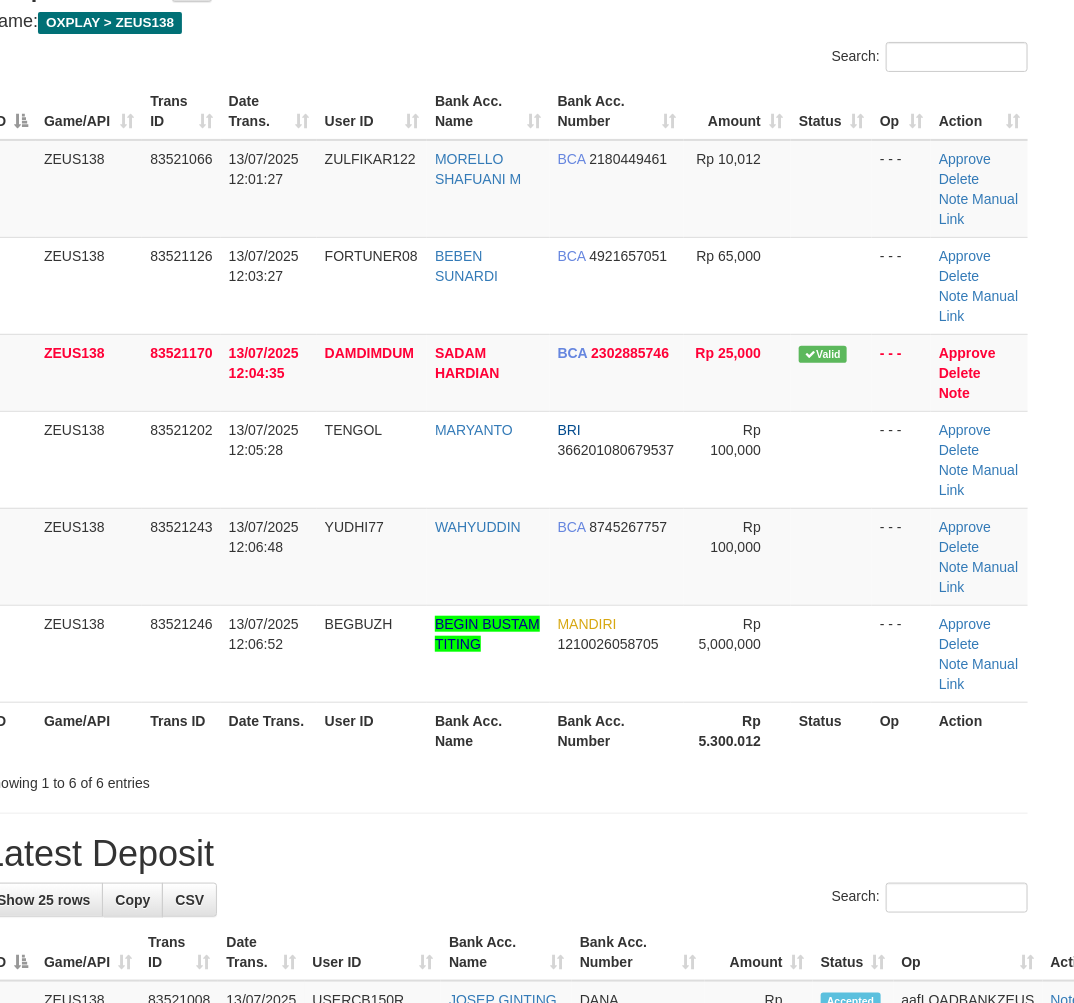 drag, startPoint x: 563, startPoint y: 805, endPoint x: 136, endPoint y: 724, distance: 434.61478 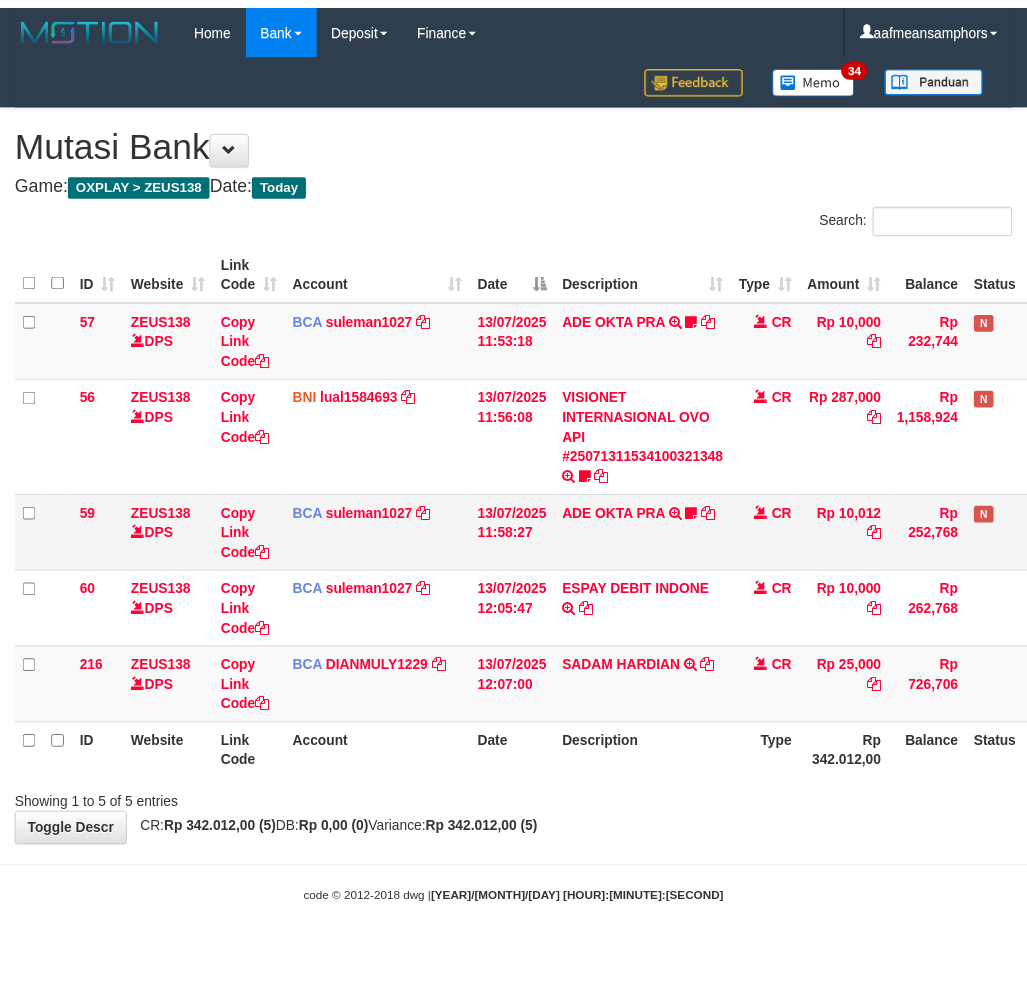 scroll, scrollTop: 0, scrollLeft: 0, axis: both 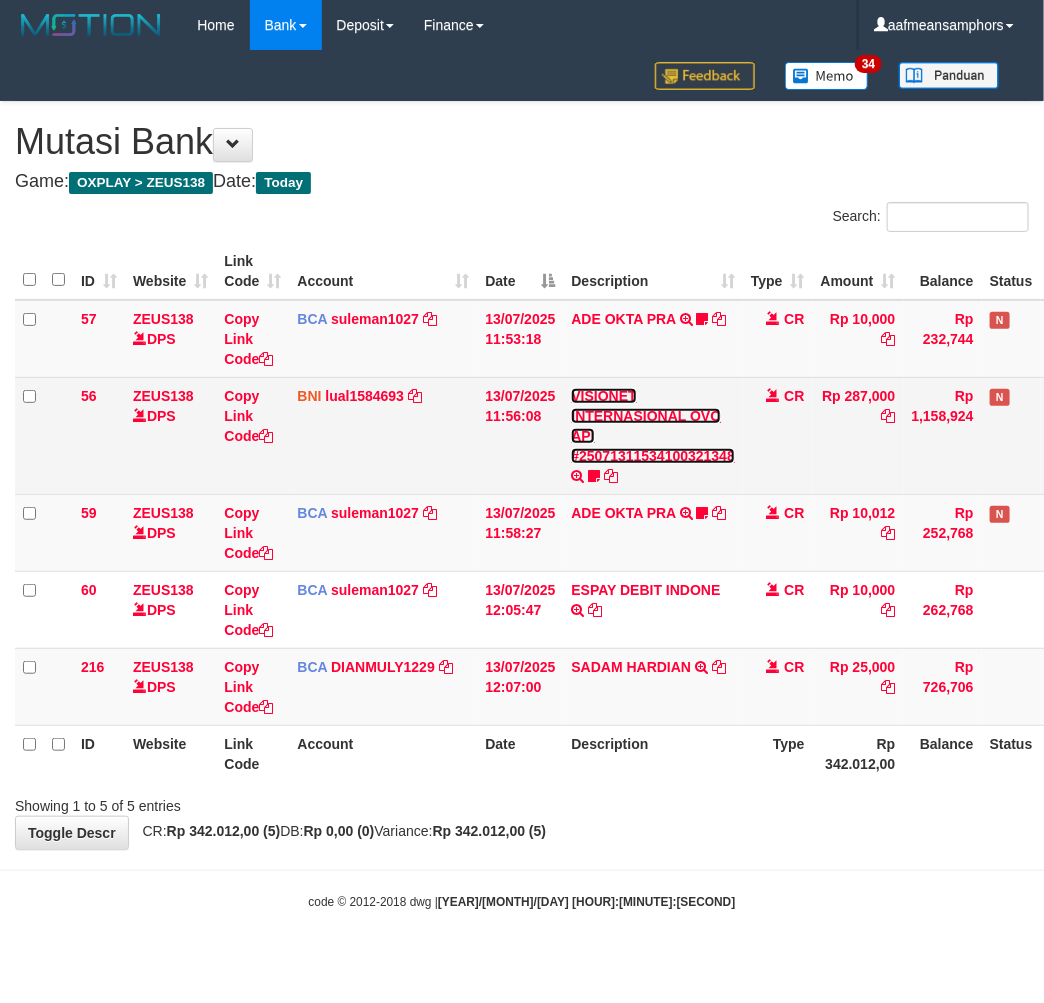 drag, startPoint x: 638, startPoint y: 454, endPoint x: 622, endPoint y: 505, distance: 53.450912 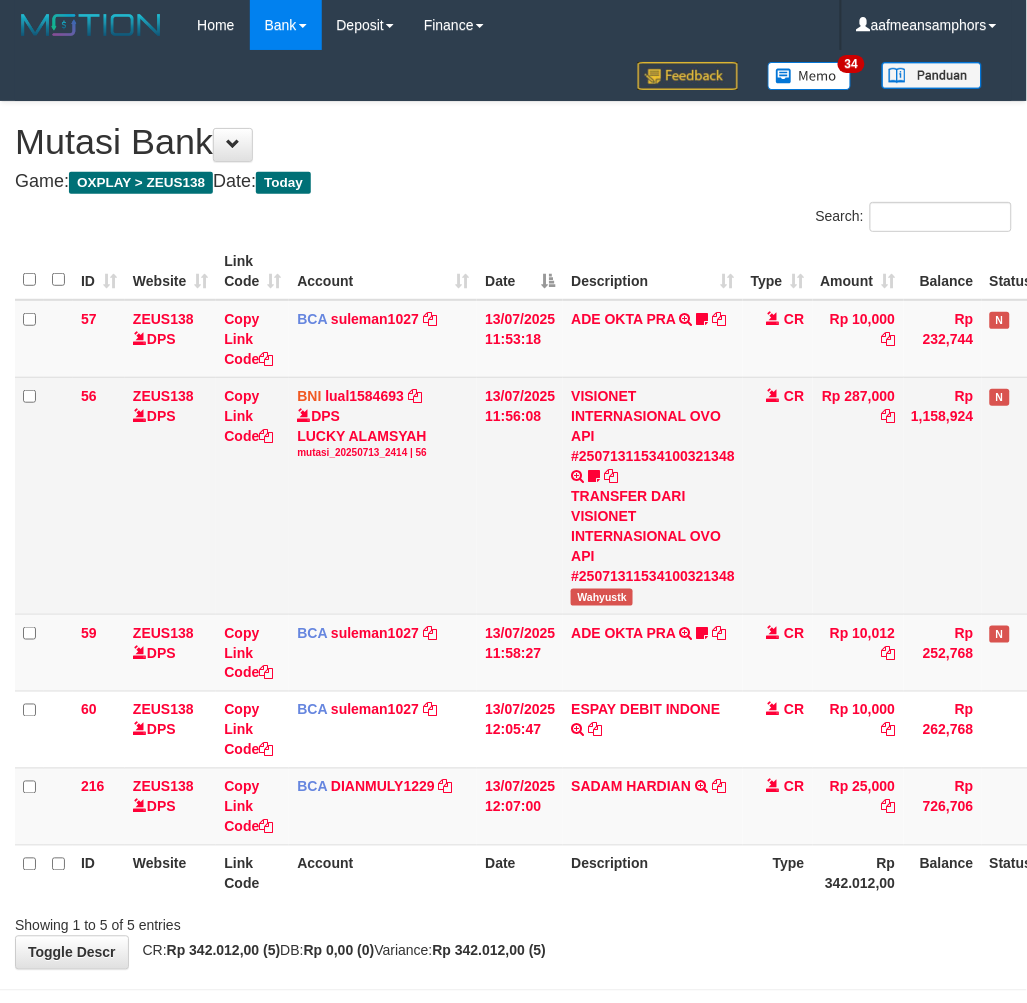click on "Wahyustk" at bounding box center [602, 597] 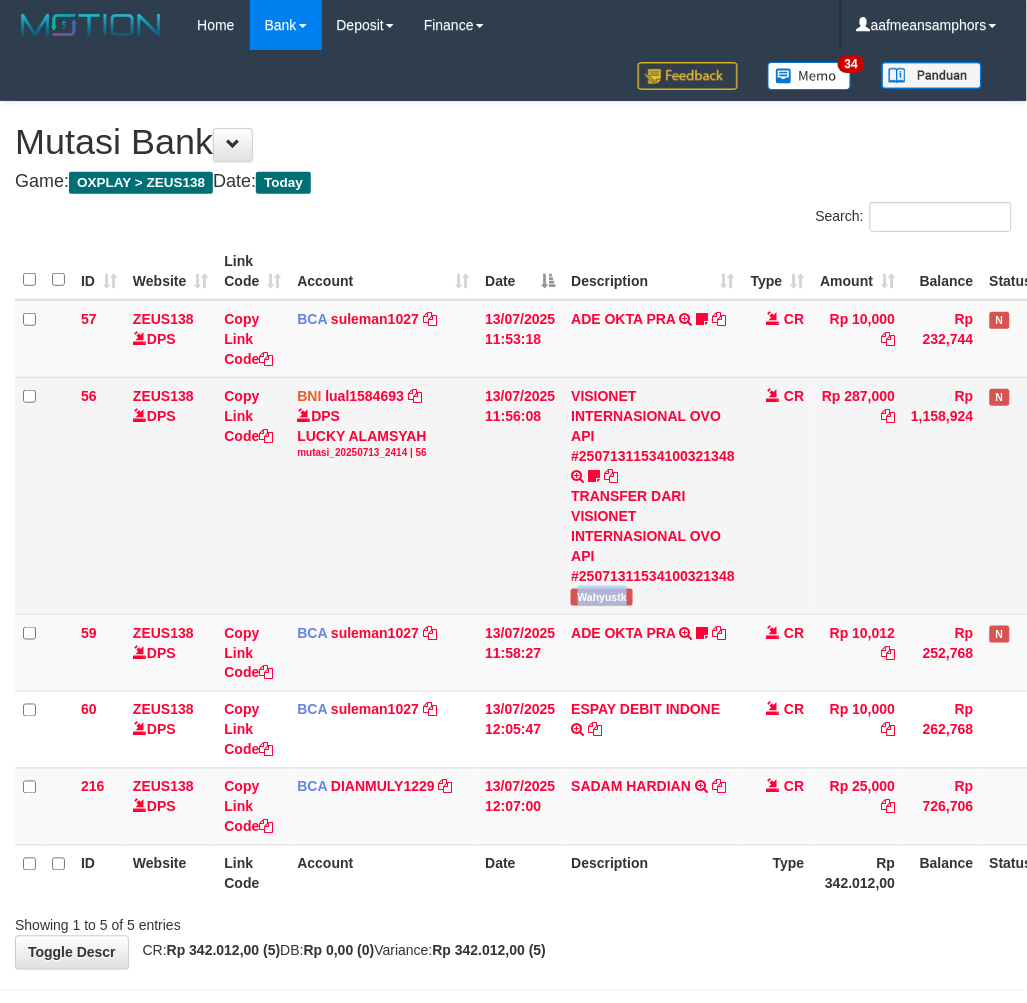 click on "Wahyustk" at bounding box center (602, 597) 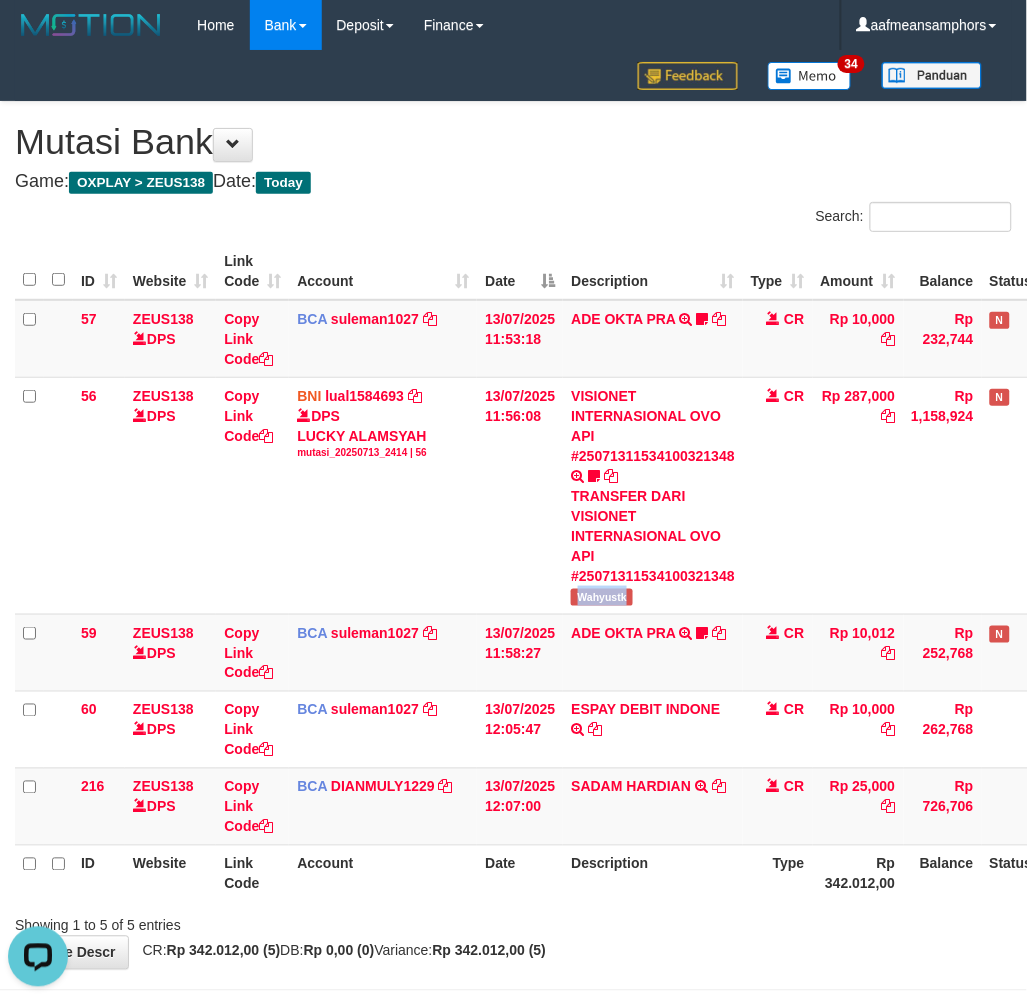 scroll, scrollTop: 0, scrollLeft: 0, axis: both 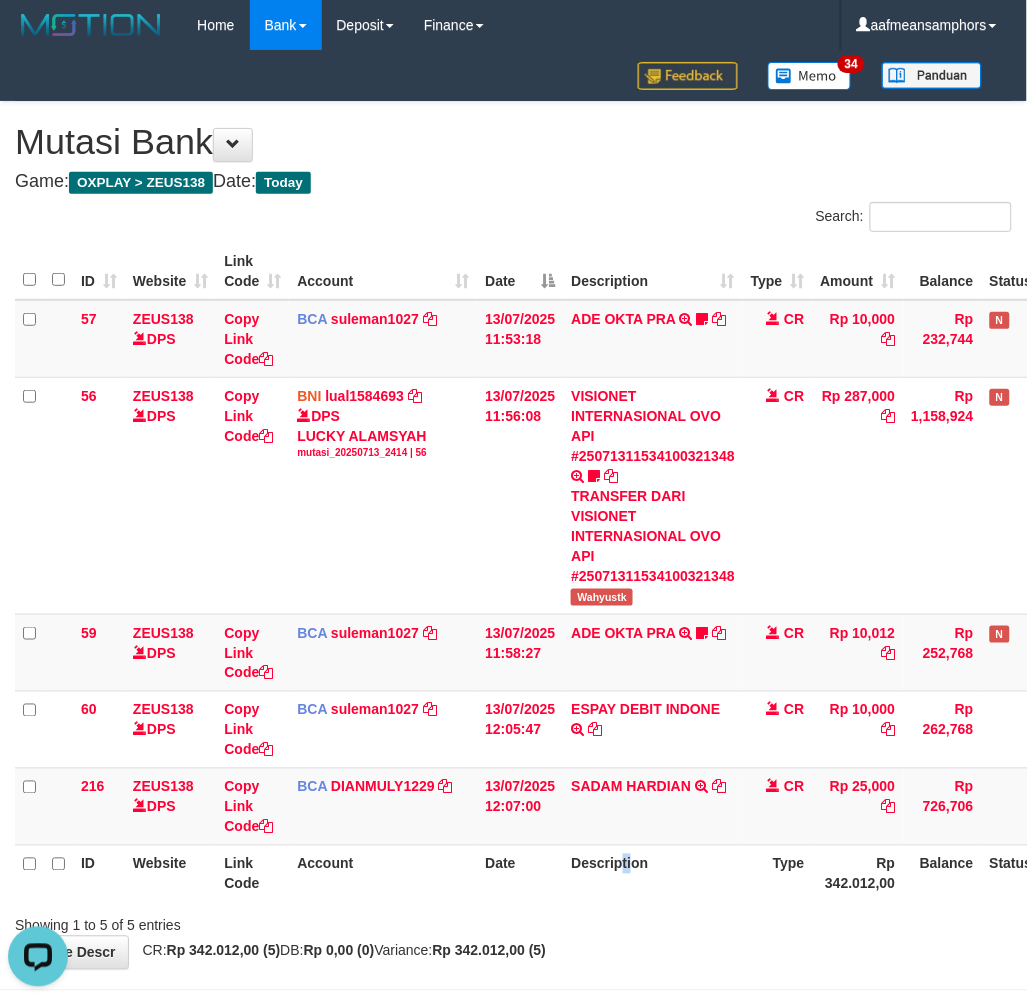 click on "Description" at bounding box center (653, 873) 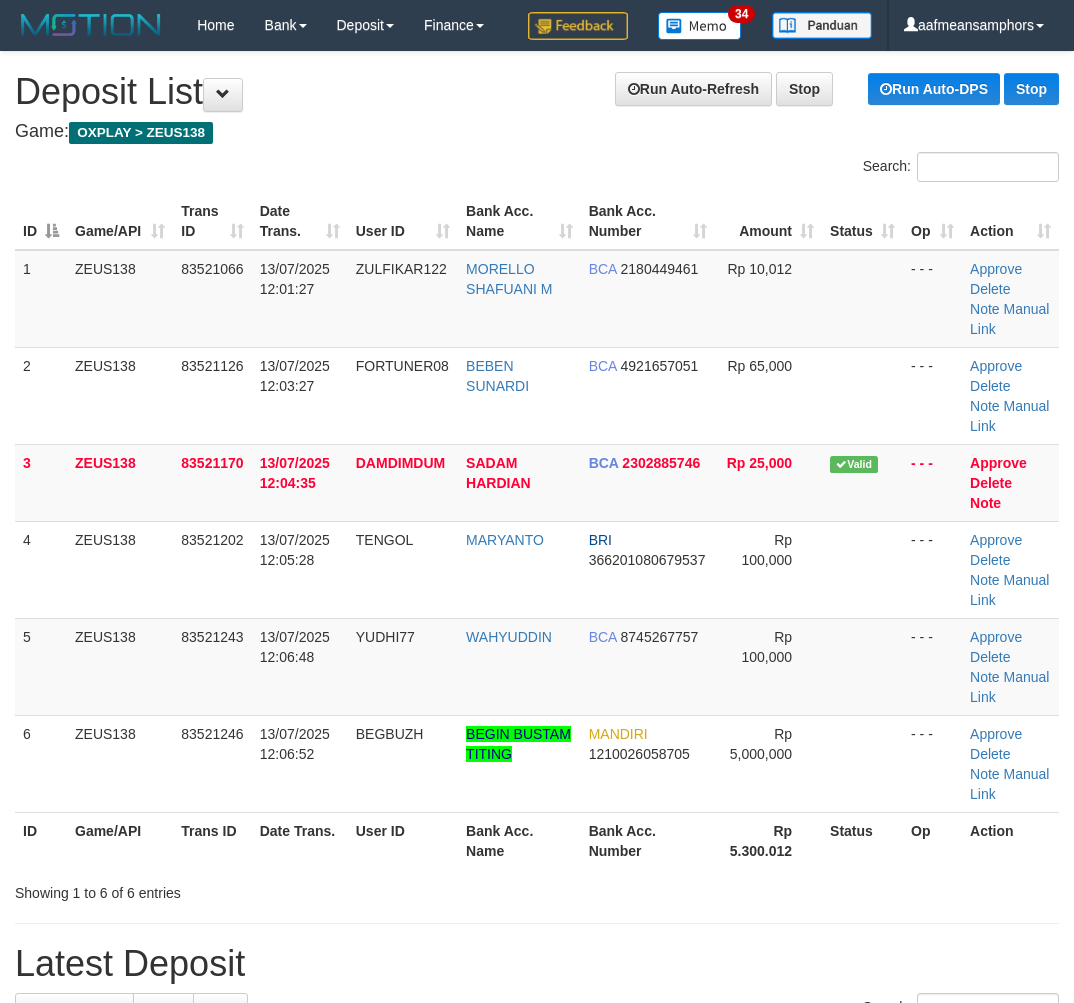 scroll, scrollTop: 28, scrollLeft: 7, axis: both 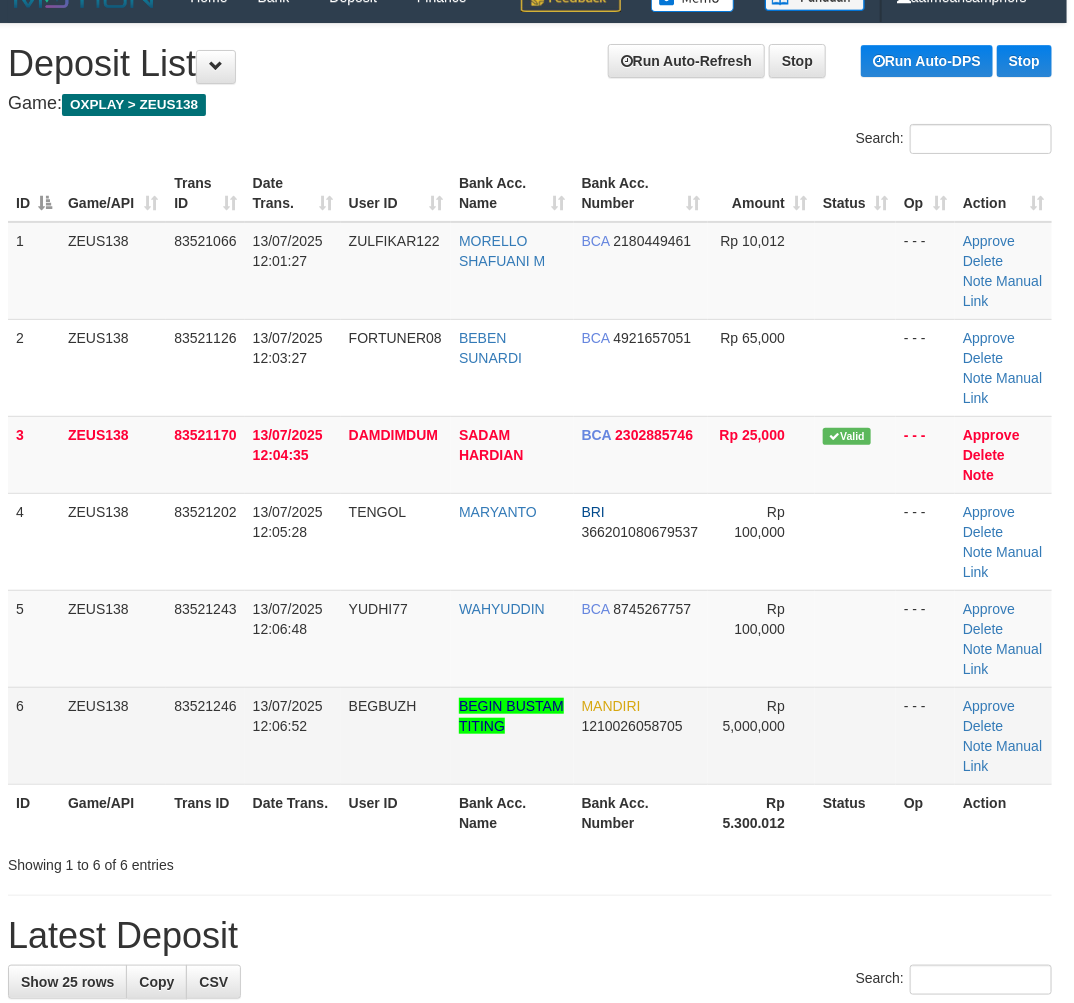 drag, startPoint x: 435, startPoint y: 726, endPoint x: 476, endPoint y: 733, distance: 41.59327 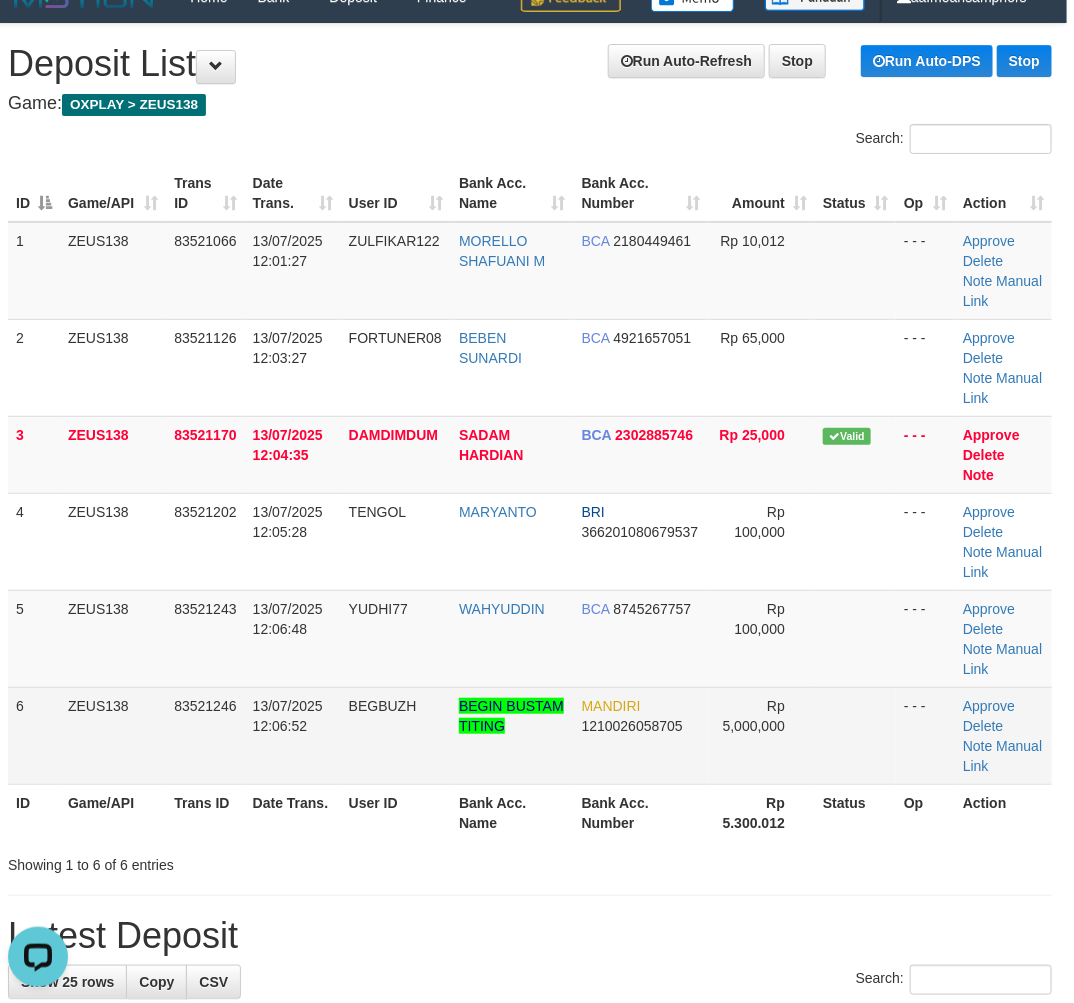 scroll, scrollTop: 0, scrollLeft: 0, axis: both 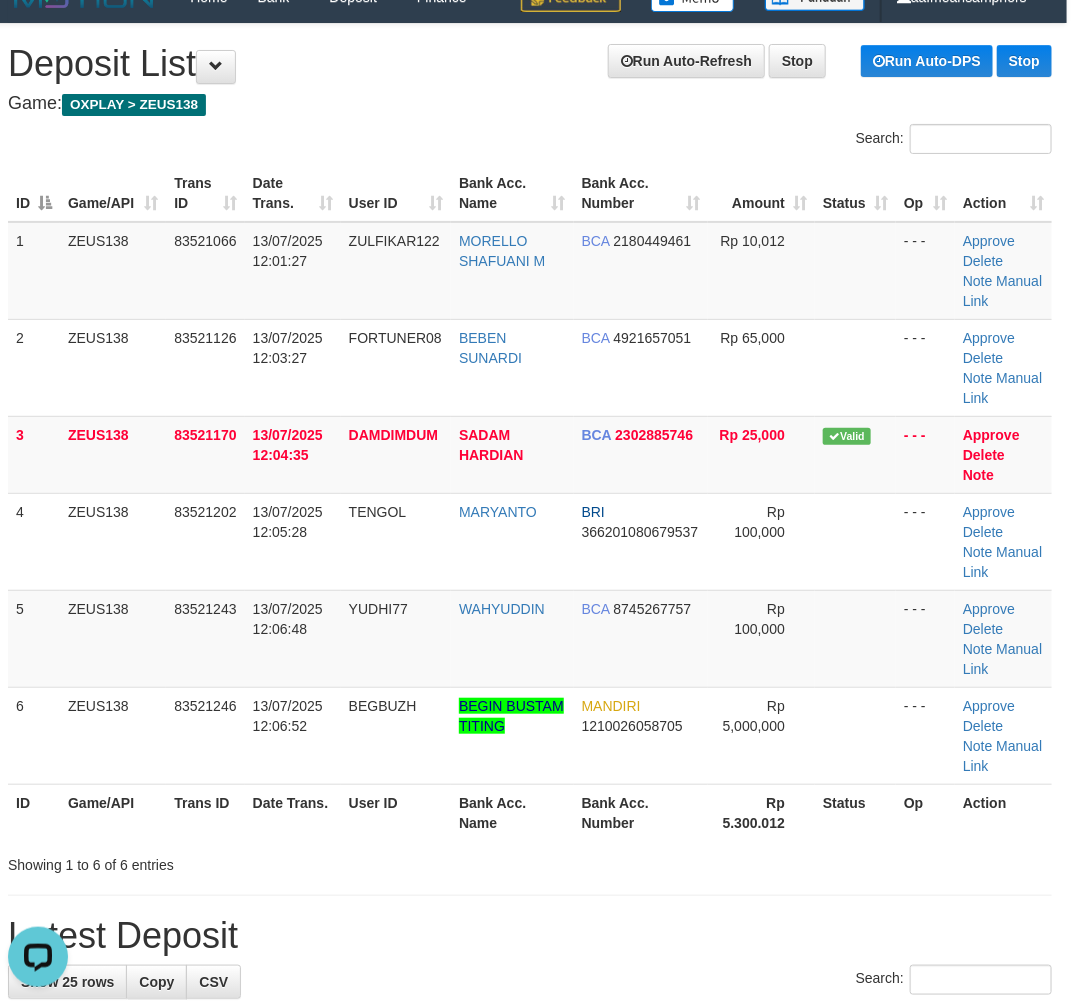 click on "Bank Acc. Number" at bounding box center [641, 812] 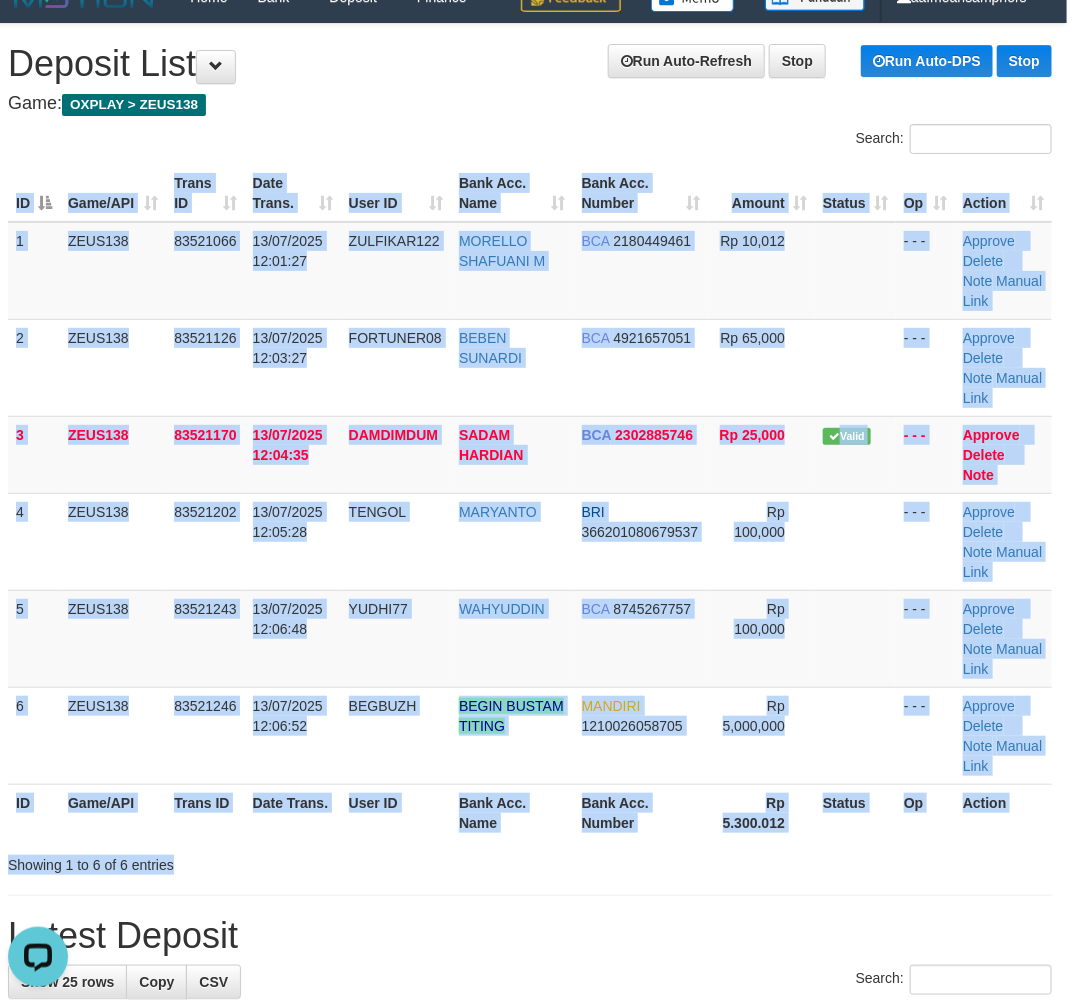 click on "Search:
ID Game/API Trans ID Date Trans. User ID Bank Acc. Name Bank Acc. Number Amount Status Op Action
1
ZEUS138
83521066
13/07/2025 12:01:27
ZULFIKAR122
MORELLO SHAFUANI M
BCA
2180449461
Rp 10,012
- - -
Approve
Delete
Note
Manual Link
2
ZEUS138
83521126
13/07/2025 12:03:27
FORTUNER08
BEBEN SUNARDI
BCA
4921657051
Rp 65,000
ID" at bounding box center [530, 499] 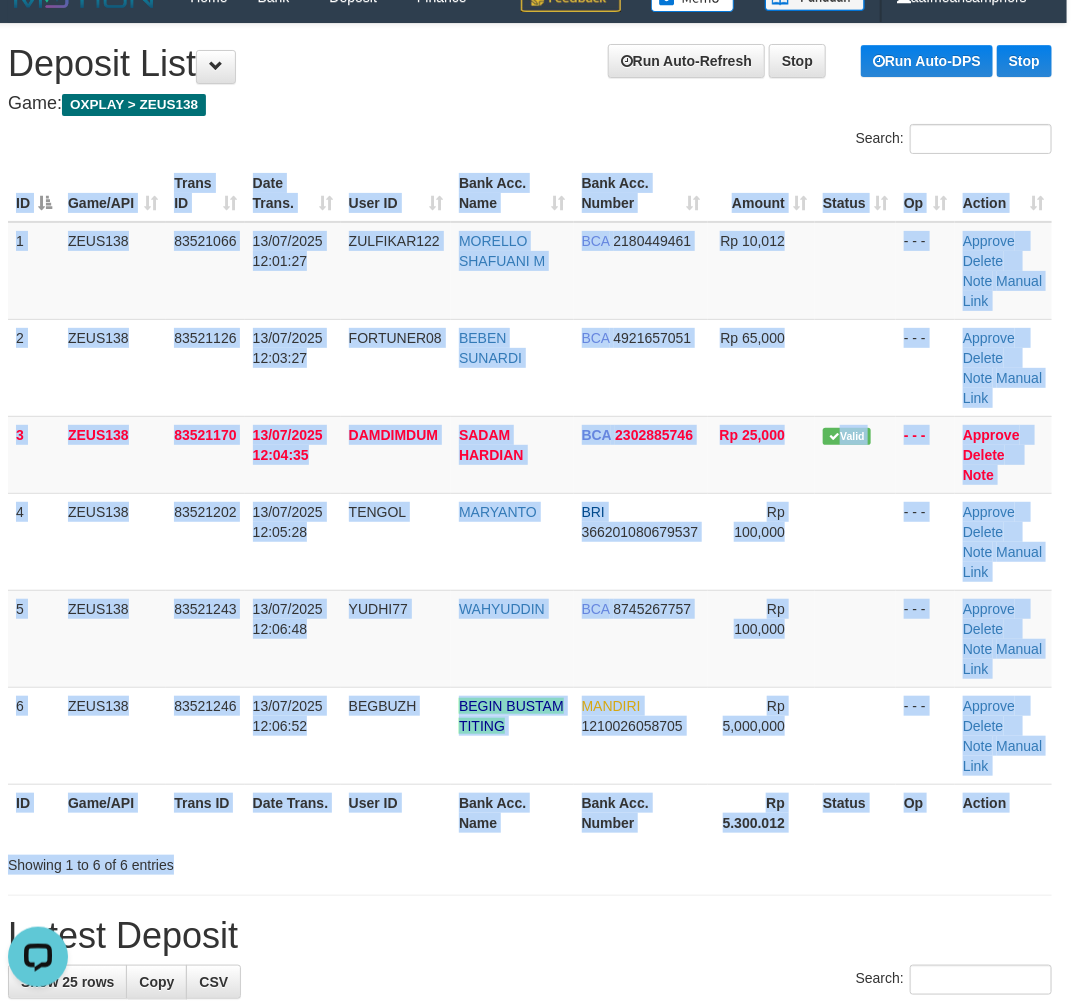drag, startPoint x: 273, startPoint y: 843, endPoint x: 414, endPoint y: 857, distance: 141.69333 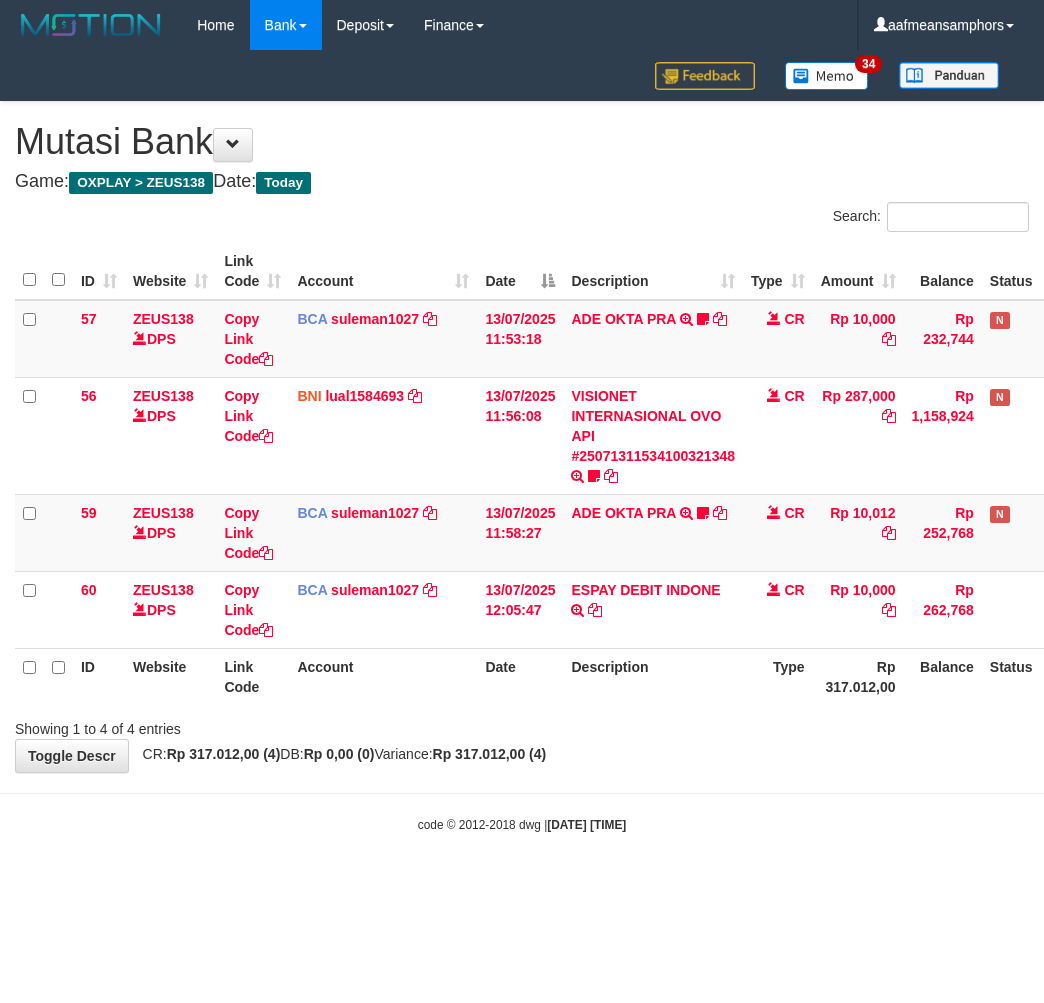 scroll, scrollTop: 0, scrollLeft: 0, axis: both 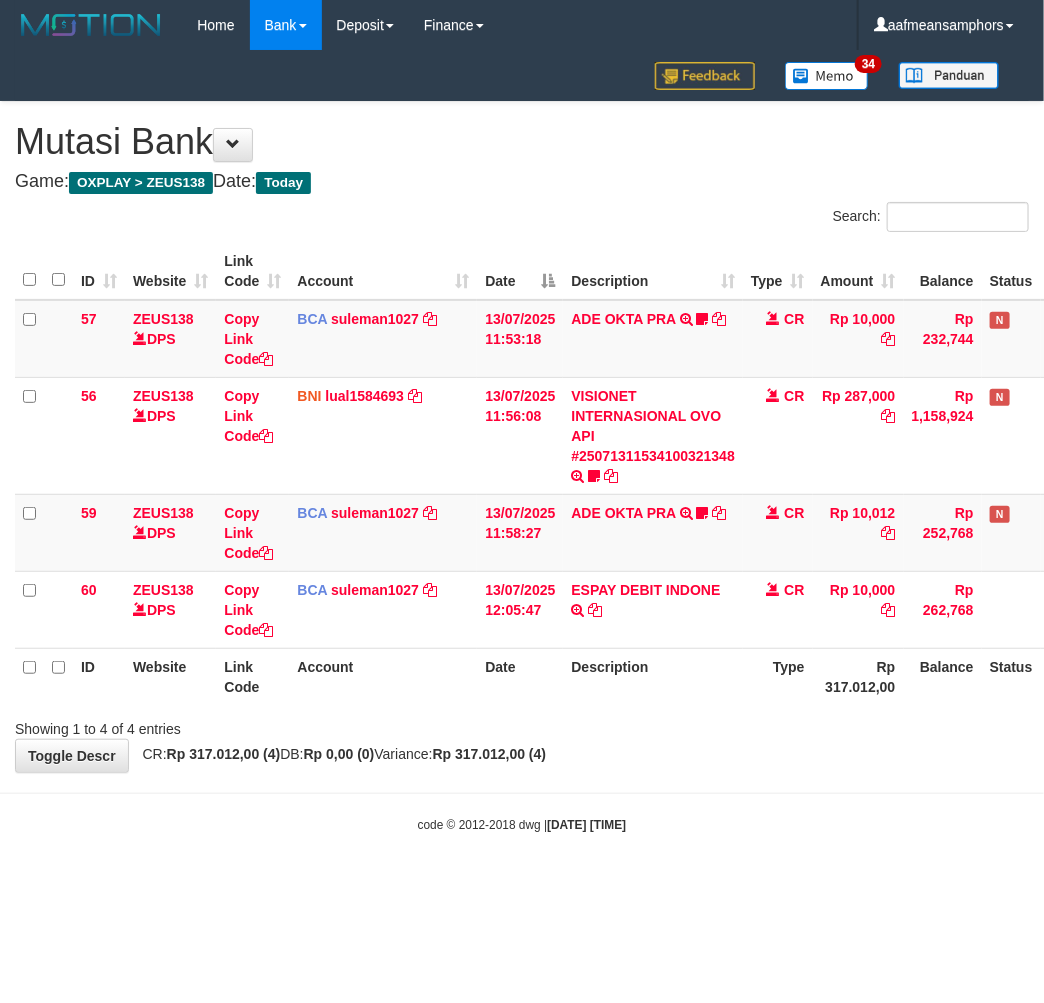 click on "Toggle navigation
Home
Bank
Account List
Load
By Website
Group
[OXPLAY]													ZEUS138
By Load Group (DPS)" at bounding box center (522, 442) 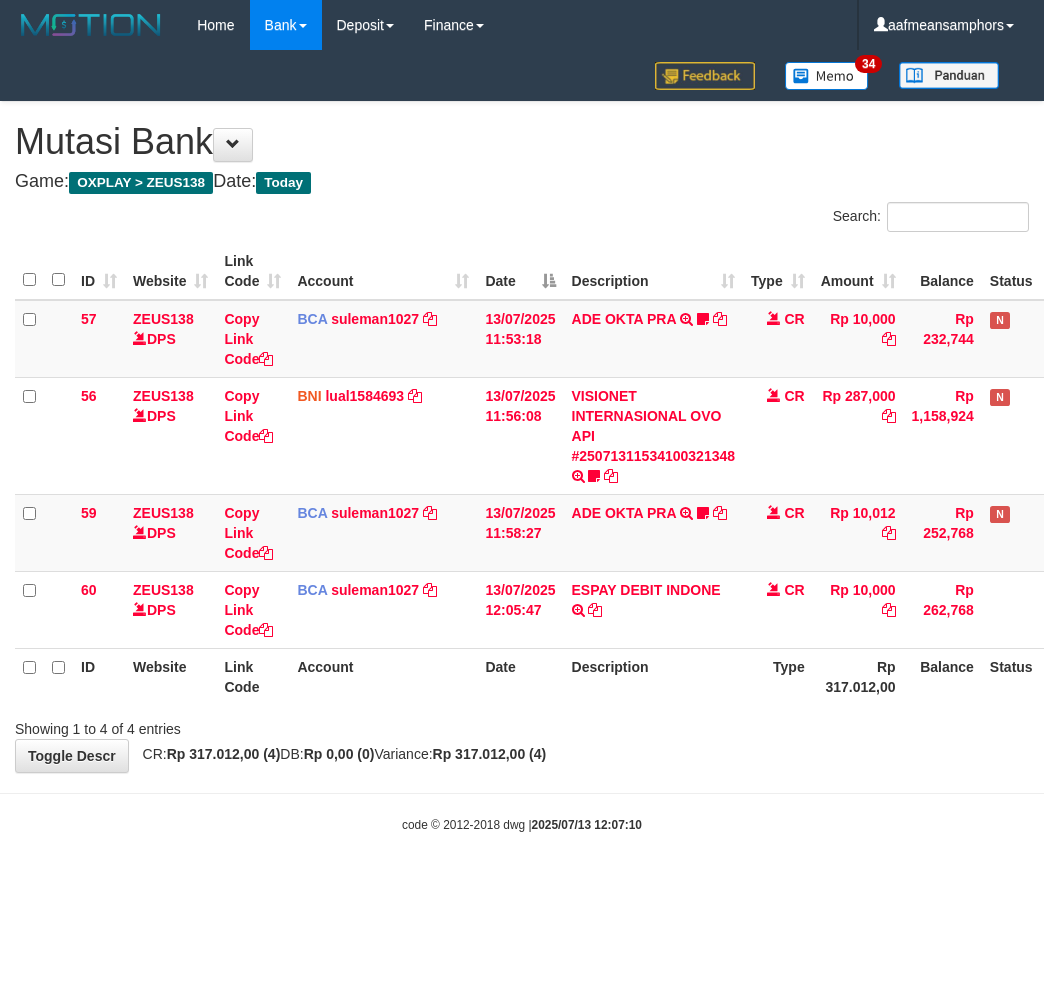 click on "Toggle navigation
Home
Bank
Account List
Load
By Website
Group
[OXPLAY]													ZEUS138
By Load Group (DPS)" at bounding box center (522, 442) 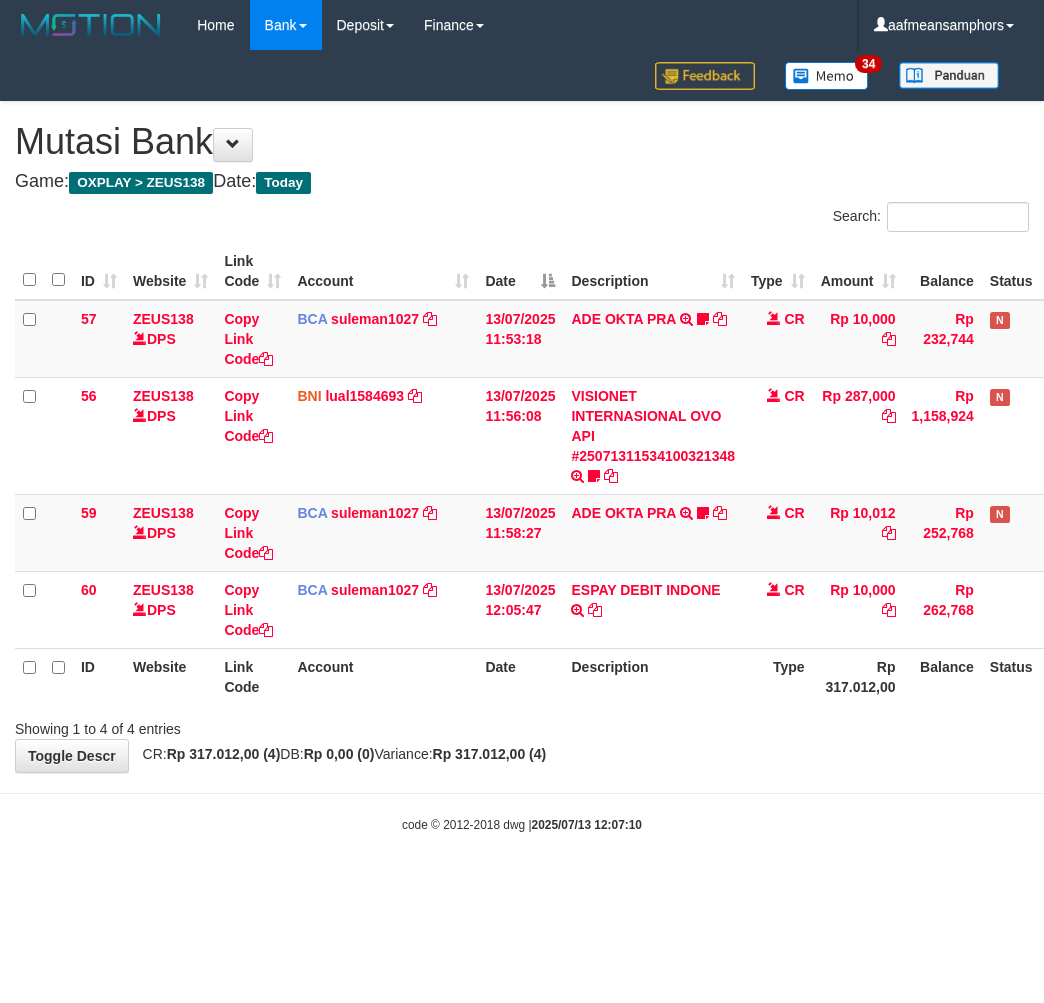 scroll, scrollTop: 0, scrollLeft: 0, axis: both 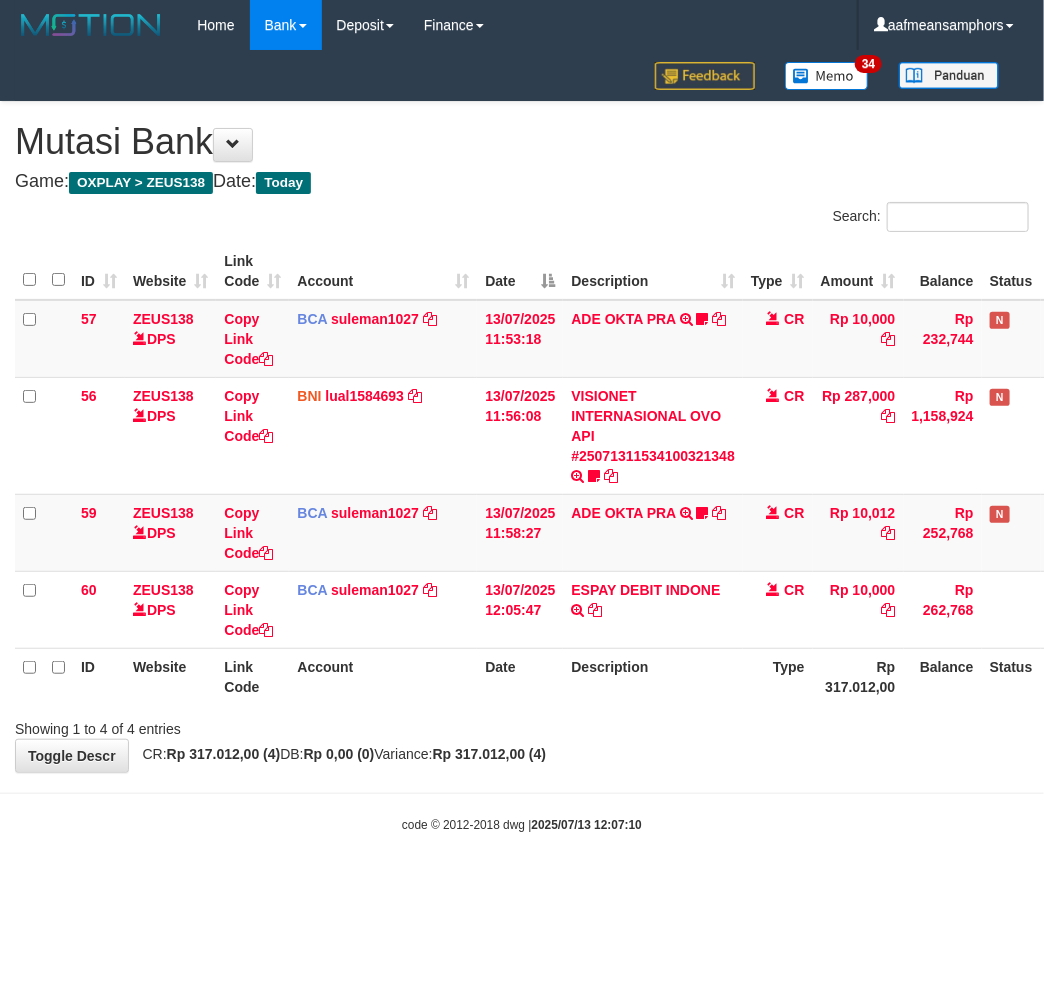 click on "Toggle navigation
Home
Bank
Account List
Load
By Website
Group
[OXPLAY]													ZEUS138
By Load Group (DPS)" at bounding box center [522, 442] 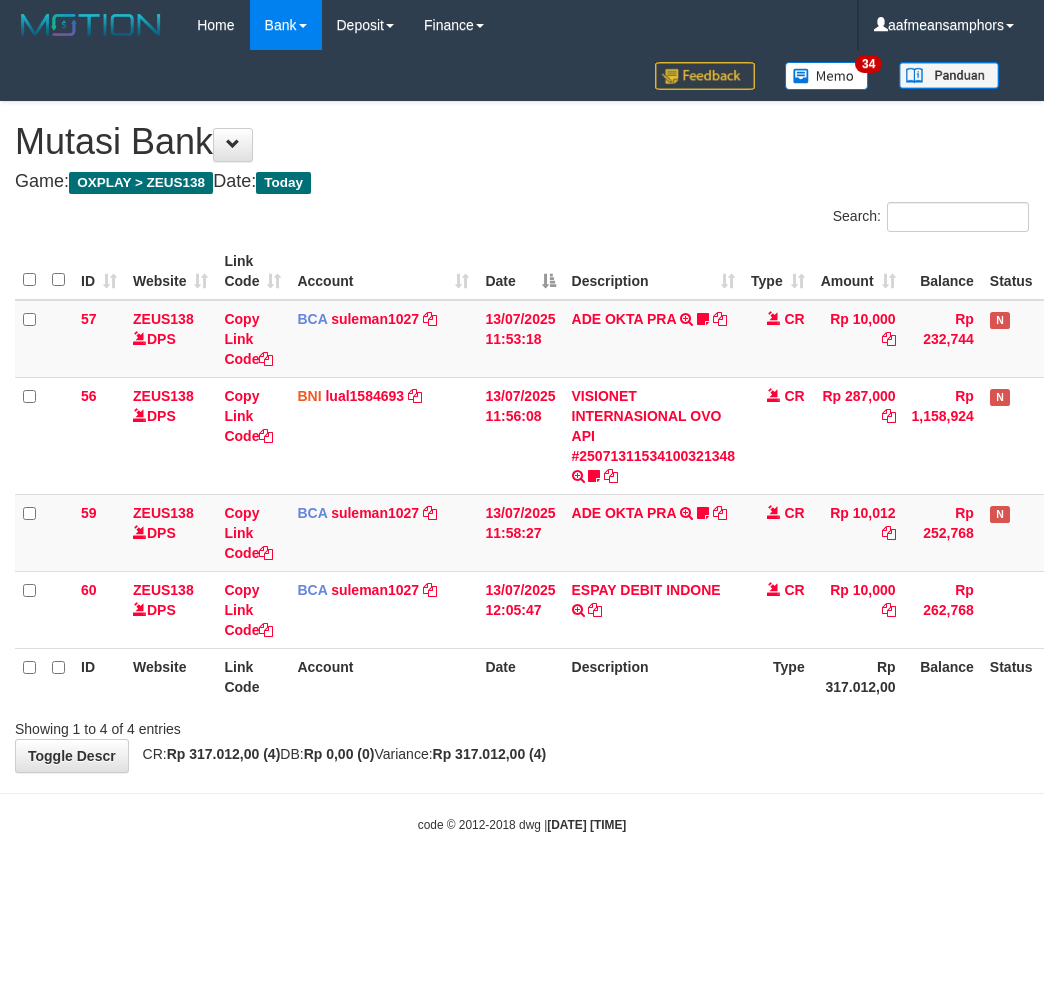 click on "**********" at bounding box center [522, 437] 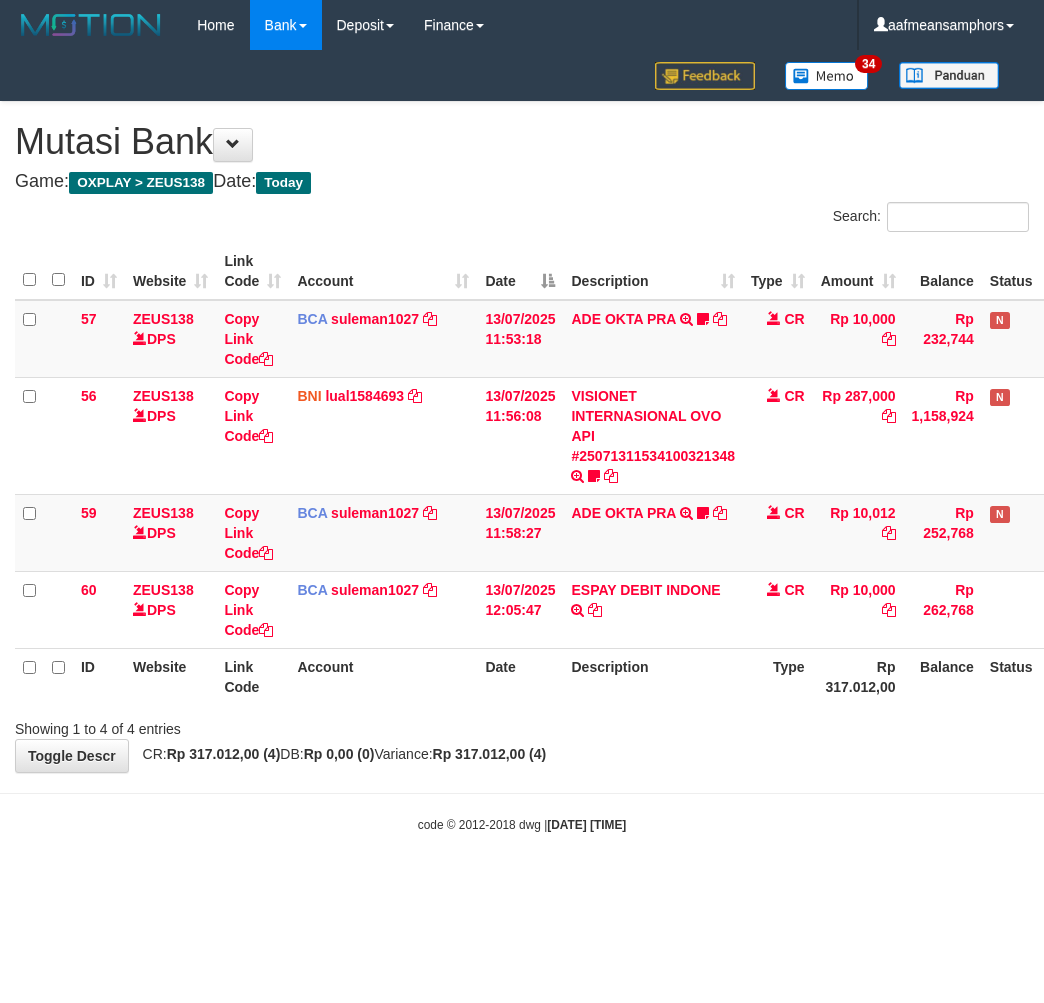 scroll, scrollTop: 0, scrollLeft: 0, axis: both 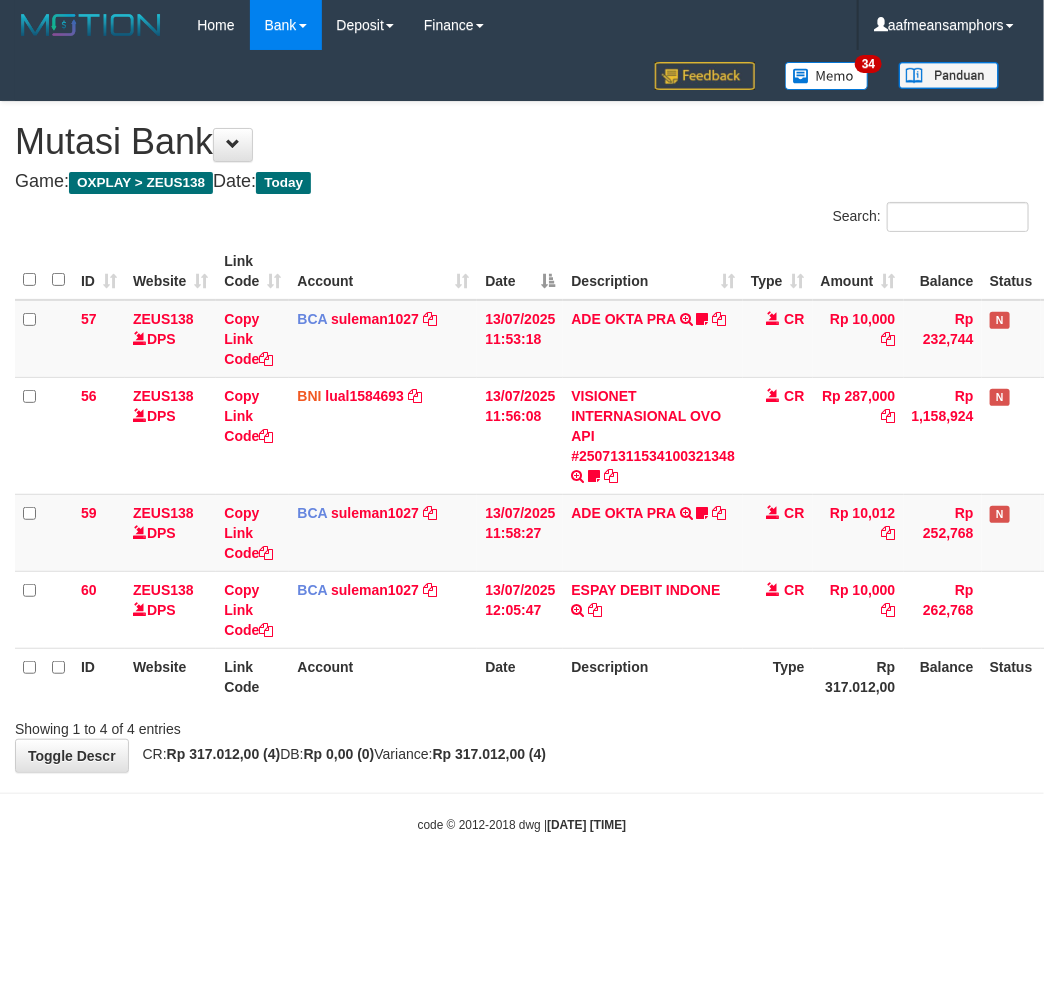 click on "Toggle navigation
Home
Bank
Account List
Load
By Website
Group
[OXPLAY]													ZEUS138
By Load Group (DPS)" at bounding box center [522, 442] 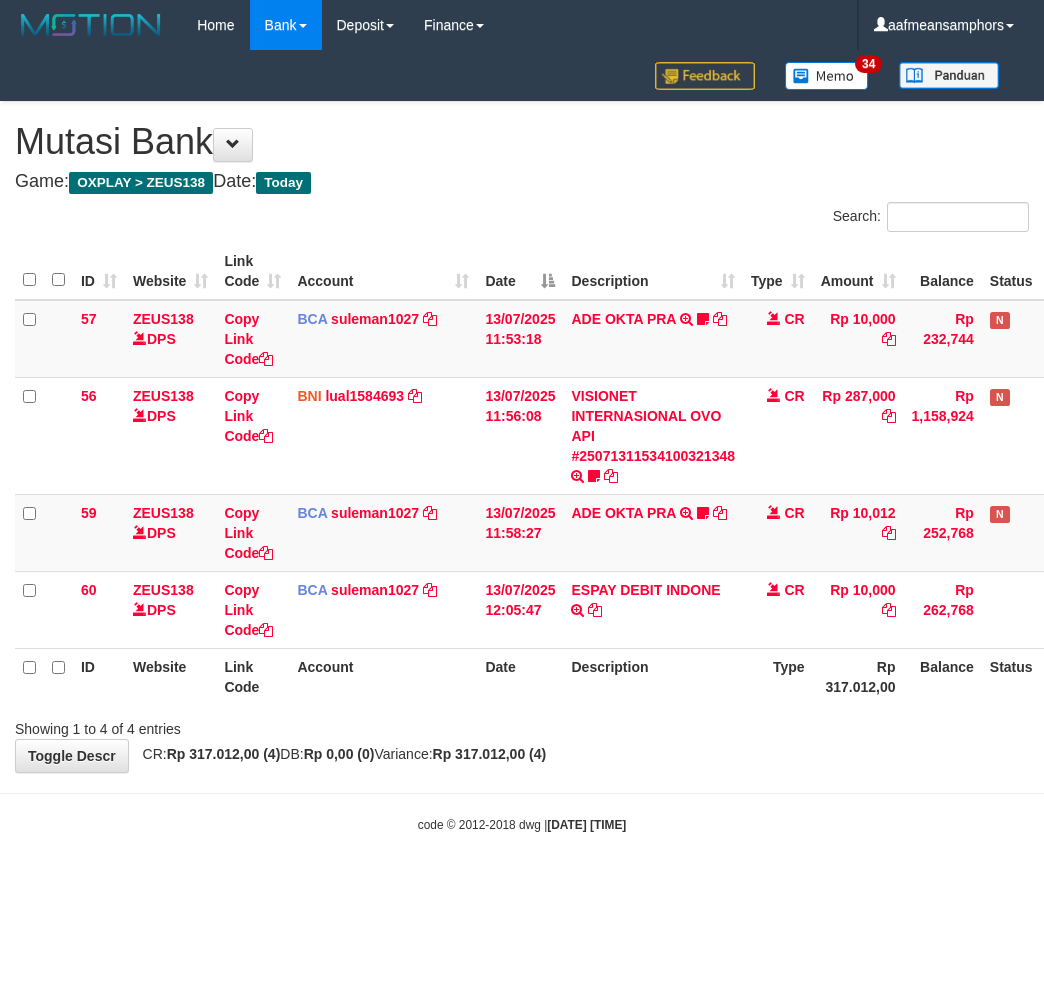 scroll, scrollTop: 0, scrollLeft: 0, axis: both 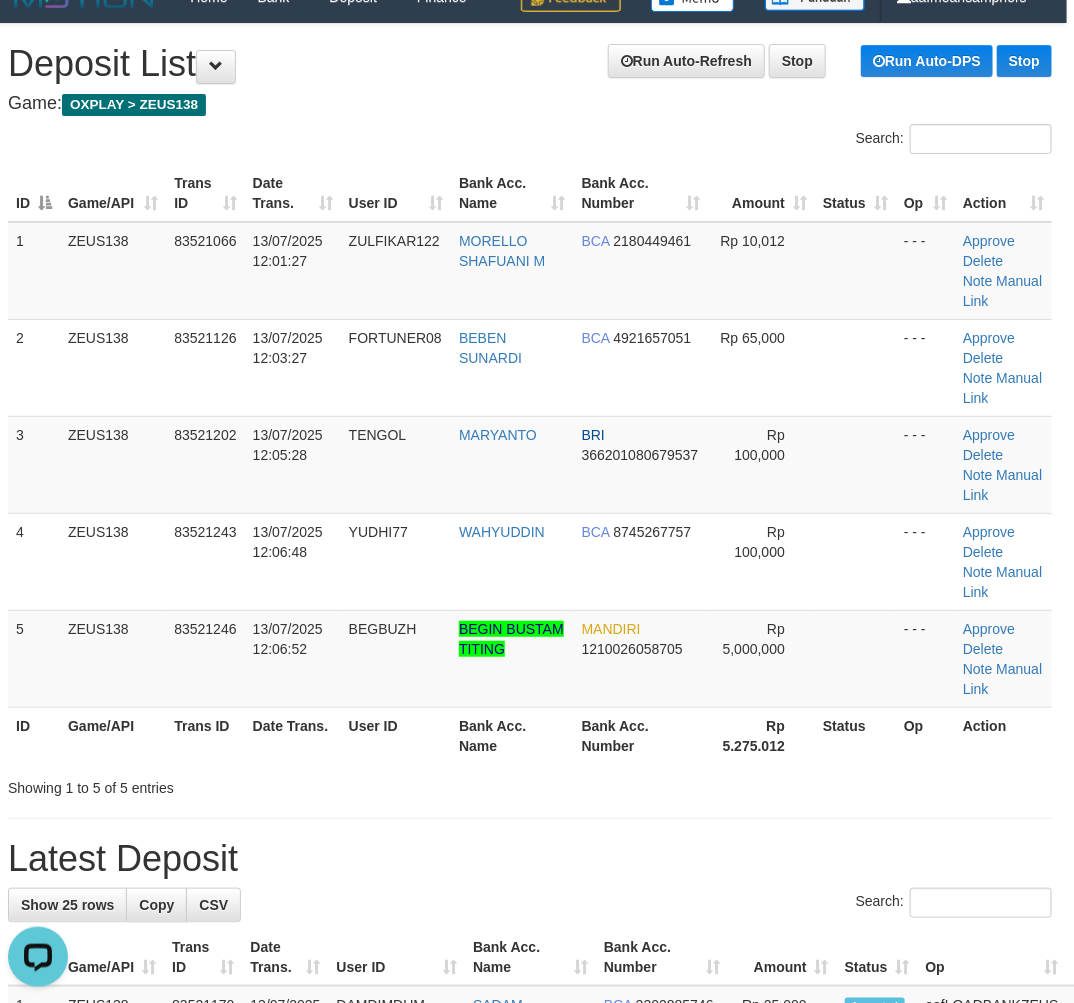 click on "**********" at bounding box center [530, 1294] 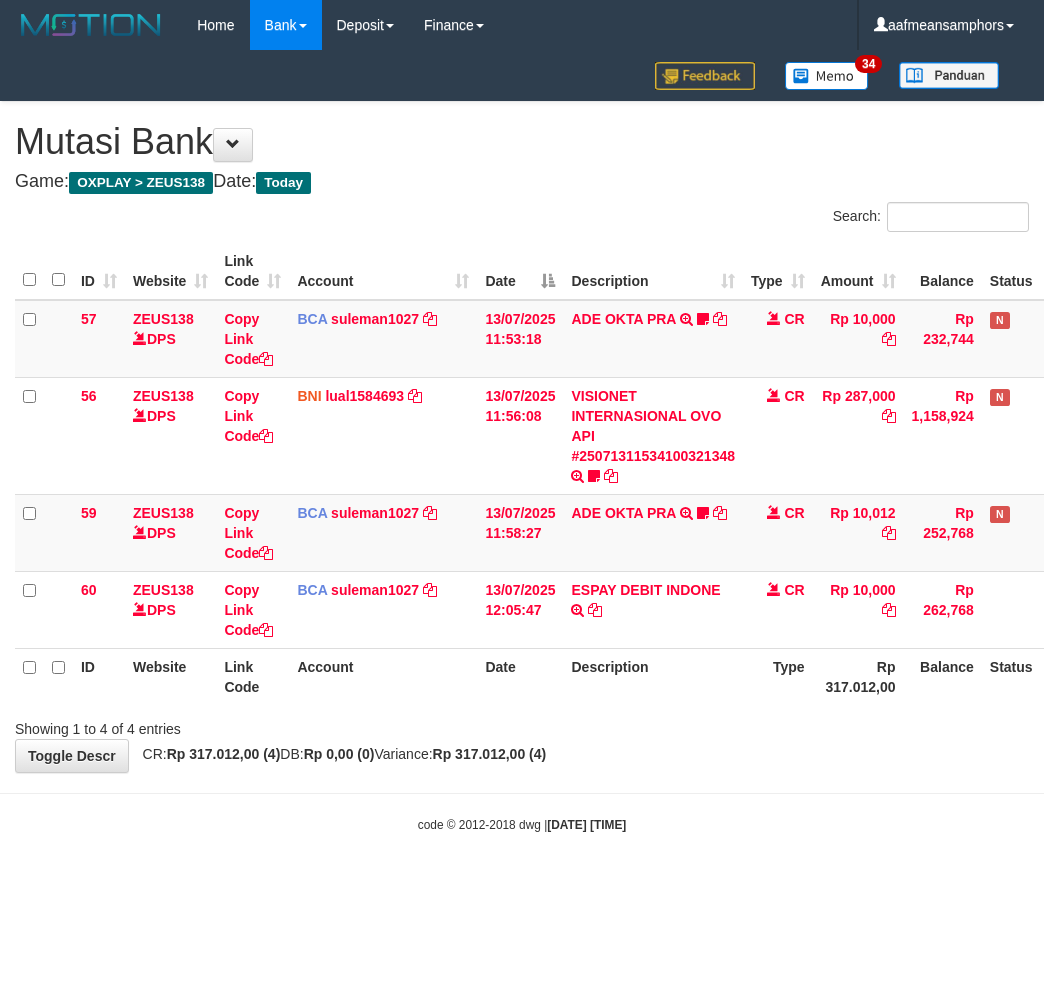 scroll, scrollTop: 0, scrollLeft: 0, axis: both 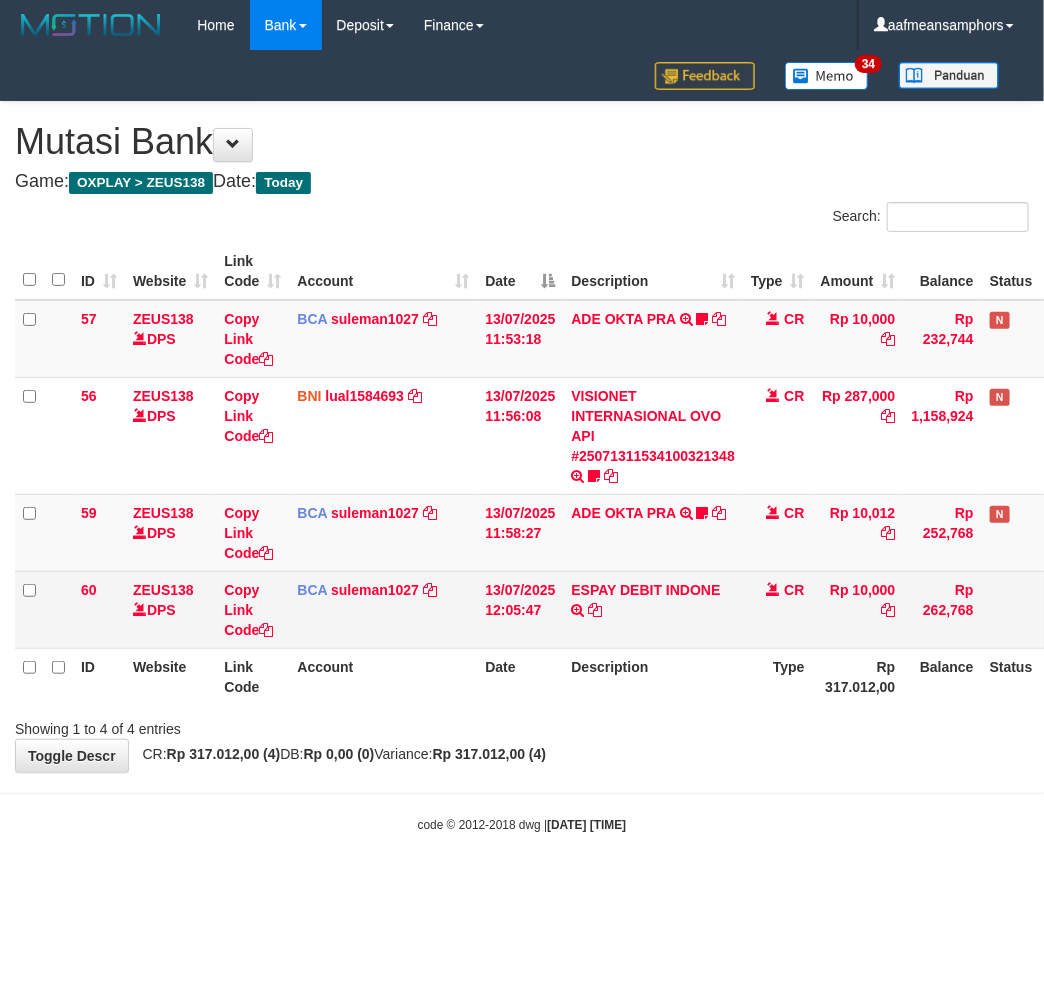 drag, startPoint x: 667, startPoint y: 653, endPoint x: 667, endPoint y: 642, distance: 11 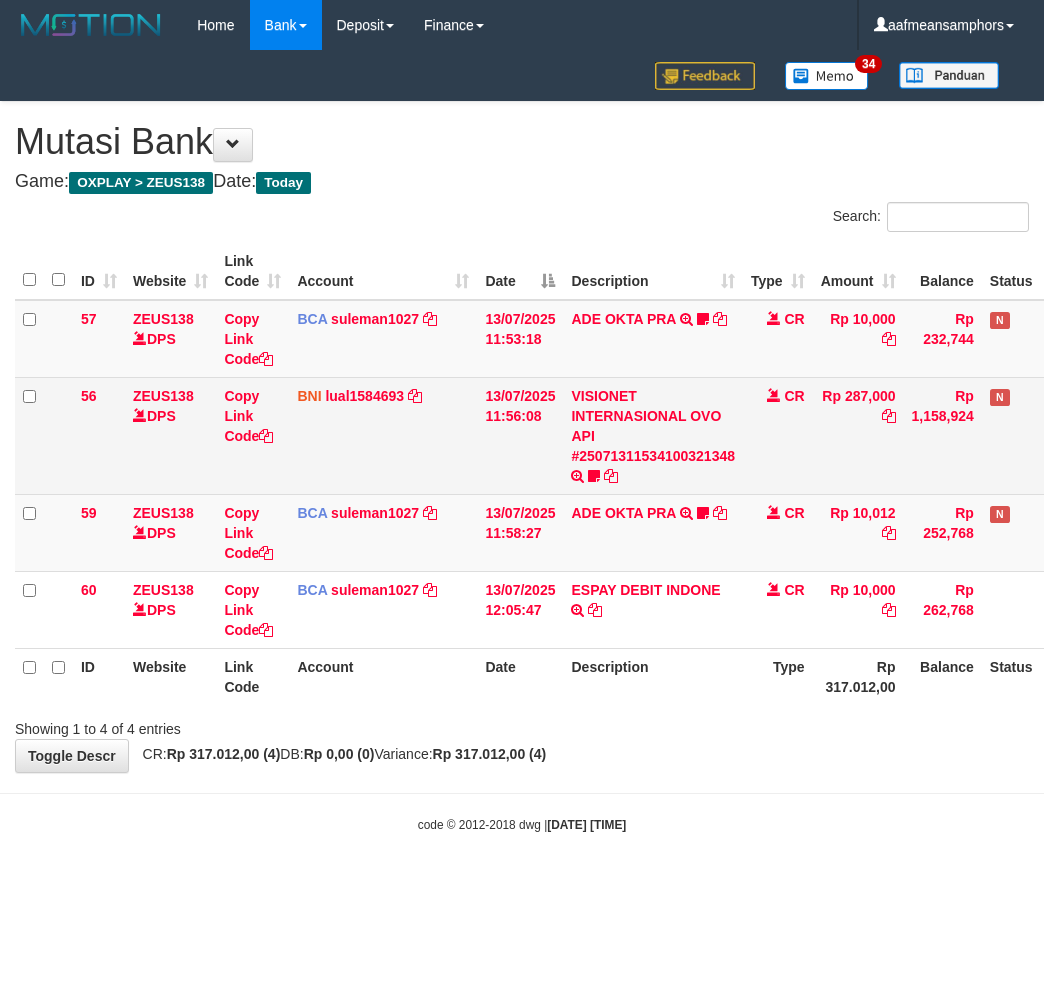 scroll, scrollTop: 0, scrollLeft: 0, axis: both 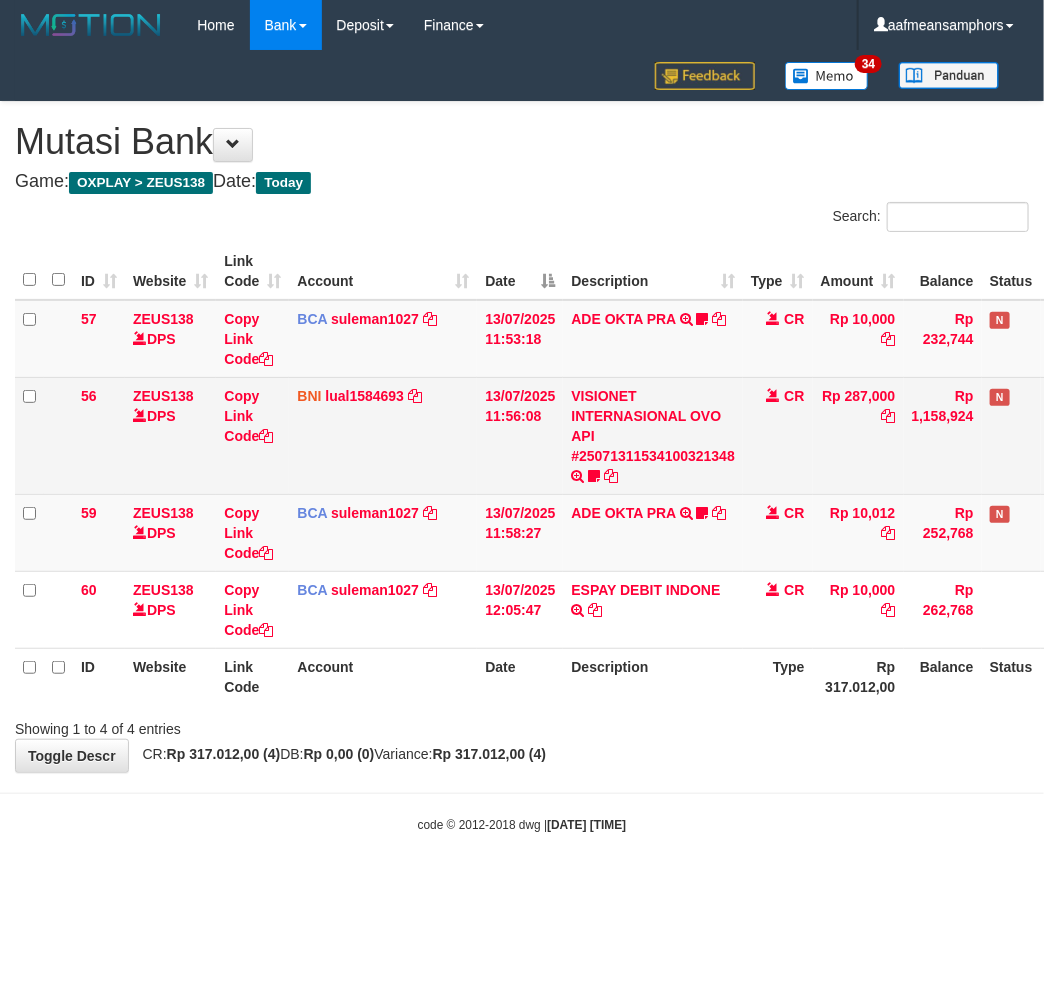 click on "VISIONET INTERNASIONAL OVO API #25071311534100321348            TRANSFER DARI VISIONET INTERNASIONAL OVO API #25071311534100321348    Wahyustk" at bounding box center (653, 435) 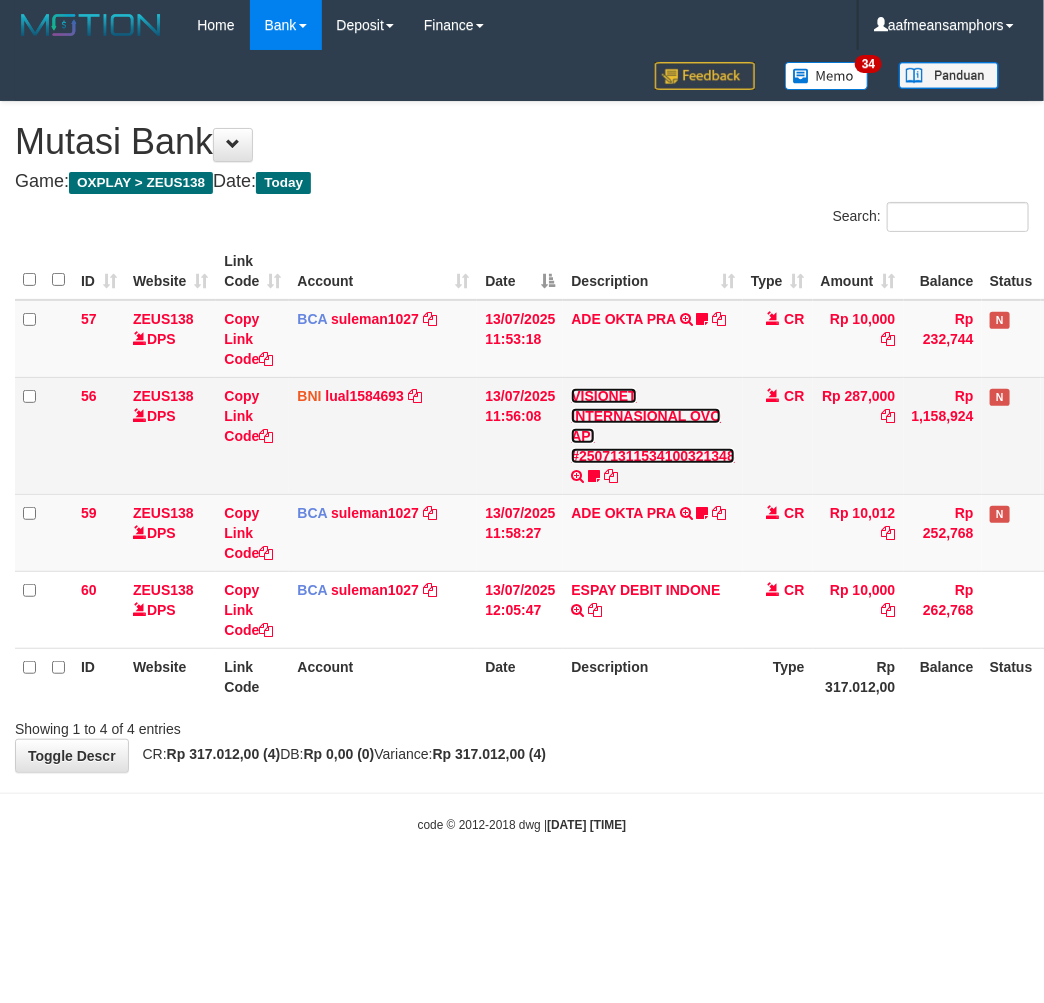 click on "VISIONET INTERNASIONAL OVO API #25071311534100321348" at bounding box center (653, 426) 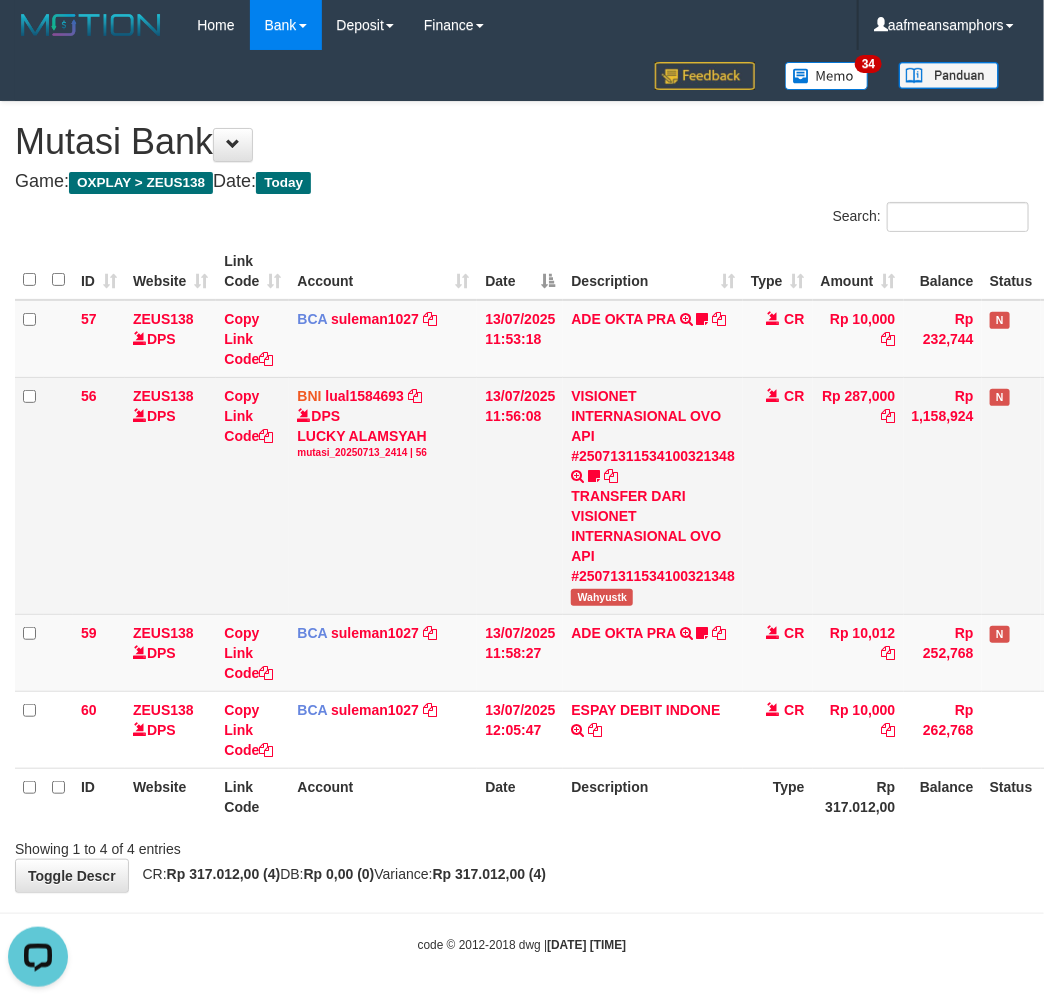 scroll, scrollTop: 0, scrollLeft: 0, axis: both 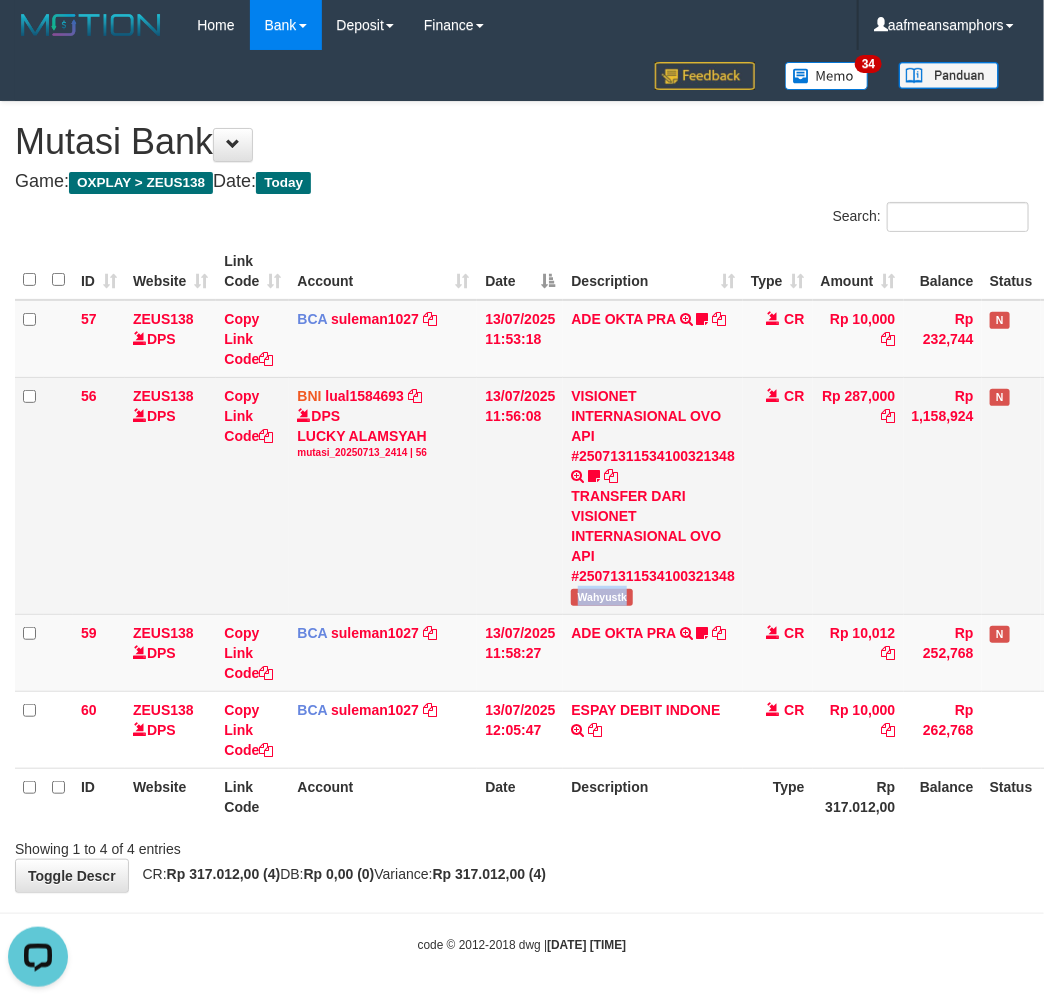 click on "VISIONET INTERNASIONAL OVO API #25071311534100321348            TRANSFER DARI VISIONET INTERNASIONAL OVO API #25071311534100321348    Wahyustk" at bounding box center (653, 495) 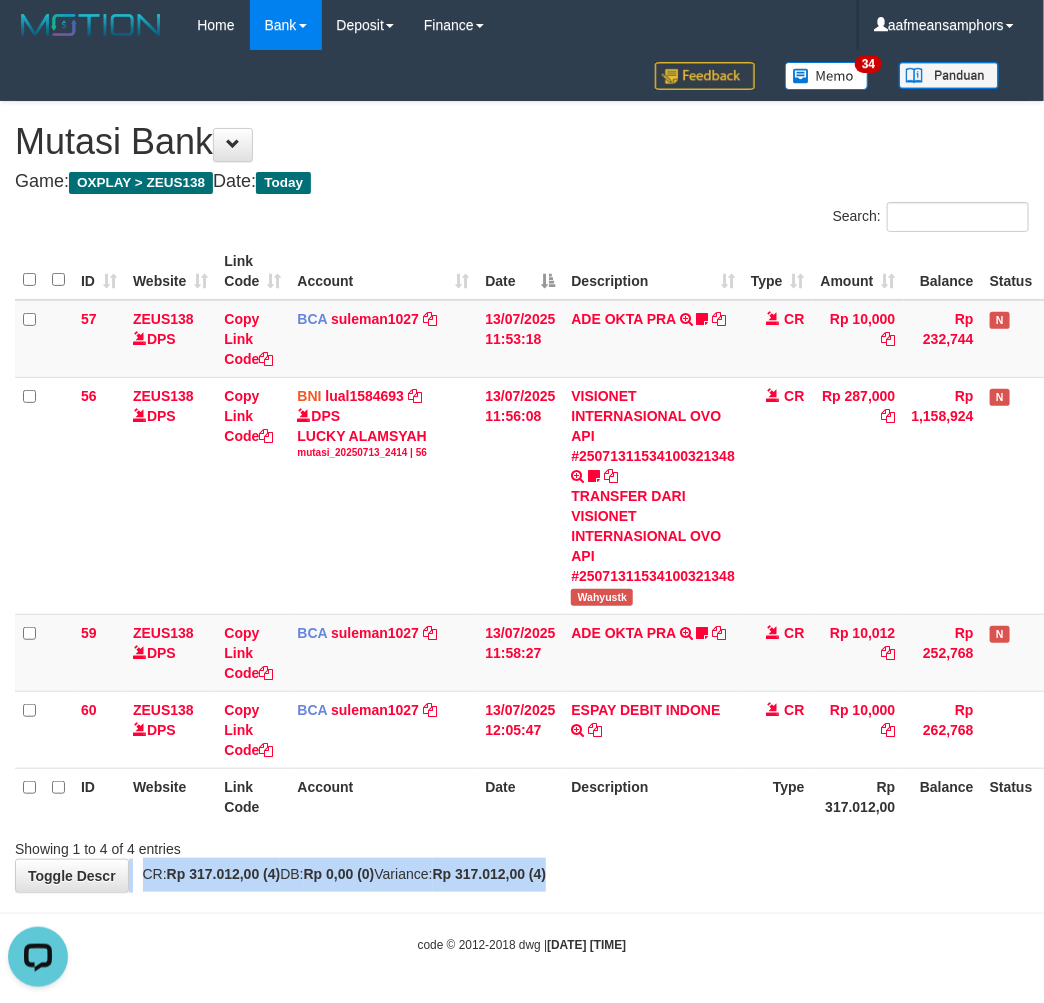 click on "**********" at bounding box center [522, 497] 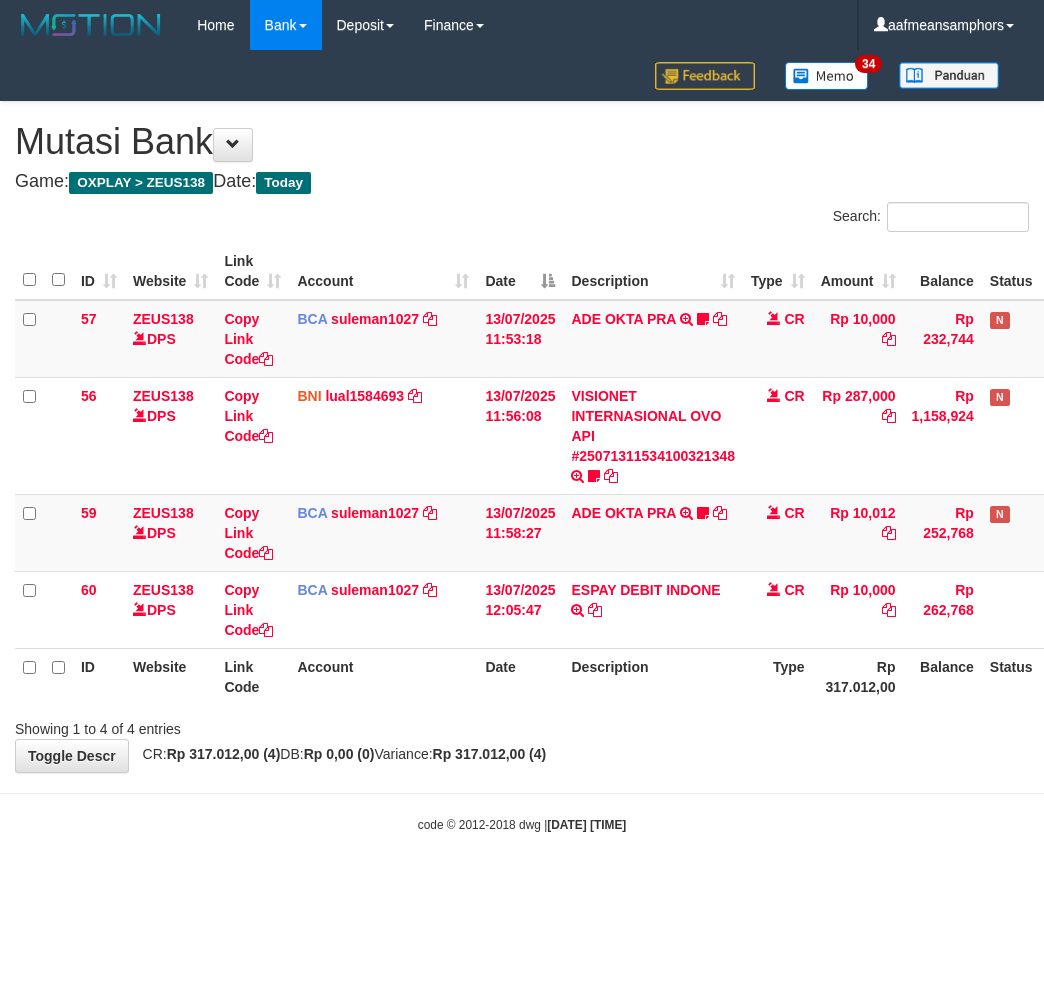 scroll, scrollTop: 0, scrollLeft: 0, axis: both 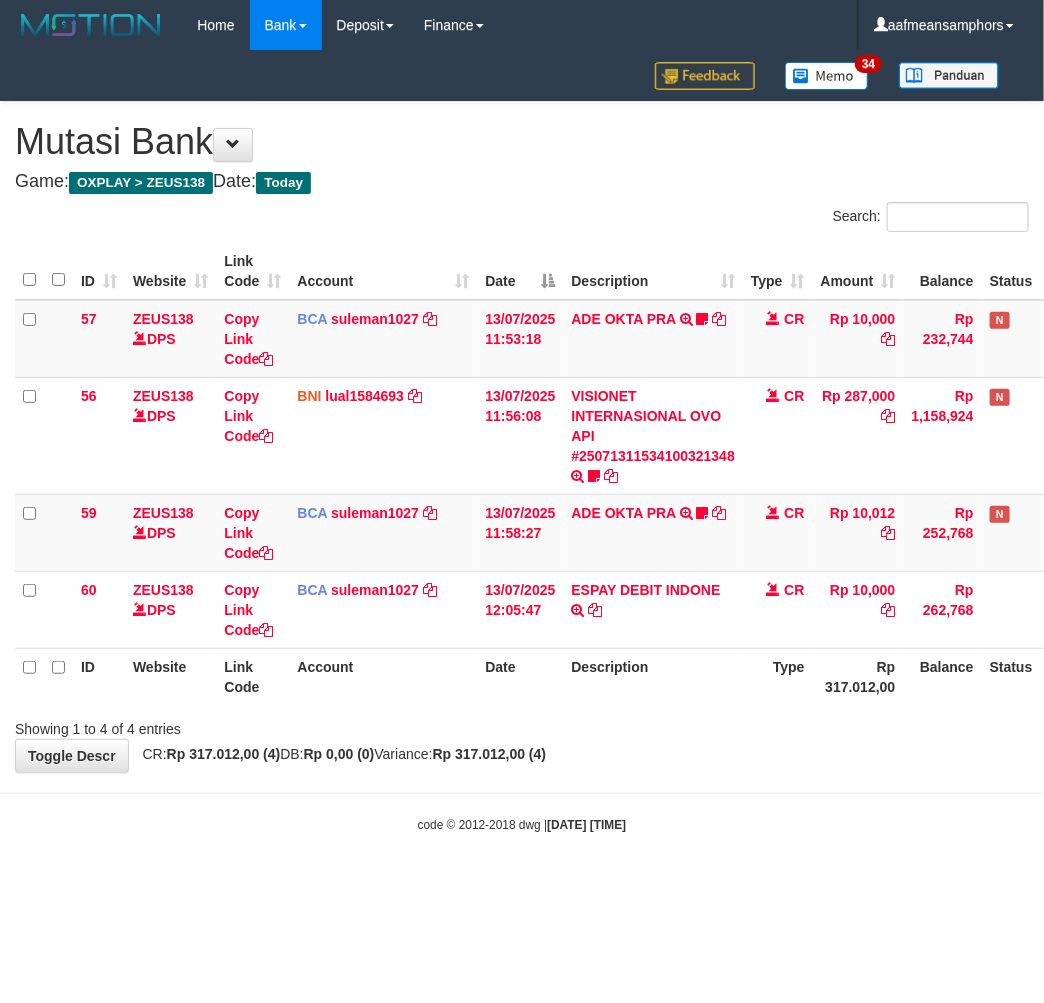 drag, startPoint x: 0, startPoint y: 0, endPoint x: 660, endPoint y: 841, distance: 1069.0562 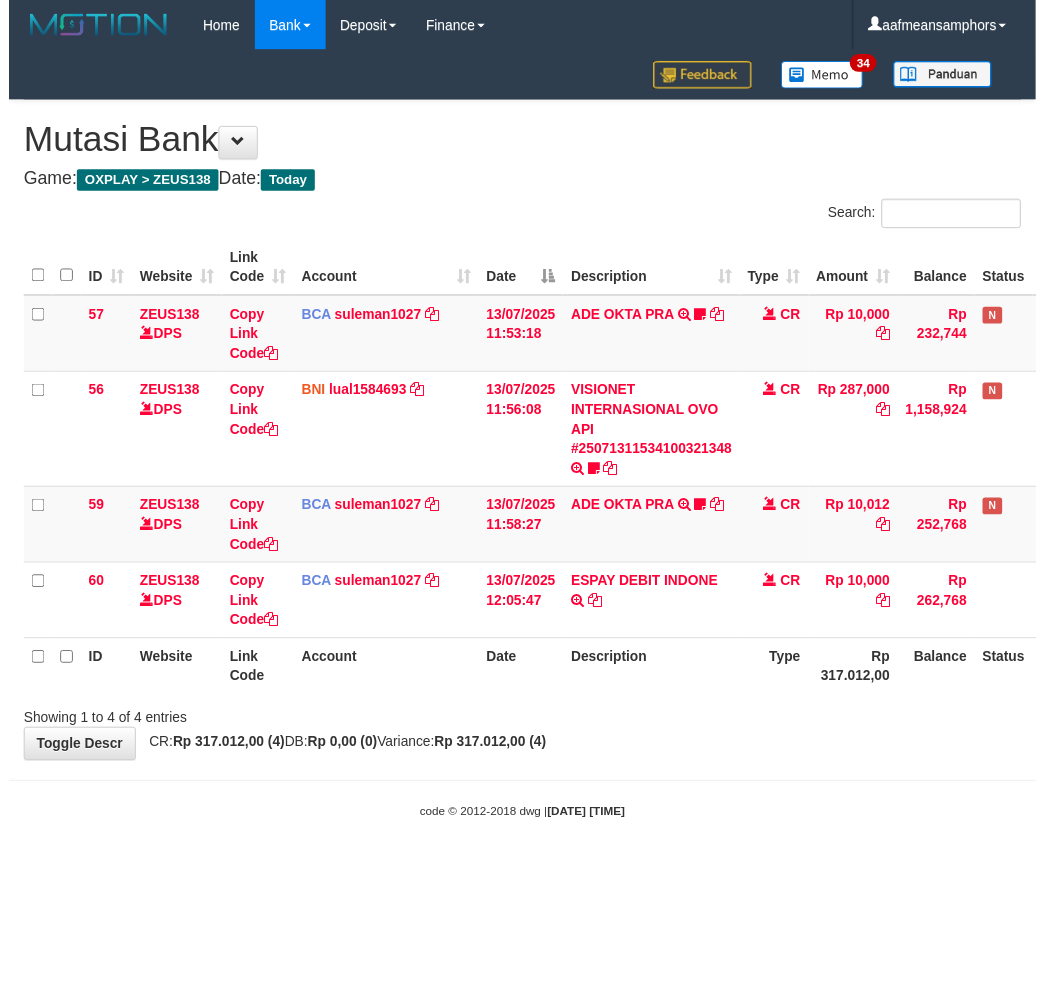 scroll, scrollTop: 0, scrollLeft: 0, axis: both 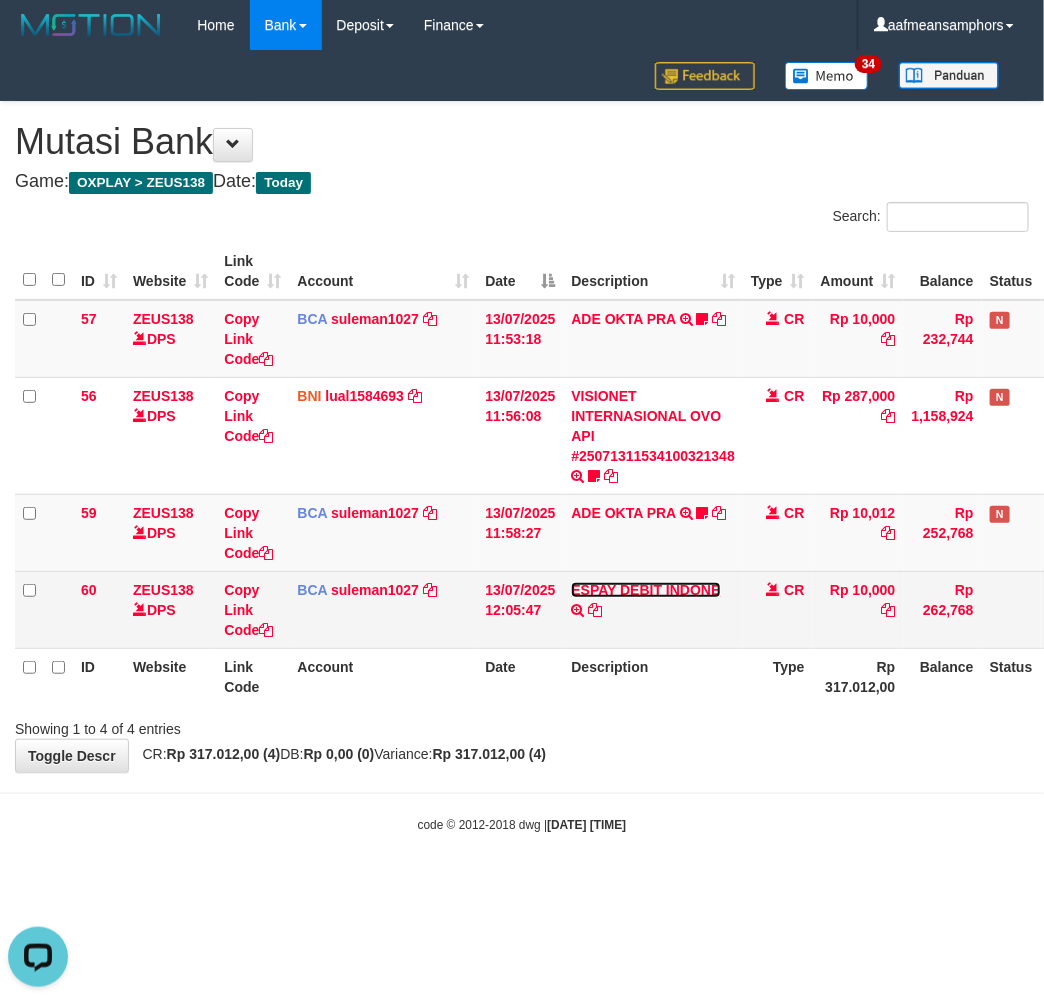 click on "ESPAY DEBIT INDONE" at bounding box center [645, 590] 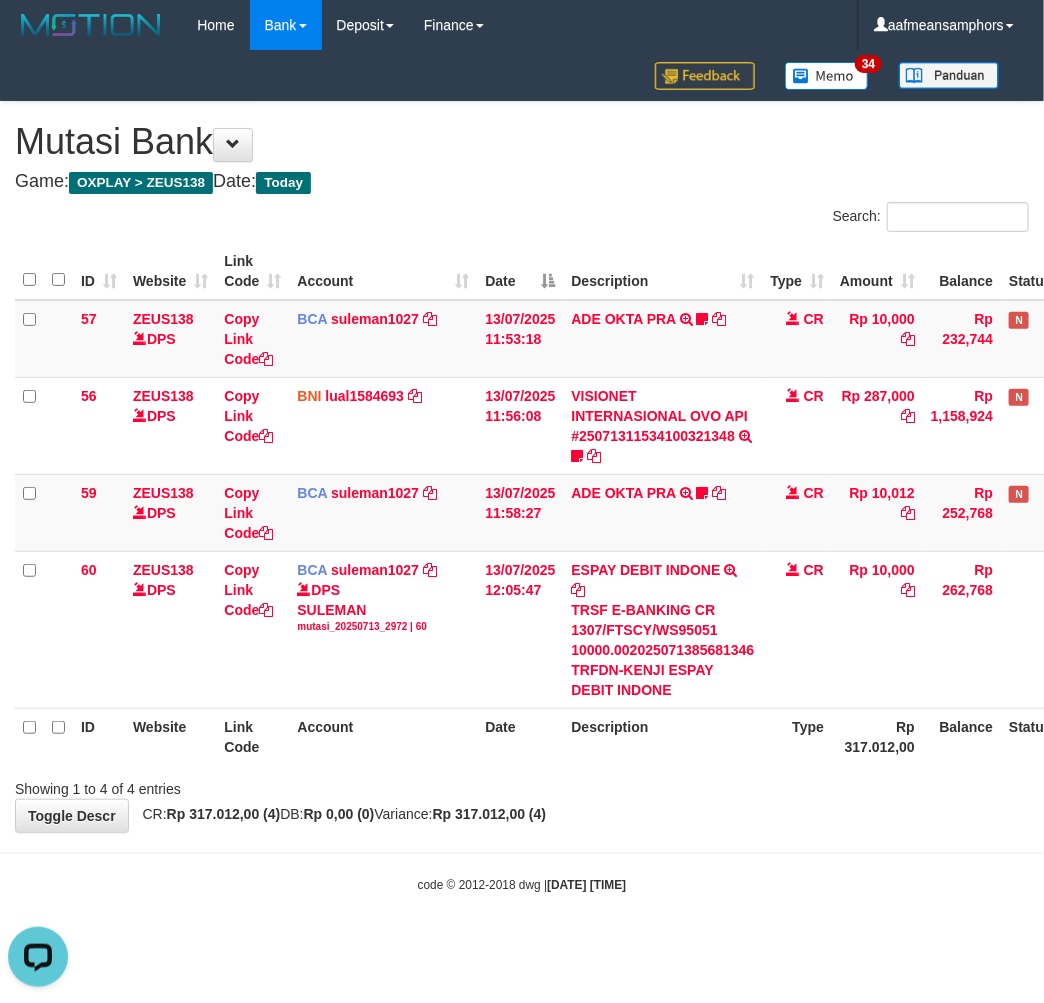 drag, startPoint x: 854, startPoint y: 823, endPoint x: 892, endPoint y: 831, distance: 38.832977 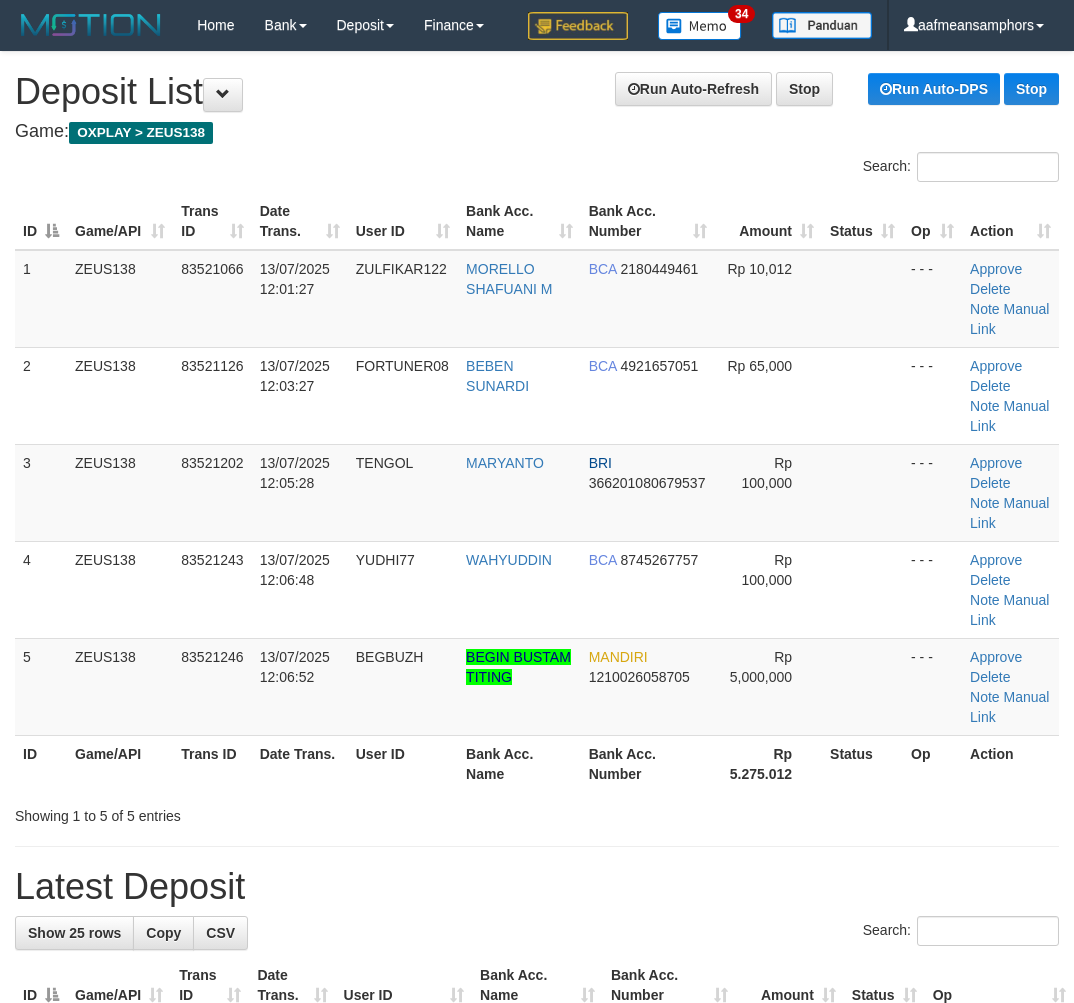 scroll, scrollTop: 28, scrollLeft: 7, axis: both 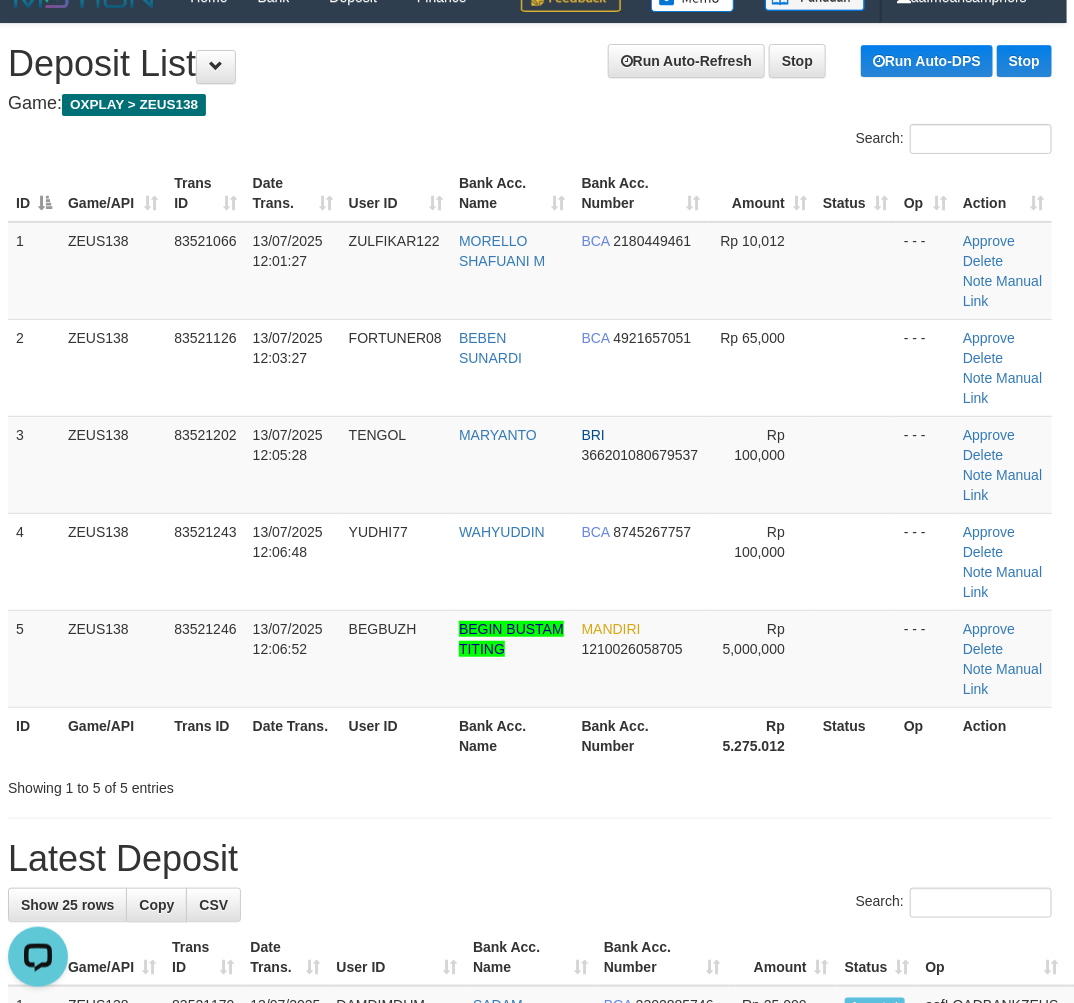 click on "**********" at bounding box center [530, 1294] 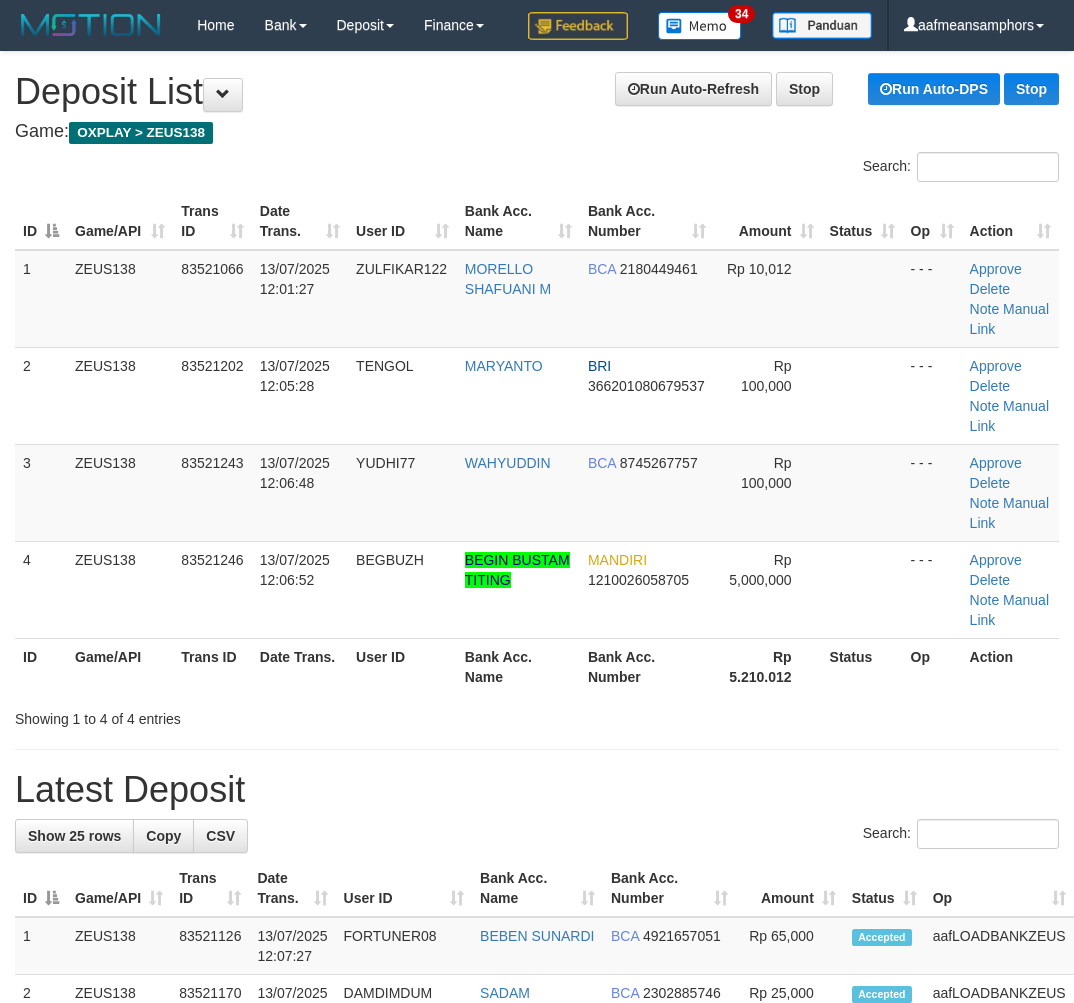 scroll, scrollTop: 28, scrollLeft: 7, axis: both 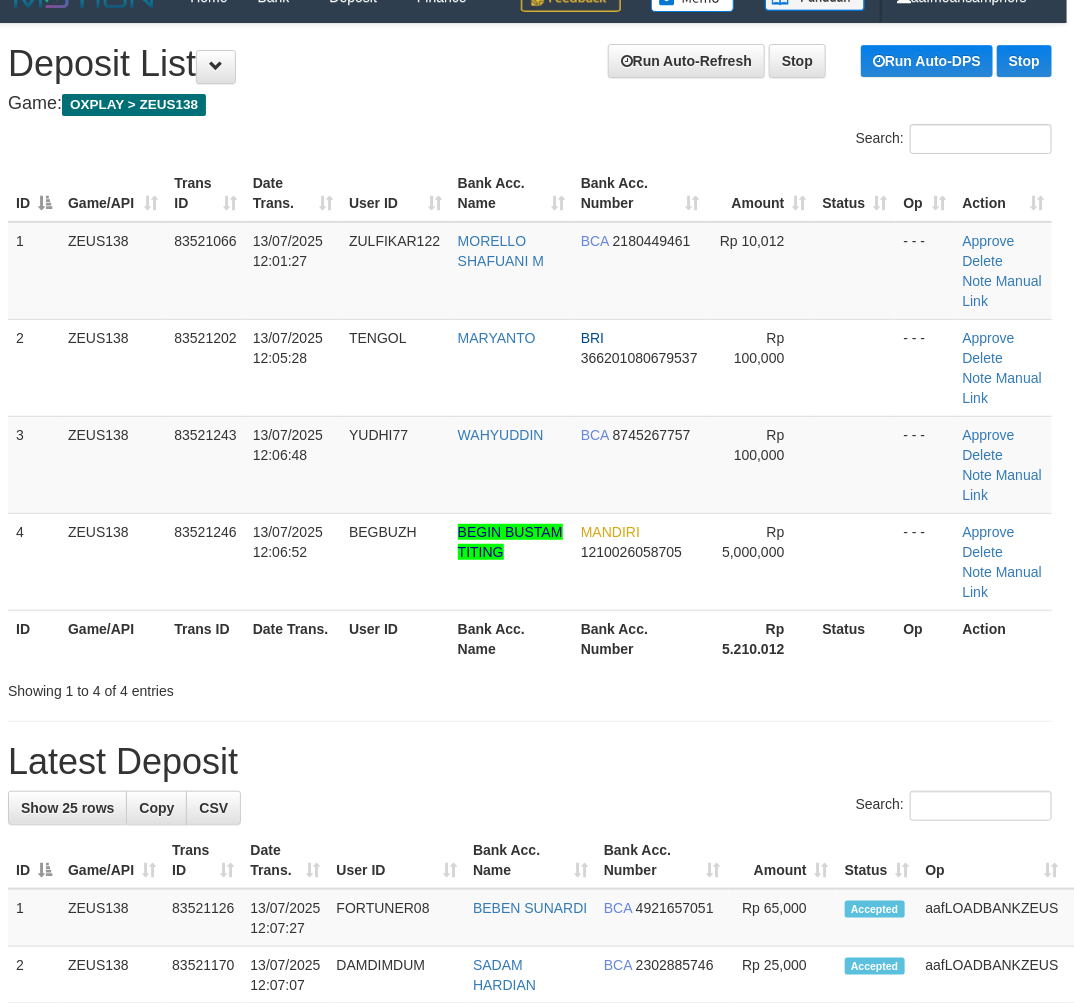 click on "Search:" at bounding box center (530, 808) 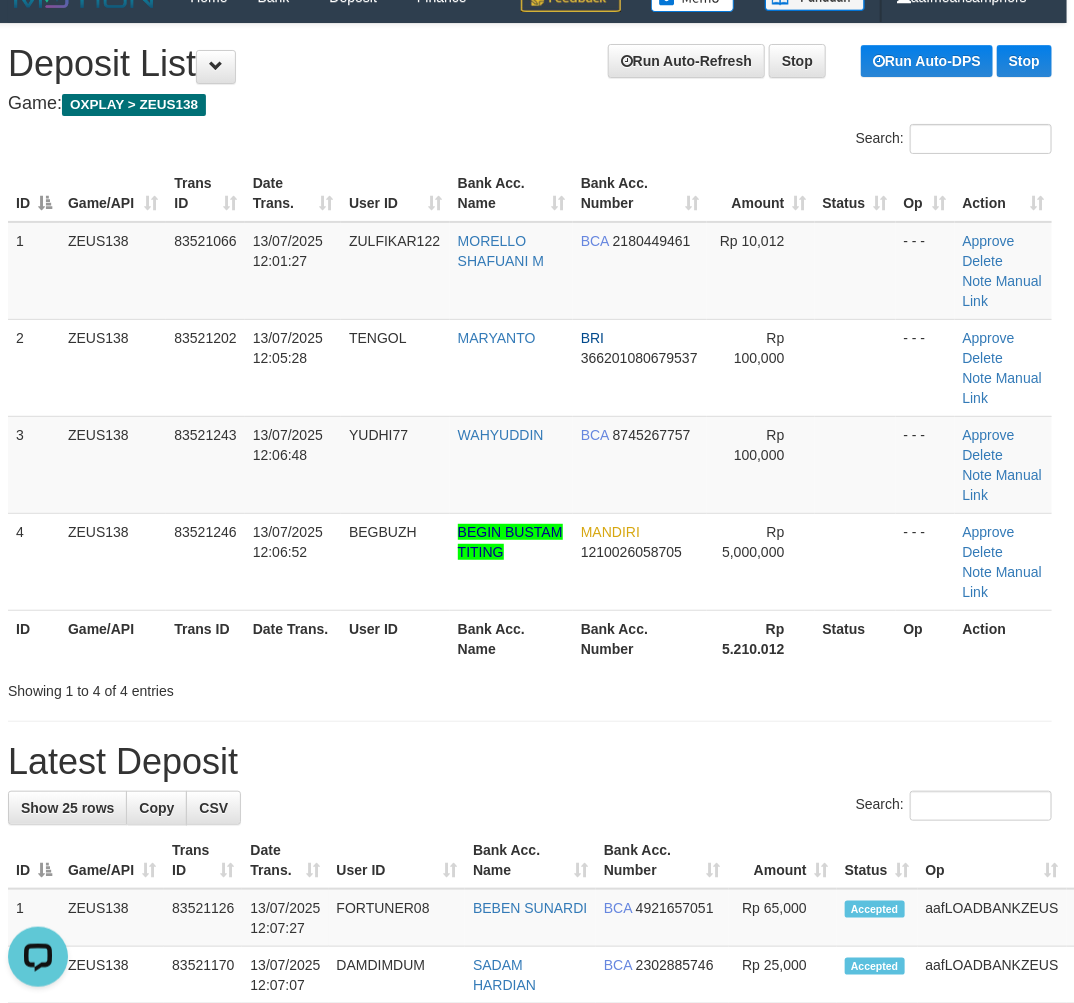 scroll, scrollTop: 0, scrollLeft: 0, axis: both 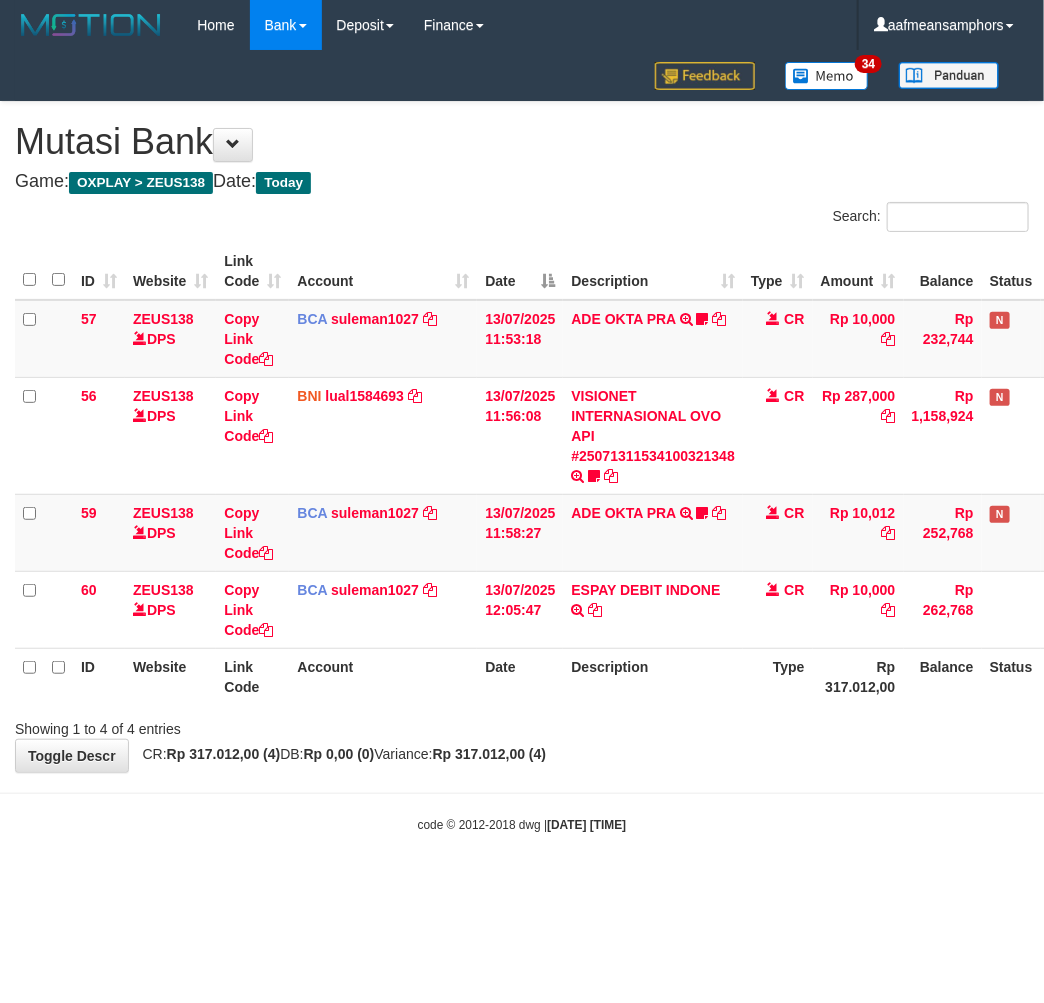 drag, startPoint x: 0, startPoint y: 0, endPoint x: 868, endPoint y: 825, distance: 1197.5178 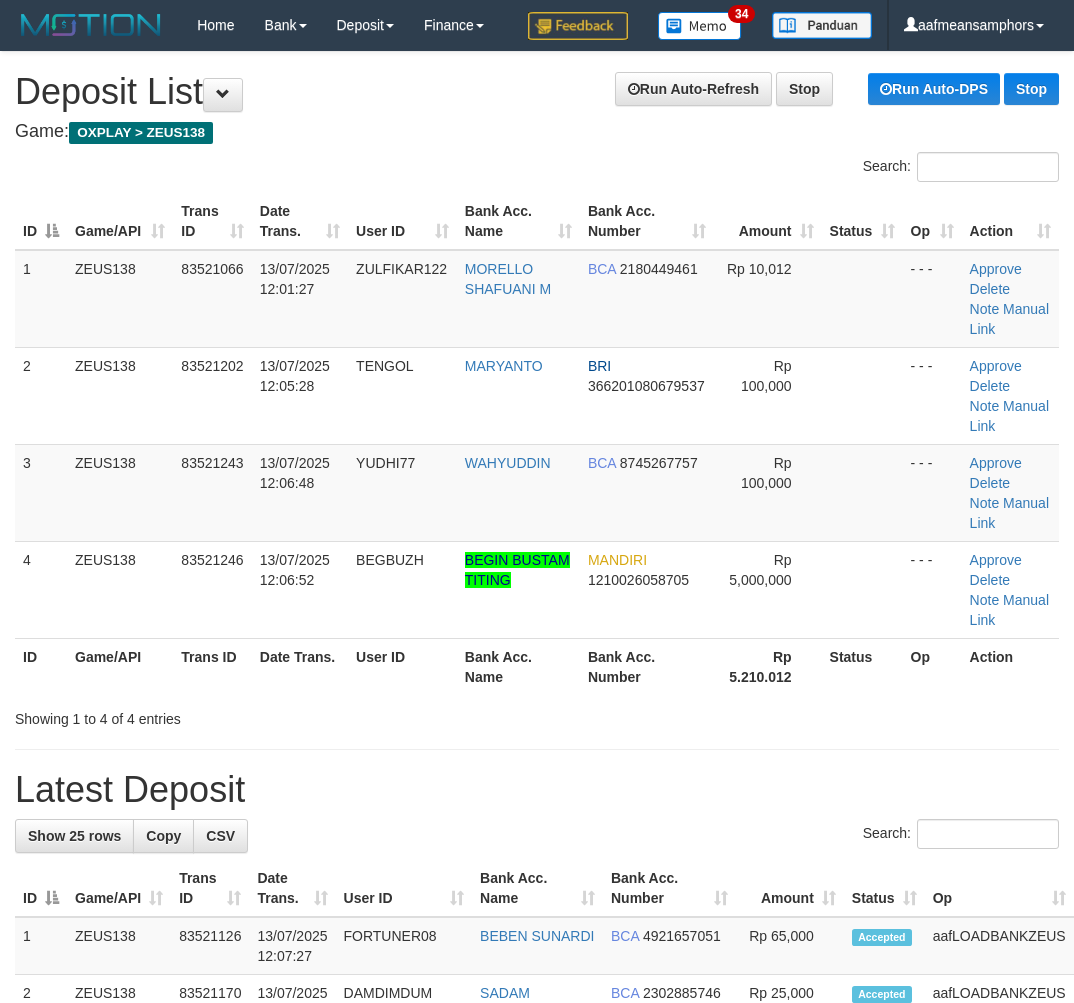 scroll, scrollTop: 28, scrollLeft: 7, axis: both 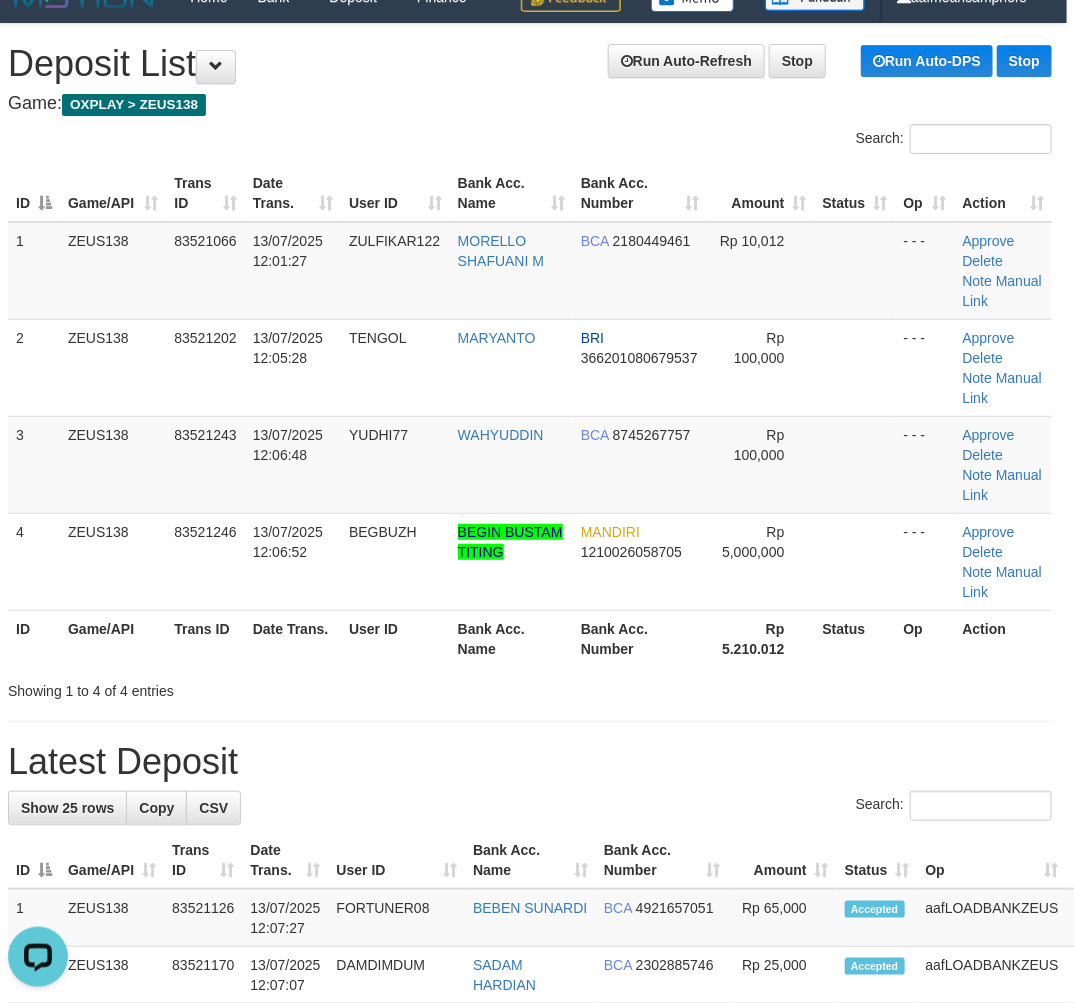 click on "Showing 1 to 4 of 4 entries" at bounding box center (217, 687) 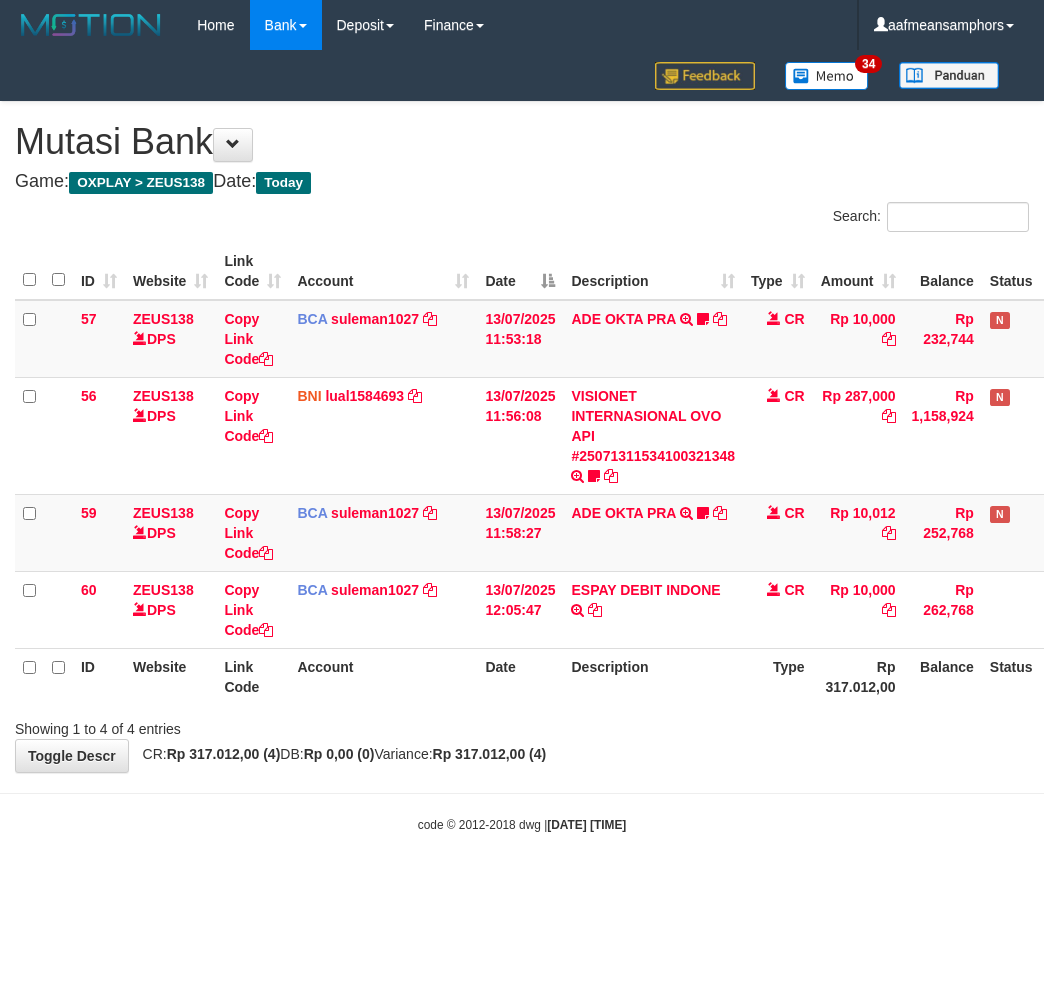 scroll, scrollTop: 0, scrollLeft: 0, axis: both 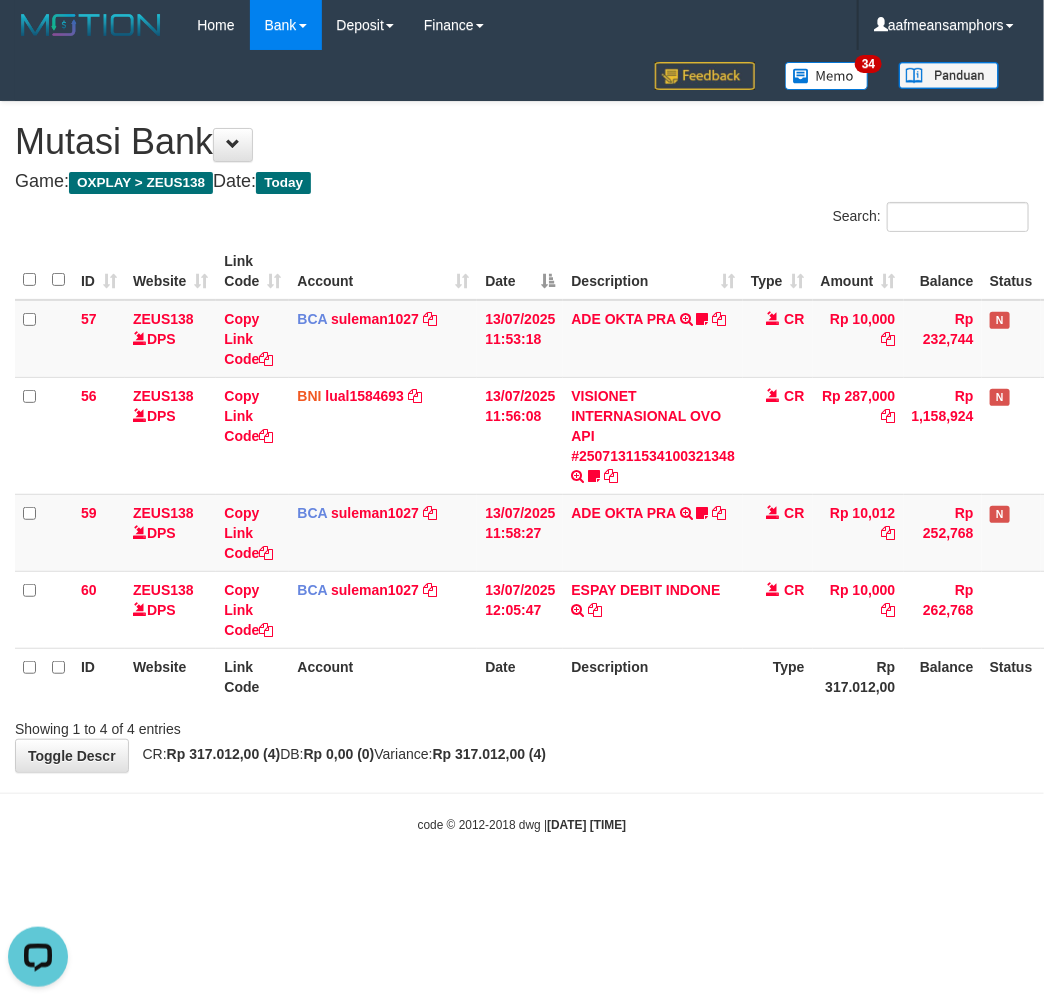 click on "Showing 1 to 4 of 4 entries" at bounding box center (522, 725) 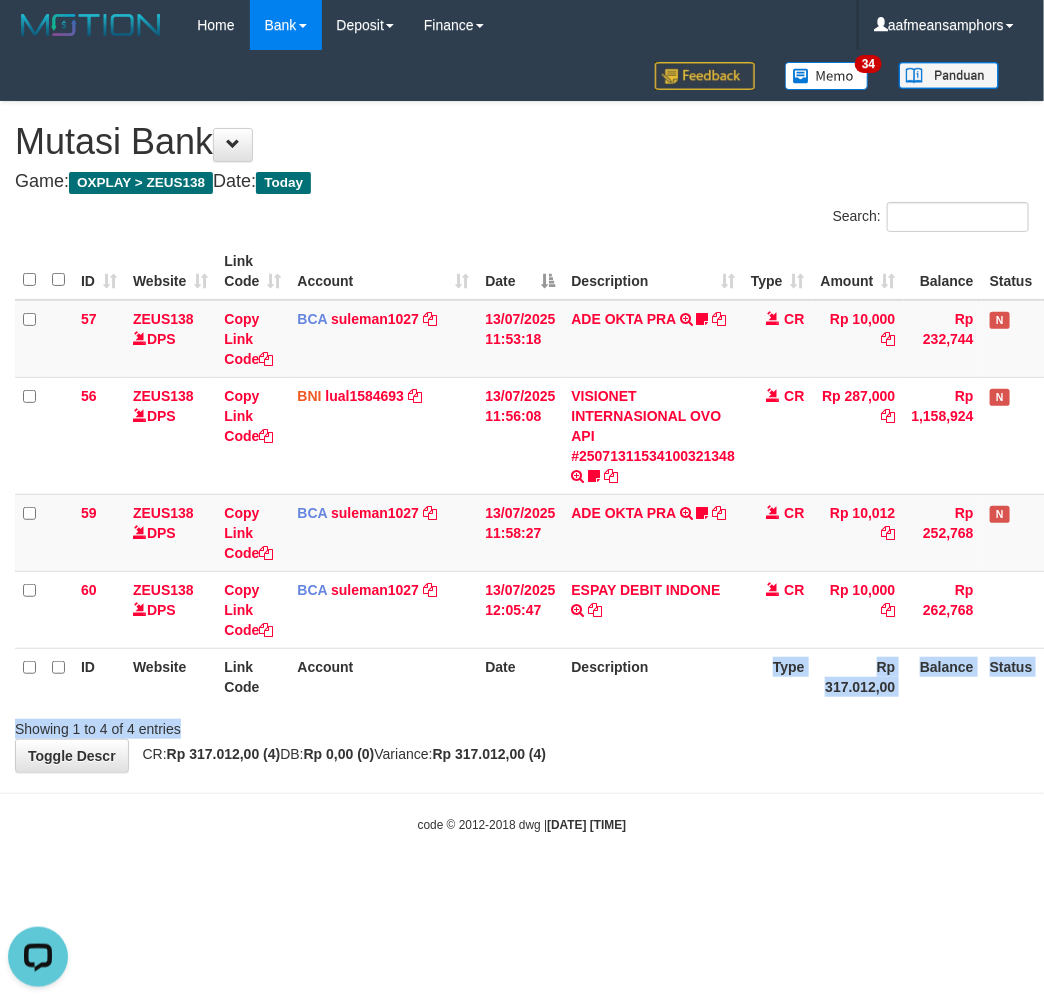 drag, startPoint x: 730, startPoint y: 696, endPoint x: 733, endPoint y: 685, distance: 11.401754 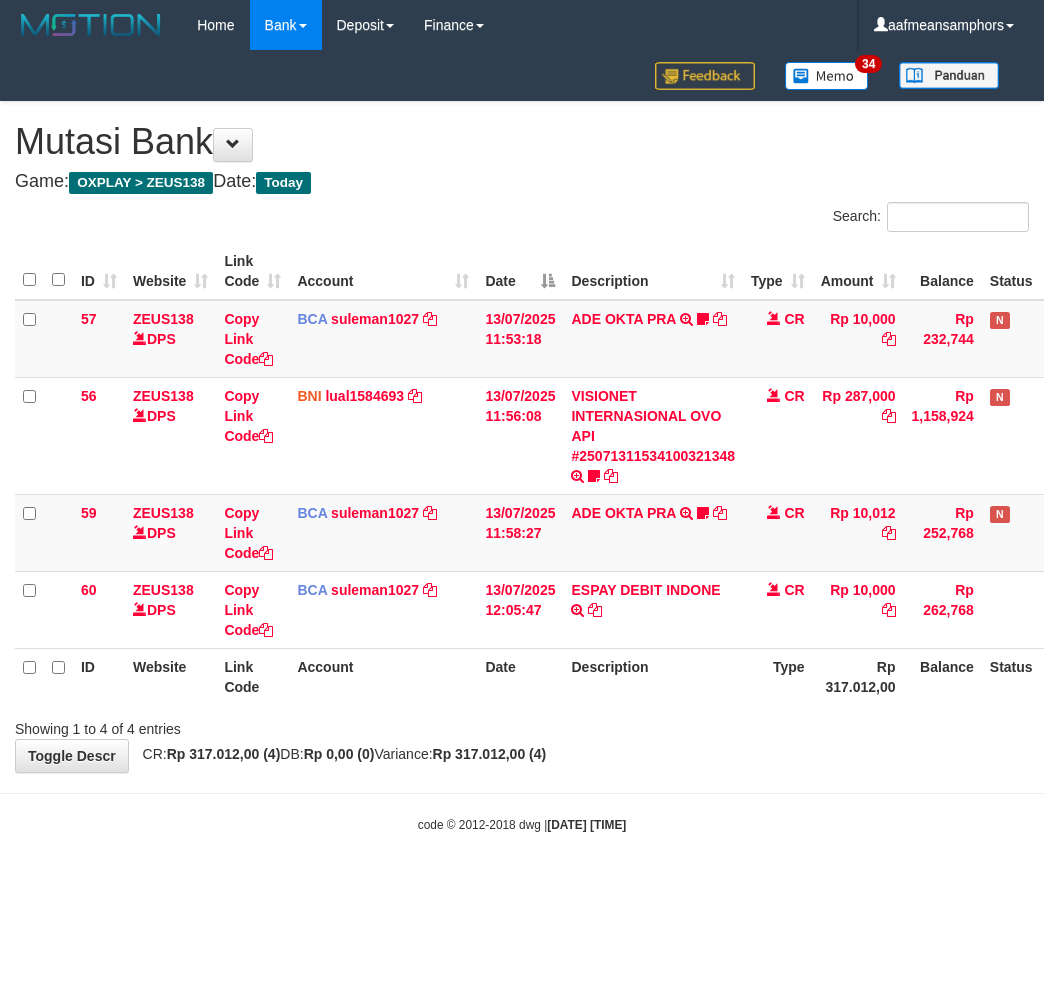 scroll, scrollTop: 0, scrollLeft: 0, axis: both 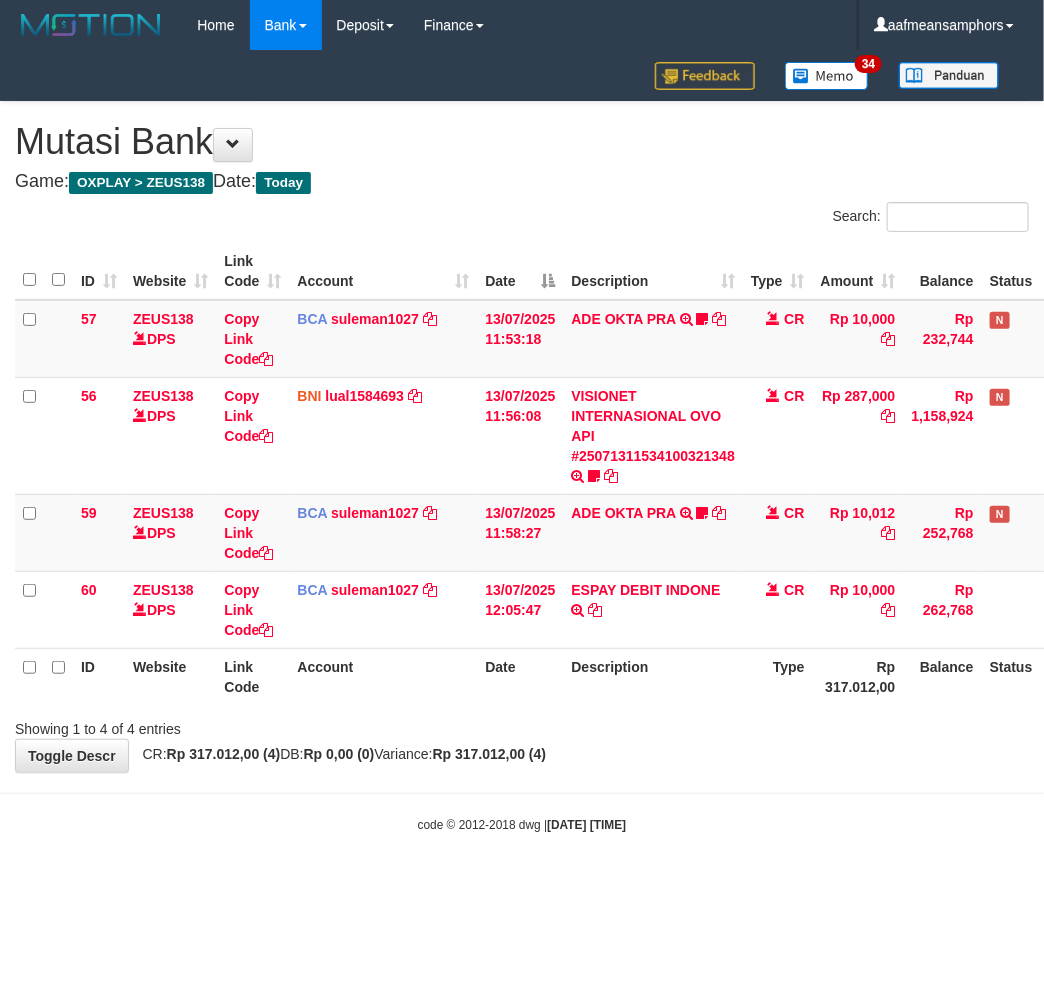 click on "Showing 1 to 4 of 4 entries" at bounding box center (522, 725) 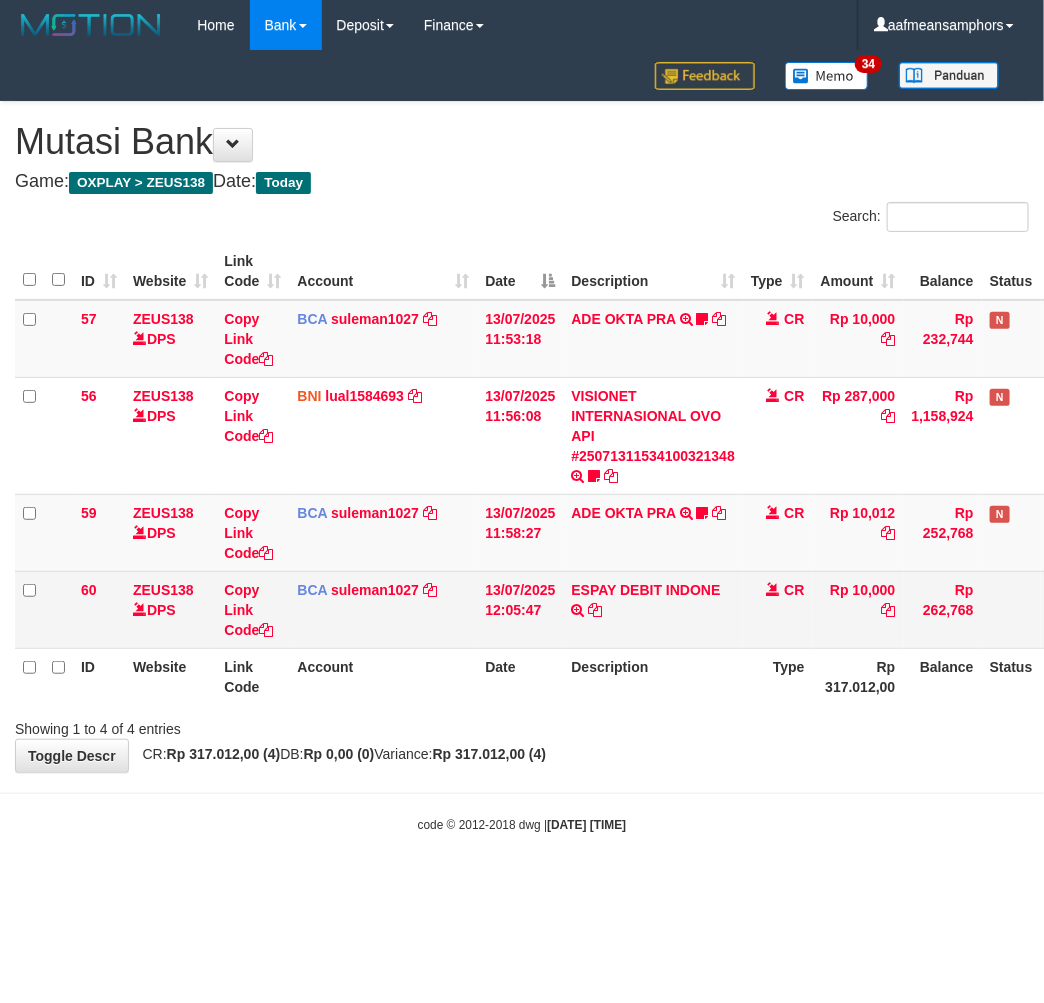 drag, startPoint x: 682, startPoint y: 670, endPoint x: 798, endPoint y: 642, distance: 119.331474 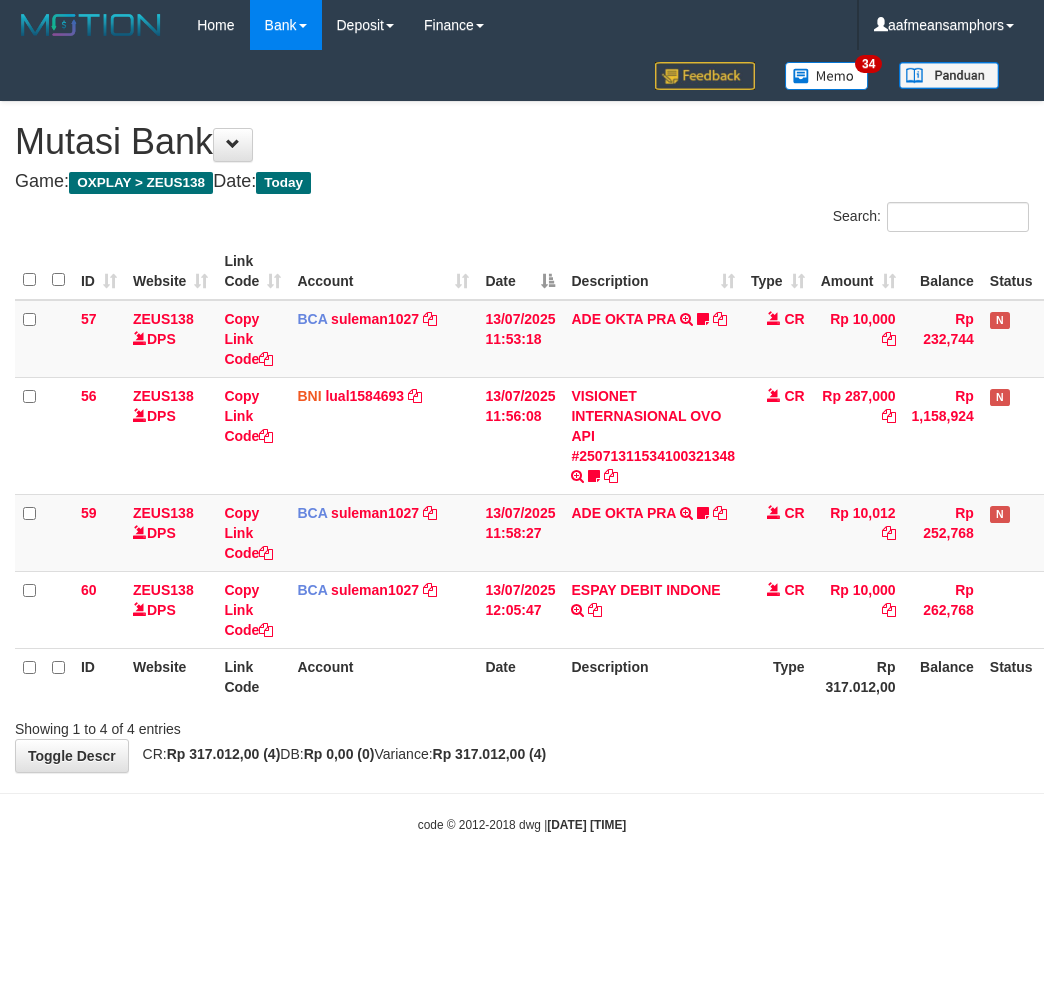 scroll, scrollTop: 0, scrollLeft: 0, axis: both 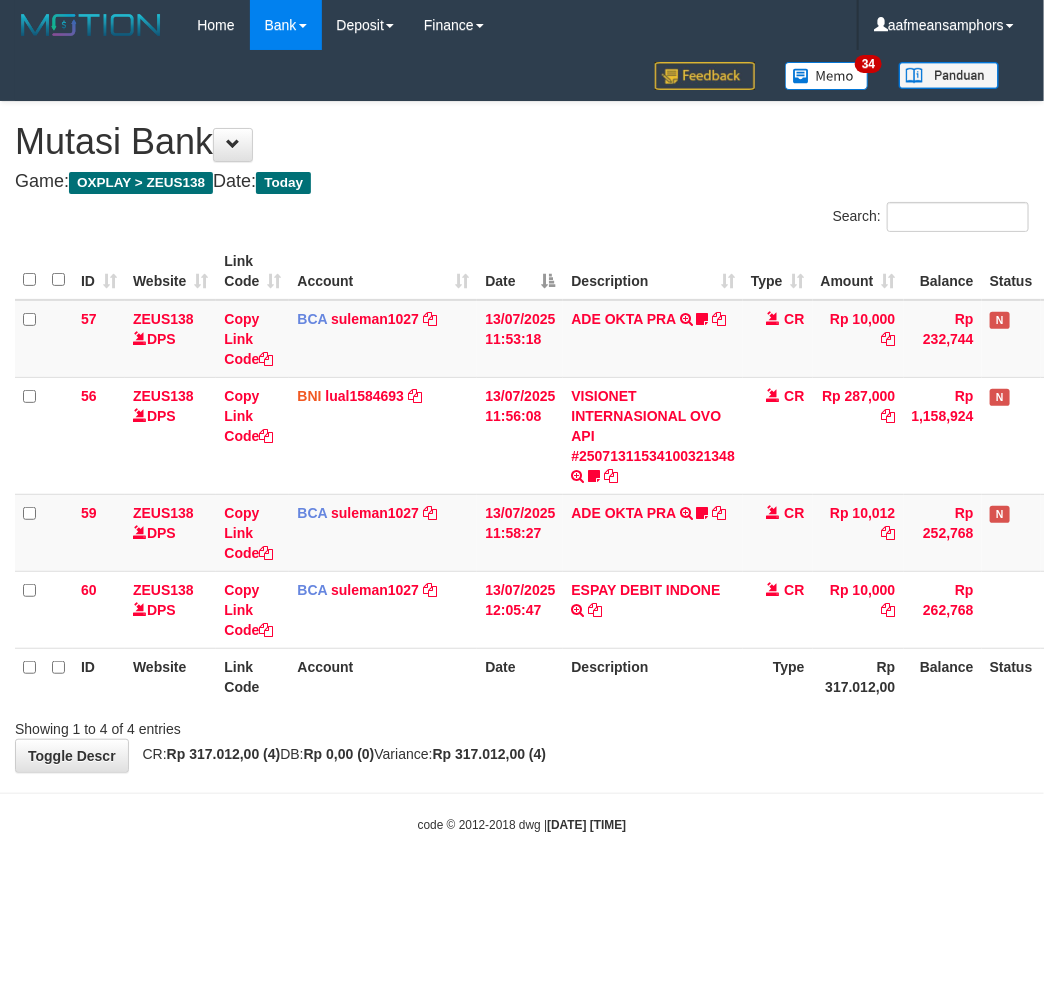 click on "**********" at bounding box center (522, 437) 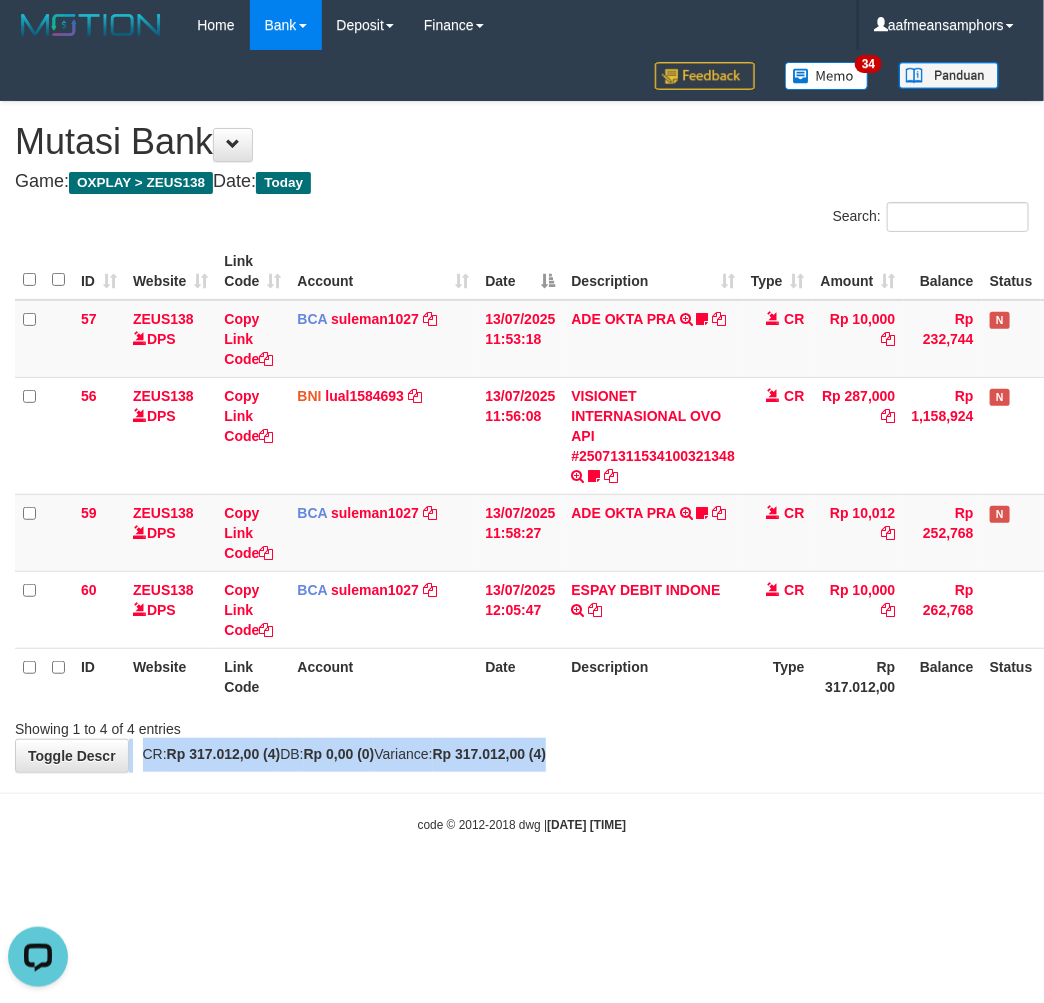 scroll, scrollTop: 0, scrollLeft: 0, axis: both 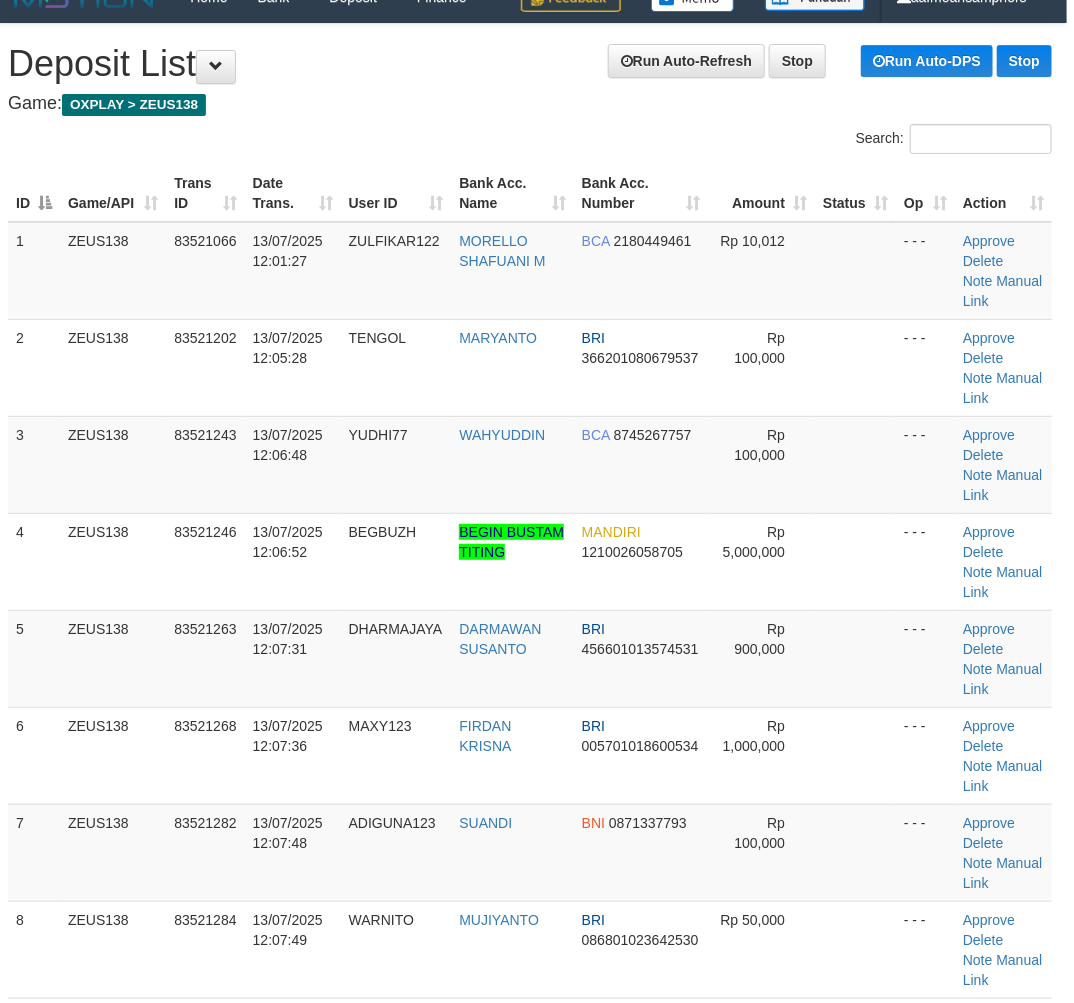 click on "MAXY123" at bounding box center (396, 755) 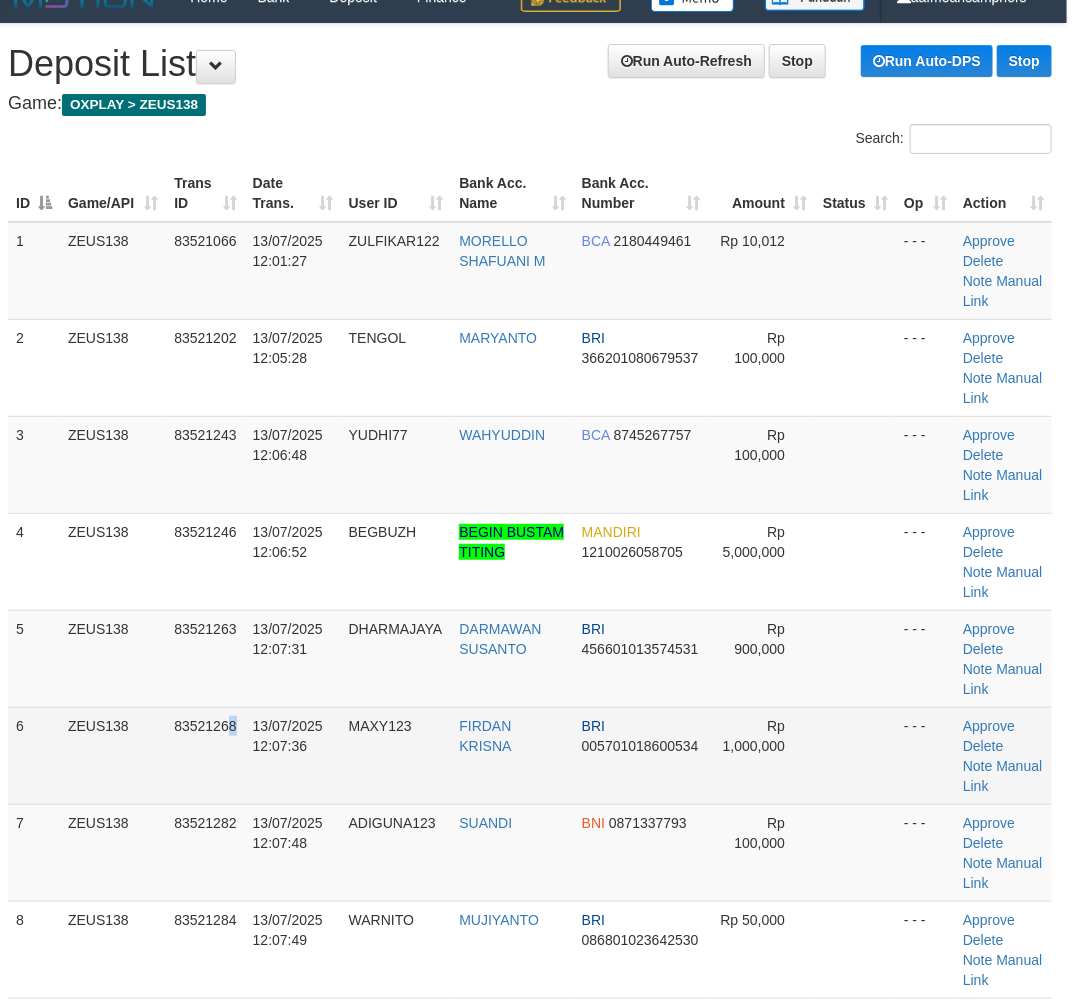 click on "83521268" at bounding box center [205, 755] 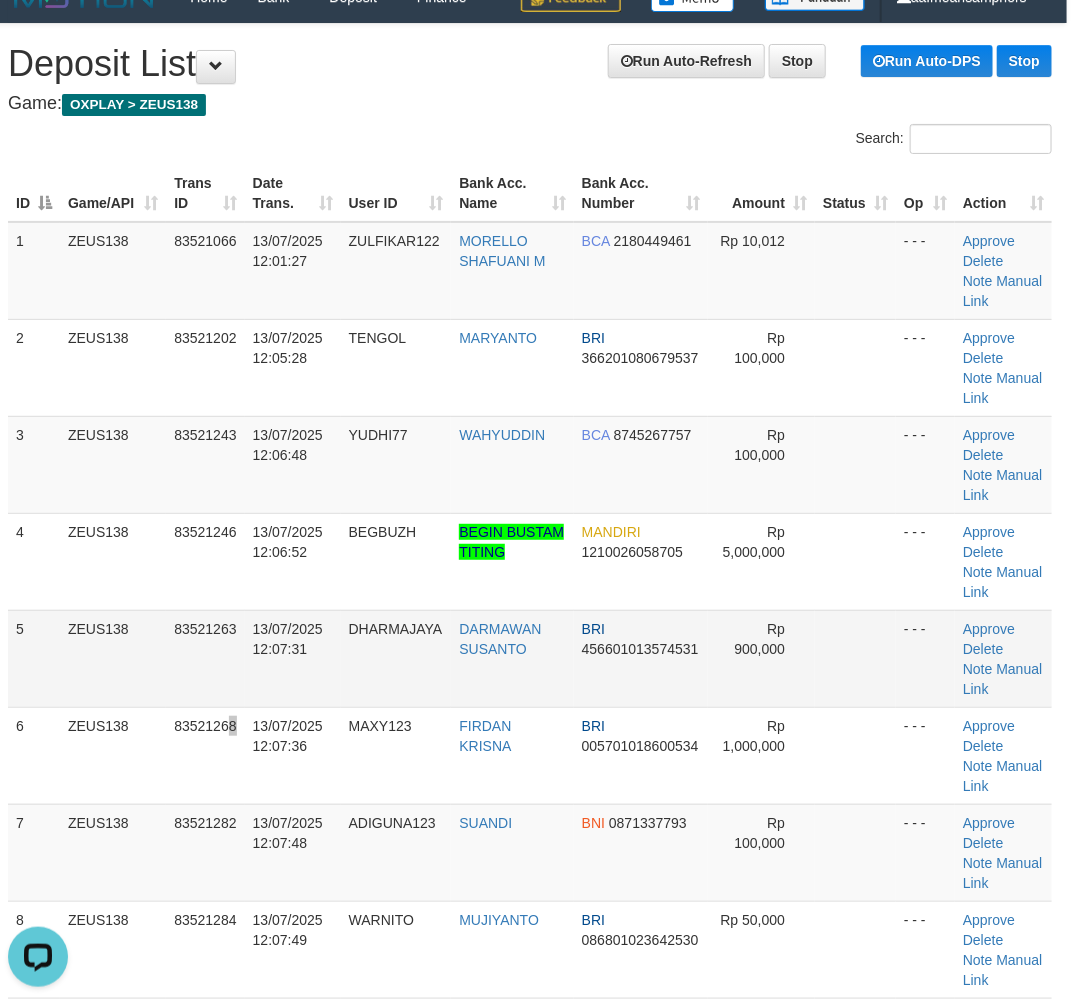 scroll, scrollTop: 0, scrollLeft: 0, axis: both 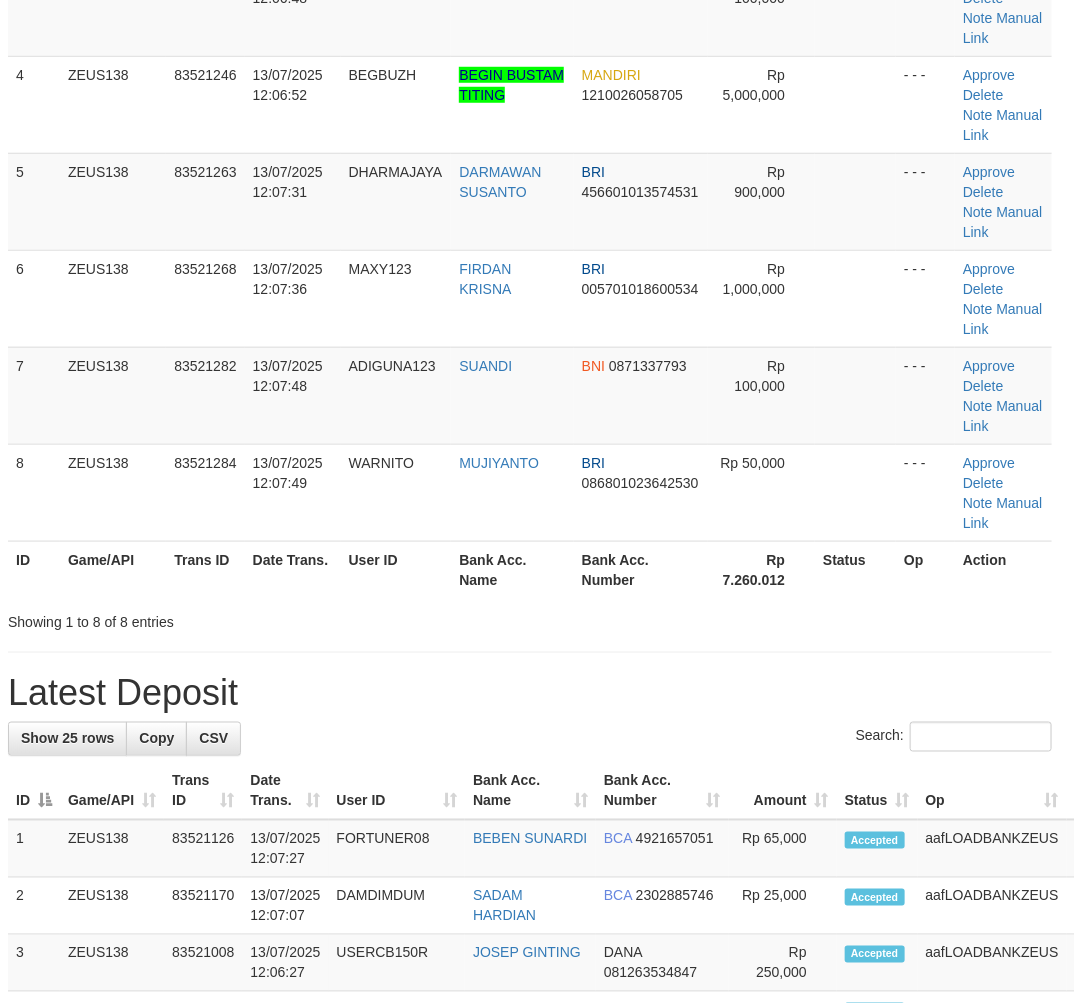 click on "**********" at bounding box center (530, 973) 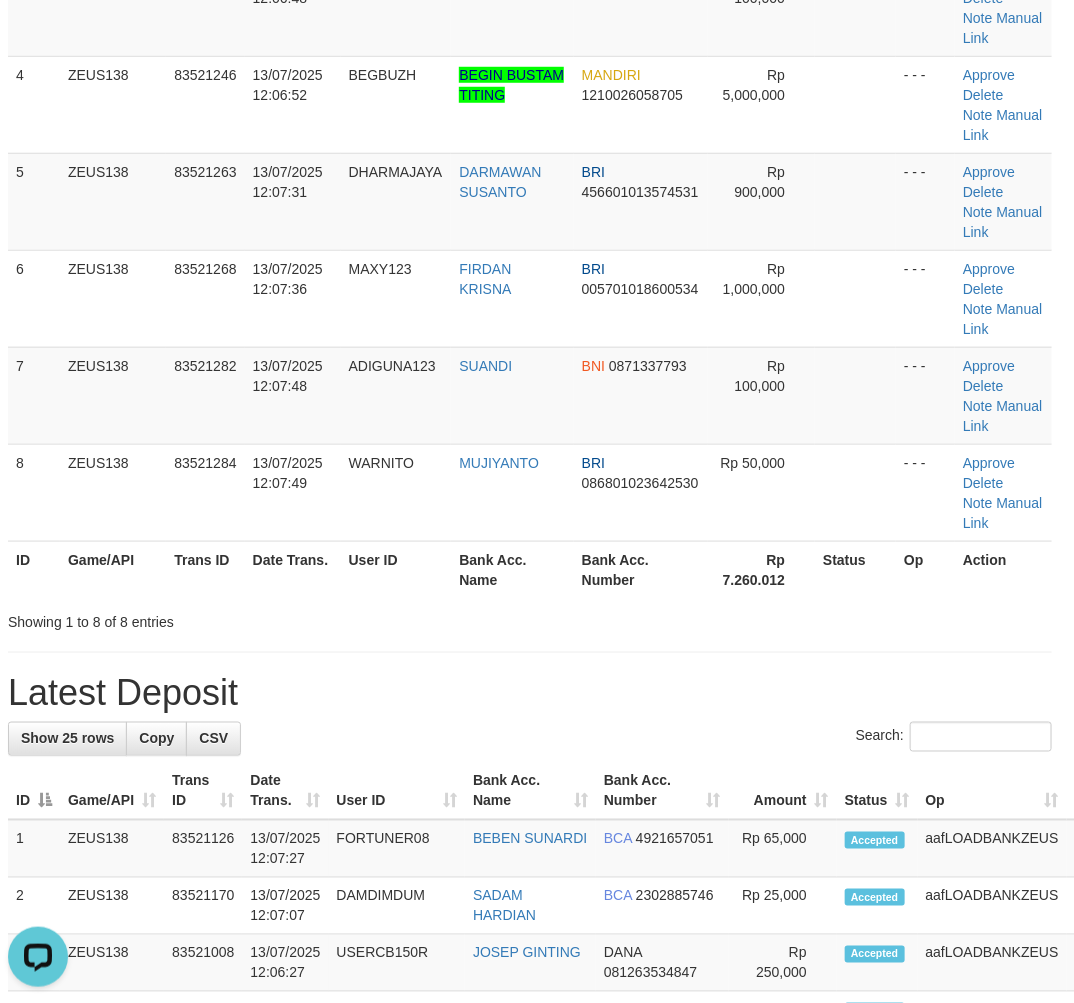 scroll, scrollTop: 0, scrollLeft: 0, axis: both 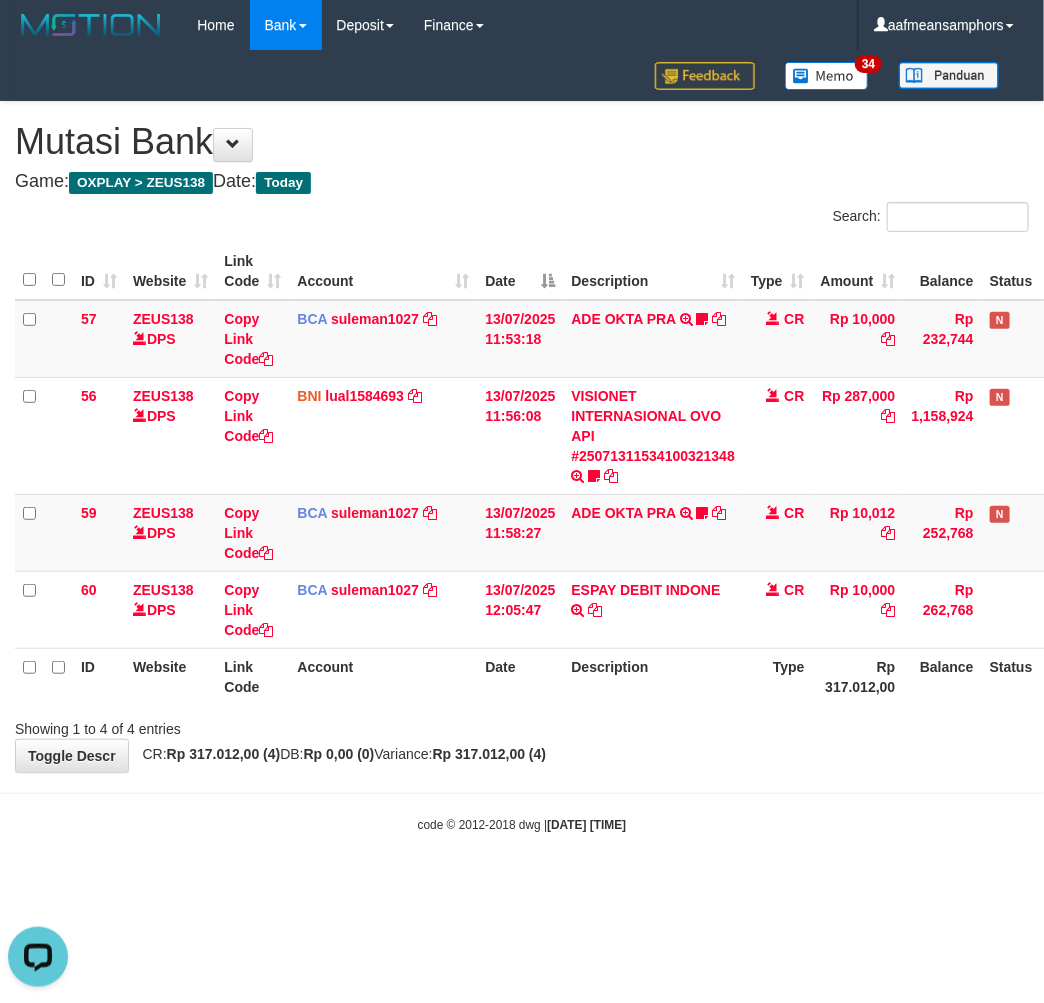drag, startPoint x: 677, startPoint y: 803, endPoint x: 682, endPoint y: 774, distance: 29.427877 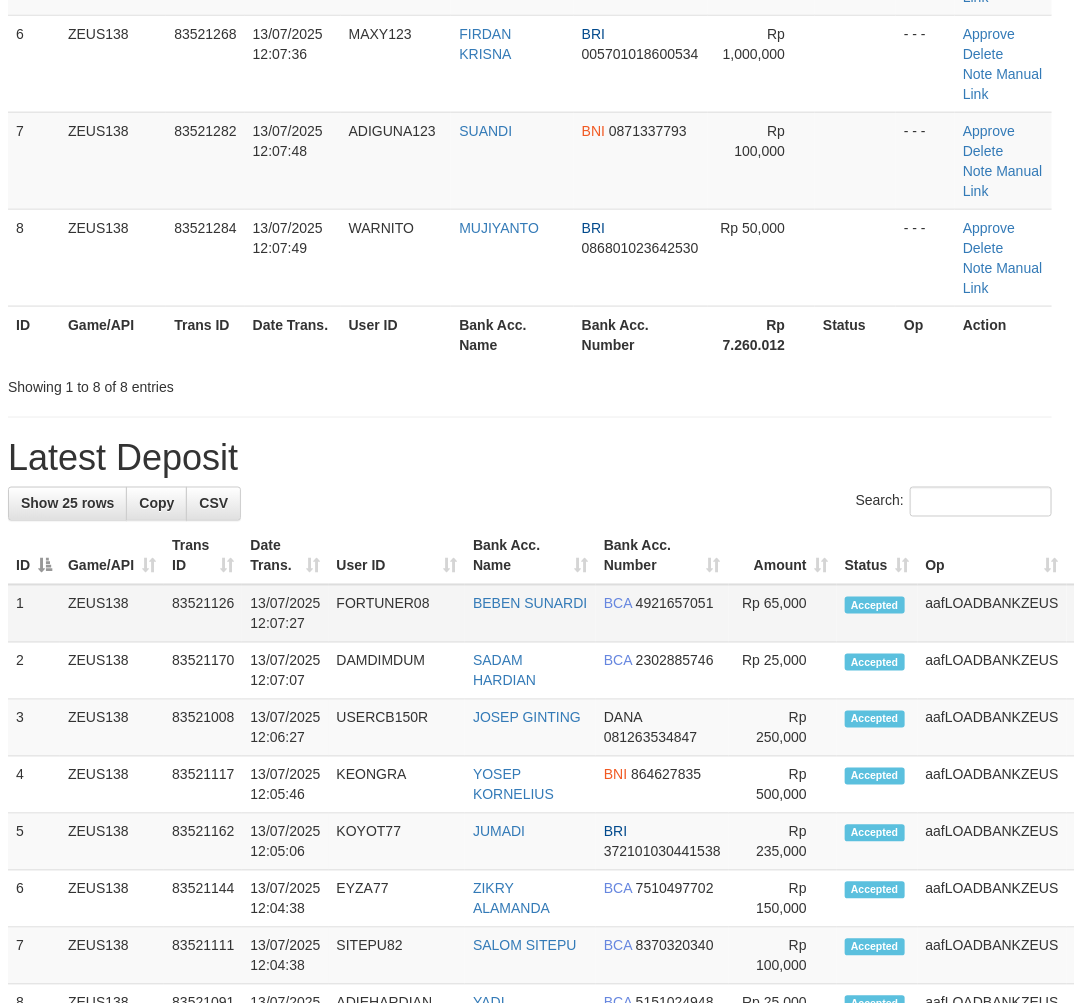 scroll, scrollTop: 485, scrollLeft: 7, axis: both 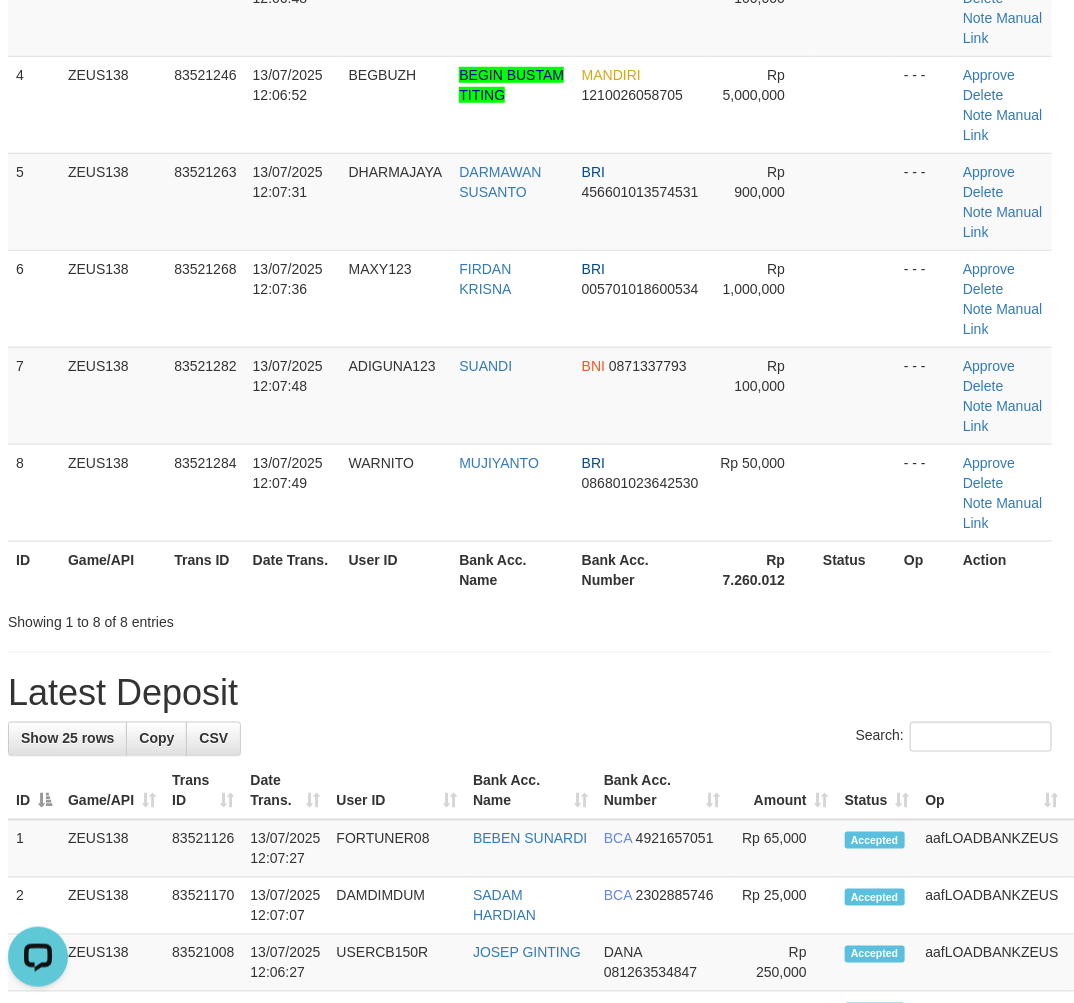 click on "Showing 1 to 8 of 8 entries" at bounding box center [530, 618] 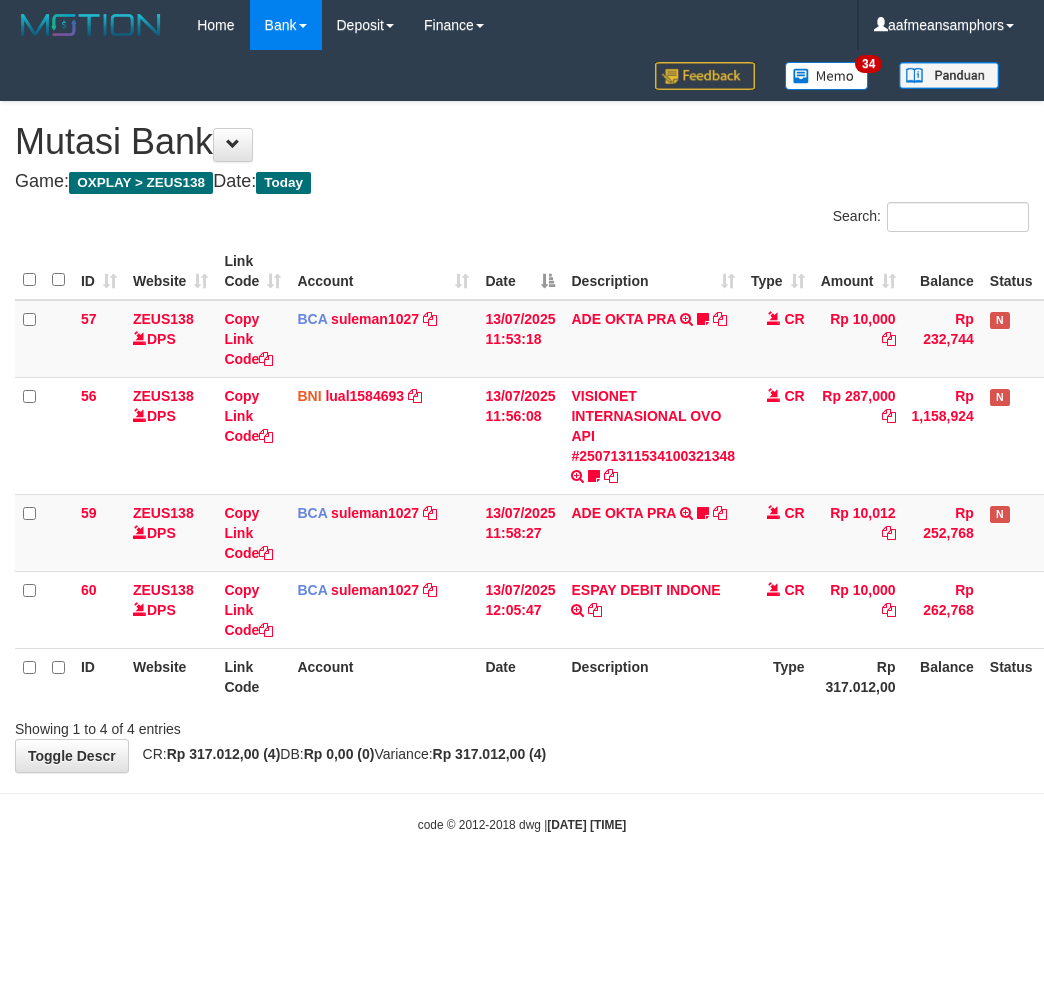 scroll, scrollTop: 0, scrollLeft: 0, axis: both 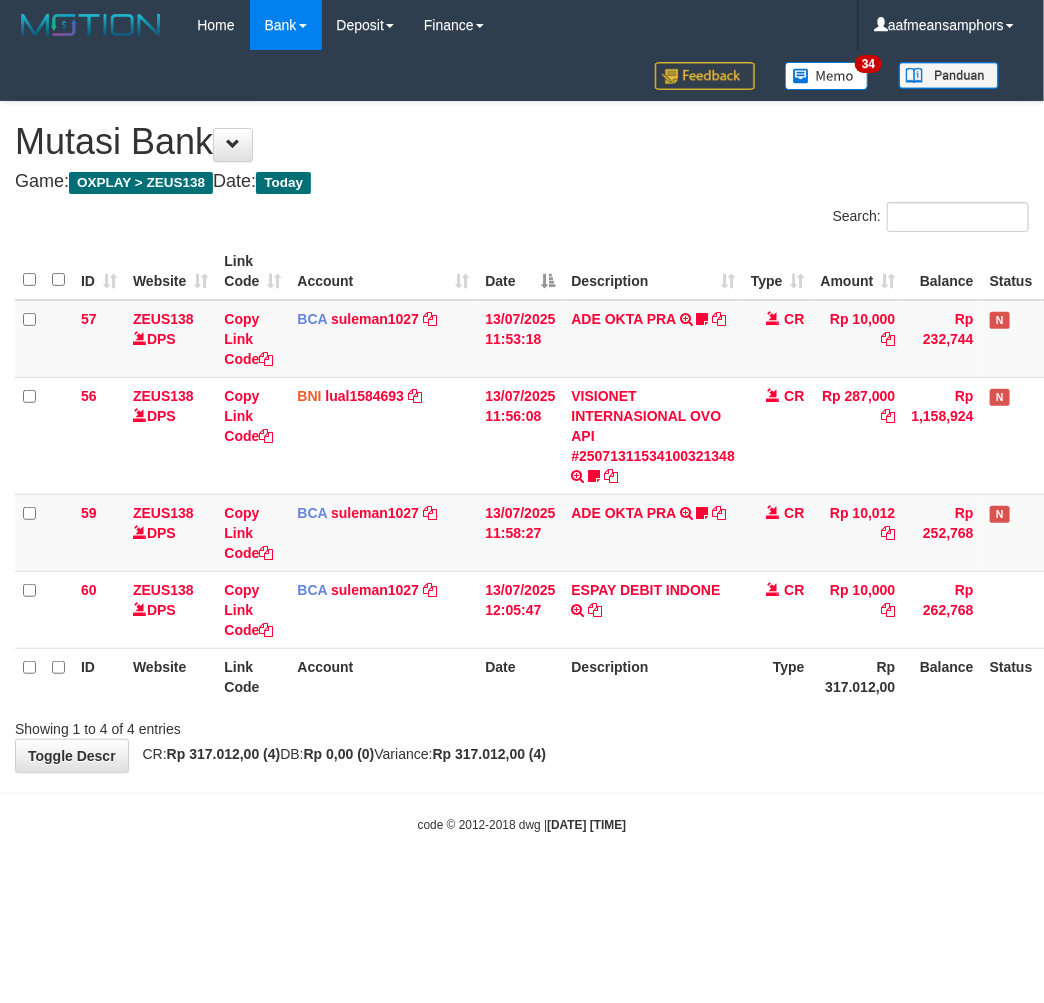 drag, startPoint x: 0, startPoint y: 0, endPoint x: 681, endPoint y: 746, distance: 1010.08765 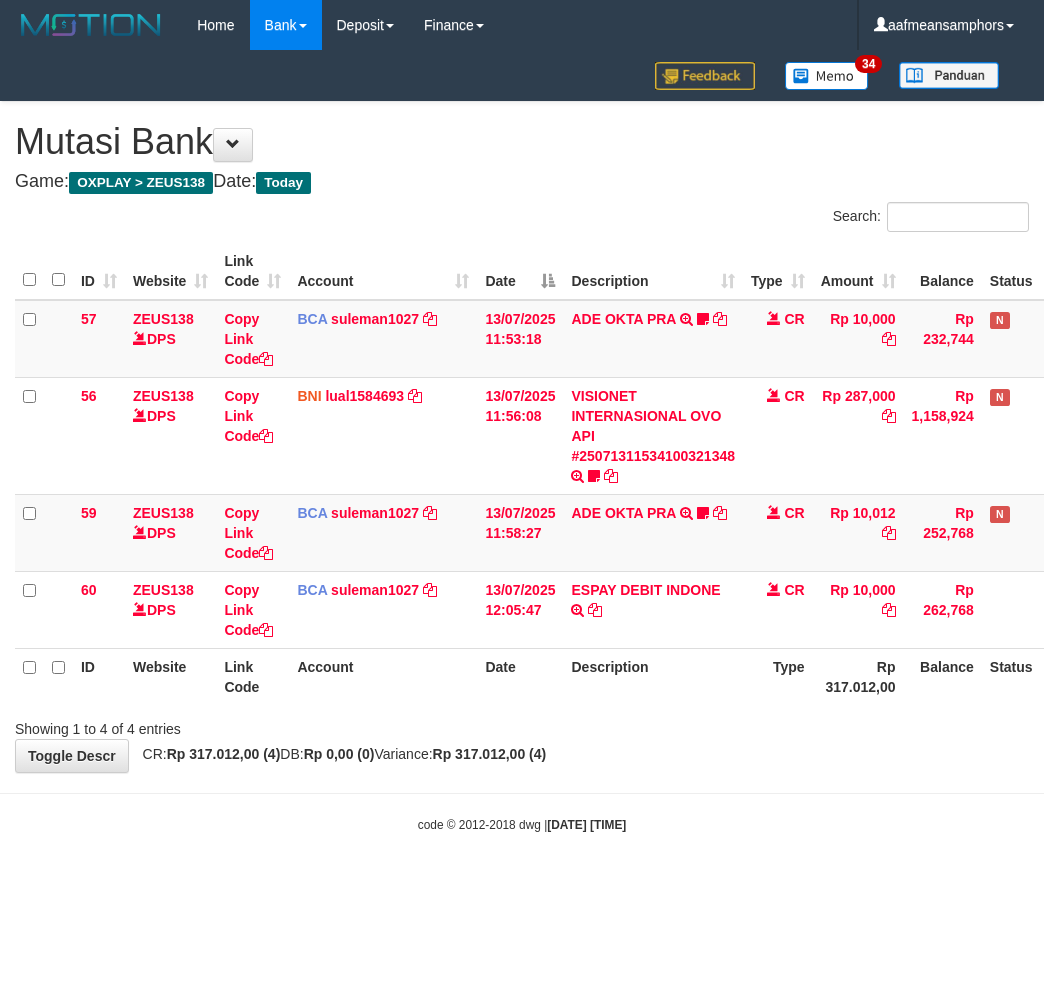 scroll, scrollTop: 0, scrollLeft: 0, axis: both 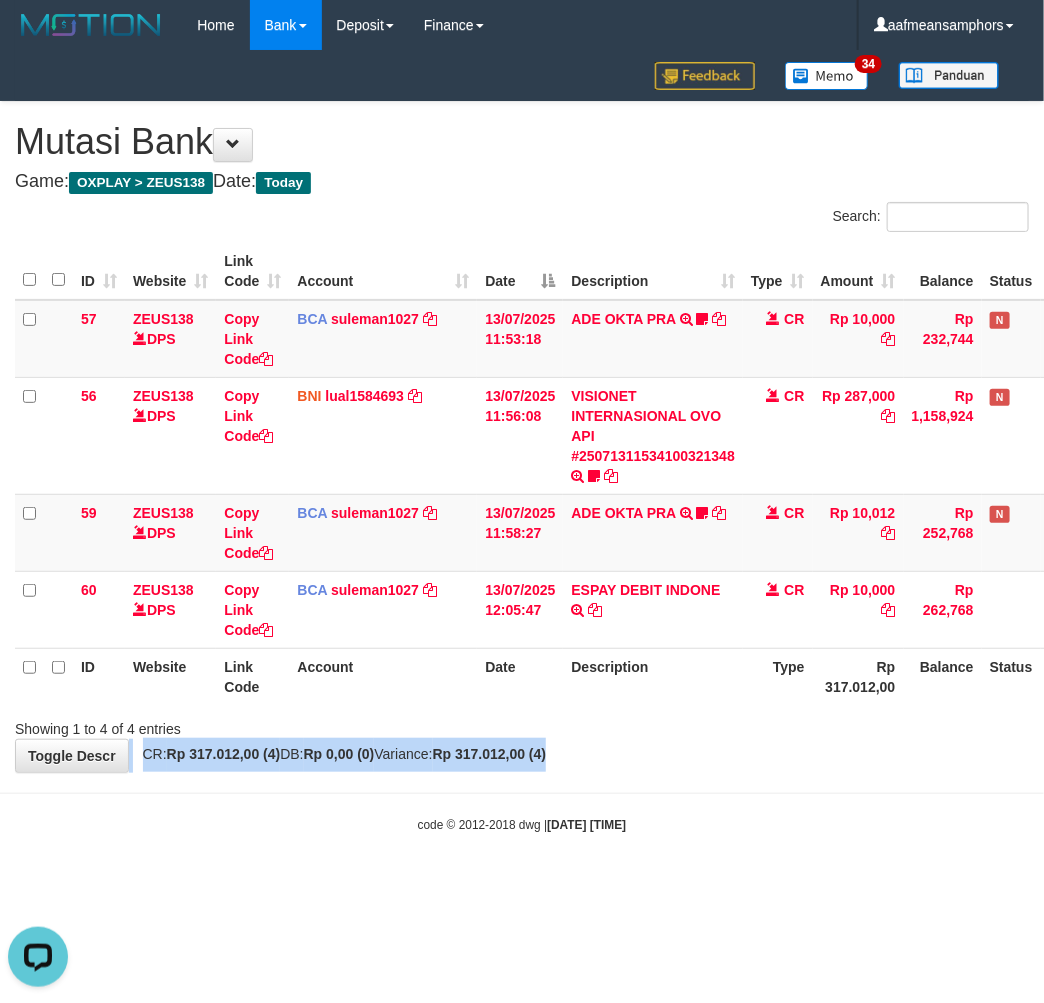 drag, startPoint x: 862, startPoint y: 737, endPoint x: 871, endPoint y: 723, distance: 16.643316 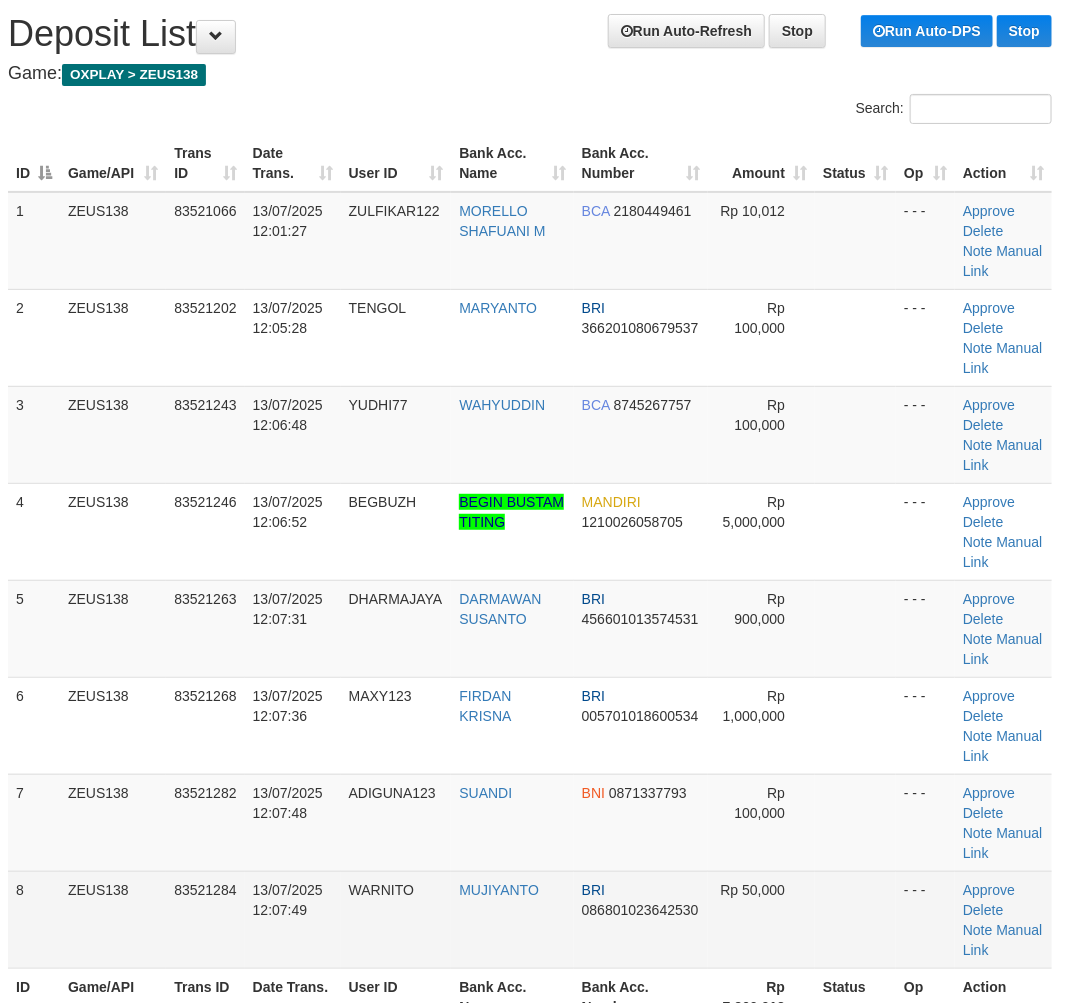 scroll, scrollTop: 53, scrollLeft: 7, axis: both 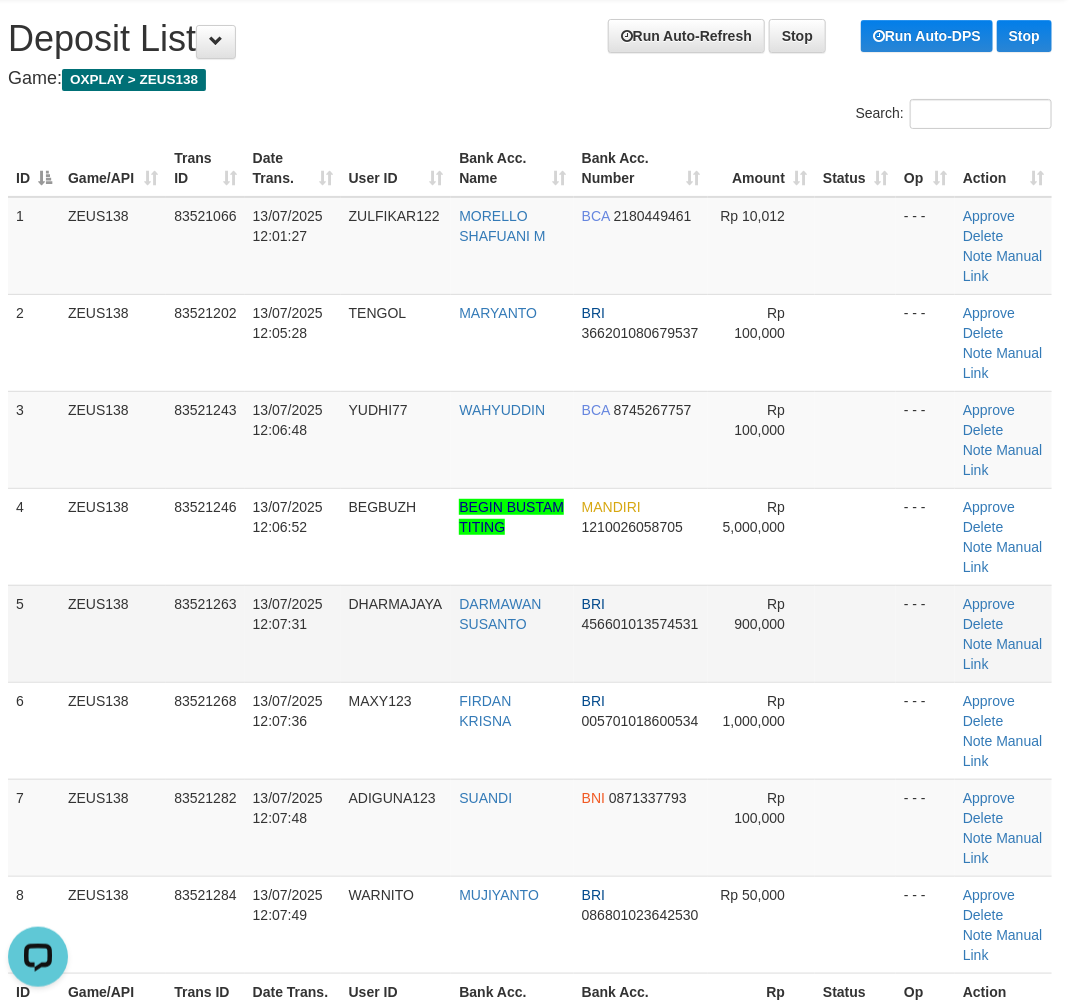 click on "DARMAWAN SUSANTO" at bounding box center (512, 633) 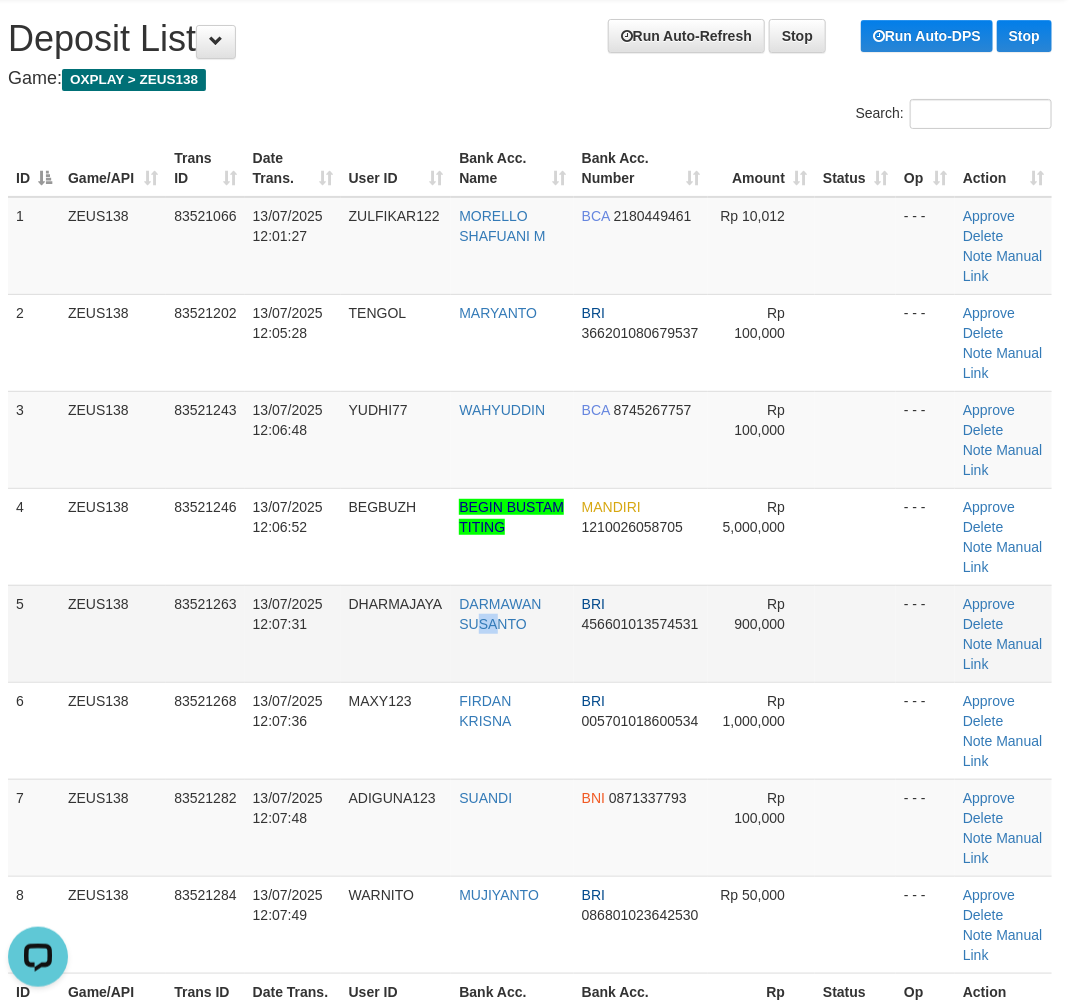click on "DARMAWAN SUSANTO" at bounding box center [512, 633] 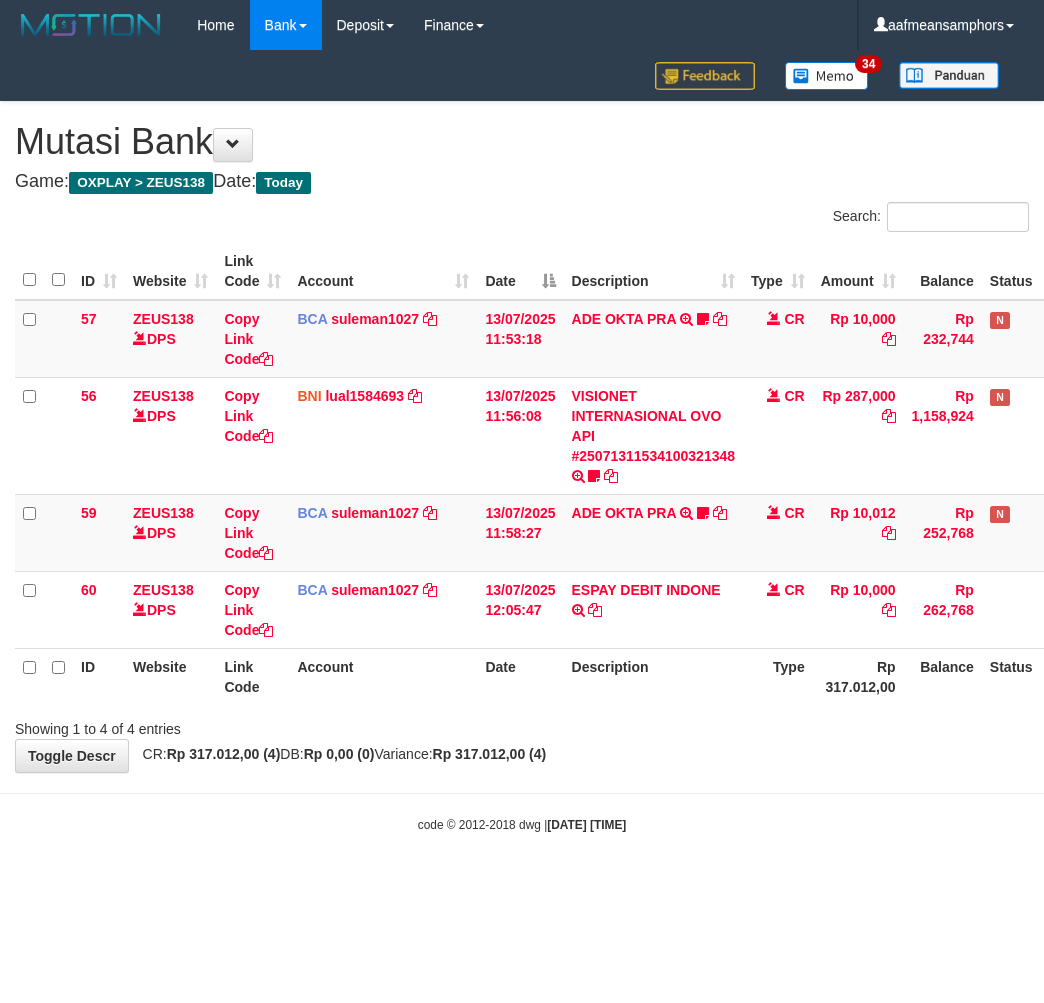 click on "ID Website Link Code Account Date Description Type Amount Balance Status Action
57
ZEUS138    DPS
Copy Link Code
BCA
suleman1027
DPS
SULEMAN
mutasi_20250713_2972 | 57
mutasi_20250713_2972 | 57
13/07/2025 11:53:18
ADE OKTA PRA            TRSF E-BANKING CR 1307/FTSCY/WS95051
10000.002025071370956028 TRFDN-ADE OKTA PRAESPAY DEBIT INDONE    gacor0097
CR
Rp 10,000
Rp 232,744
N
Note
Check
56
ZEUS138    DPS
Copy Link Code
BNI
lual1584693" at bounding box center [522, 474] 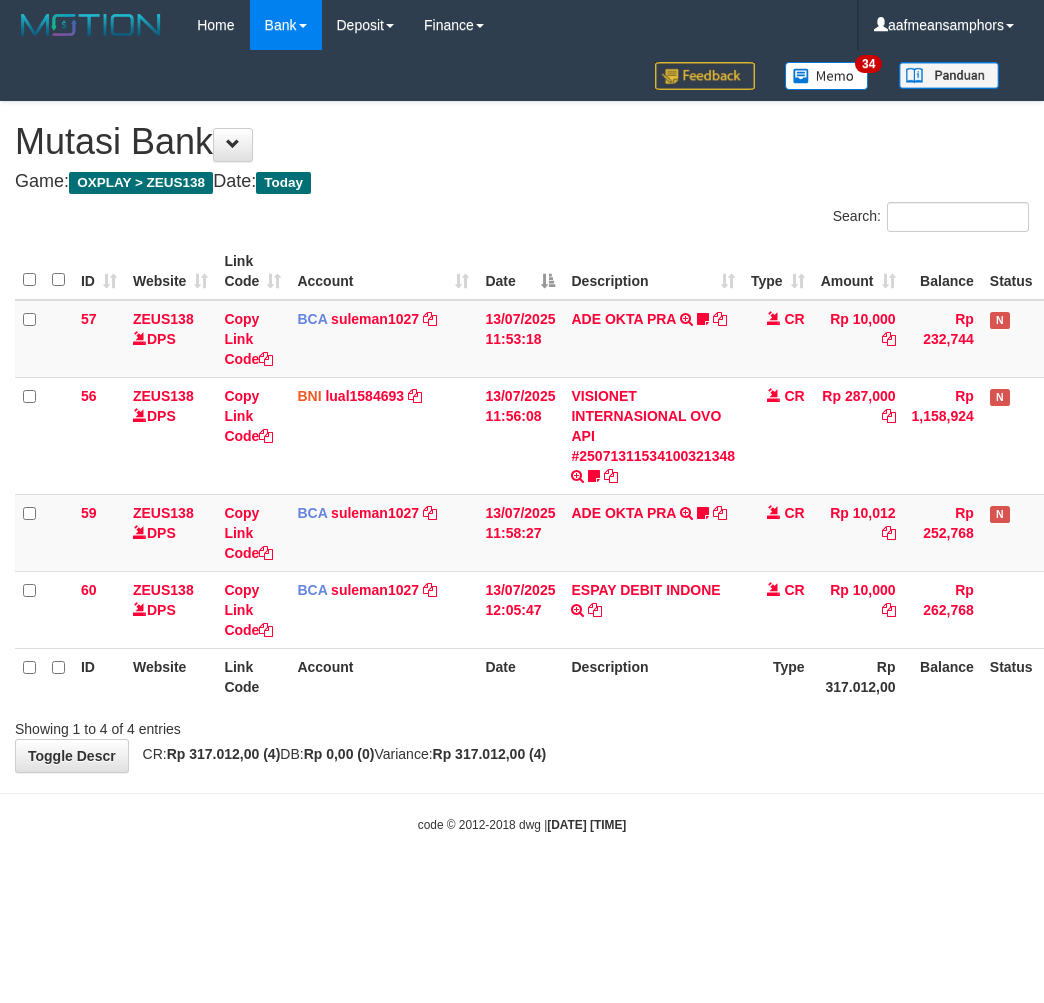 scroll, scrollTop: 0, scrollLeft: 0, axis: both 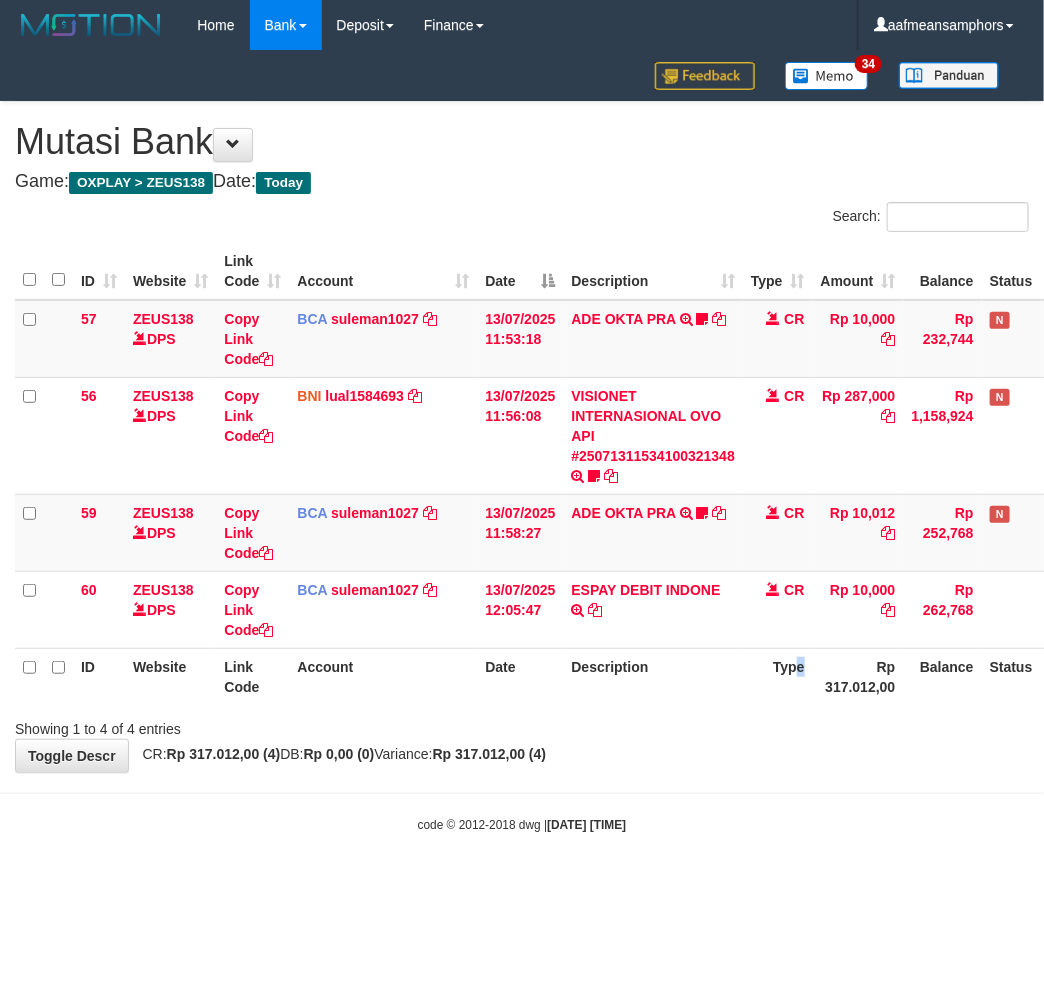 click on "Type" at bounding box center [778, 676] 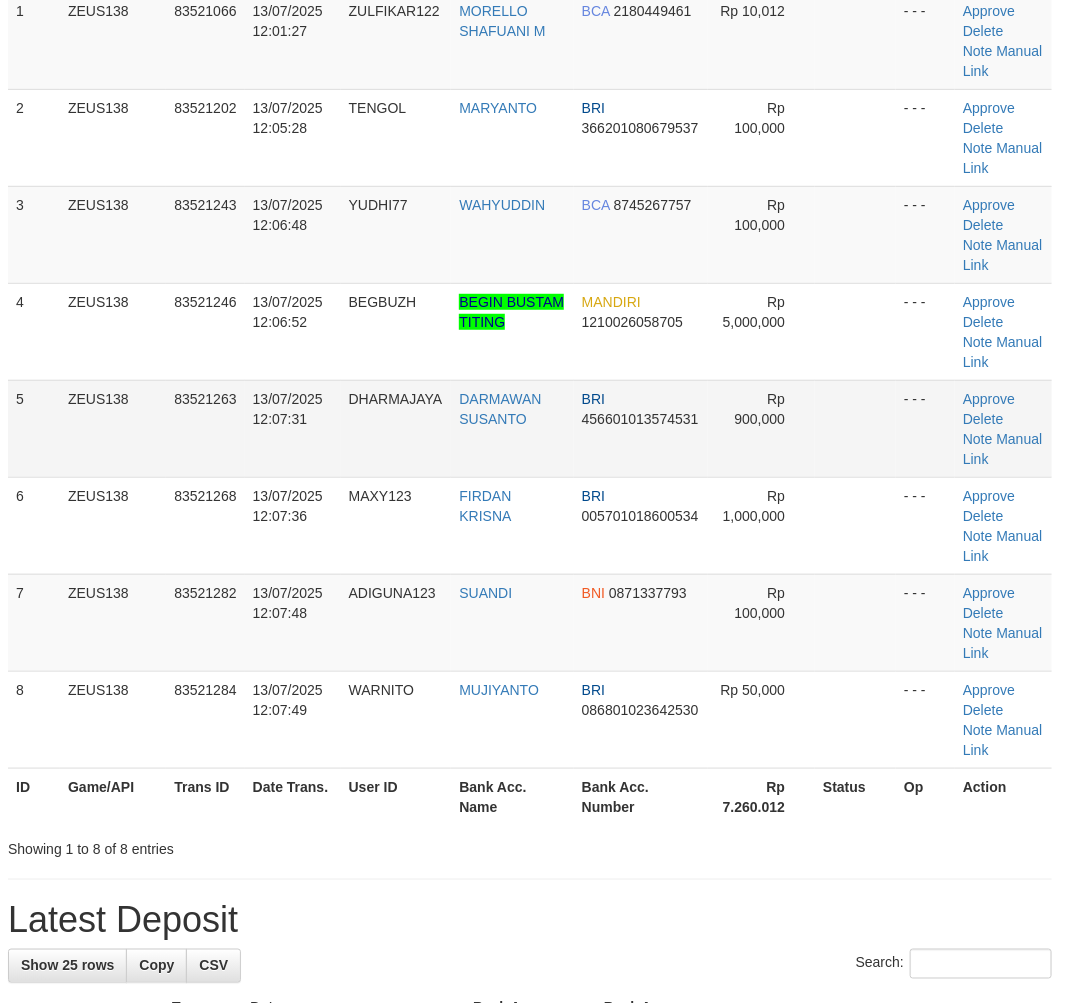 scroll, scrollTop: 275, scrollLeft: 7, axis: both 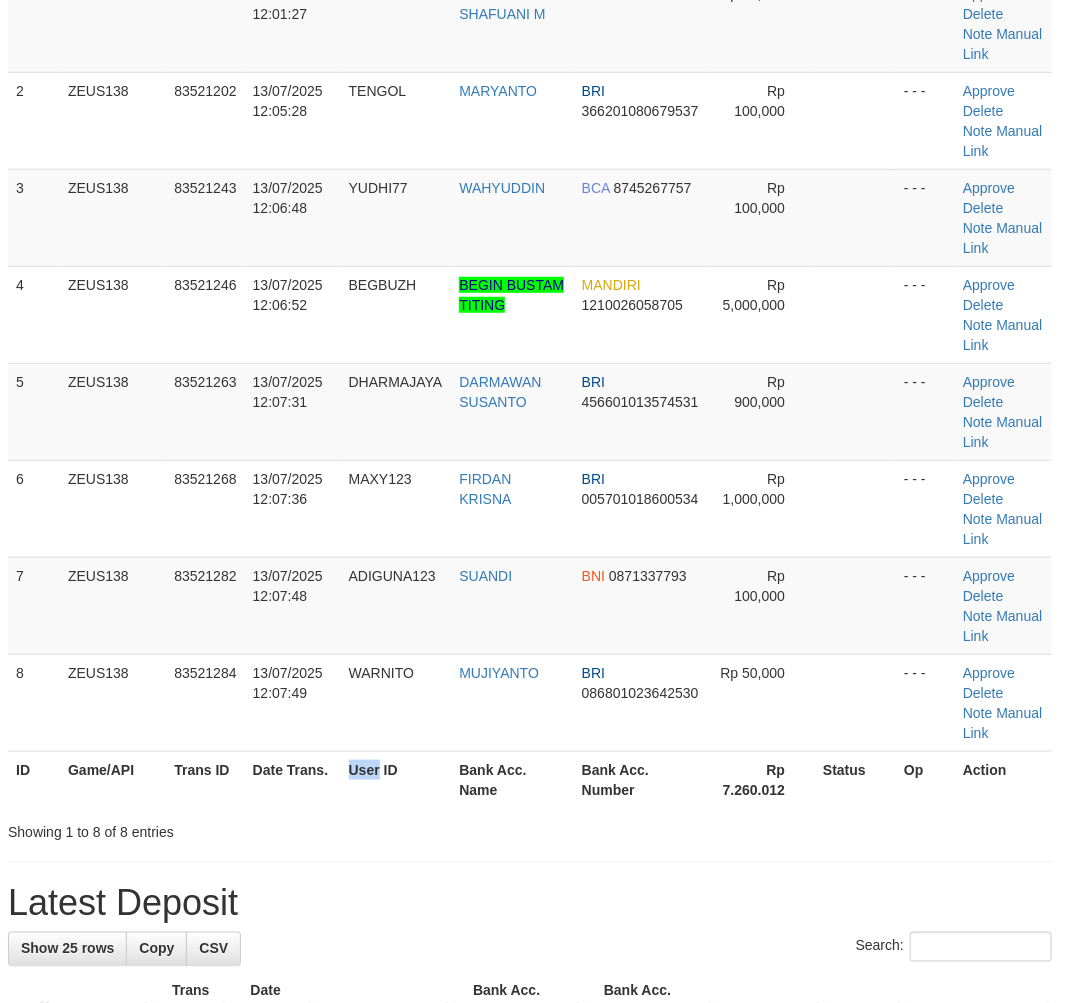drag, startPoint x: 378, startPoint y: 782, endPoint x: 127, endPoint y: 790, distance: 251.12746 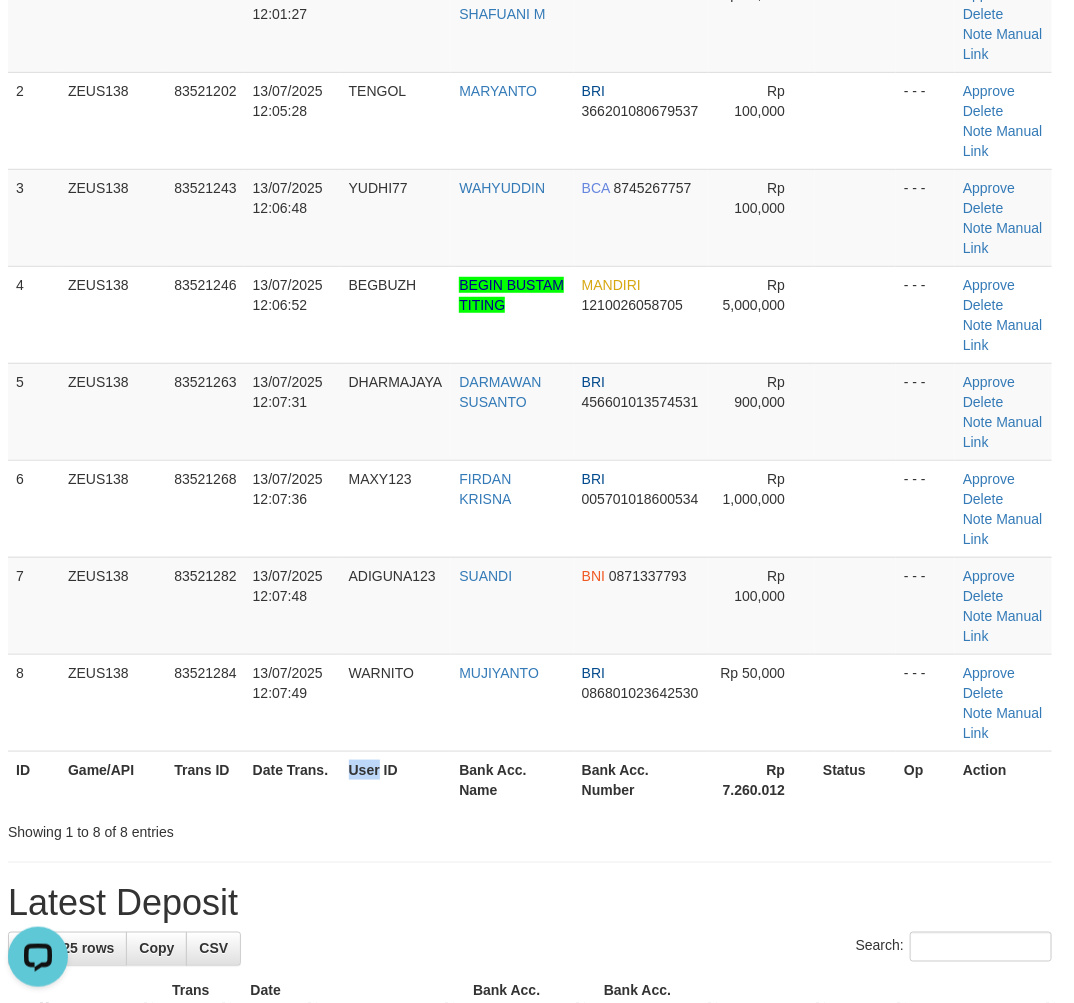 scroll, scrollTop: 0, scrollLeft: 0, axis: both 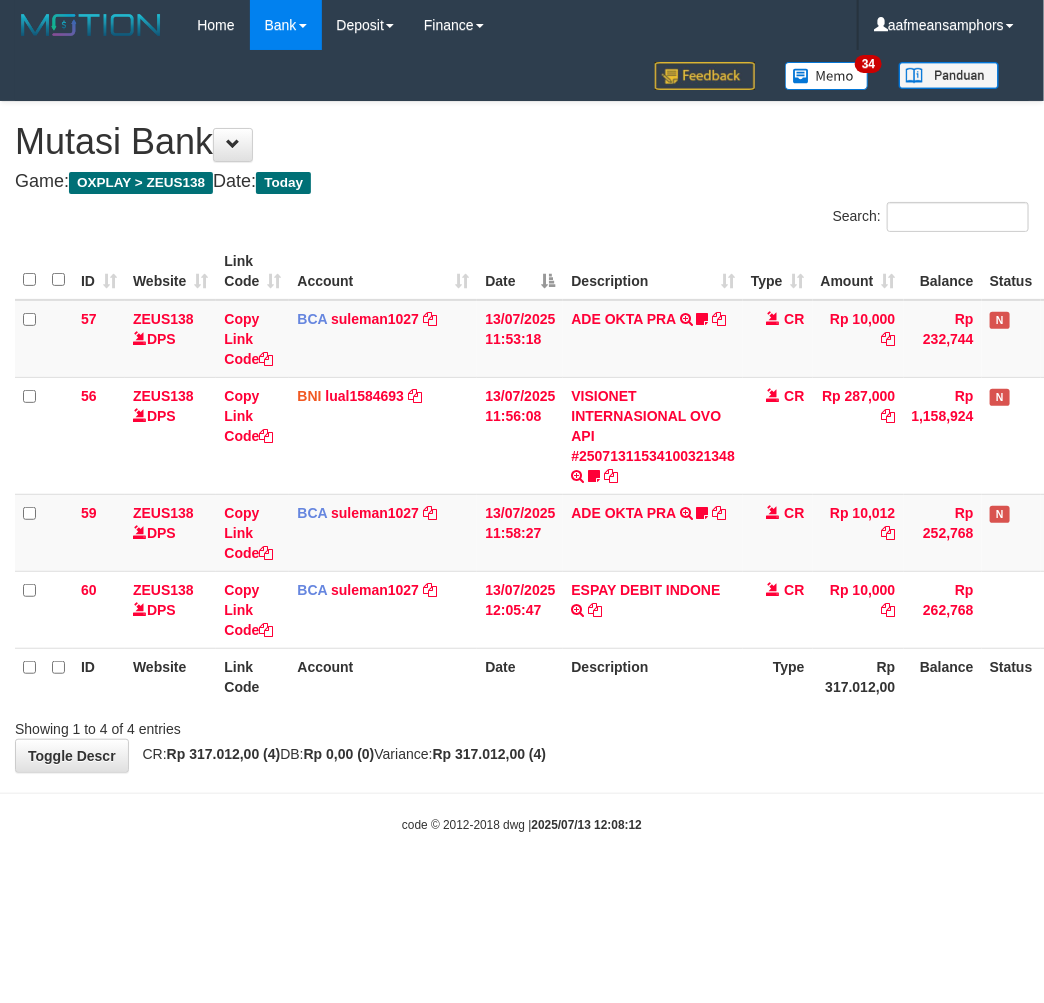 drag, startPoint x: 692, startPoint y: 778, endPoint x: 743, endPoint y: 767, distance: 52.17279 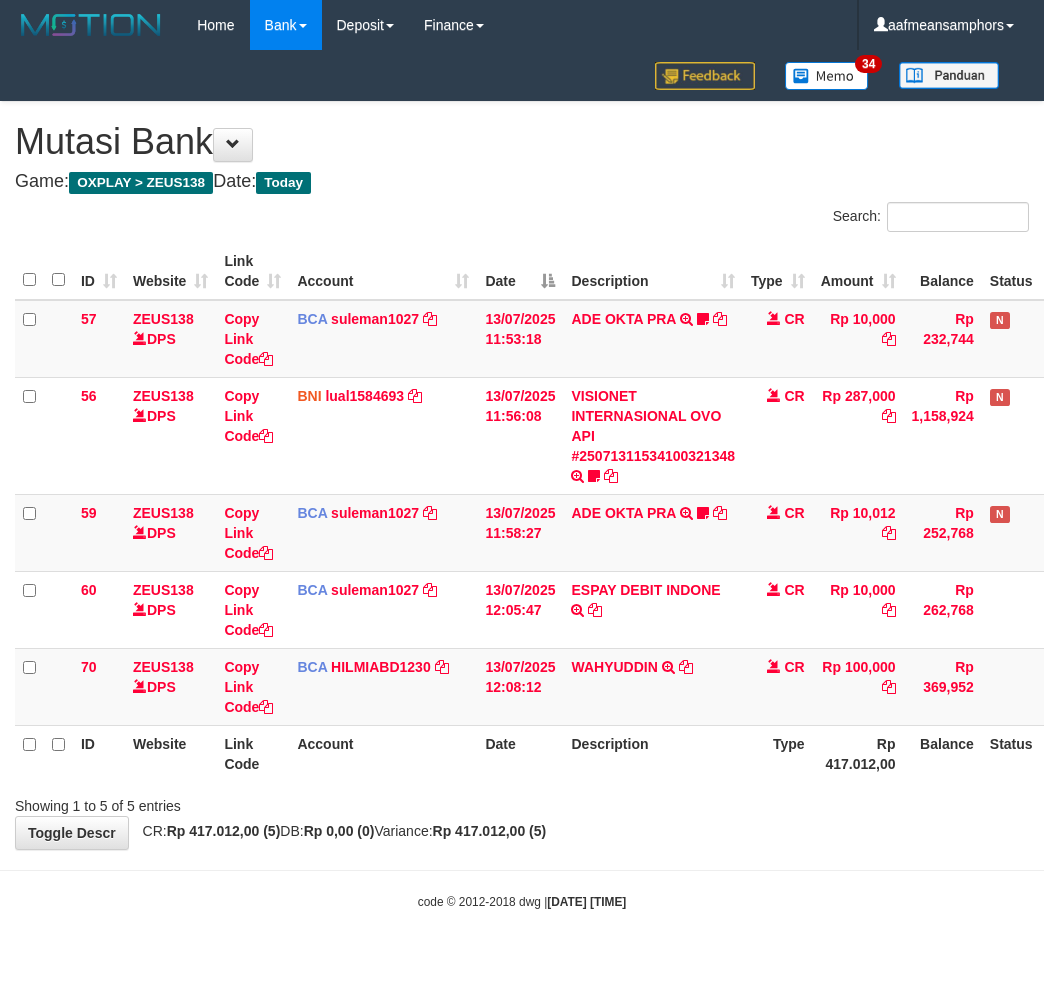 scroll, scrollTop: 0, scrollLeft: 0, axis: both 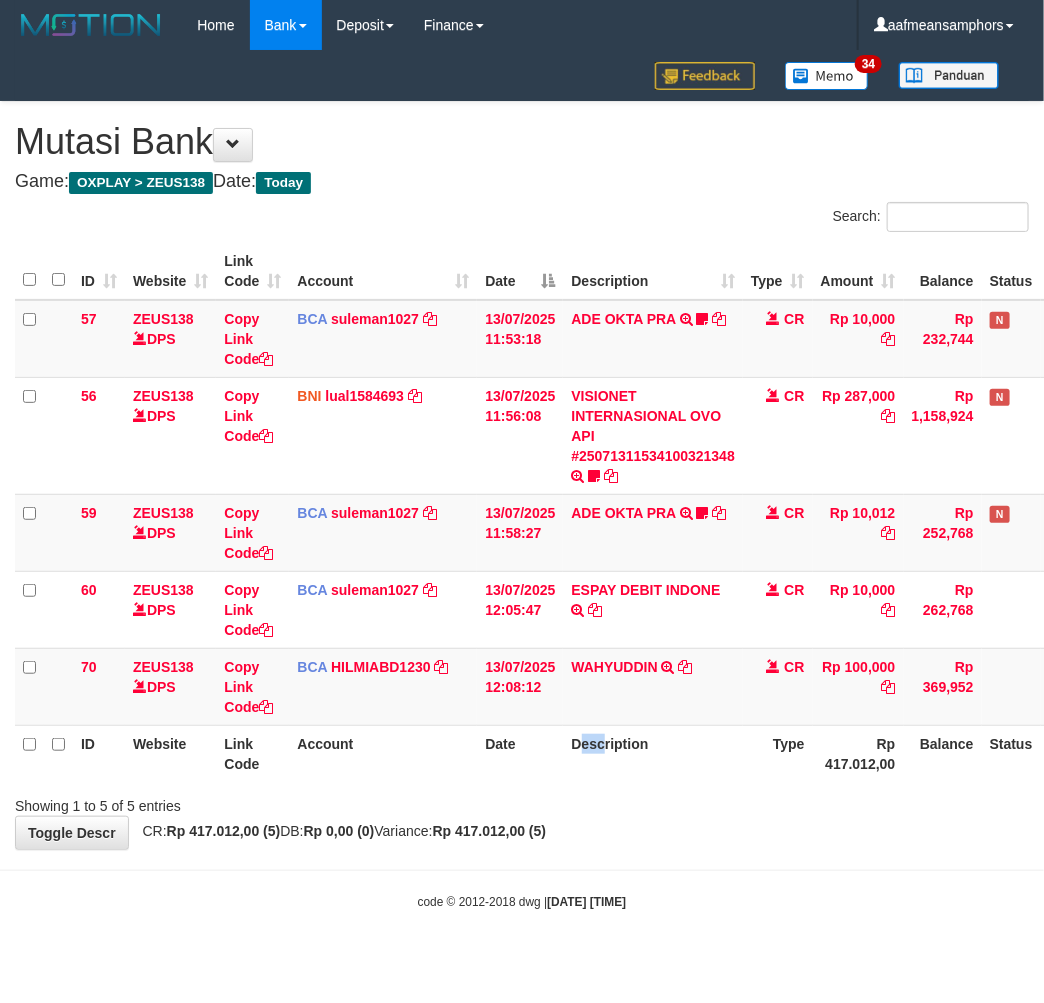 click on "Description" at bounding box center (653, 753) 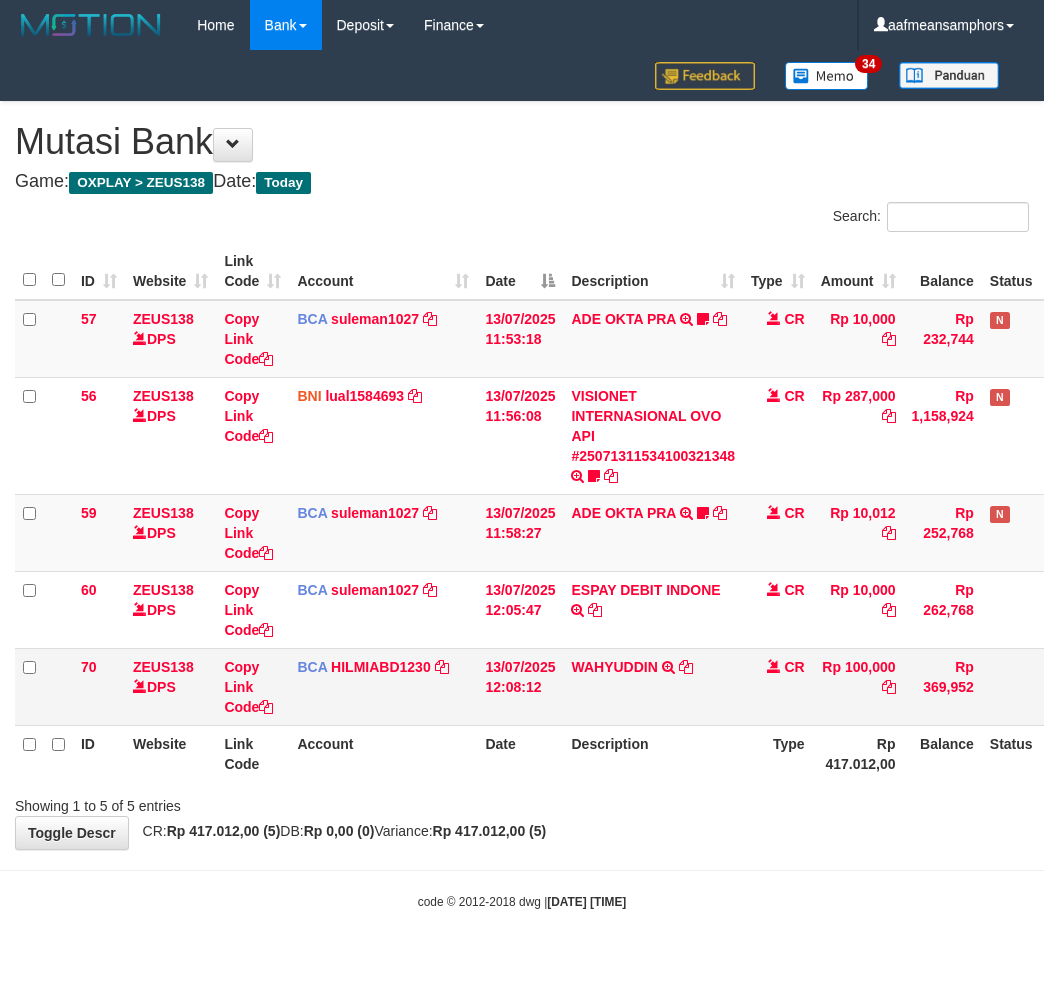 scroll, scrollTop: 0, scrollLeft: 0, axis: both 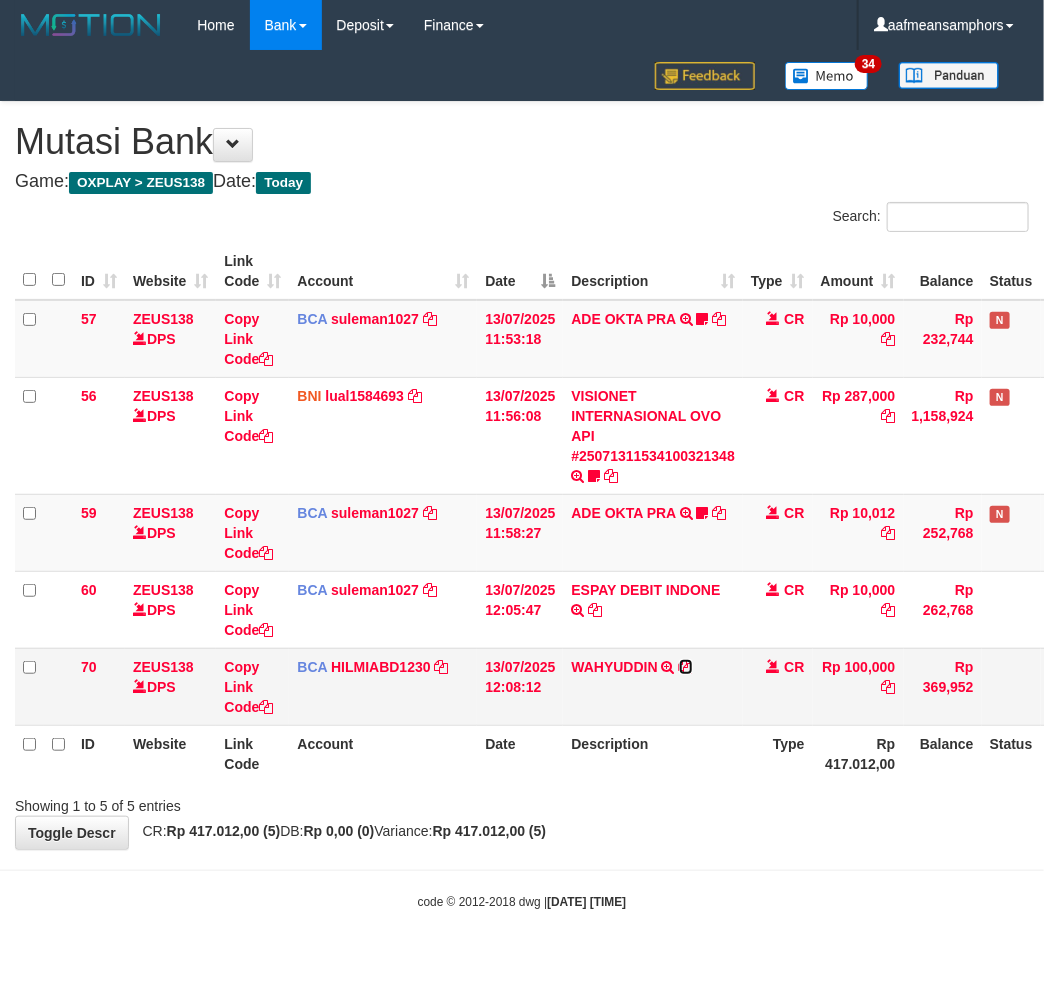 click at bounding box center (686, 667) 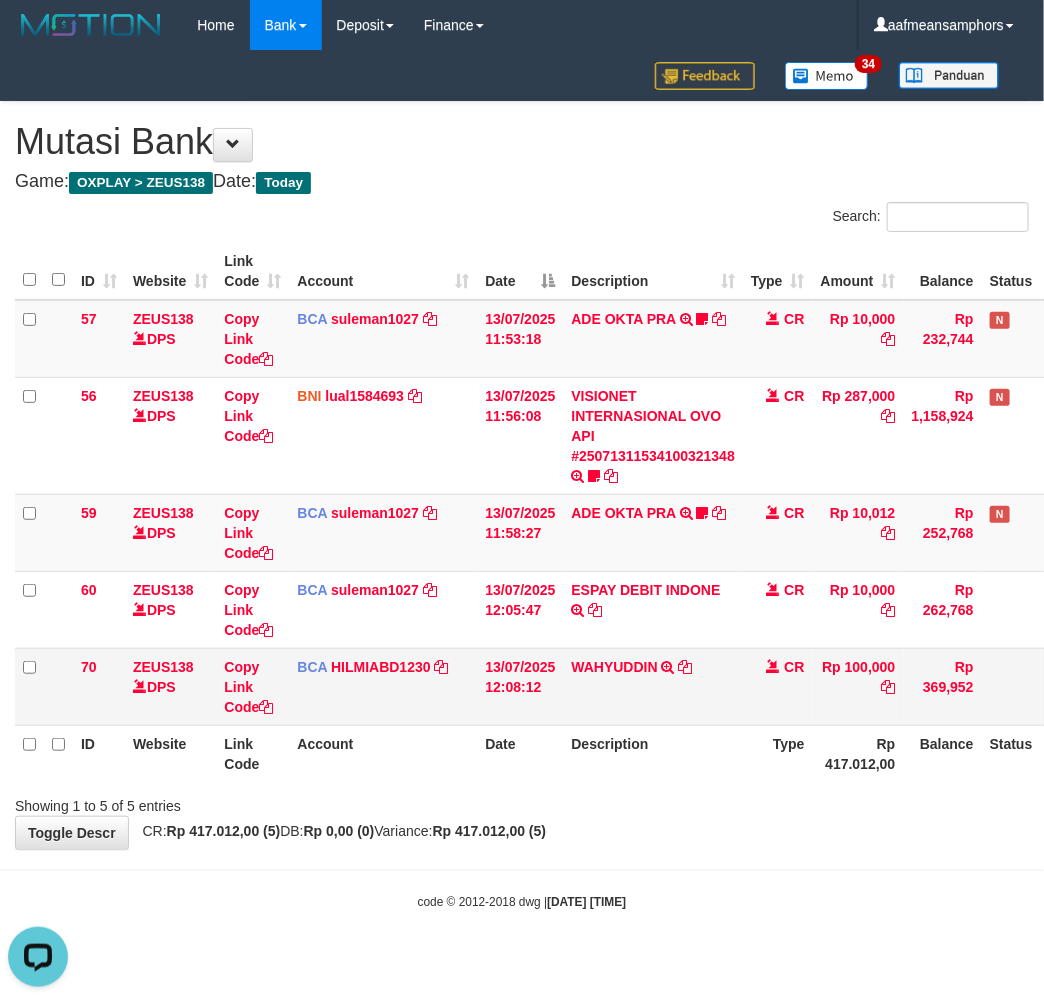scroll, scrollTop: 0, scrollLeft: 0, axis: both 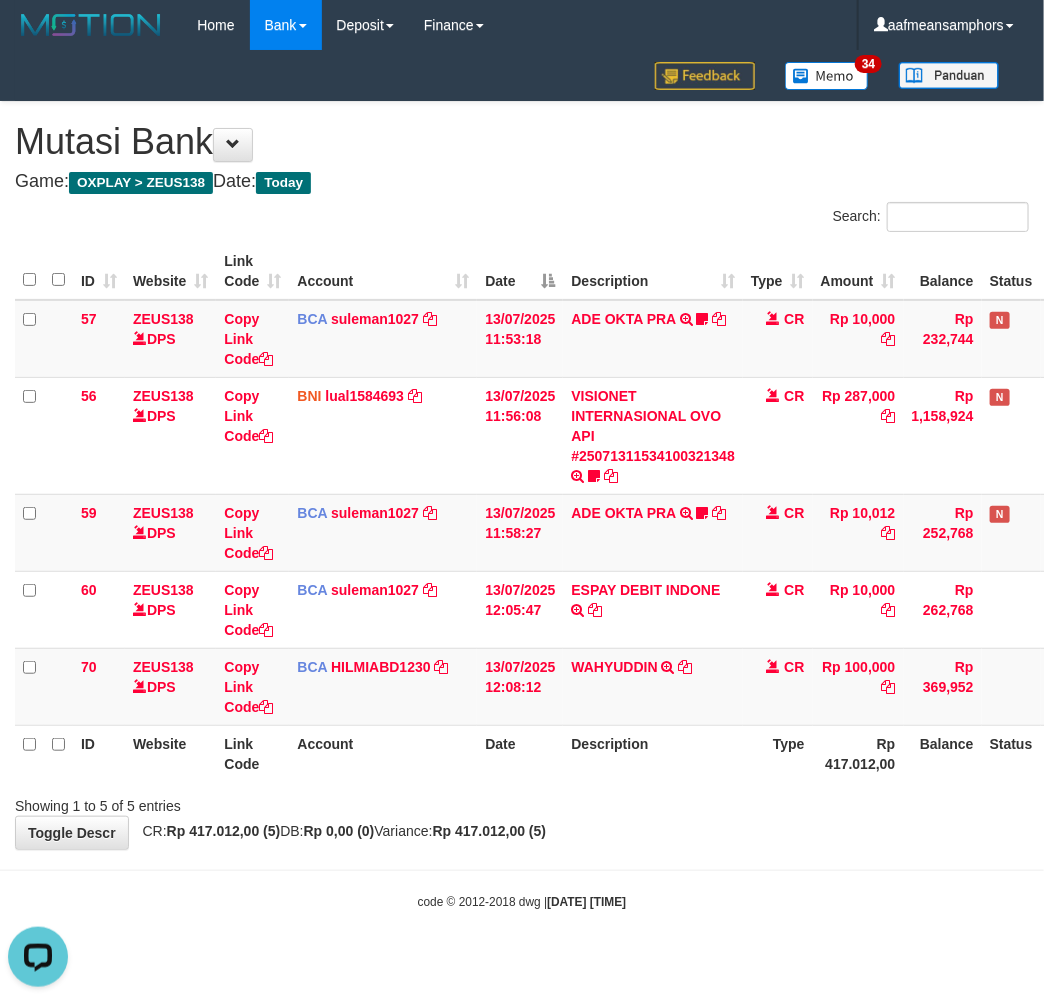 click on "Description" at bounding box center (653, 753) 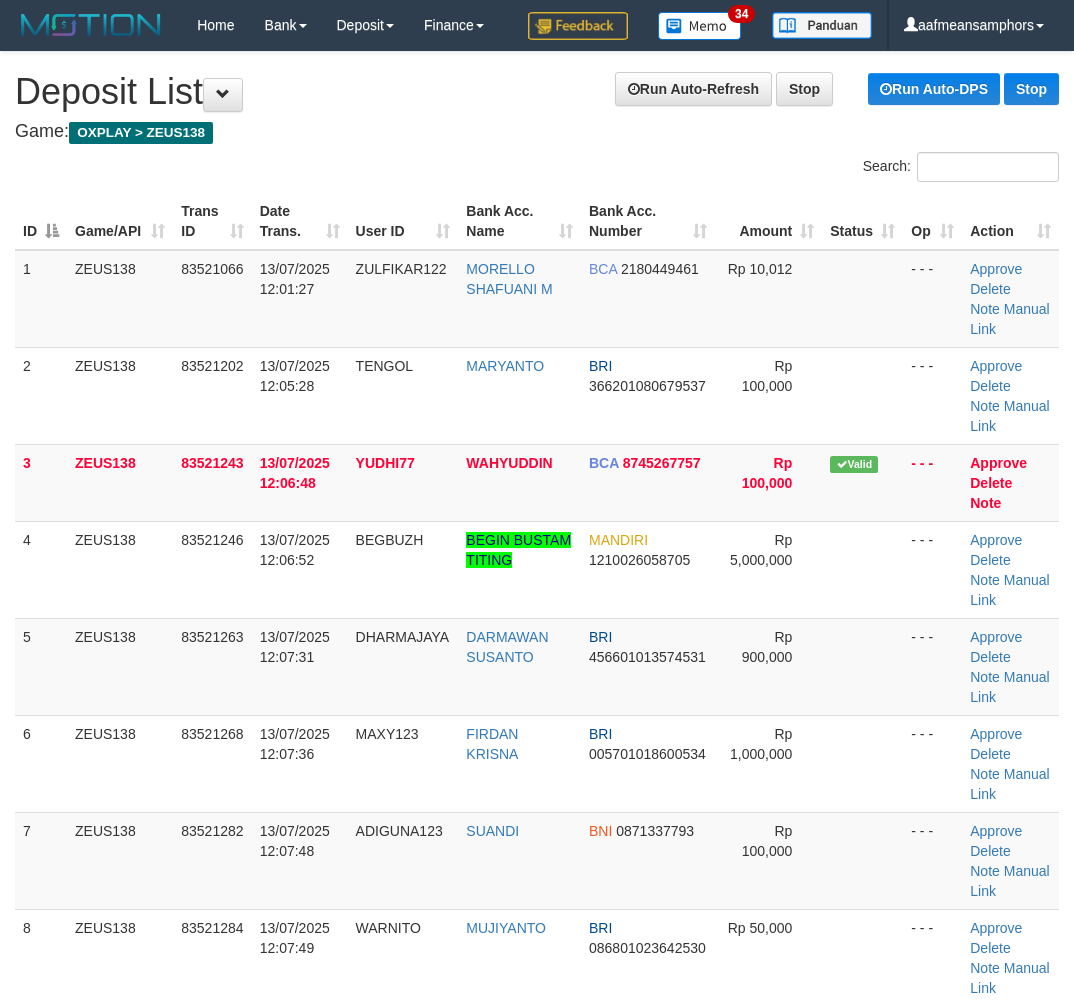 scroll, scrollTop: 510, scrollLeft: 7, axis: both 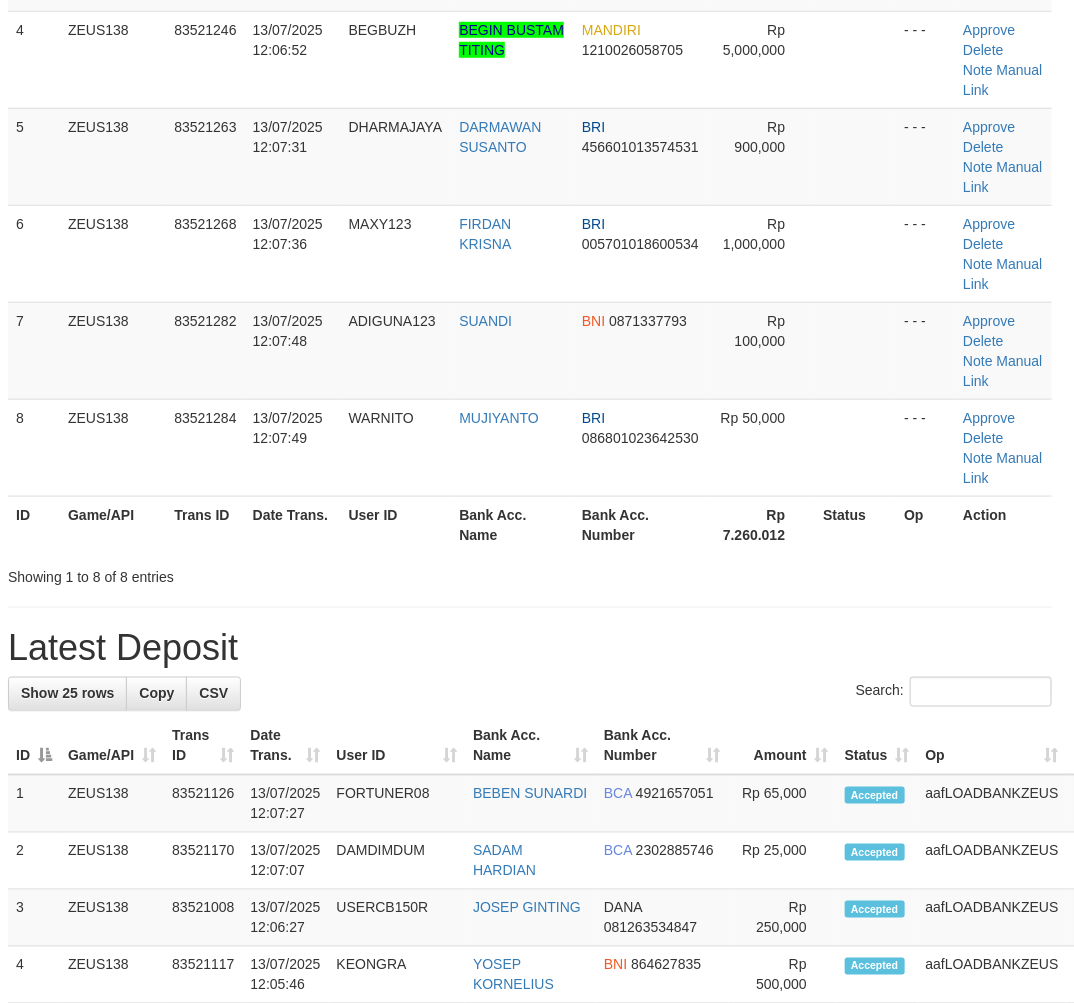 drag, startPoint x: 577, startPoint y: 690, endPoint x: 608, endPoint y: 694, distance: 31.257 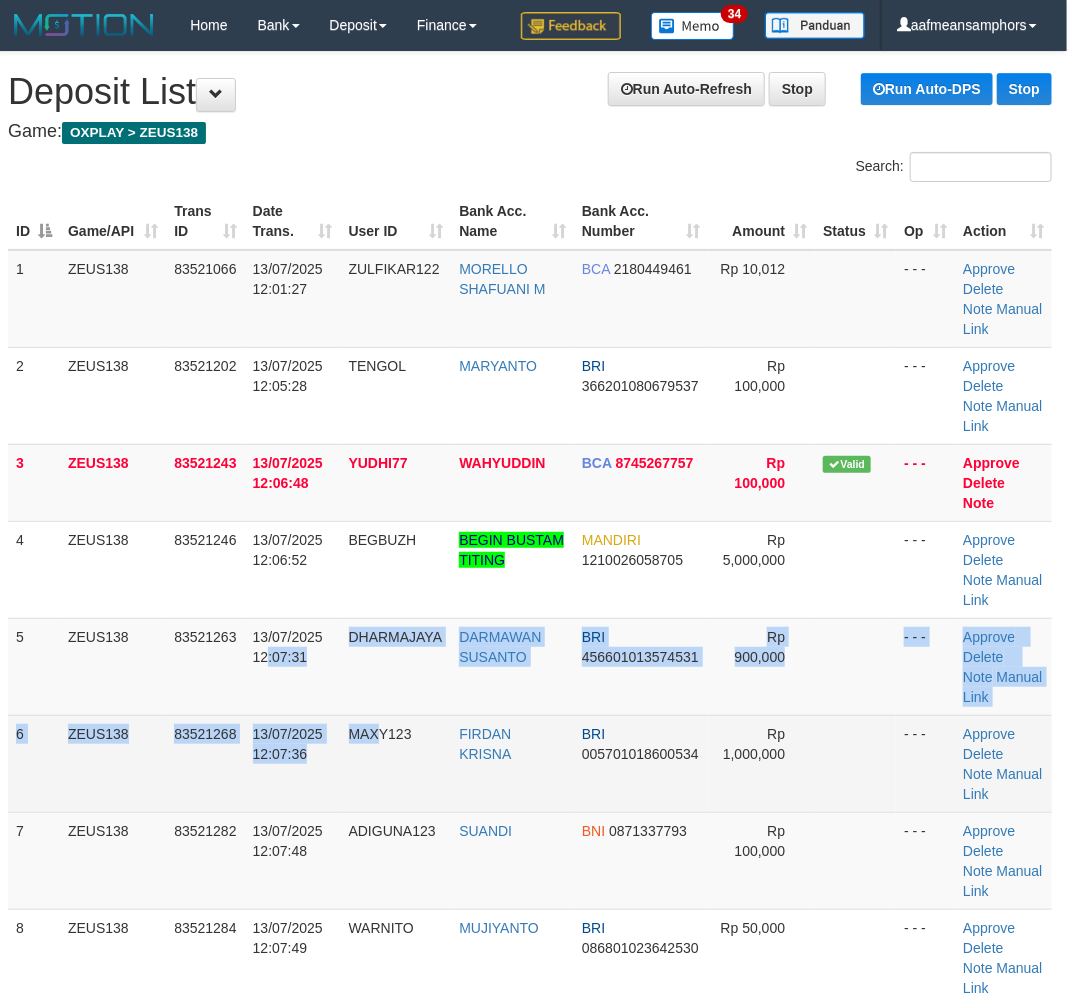 click on "1
ZEUS138
83521066
13/07/2025 12:01:27
ZULFIKAR122
MORELLO SHAFUANI M
BCA
2180449461
Rp 10,012
- - -
Approve
Delete
Note
Manual Link
2
ZEUS138
83521202
13/07/2025 12:05:28
TENGOL
MARYANTO
BRI
366201080679537
Rp 100,000
- - -
Approve" at bounding box center (530, 628) 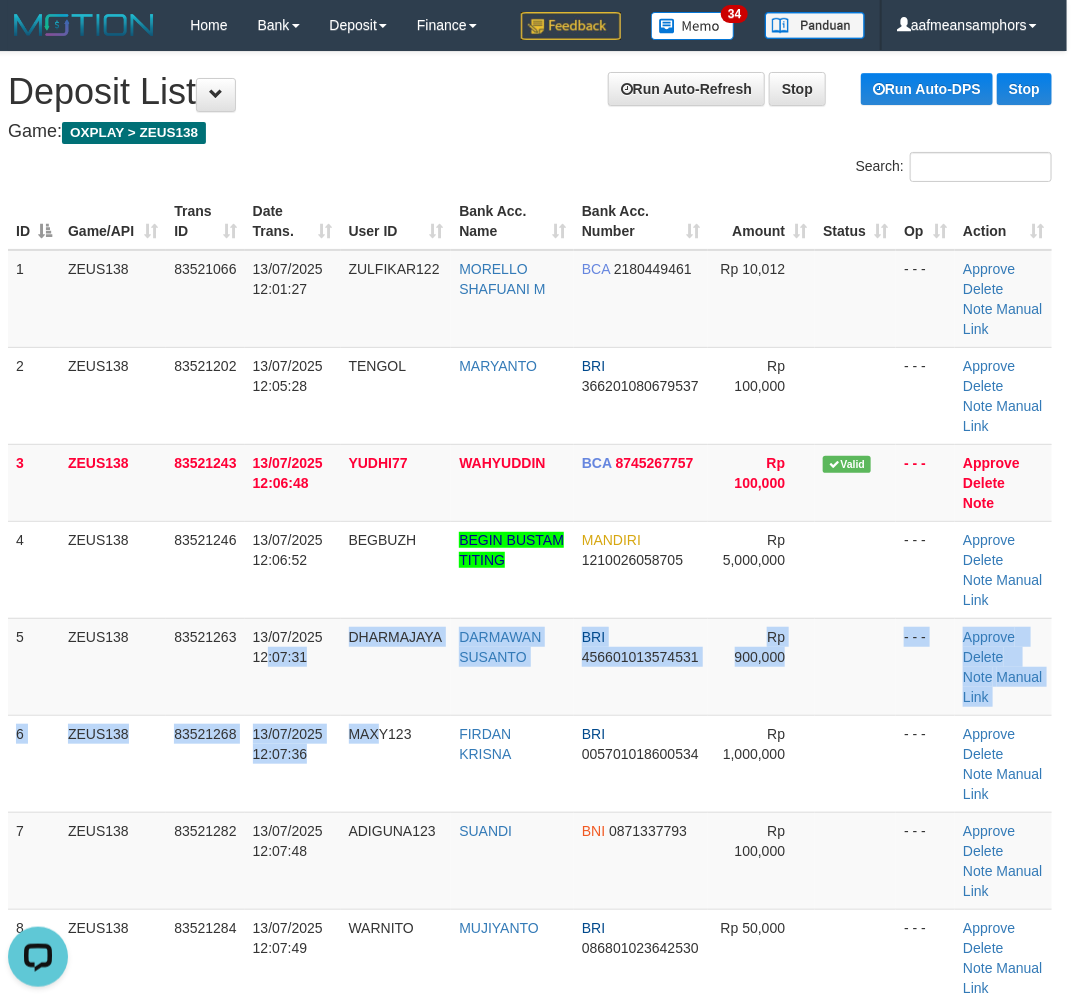 scroll, scrollTop: 0, scrollLeft: 0, axis: both 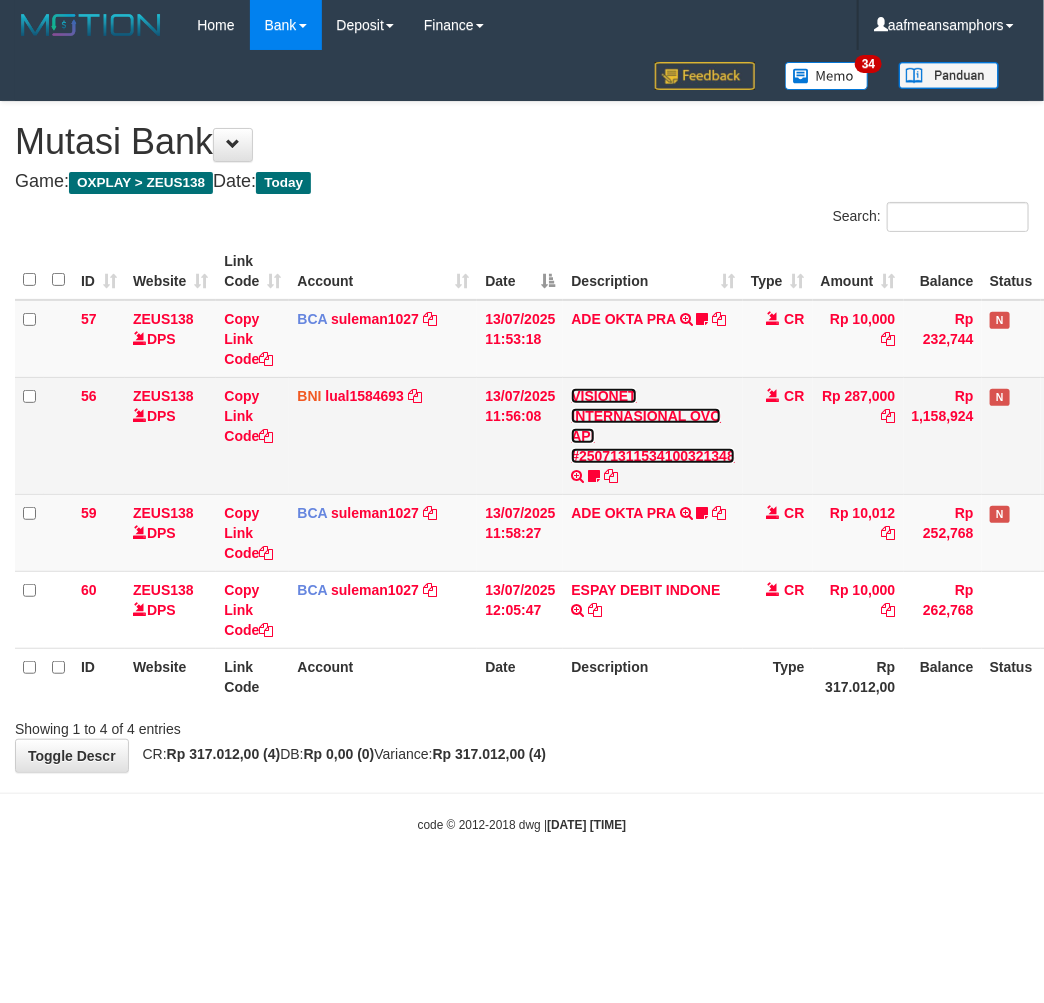 click on "VISIONET INTERNASIONAL OVO API #25071311534100321348" at bounding box center (653, 426) 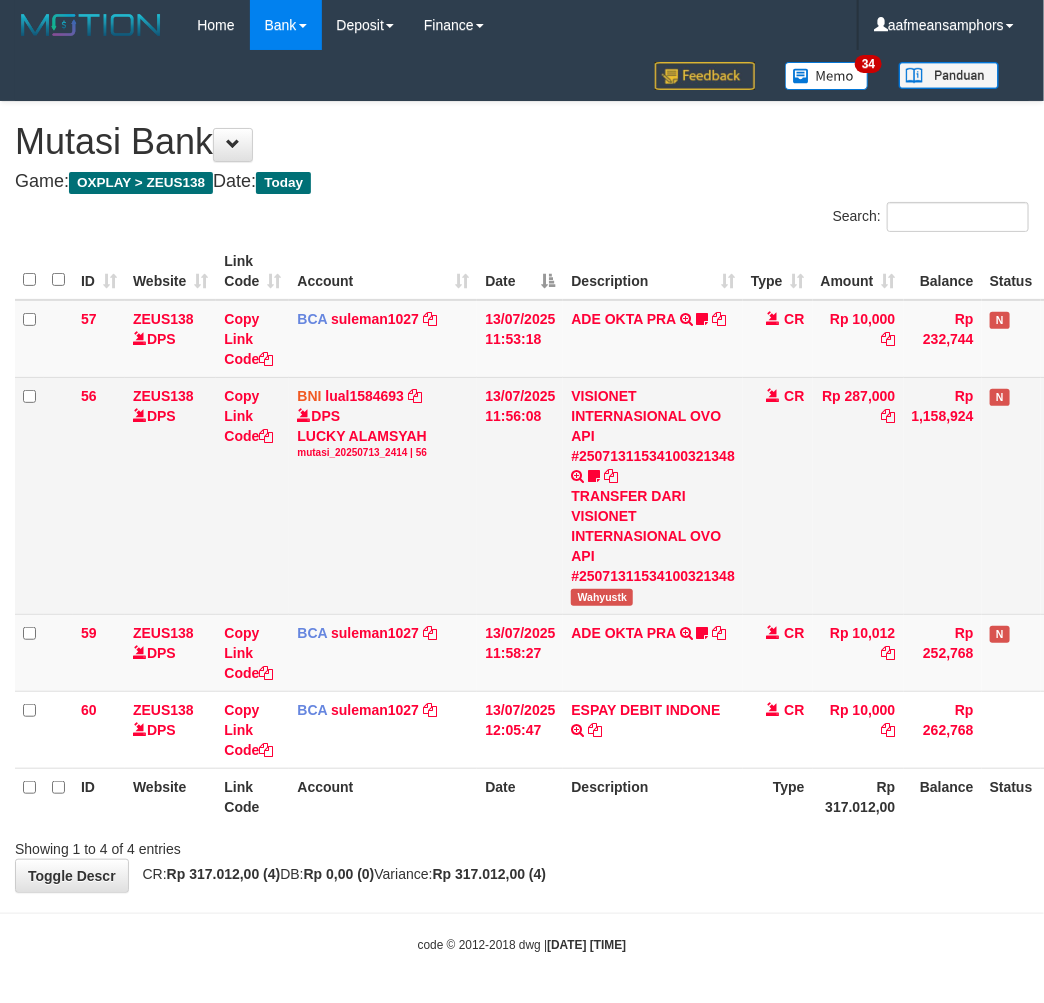 click on "Wahyustk" at bounding box center [602, 597] 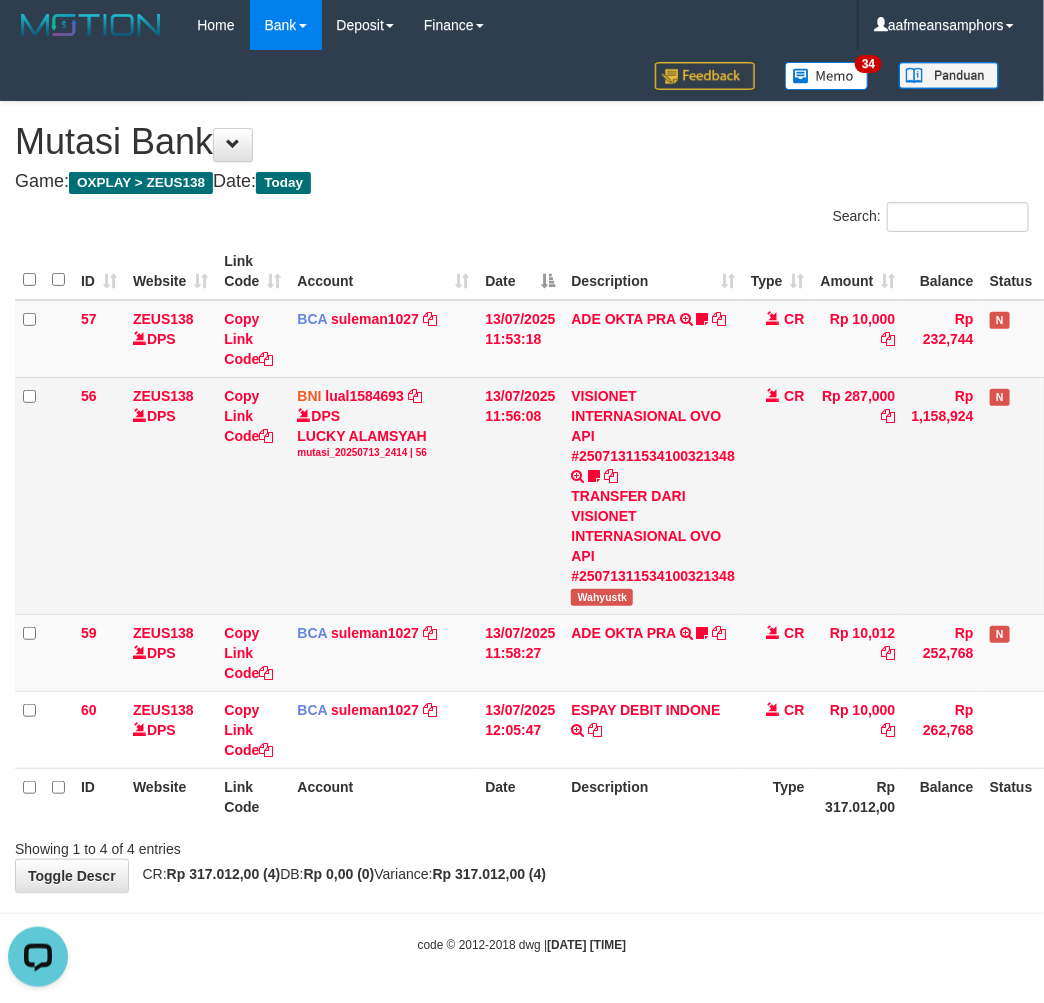 scroll, scrollTop: 0, scrollLeft: 0, axis: both 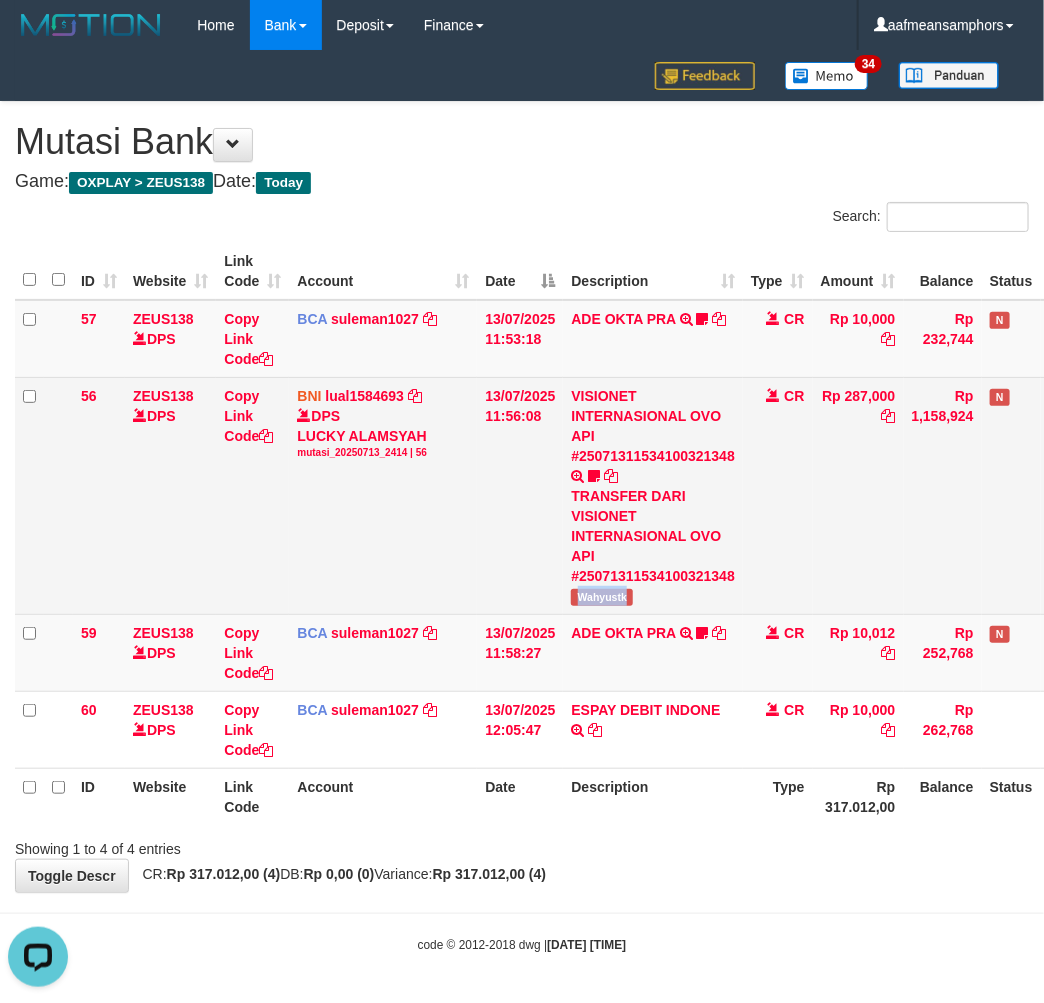 click on "Wahyustk" at bounding box center (602, 597) 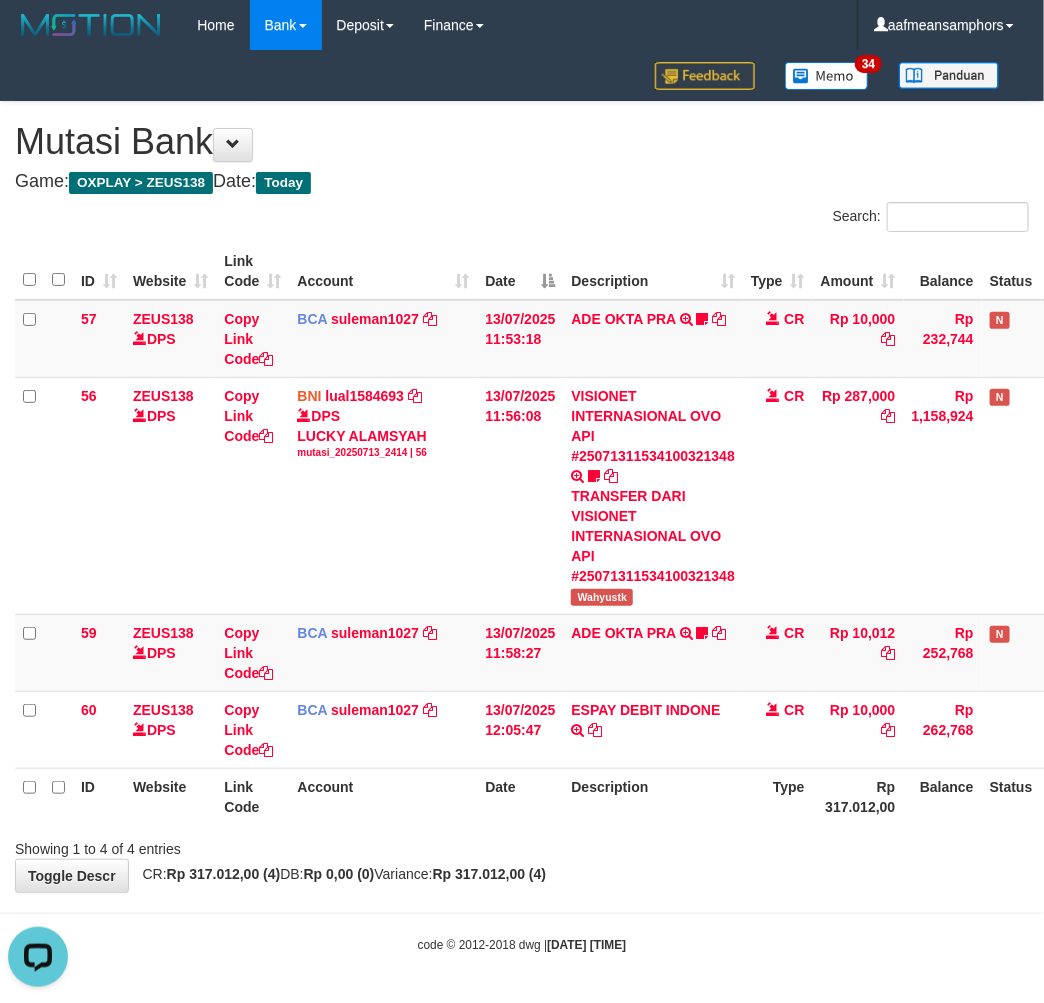 click on "Date" at bounding box center (520, 796) 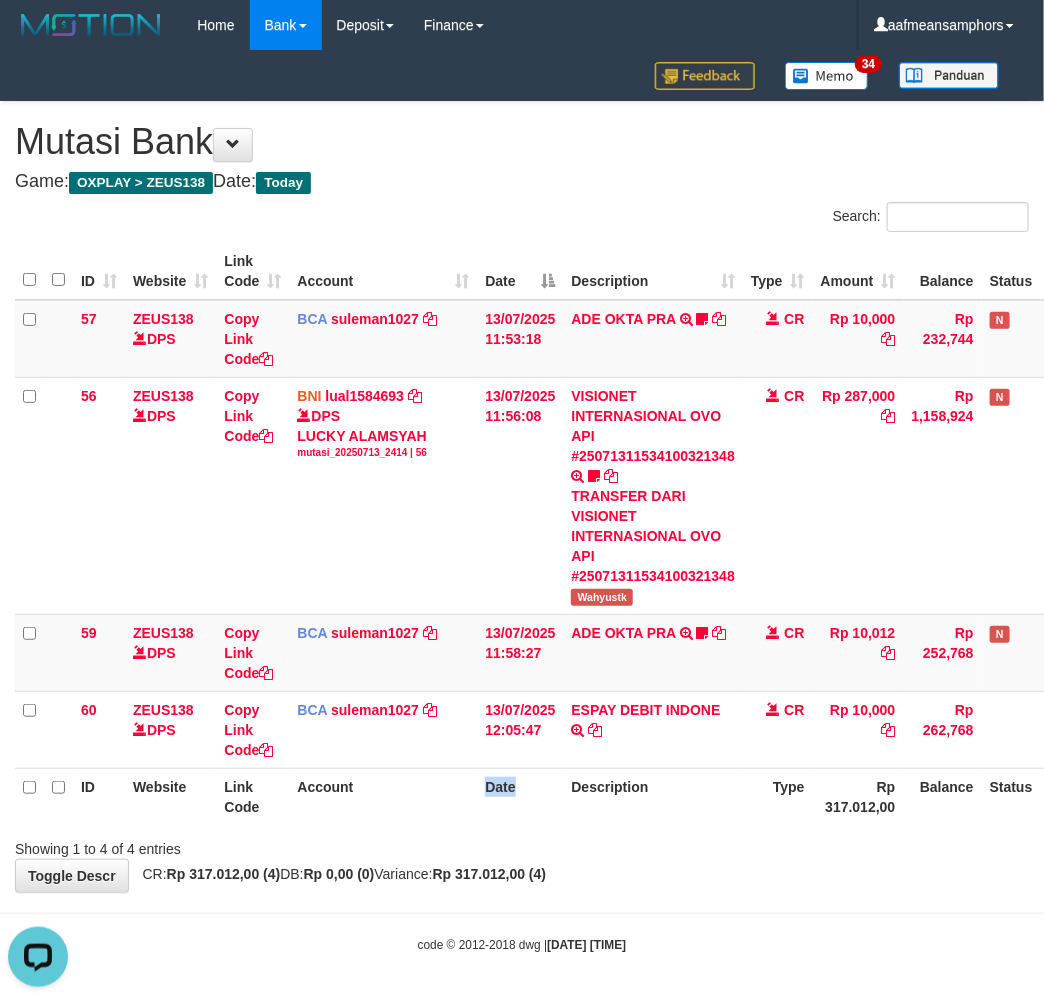 click on "Date" at bounding box center (520, 796) 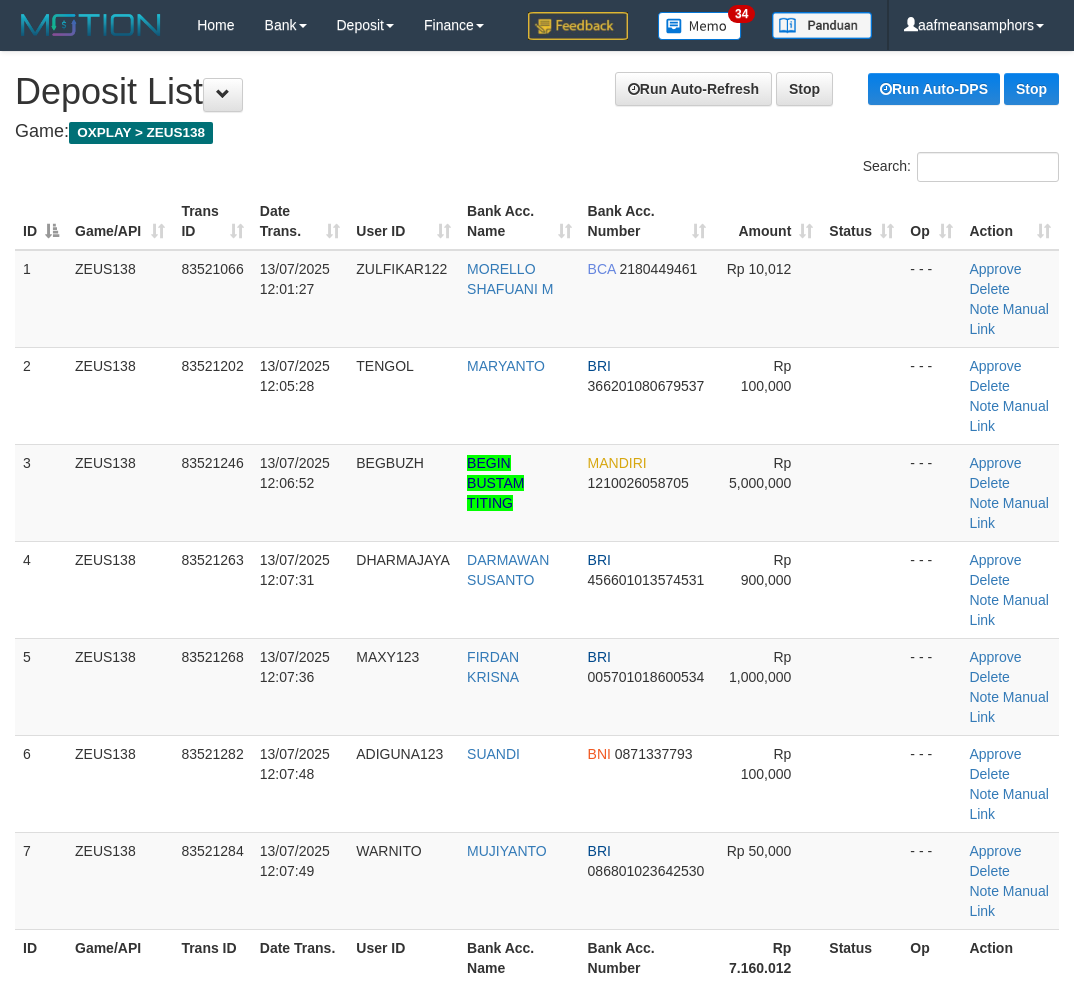 scroll, scrollTop: 0, scrollLeft: 7, axis: horizontal 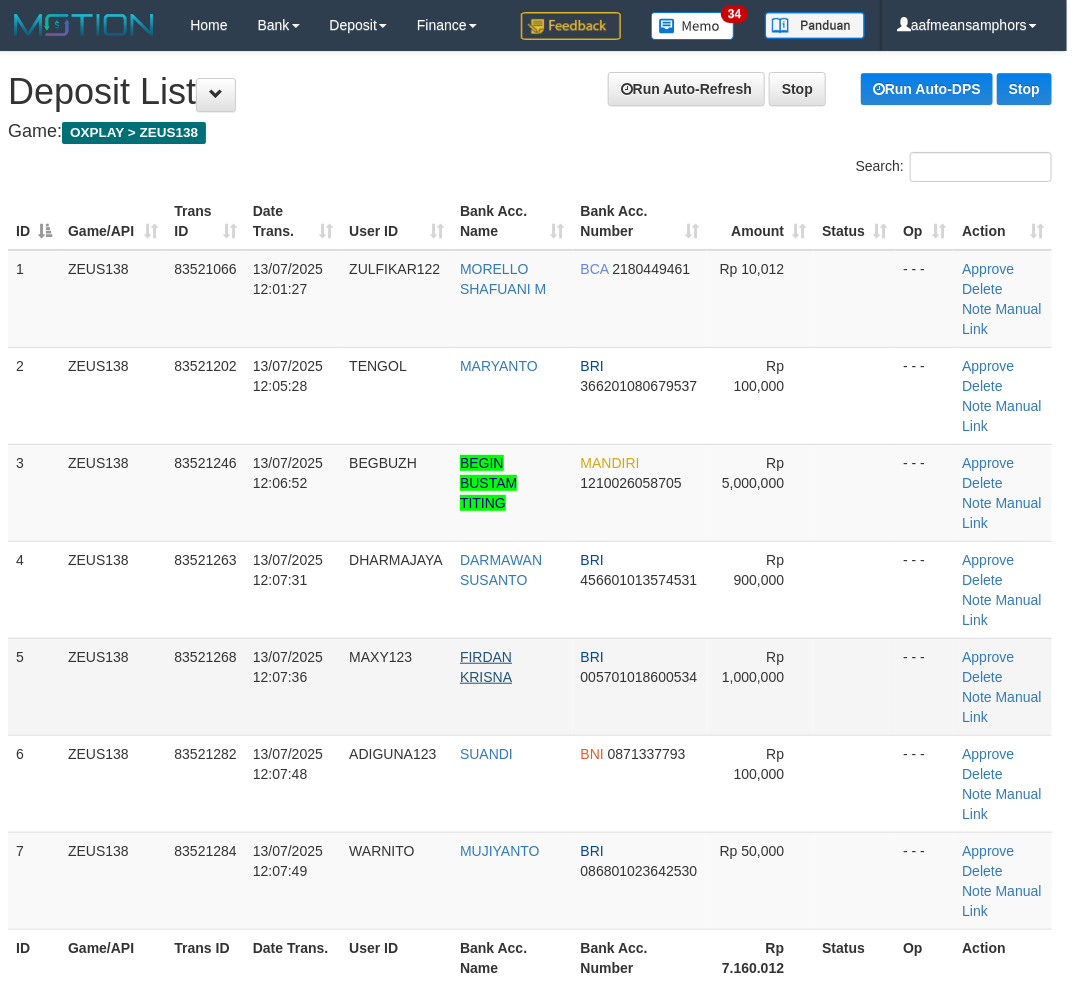 click on "1
ZEUS138
83521066
13/07/2025 12:01:27
ZULFIKAR122
MORELLO SHAFUANI M
BCA
2180449461
Rp 10,012
- - -
Approve
Delete
Note
Manual Link
2
ZEUS138
83521202
13/07/2025 12:05:28
TENGOL
MARYANTO
BRI
366201080679537
Rp 100,000
- - -
Approve" at bounding box center [530, 590] 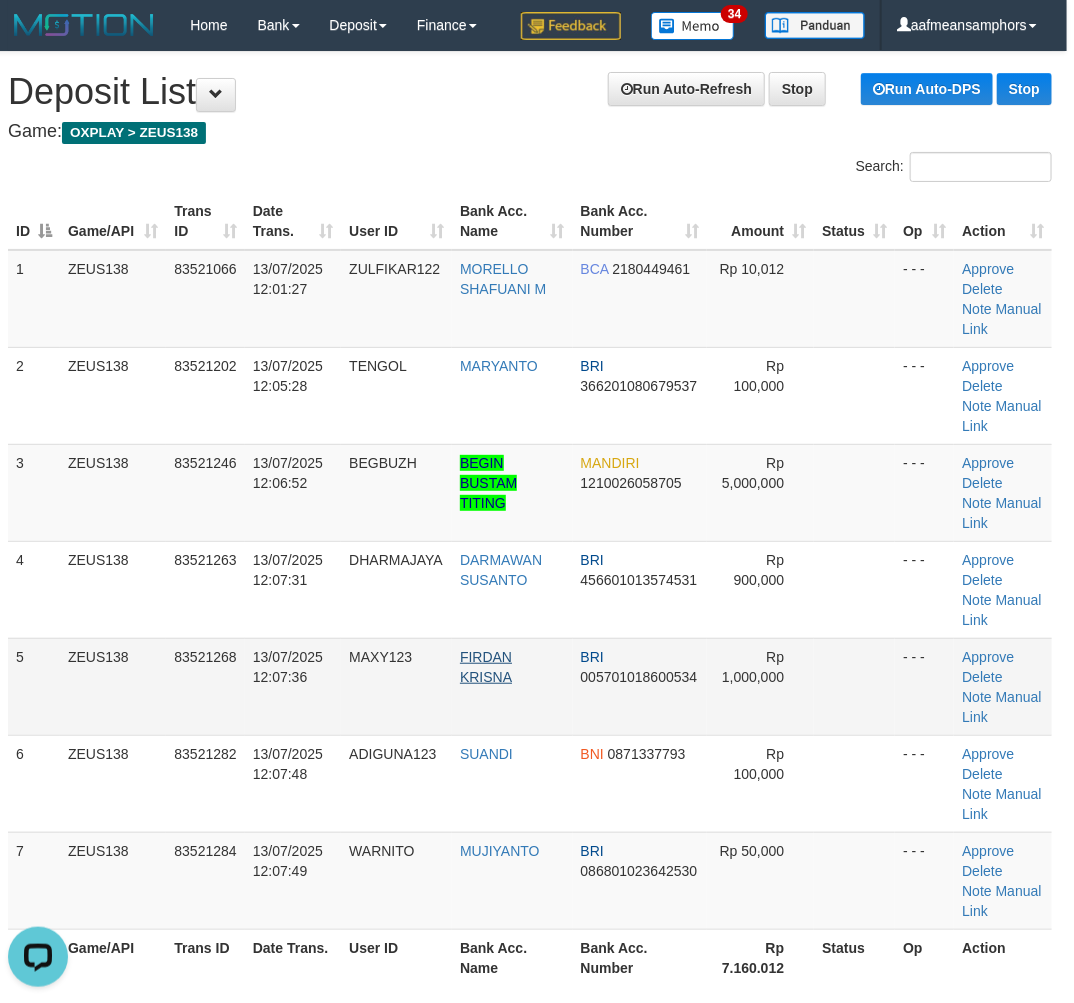 scroll, scrollTop: 0, scrollLeft: 0, axis: both 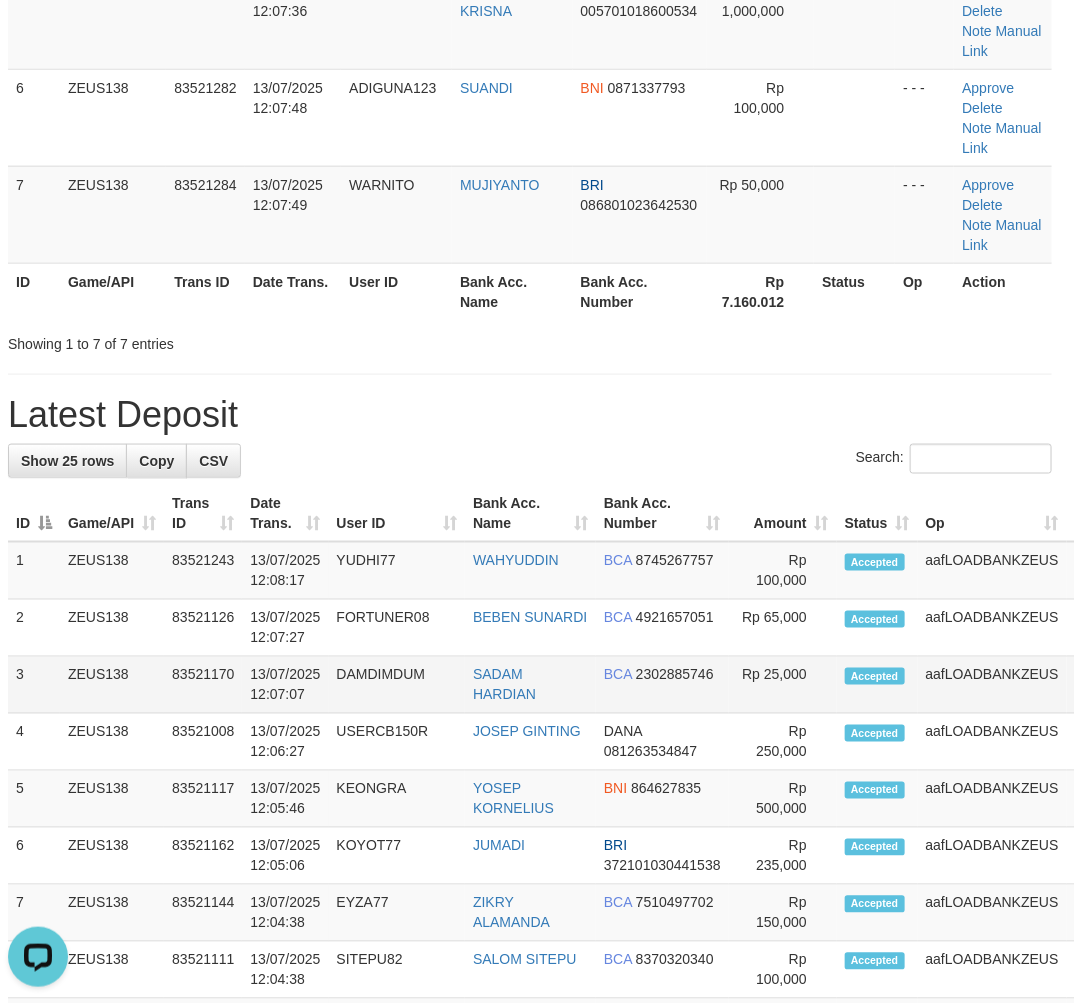 click on "DAMDIMDUM" at bounding box center [397, 685] 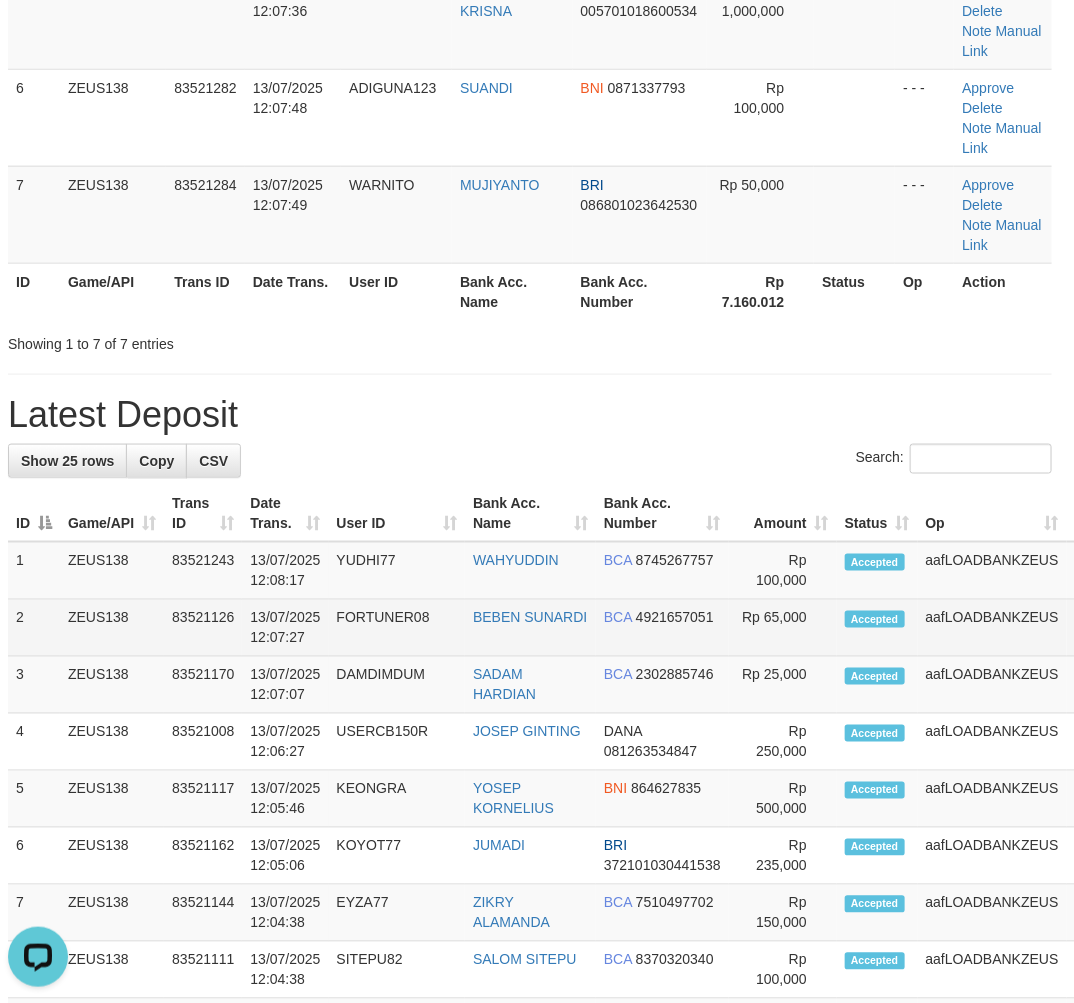 click on "FORTUNER08" at bounding box center (397, 628) 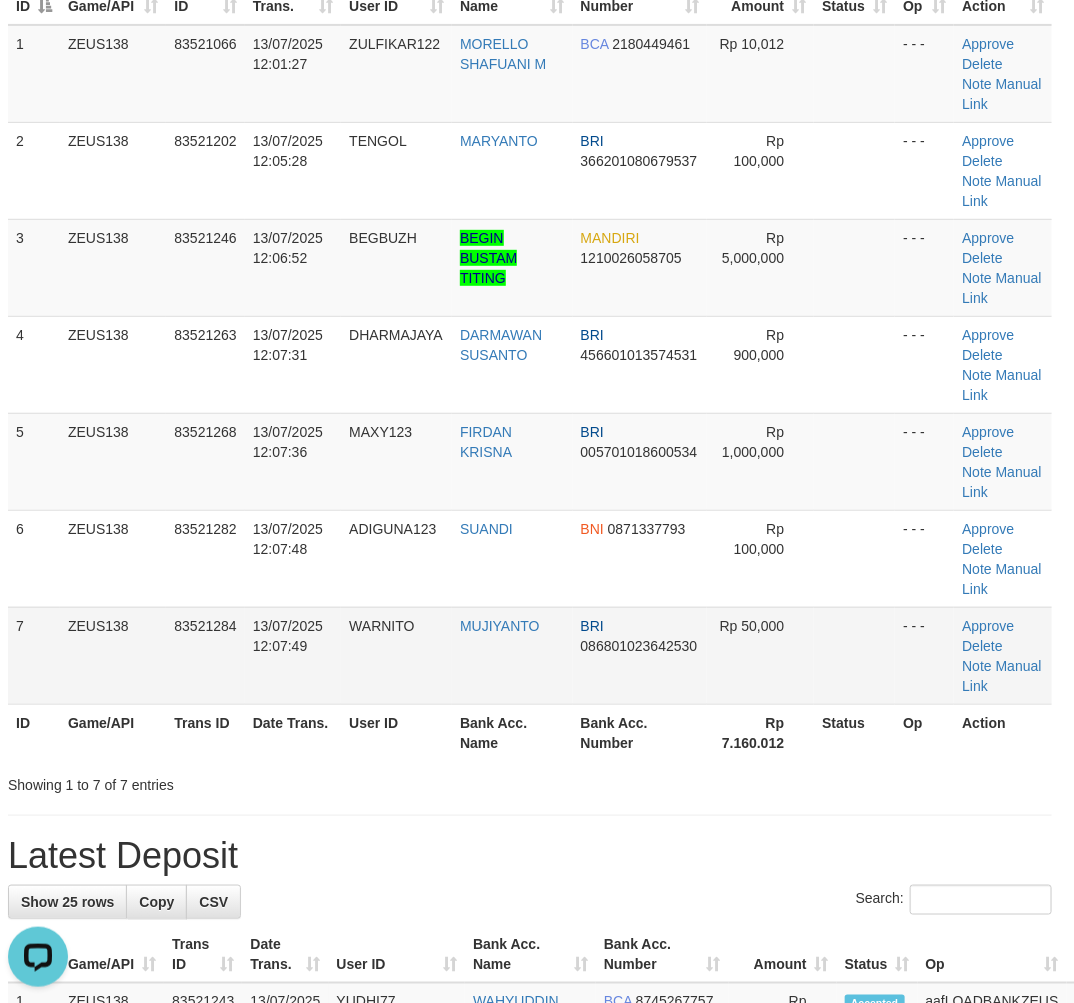 scroll, scrollTop: 222, scrollLeft: 7, axis: both 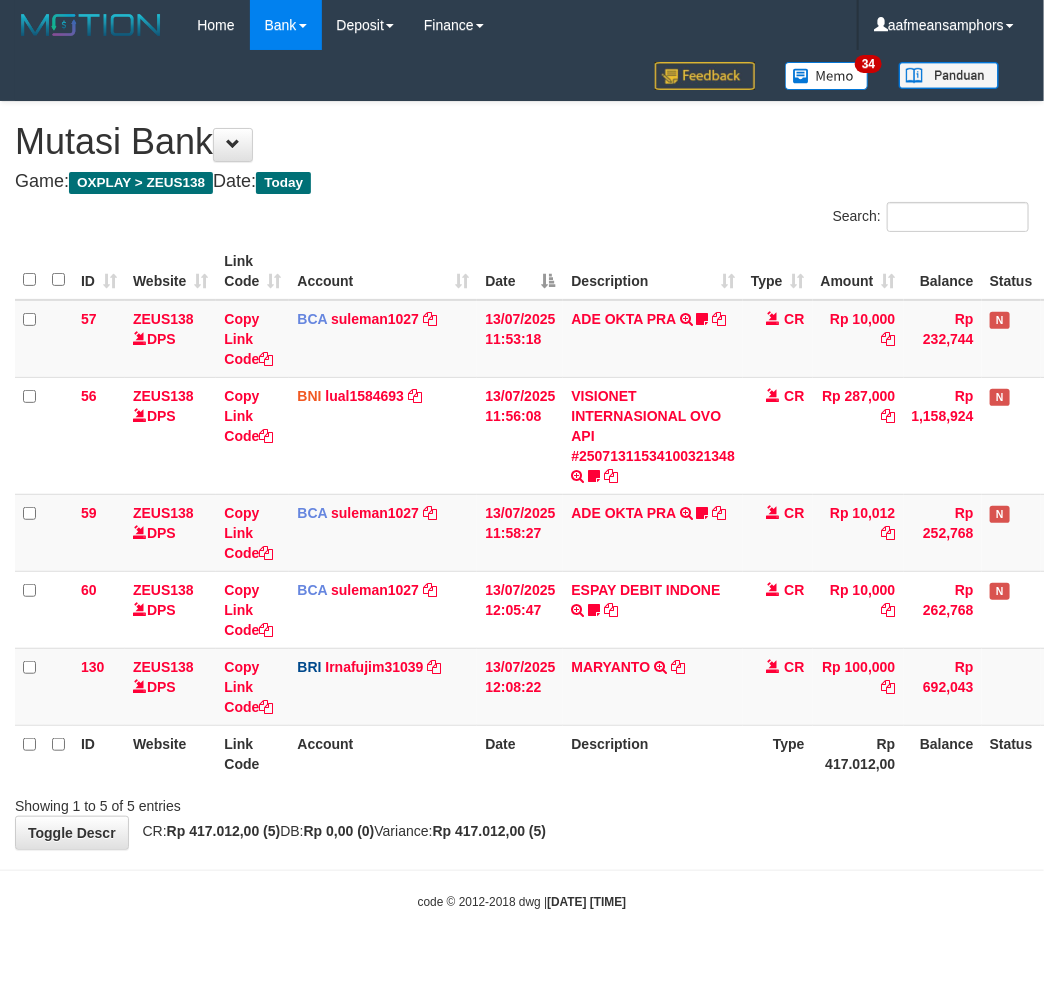 click on "ID Website Link Code Account Date Description Type Amount Balance Status Action
57
ZEUS138    DPS
Copy Link Code
BCA
suleman1027
DPS
SULEMAN
mutasi_20250713_2972 | 57
mutasi_20250713_2972 | 57
13/07/2025 11:53:18
ADE OKTA PRA            TRSF E-BANKING CR 1307/FTSCY/WS95051
10000.002025071370956028 TRFDN-ADE OKTA PRAESPAY DEBIT INDONE    gacor0097
CR
Rp 10,000
Rp 232,744
N
Note
Check
56
ZEUS138    DPS
Copy Link Code
BNI
lual1584693" at bounding box center [522, 512] 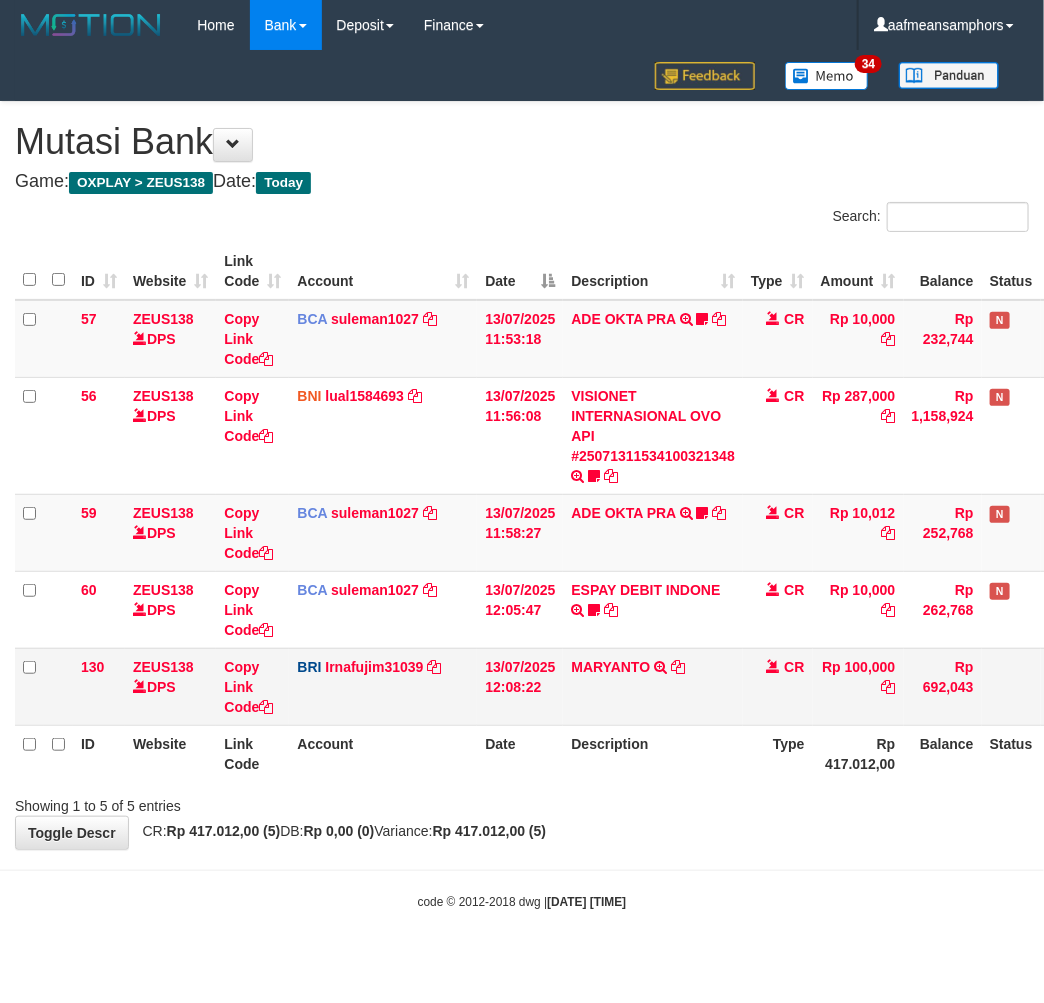 drag, startPoint x: 693, startPoint y: 757, endPoint x: 900, endPoint y: 676, distance: 222.2836 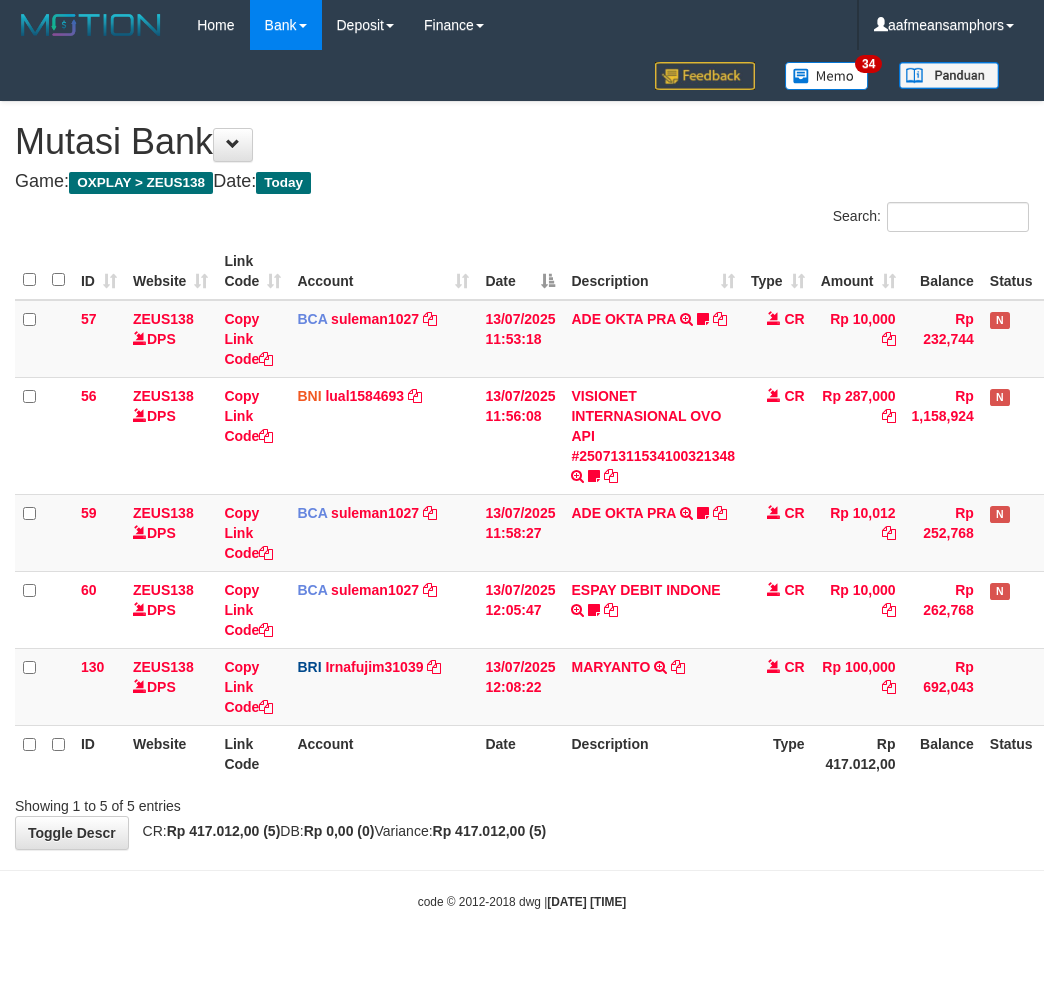 scroll, scrollTop: 0, scrollLeft: 0, axis: both 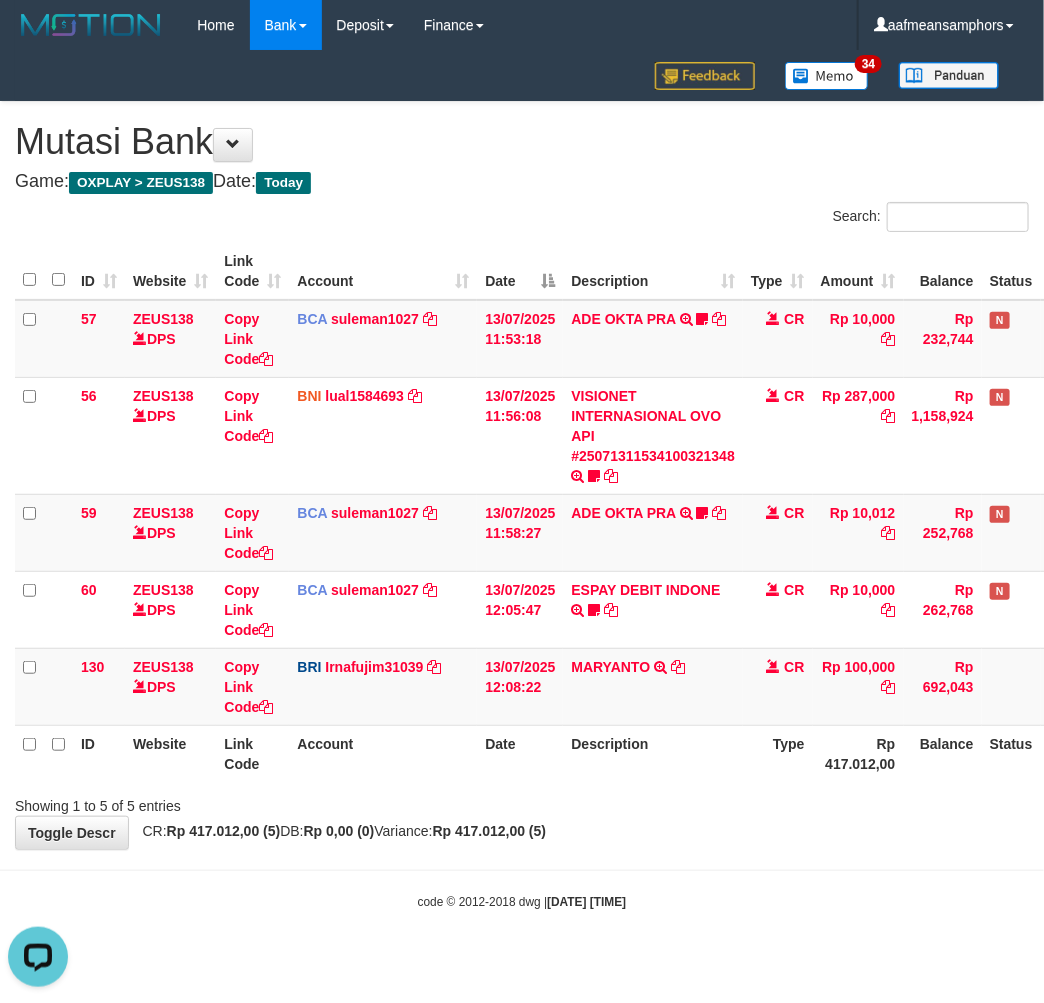 drag, startPoint x: 720, startPoint y: 740, endPoint x: 756, endPoint y: 724, distance: 39.39543 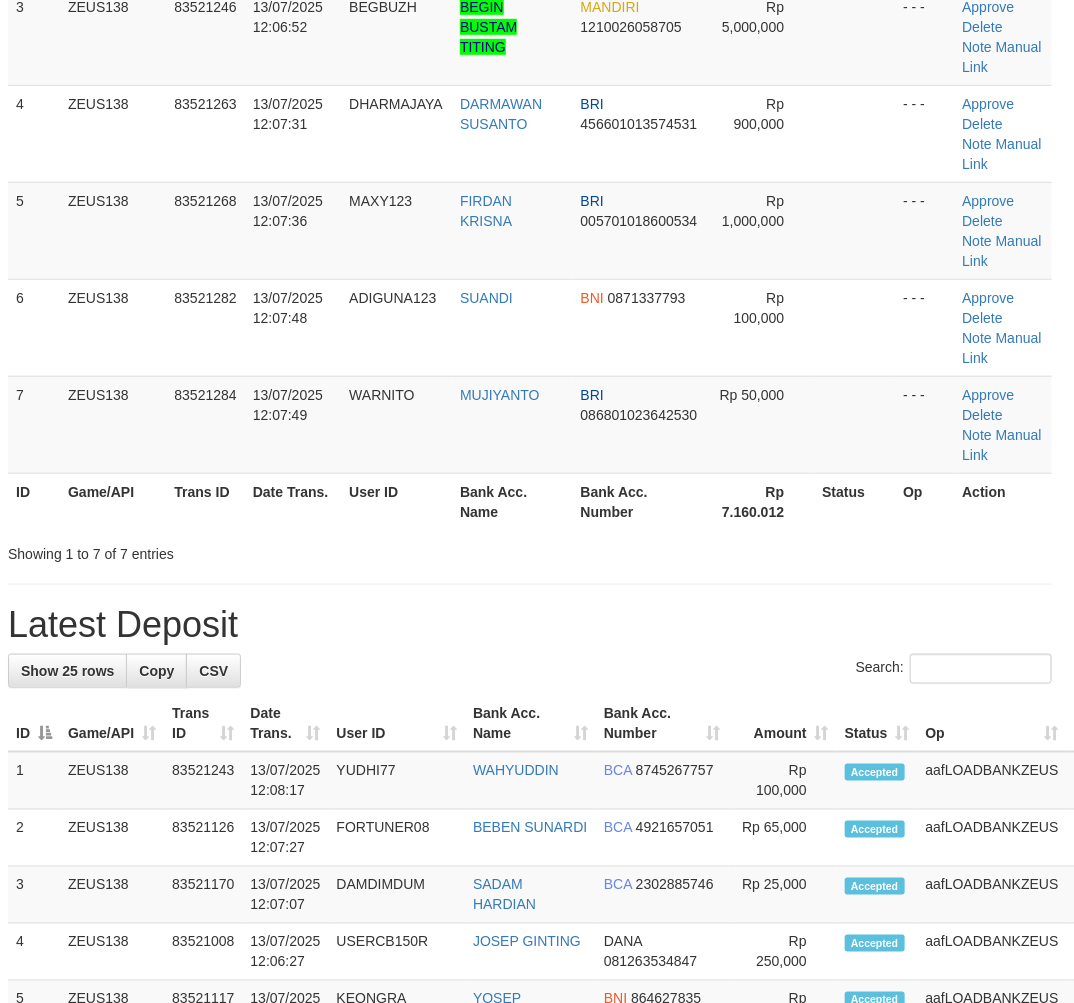 drag, startPoint x: 454, startPoint y: 597, endPoint x: 473, endPoint y: 598, distance: 19.026299 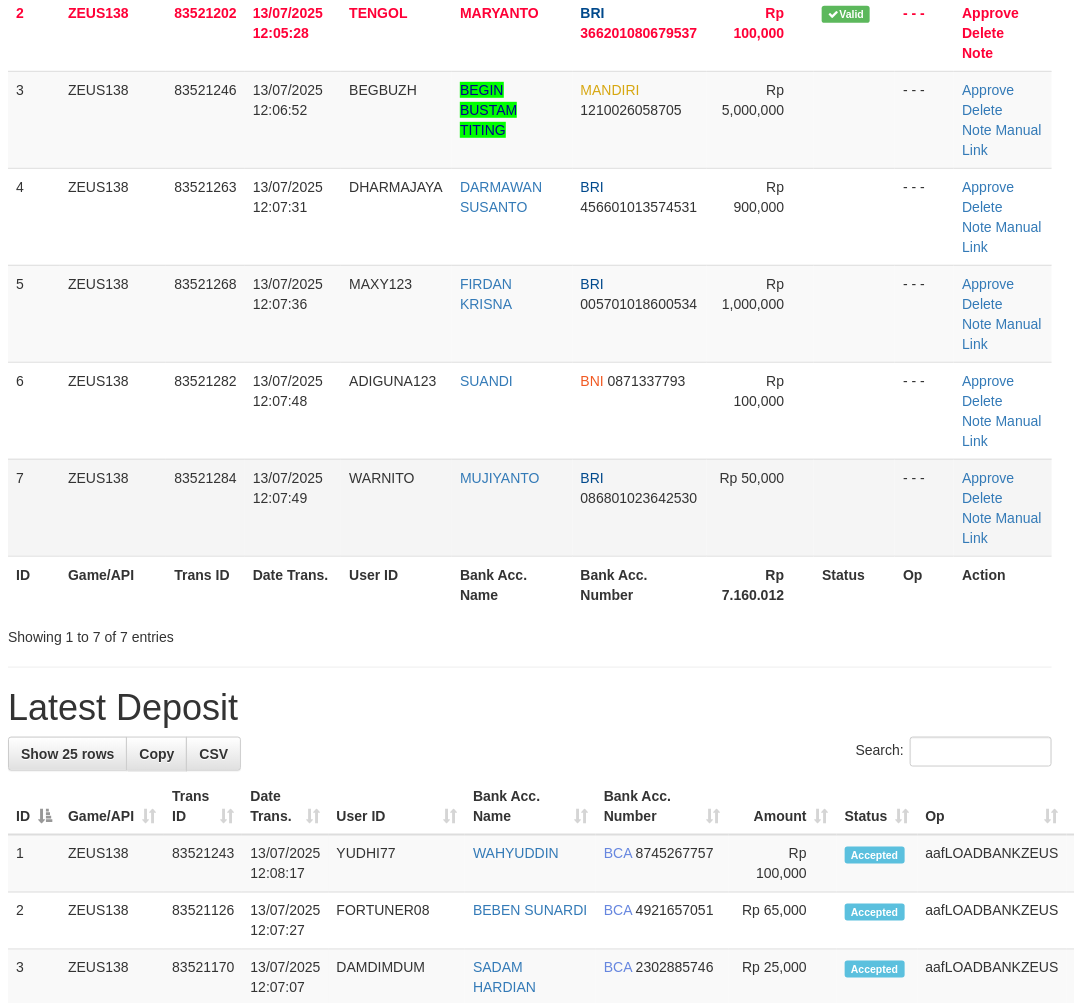scroll, scrollTop: 214, scrollLeft: 7, axis: both 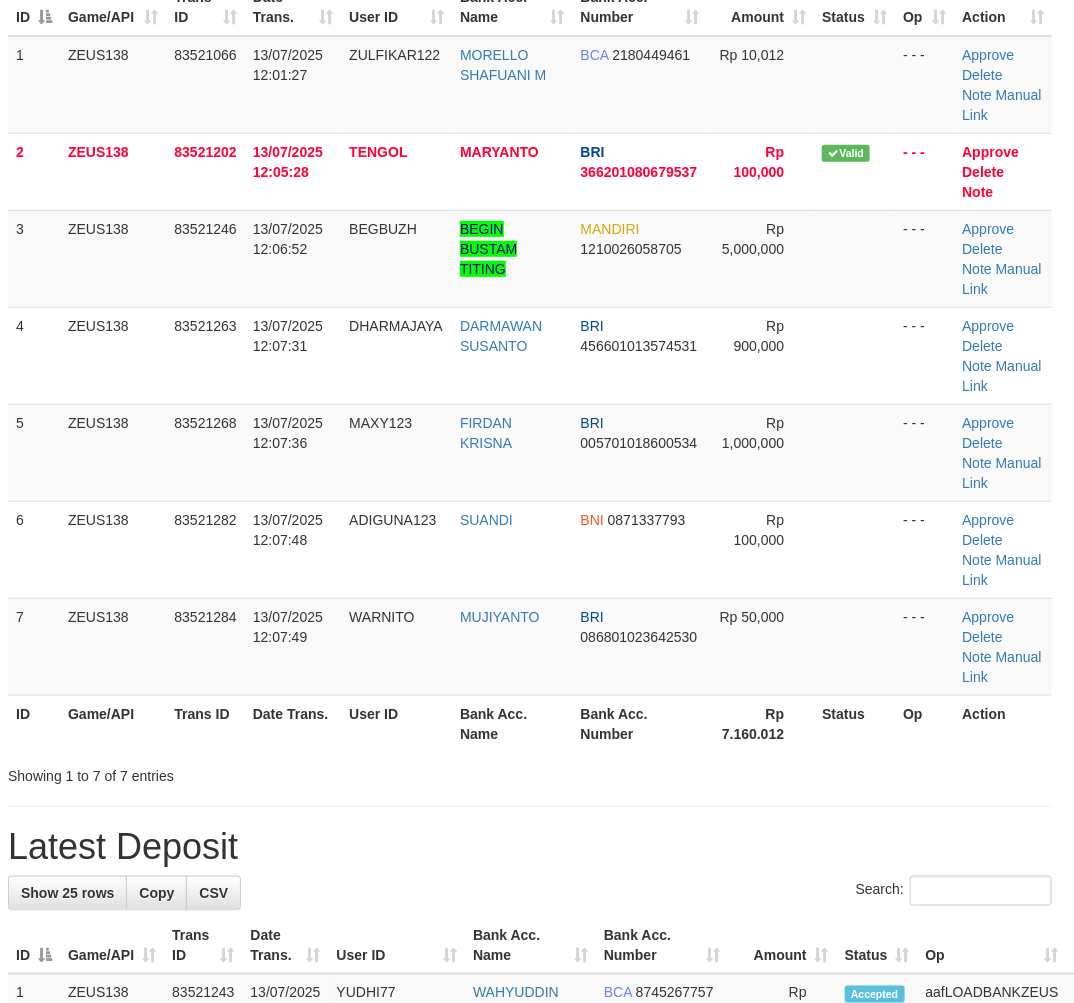 drag, startPoint x: 392, startPoint y: 697, endPoint x: 6, endPoint y: 730, distance: 387.40805 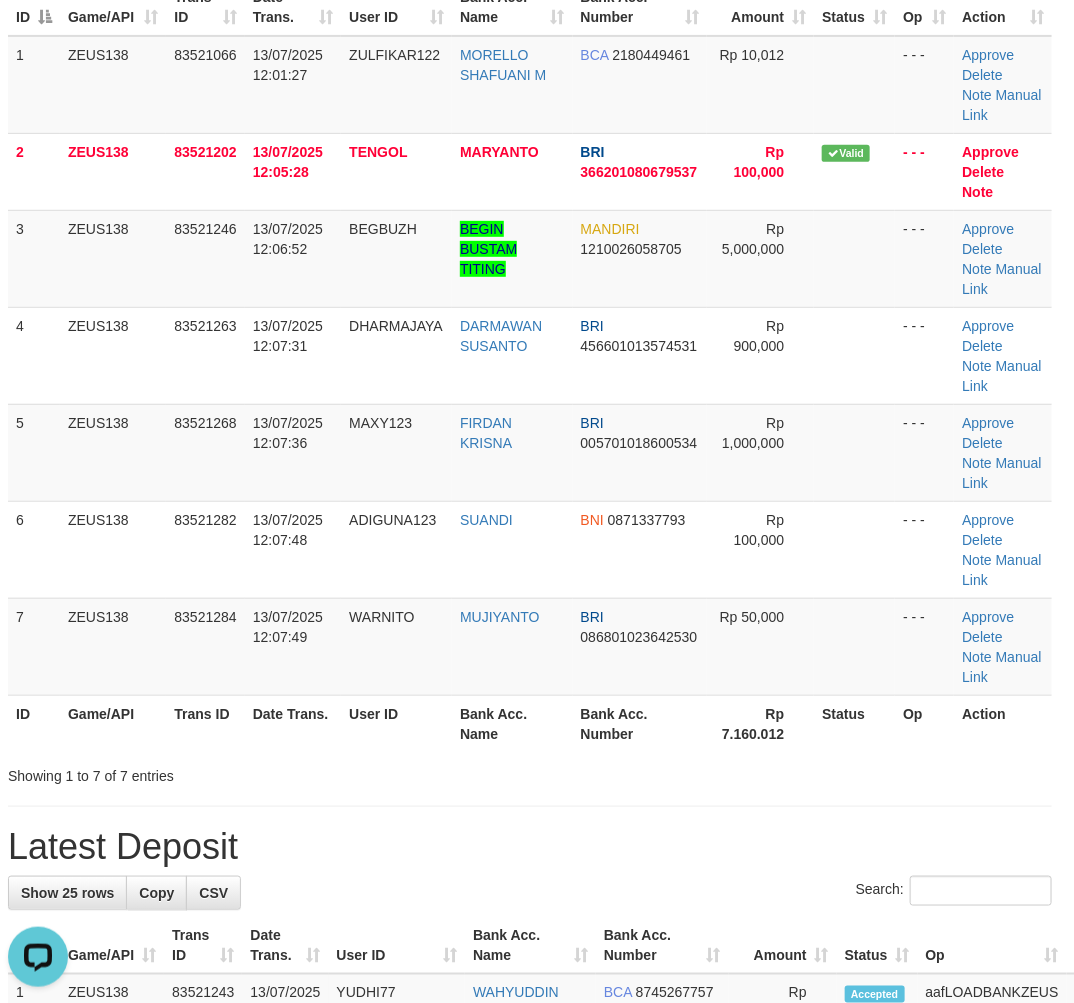 scroll, scrollTop: 0, scrollLeft: 0, axis: both 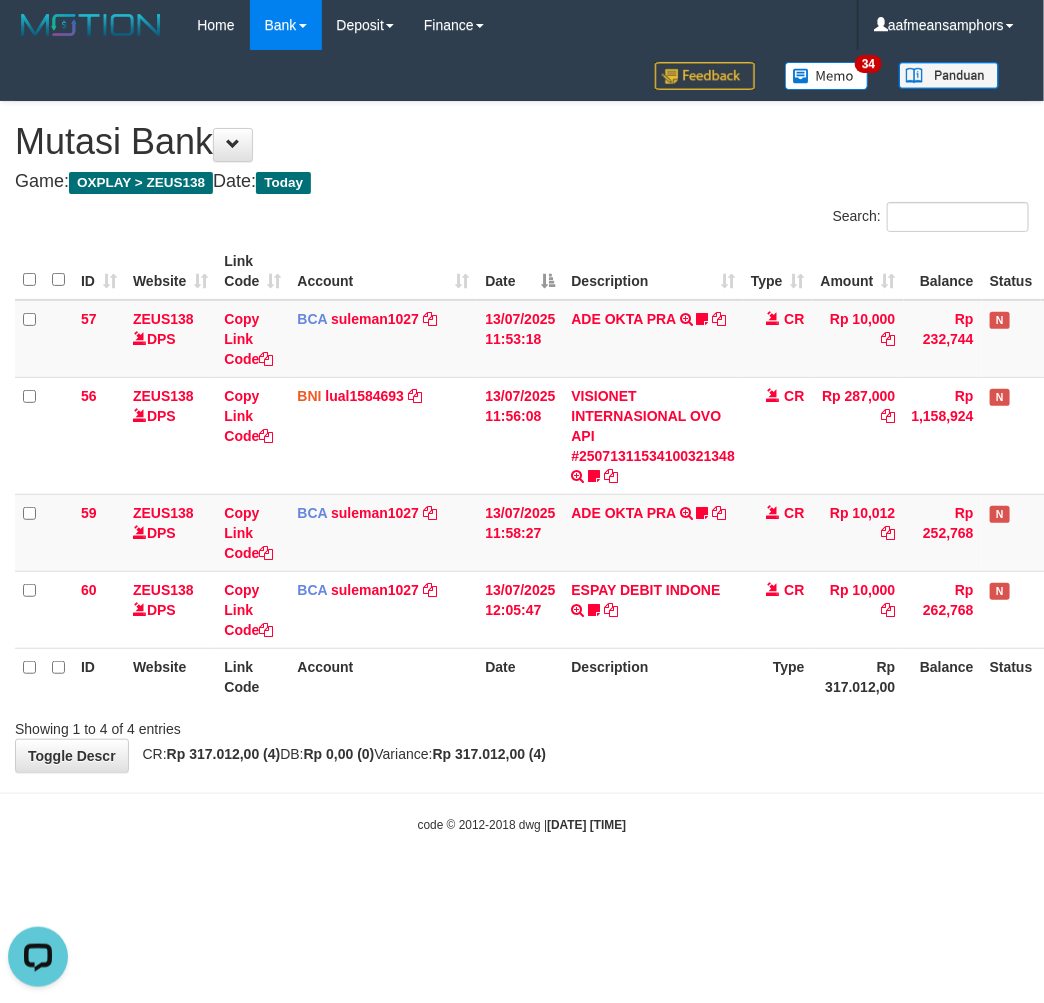 drag, startPoint x: 755, startPoint y: 821, endPoint x: 832, endPoint y: 786, distance: 84.58132 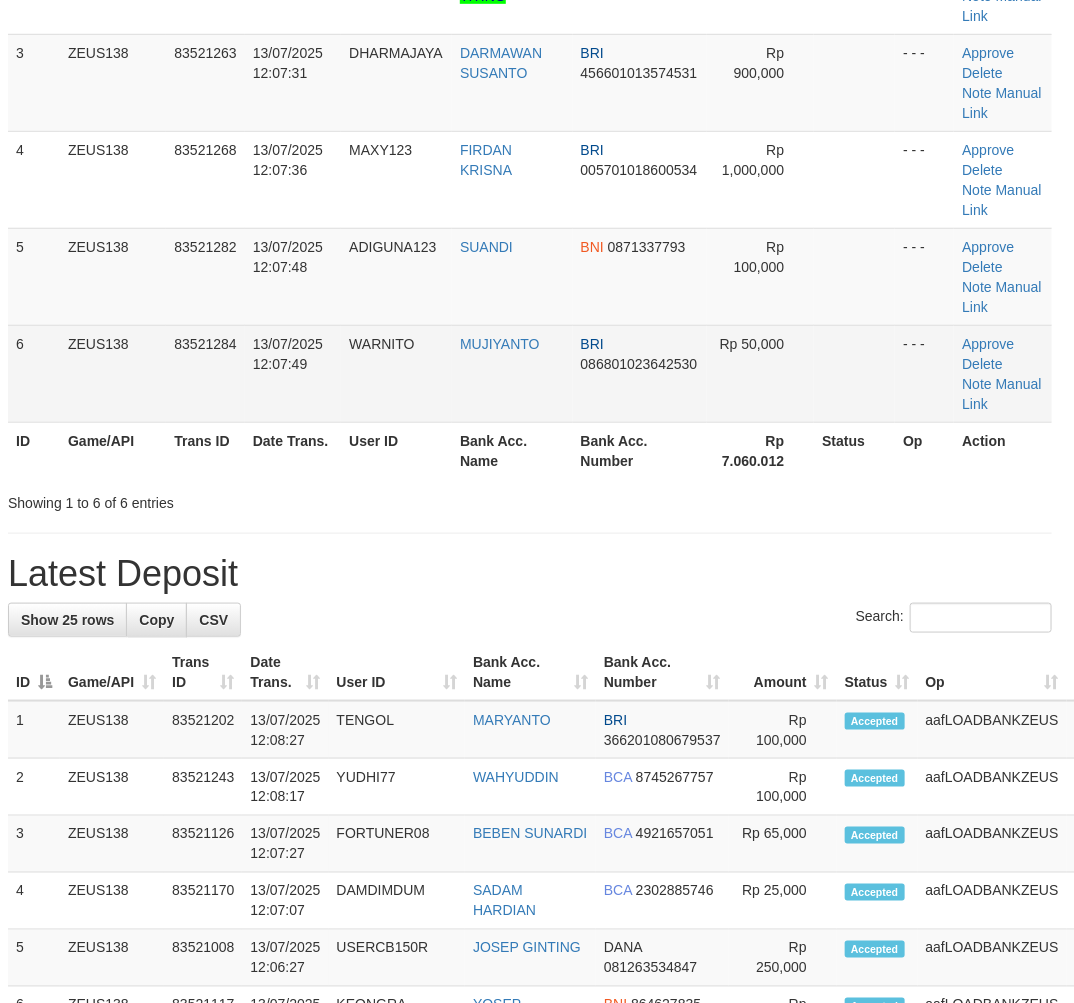 scroll, scrollTop: 214, scrollLeft: 7, axis: both 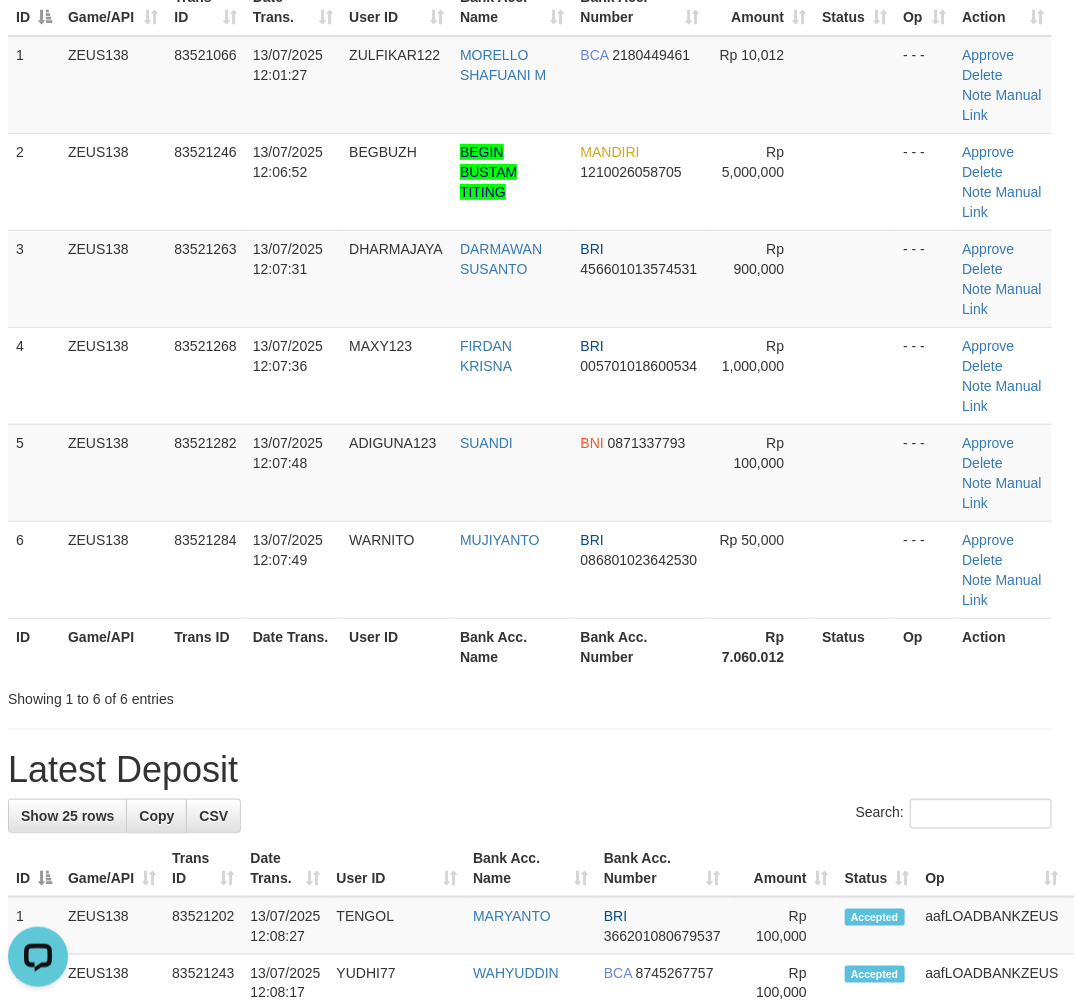 click on "Showing 1 to 6 of 6 entries" at bounding box center [530, 695] 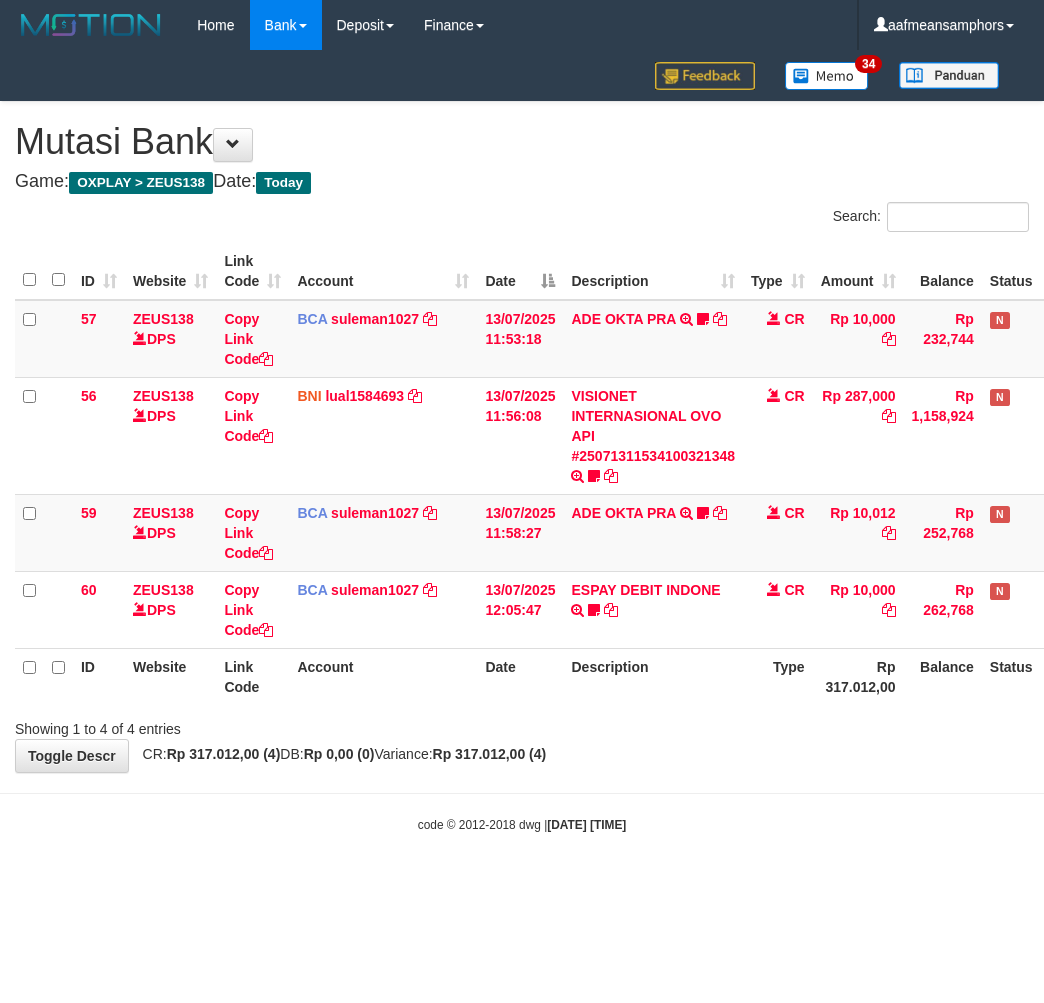 scroll, scrollTop: 0, scrollLeft: 0, axis: both 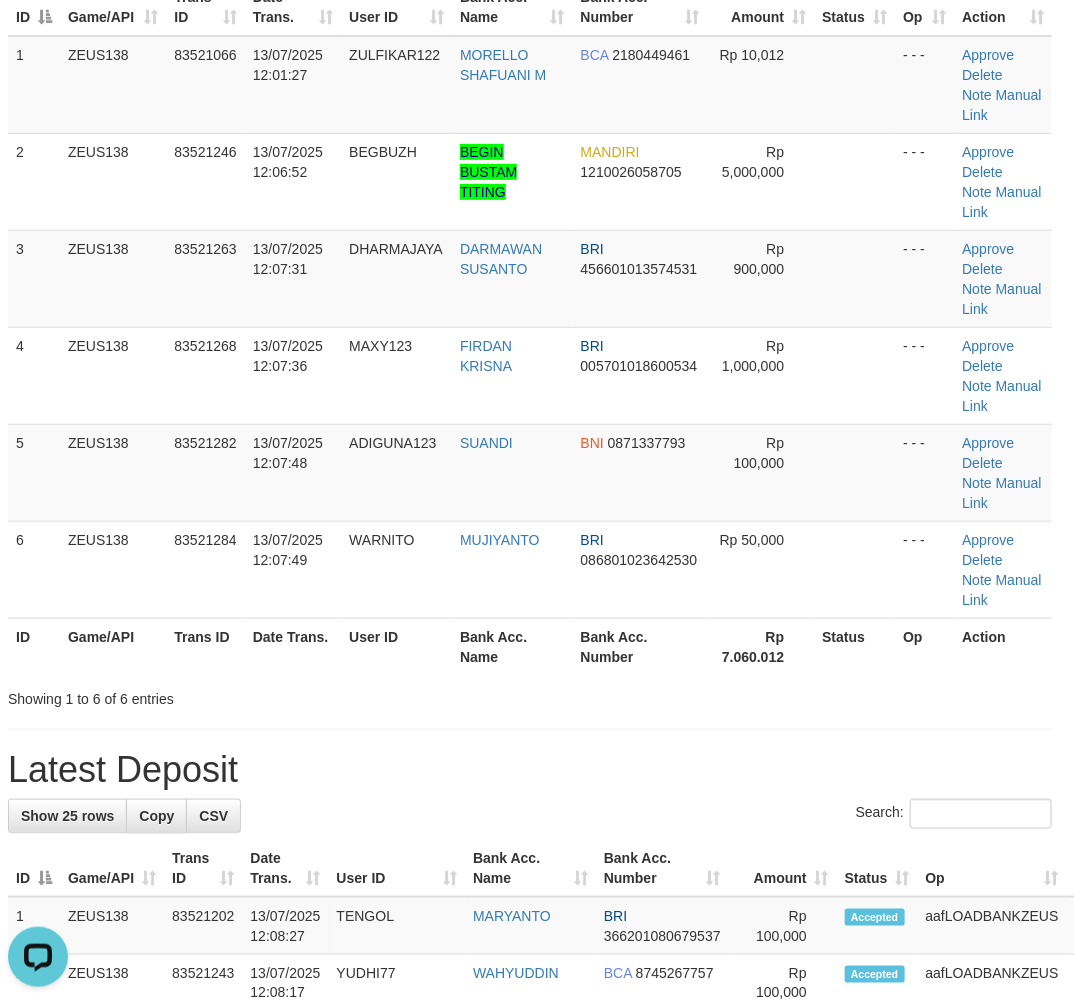 click on "**********" at bounding box center (530, 1147) 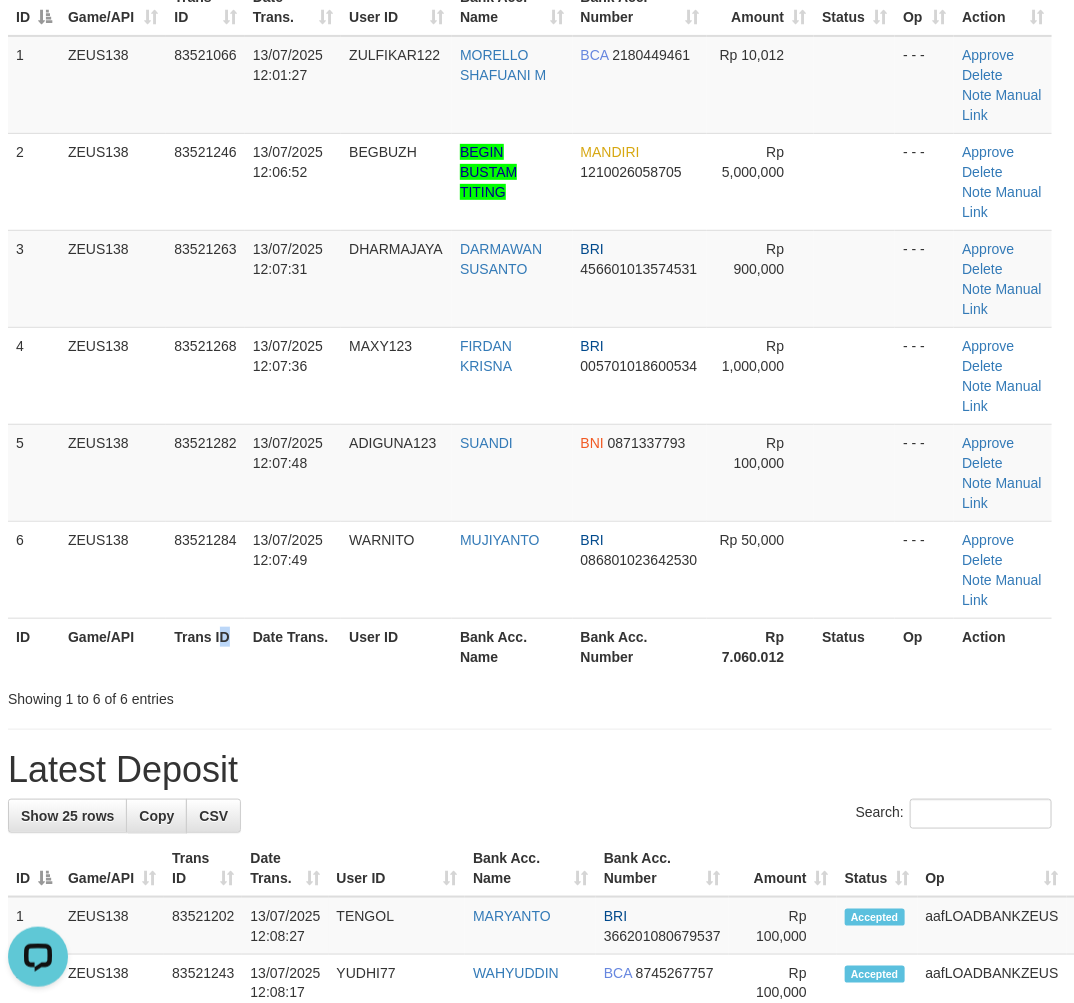 drag, startPoint x: 224, startPoint y: 672, endPoint x: 283, endPoint y: 657, distance: 60.876926 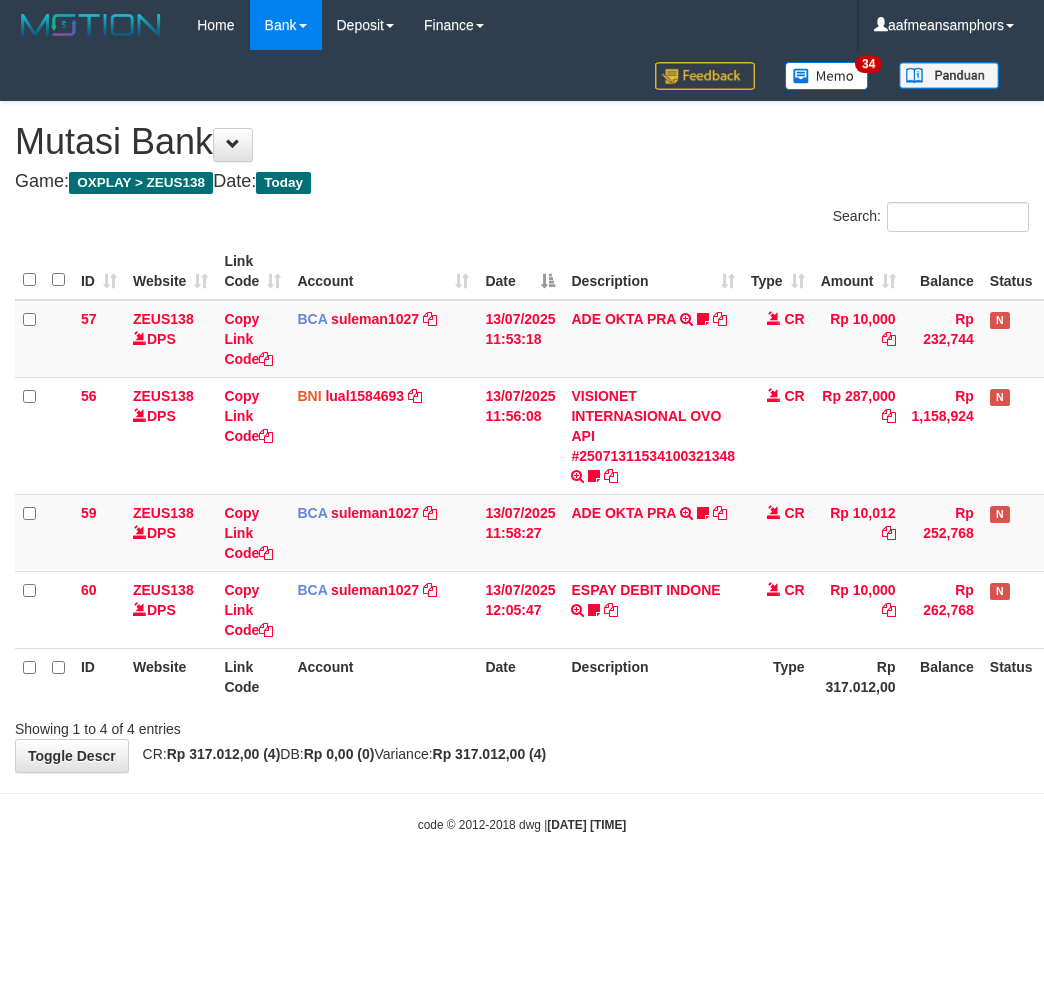 scroll, scrollTop: 0, scrollLeft: 0, axis: both 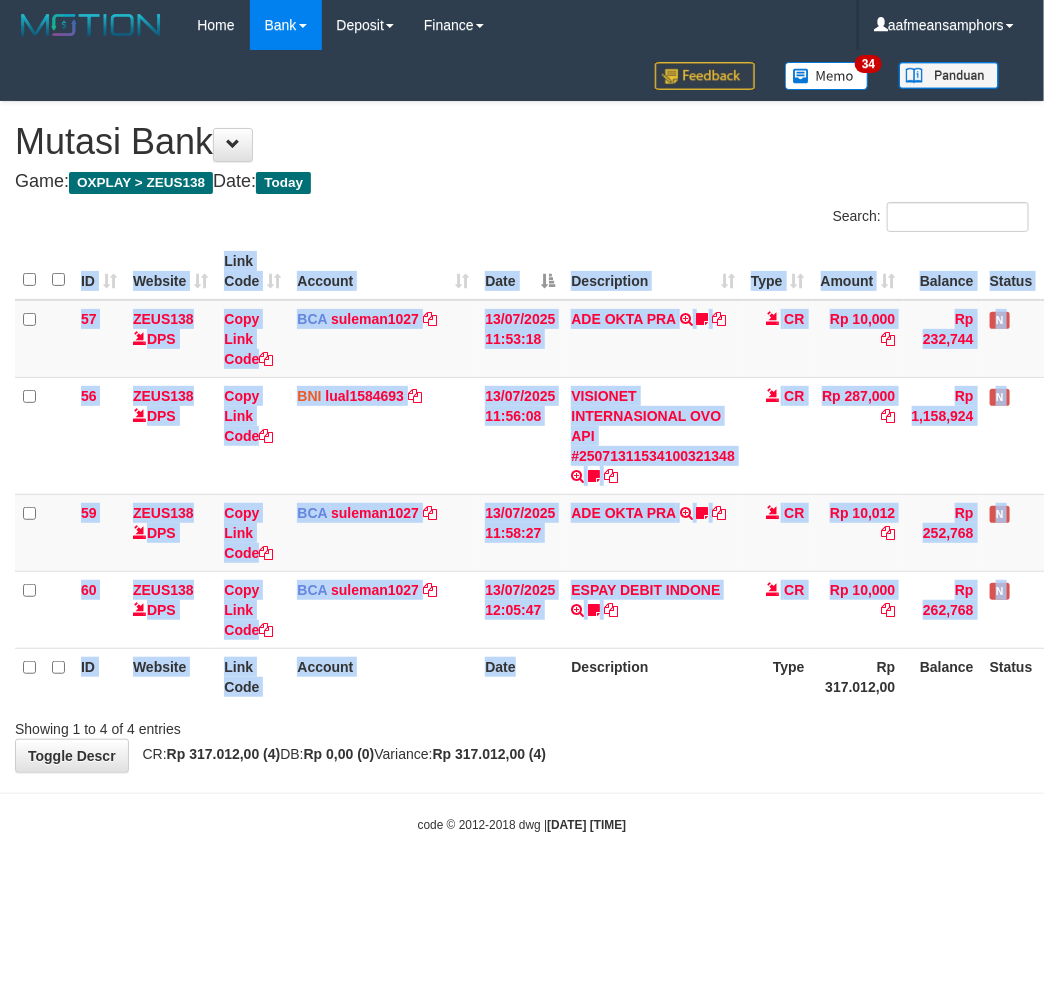 drag, startPoint x: 558, startPoint y: 702, endPoint x: 574, endPoint y: 702, distance: 16 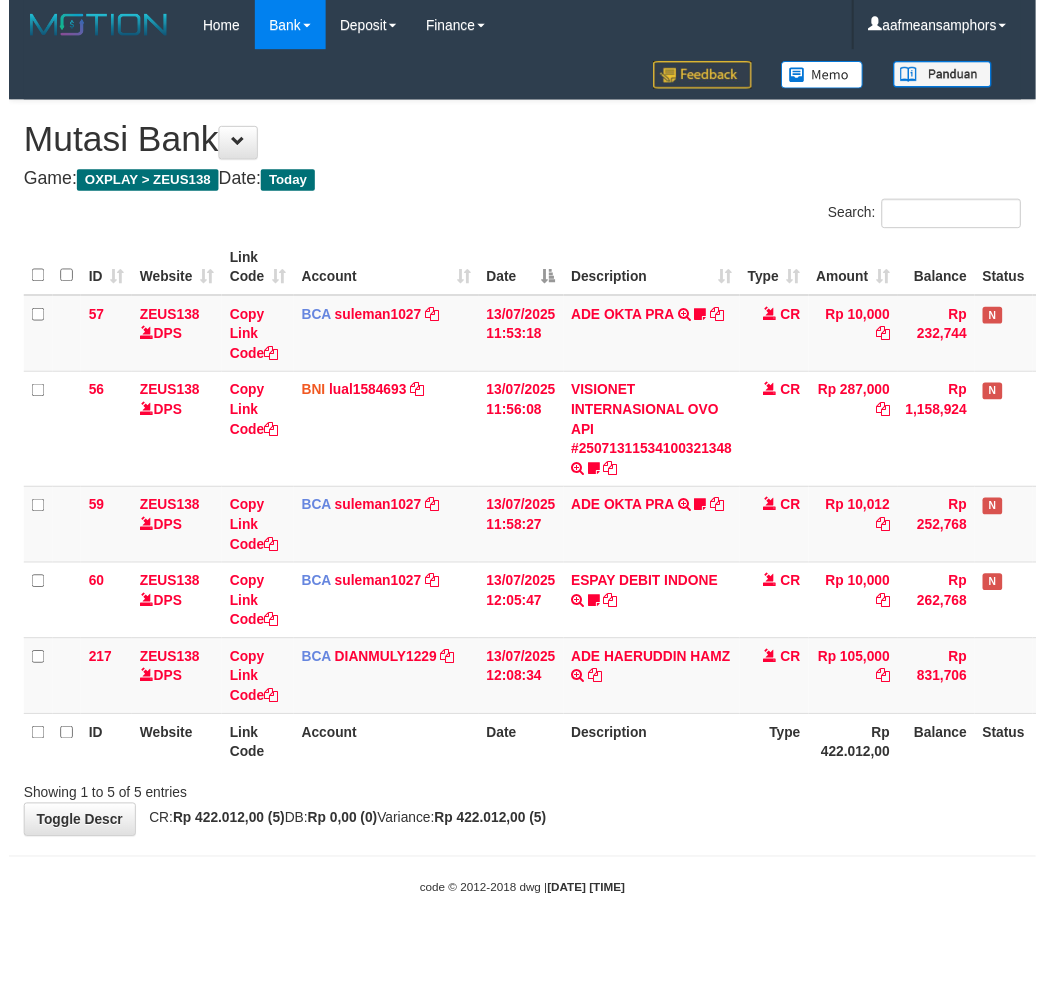 scroll, scrollTop: 0, scrollLeft: 0, axis: both 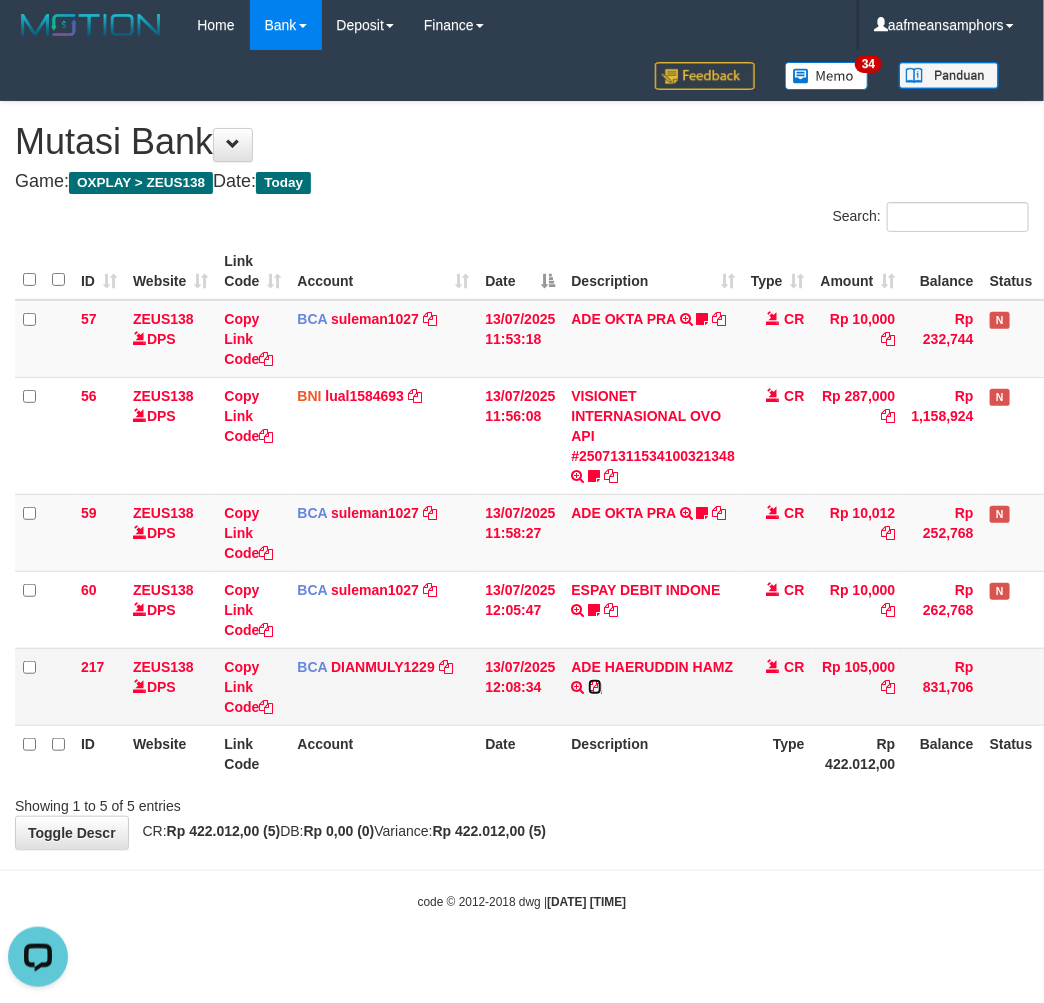click at bounding box center [595, 687] 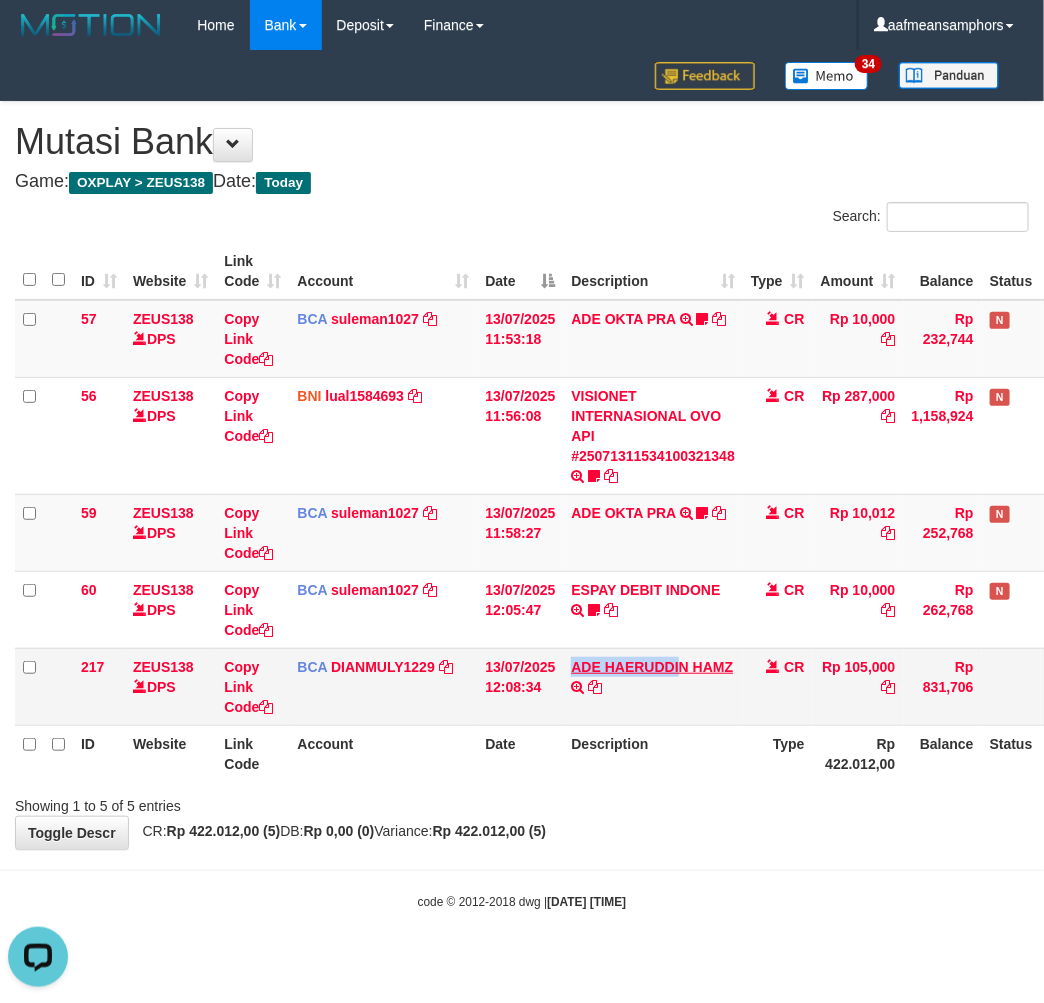 drag, startPoint x: 566, startPoint y: 655, endPoint x: 681, endPoint y: 661, distance: 115.15642 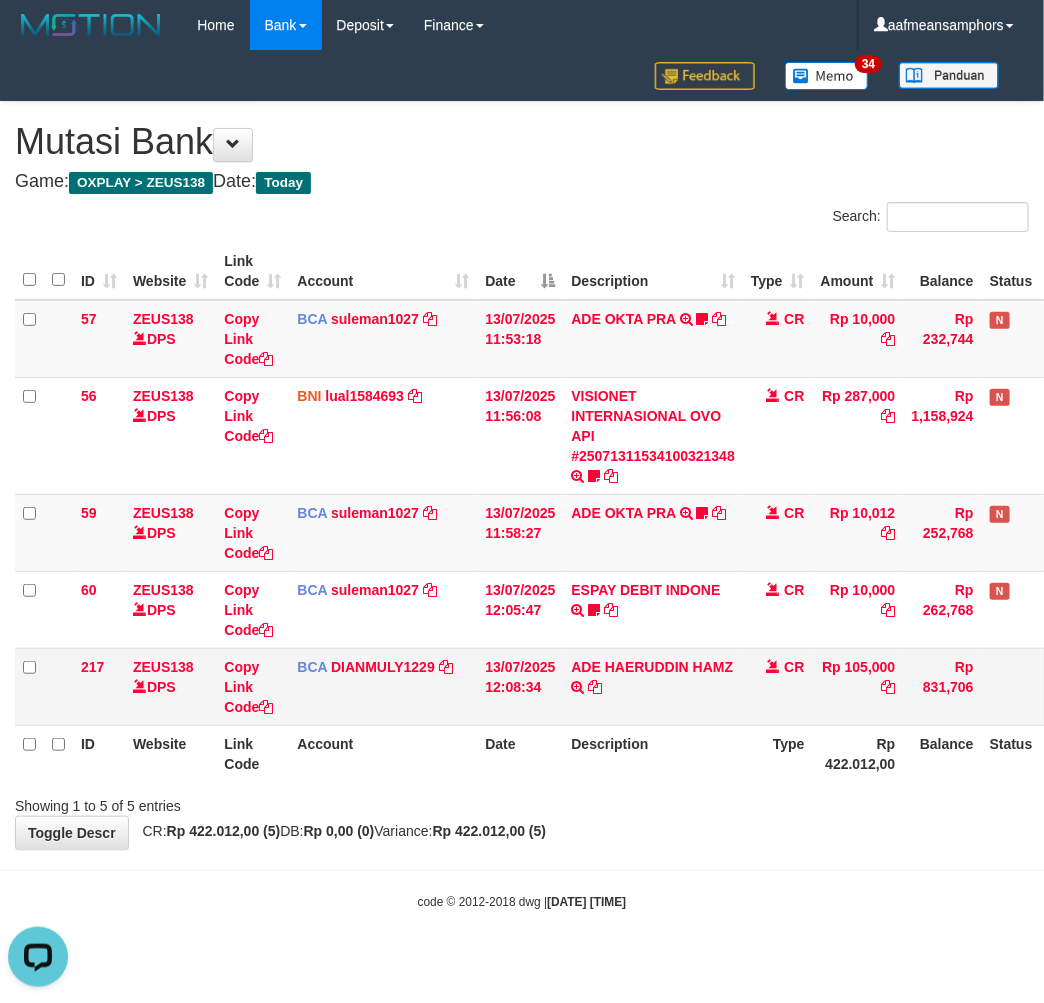 click on "Rp 105,000" at bounding box center [858, 686] 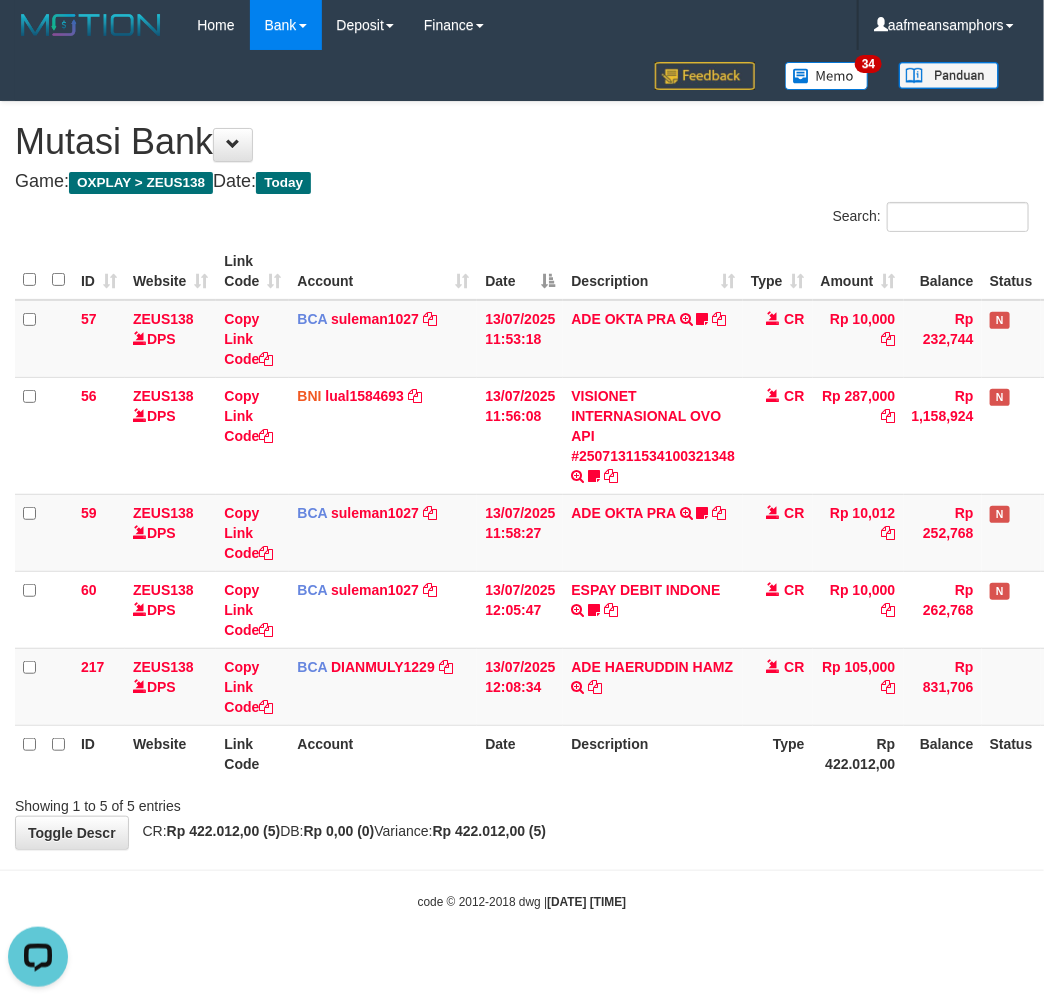 click on "Showing 1 to 5 of 5 entries" at bounding box center (522, 802) 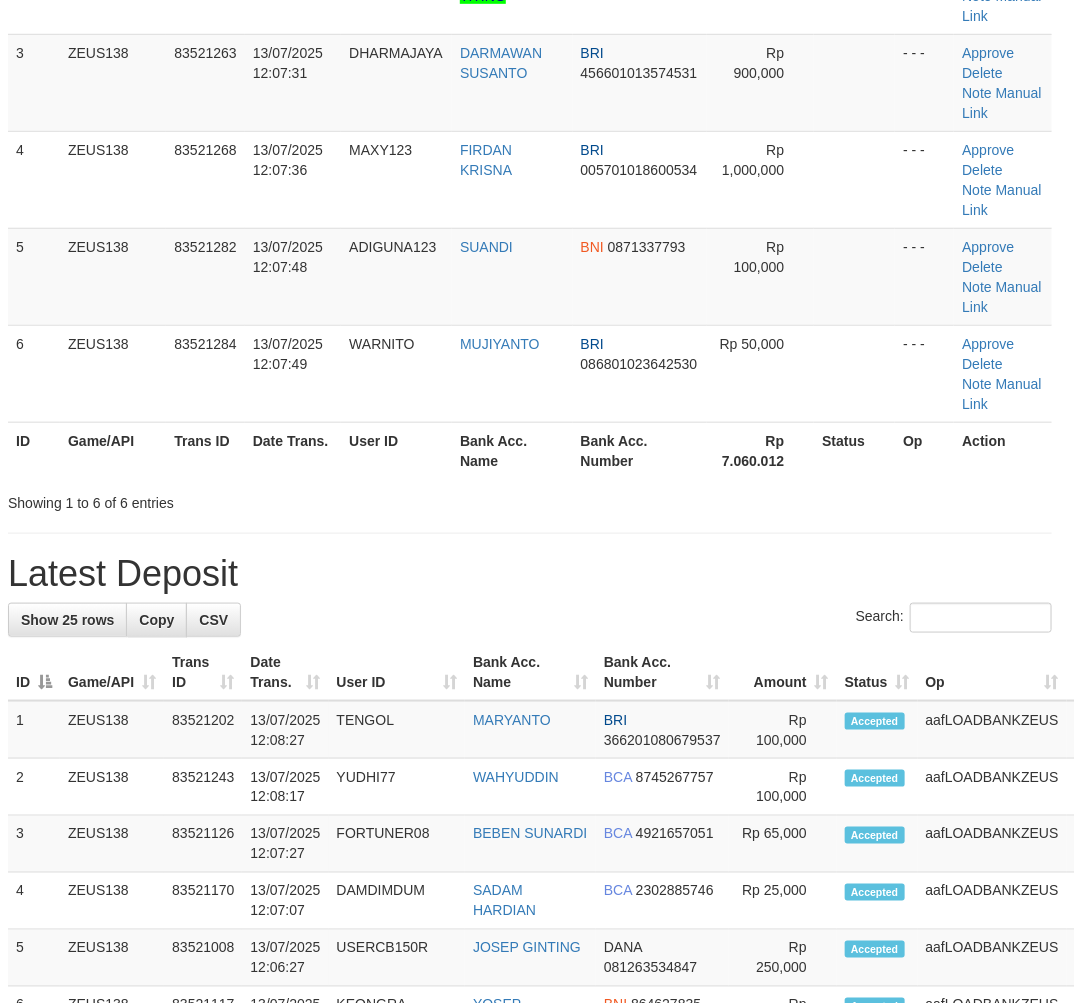 scroll, scrollTop: 214, scrollLeft: 7, axis: both 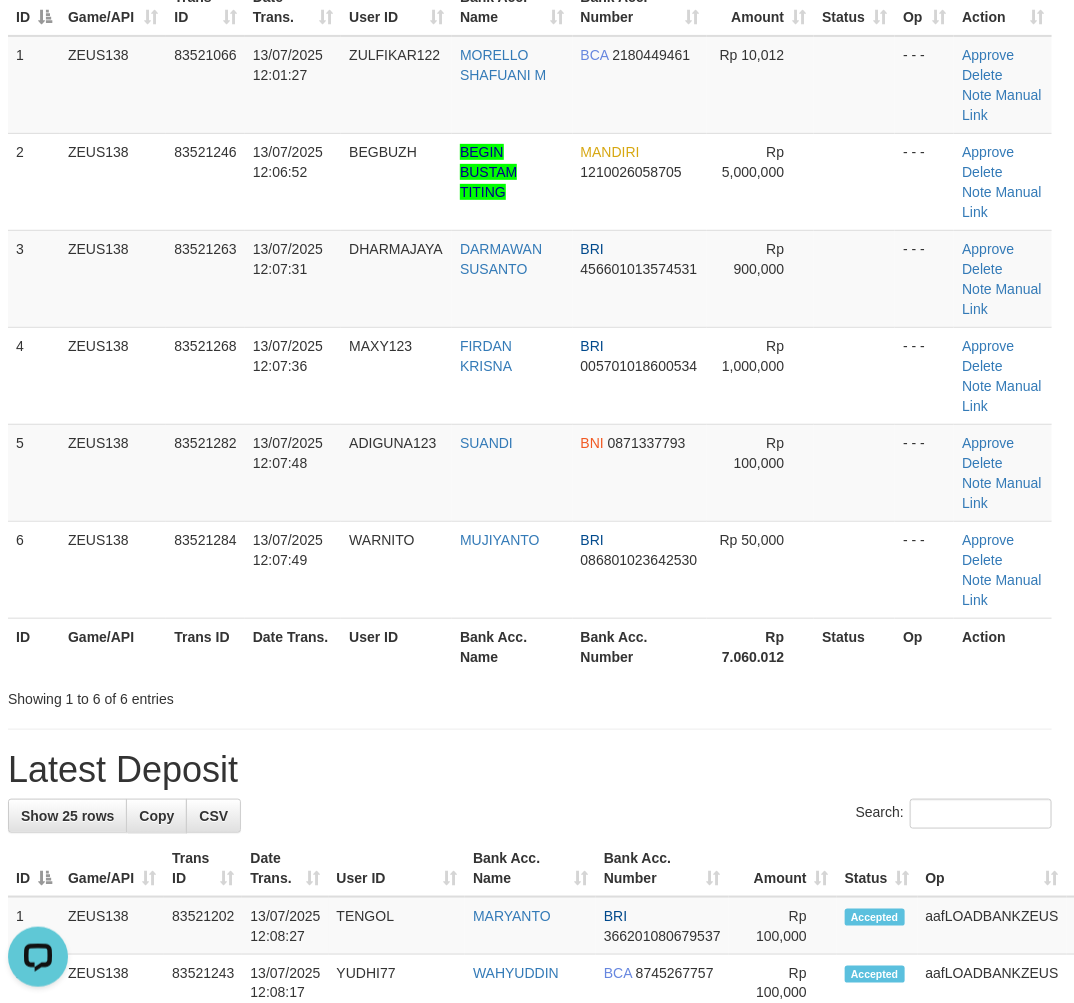 click on "**********" at bounding box center [530, 1147] 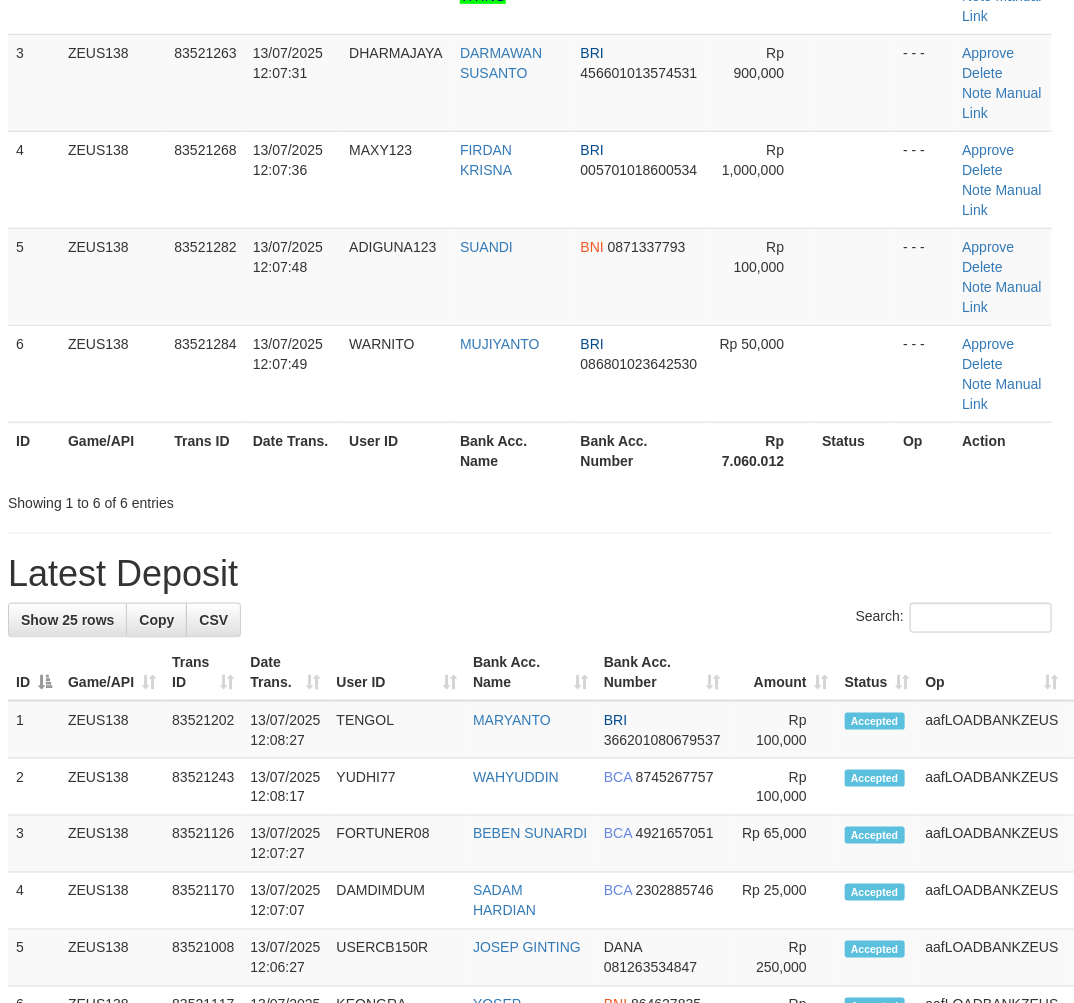 scroll, scrollTop: 214, scrollLeft: 7, axis: both 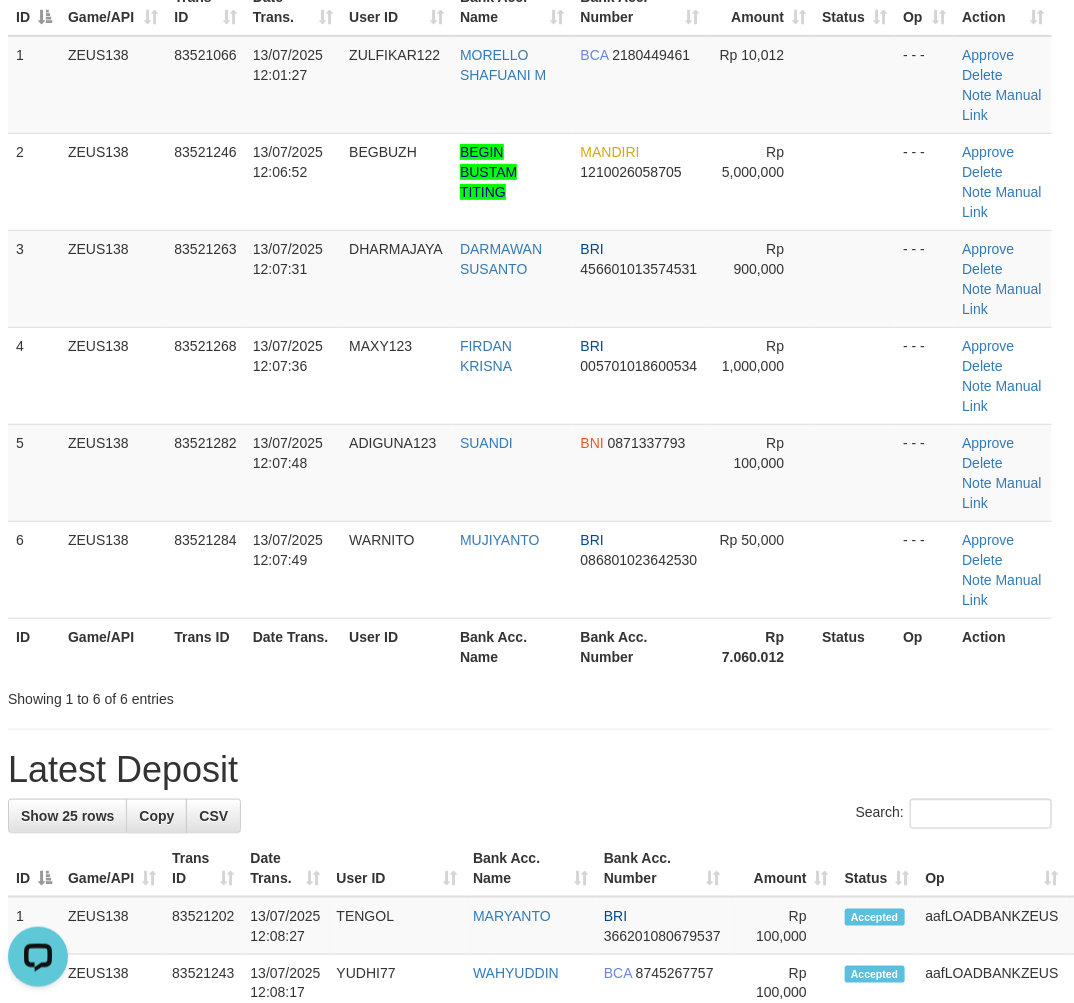 click on "**********" at bounding box center (530, 1147) 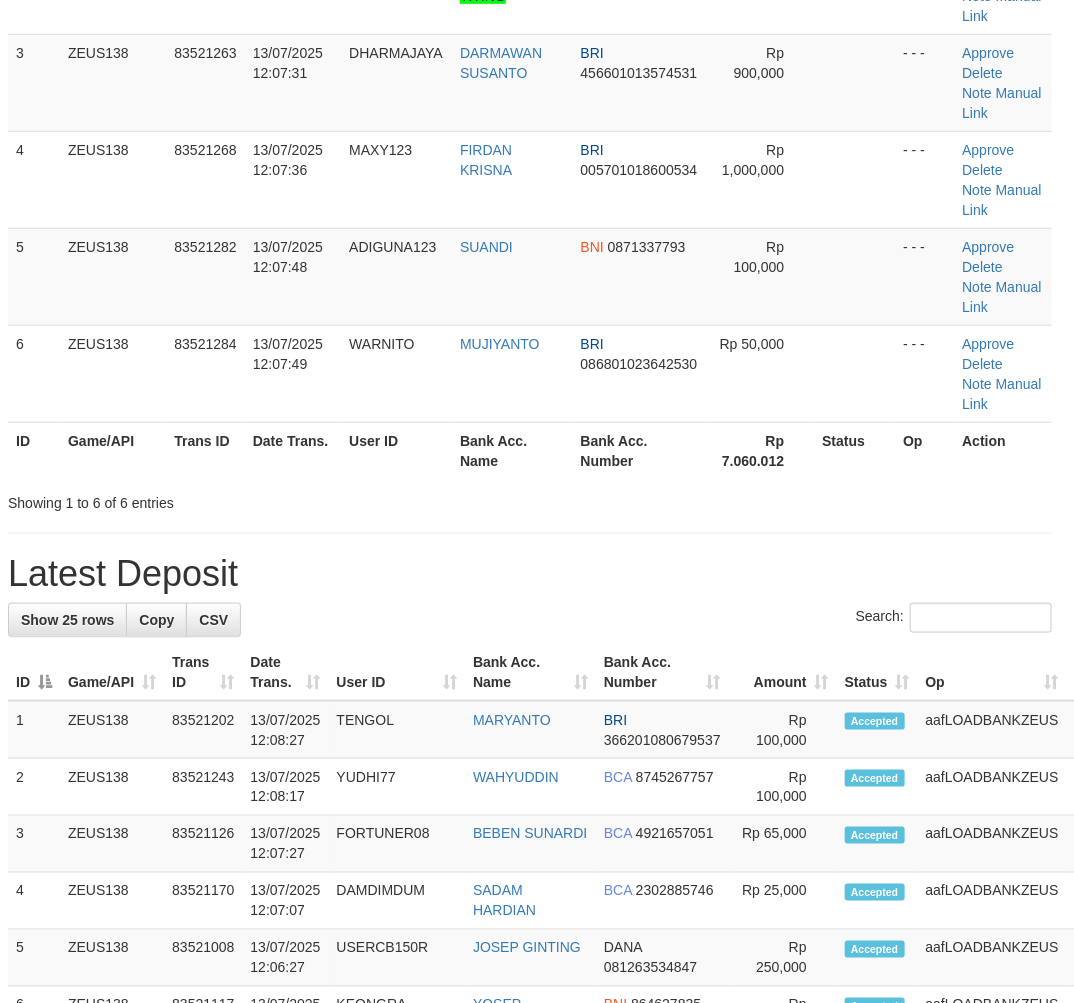 scroll, scrollTop: 214, scrollLeft: 7, axis: both 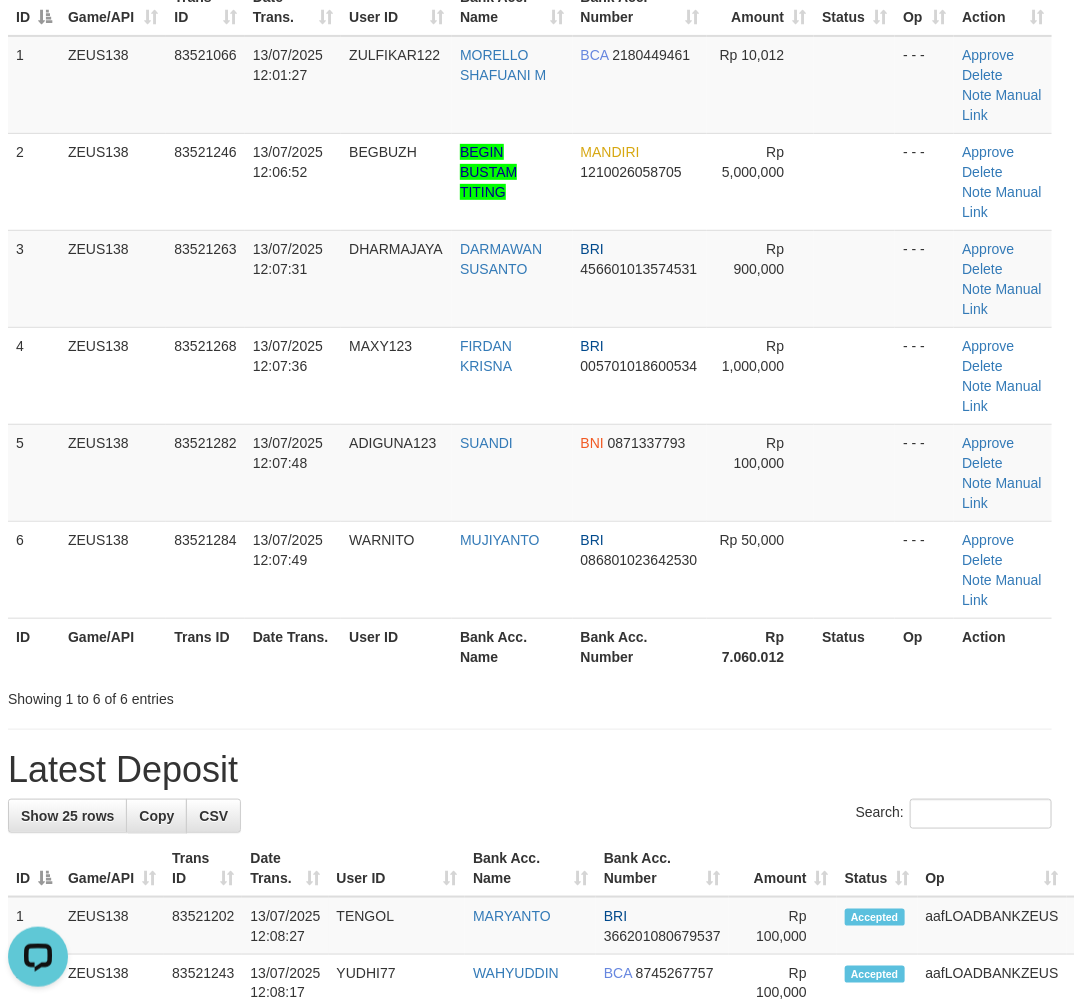 click on "**********" at bounding box center (530, 1147) 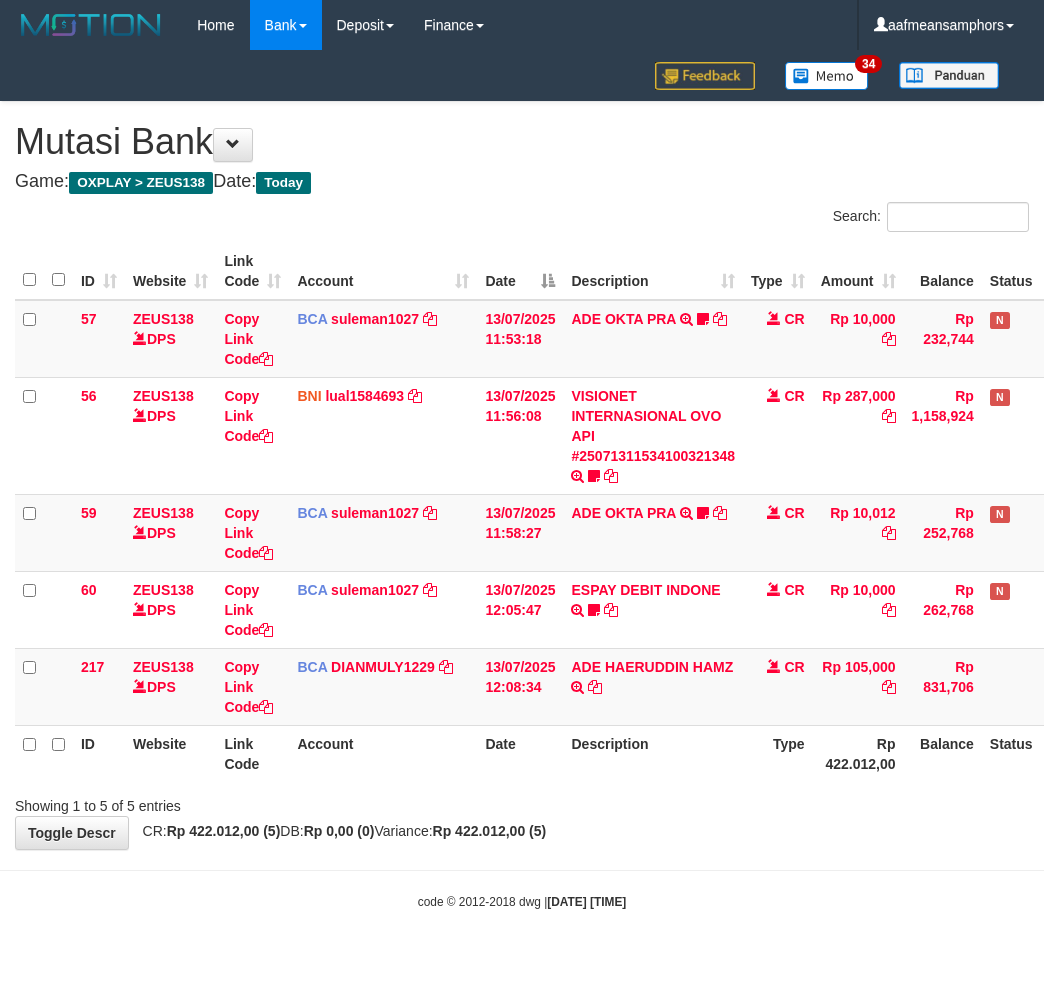 scroll, scrollTop: 0, scrollLeft: 0, axis: both 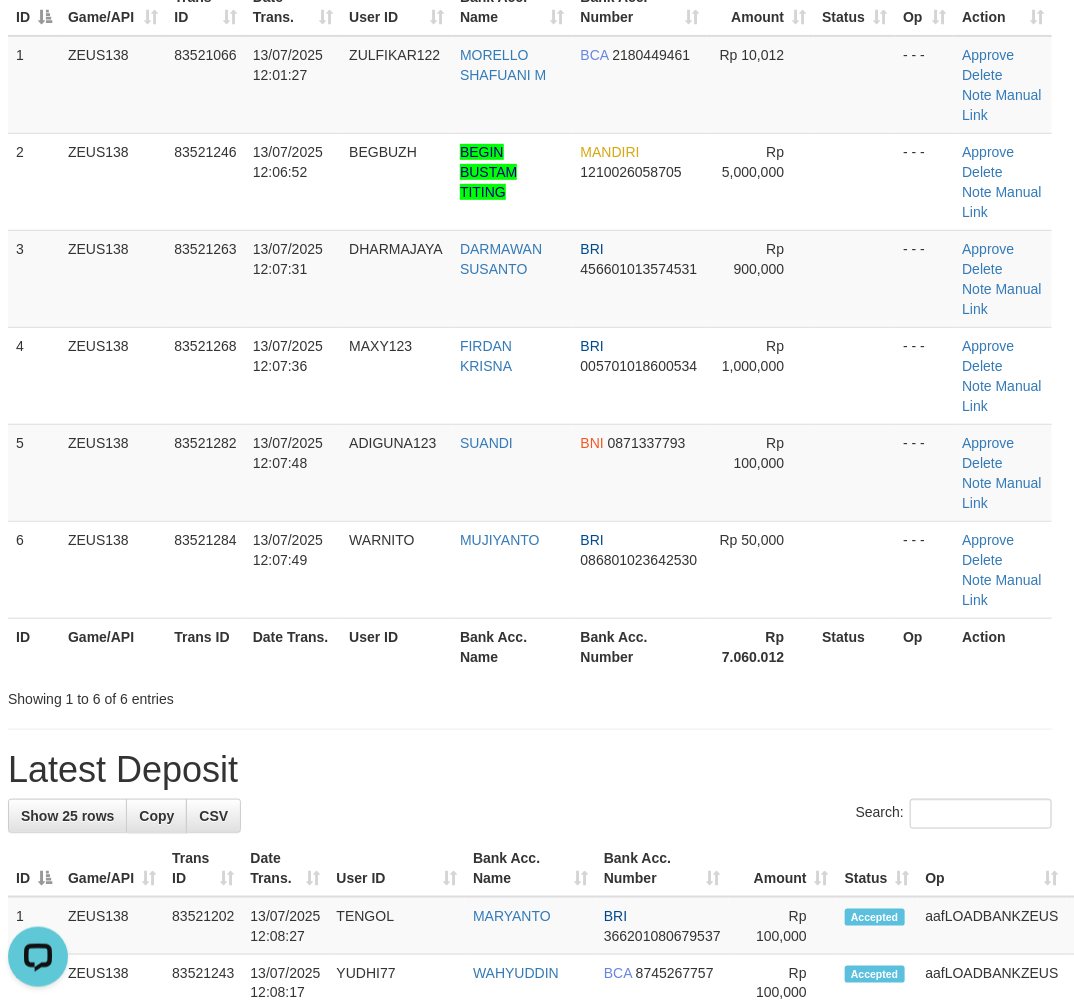 click on "**********" at bounding box center (530, 1147) 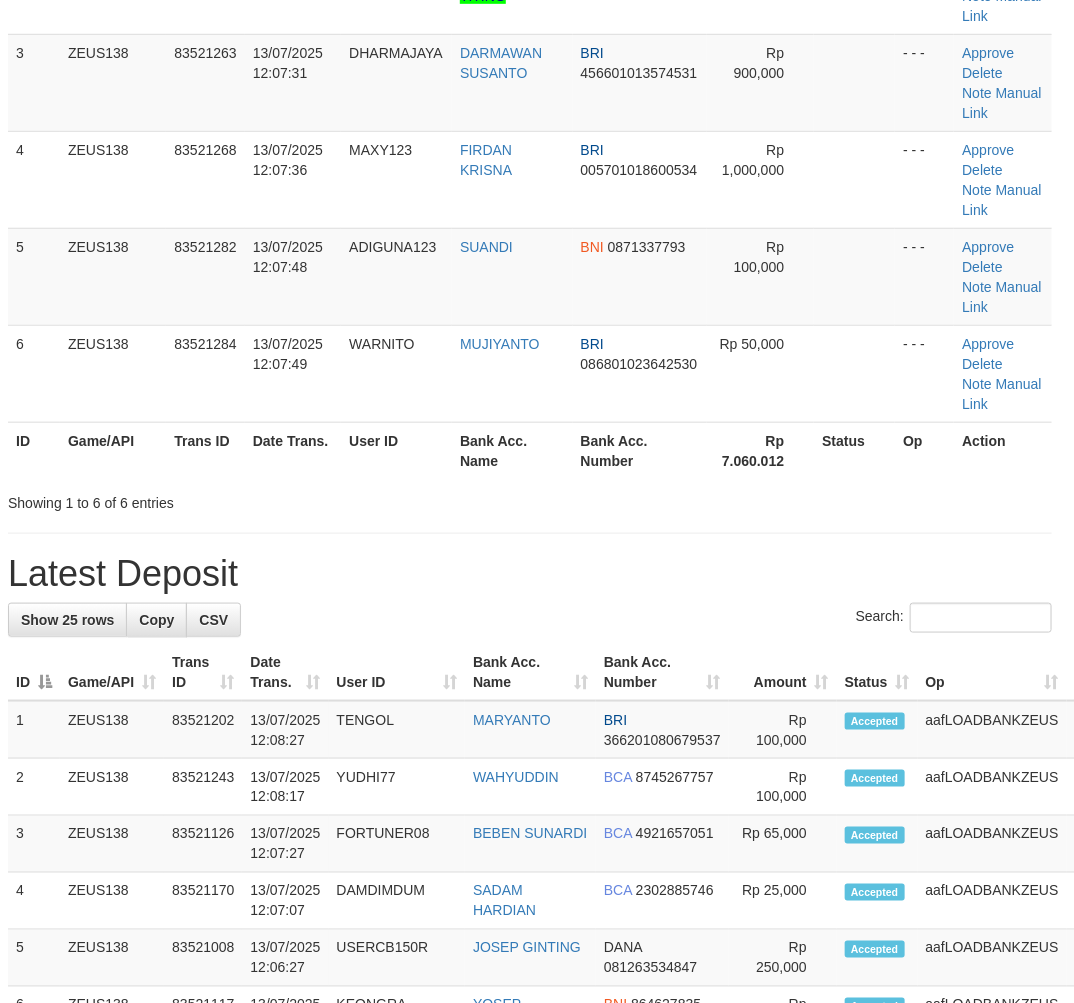 scroll, scrollTop: 214, scrollLeft: 7, axis: both 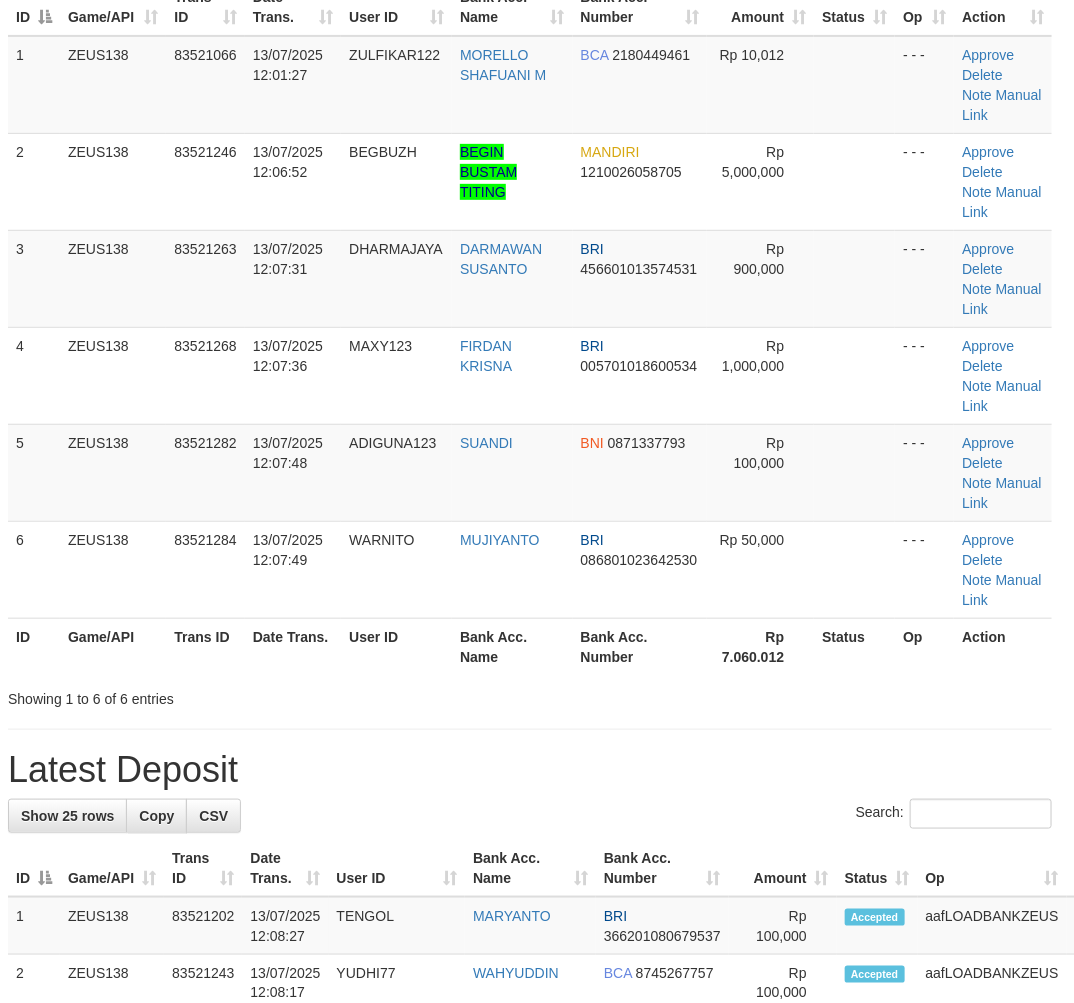 click on "Showing 1 to 6 of 6 entries" at bounding box center [530, 695] 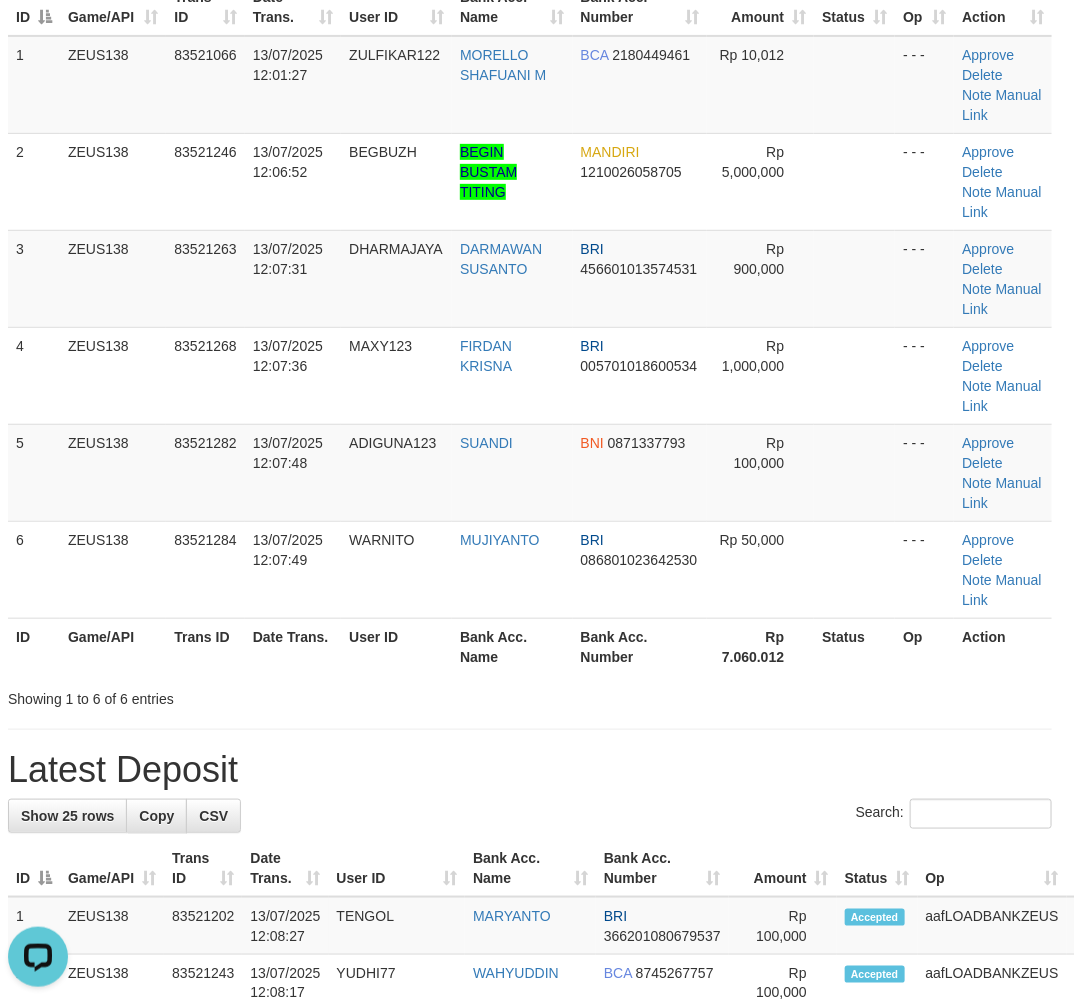 scroll, scrollTop: 0, scrollLeft: 0, axis: both 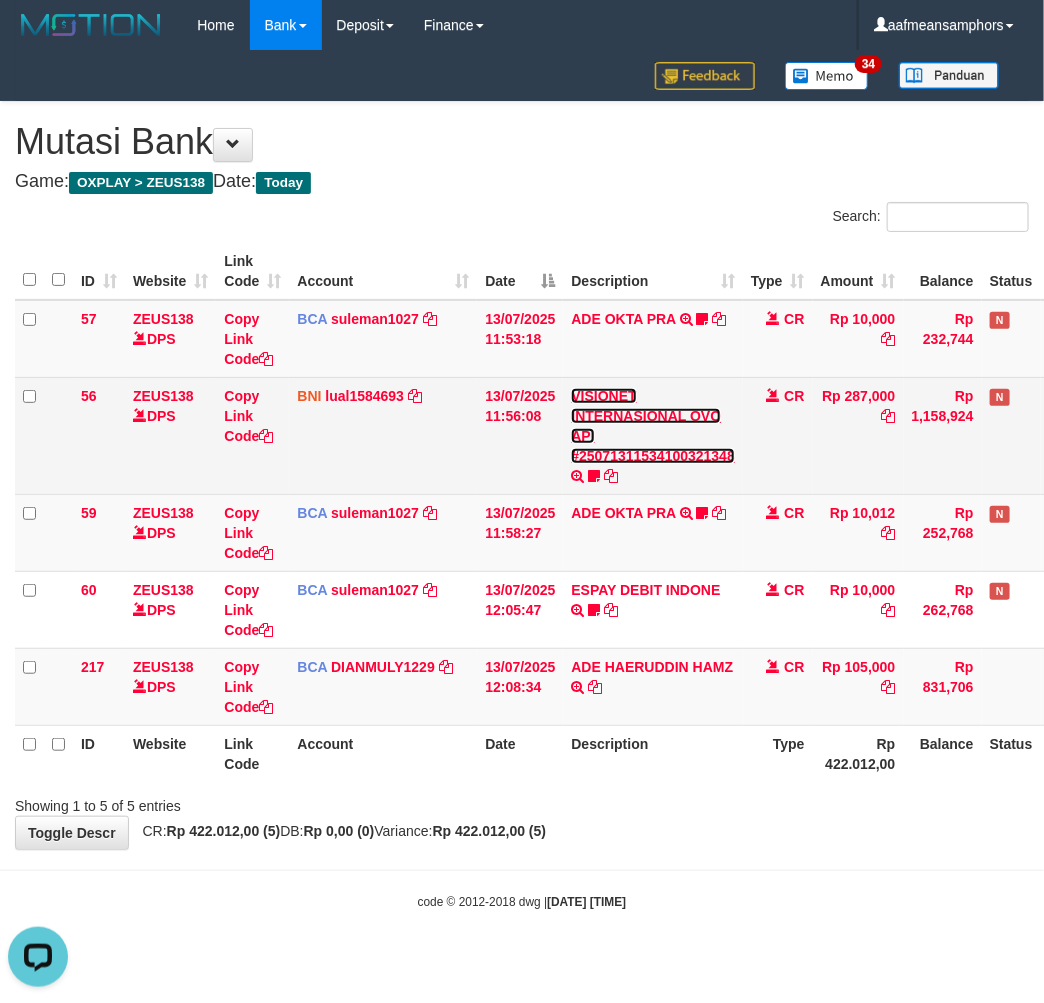 click on "VISIONET INTERNASIONAL OVO API #25071311534100321348" at bounding box center [653, 426] 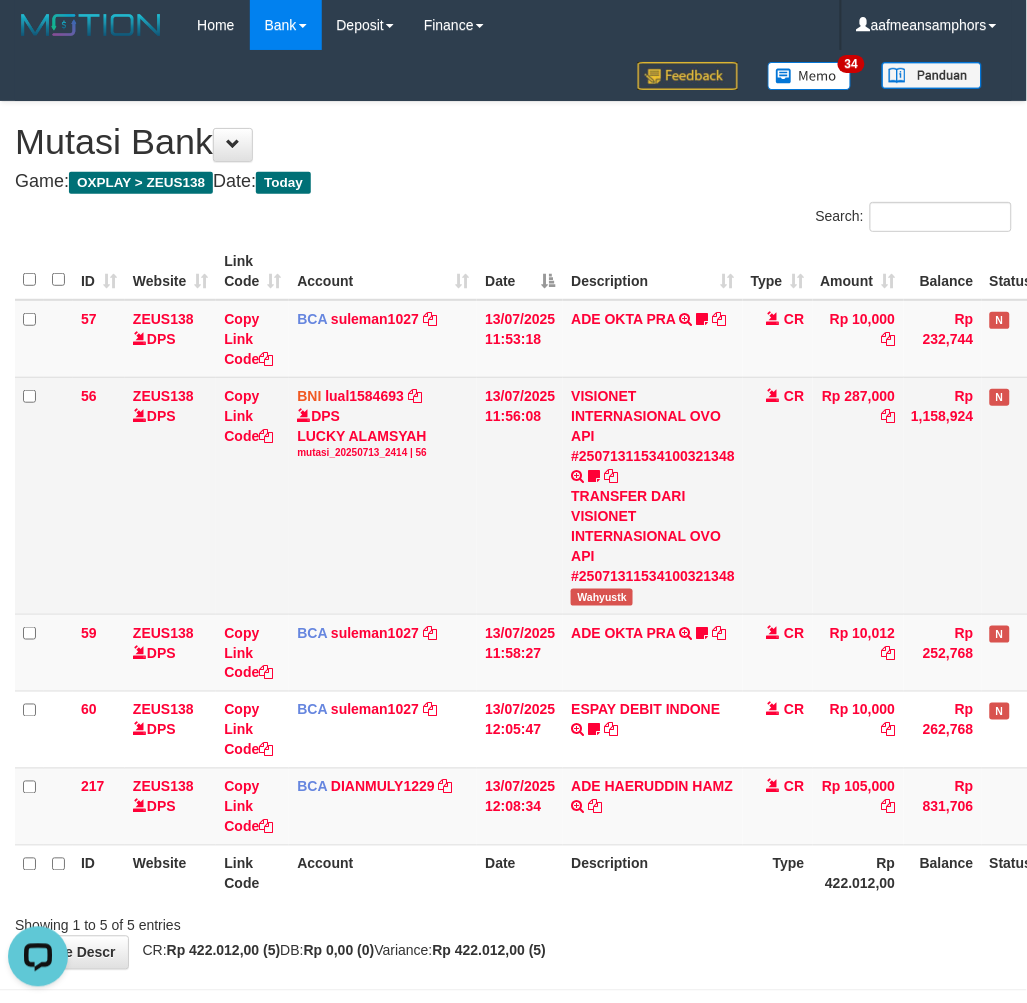 click on "Wahyustk" at bounding box center [602, 597] 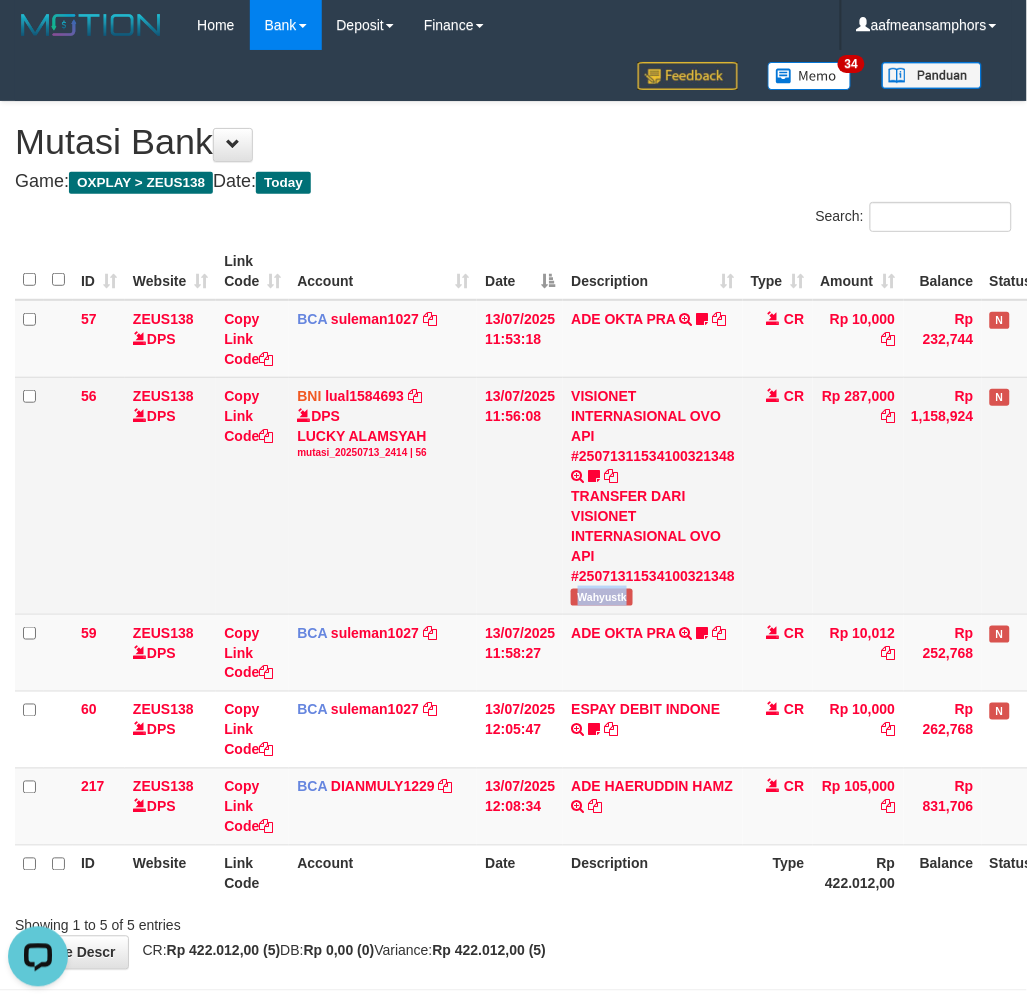 click on "Wahyustk" at bounding box center [602, 597] 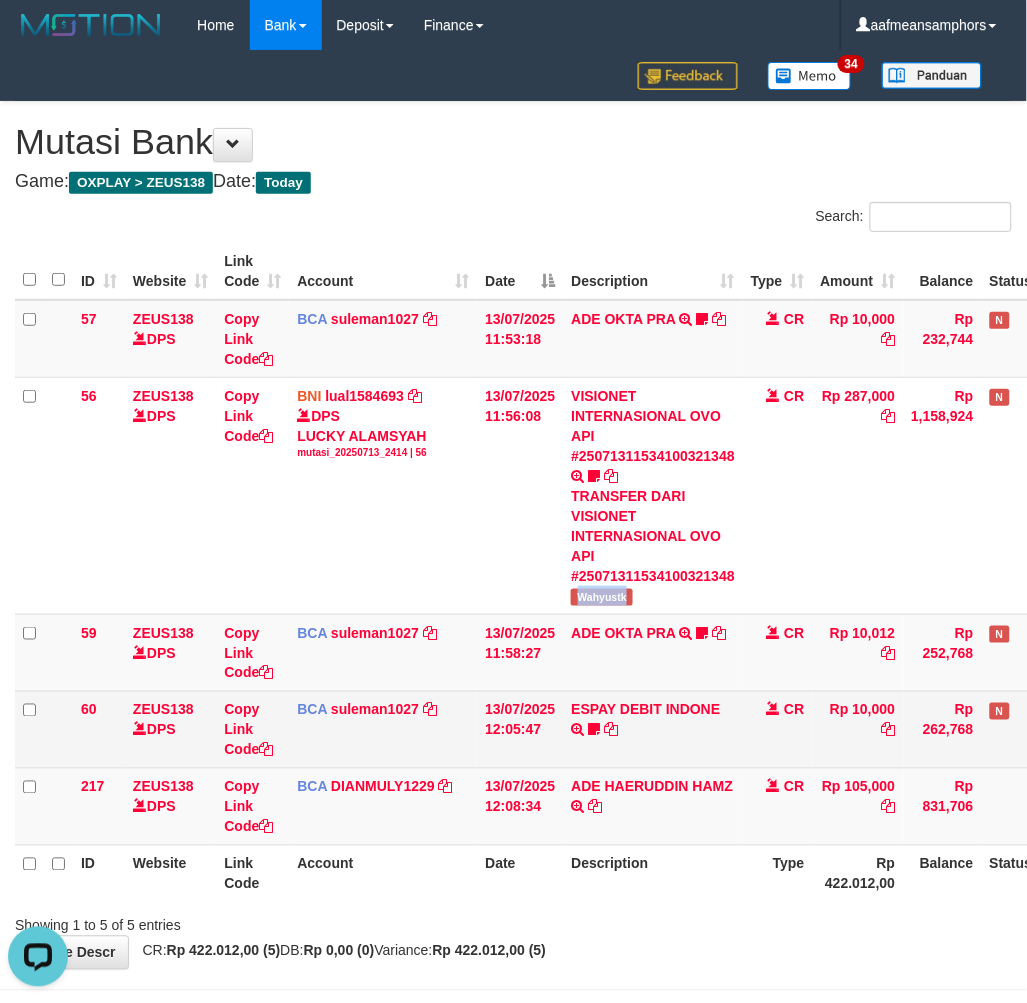 drag, startPoint x: 528, startPoint y: 756, endPoint x: 623, endPoint y: 695, distance: 112.898186 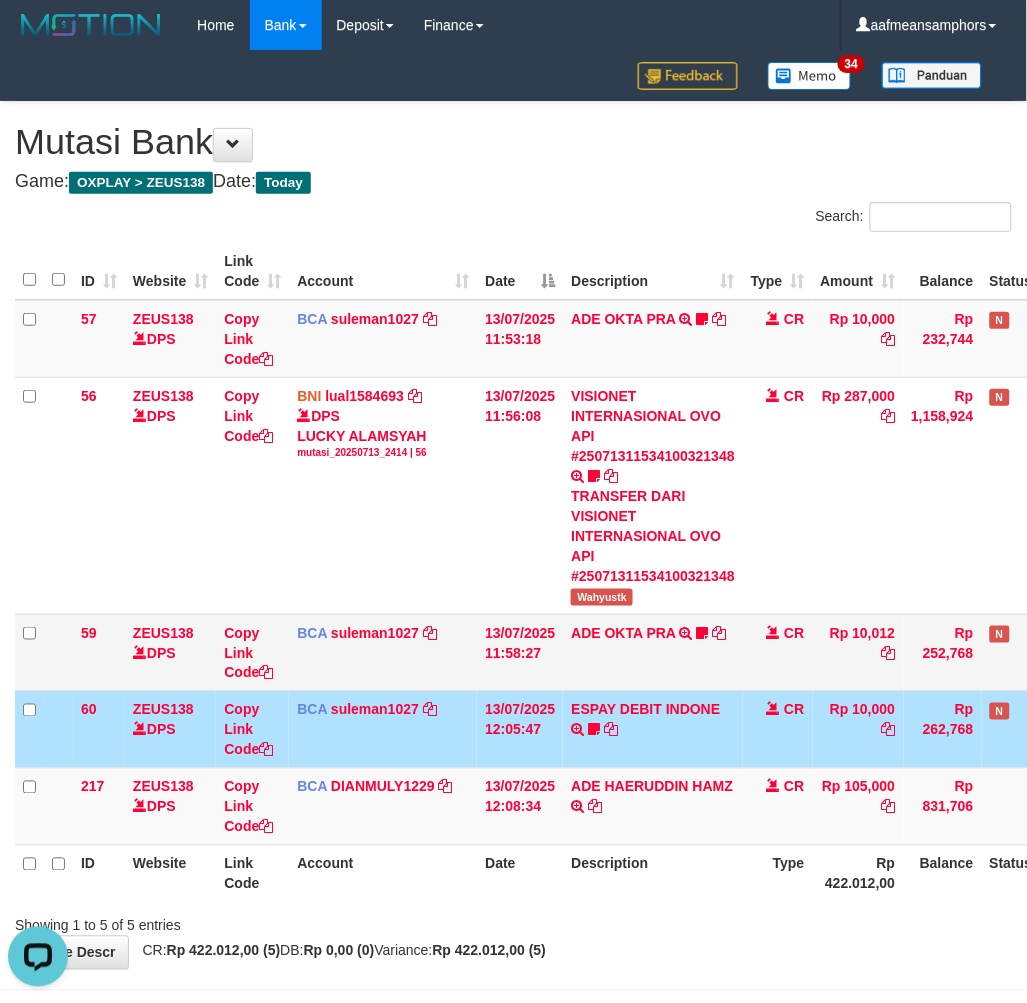 click on "ESPAY DEBIT INDONE            TRSF E-BANKING CR 1307/FTSCY/WS95051
10000.002025071385681346 TRFDN-KENJI
ESPAY DEBIT INDONE    Dedi774" at bounding box center [653, 729] 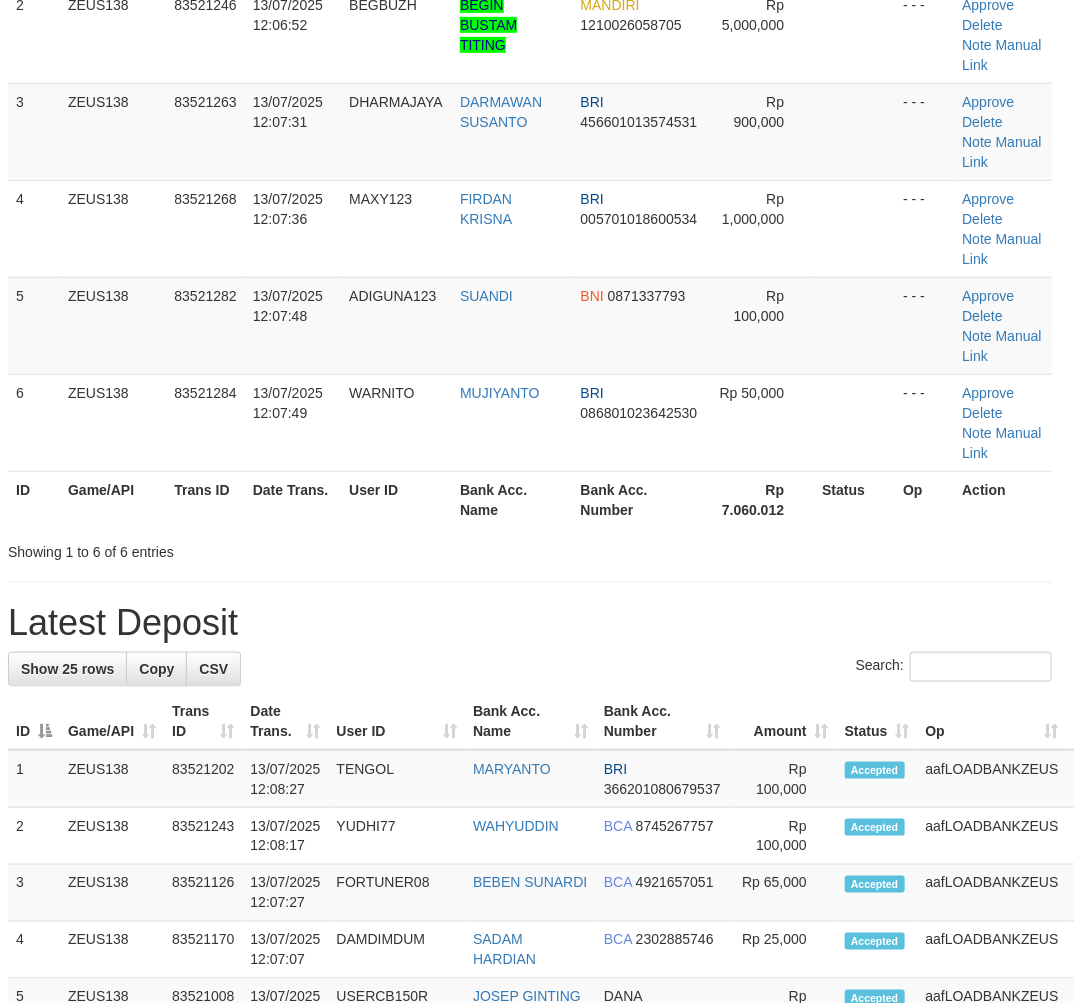 scroll, scrollTop: 76, scrollLeft: 7, axis: both 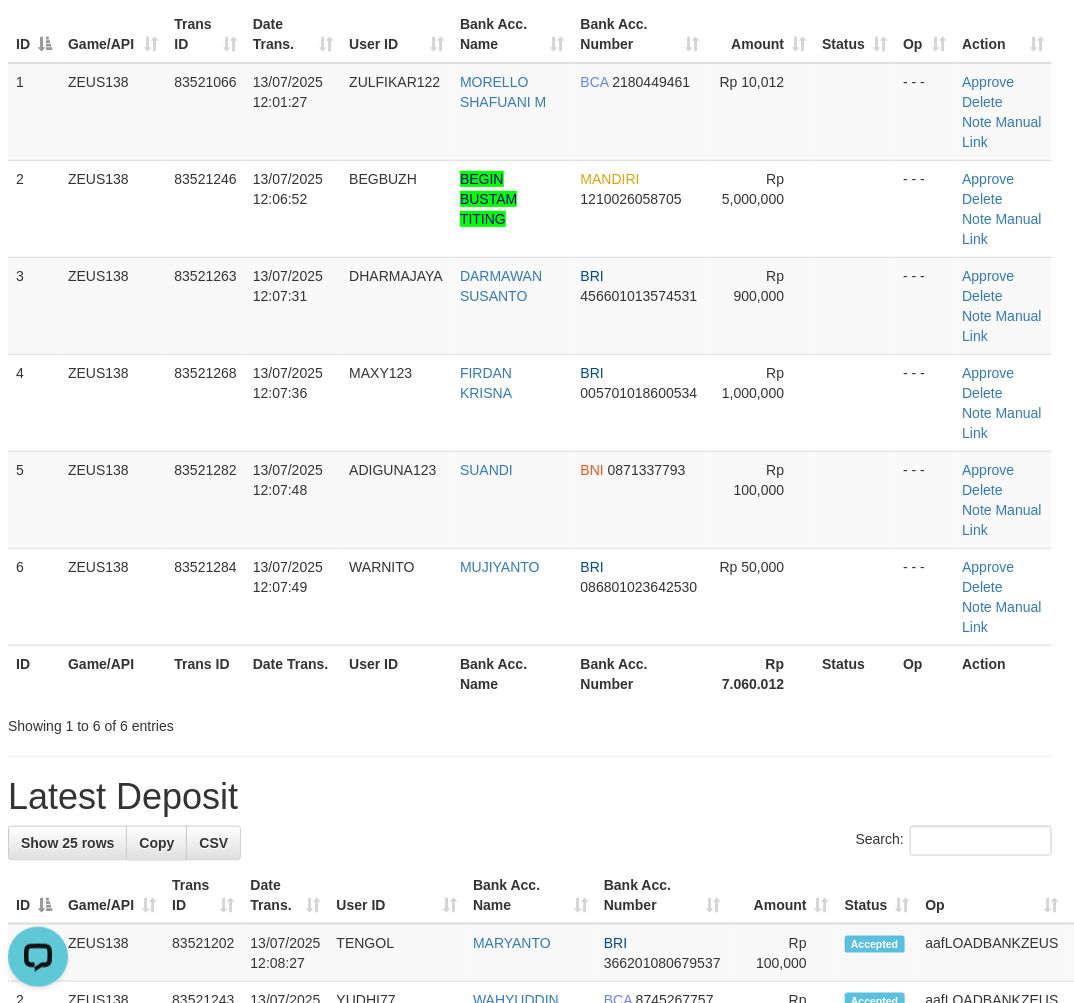 click on "**********" at bounding box center (530, 1174) 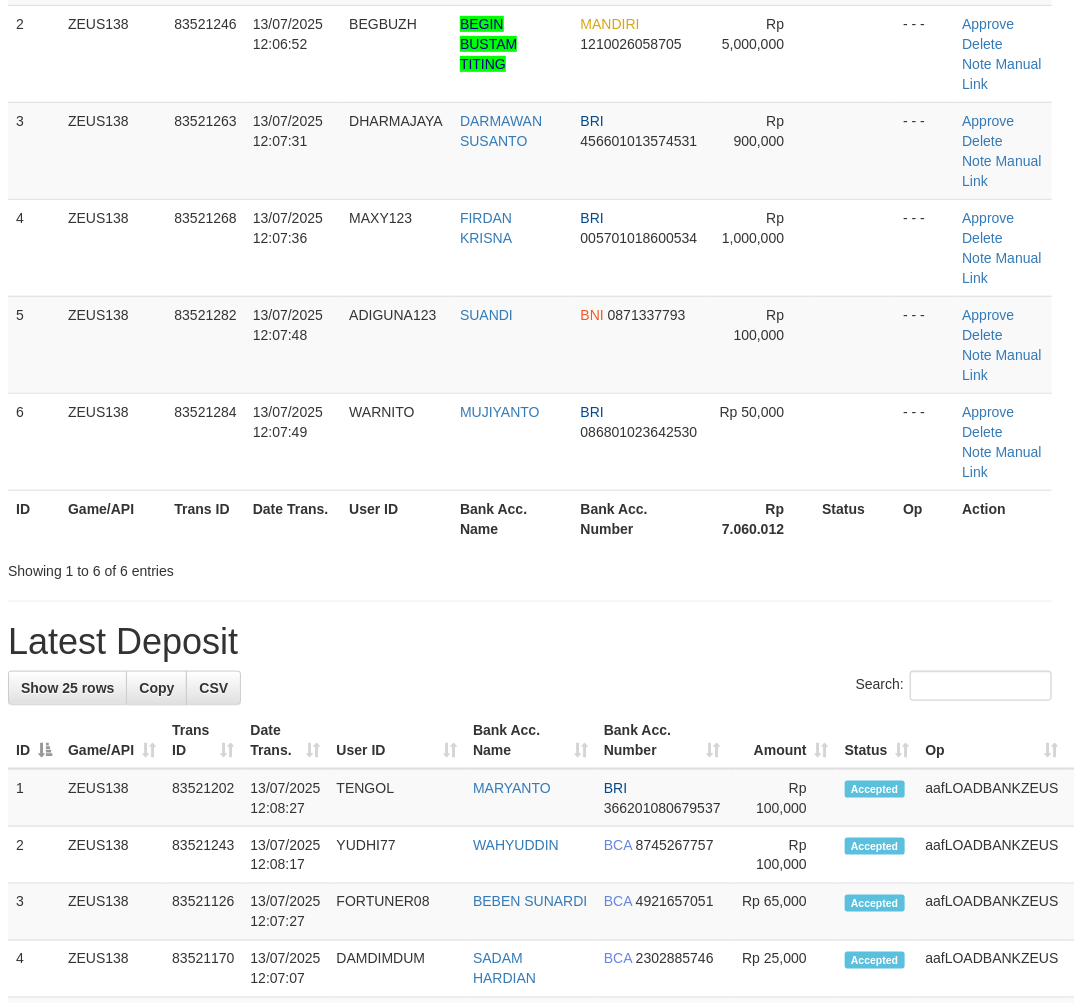 scroll, scrollTop: 187, scrollLeft: 7, axis: both 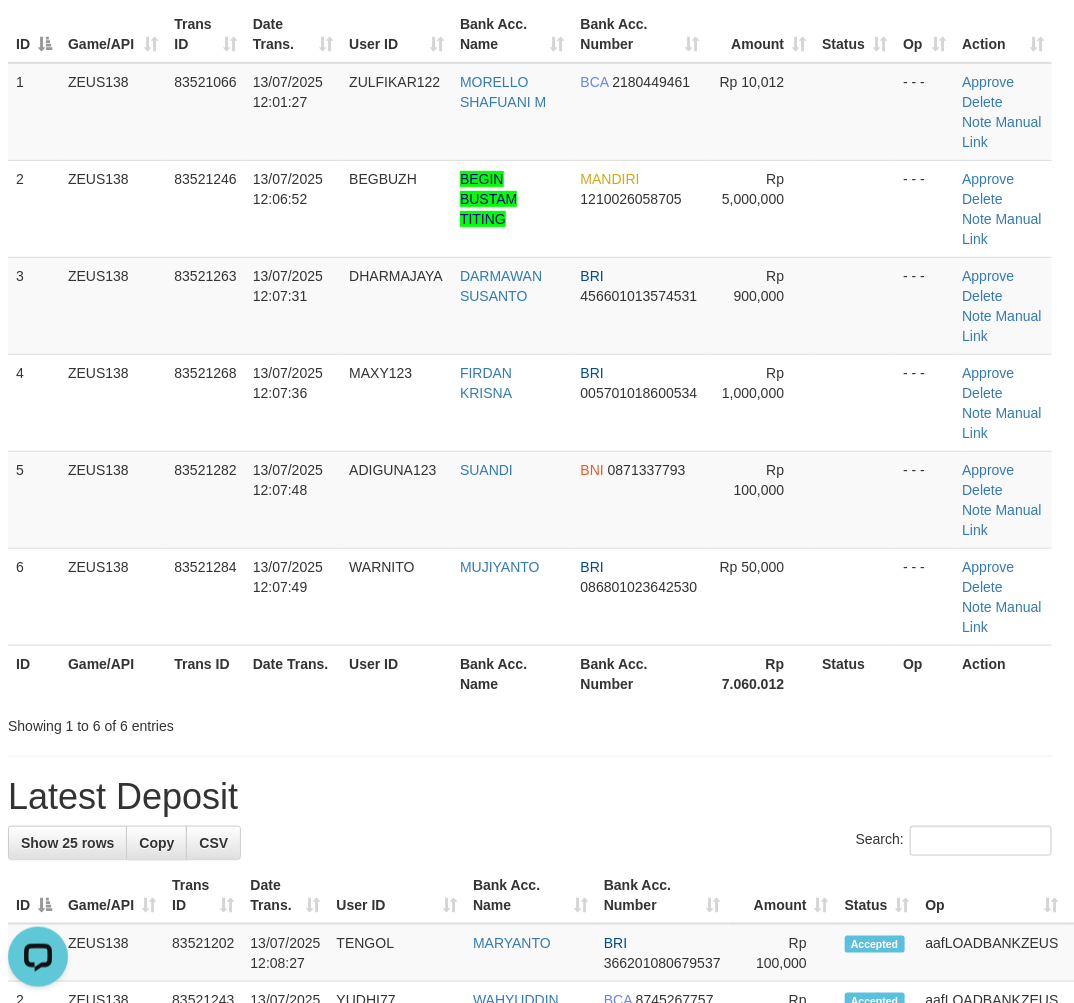 click at bounding box center (530, 756) 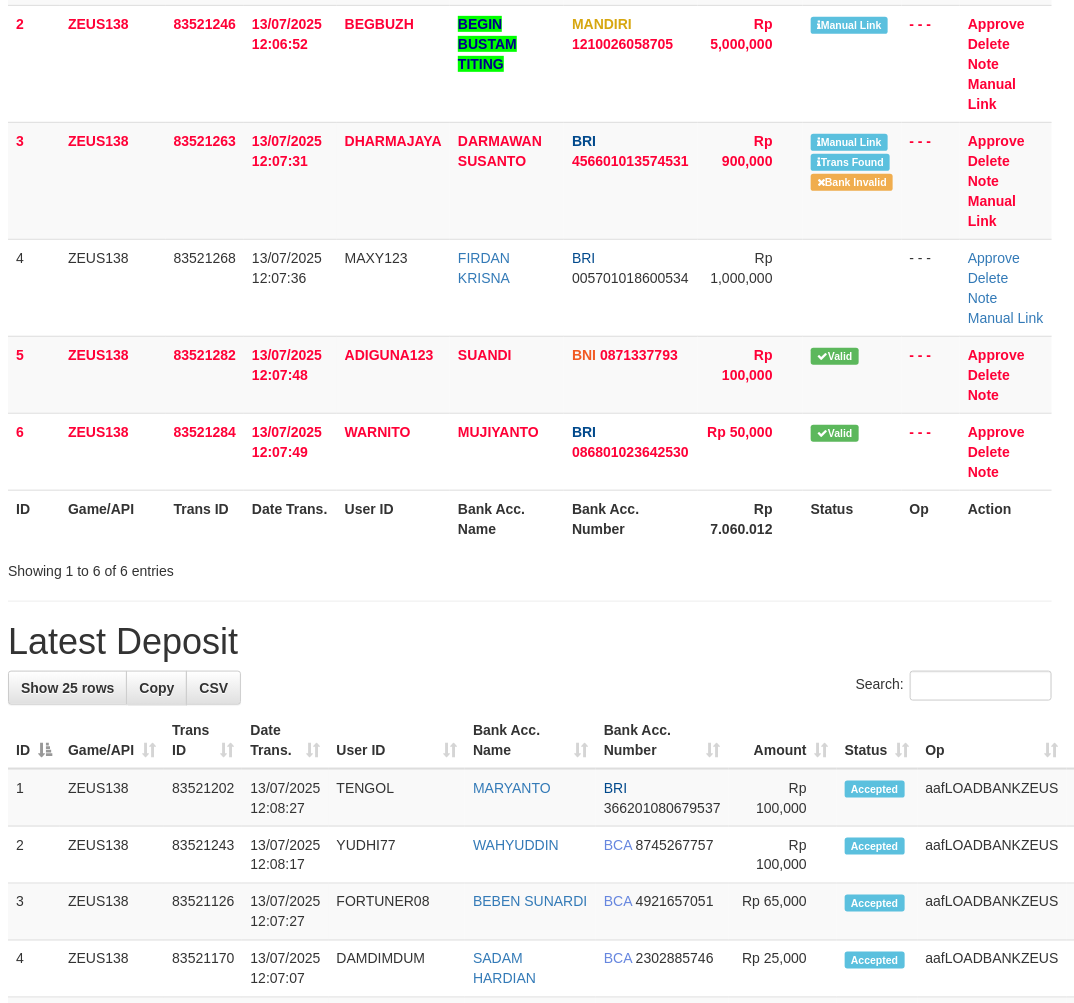 scroll, scrollTop: 187, scrollLeft: 7, axis: both 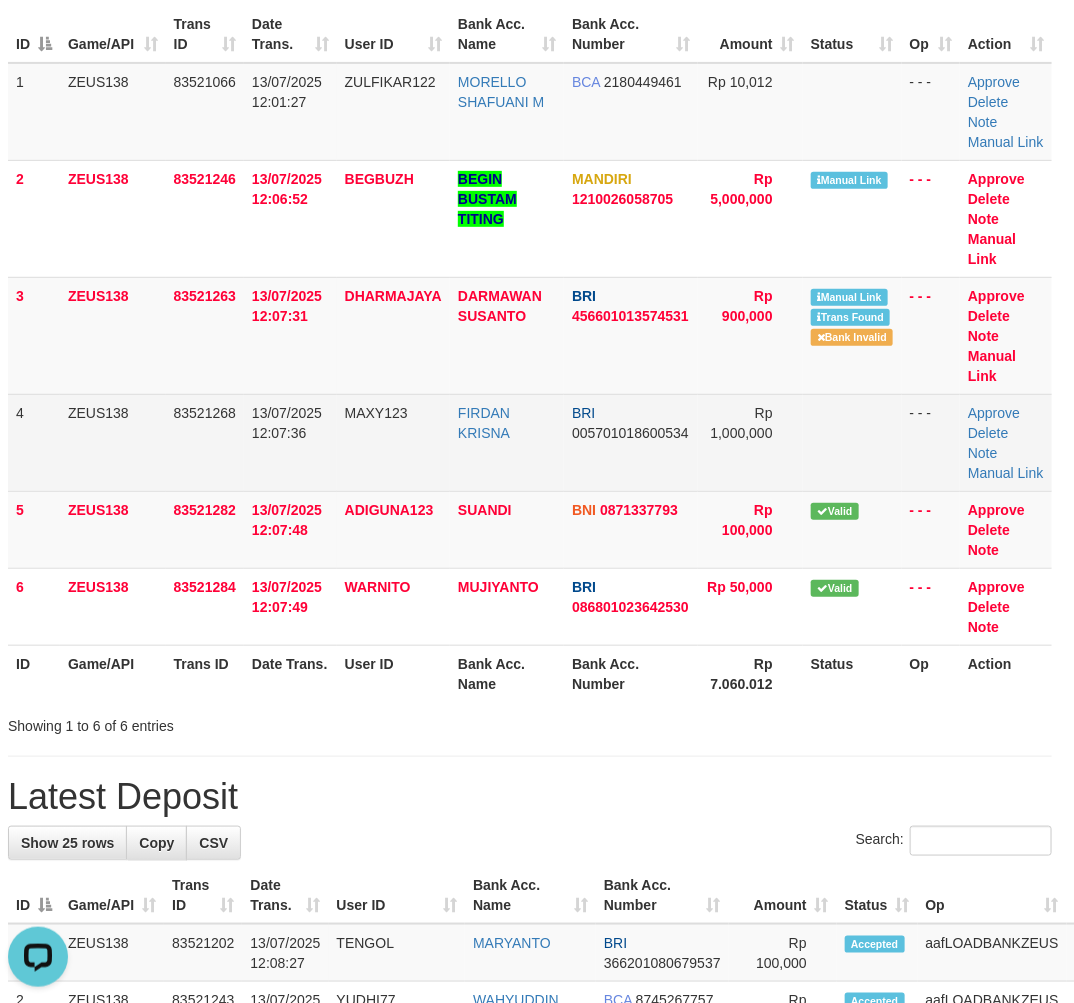drag, startPoint x: 487, startPoint y: 800, endPoint x: 593, endPoint y: 417, distance: 397.3978 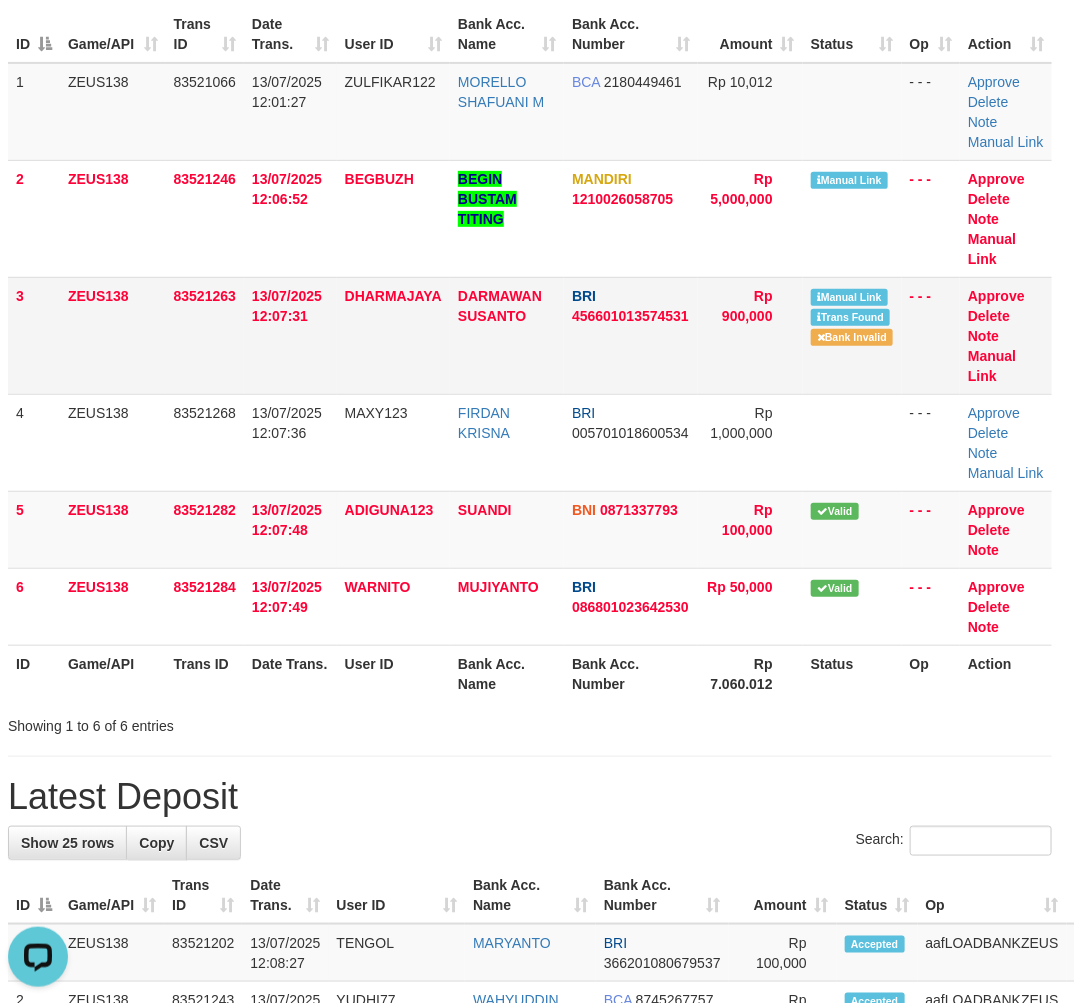 click on "DARMAWAN SUSANTO" at bounding box center [507, 335] 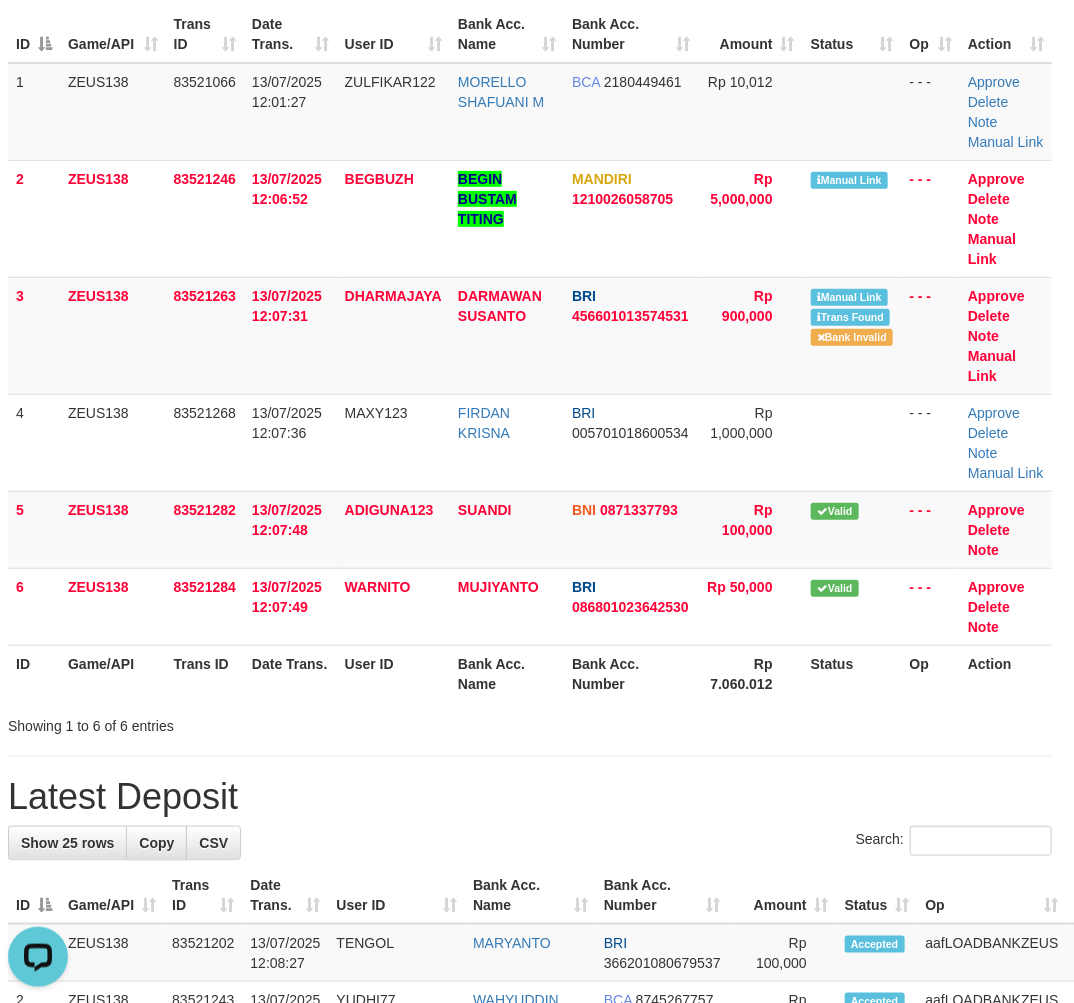 click on "Bank Acc. Name" at bounding box center (507, 673) 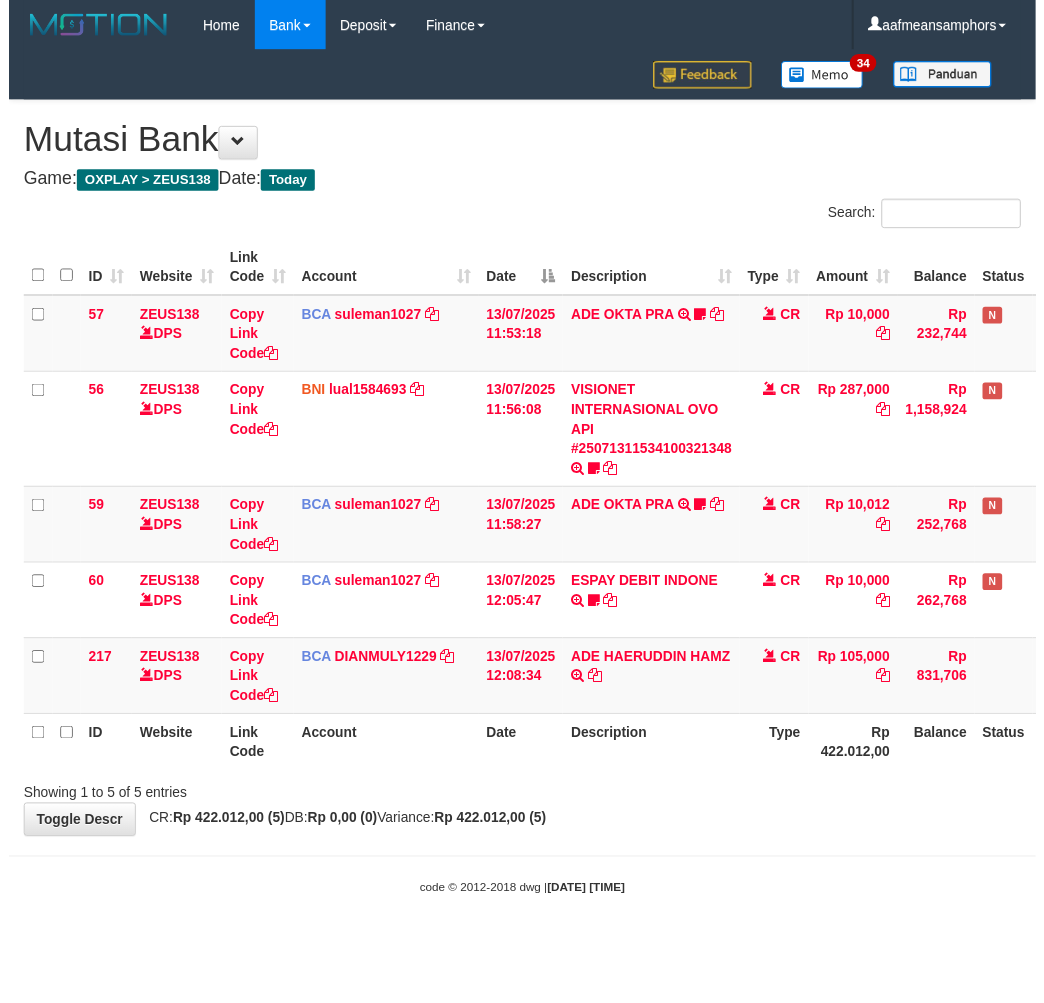scroll, scrollTop: 0, scrollLeft: 0, axis: both 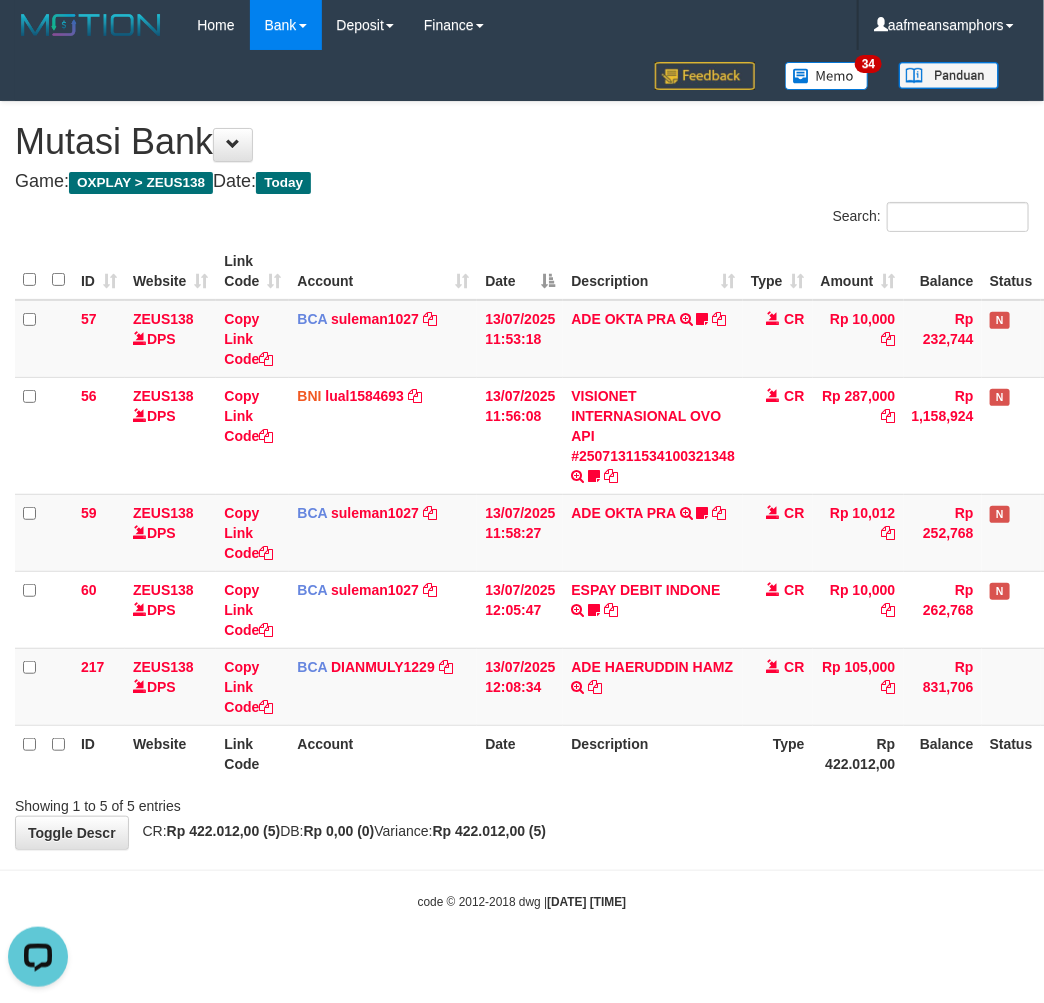 click on "Showing 1 to 5 of 5 entries" at bounding box center (522, 802) 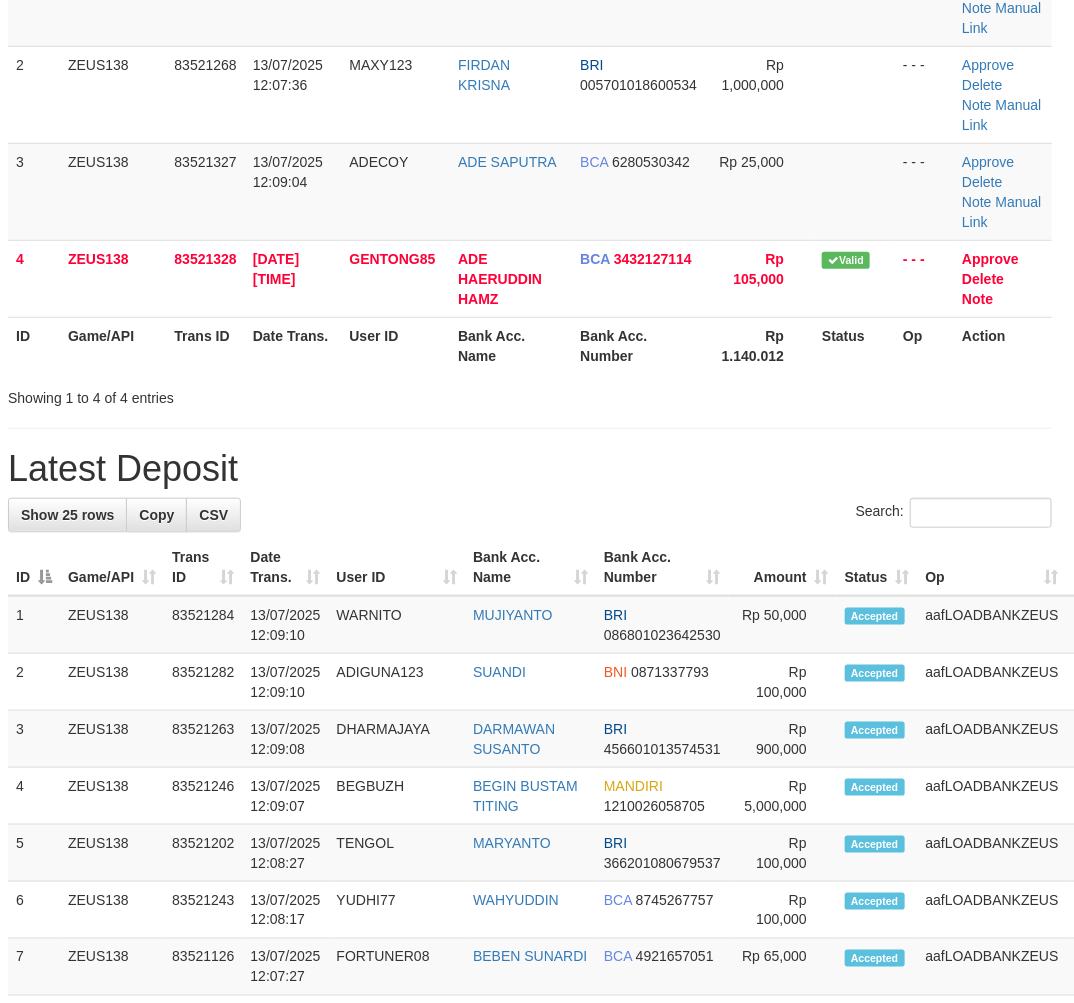 scroll, scrollTop: 187, scrollLeft: 7, axis: both 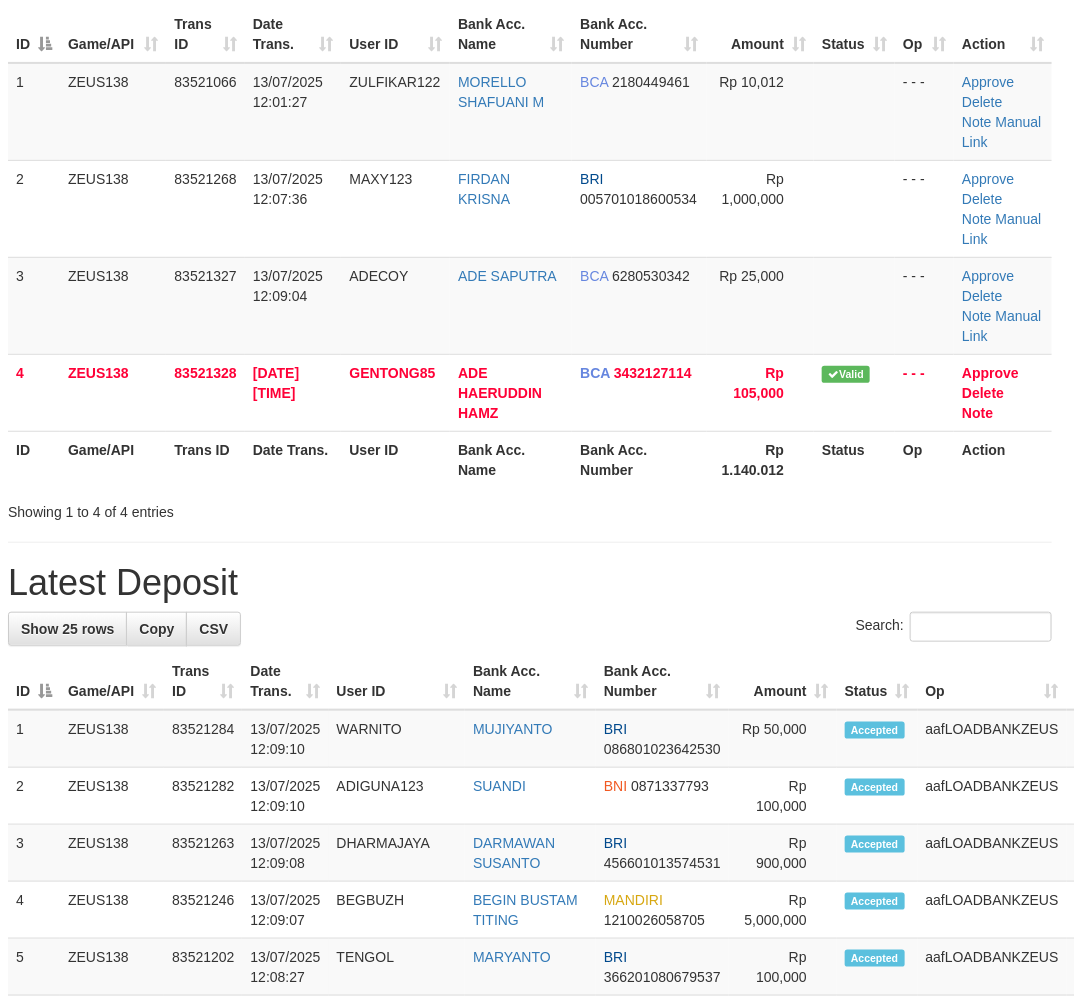 click on "Latest Deposit" at bounding box center [530, 583] 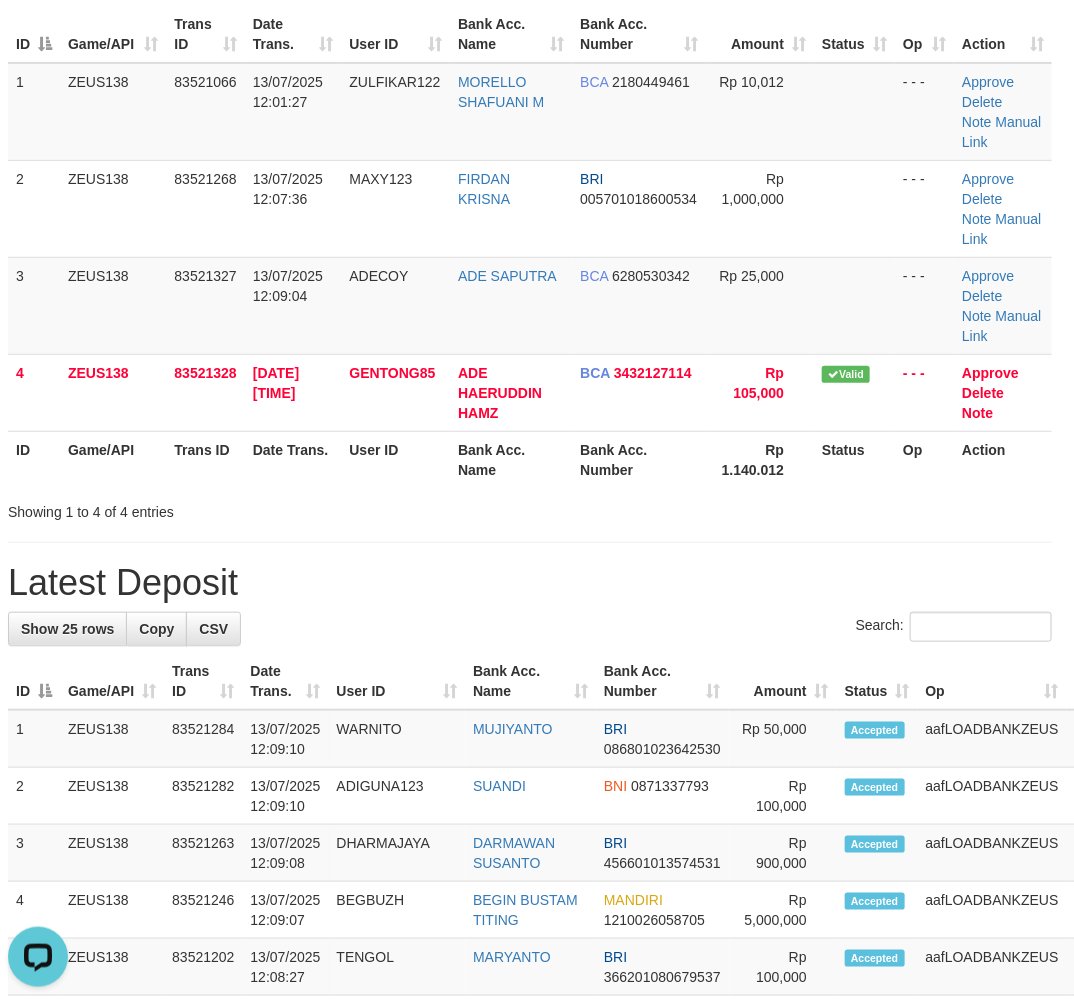 scroll, scrollTop: 0, scrollLeft: 0, axis: both 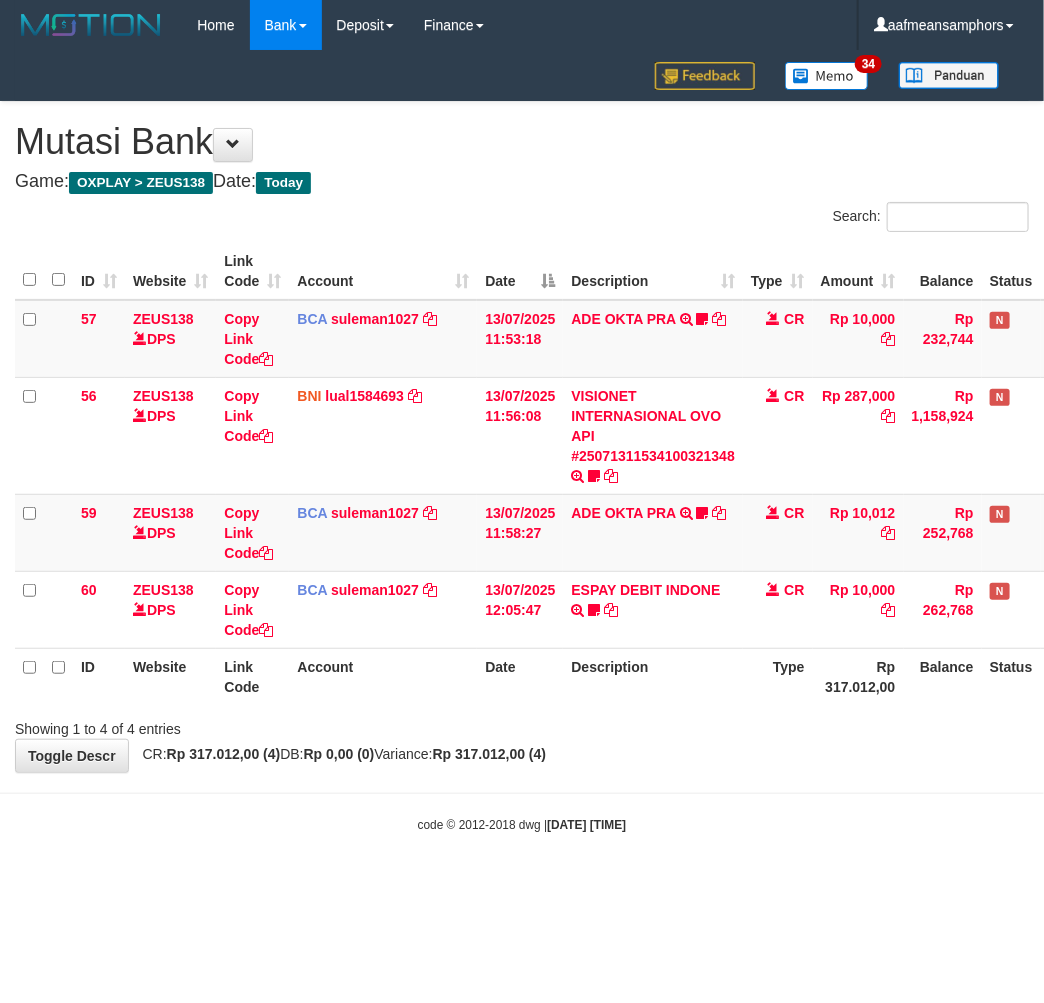 click on "**********" at bounding box center (522, 437) 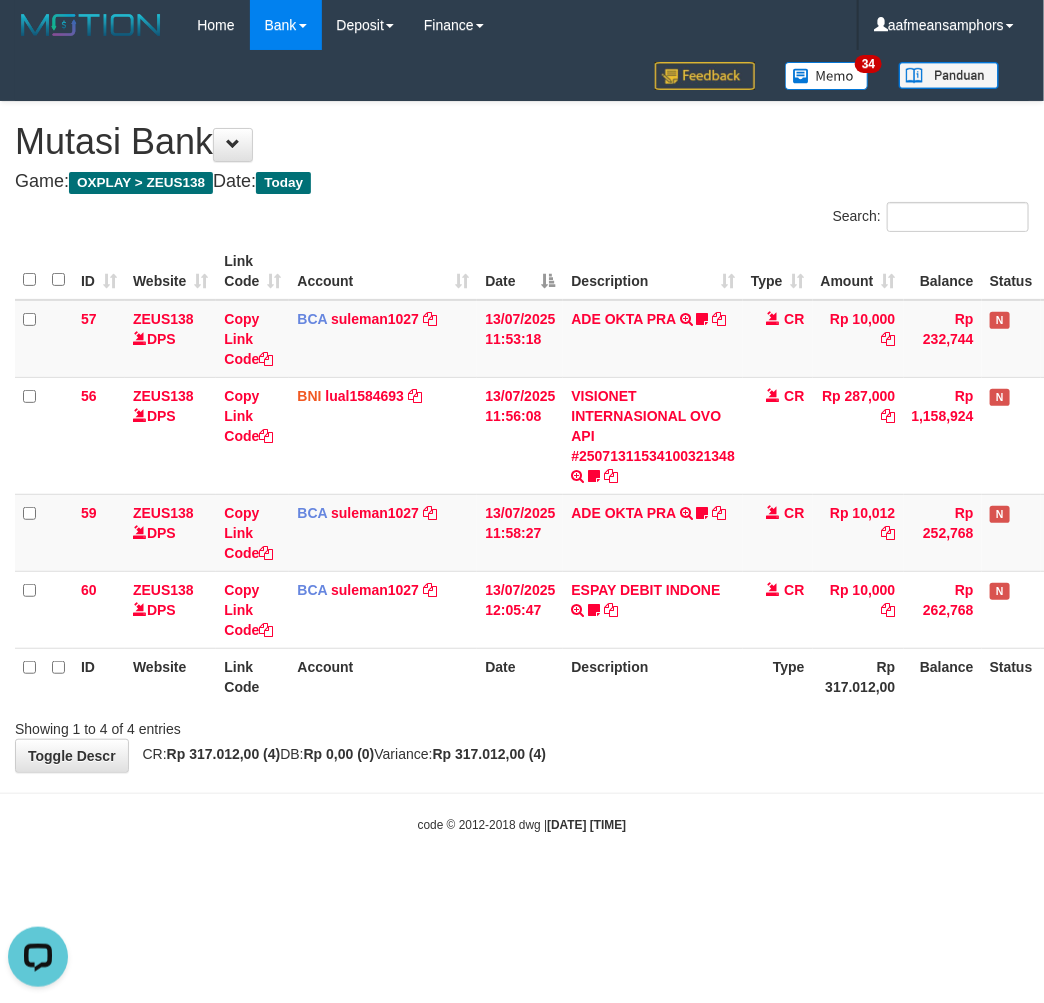 scroll, scrollTop: 0, scrollLeft: 0, axis: both 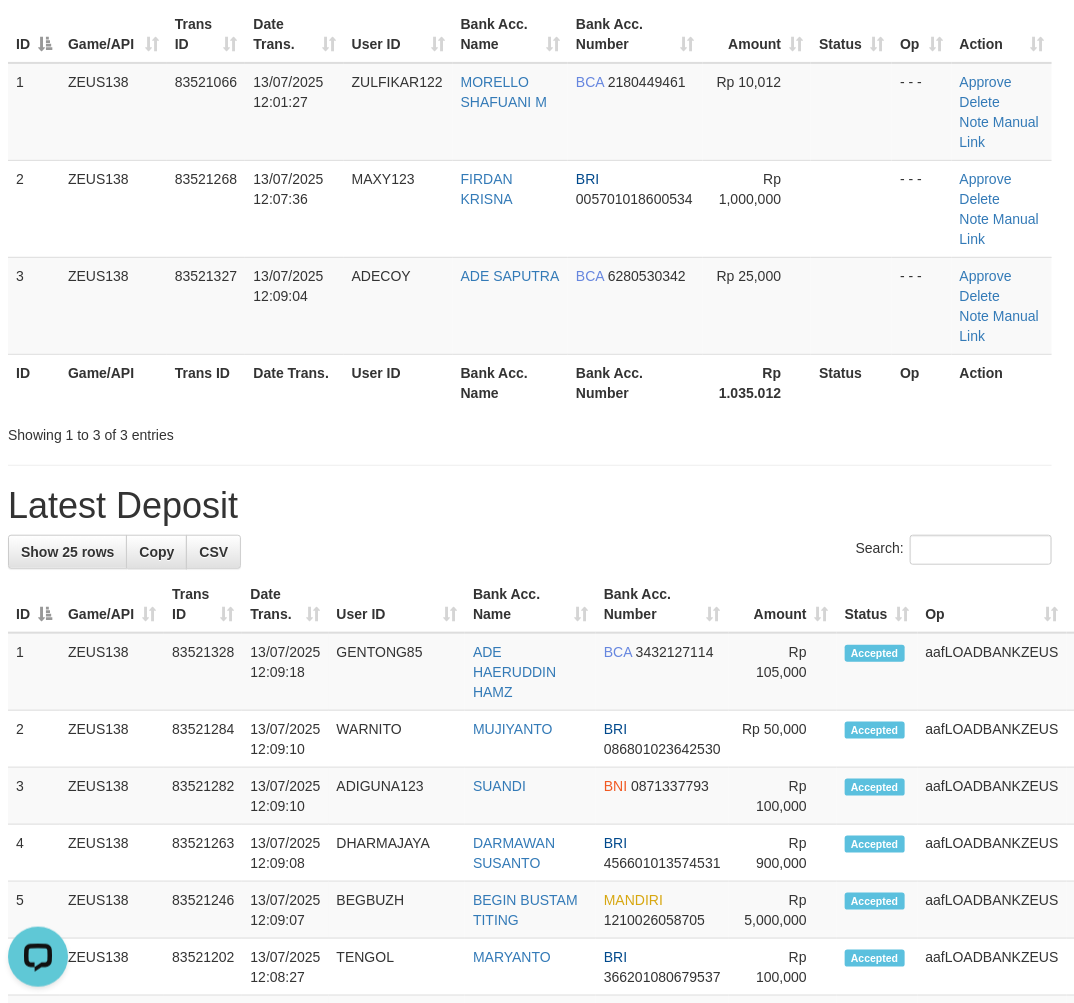 click on "**********" at bounding box center [530, 1038] 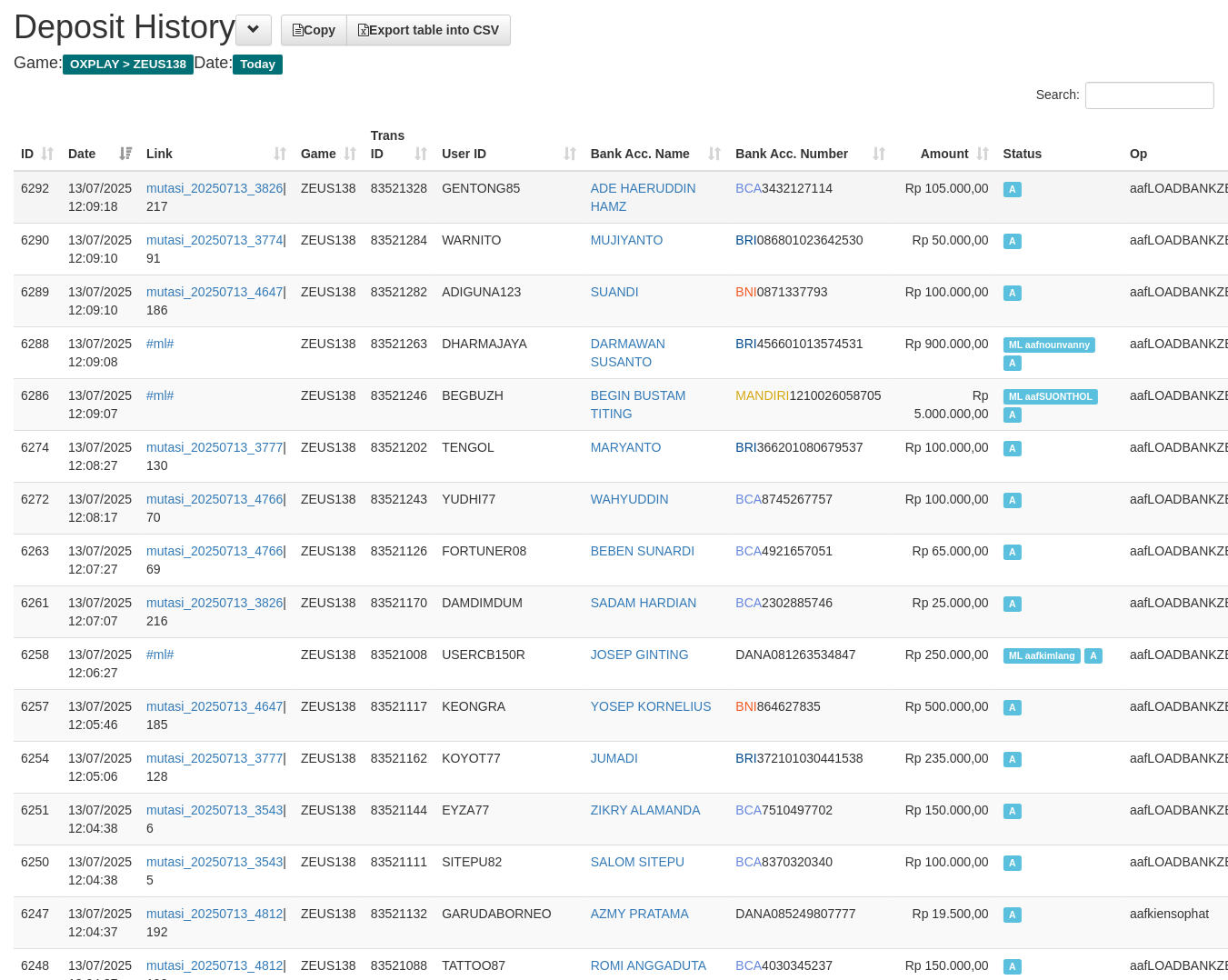 scroll, scrollTop: 101, scrollLeft: 0, axis: vertical 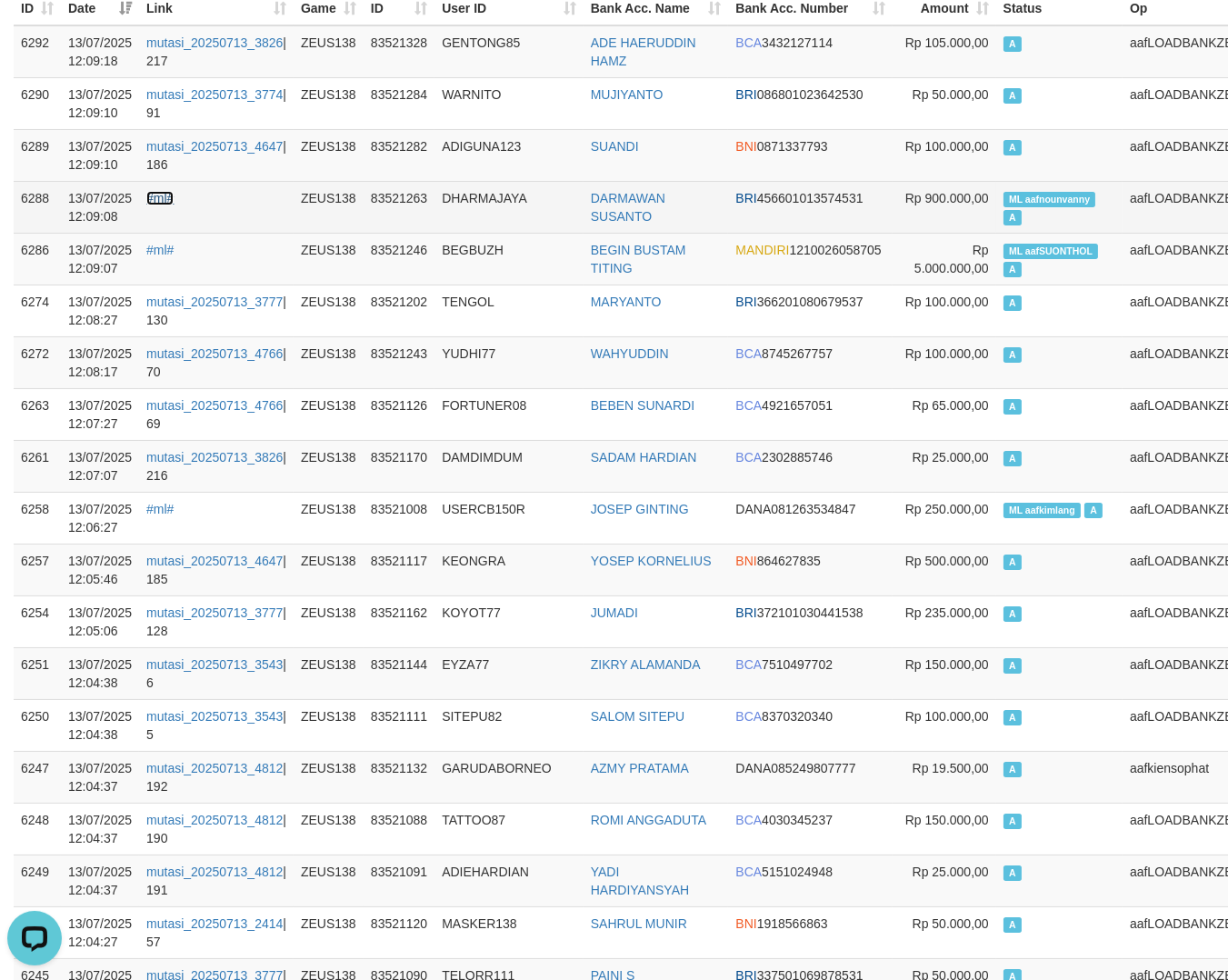 click on "#ml#" at bounding box center (160, 198) 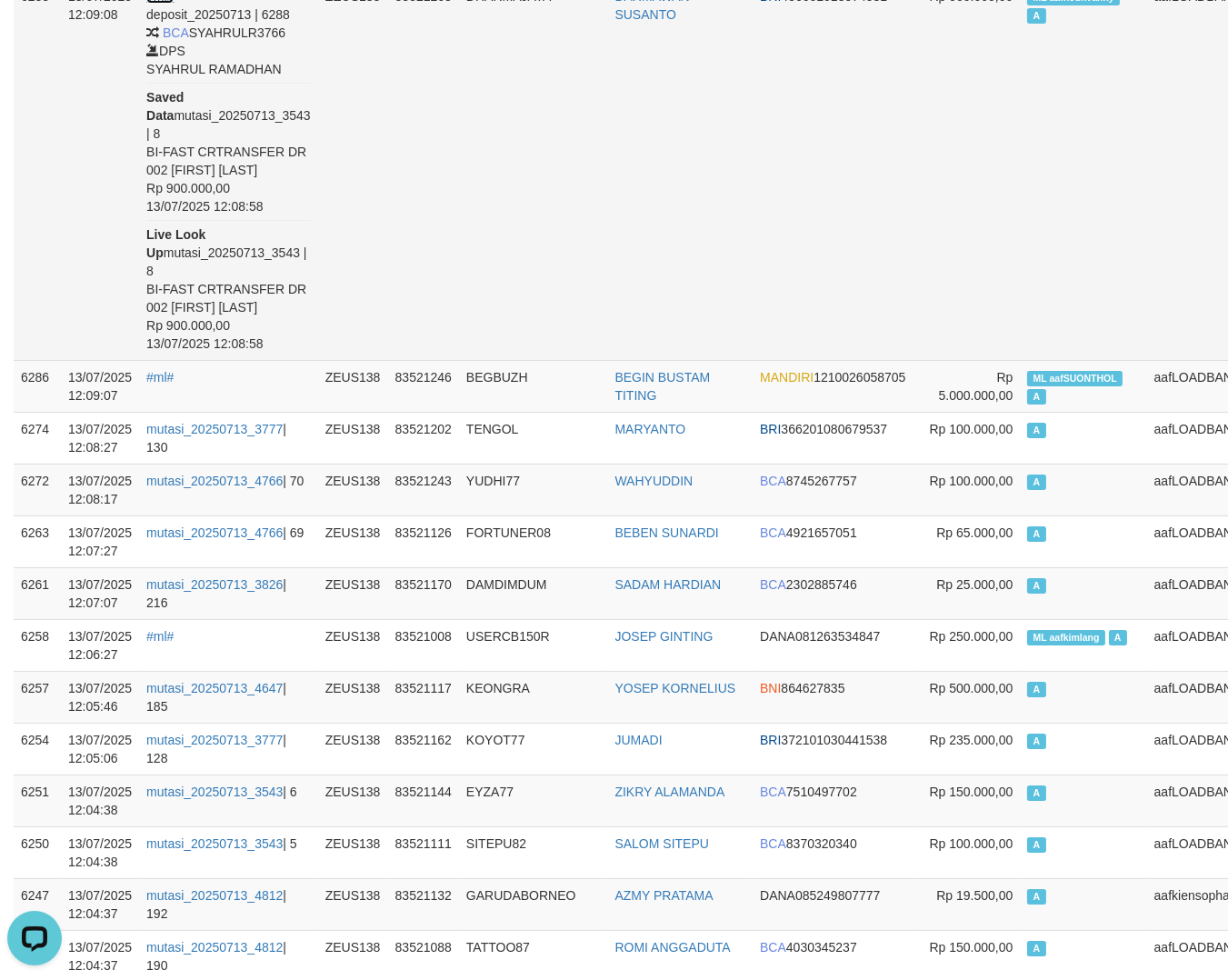 scroll, scrollTop: 303, scrollLeft: 0, axis: vertical 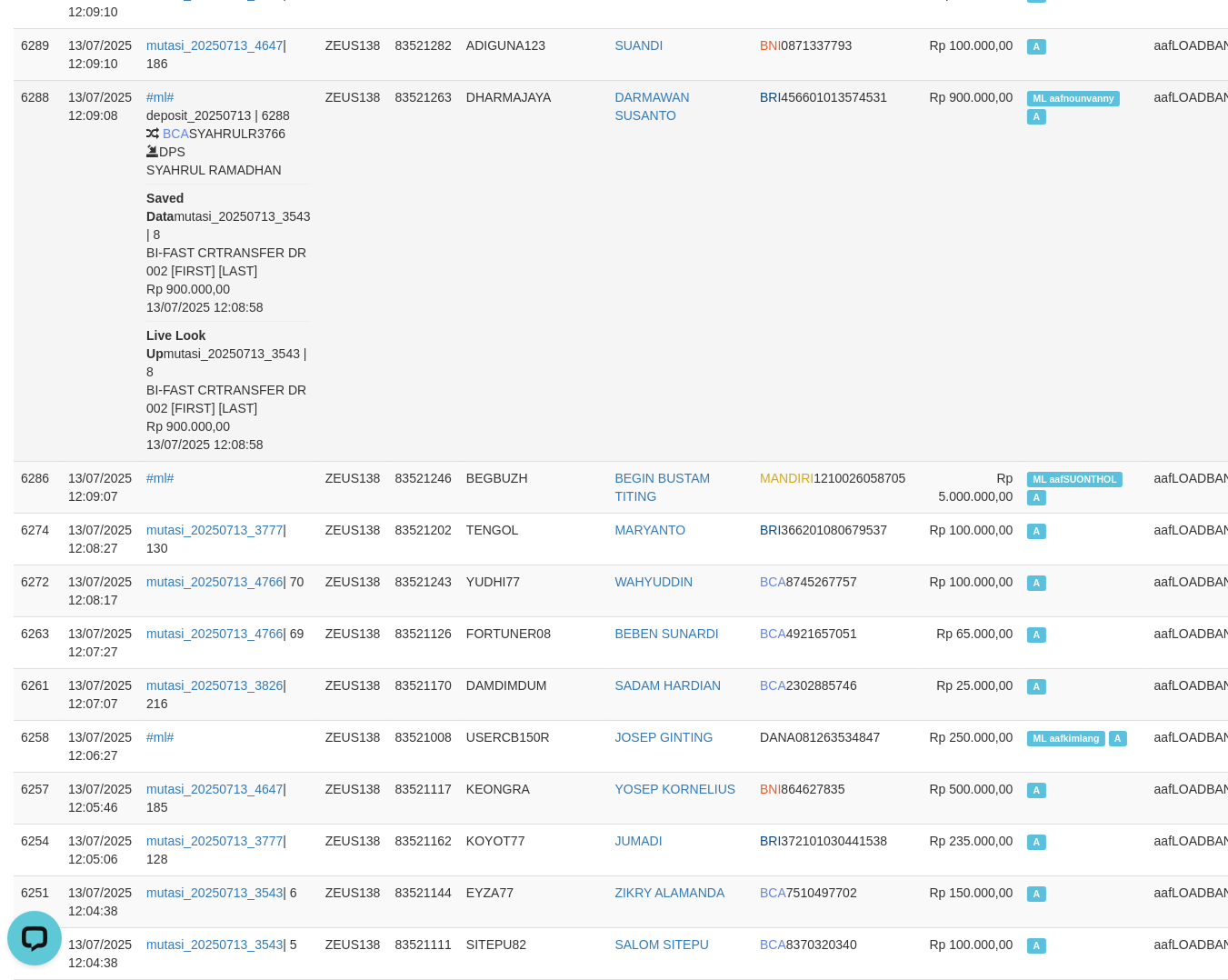 click on "DARMAWAN SUSANTO" at bounding box center [680, 270] 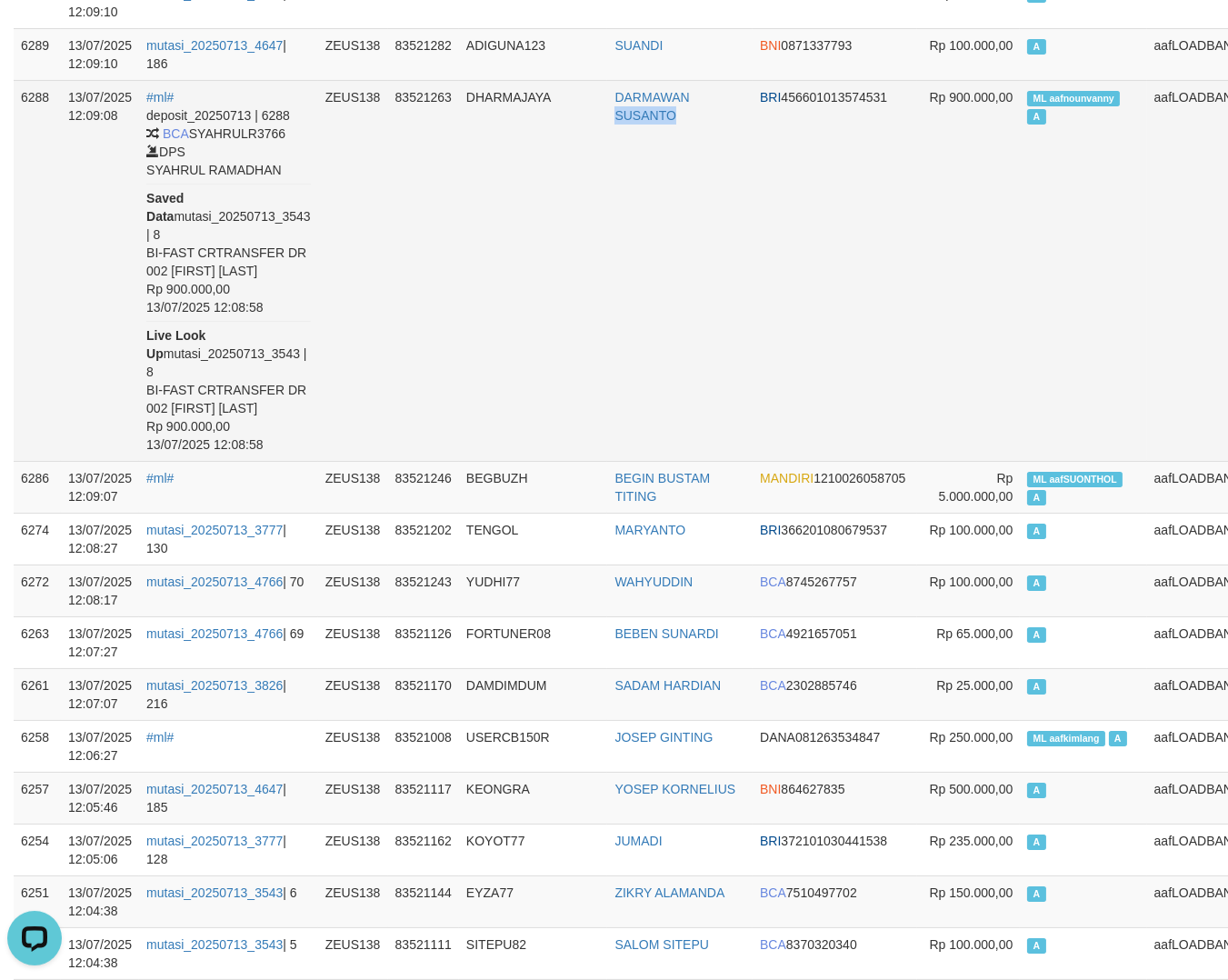 click on "DARMAWAN SUSANTO" at bounding box center (680, 270) 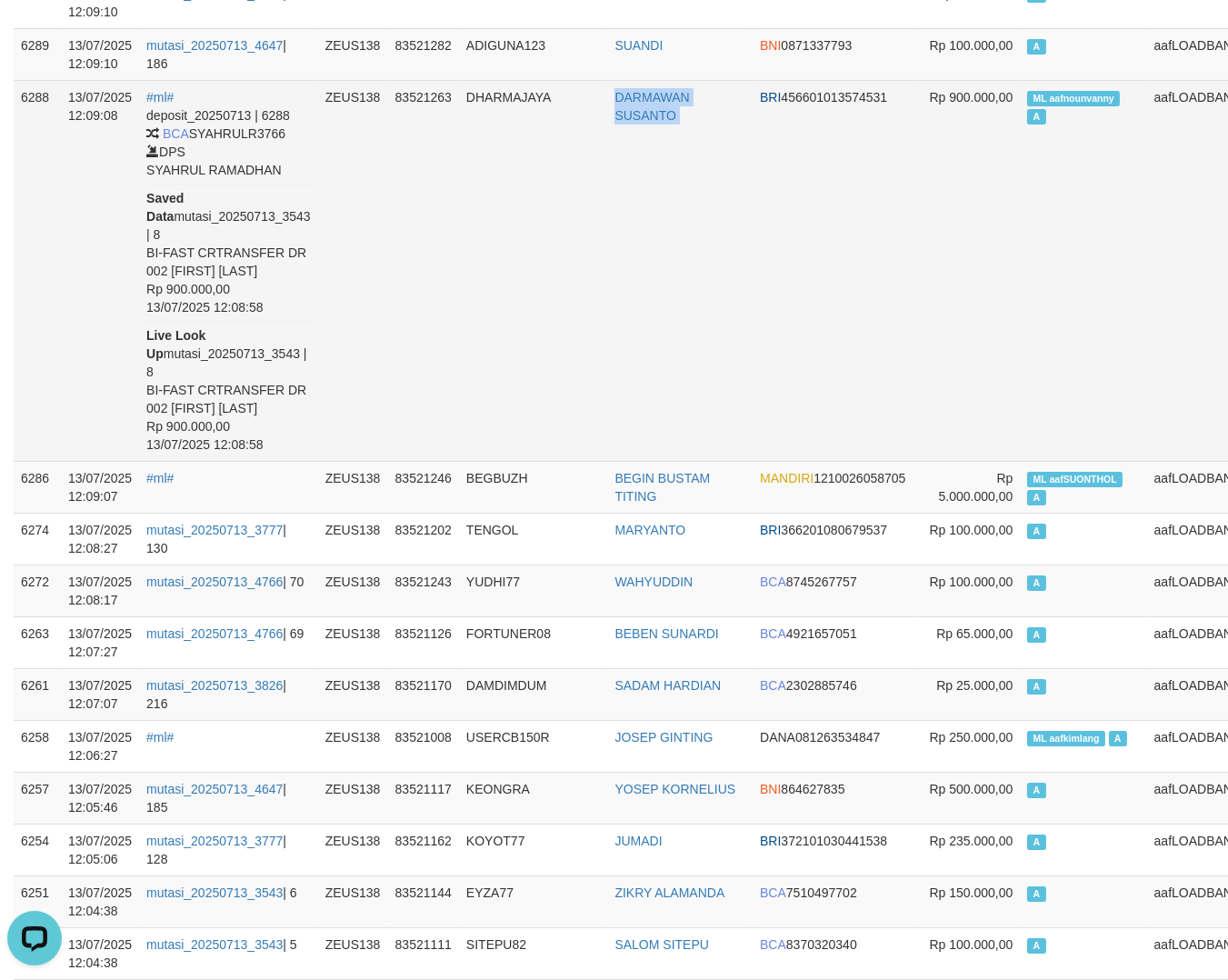 click on "DARMAWAN SUSANTO" at bounding box center (680, 270) 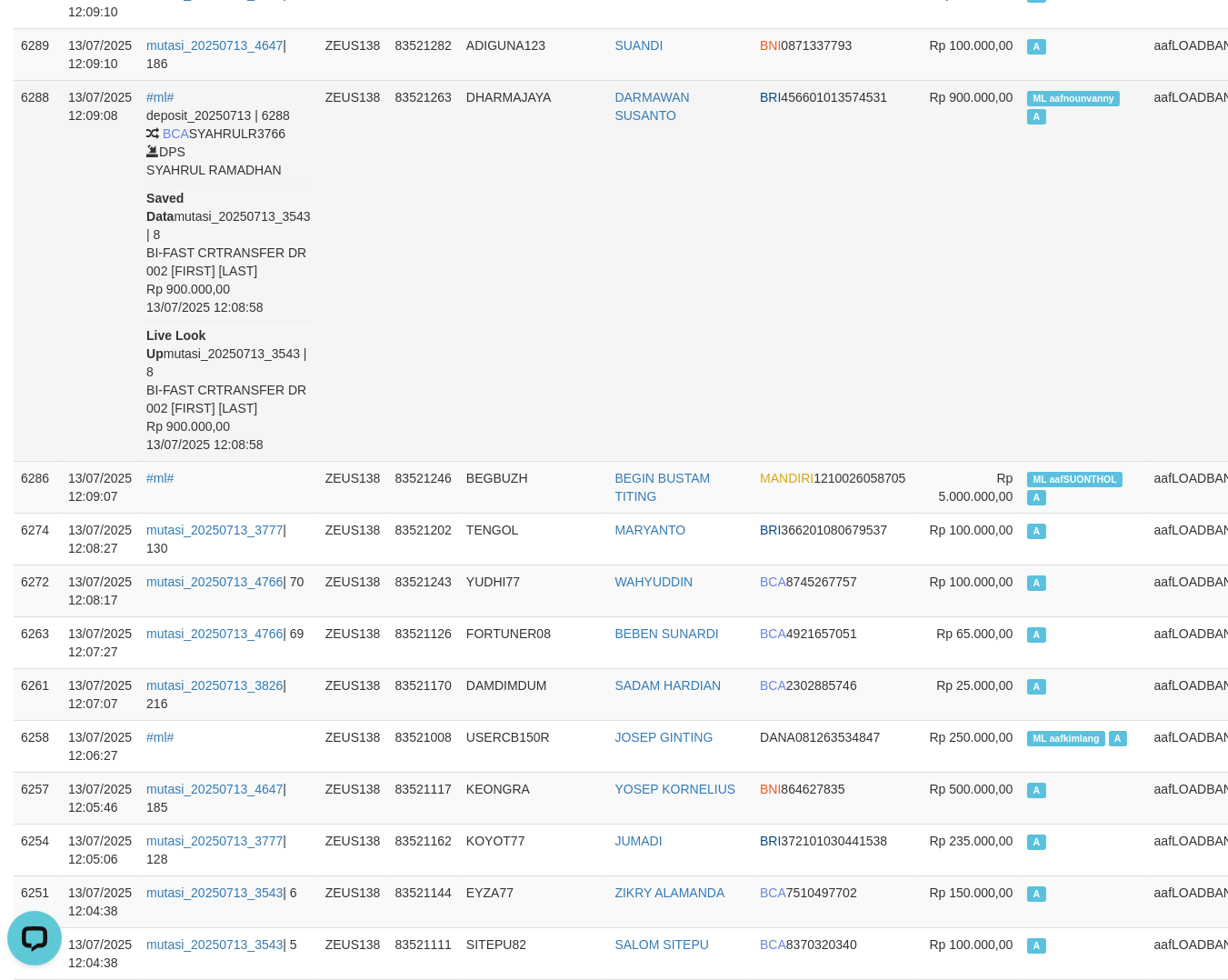 click on "DHARMAJAYA" at bounding box center [534, 270] 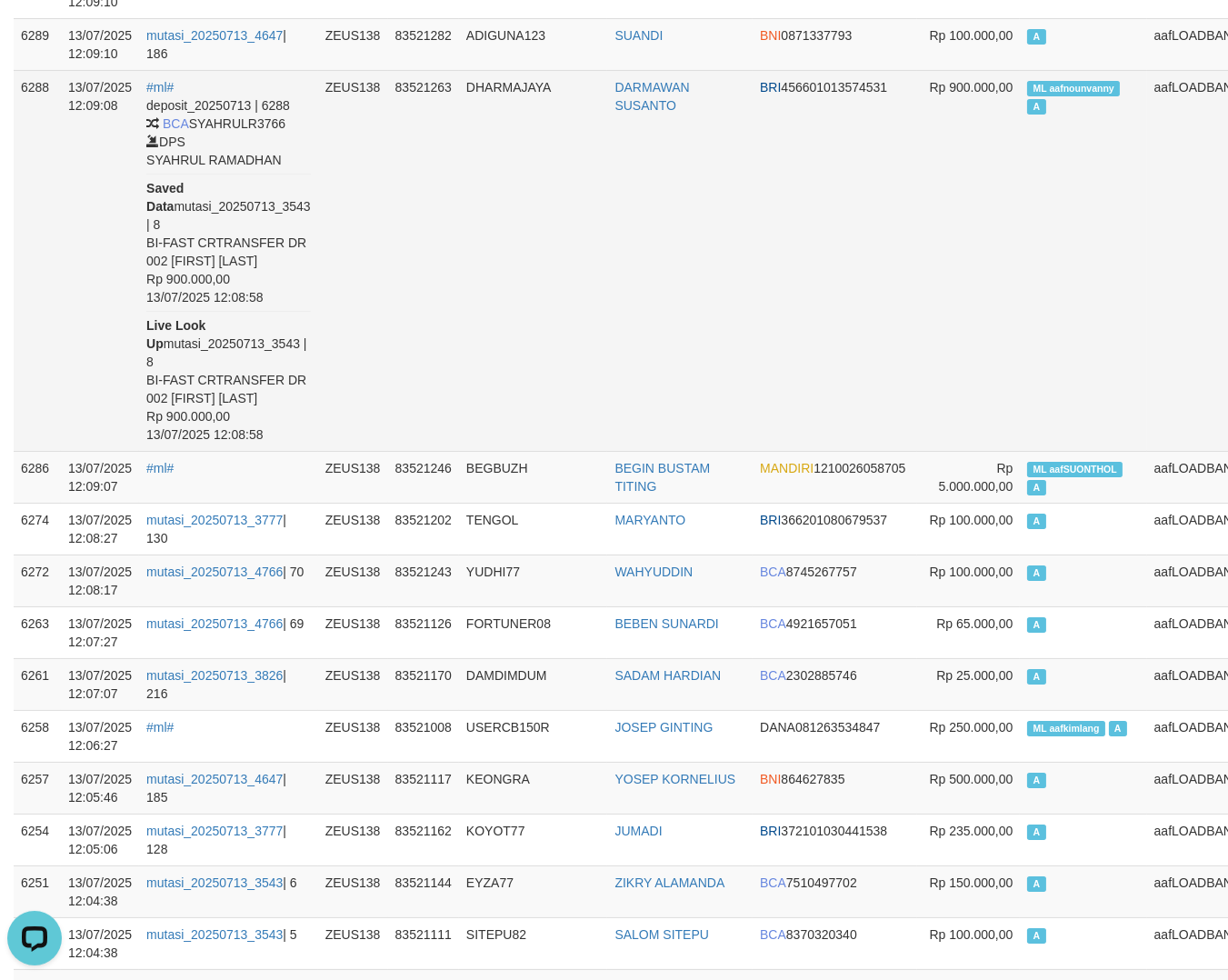 scroll, scrollTop: 605, scrollLeft: 0, axis: vertical 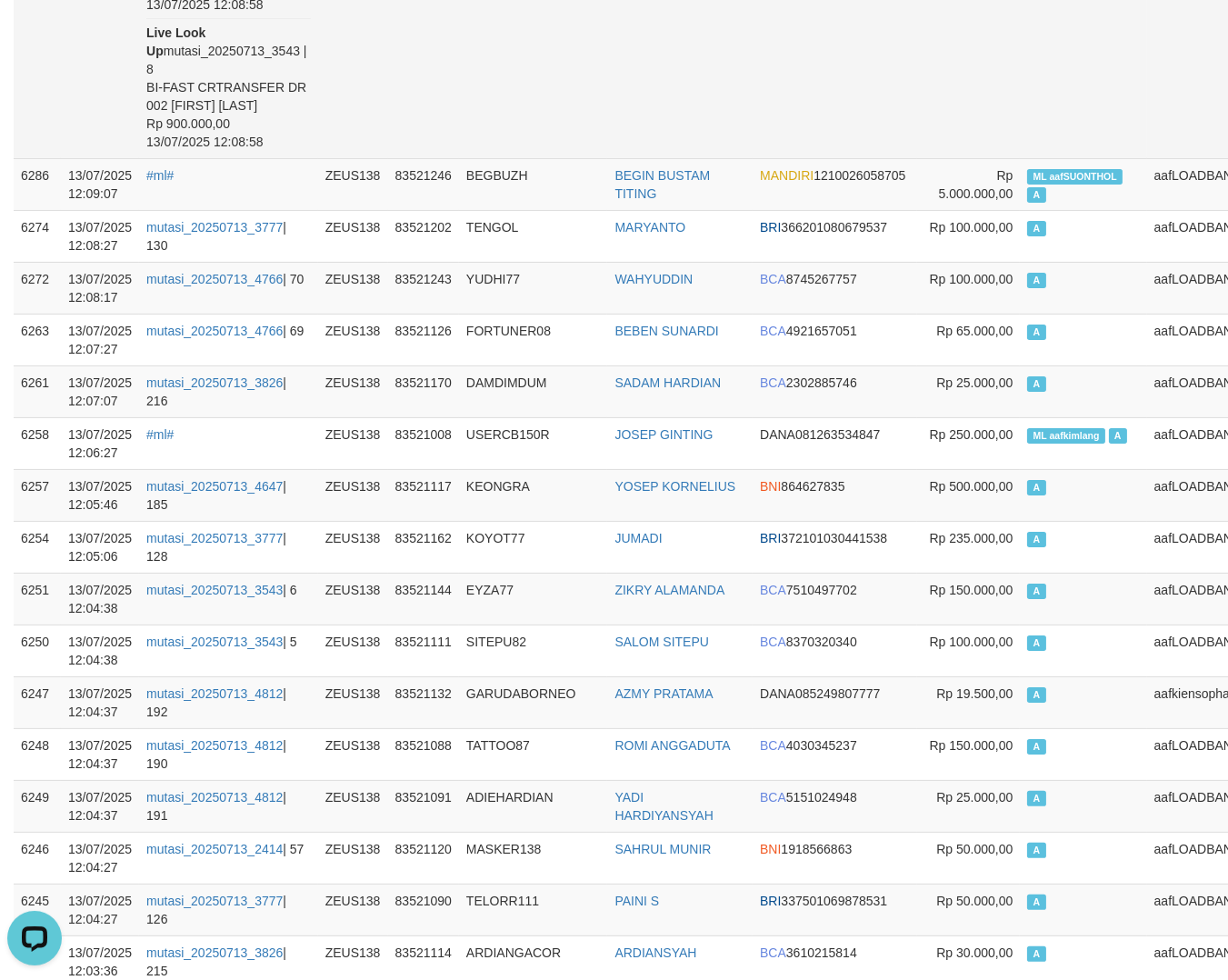 click on "DHARMAJAYA" at bounding box center [534, -33] 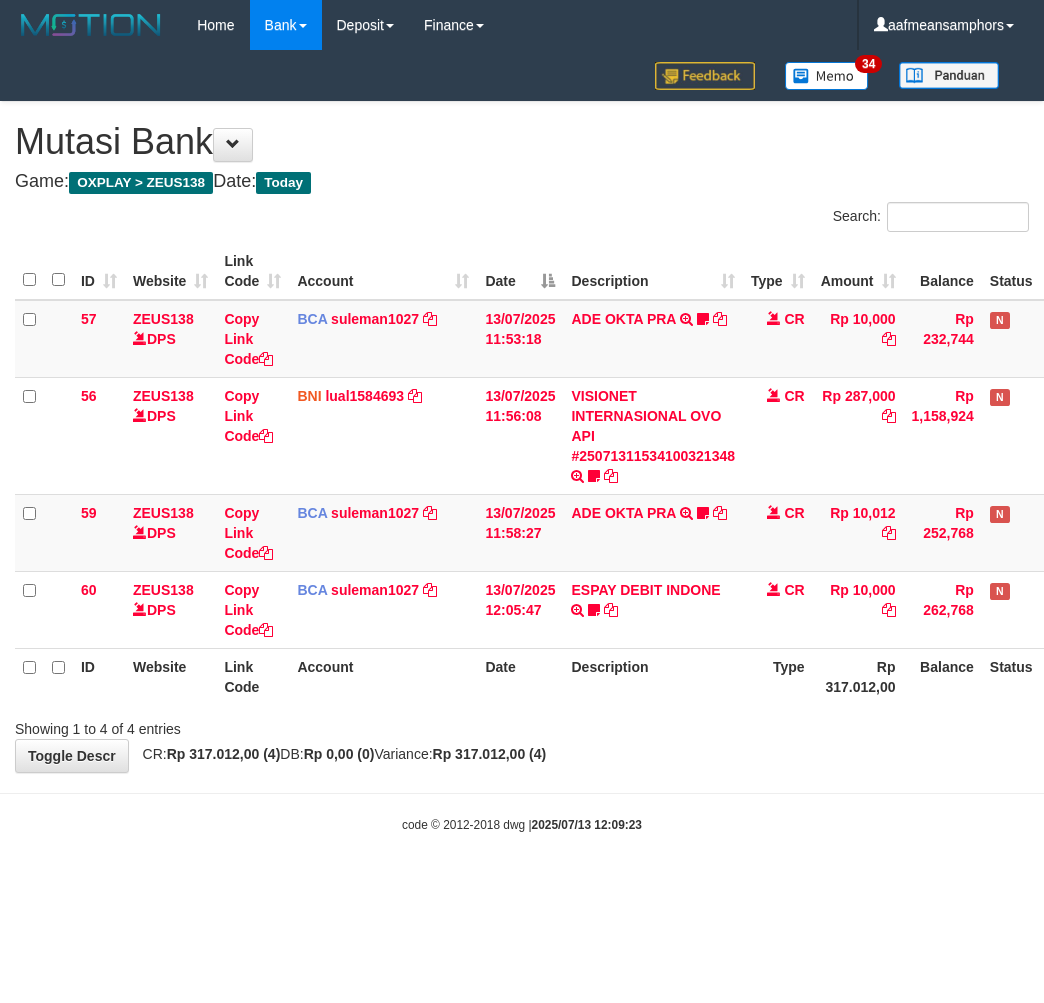 scroll, scrollTop: 0, scrollLeft: 0, axis: both 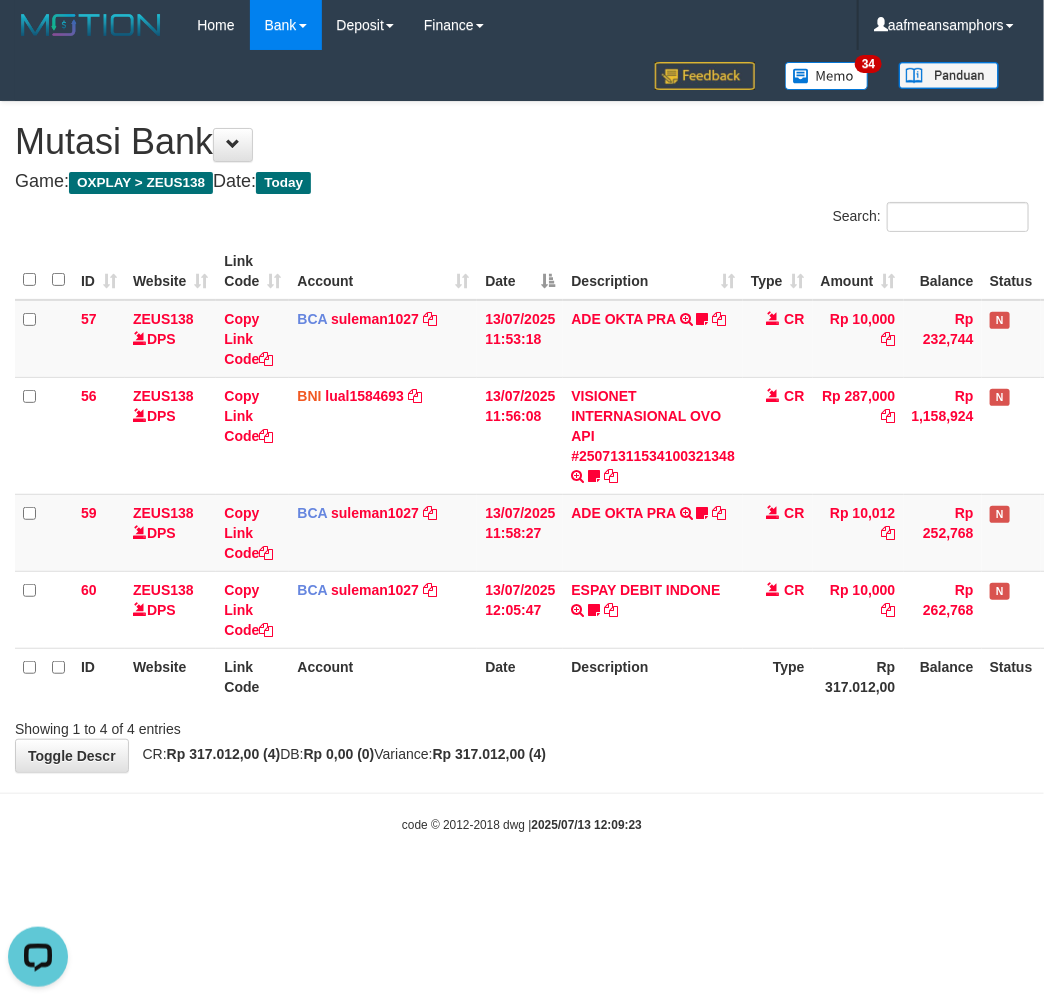 click on "Toggle navigation
Home
Bank
Account List
Load
By Website
Group
[OXPLAY]													ZEUS138
By Load Group (DPS)" at bounding box center [522, 442] 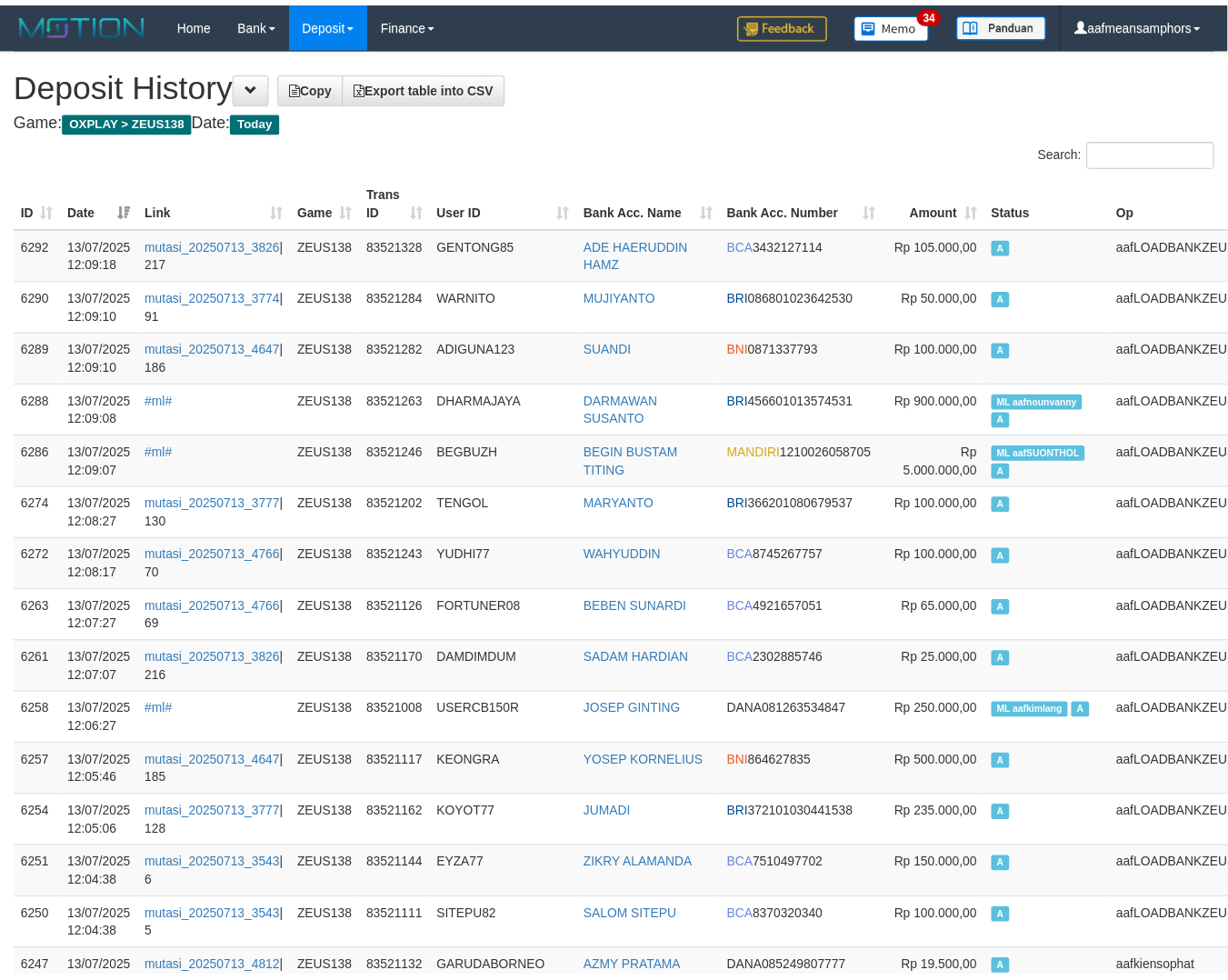 scroll, scrollTop: 605, scrollLeft: 0, axis: vertical 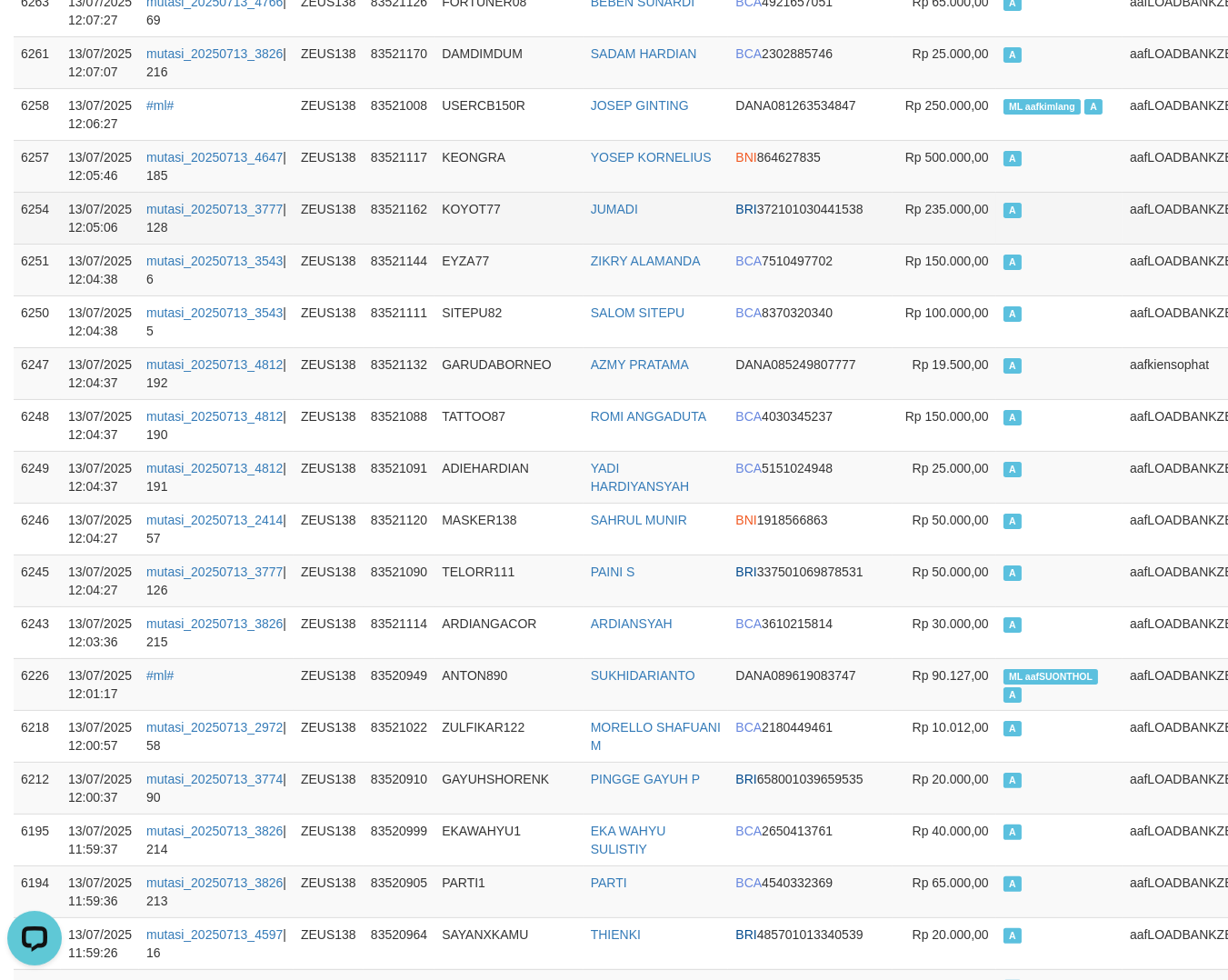 click on "83521162" at bounding box center (399, 217) 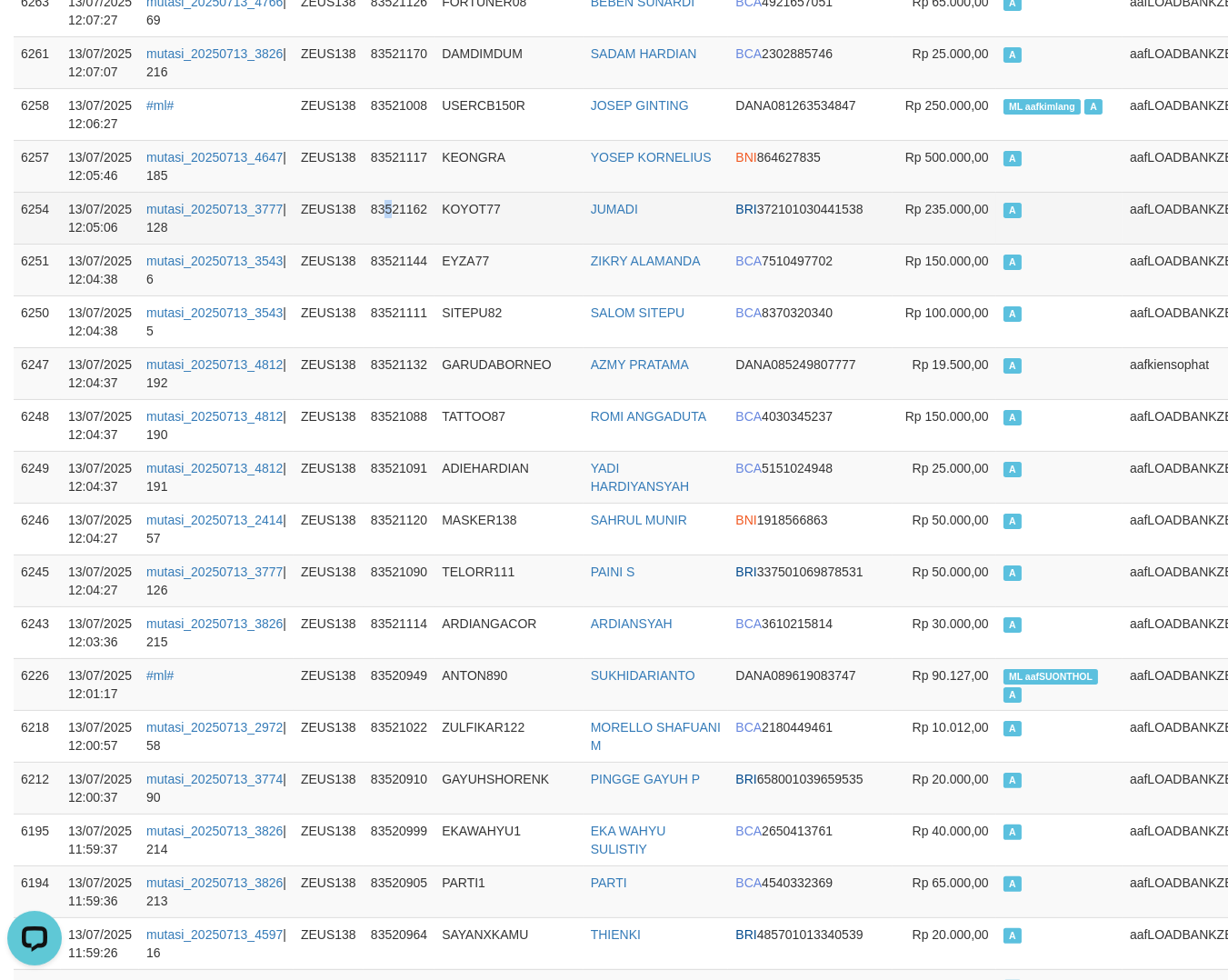 click on "83521162" at bounding box center [399, 217] 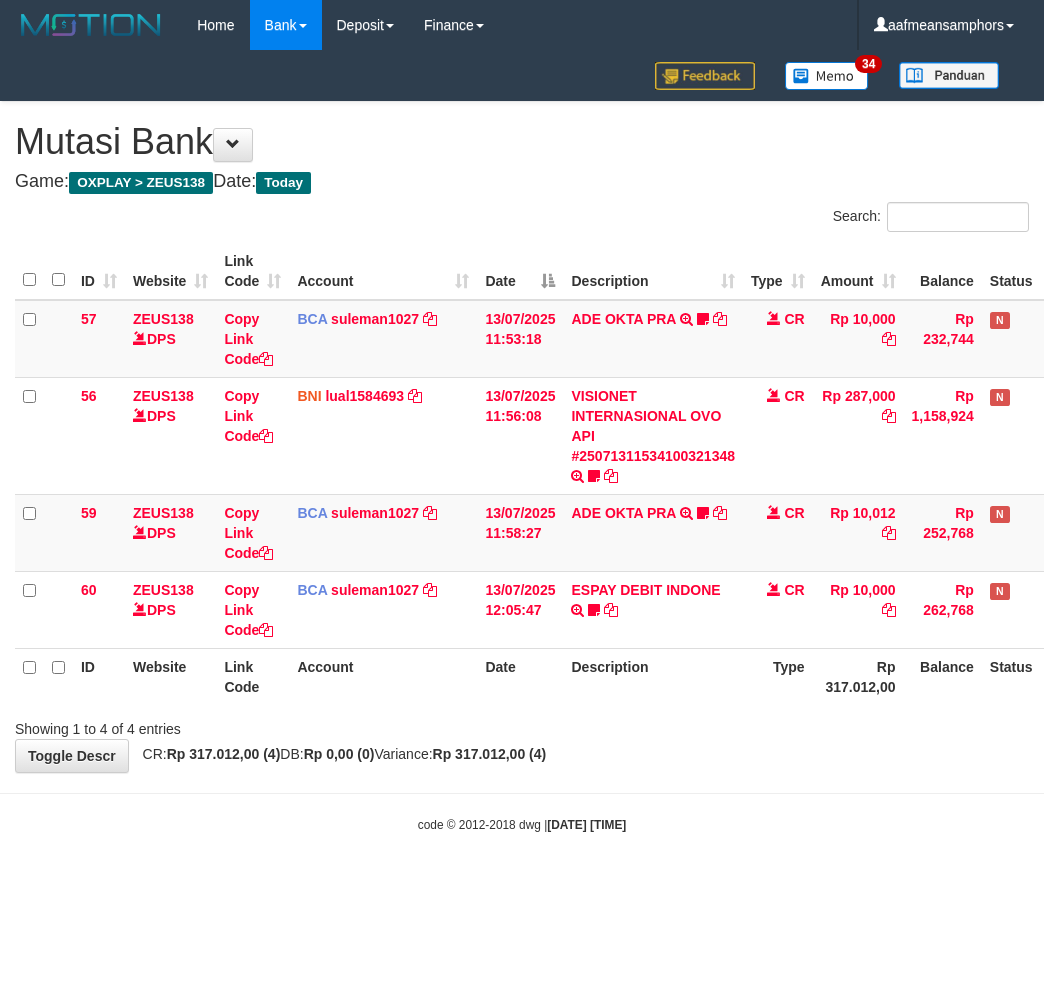 scroll, scrollTop: 0, scrollLeft: 0, axis: both 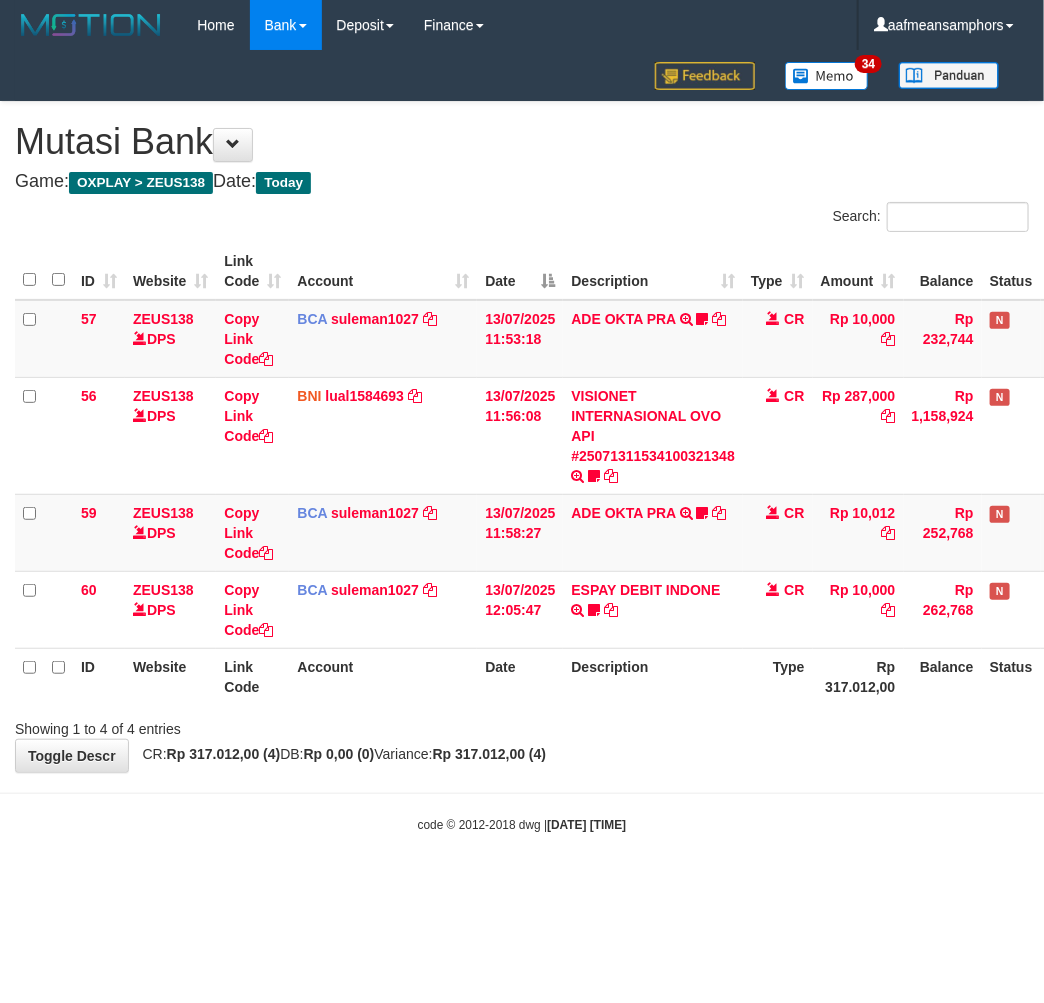 drag, startPoint x: 667, startPoint y: 725, endPoint x: 678, endPoint y: 730, distance: 12.083046 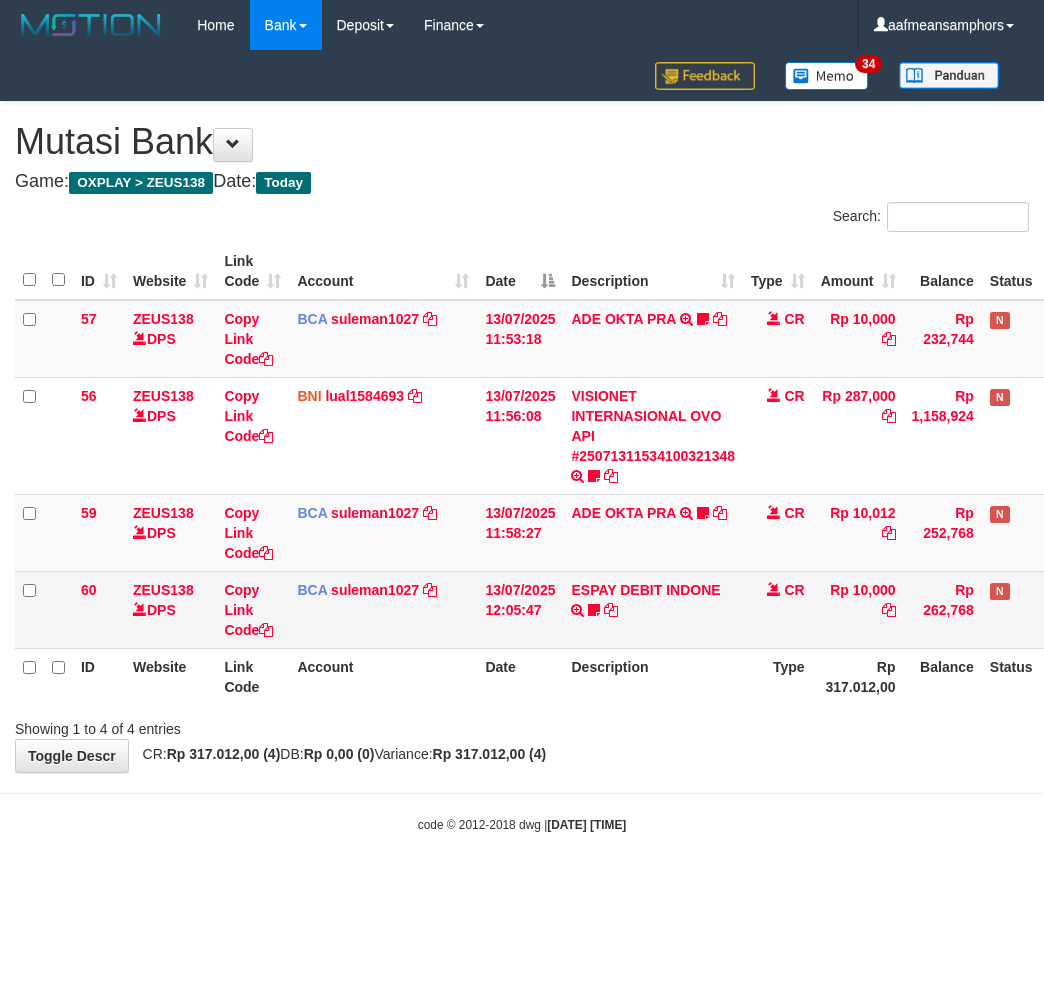 scroll, scrollTop: 0, scrollLeft: 0, axis: both 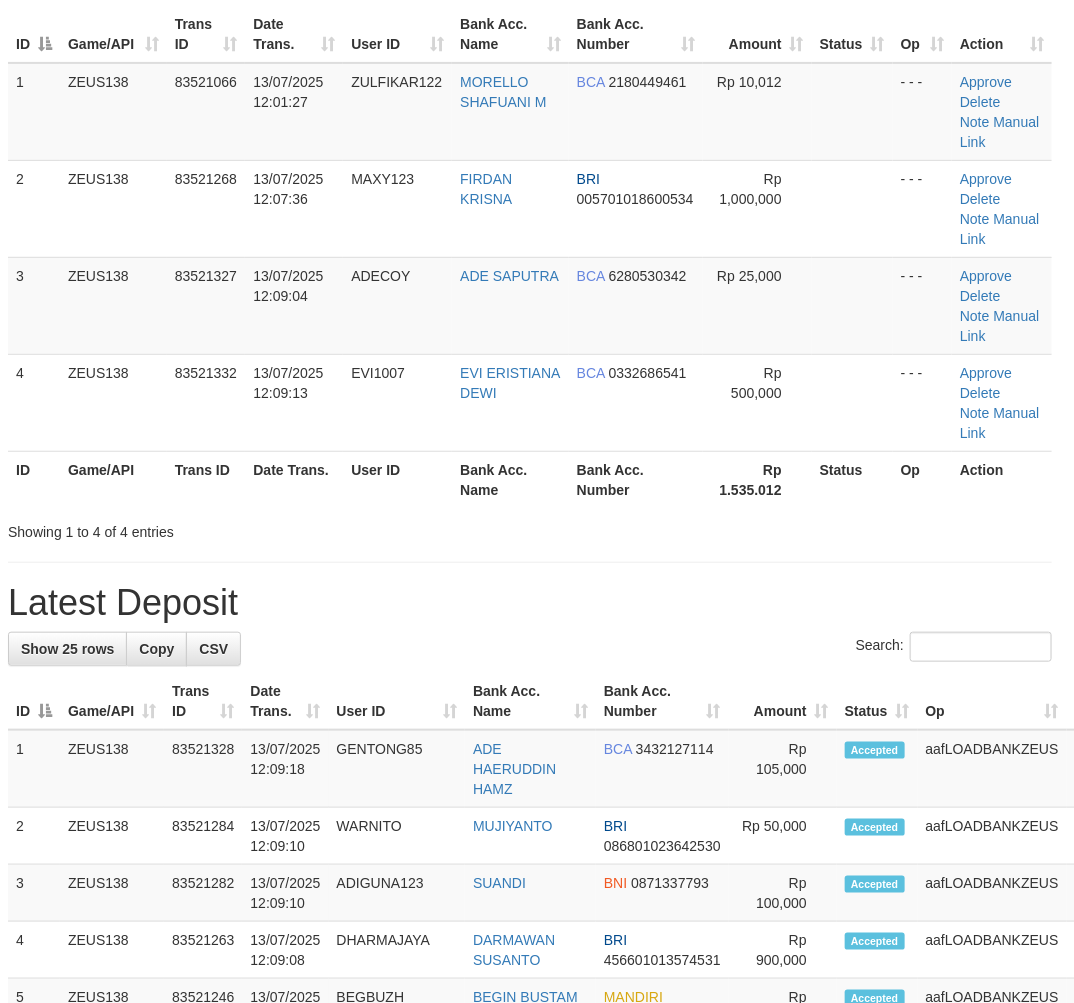 click on "Latest Deposit" at bounding box center [530, 603] 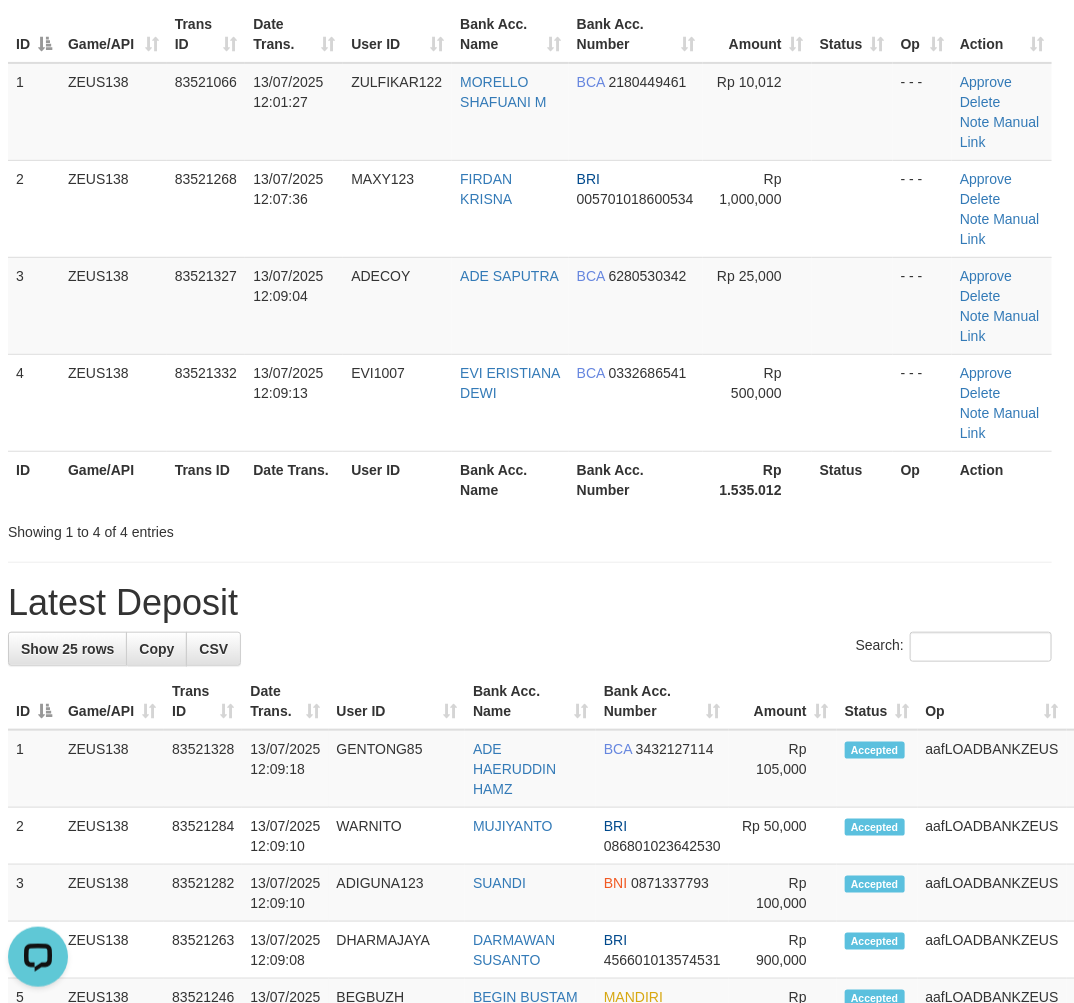 scroll, scrollTop: 0, scrollLeft: 0, axis: both 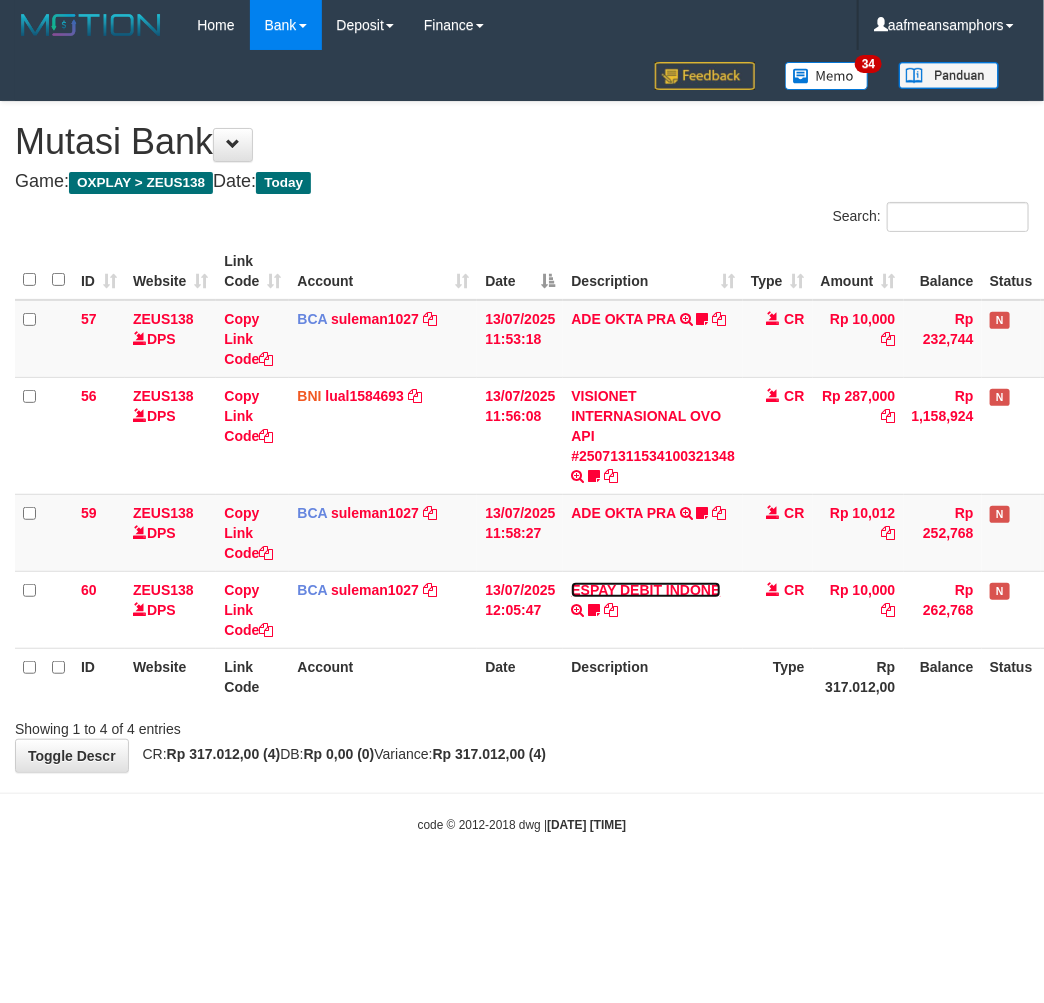 click on "ESPAY DEBIT INDONE" at bounding box center (645, 590) 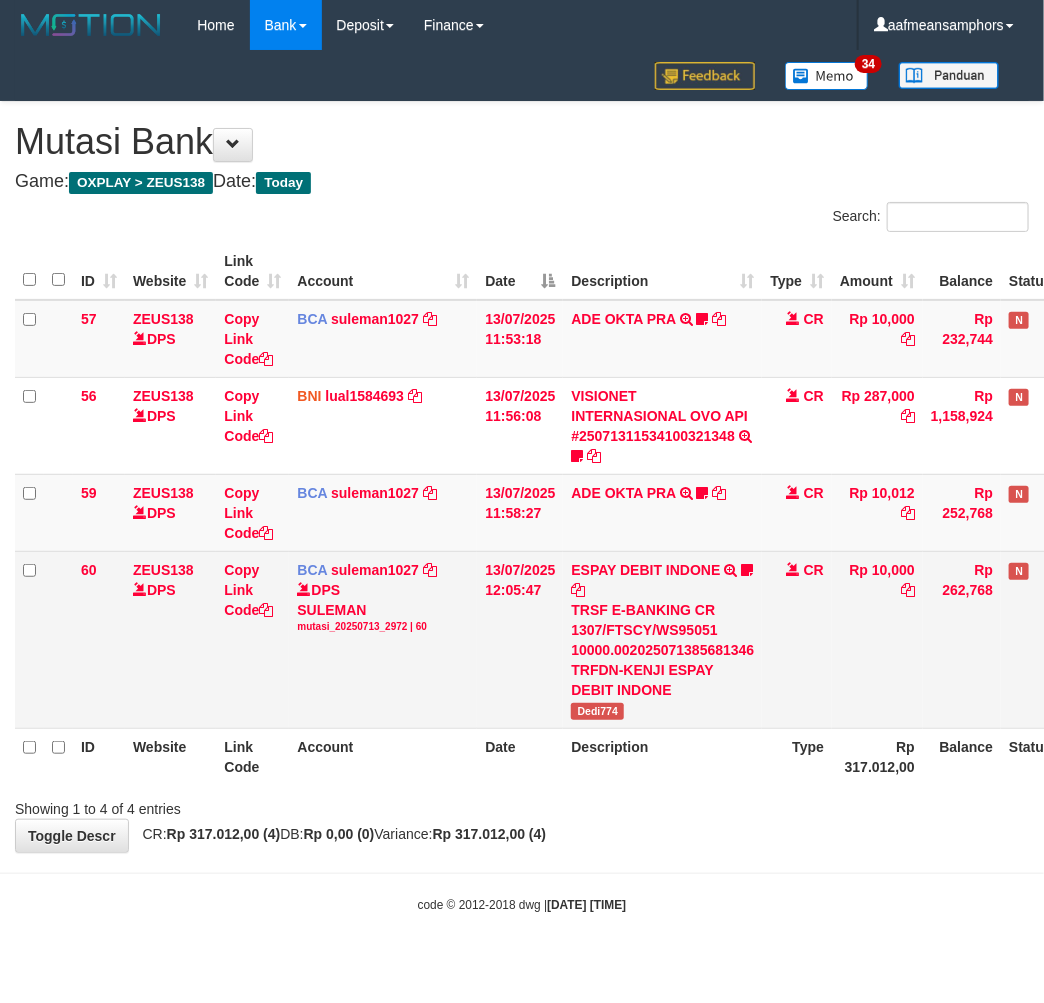 drag, startPoint x: 602, startPoint y: 693, endPoint x: 585, endPoint y: 718, distance: 30.232433 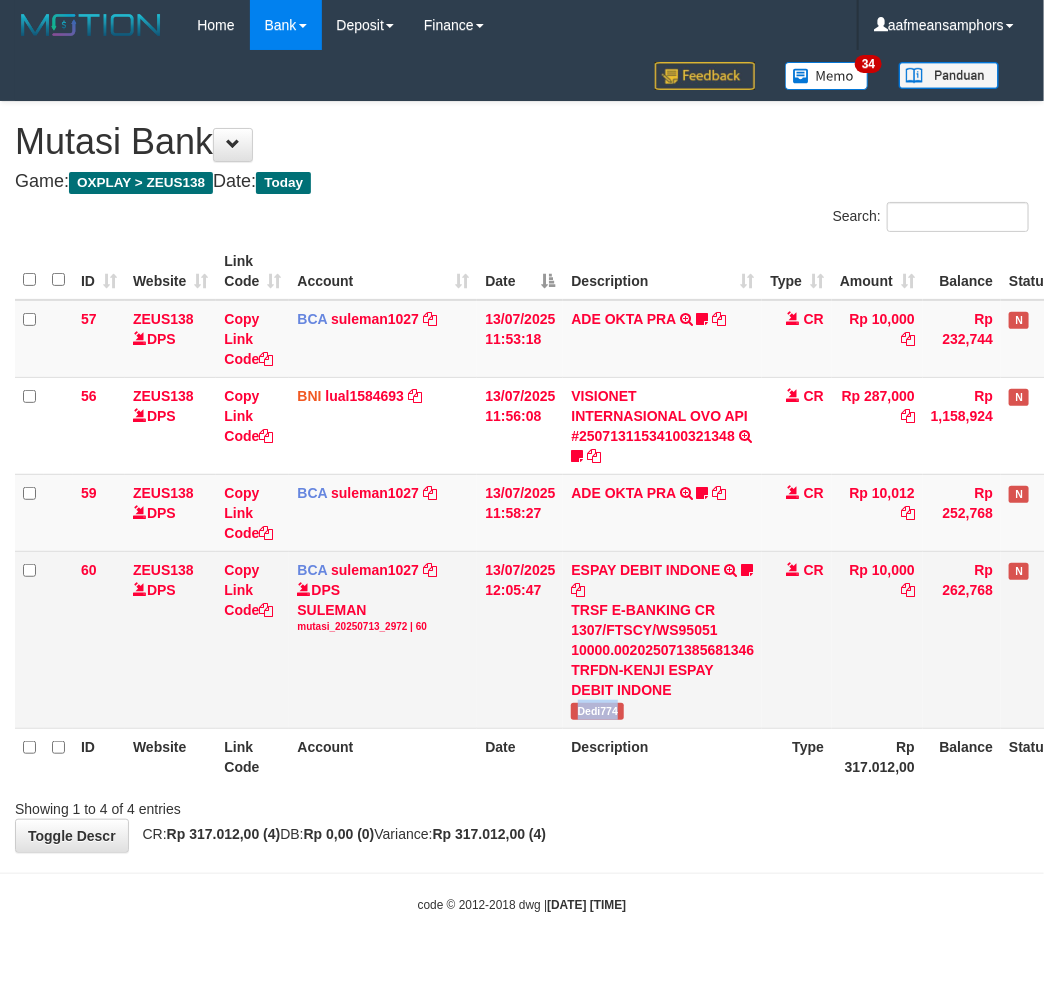 click on "ESPAY DEBIT INDONE            TRSF E-BANKING CR 1307/FTSCY/WS95051
10000.002025071385681346 TRFDN-KENJI
ESPAY DEBIT INDONE    Dedi774" at bounding box center [662, 639] 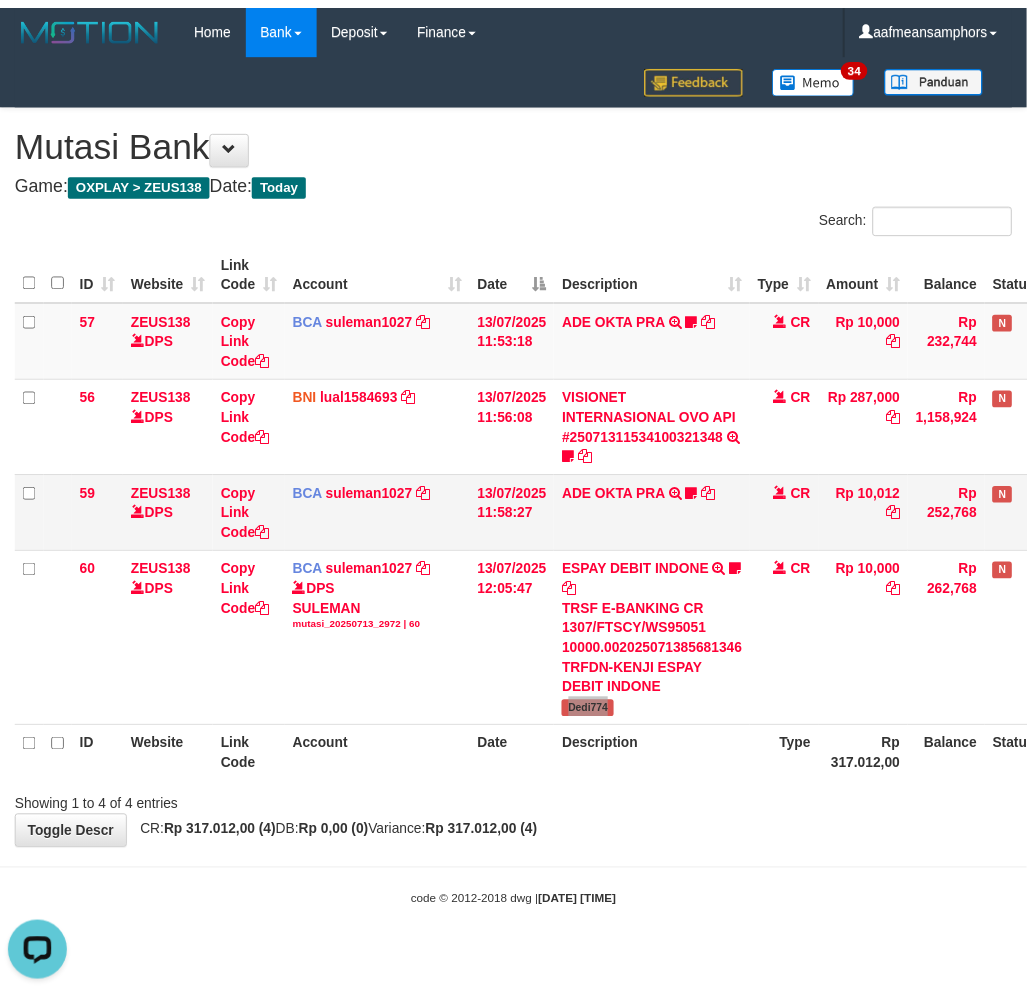 scroll, scrollTop: 0, scrollLeft: 0, axis: both 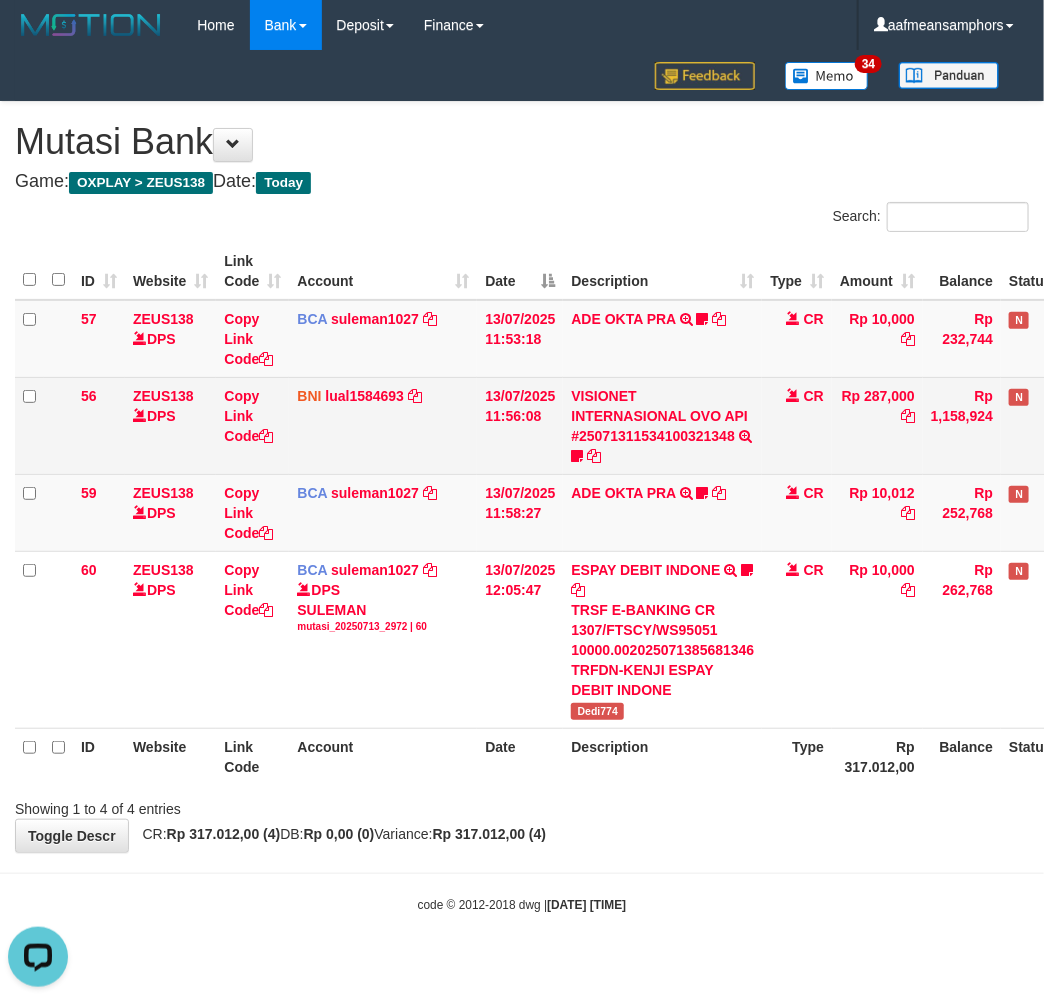 click on "VISIONET INTERNASIONAL OVO API #25071311534100321348            TRANSFER DARI VISIONET INTERNASIONAL OVO API #25071311534100321348    Wahyustk" at bounding box center (662, 425) 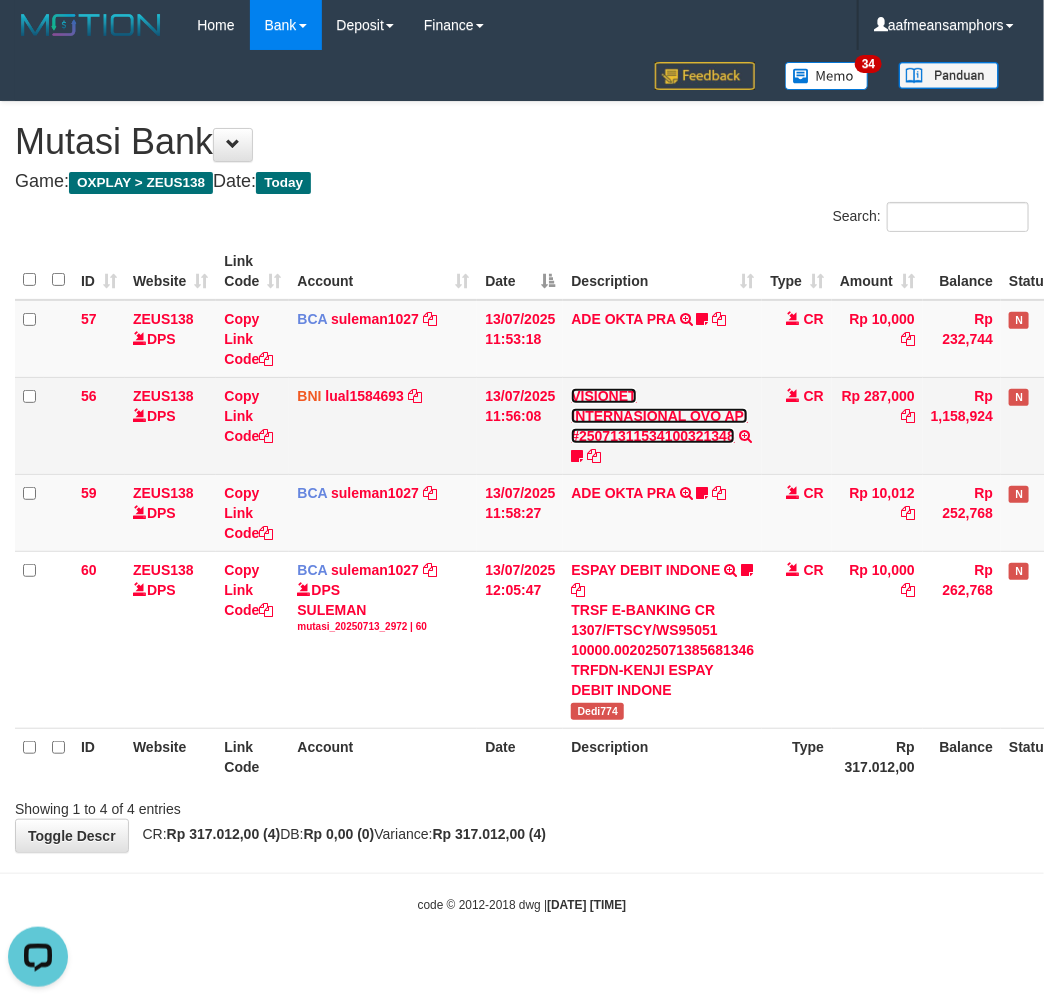 click on "VISIONET INTERNASIONAL OVO API #25071311534100321348" at bounding box center [659, 416] 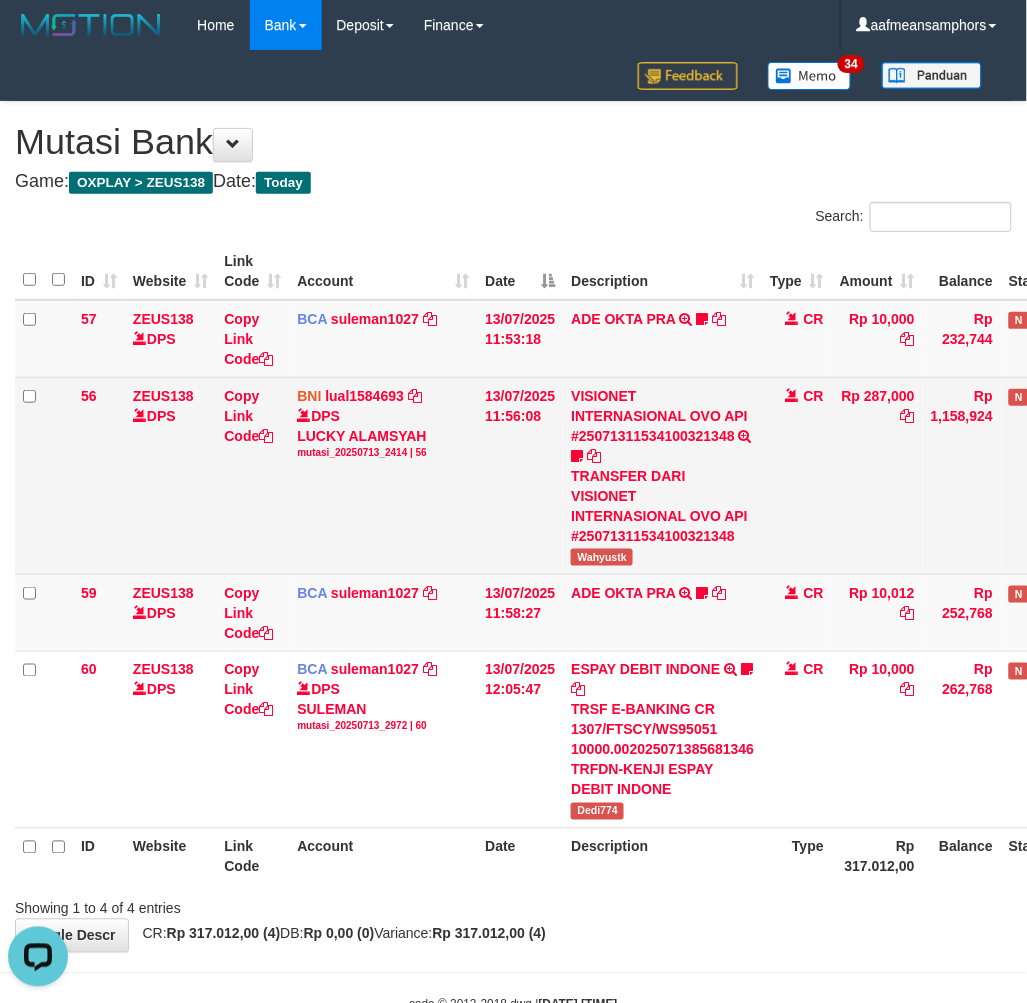 click on "Wahyustk" at bounding box center (602, 557) 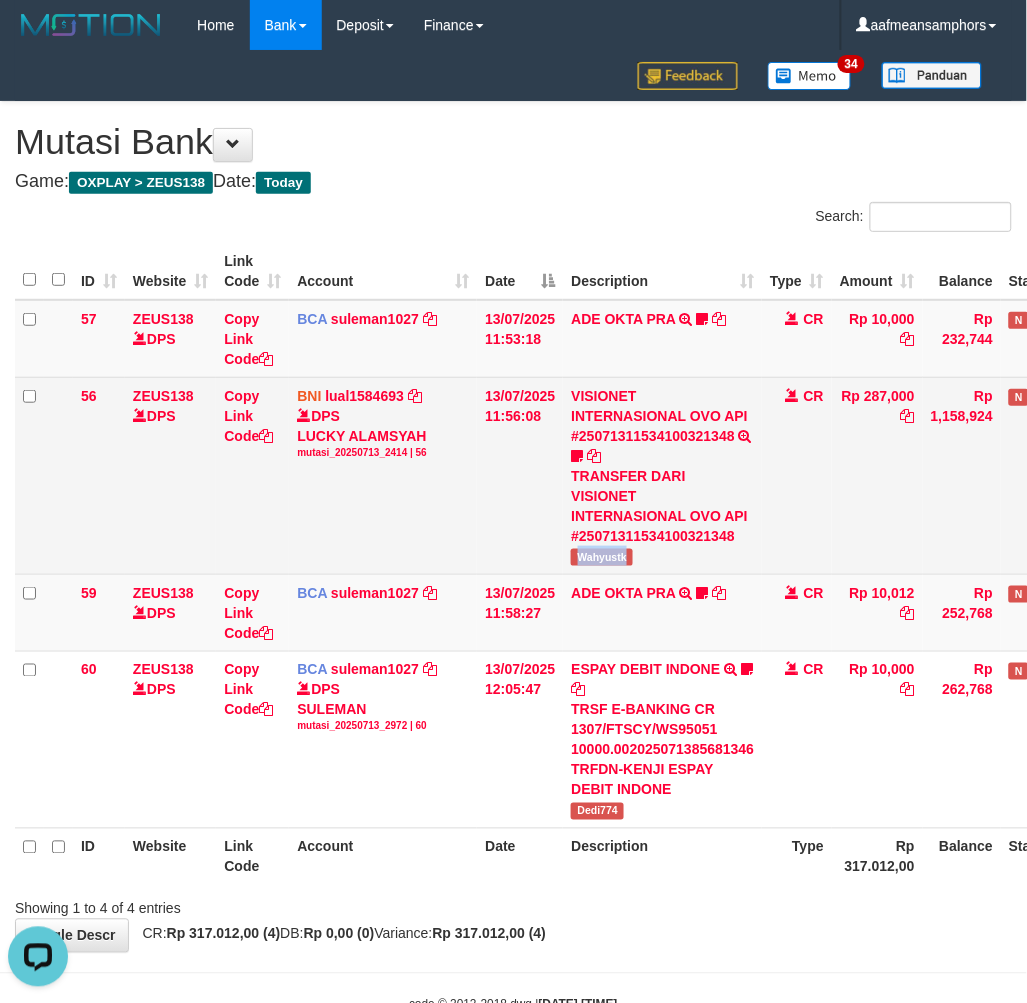 click on "Wahyustk" at bounding box center (602, 557) 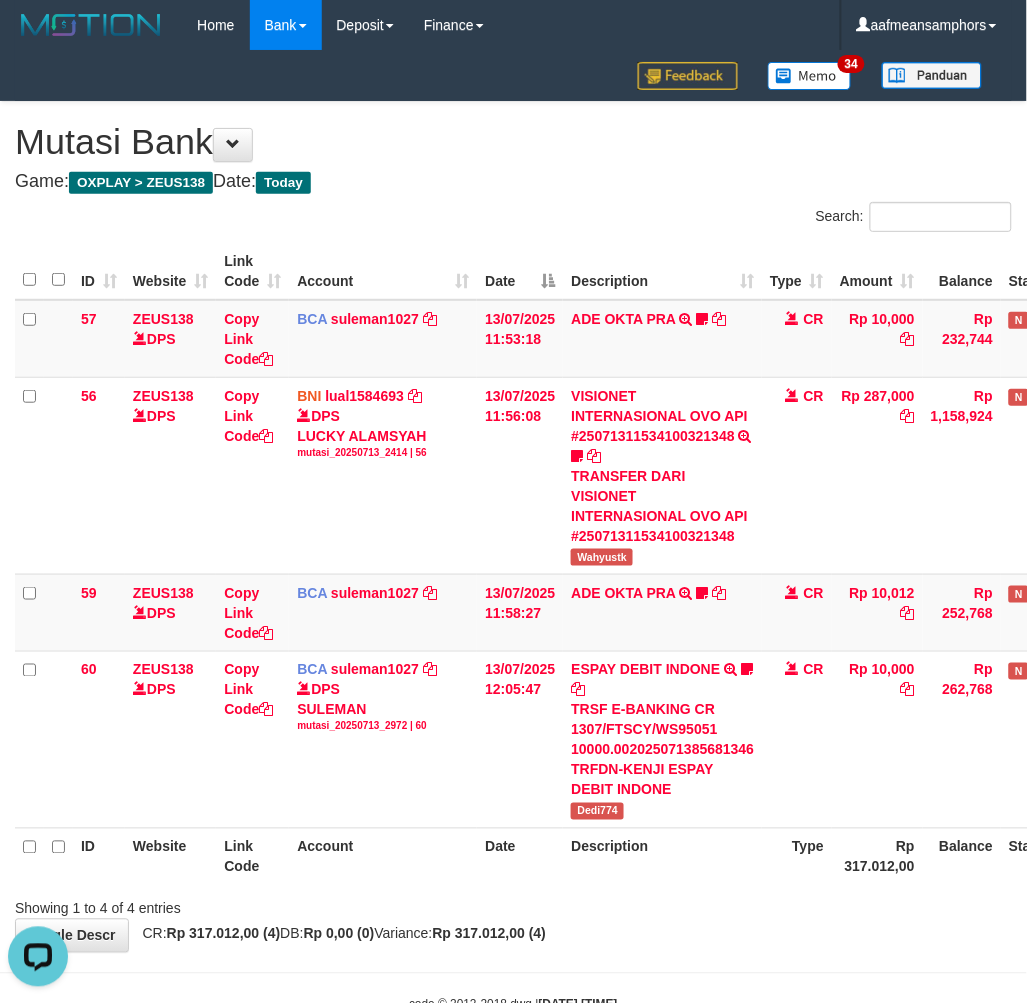 drag, startPoint x: 743, startPoint y: 894, endPoint x: 731, endPoint y: 901, distance: 13.892444 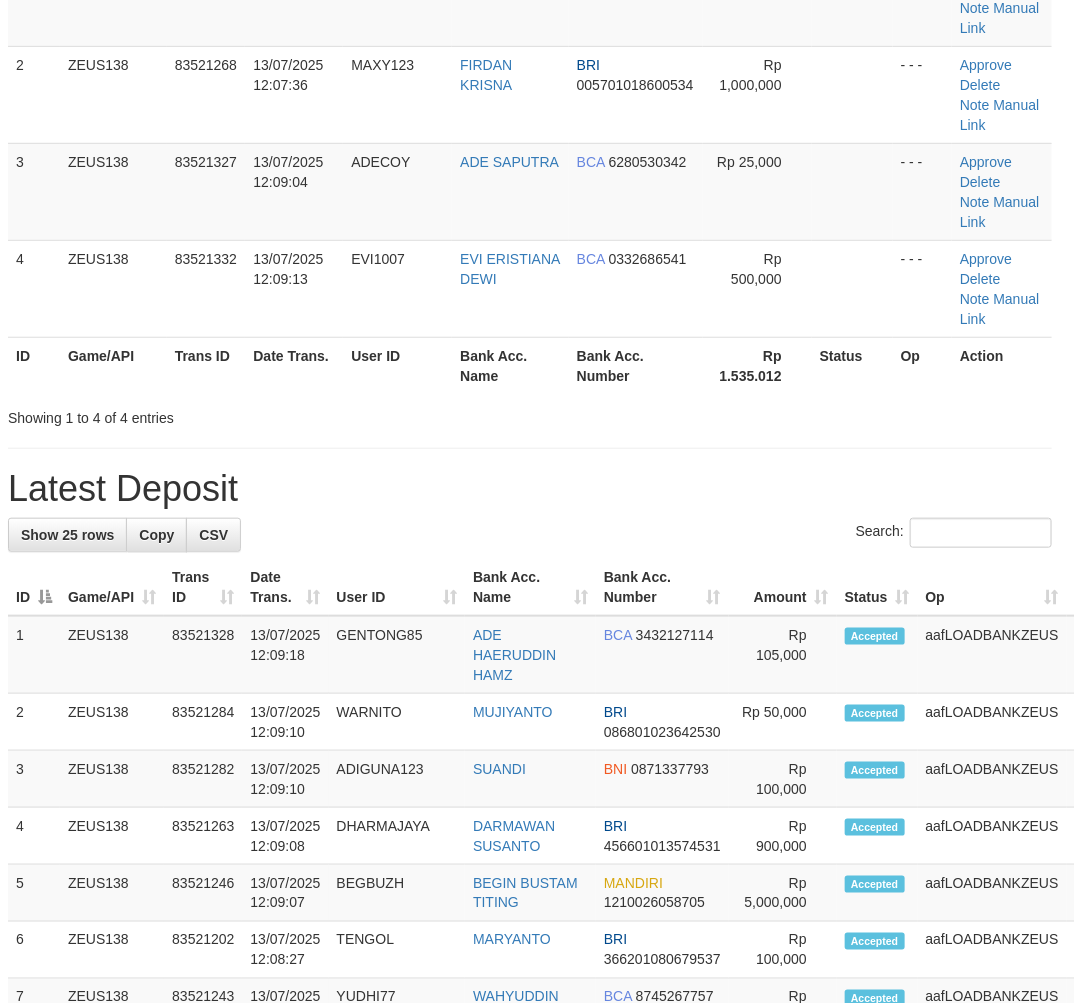 scroll, scrollTop: 187, scrollLeft: 7, axis: both 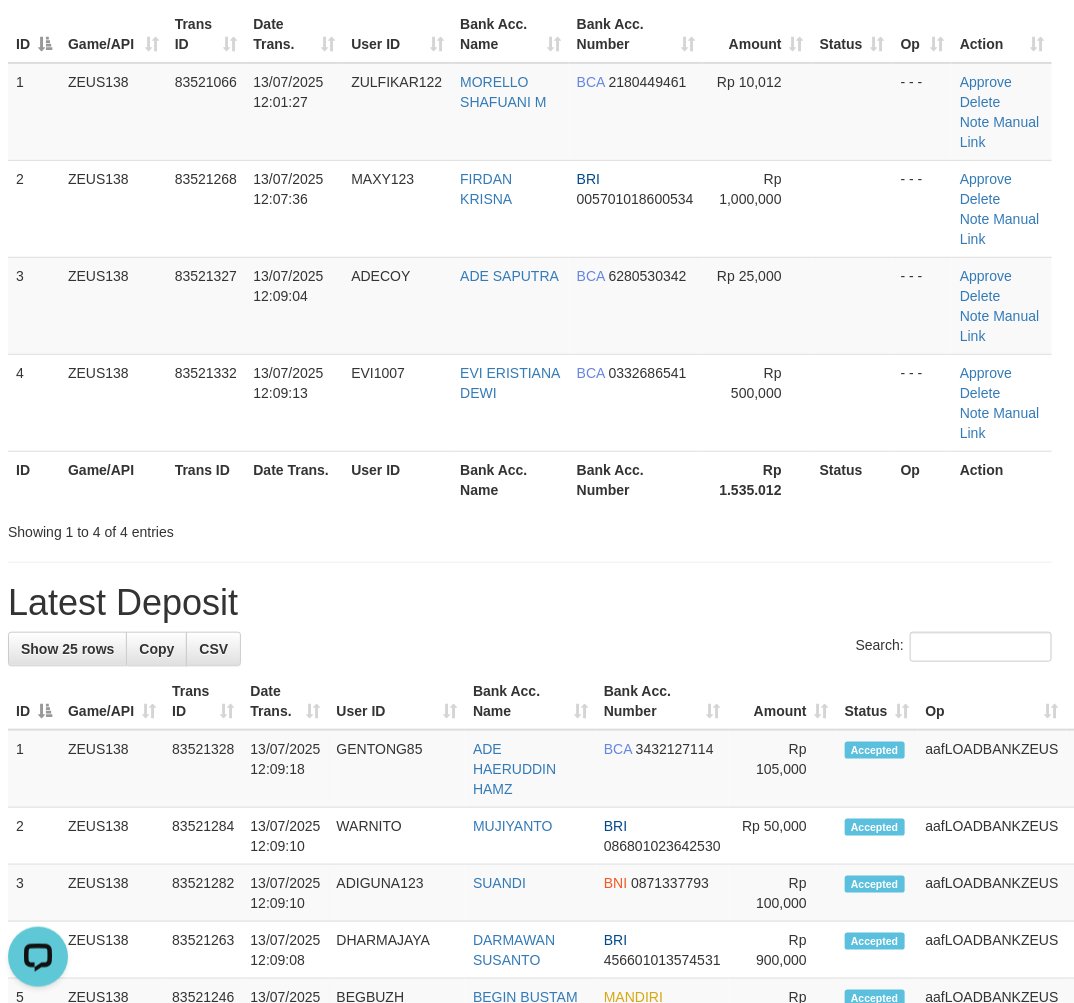 click on "**********" at bounding box center [530, 1087] 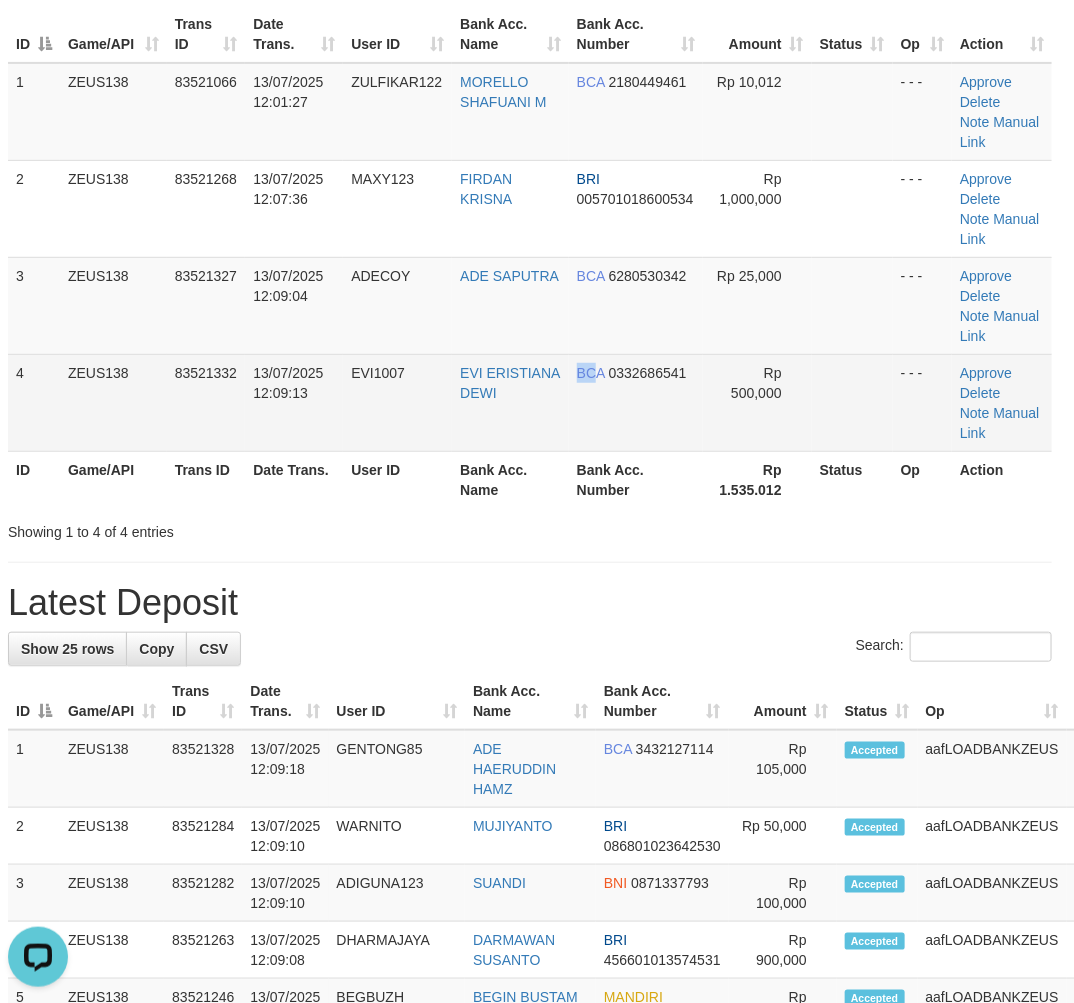 click on "BCA
0332686541" at bounding box center [636, 402] 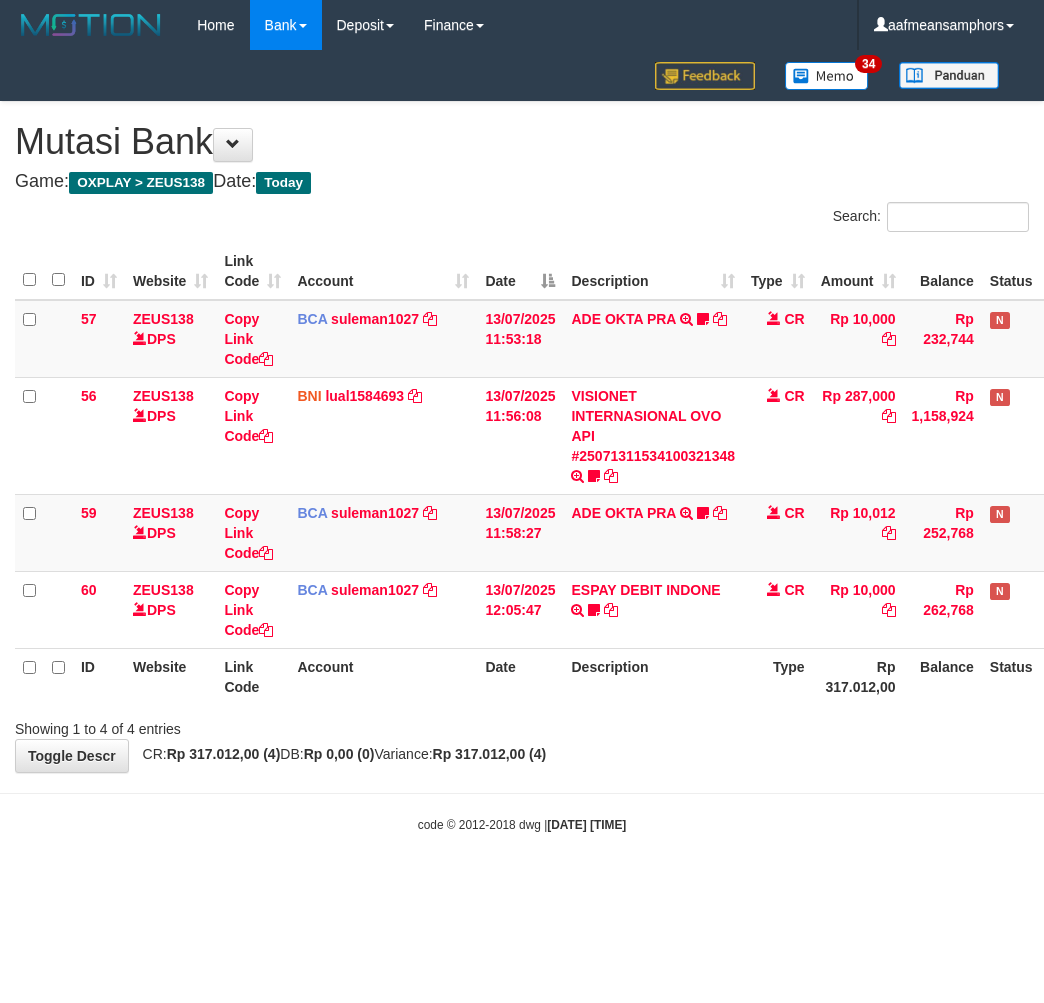 scroll, scrollTop: 0, scrollLeft: 0, axis: both 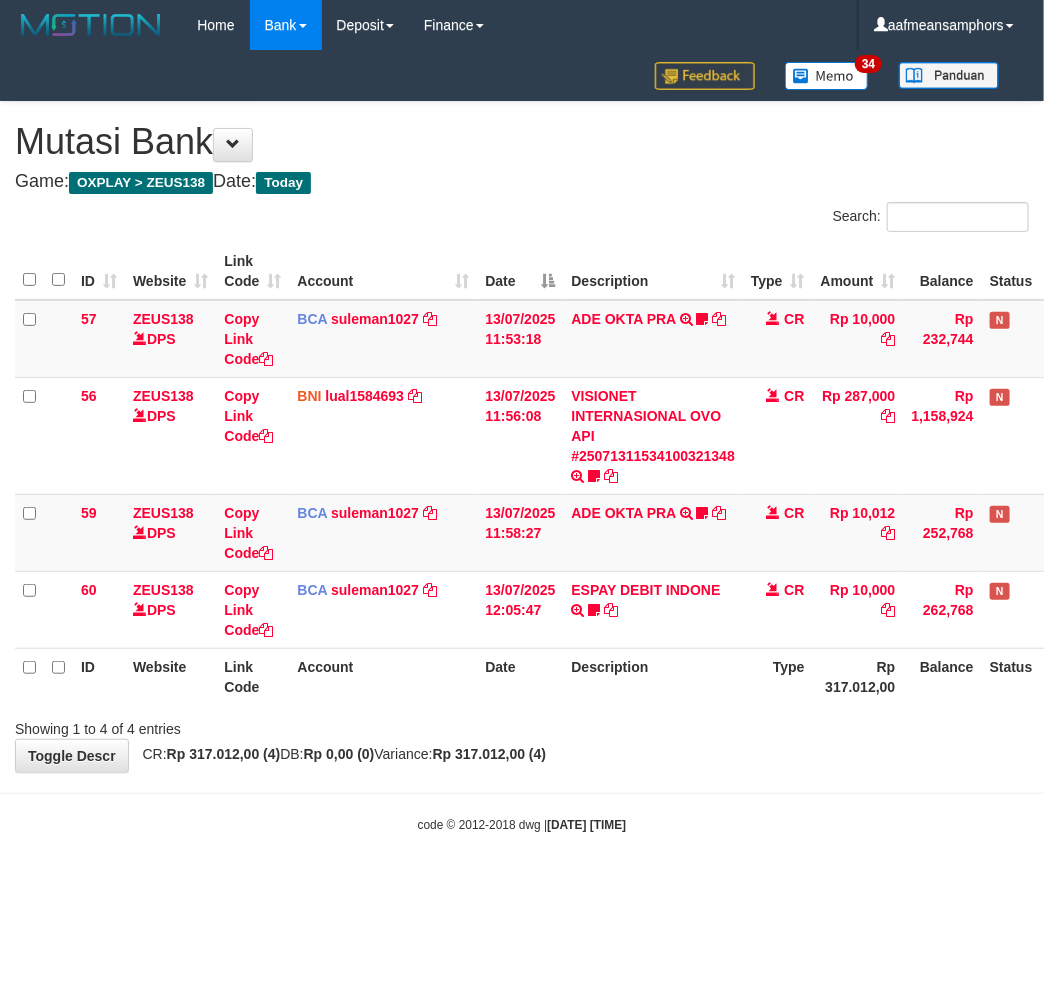 click on "[DATE] [TIME]" at bounding box center [586, 825] 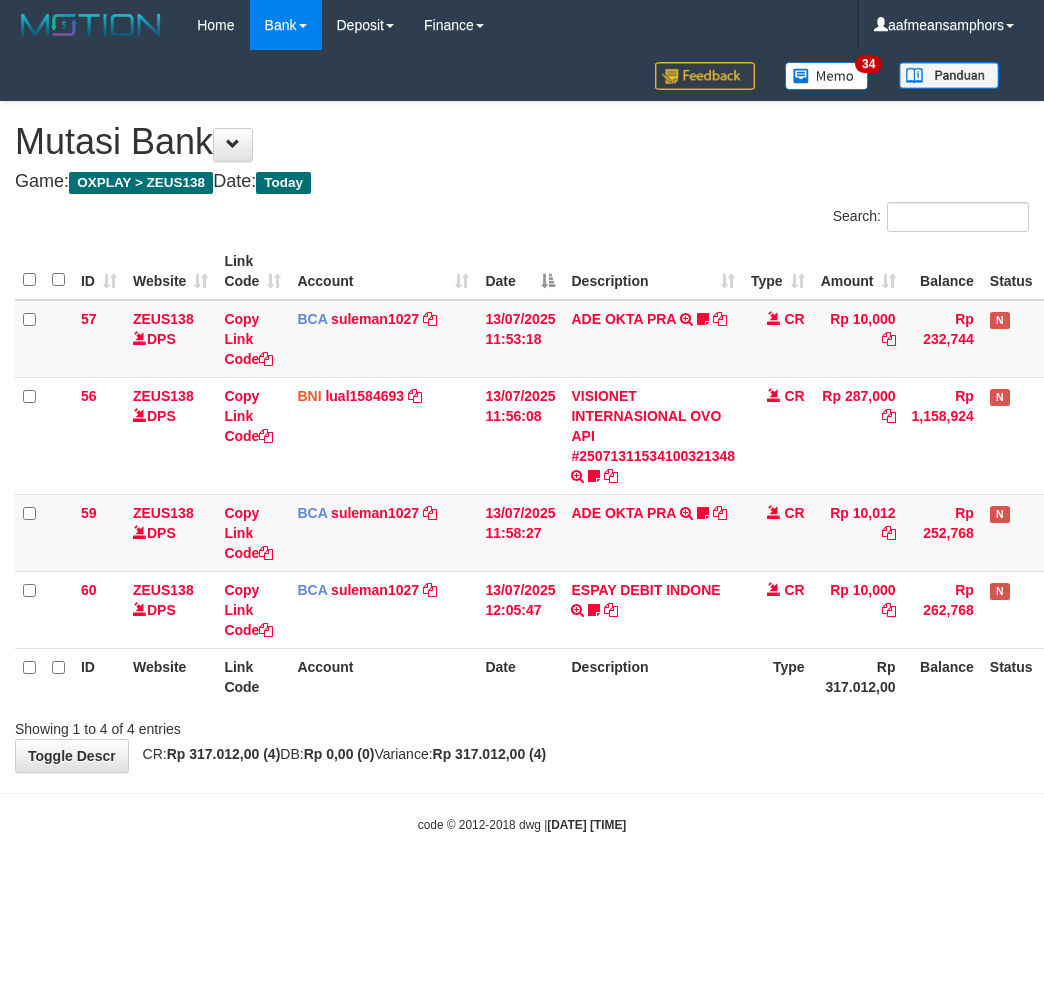scroll, scrollTop: 0, scrollLeft: 0, axis: both 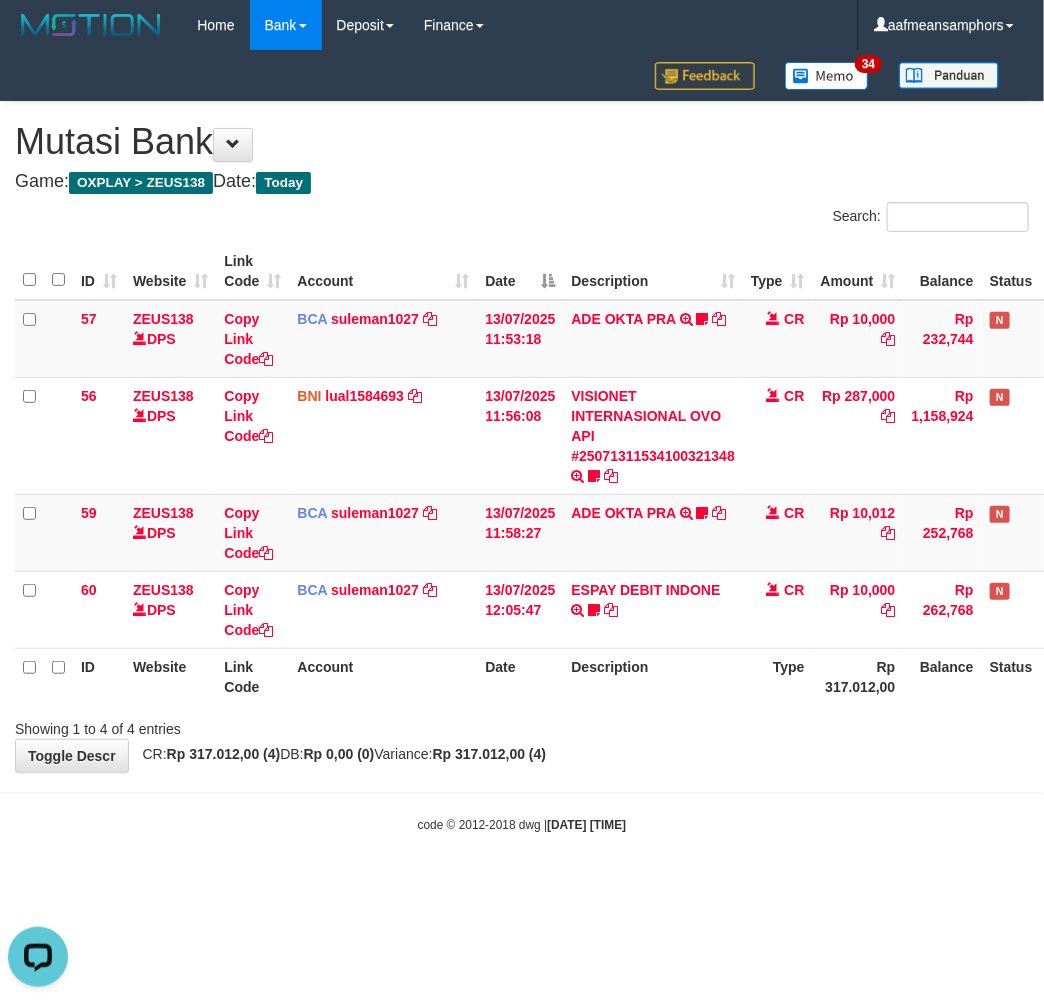 click on "**********" at bounding box center [522, 437] 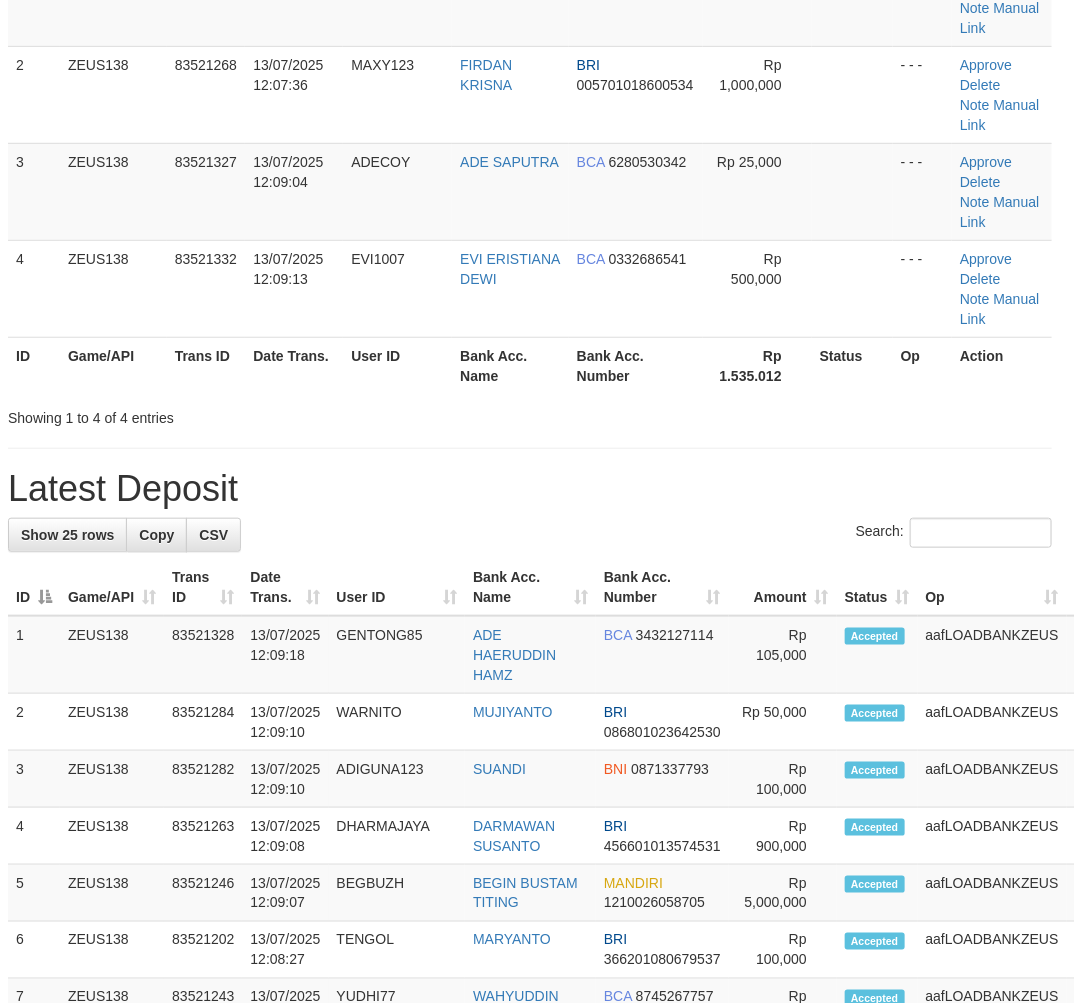 scroll, scrollTop: 187, scrollLeft: 7, axis: both 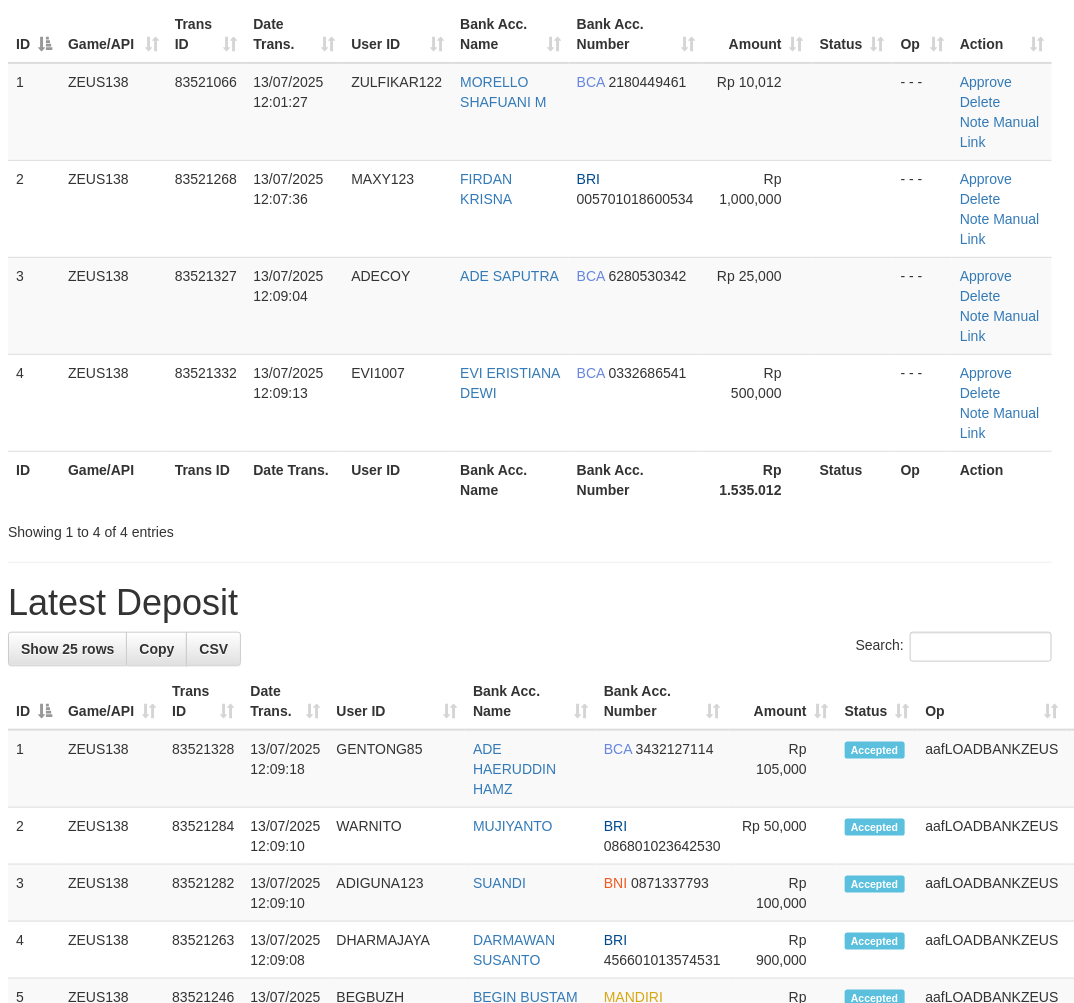 click on "**********" at bounding box center (530, 1087) 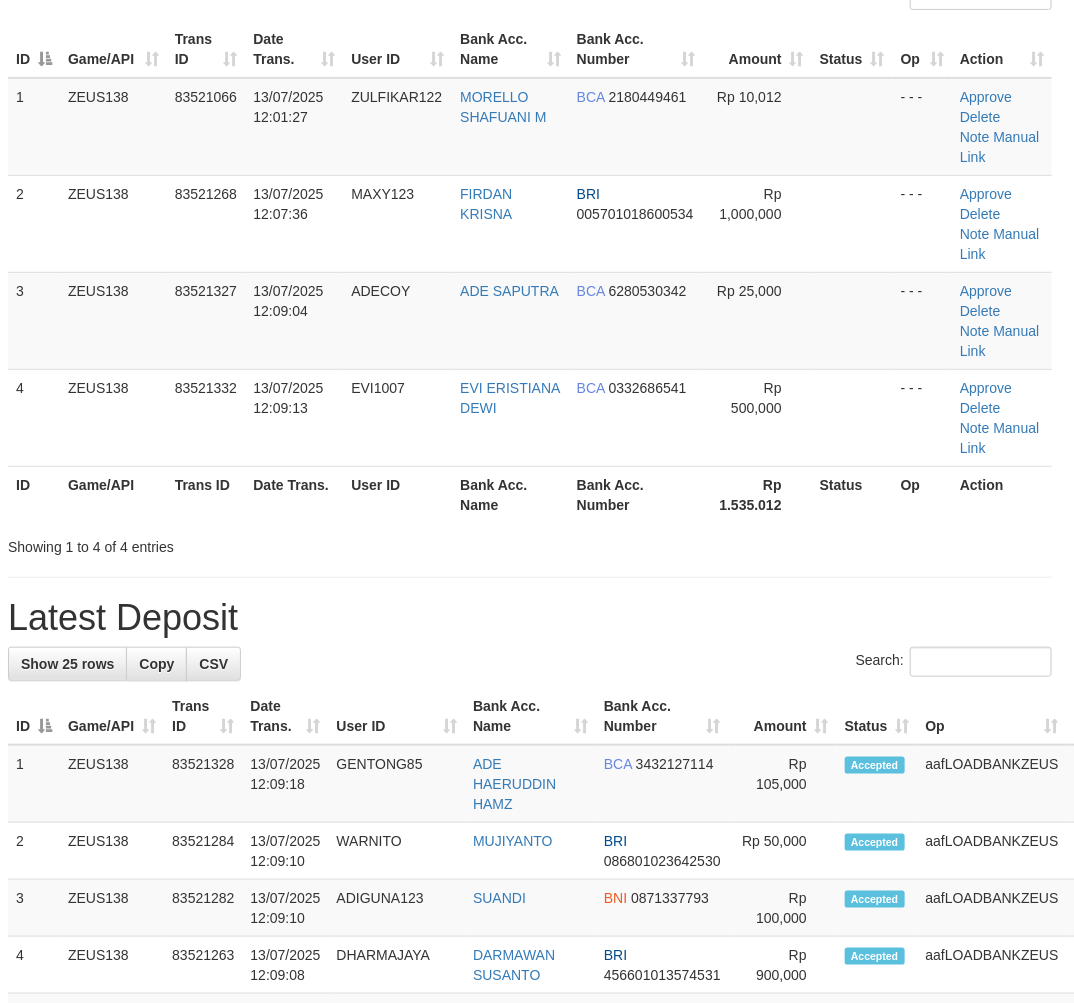 scroll, scrollTop: 76, scrollLeft: 7, axis: both 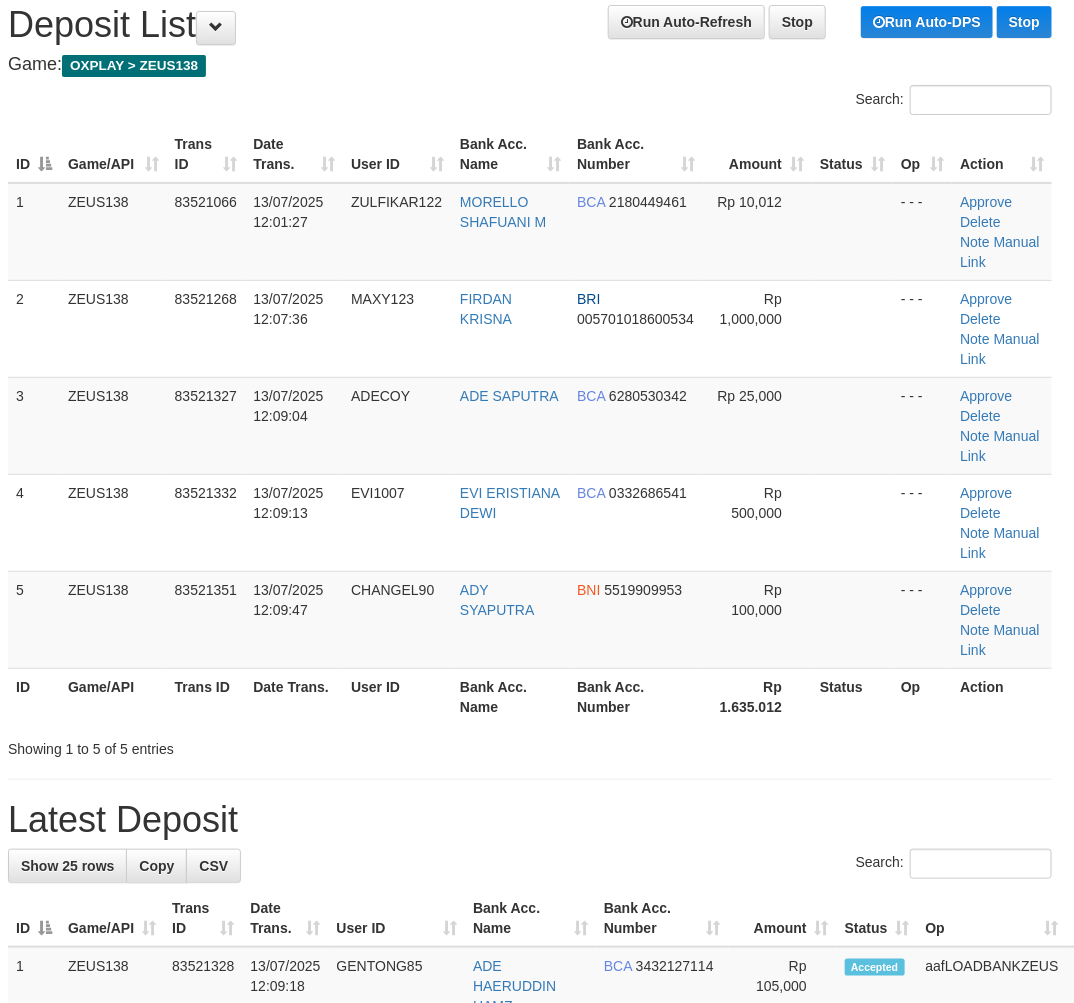 click on "Bank Acc. Name" at bounding box center [510, 696] 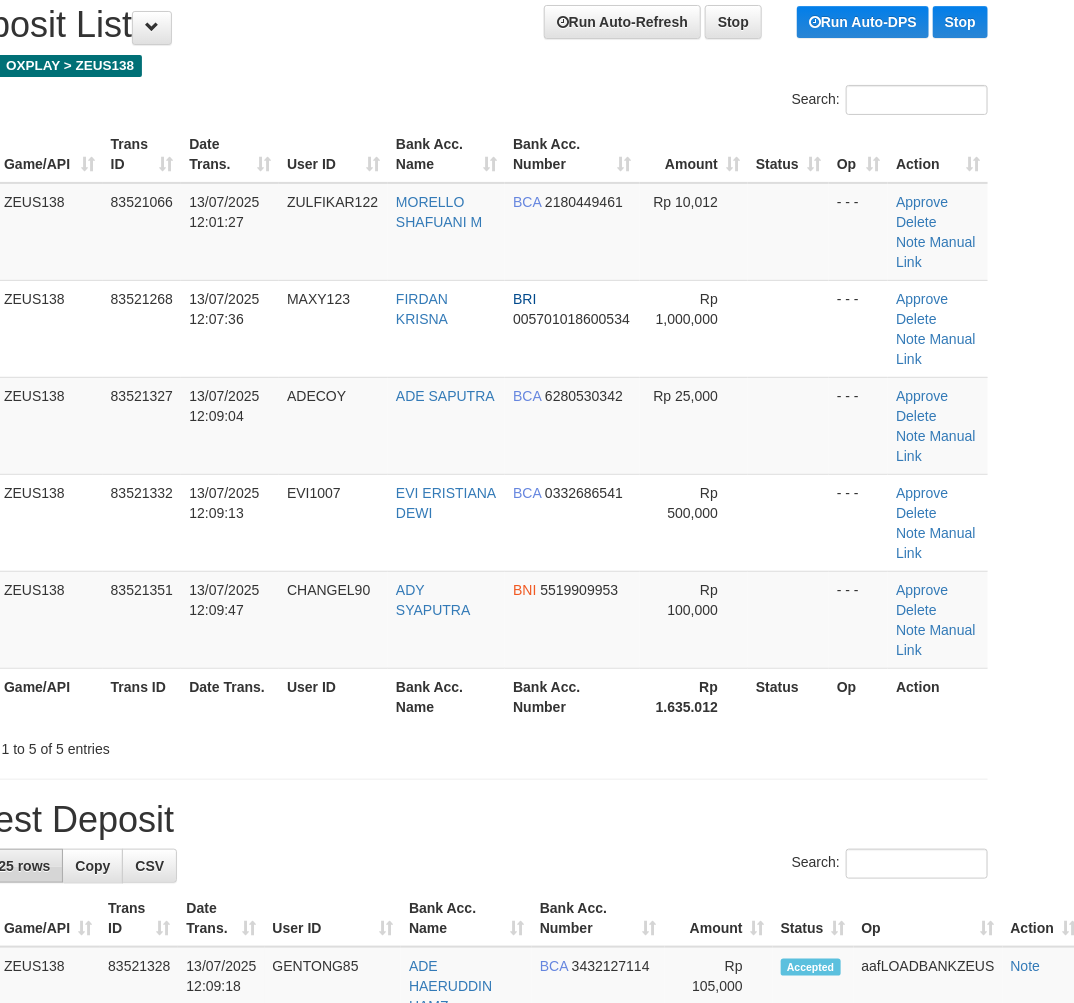 scroll, scrollTop: 67, scrollLeft: 64, axis: both 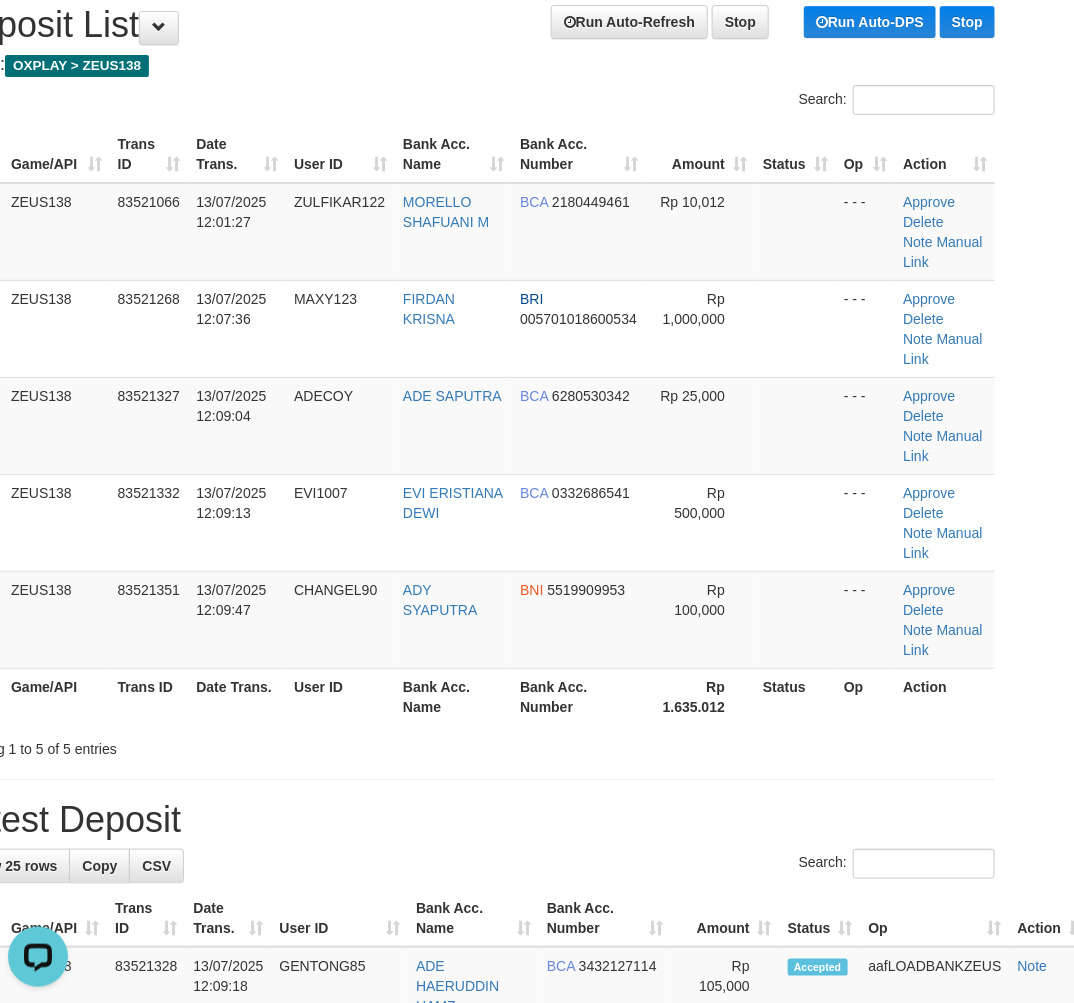 click on "Showing 1 to 5 of 5 entries" at bounding box center (473, 745) 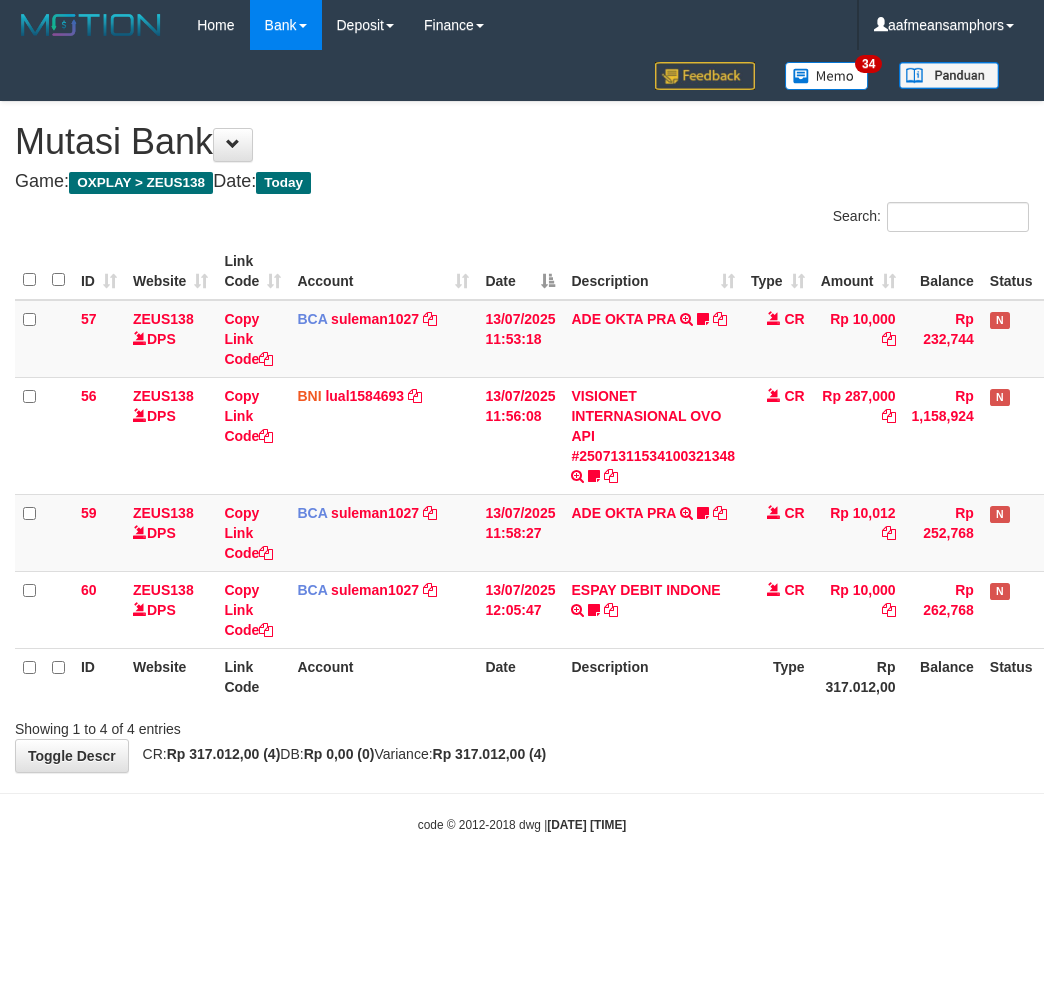 scroll, scrollTop: 0, scrollLeft: 0, axis: both 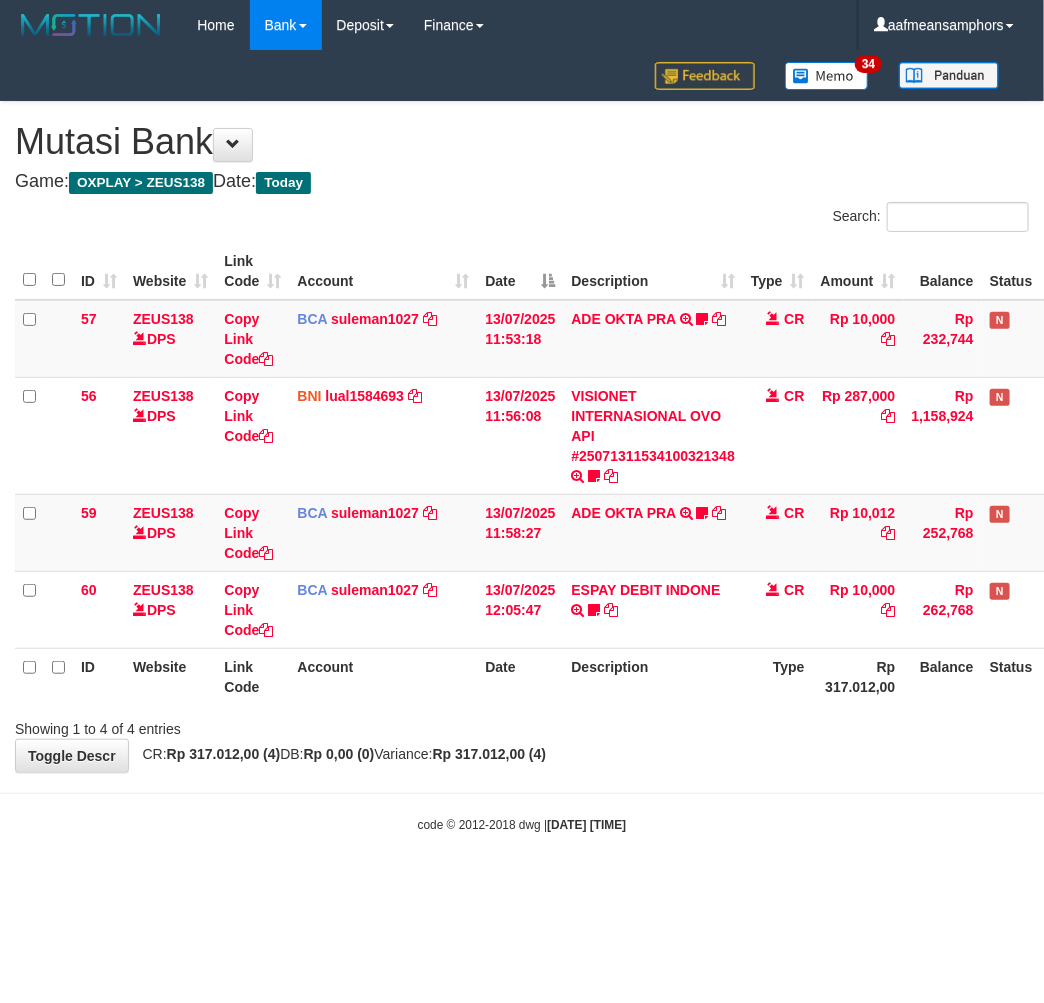 drag, startPoint x: 627, startPoint y: 881, endPoint x: 794, endPoint y: 860, distance: 168.31519 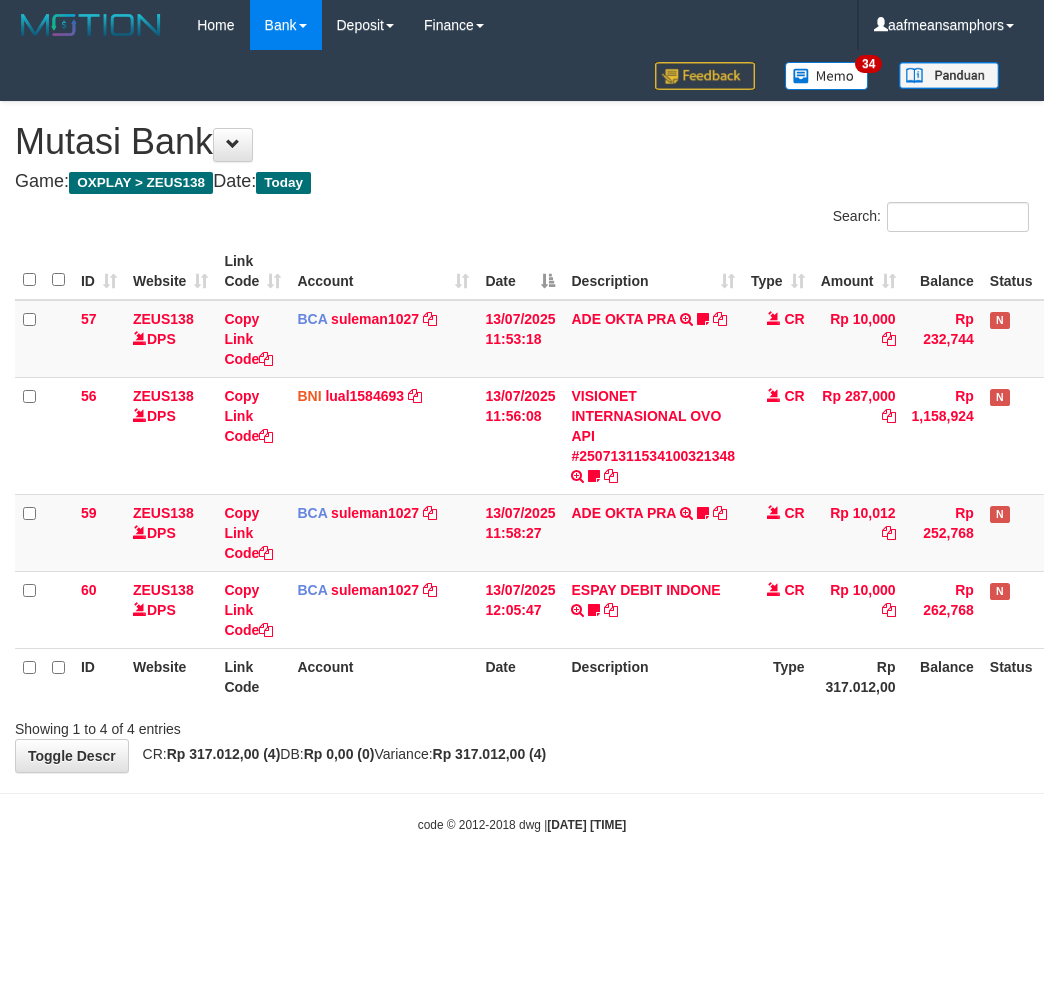 scroll, scrollTop: 0, scrollLeft: 0, axis: both 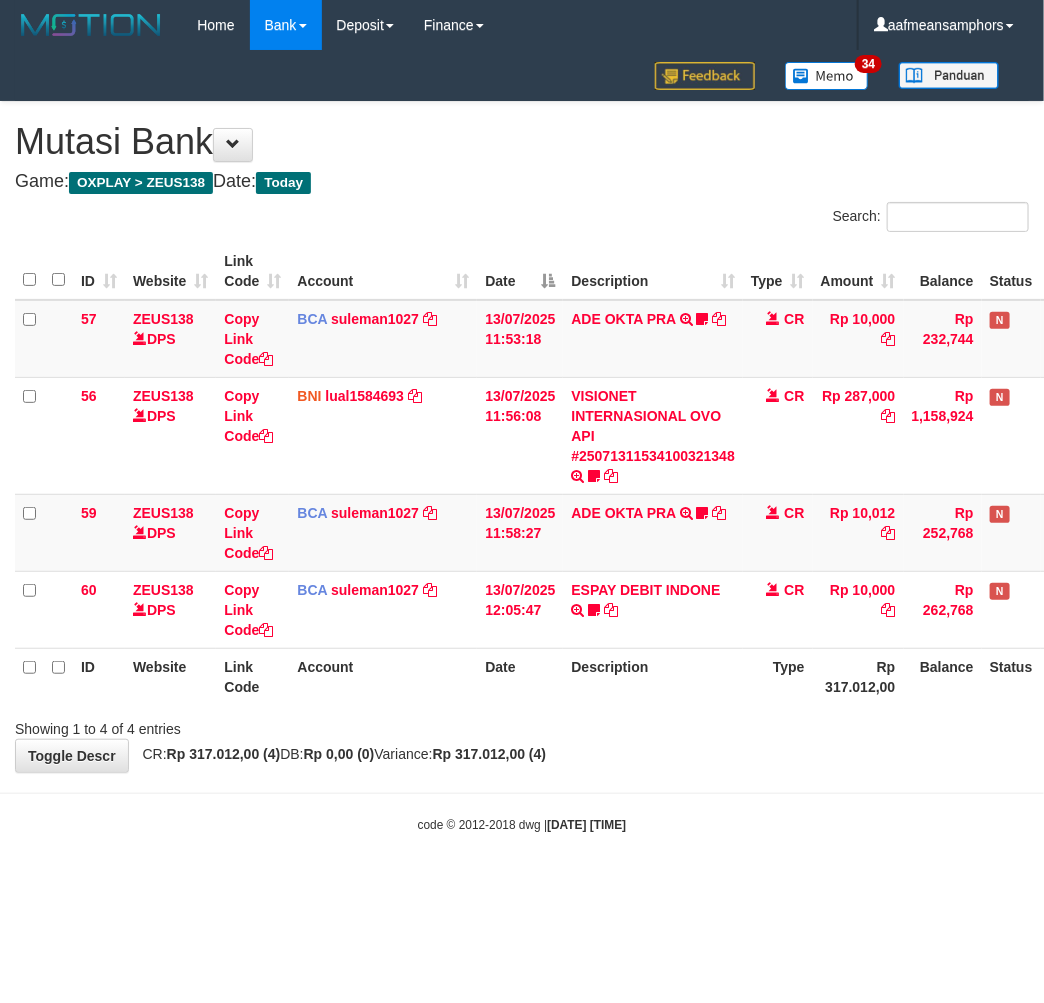 click on "Toggle navigation
Home
Bank
Account List
Load
By Website
Group
[OXPLAY]													ZEUS138
By Load Group (DPS)" at bounding box center (522, 442) 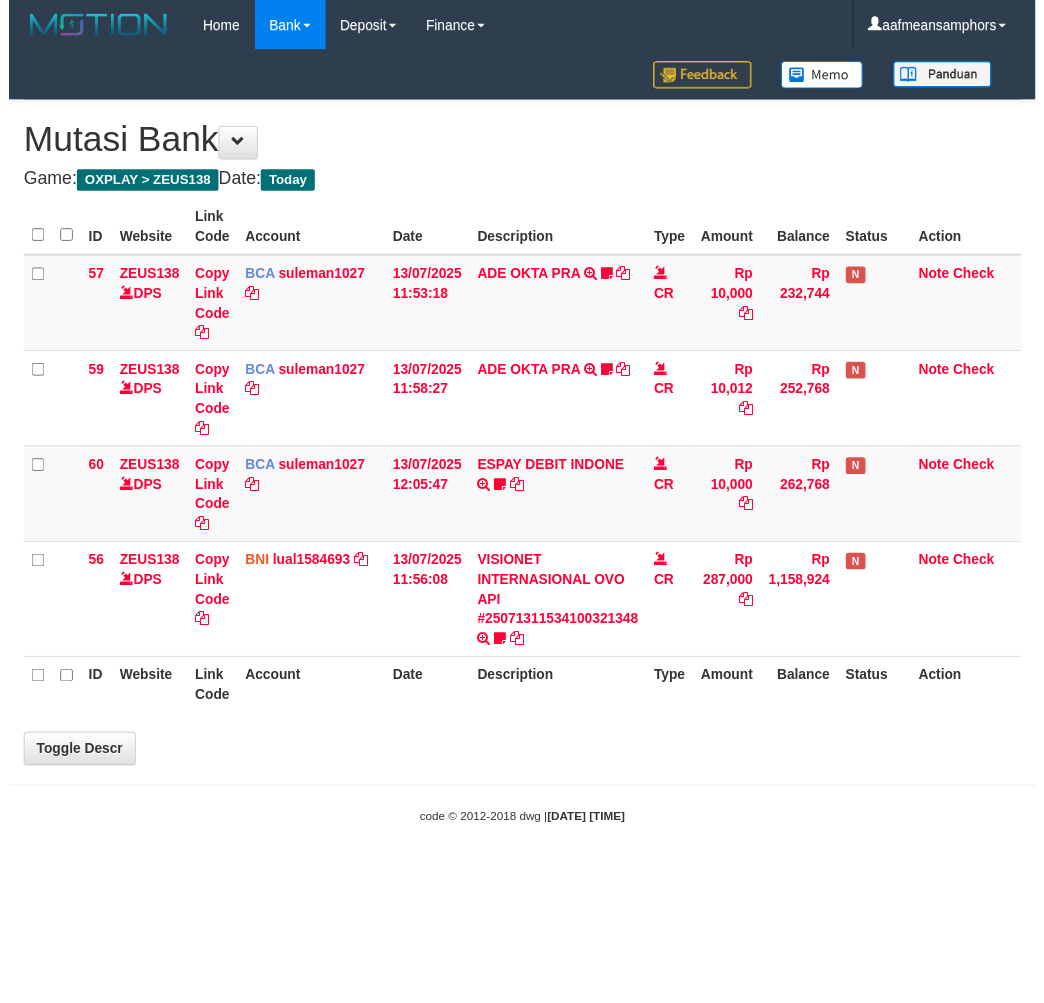 scroll, scrollTop: 0, scrollLeft: 0, axis: both 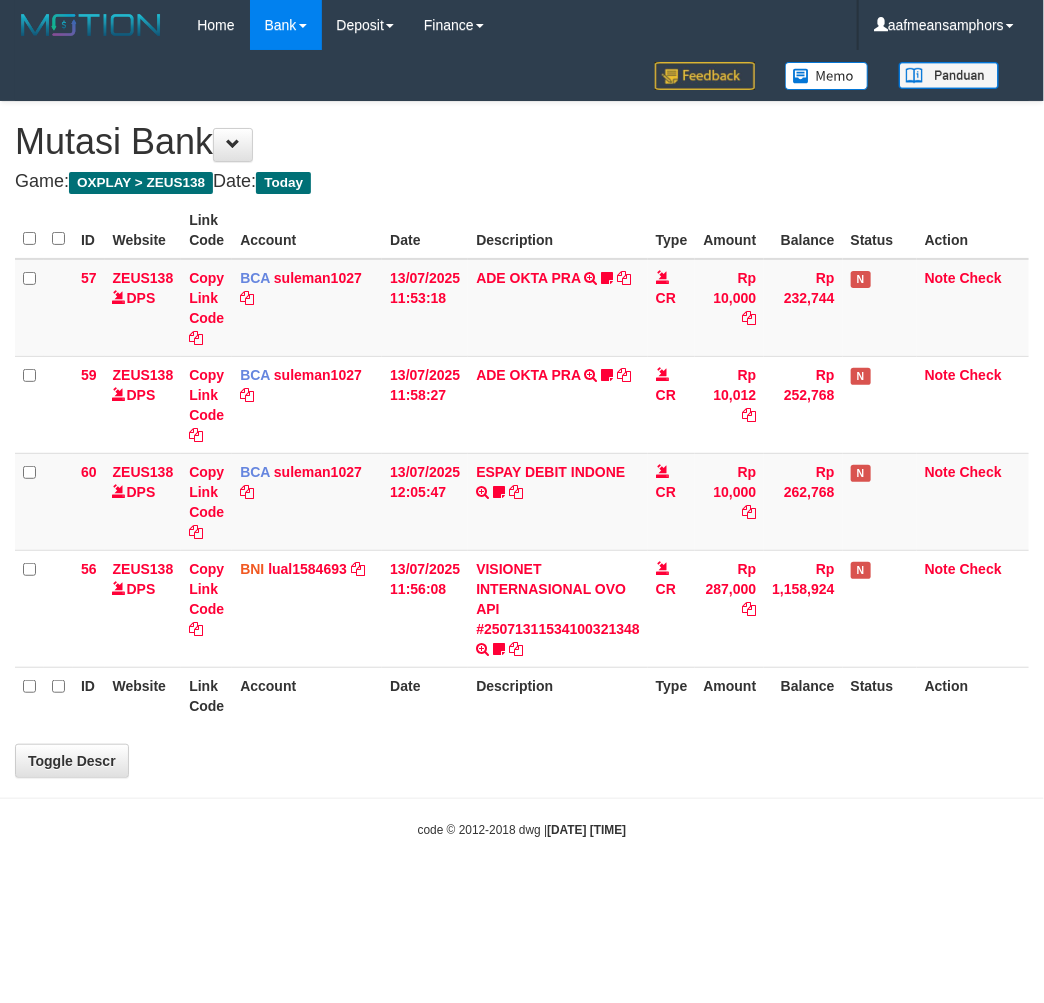 click on "Toggle navigation
Home
Bank
Account List
Load
By Website
Group
[OXPLAY]													ZEUS138
By Load Group (DPS)
Group aaf-001
Group aaf-002
Group aaf-DPBCAVIP01ZEUS138
Group aaf-DPBCAVIP02ZEUS138" at bounding box center [522, 444] 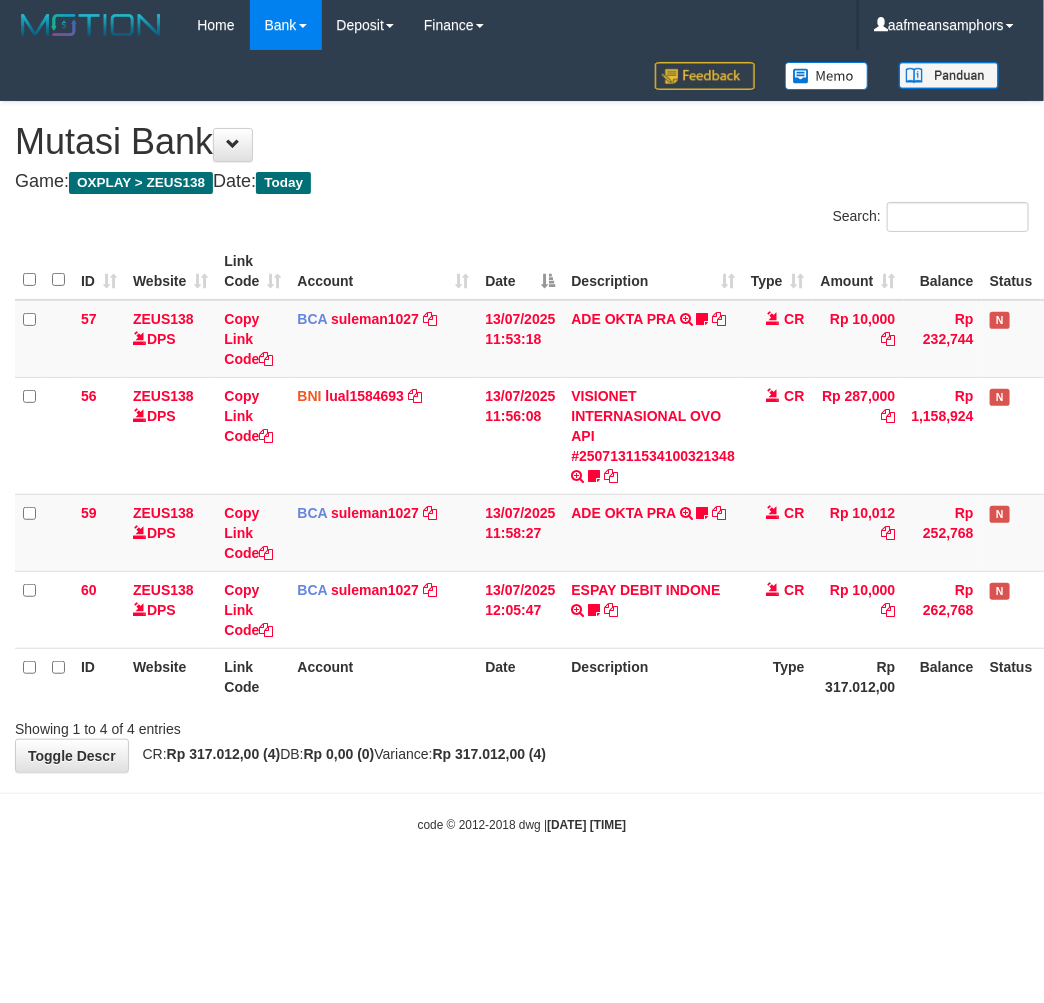 click on "**********" at bounding box center (522, 437) 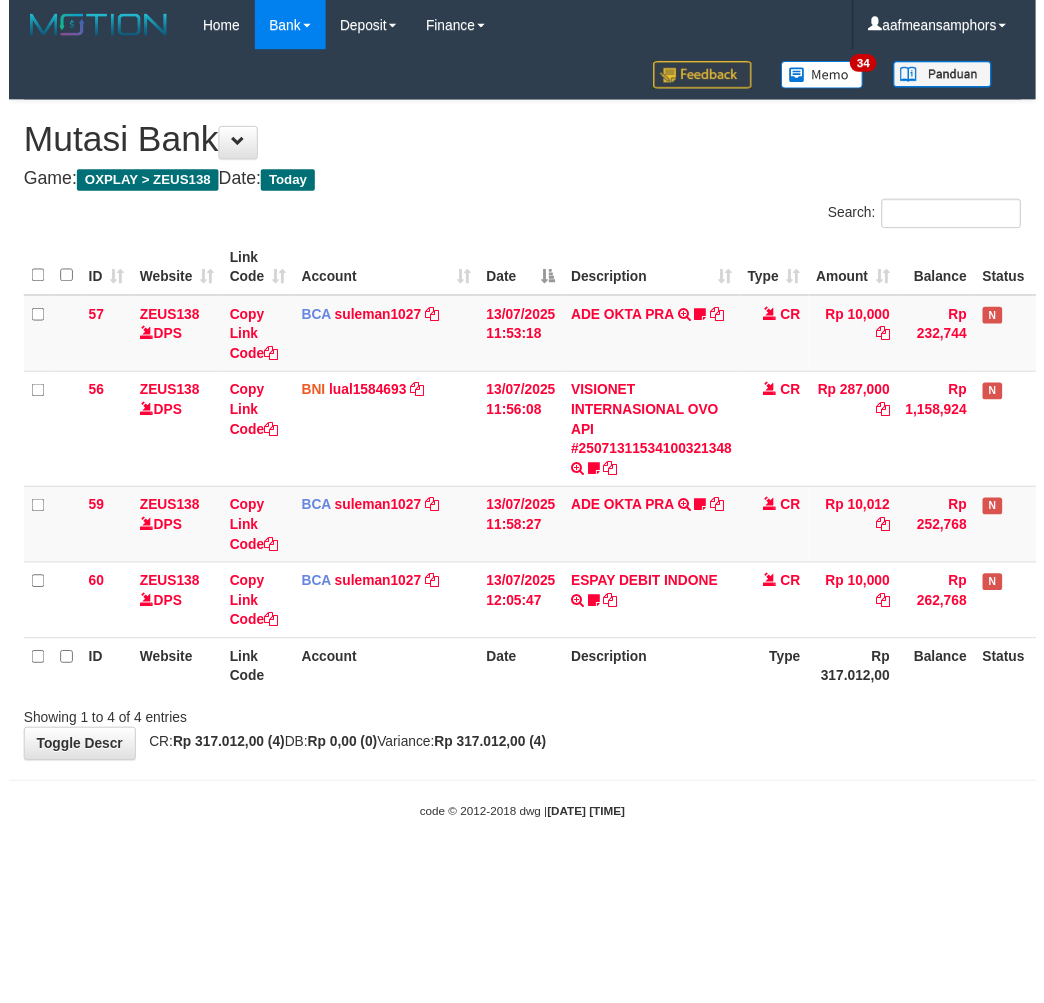 scroll, scrollTop: 0, scrollLeft: 0, axis: both 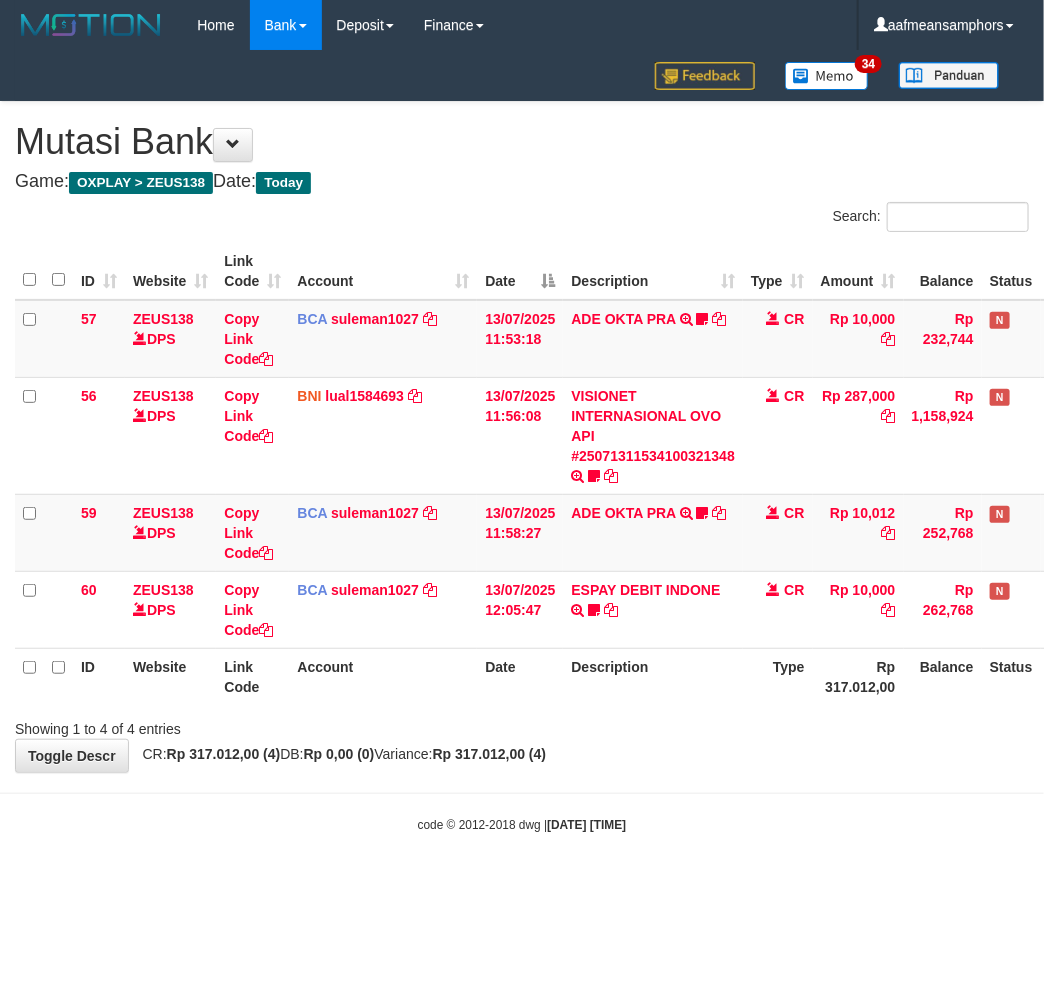 click on "2025/07/13 12:09:58" at bounding box center [586, 825] 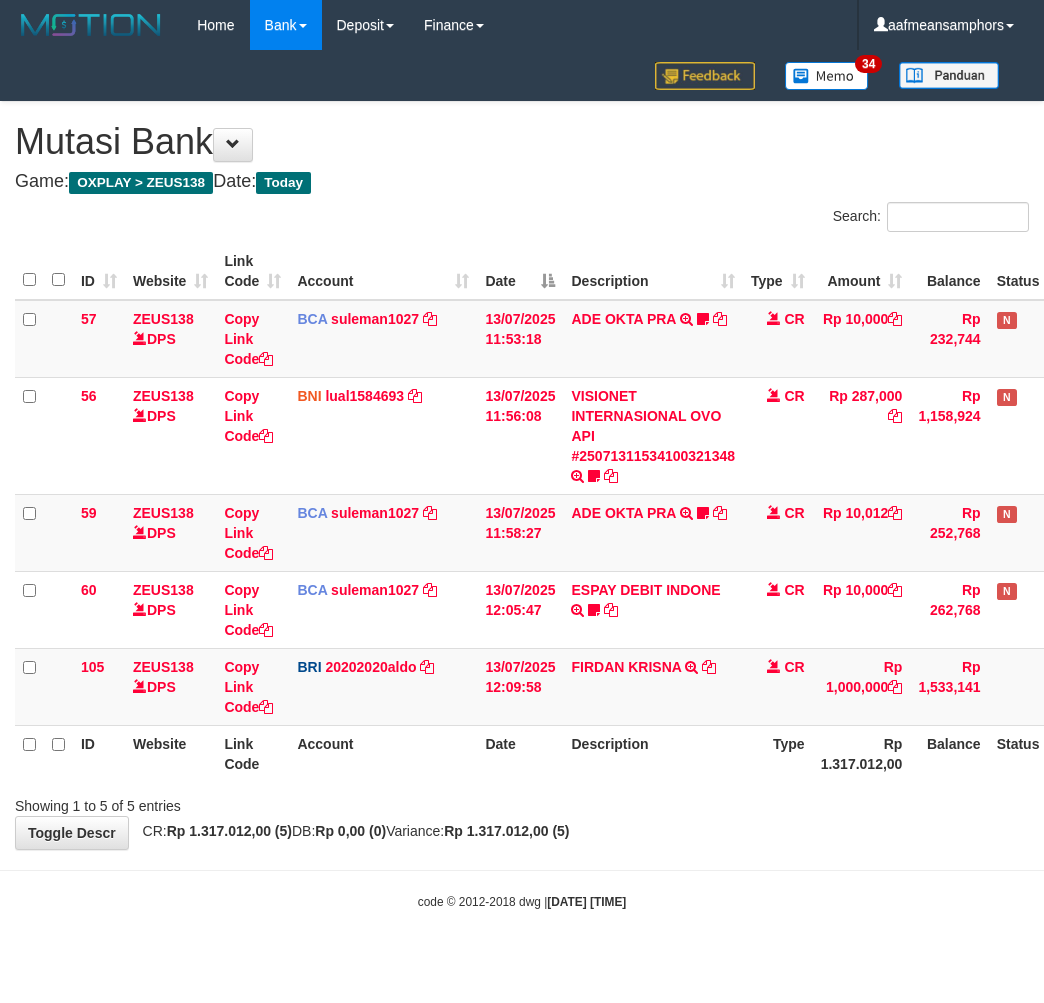 scroll, scrollTop: 0, scrollLeft: 0, axis: both 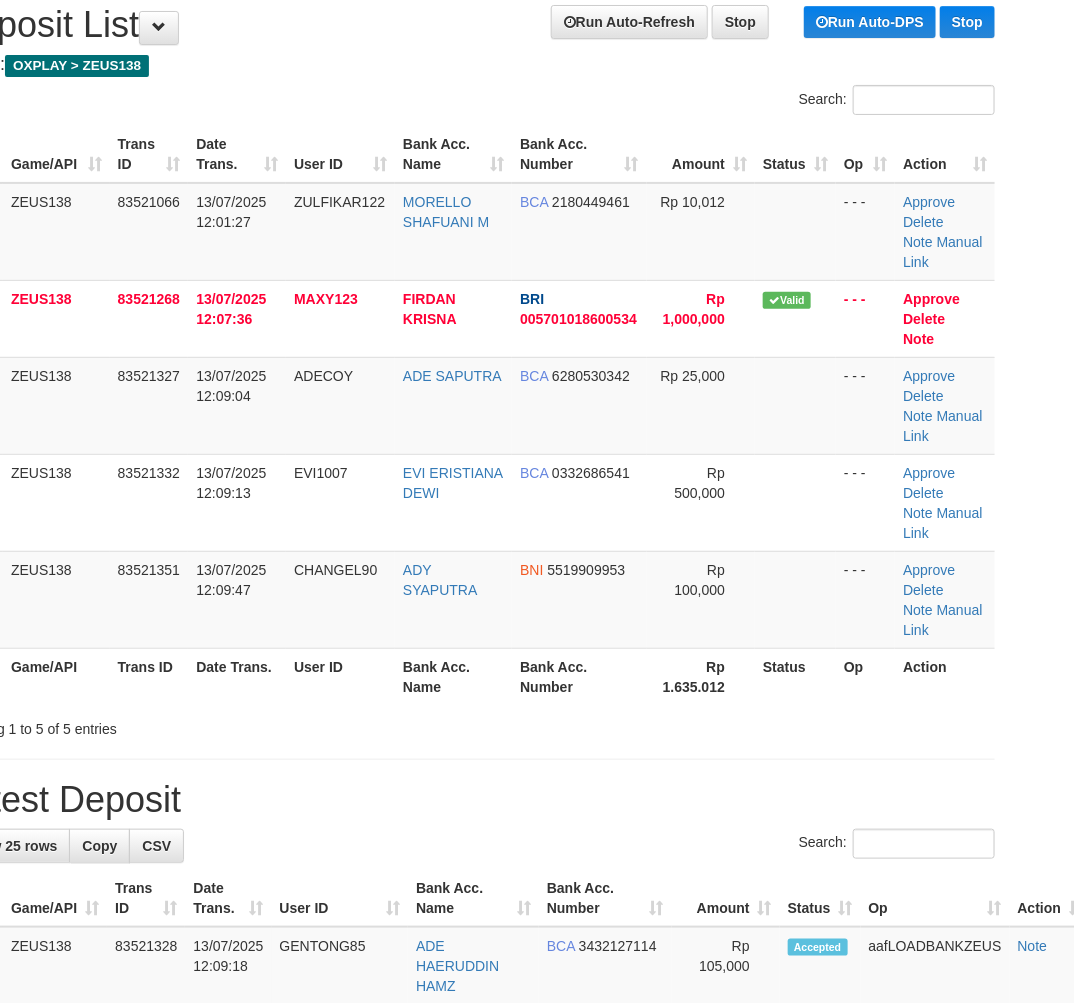 click on "Latest Deposit" at bounding box center [473, 800] 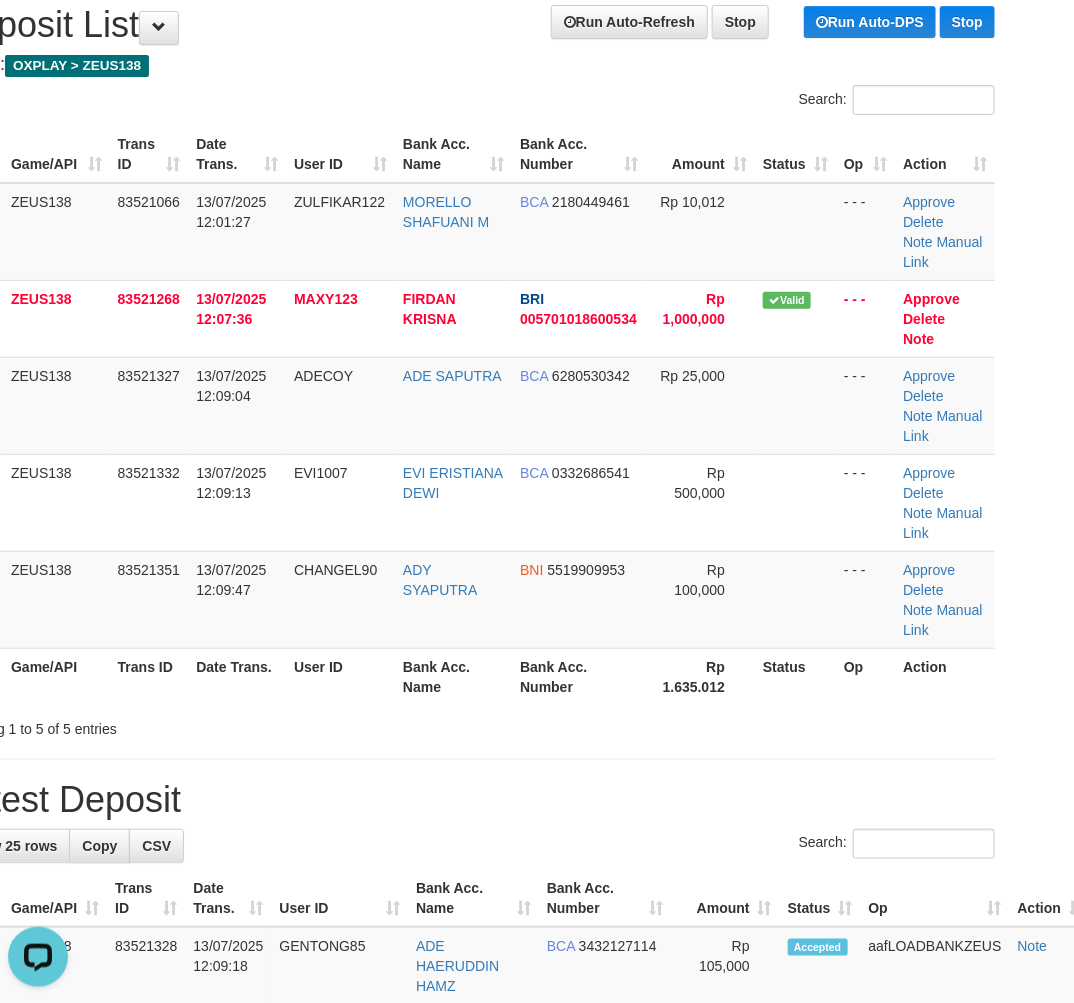 scroll, scrollTop: 0, scrollLeft: 0, axis: both 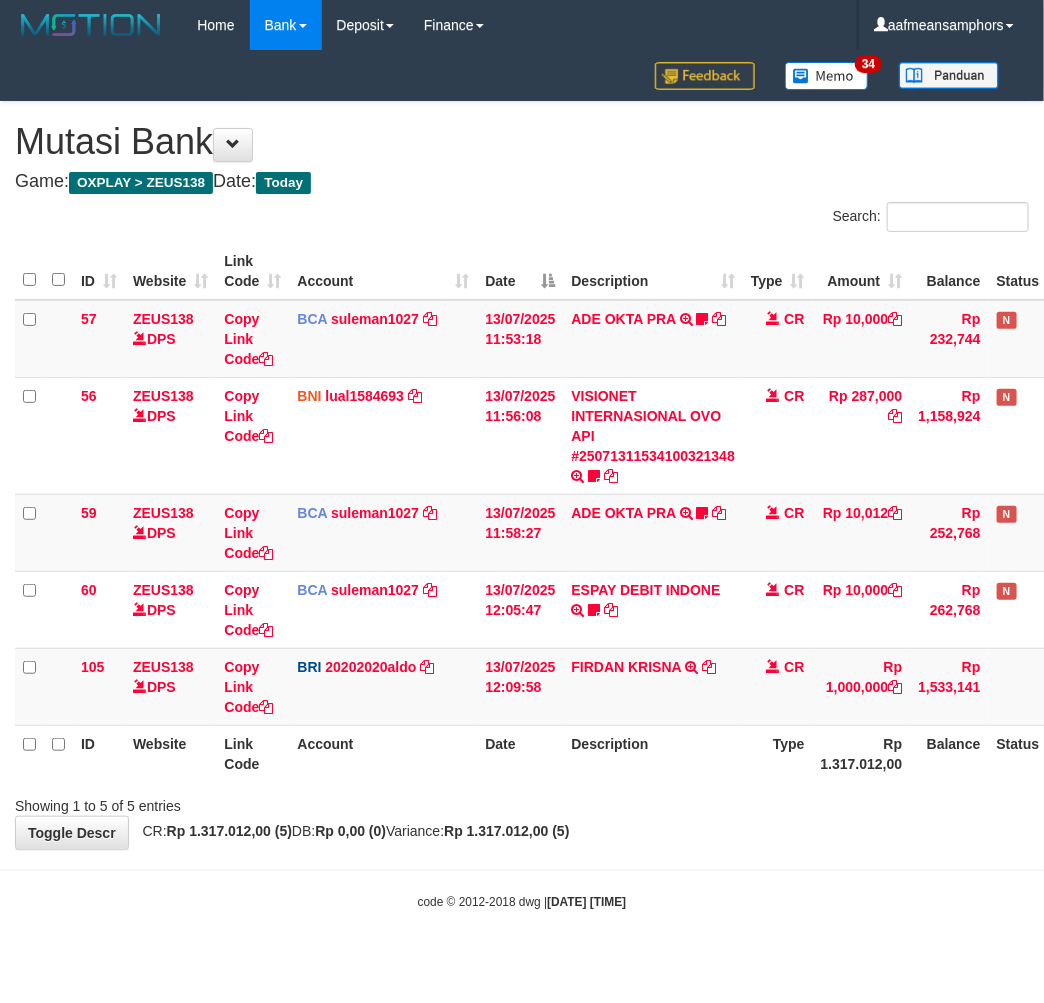 click on "**********" at bounding box center [522, 475] 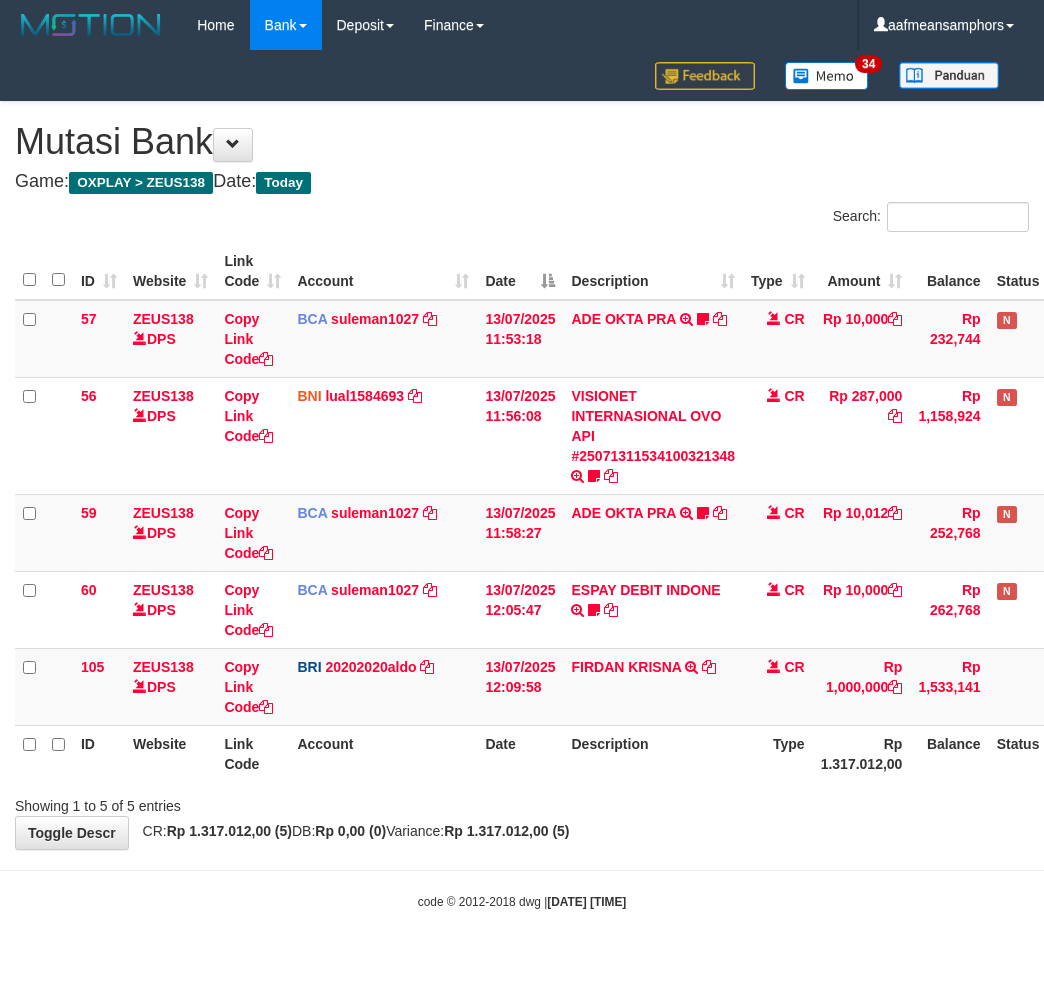 scroll, scrollTop: 0, scrollLeft: 0, axis: both 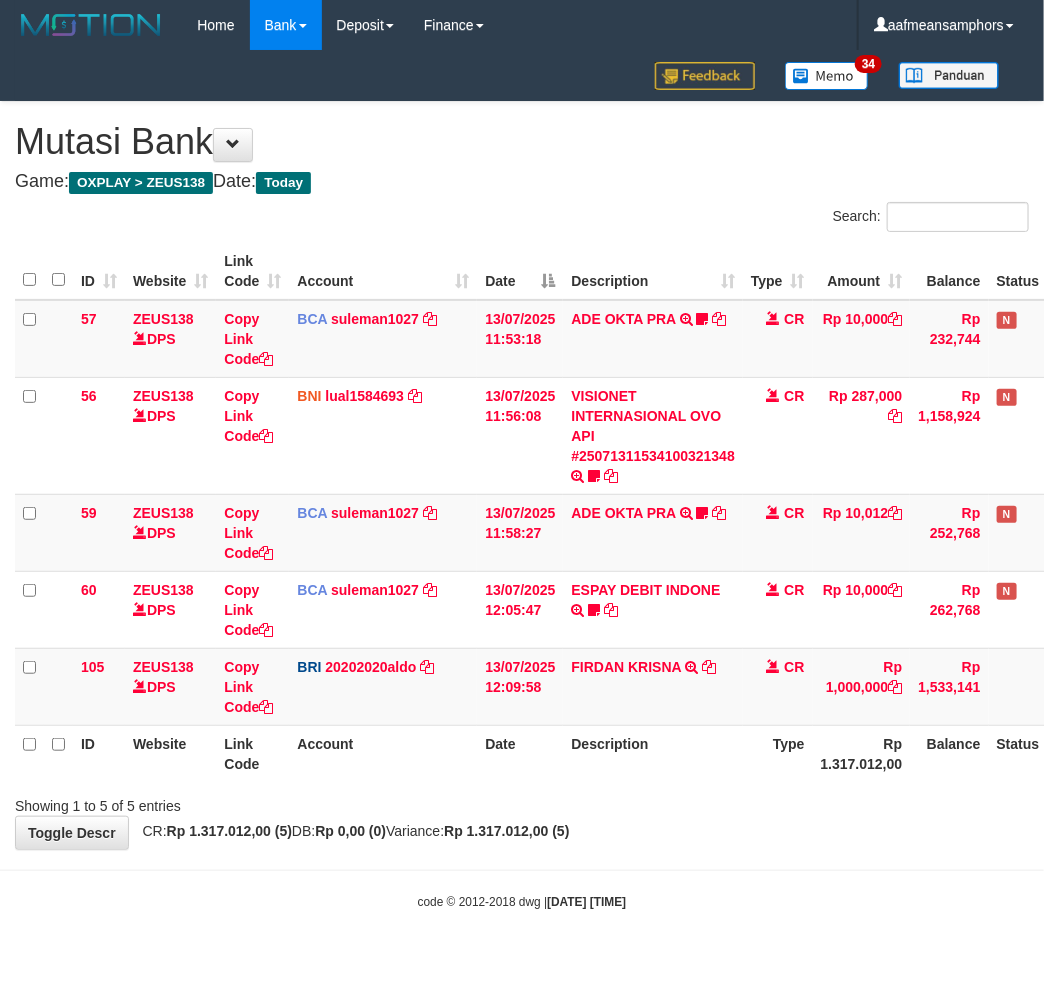 drag, startPoint x: 0, startPoint y: 0, endPoint x: 687, endPoint y: 815, distance: 1065.9241 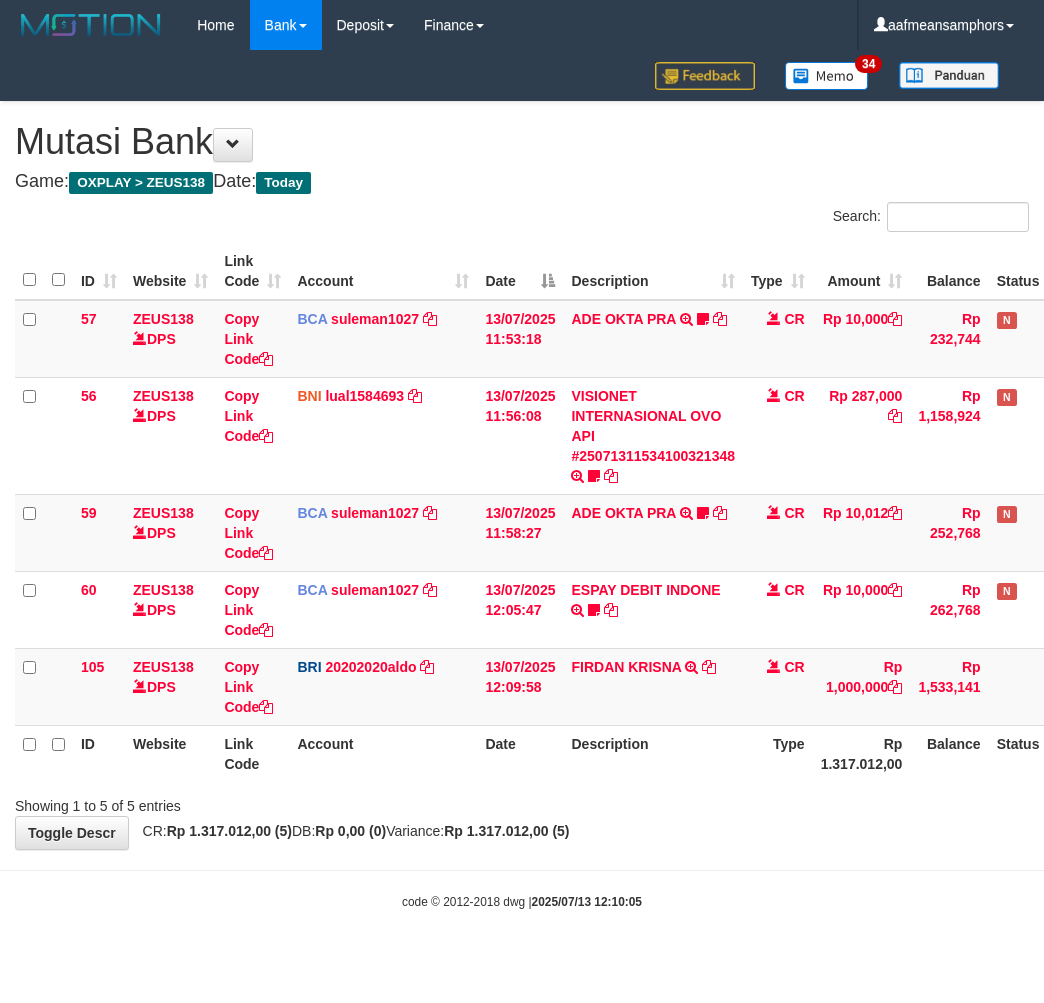 scroll, scrollTop: 0, scrollLeft: 0, axis: both 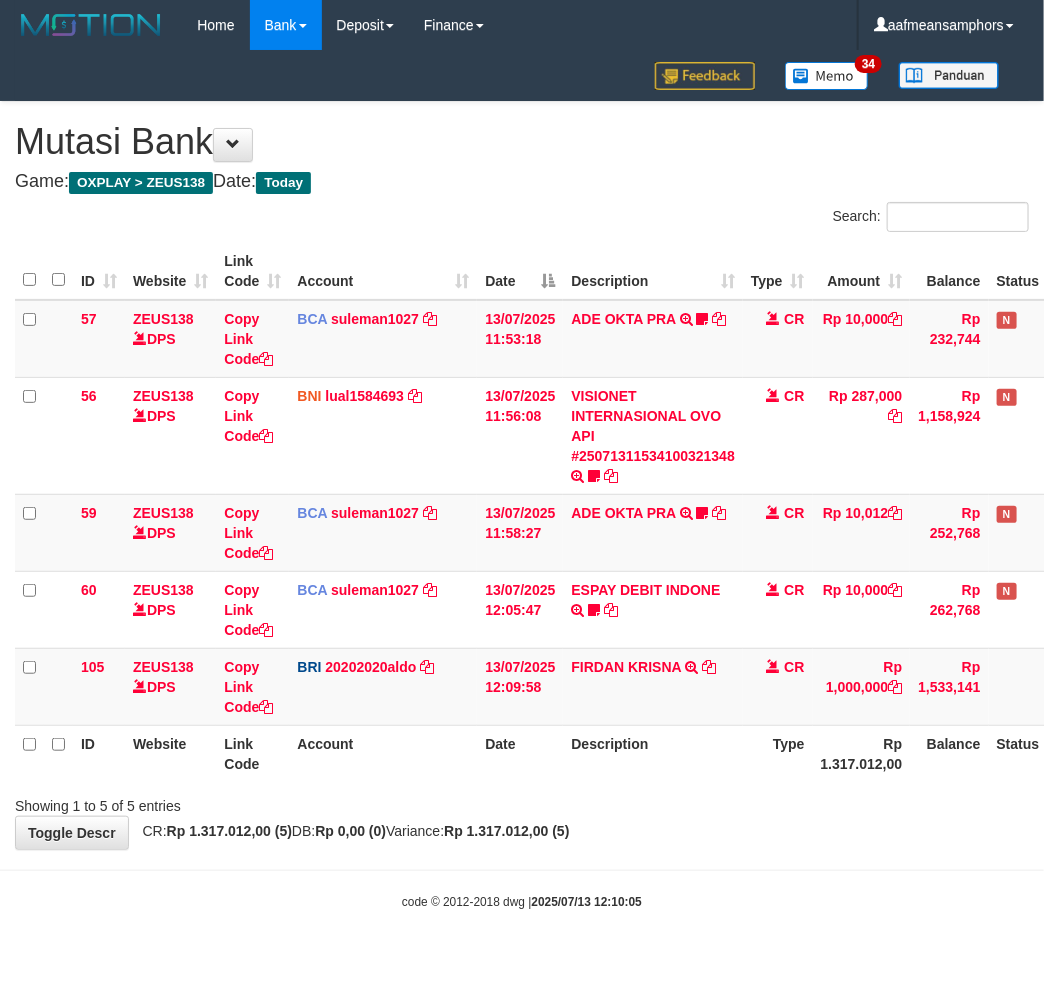 click on "Showing 1 to 5 of 5 entries" at bounding box center [522, 802] 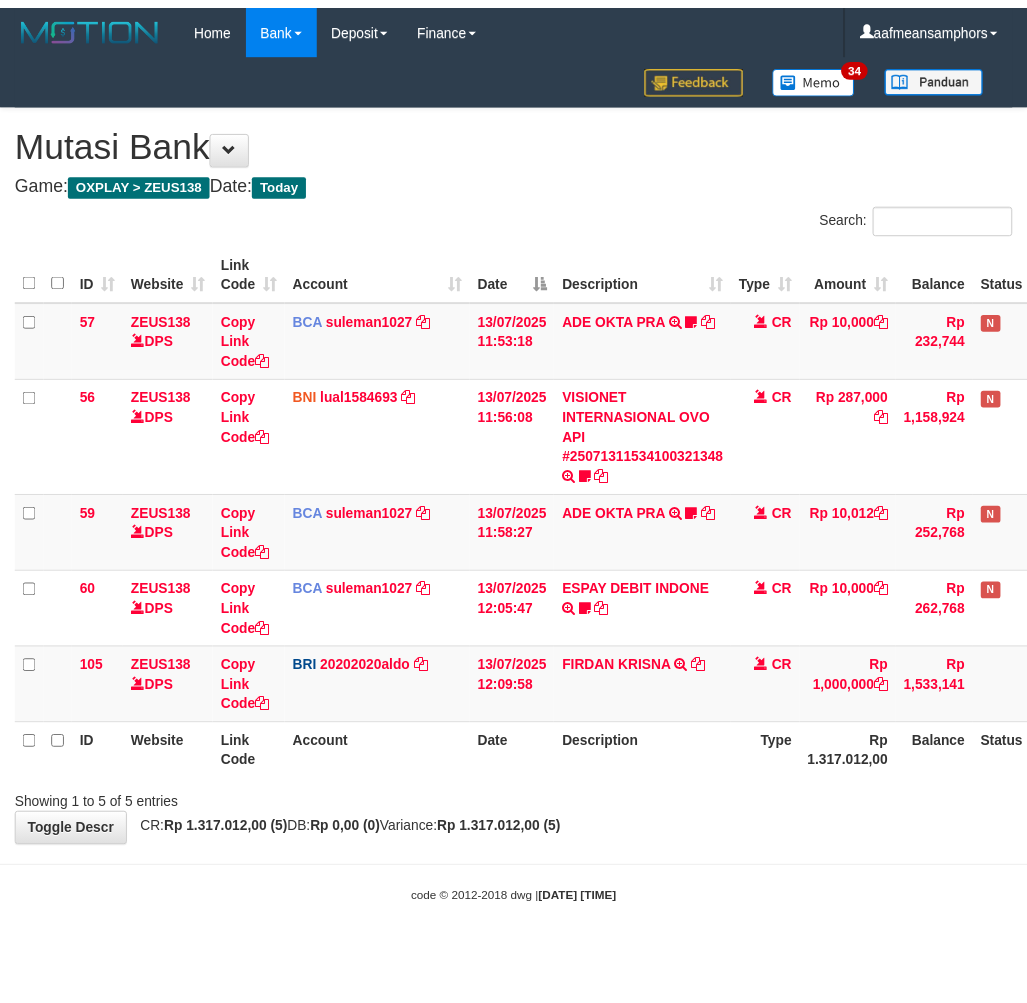 scroll, scrollTop: 0, scrollLeft: 0, axis: both 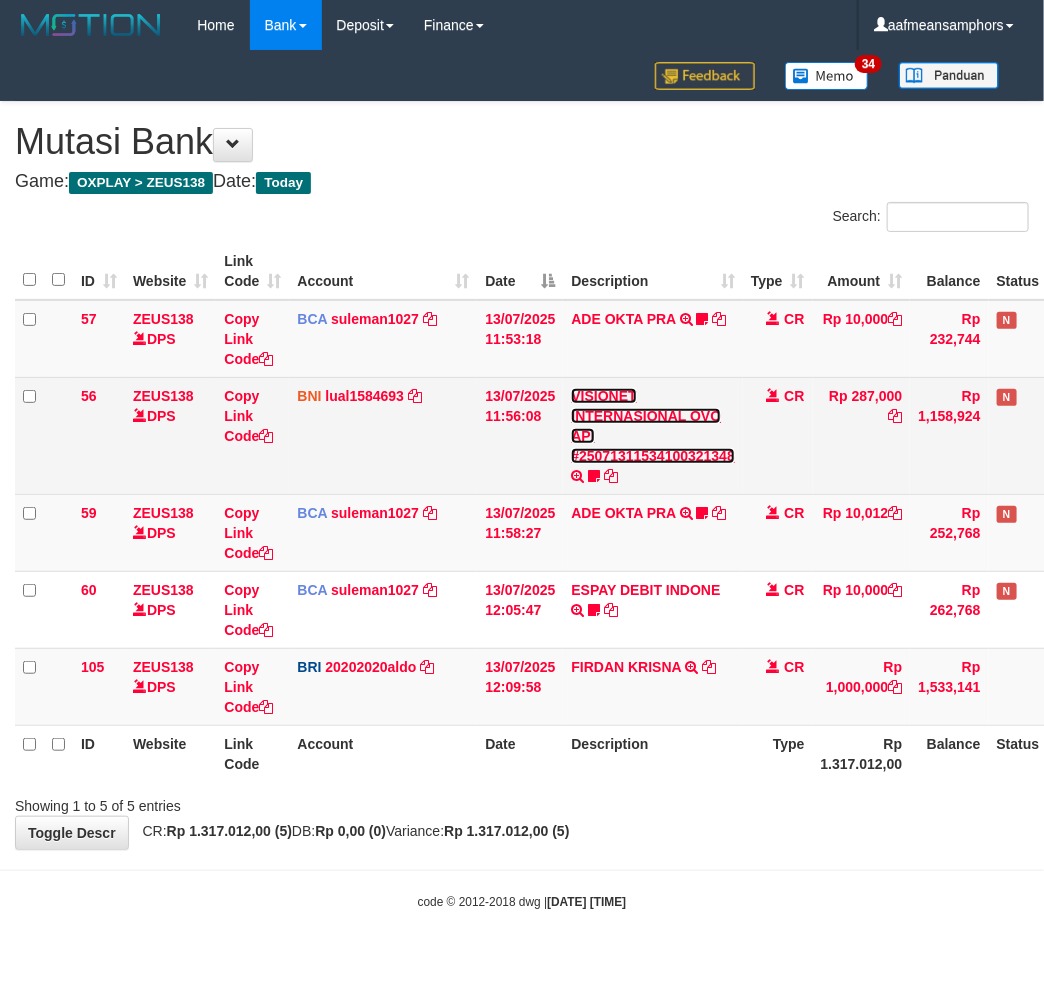 click on "VISIONET INTERNASIONAL OVO API #25071311534100321348" at bounding box center (653, 426) 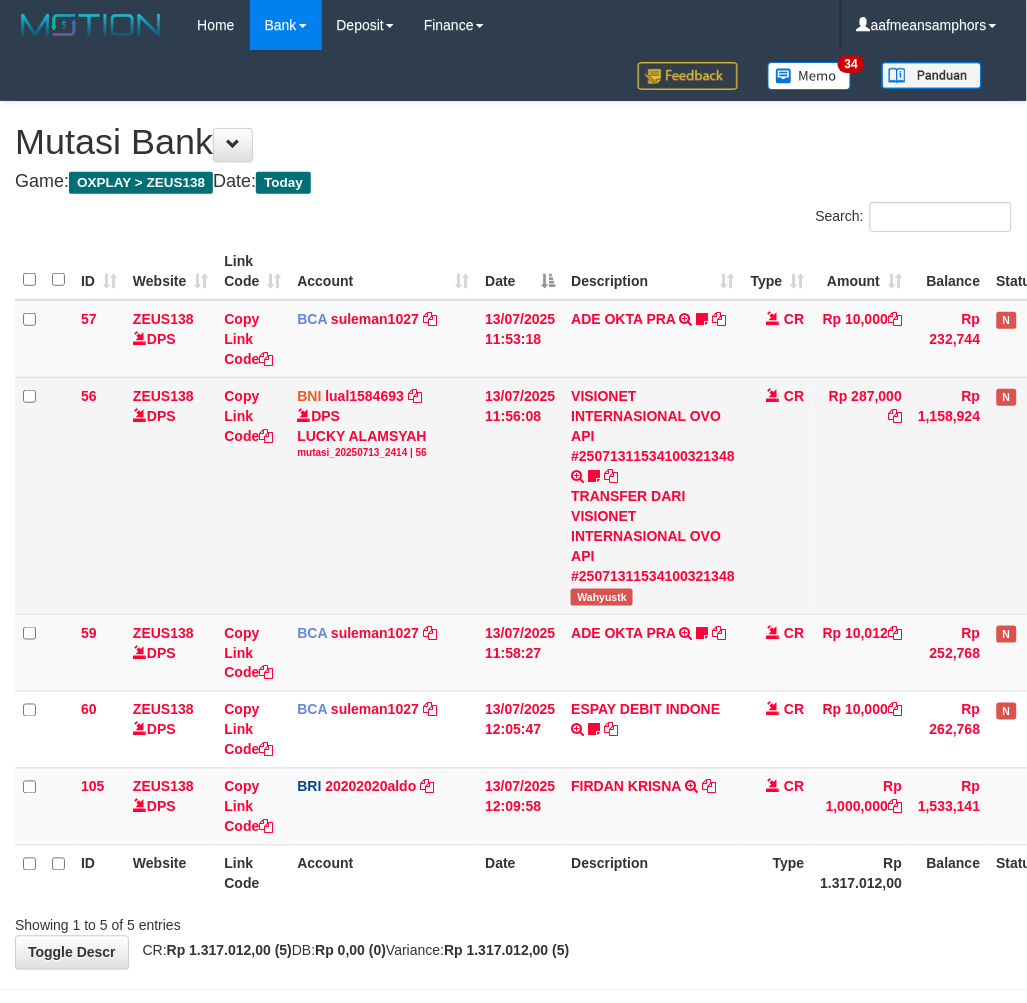 click on "Wahyustk" at bounding box center (602, 597) 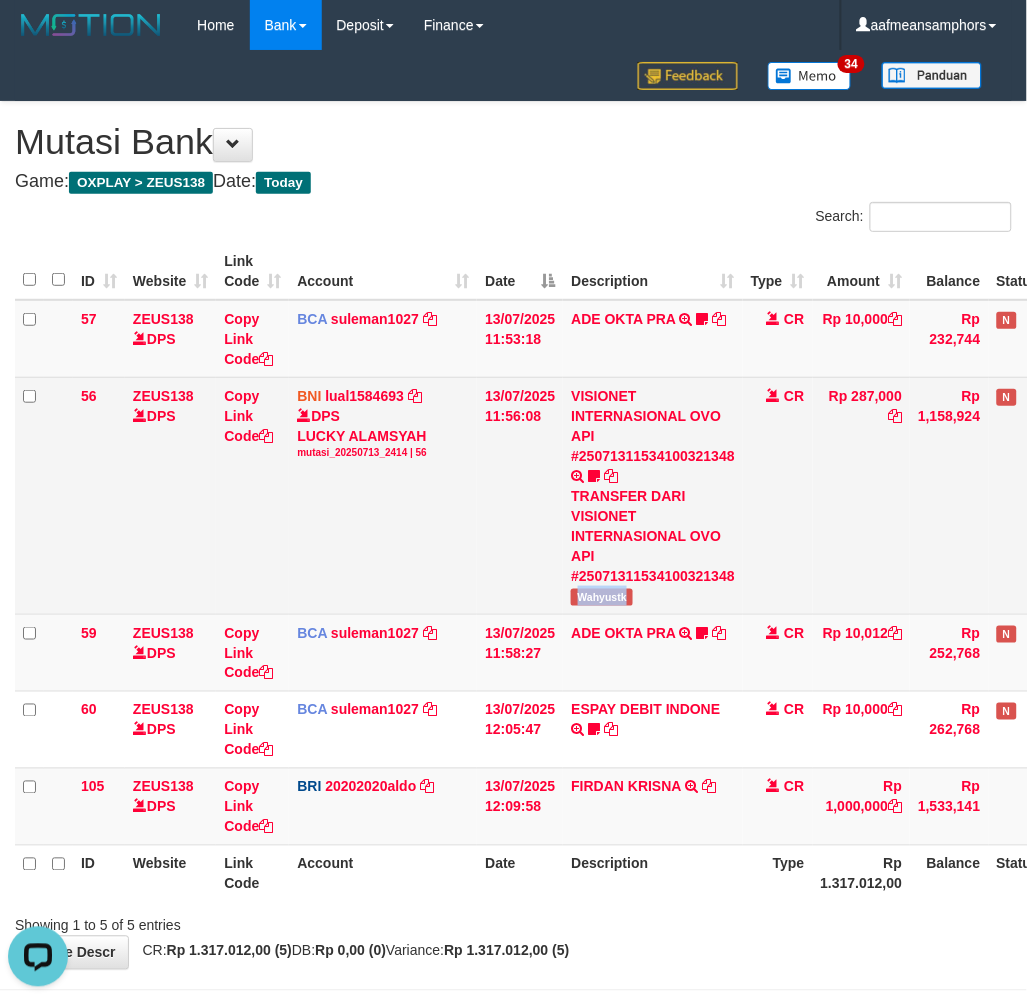 scroll, scrollTop: 0, scrollLeft: 0, axis: both 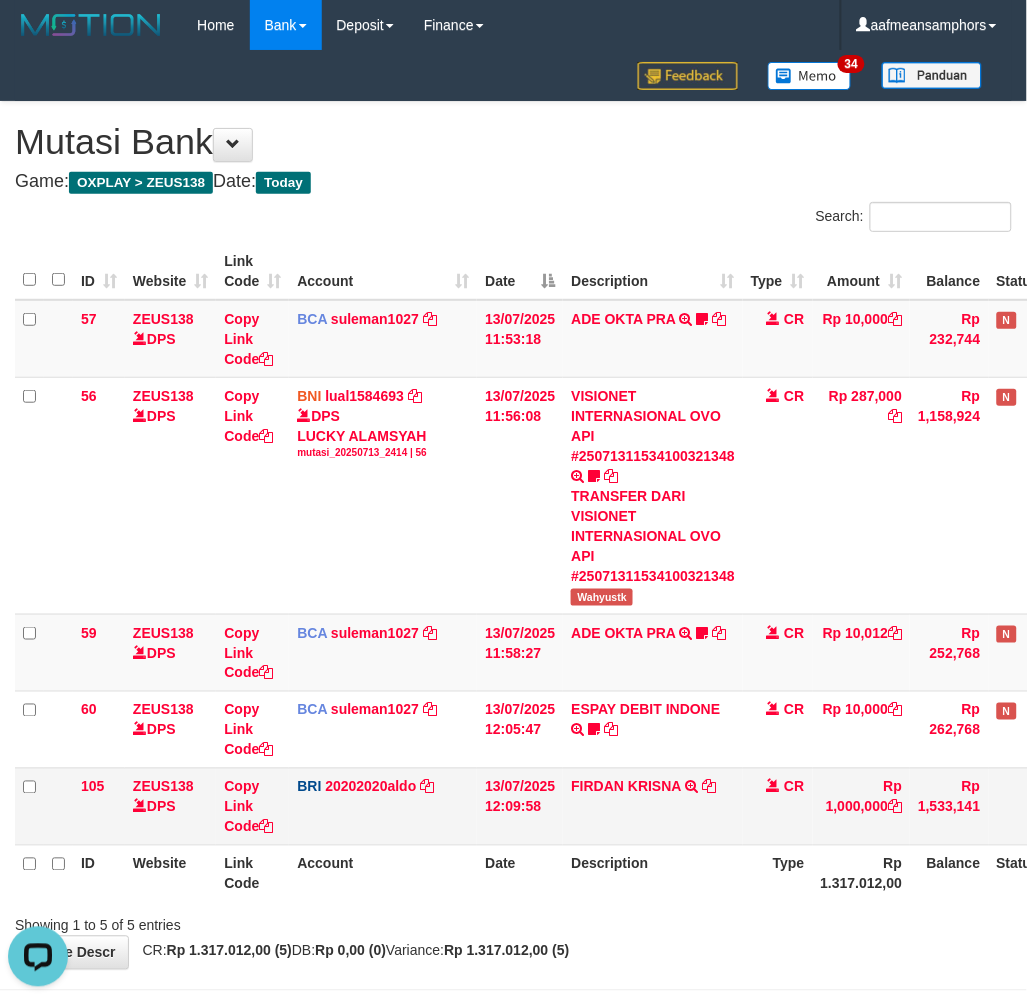 drag, startPoint x: 635, startPoint y: 845, endPoint x: 648, endPoint y: 837, distance: 15.264338 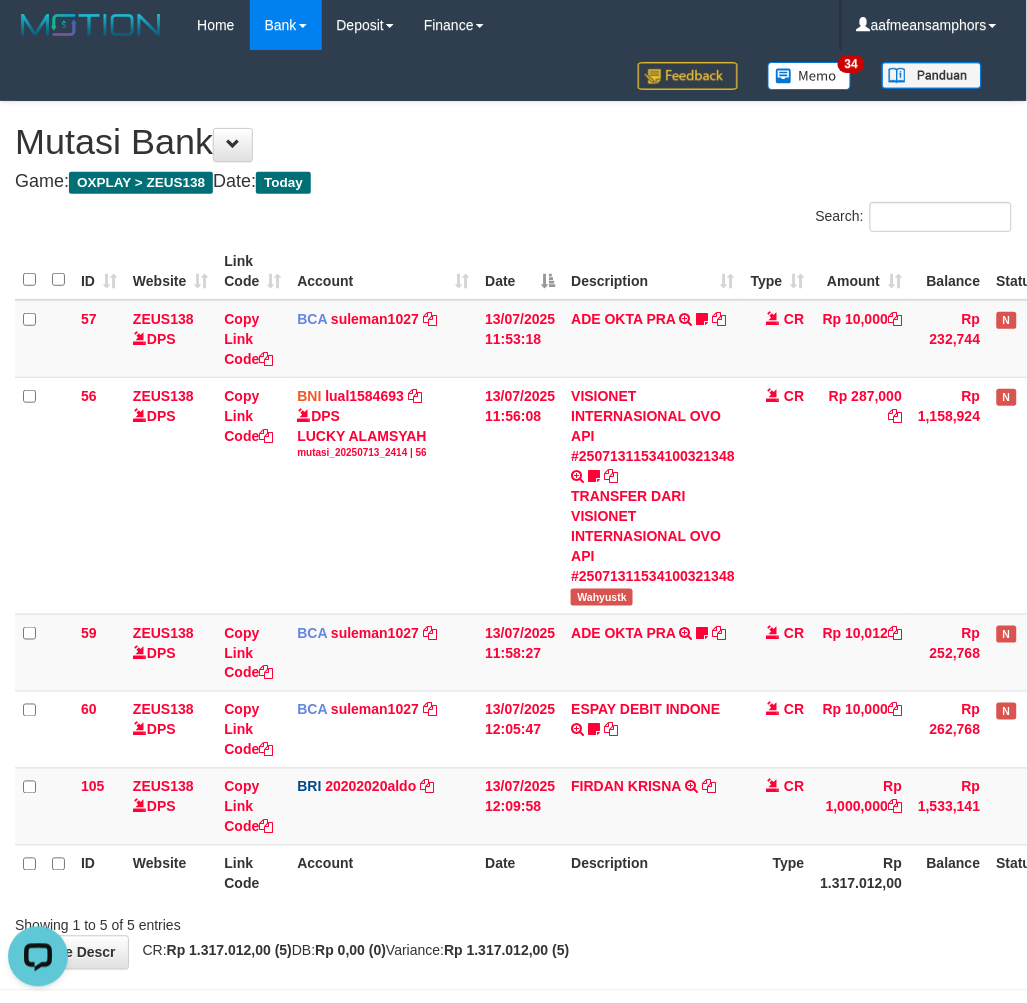 click on "Description" at bounding box center (653, 873) 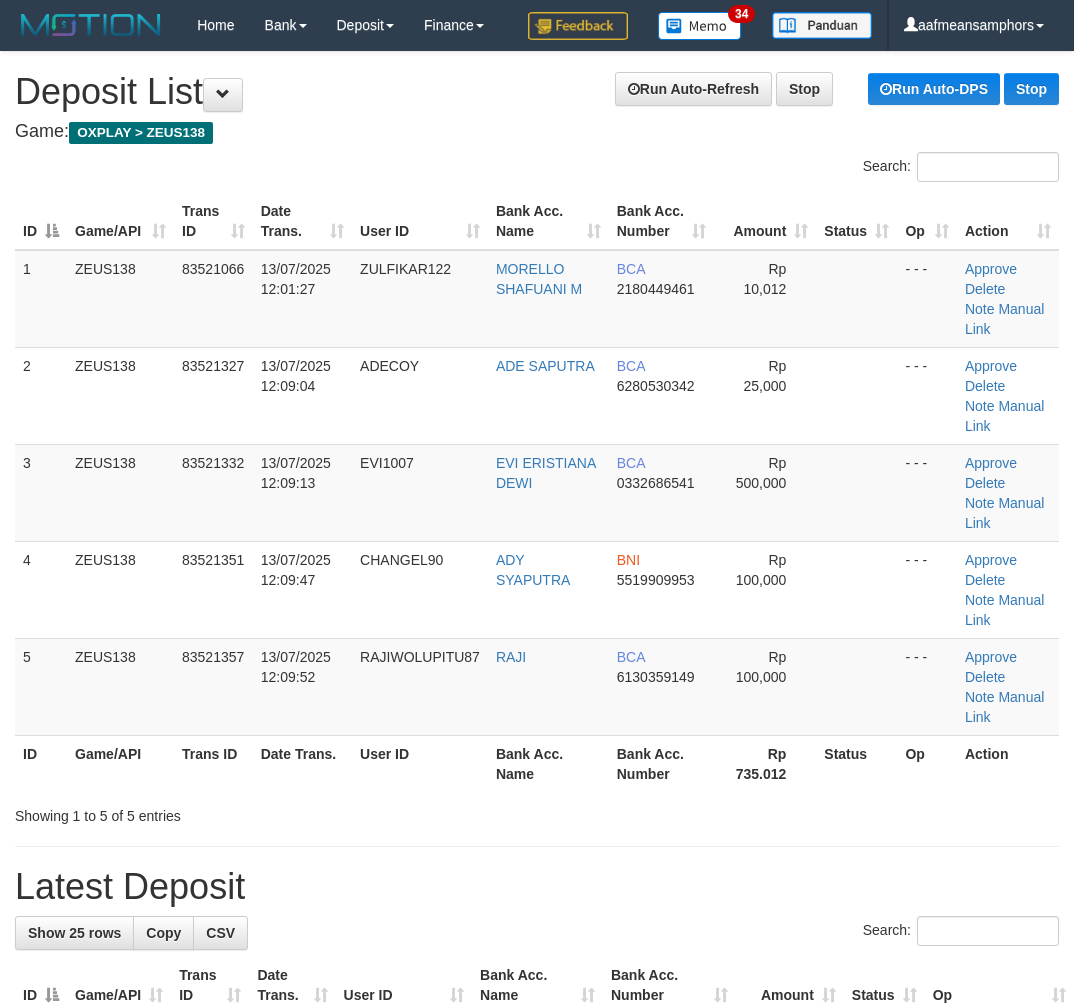 scroll, scrollTop: 67, scrollLeft: 64, axis: both 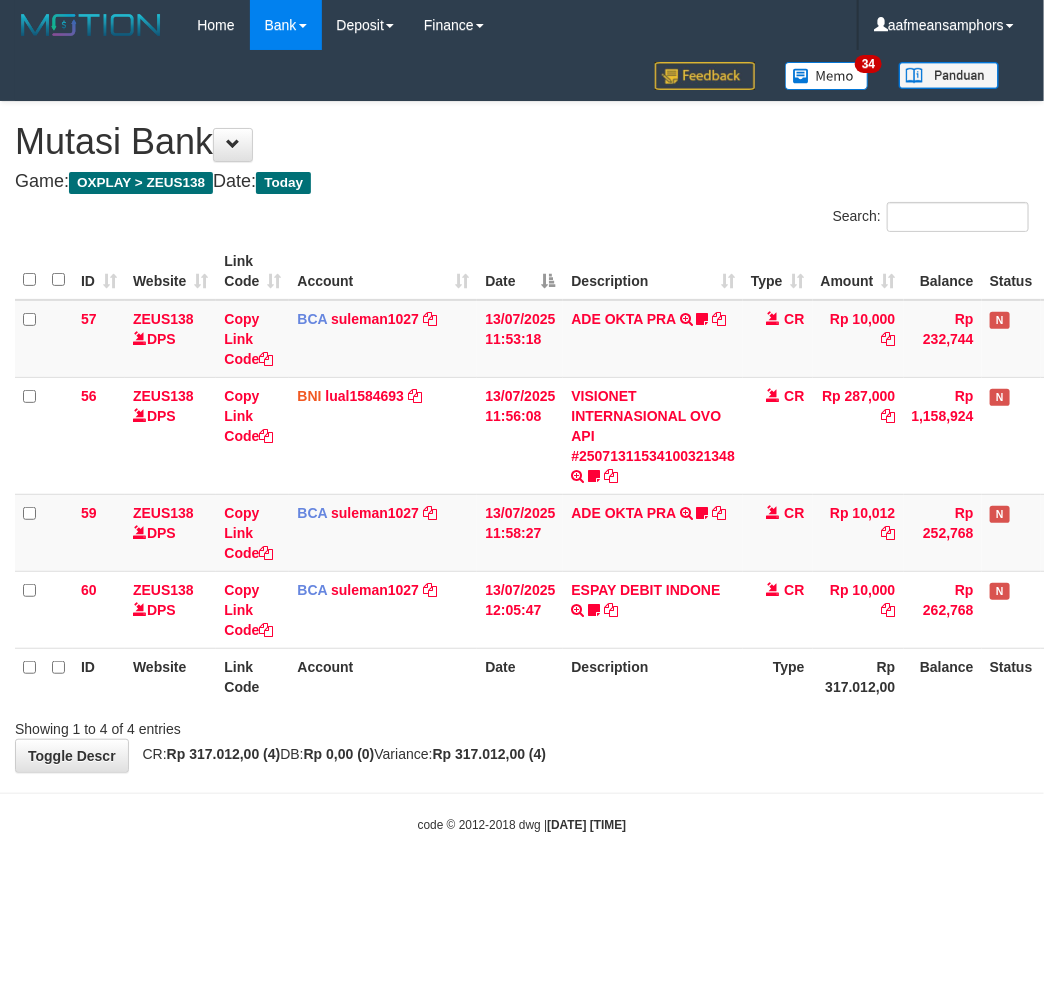 drag, startPoint x: 0, startPoint y: 0, endPoint x: 547, endPoint y: 785, distance: 956.78314 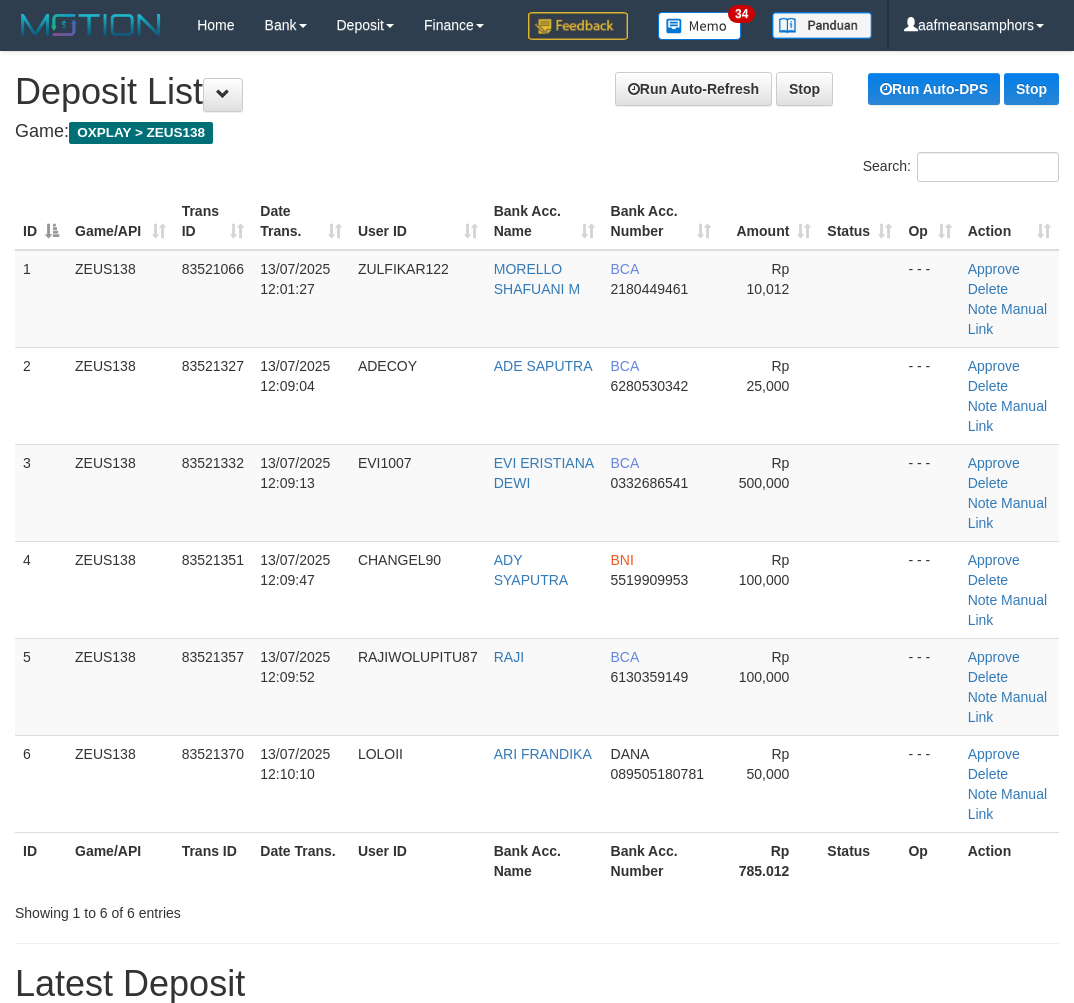 scroll, scrollTop: 67, scrollLeft: 64, axis: both 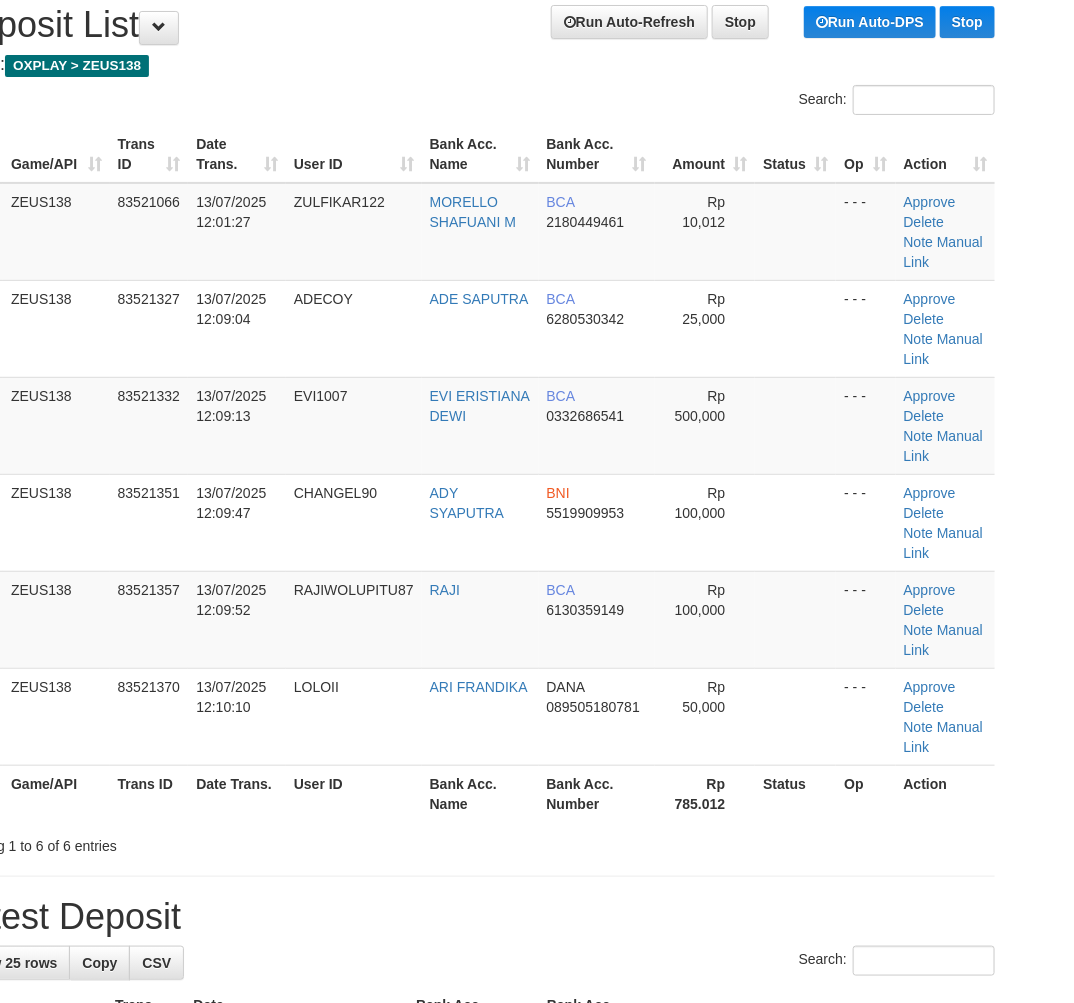click on "Showing 1 to 6 of 6 entries" at bounding box center [160, 842] 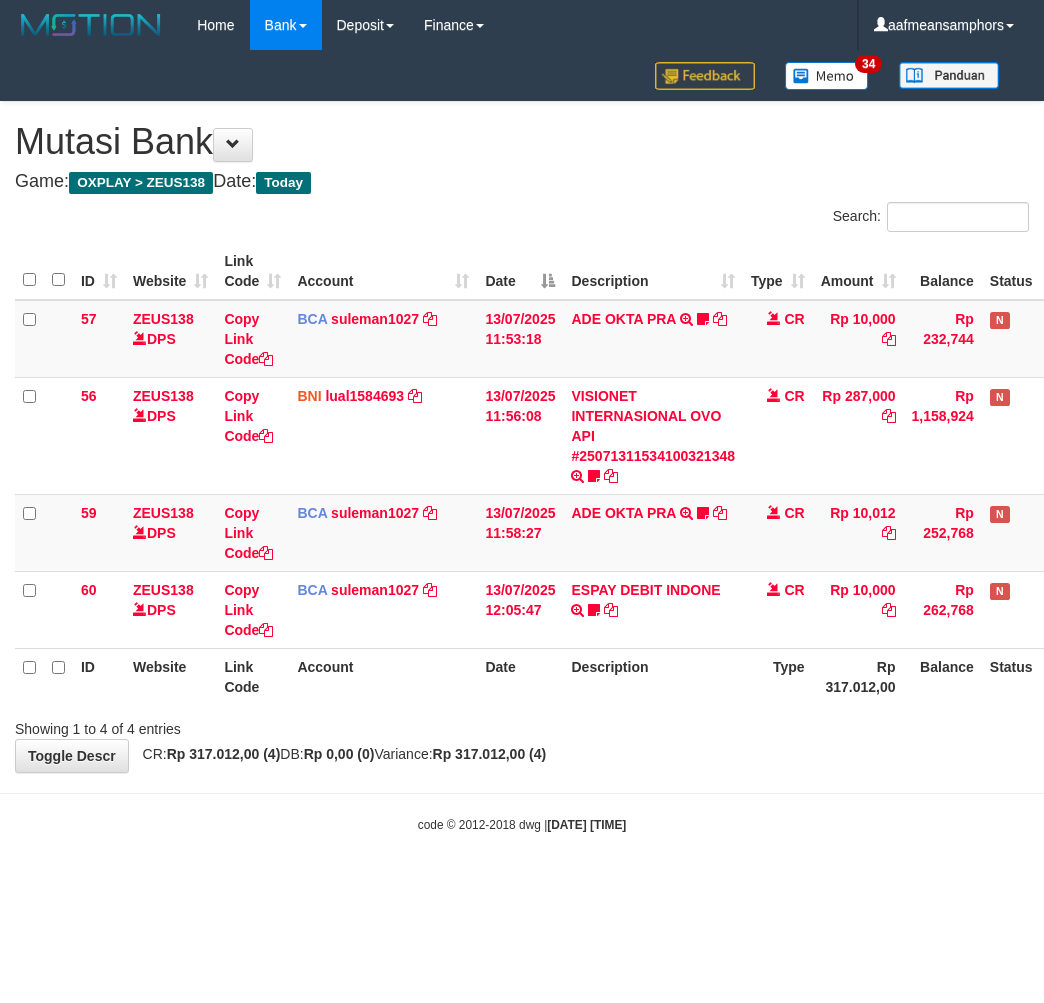 scroll, scrollTop: 0, scrollLeft: 0, axis: both 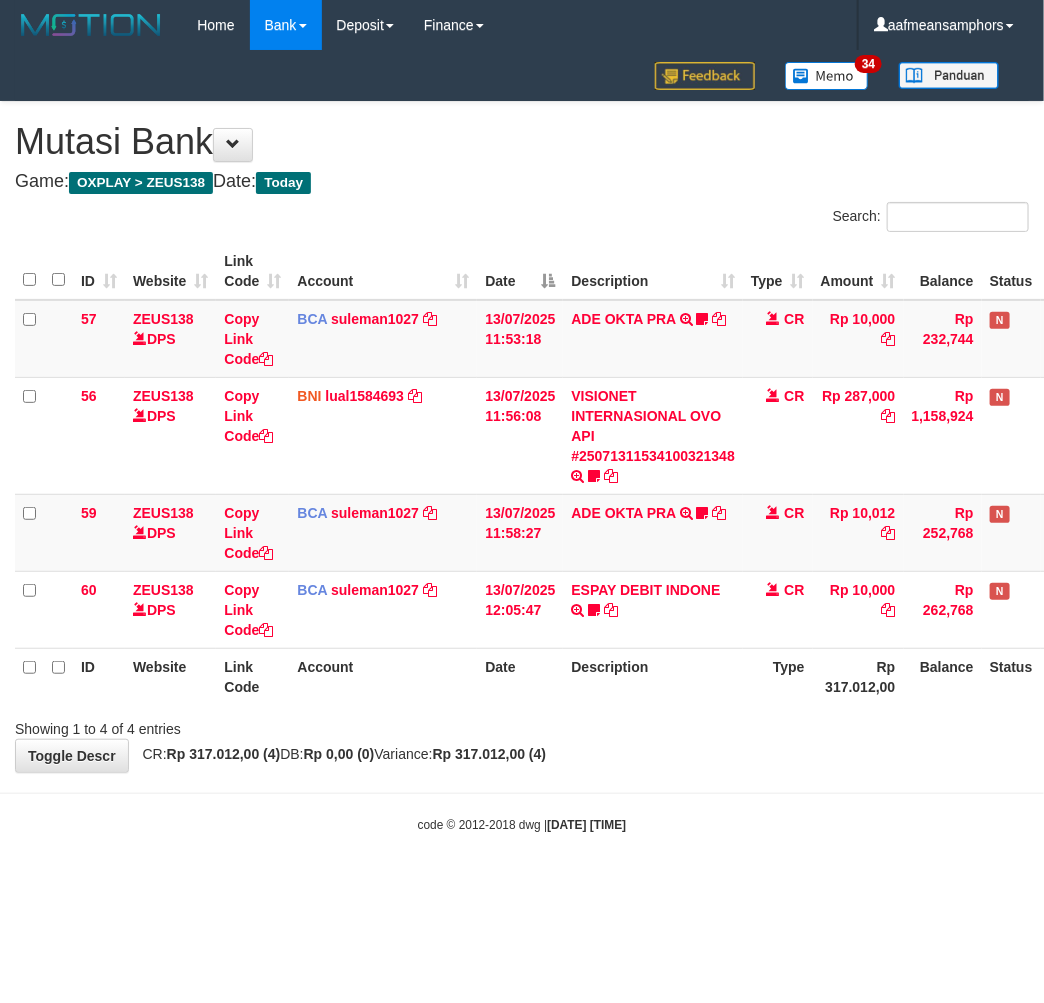 click on "Toggle navigation
Home
Bank
Account List
Load
By Website
Group
[OXPLAY]													ZEUS138
By Load Group (DPS)" at bounding box center [522, 442] 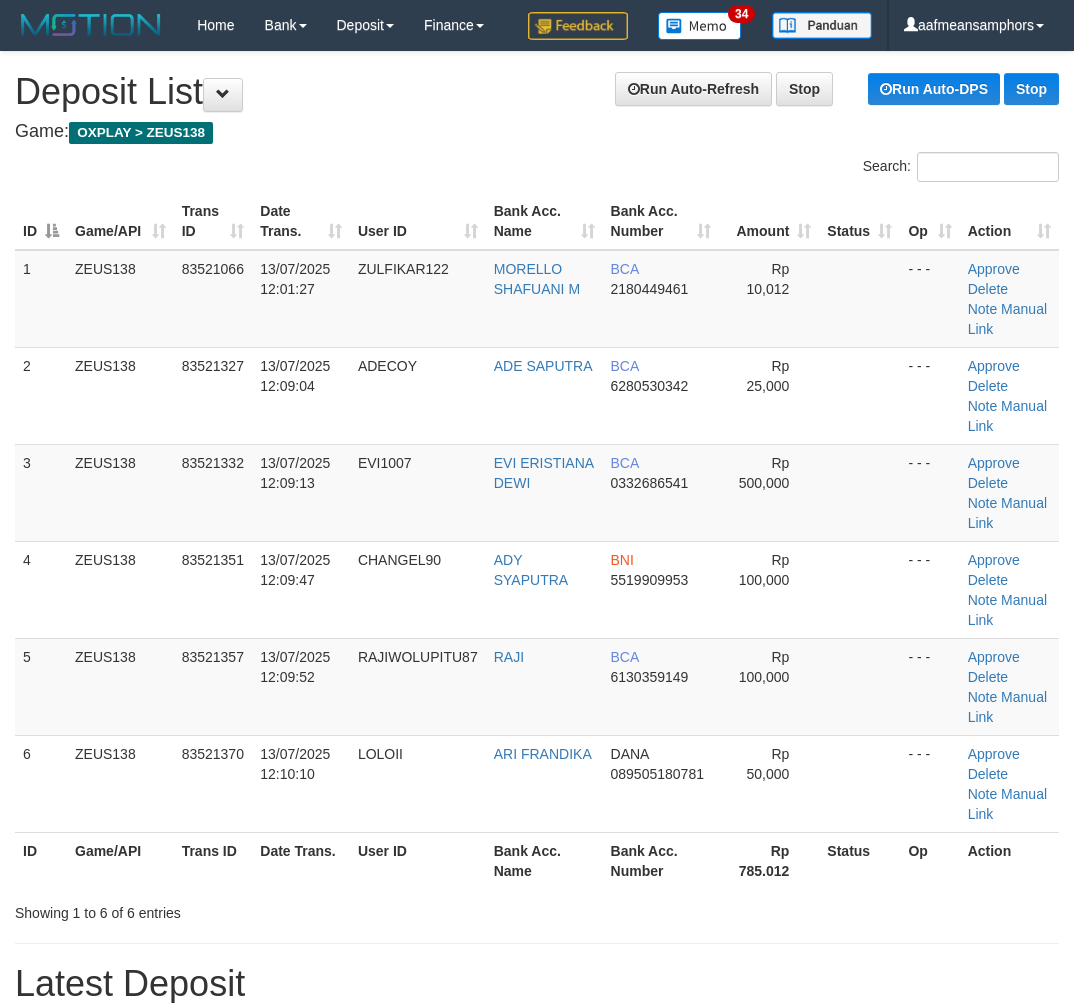 scroll, scrollTop: 67, scrollLeft: 64, axis: both 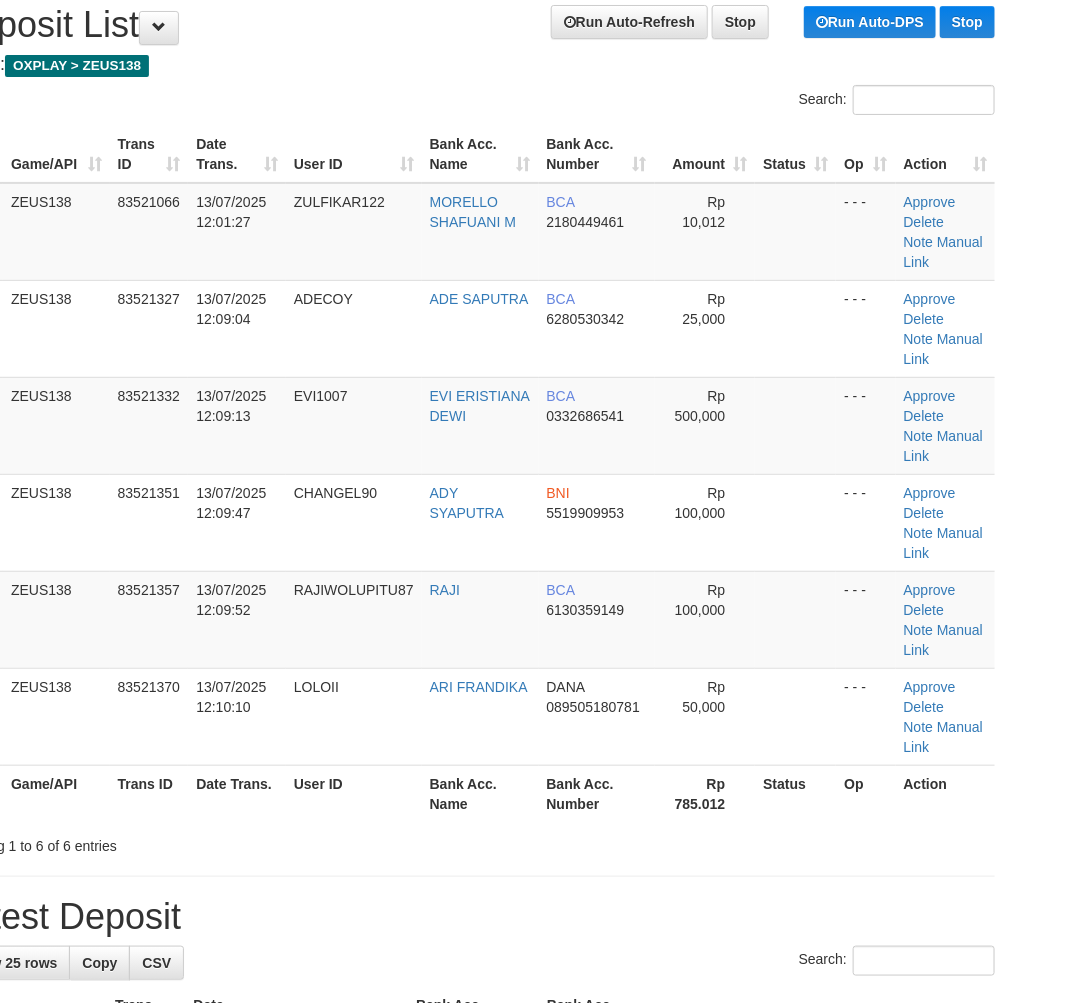 click on "Latest Deposit" at bounding box center (473, 917) 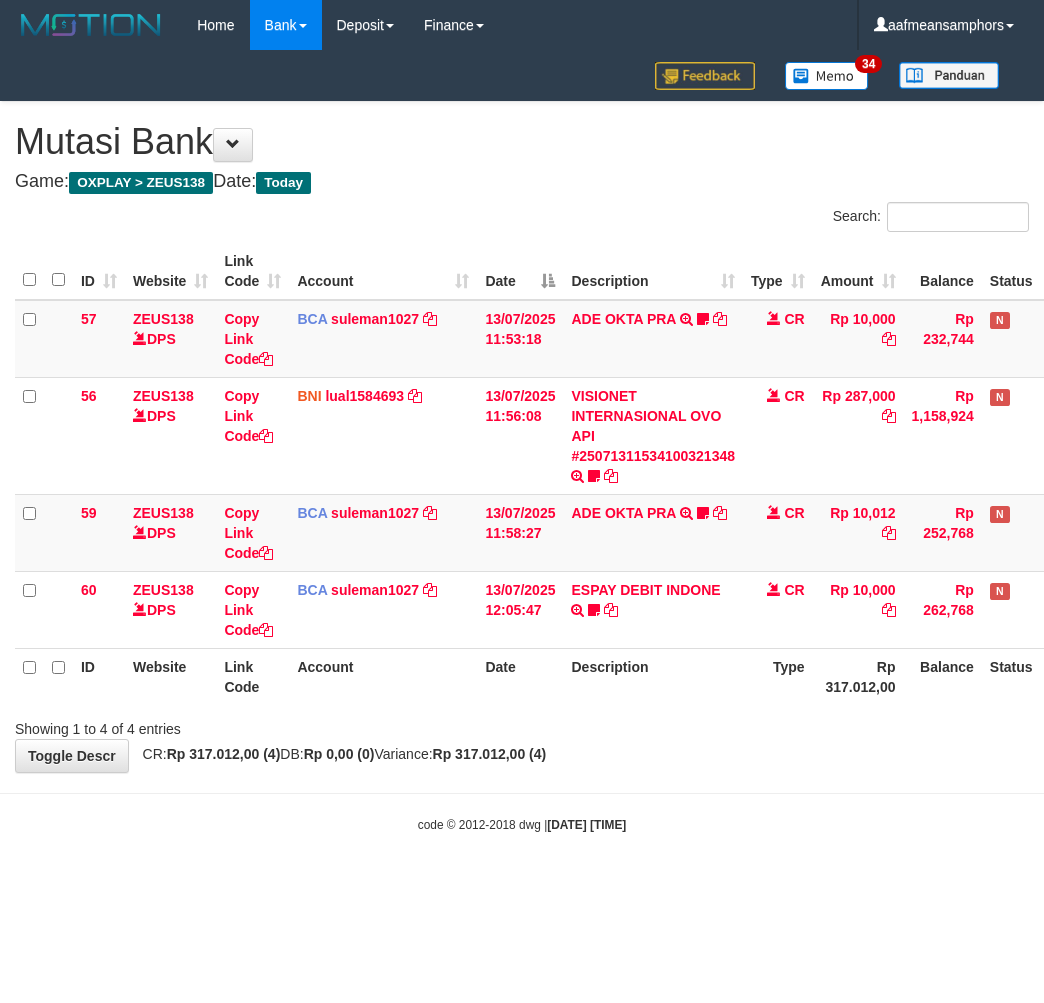 scroll, scrollTop: 0, scrollLeft: 0, axis: both 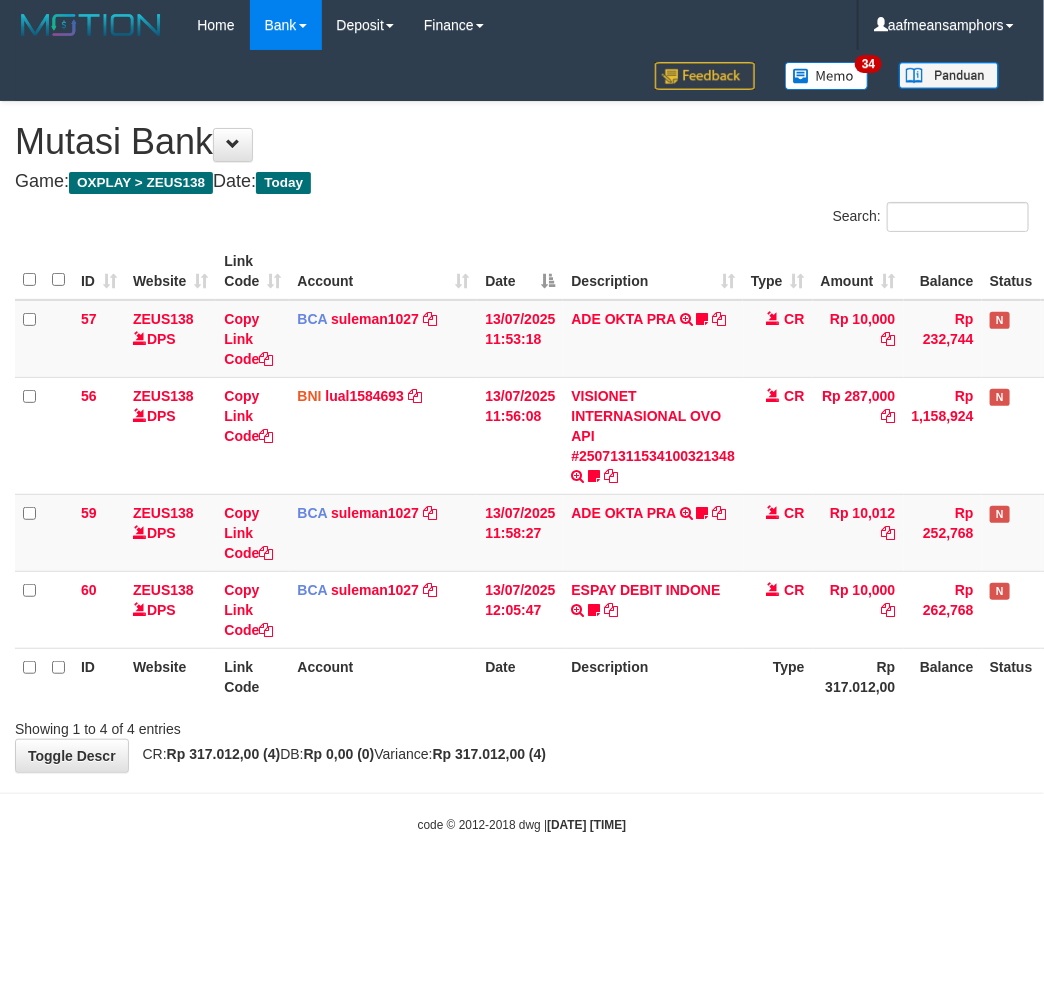 click on "Toggle navigation
Home
Bank
Account List
Load
By Website
Group
[OXPLAY]													ZEUS138
By Load Group (DPS)" at bounding box center [522, 442] 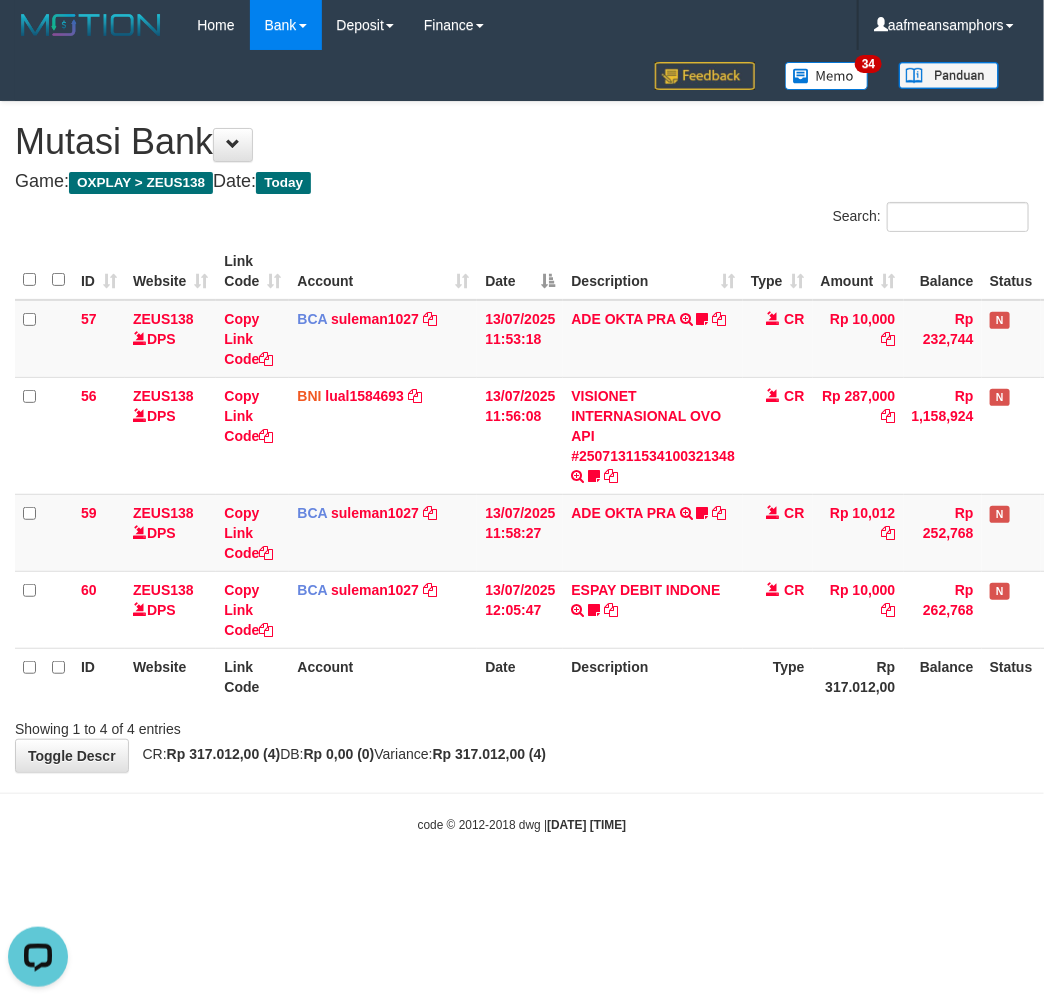 scroll, scrollTop: 0, scrollLeft: 0, axis: both 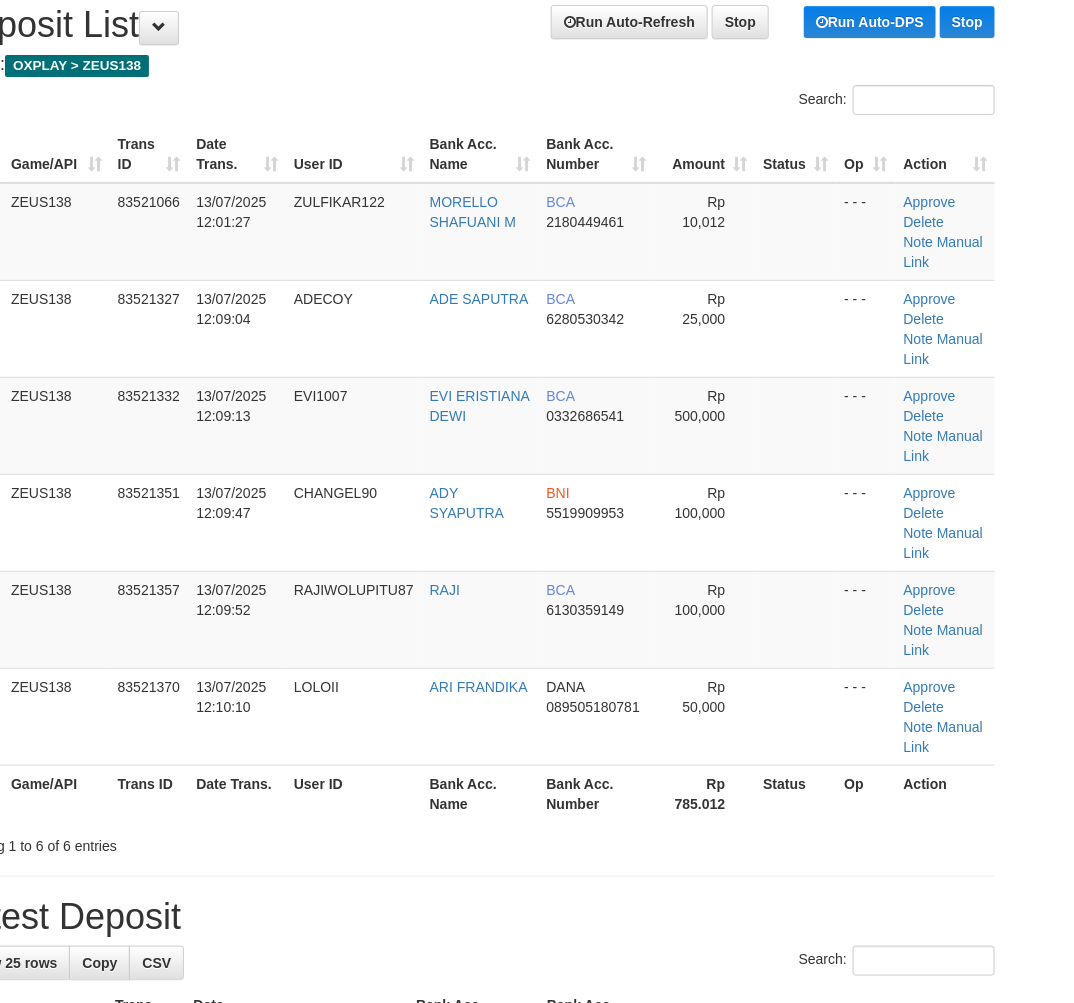drag, startPoint x: 432, startPoint y: 832, endPoint x: 7, endPoint y: 845, distance: 425.1988 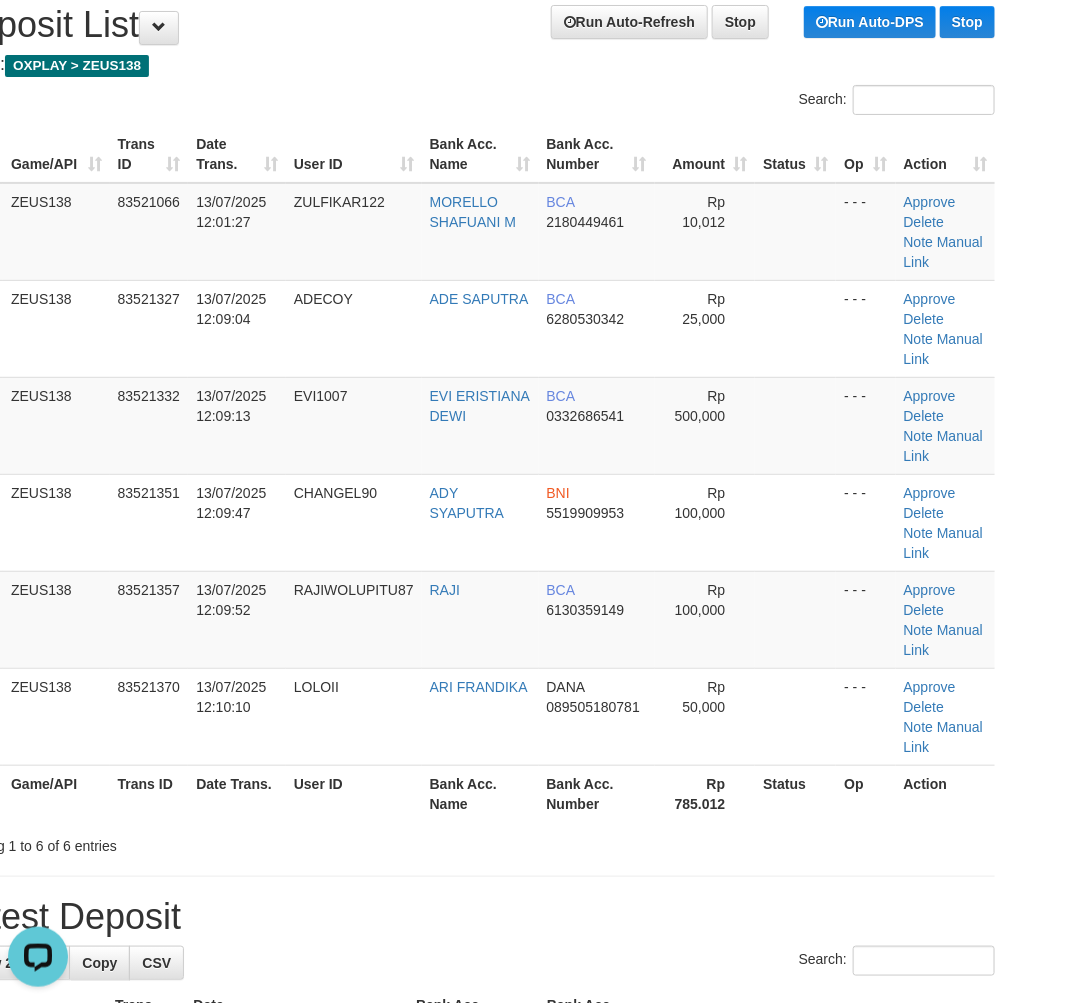 scroll, scrollTop: 0, scrollLeft: 0, axis: both 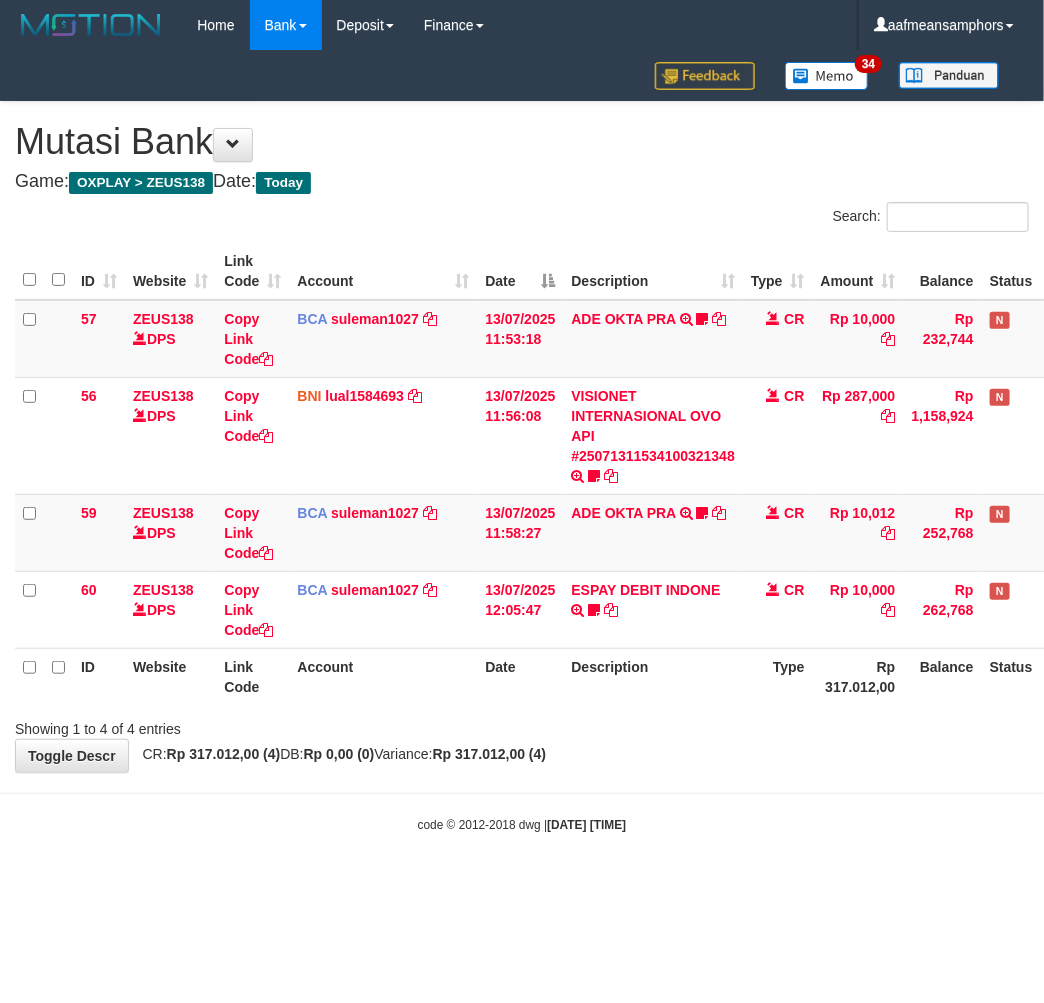 drag, startPoint x: 558, startPoint y: 788, endPoint x: 606, endPoint y: 773, distance: 50.289165 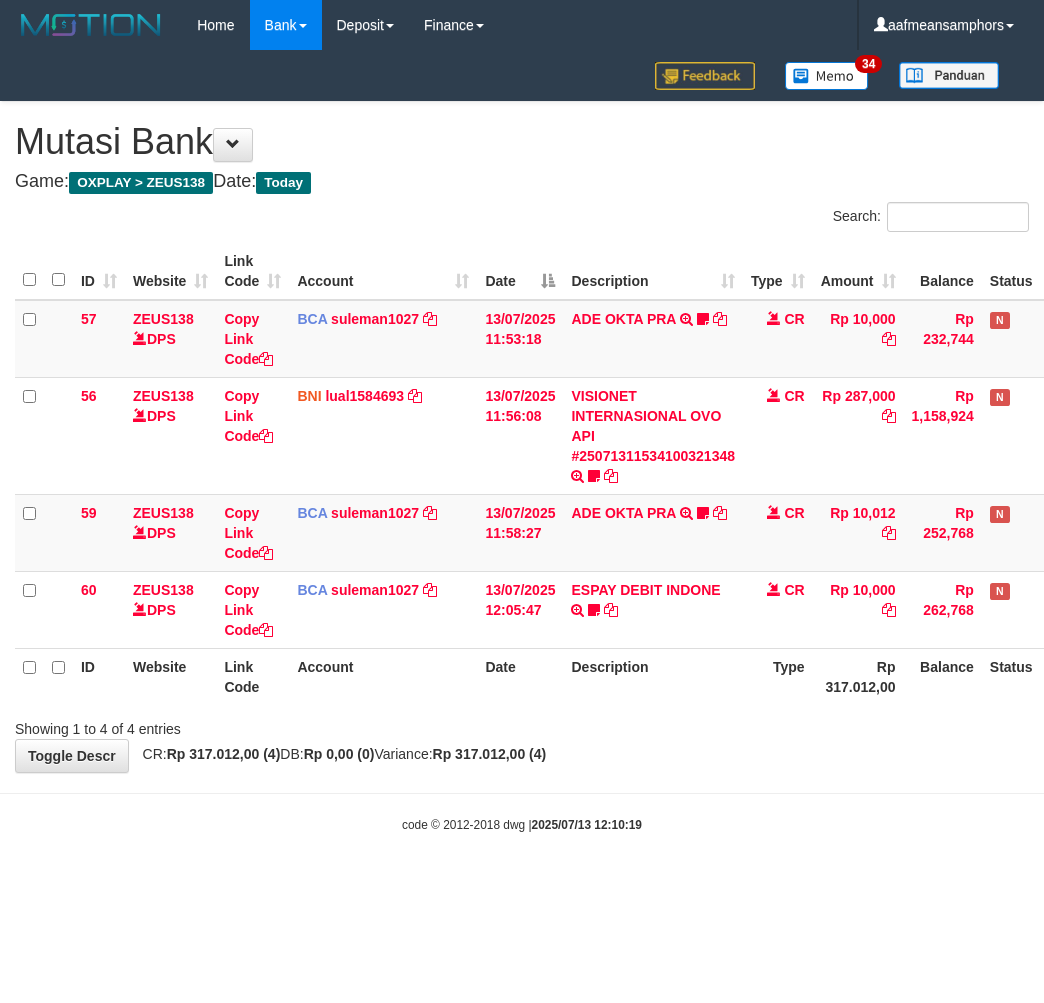 scroll, scrollTop: 0, scrollLeft: 0, axis: both 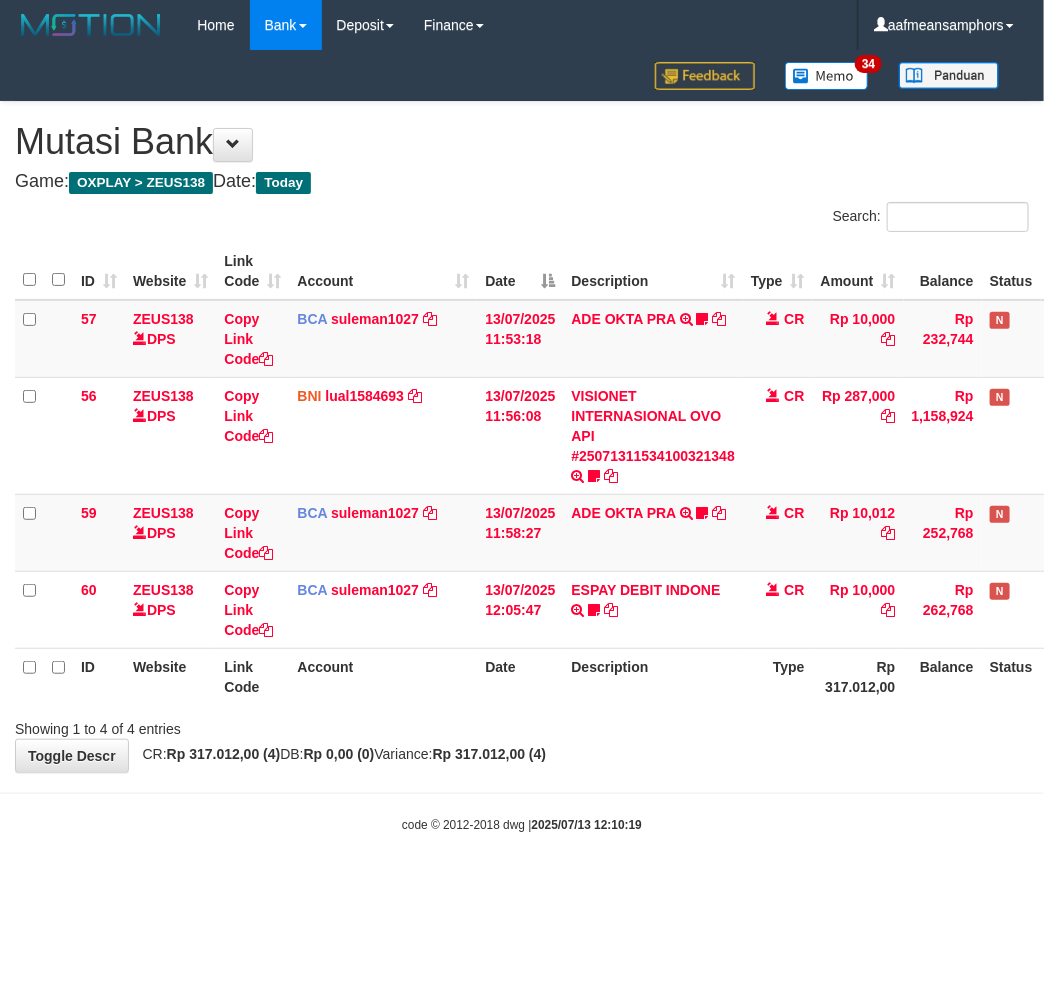 click on "code © 2012-2018 dwg |  [DATE] [TIME]" at bounding box center [522, 824] 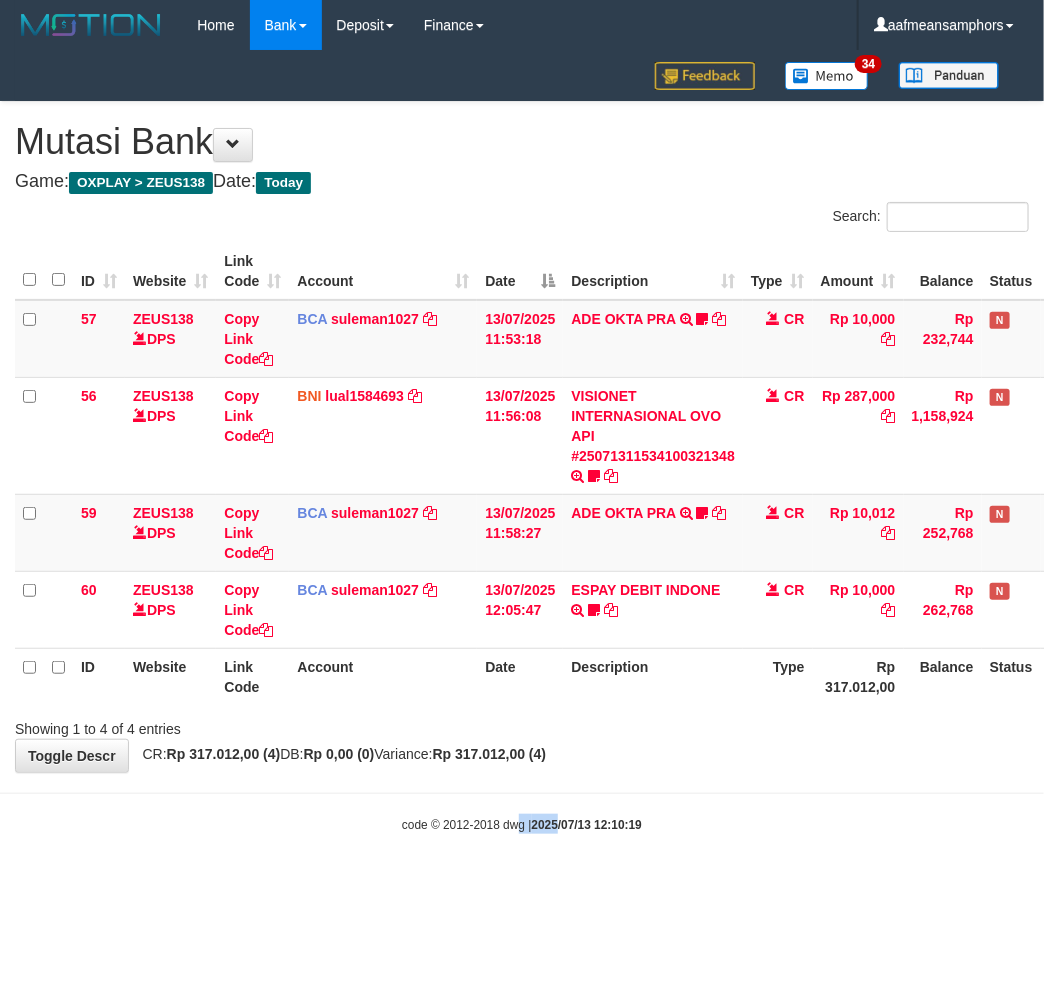 drag, startPoint x: 524, startPoint y: 810, endPoint x: 535, endPoint y: 803, distance: 13.038404 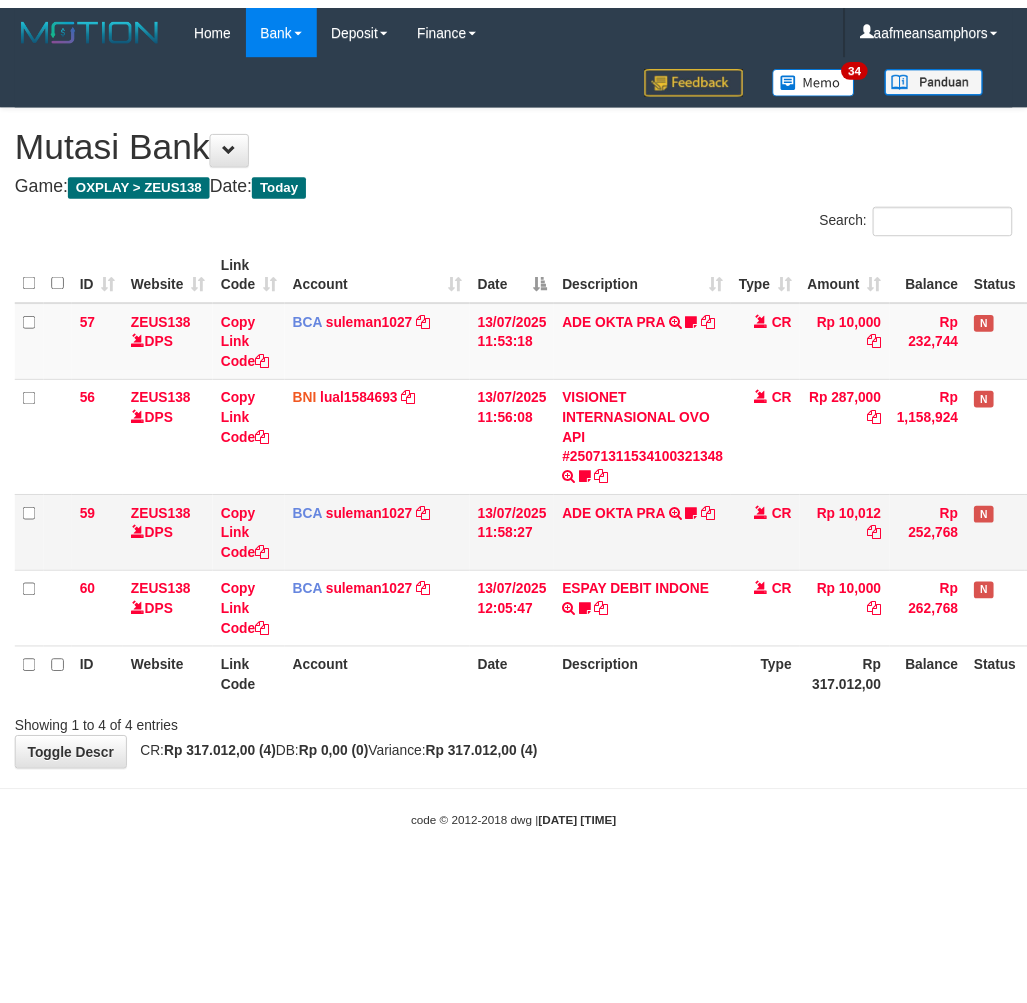 scroll, scrollTop: 0, scrollLeft: 0, axis: both 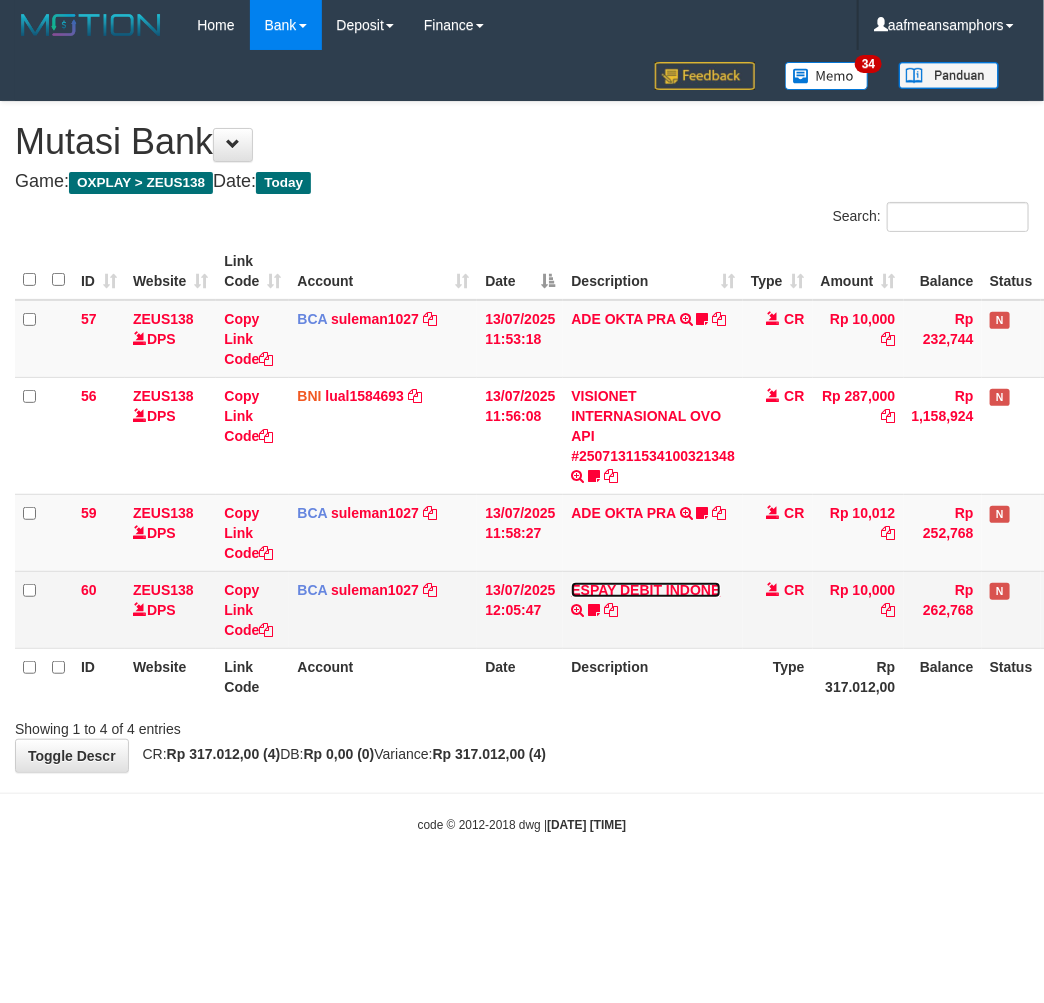 click on "ESPAY DEBIT INDONE" at bounding box center (645, 590) 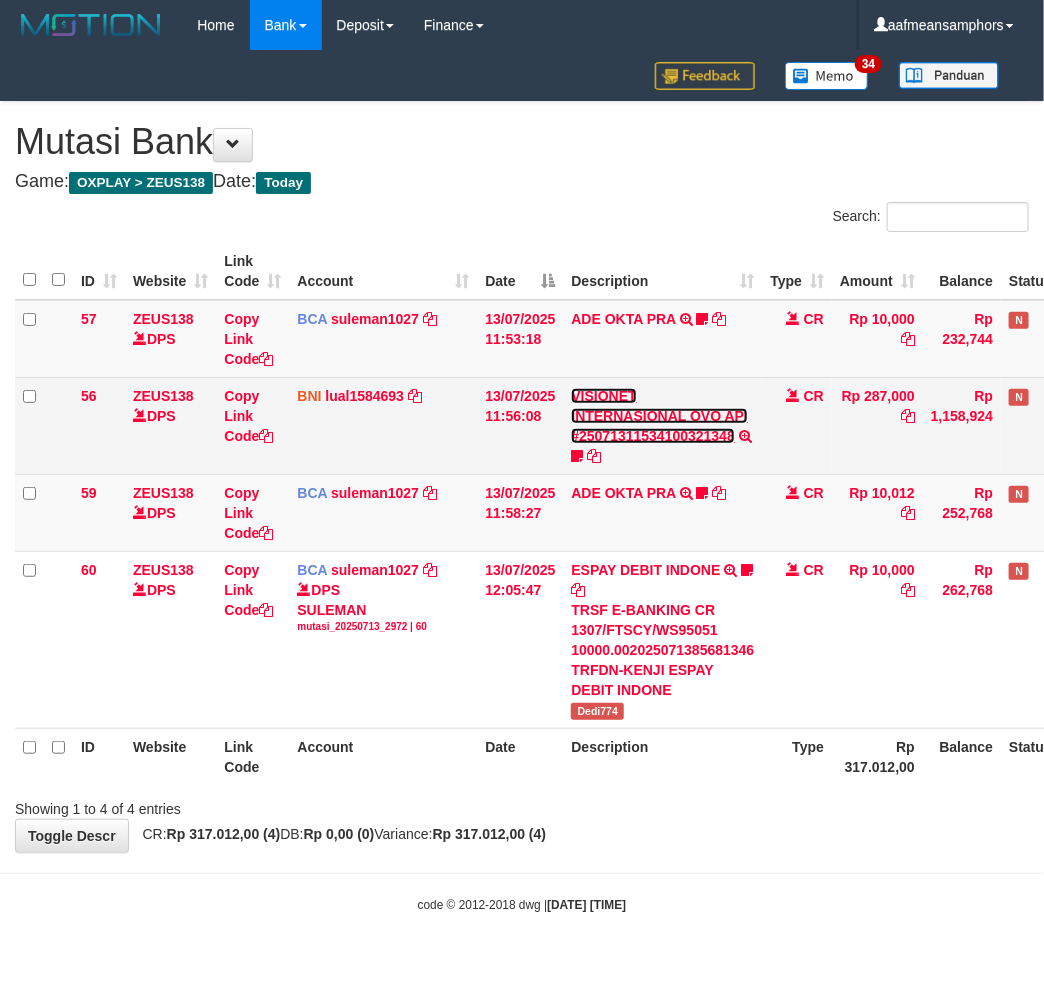 click on "VISIONET INTERNASIONAL OVO API #25071311534100321348" at bounding box center [659, 416] 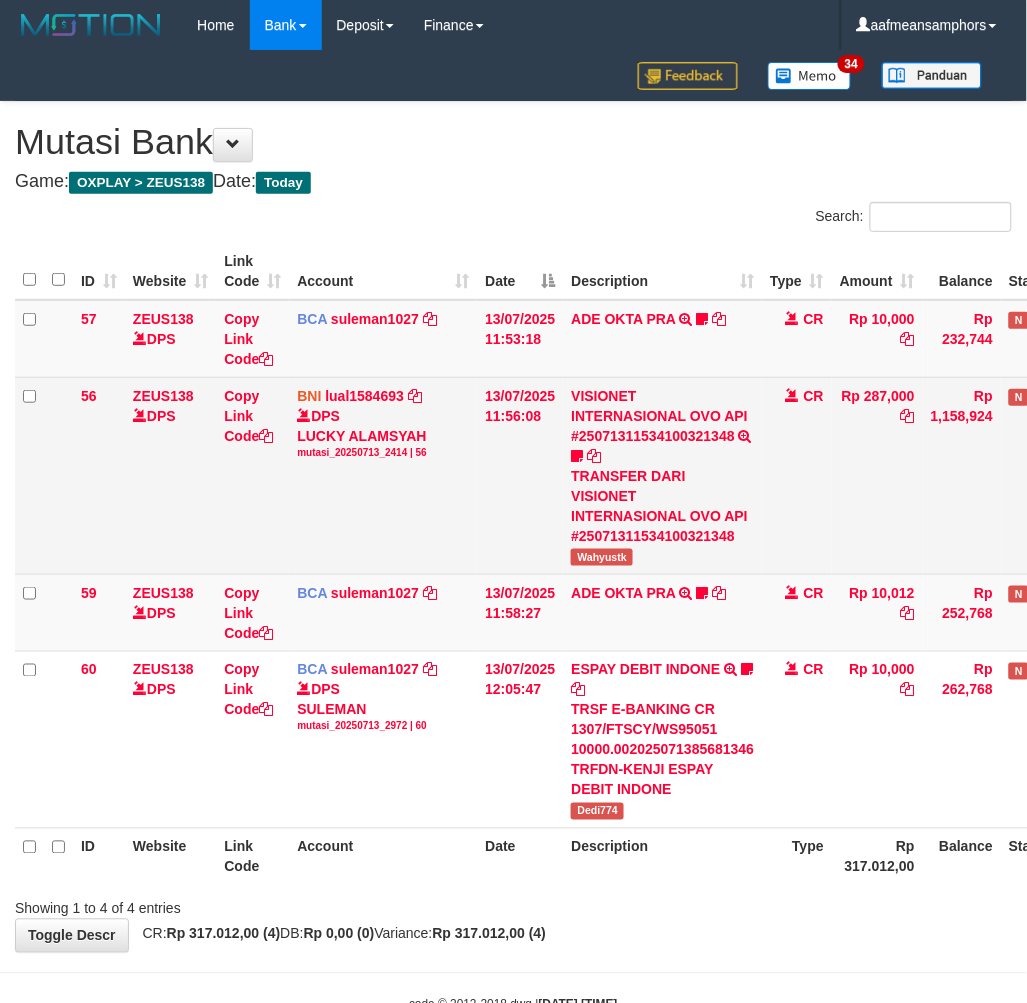 click on "TRANSFER DARI VISIONET INTERNASIONAL OVO API #25071311534100321348" at bounding box center (662, 506) 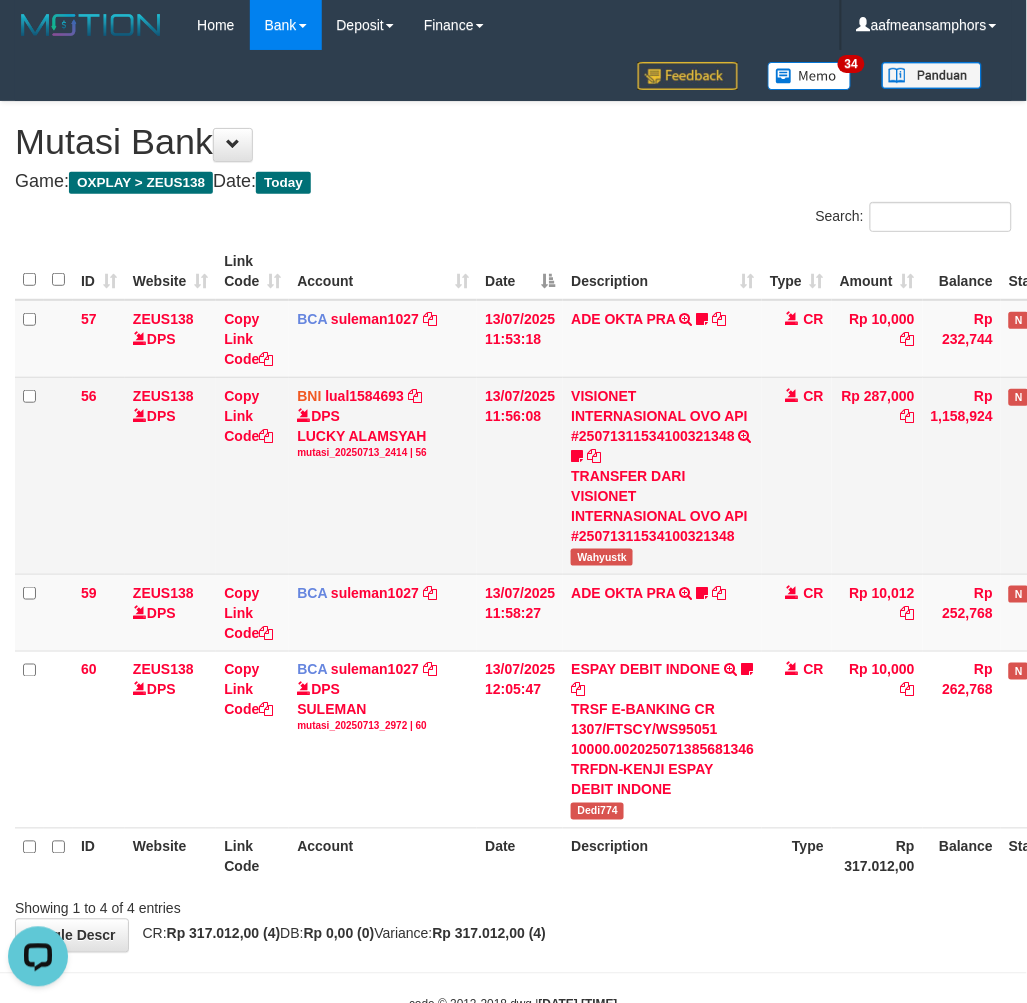 scroll, scrollTop: 0, scrollLeft: 0, axis: both 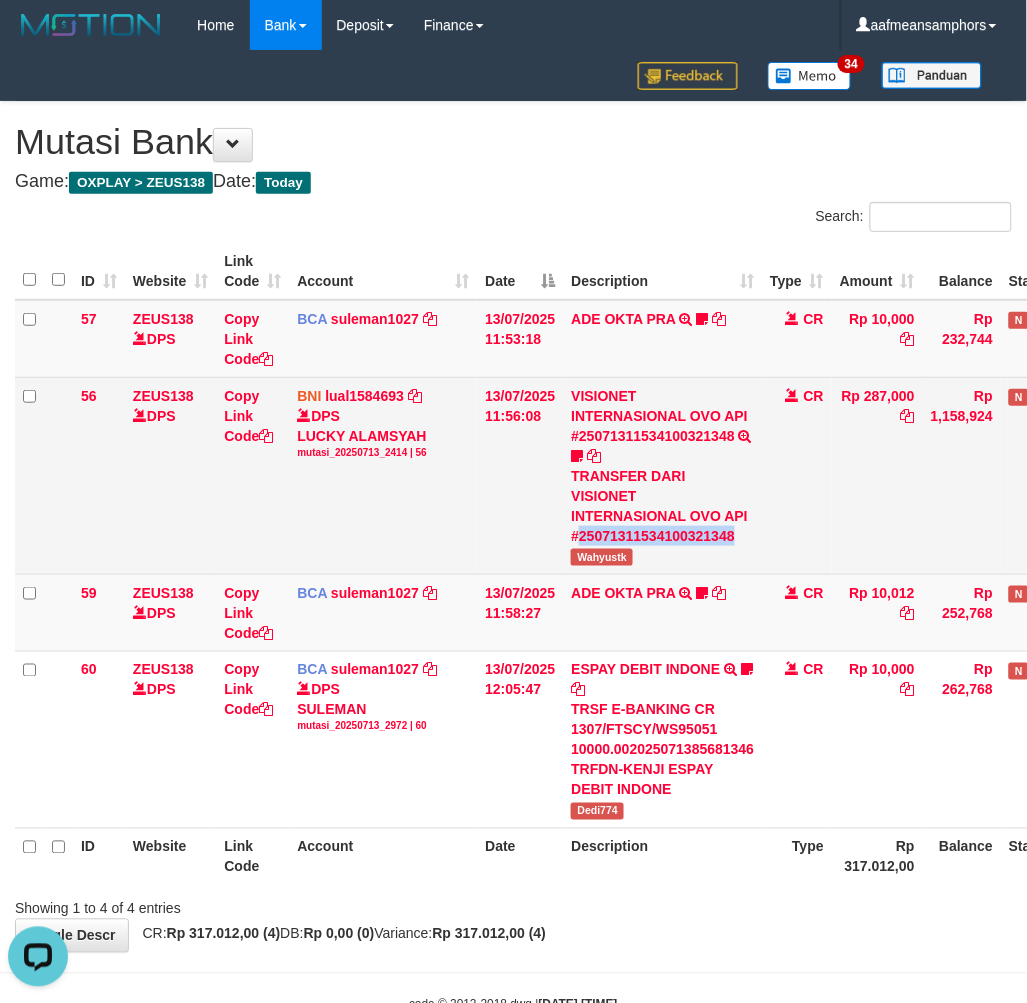 click on "TRANSFER DARI VISIONET INTERNASIONAL OVO API #25071311534100321348" at bounding box center [662, 506] 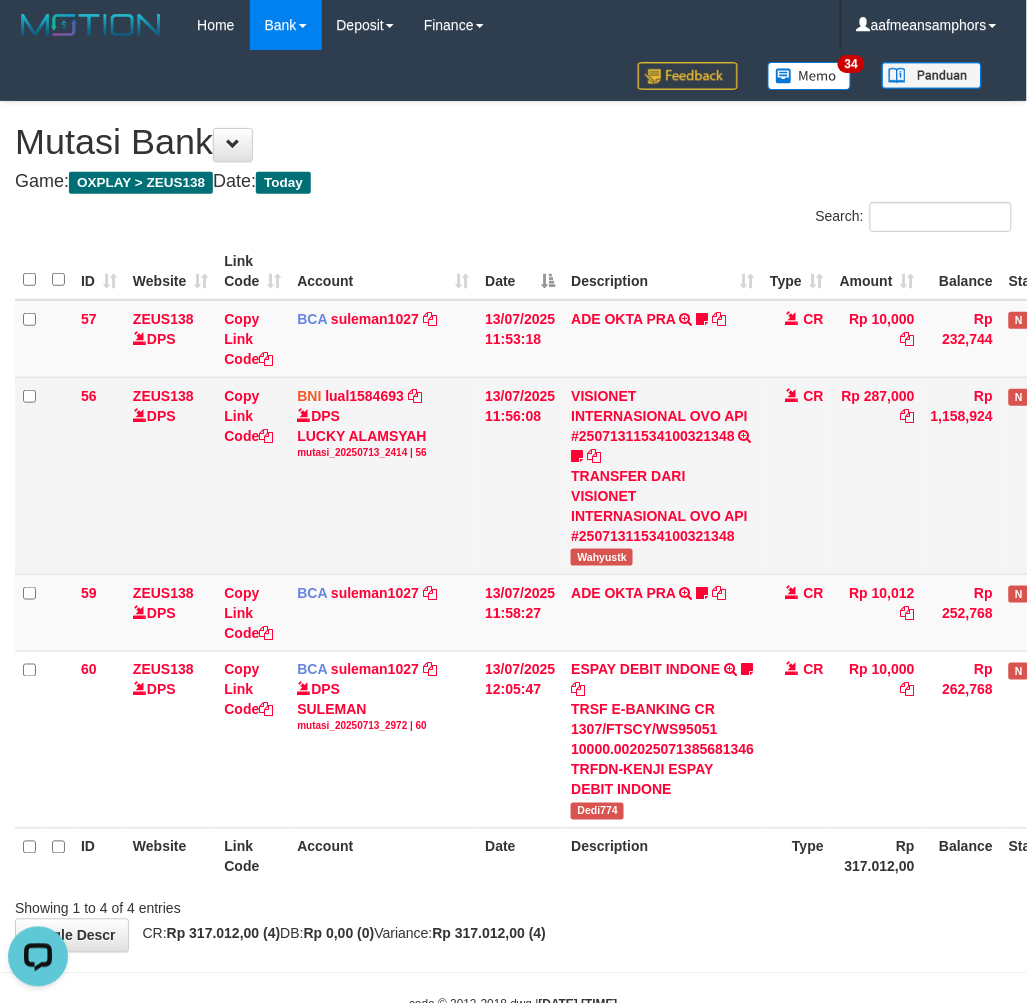 click on "Wahyustk" at bounding box center (602, 557) 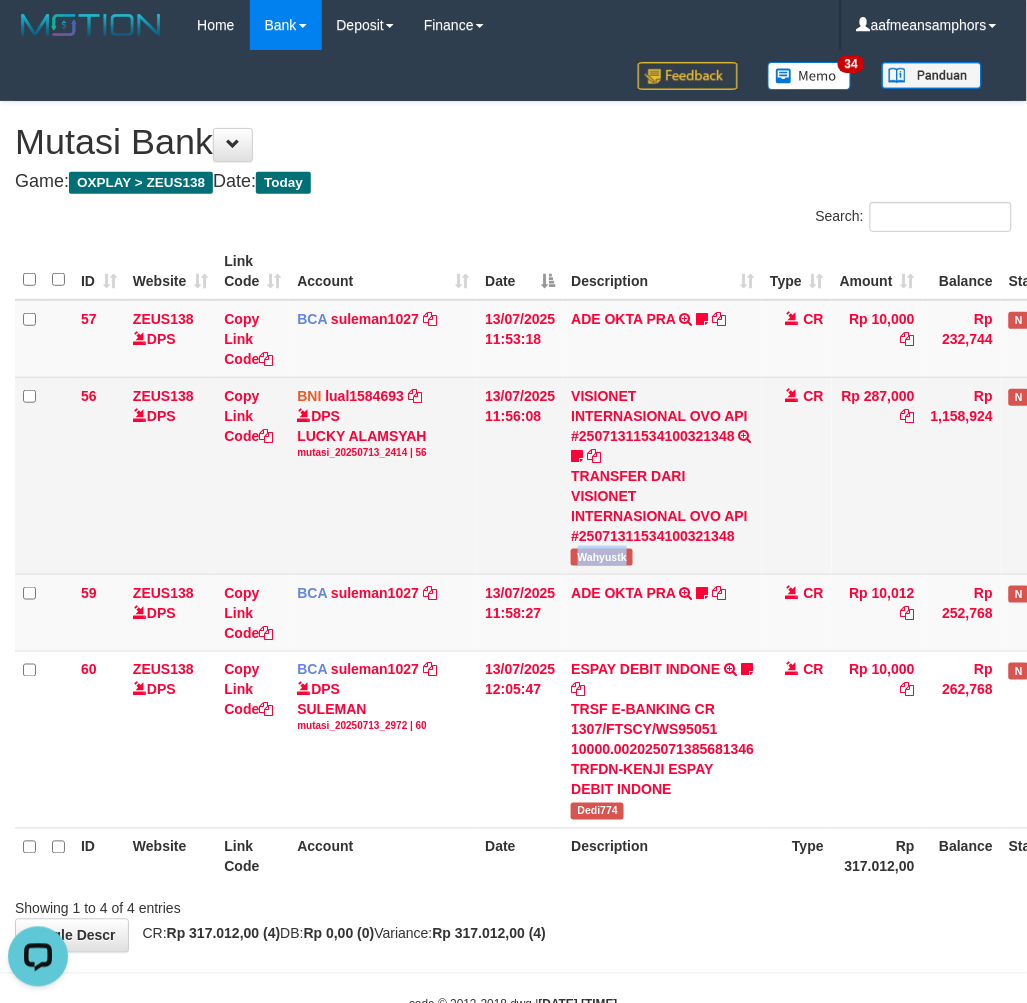 copy on "Wahyustk" 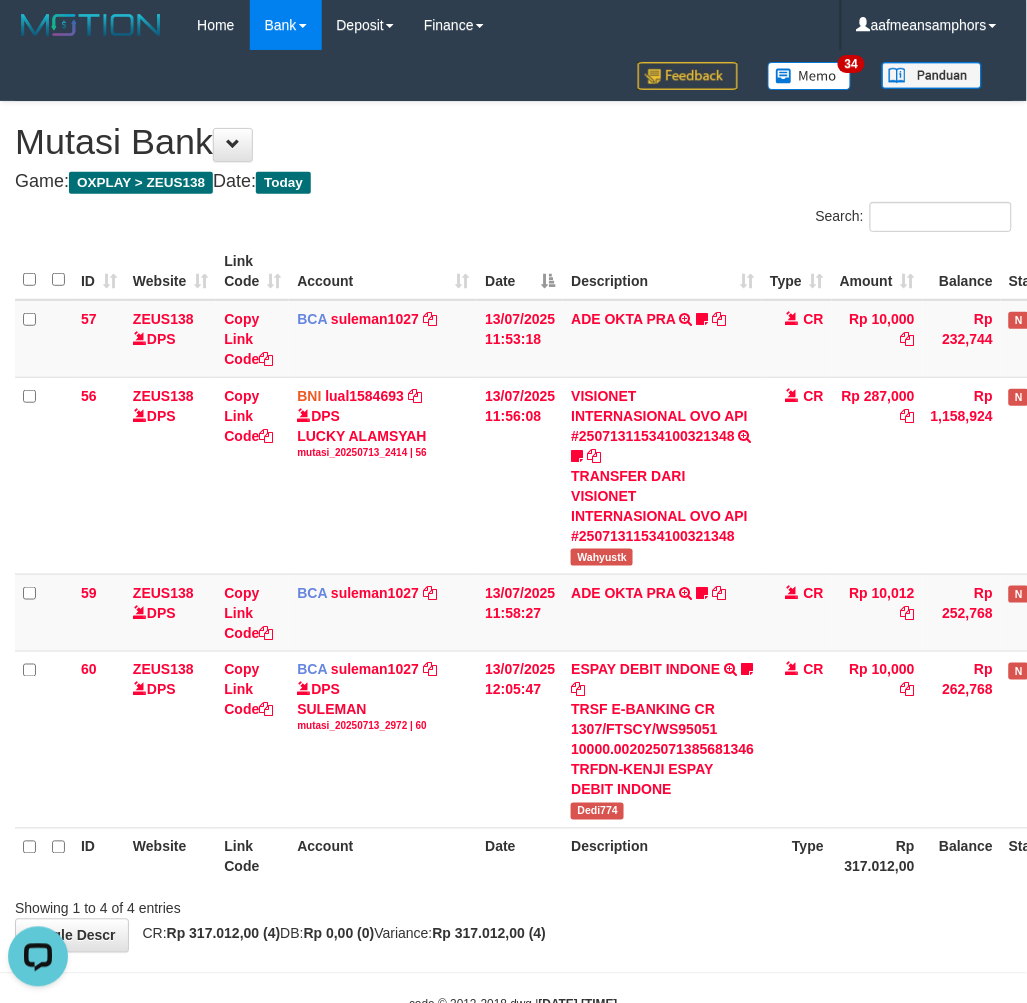 click on "Showing 1 to 4 of 4 entries" at bounding box center [513, 905] 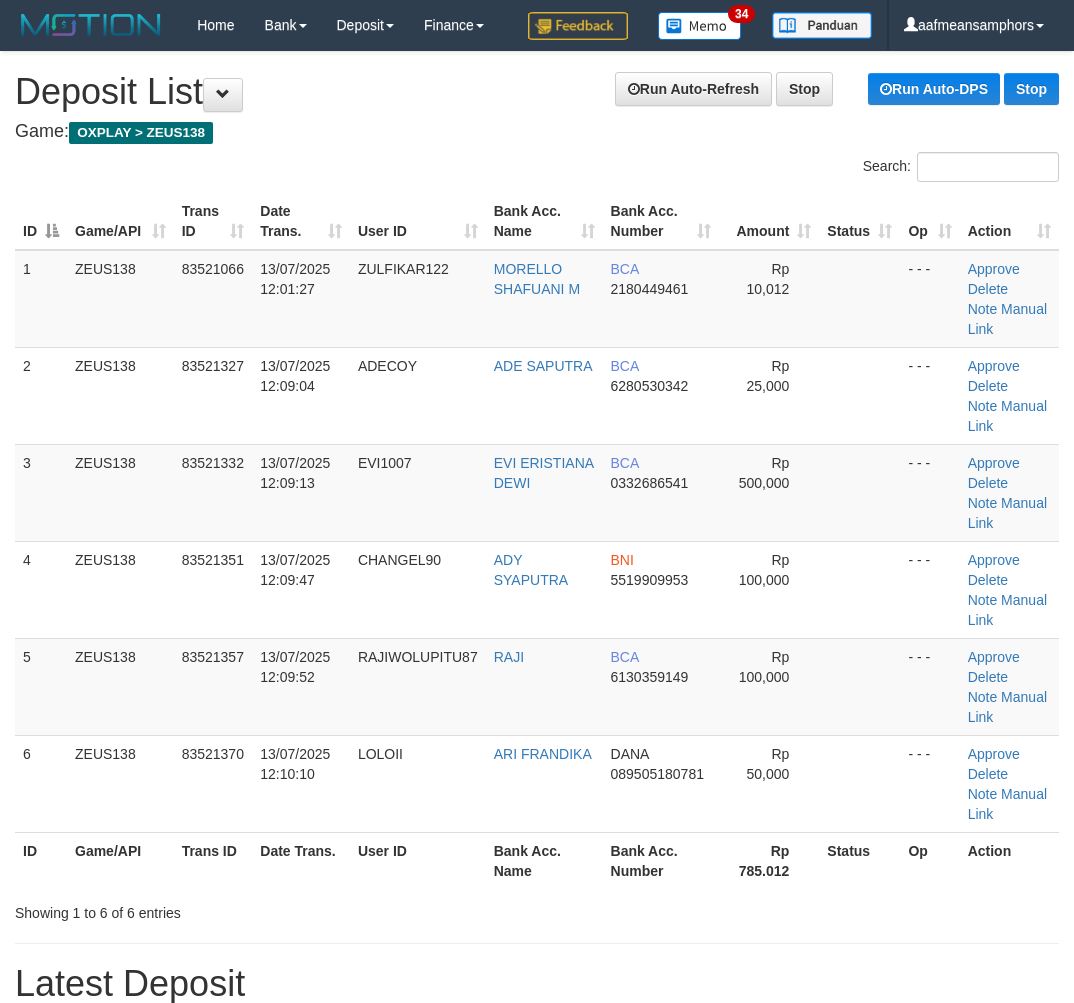 scroll, scrollTop: 67, scrollLeft: 64, axis: both 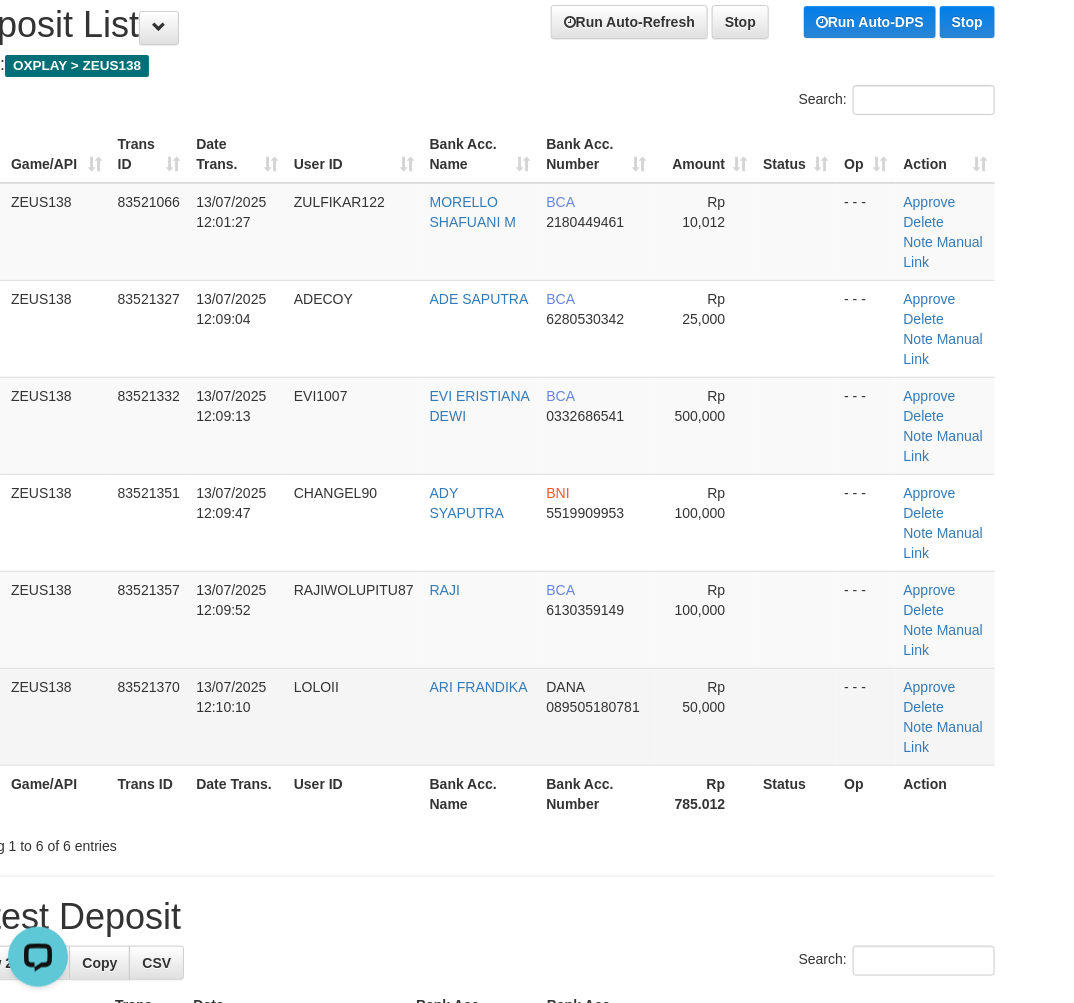 drag, startPoint x: 492, startPoint y: 742, endPoint x: 570, endPoint y: 758, distance: 79.624115 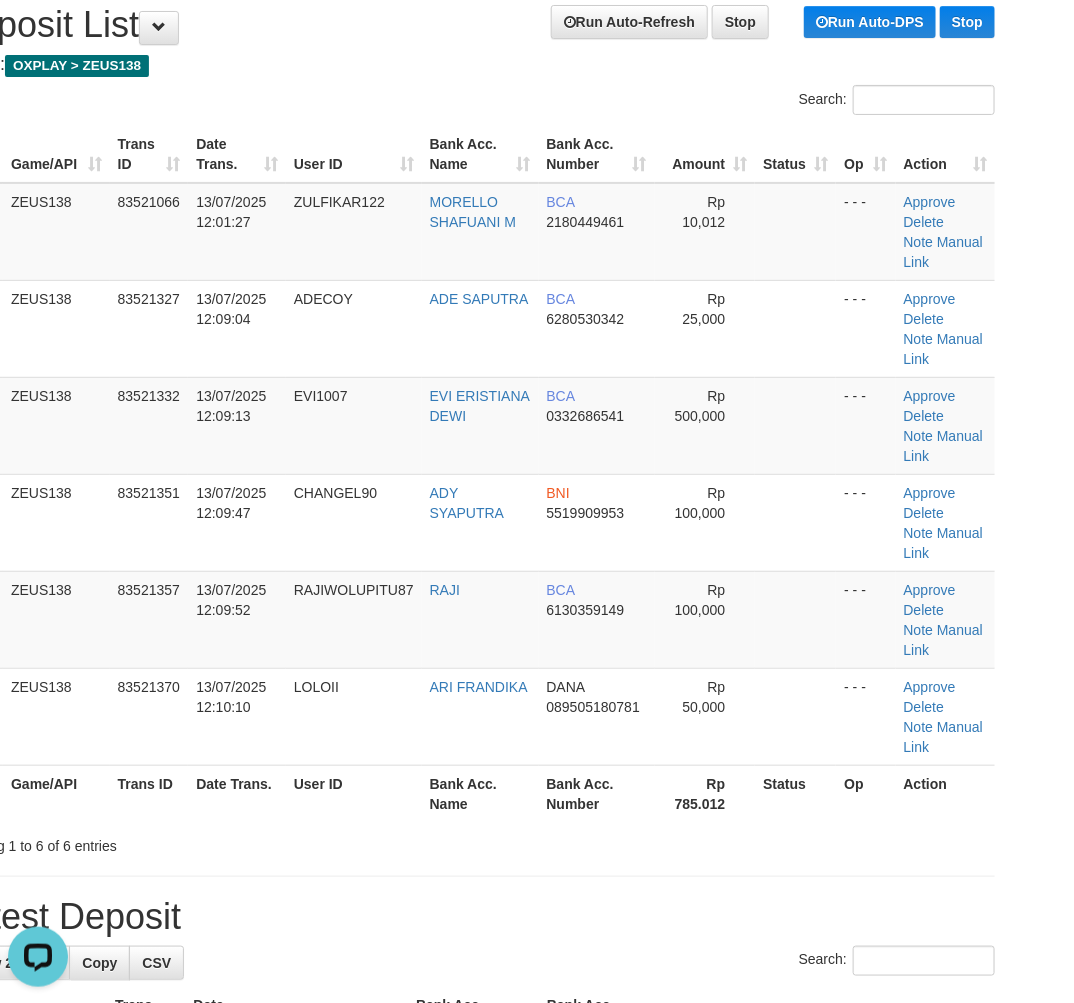 click on "**********" at bounding box center (473, 1304) 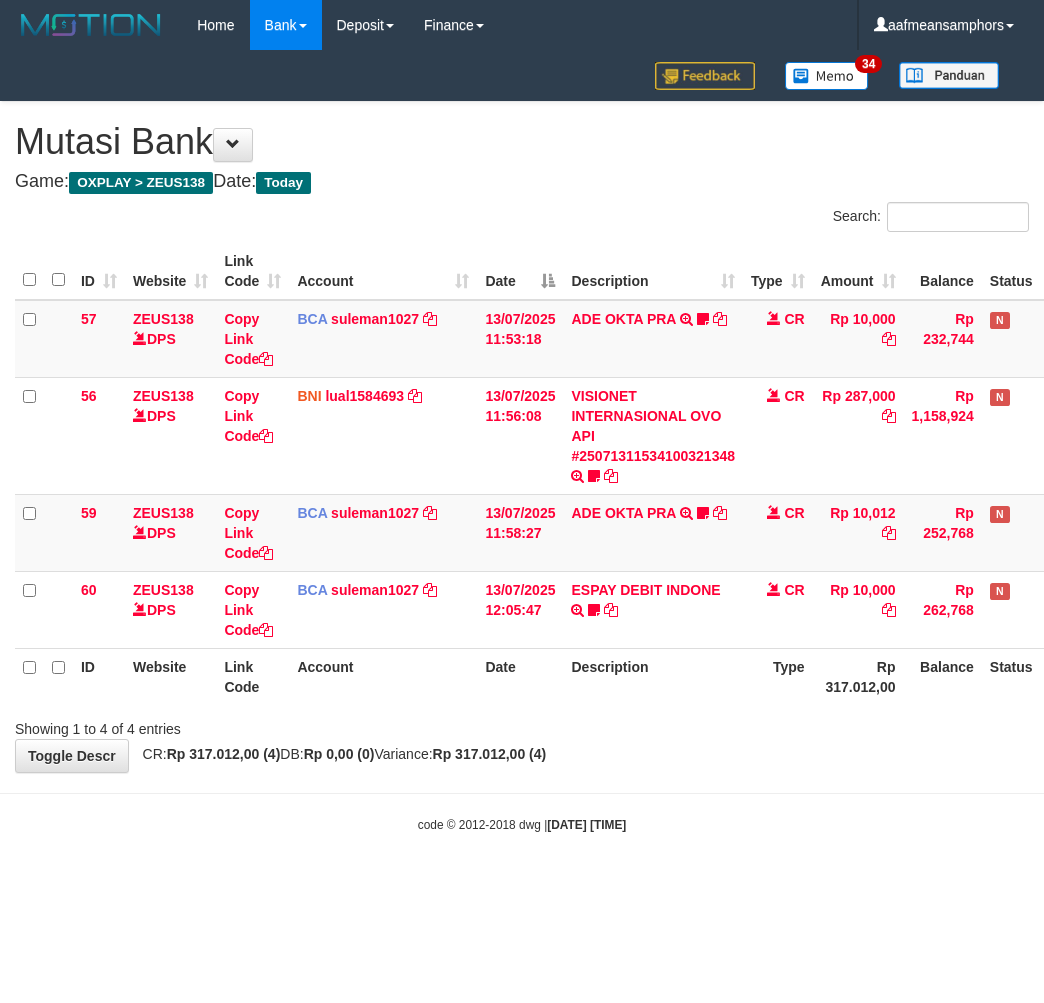 scroll, scrollTop: 0, scrollLeft: 0, axis: both 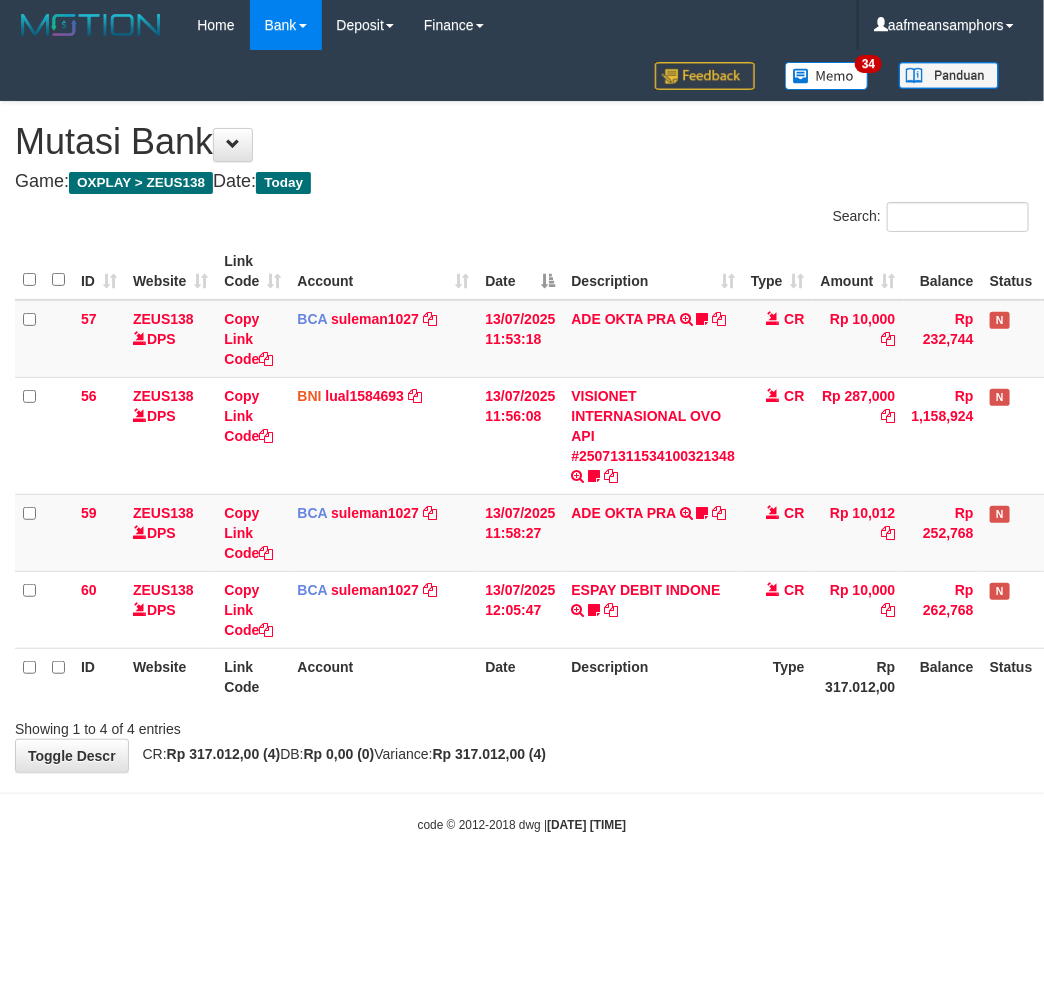 drag, startPoint x: 0, startPoint y: 0, endPoint x: 683, endPoint y: 881, distance: 1114.7421 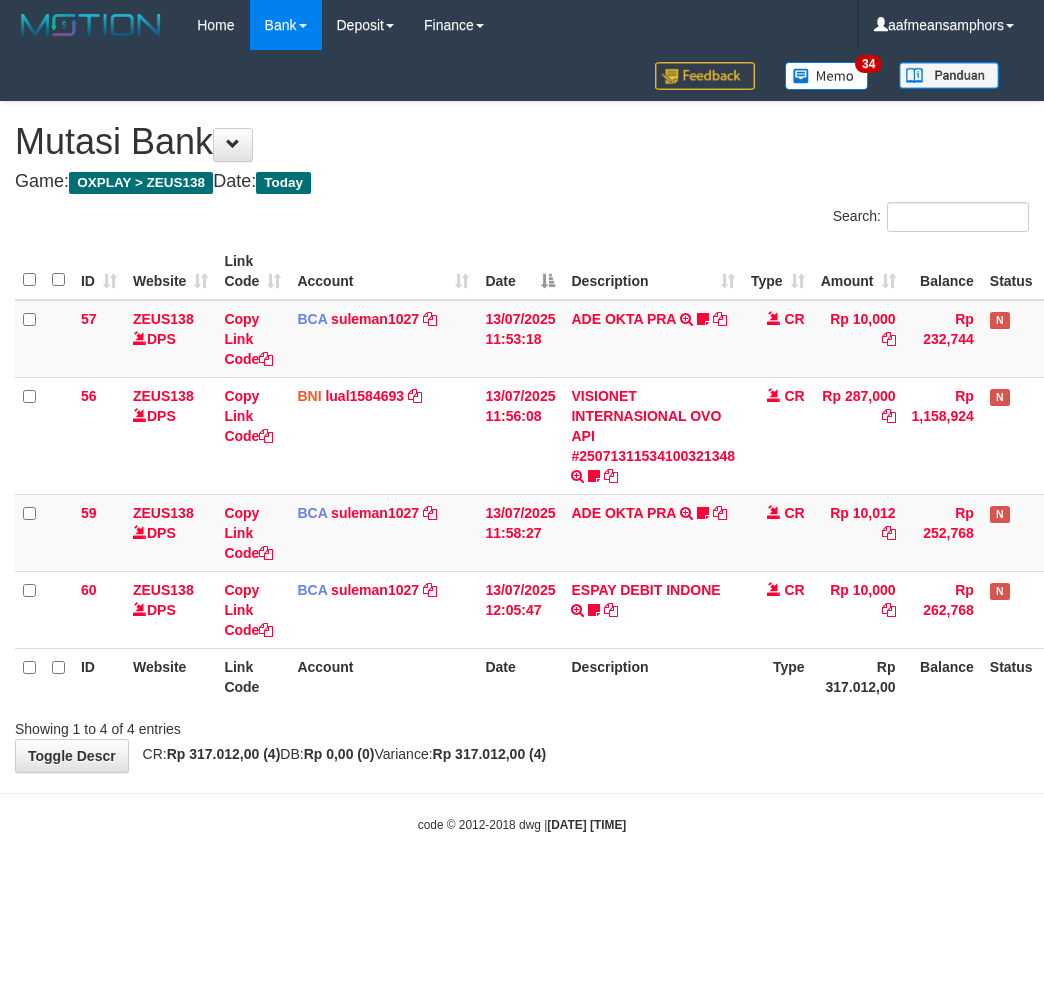 scroll, scrollTop: 0, scrollLeft: 0, axis: both 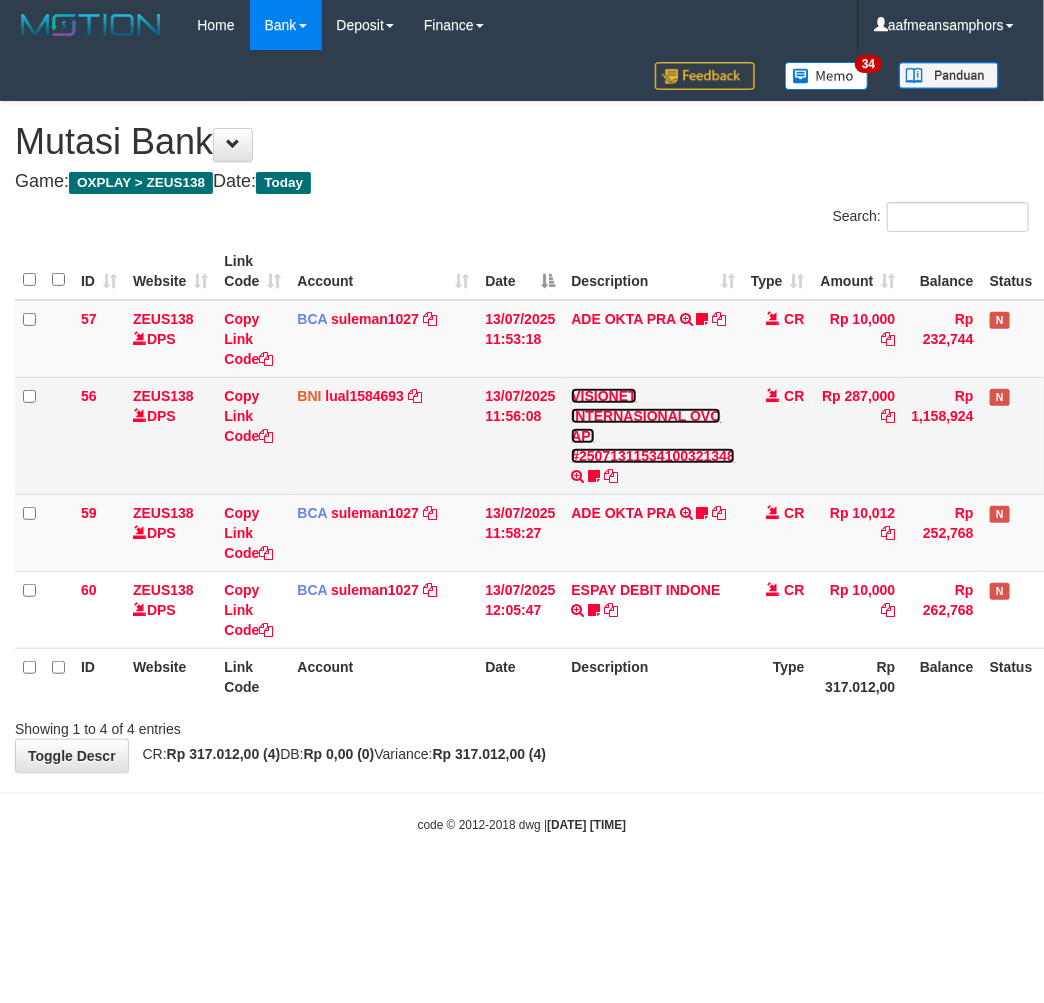 click on "VISIONET INTERNASIONAL OVO API #25071311534100321348" at bounding box center [653, 426] 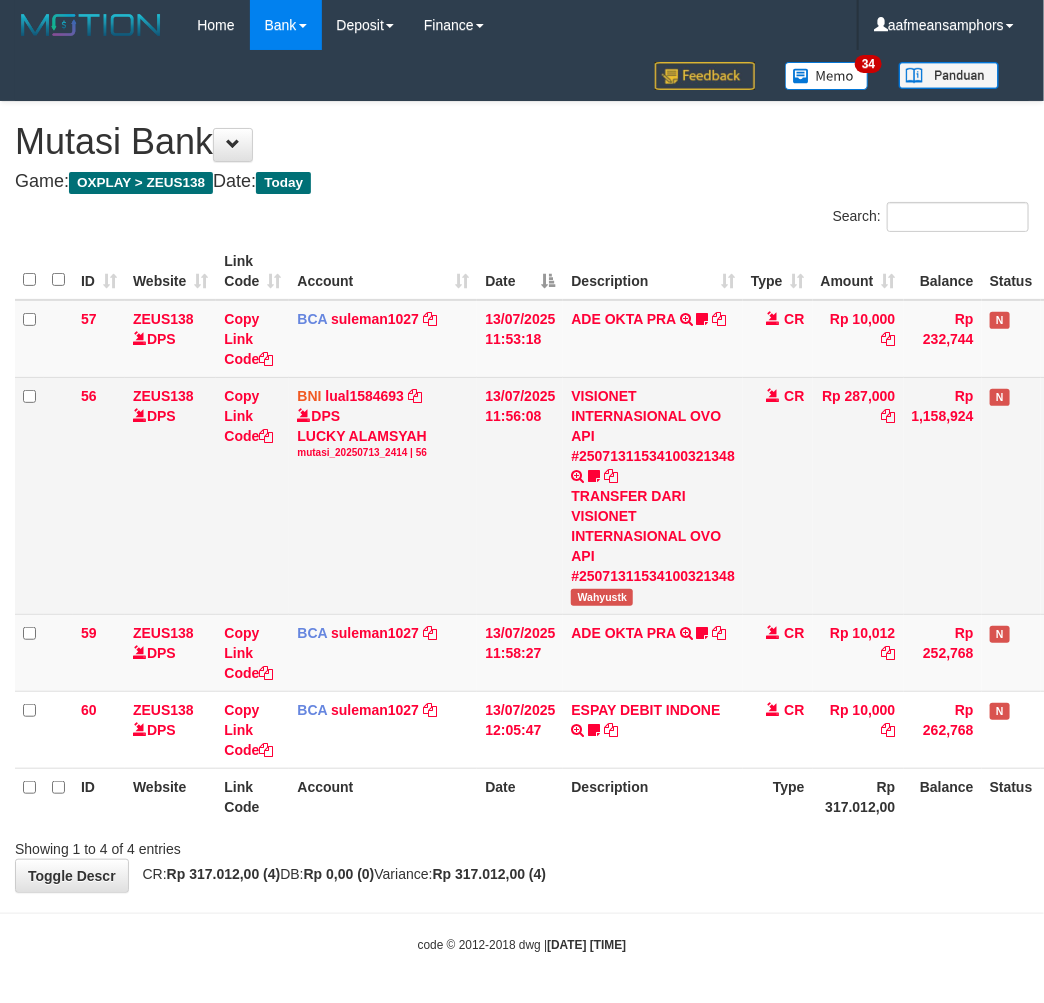 click on "VISIONET INTERNASIONAL OVO API #25071311534100321348            TRANSFER DARI VISIONET INTERNASIONAL OVO API #25071311534100321348    Wahyustk" at bounding box center (653, 495) 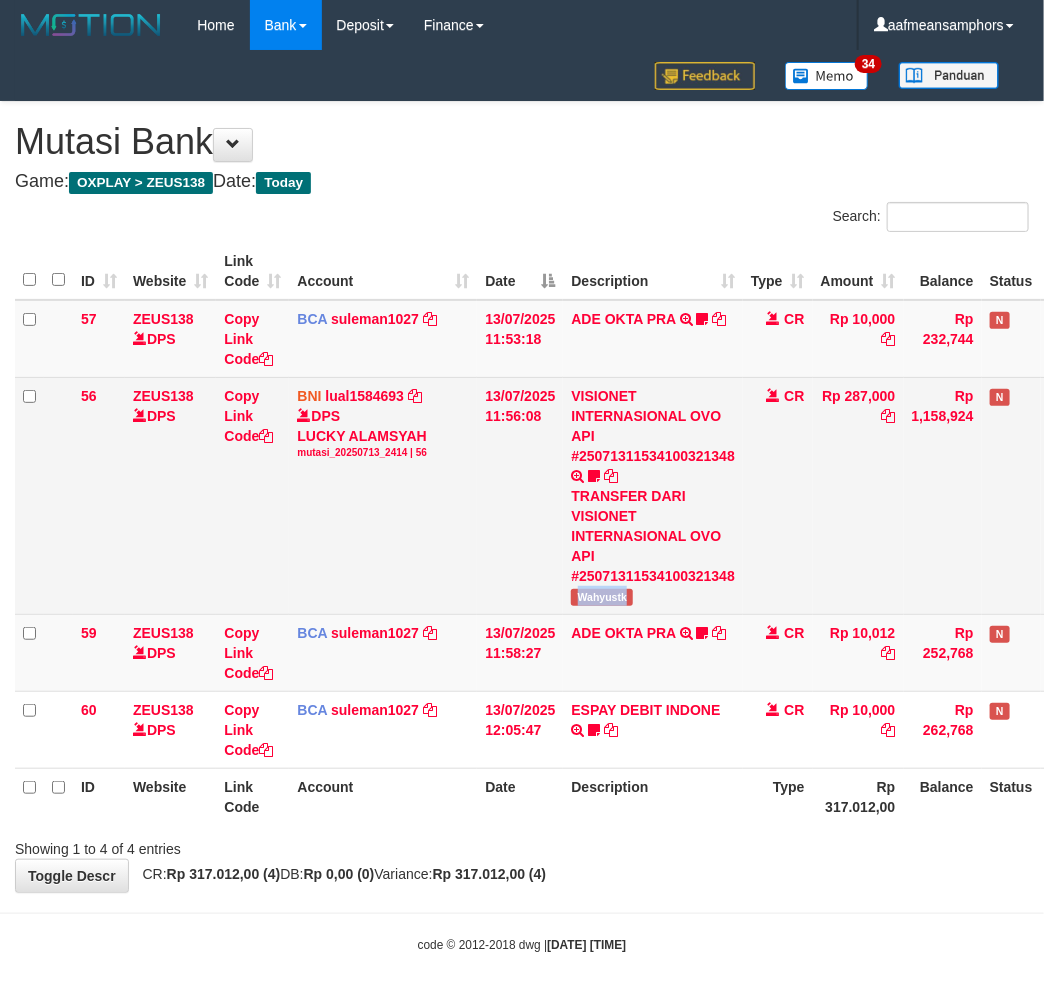 click on "VISIONET INTERNASIONAL OVO API #25071311534100321348            TRANSFER DARI VISIONET INTERNASIONAL OVO API #25071311534100321348    Wahyustk" at bounding box center (653, 495) 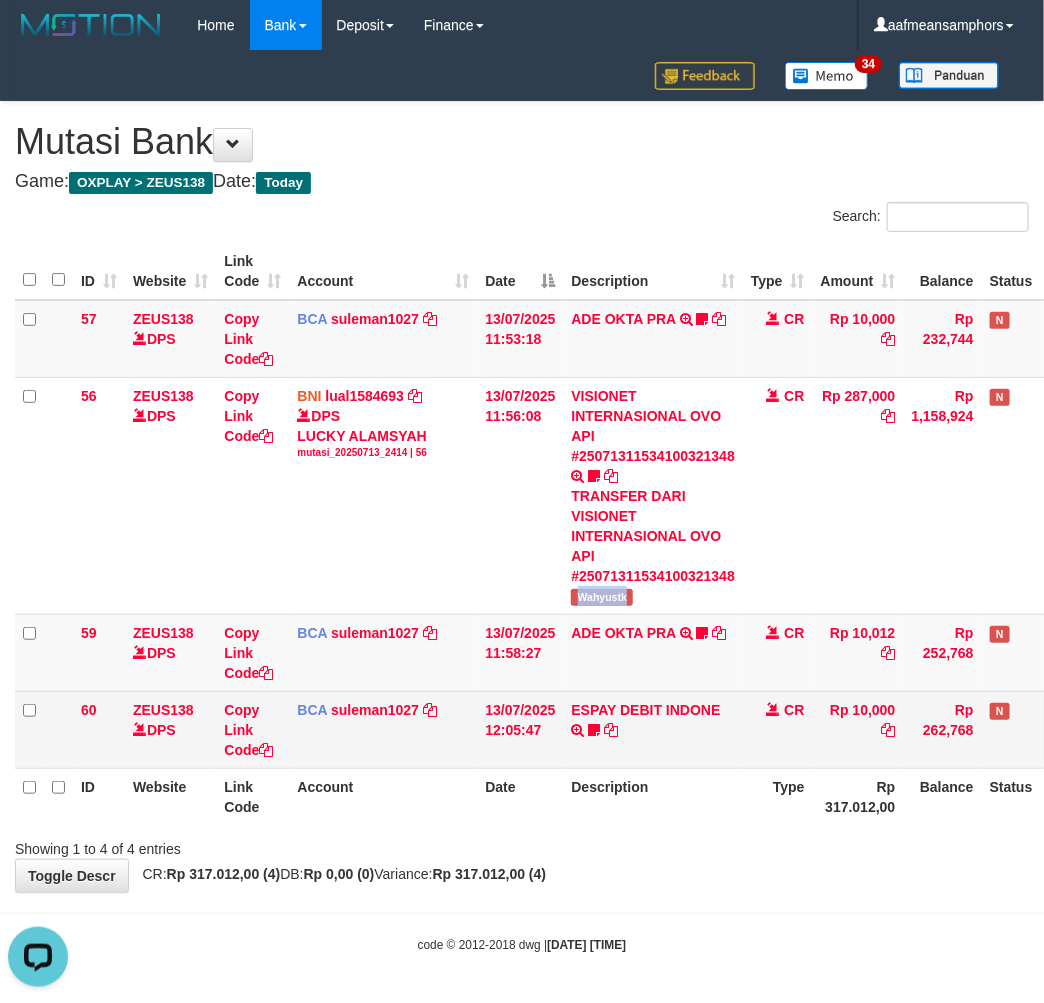 scroll, scrollTop: 0, scrollLeft: 0, axis: both 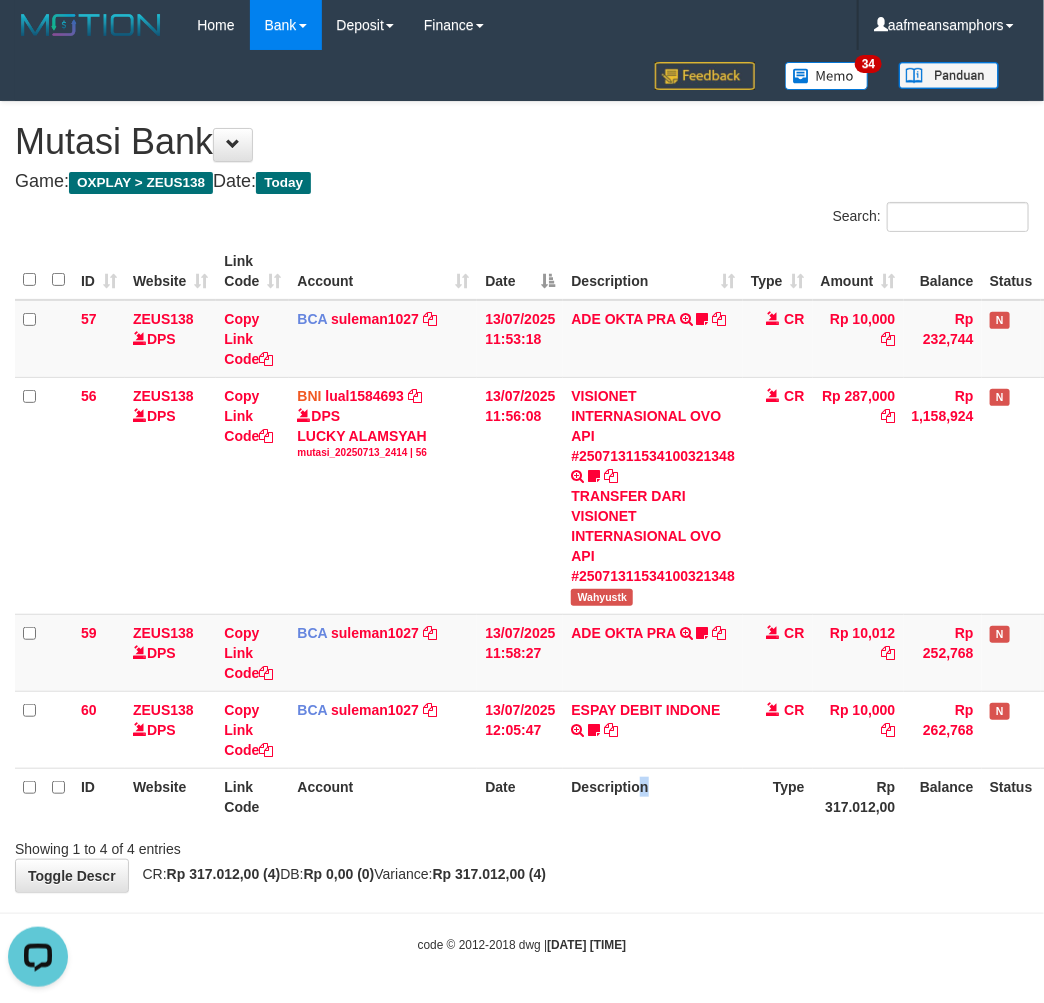 click on "Description" at bounding box center [653, 796] 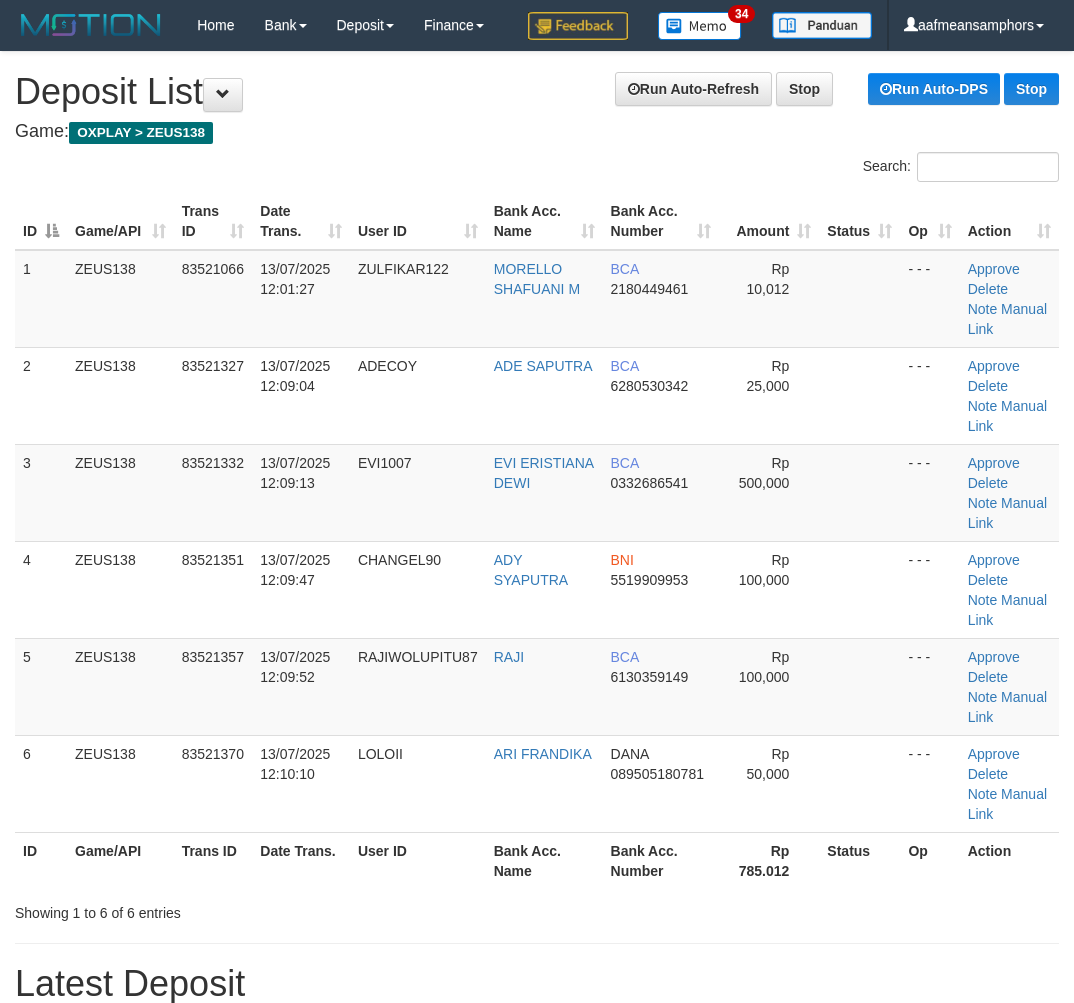 scroll, scrollTop: 67, scrollLeft: 64, axis: both 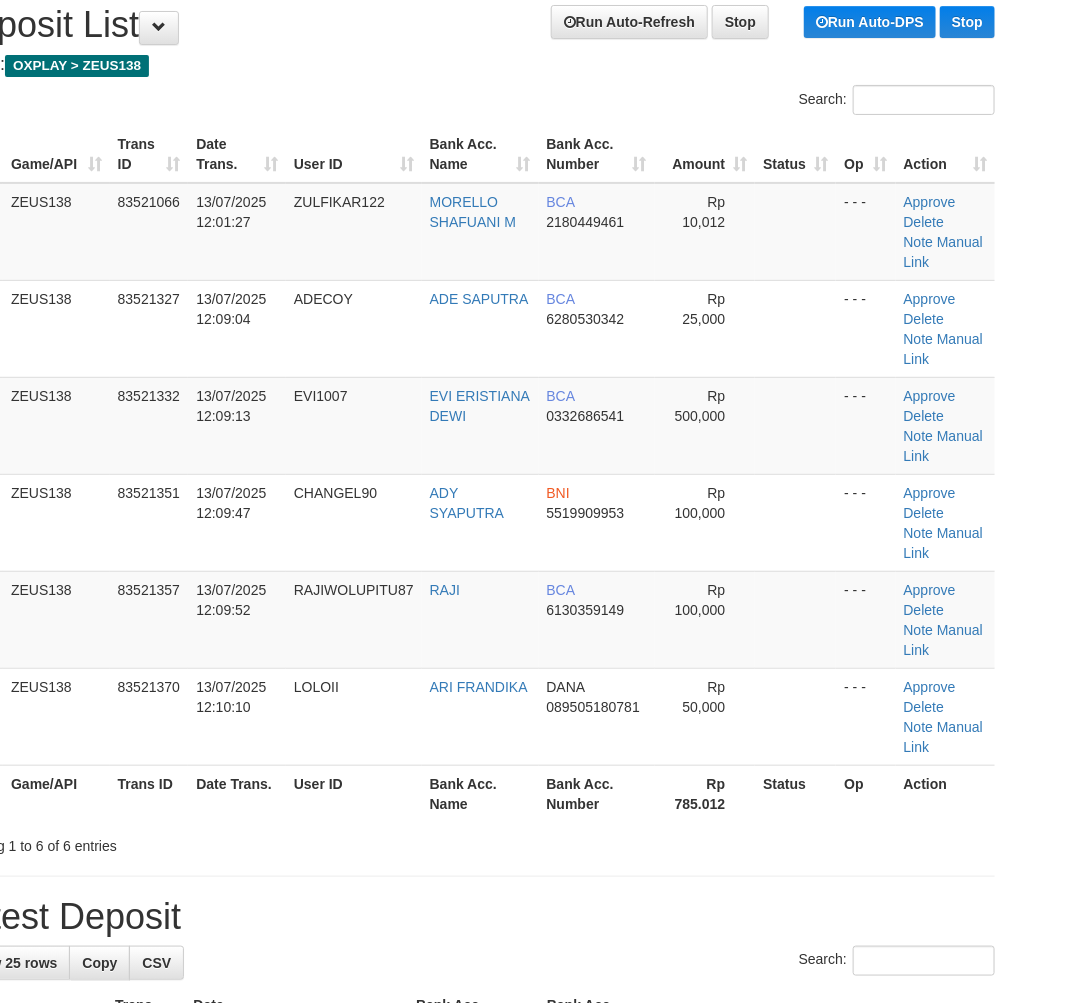 drag, startPoint x: 378, startPoint y: 802, endPoint x: 507, endPoint y: 820, distance: 130.24976 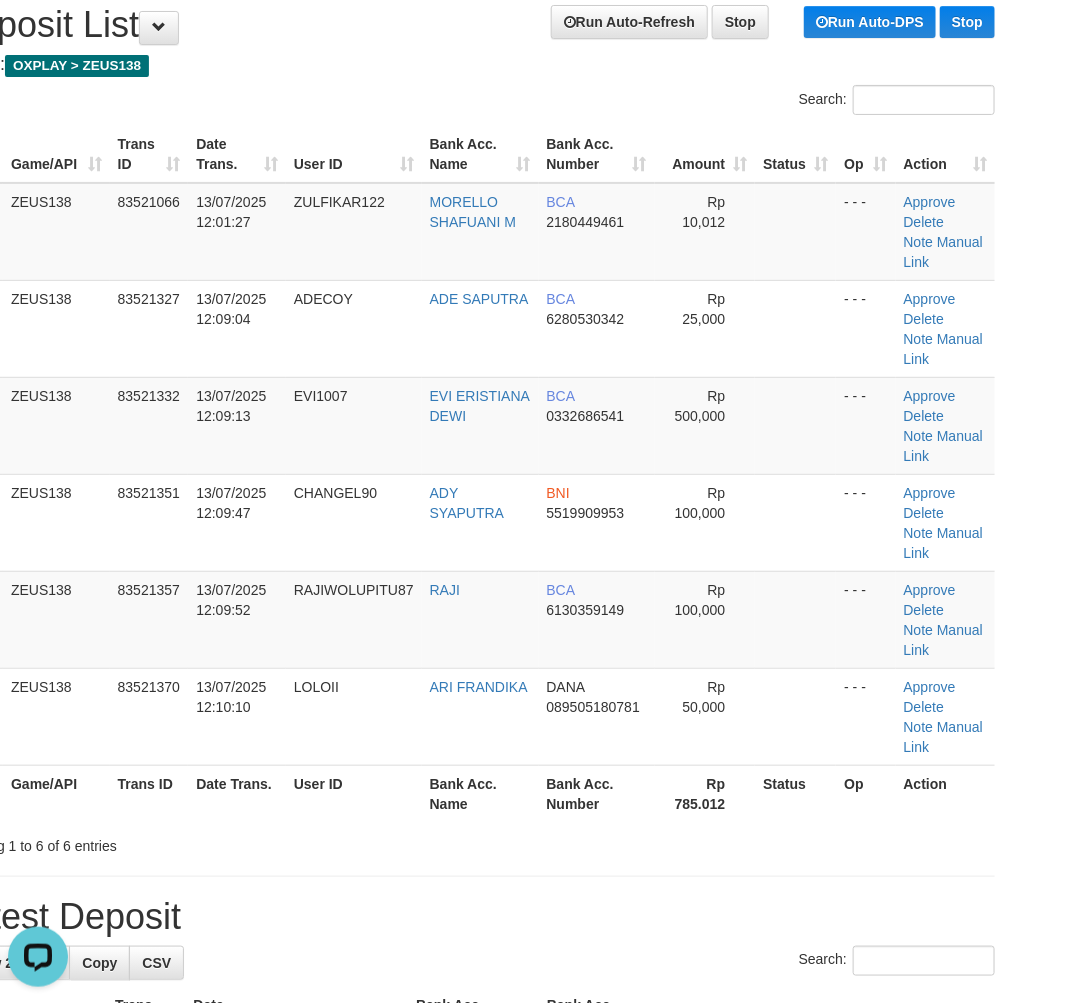 scroll, scrollTop: 0, scrollLeft: 0, axis: both 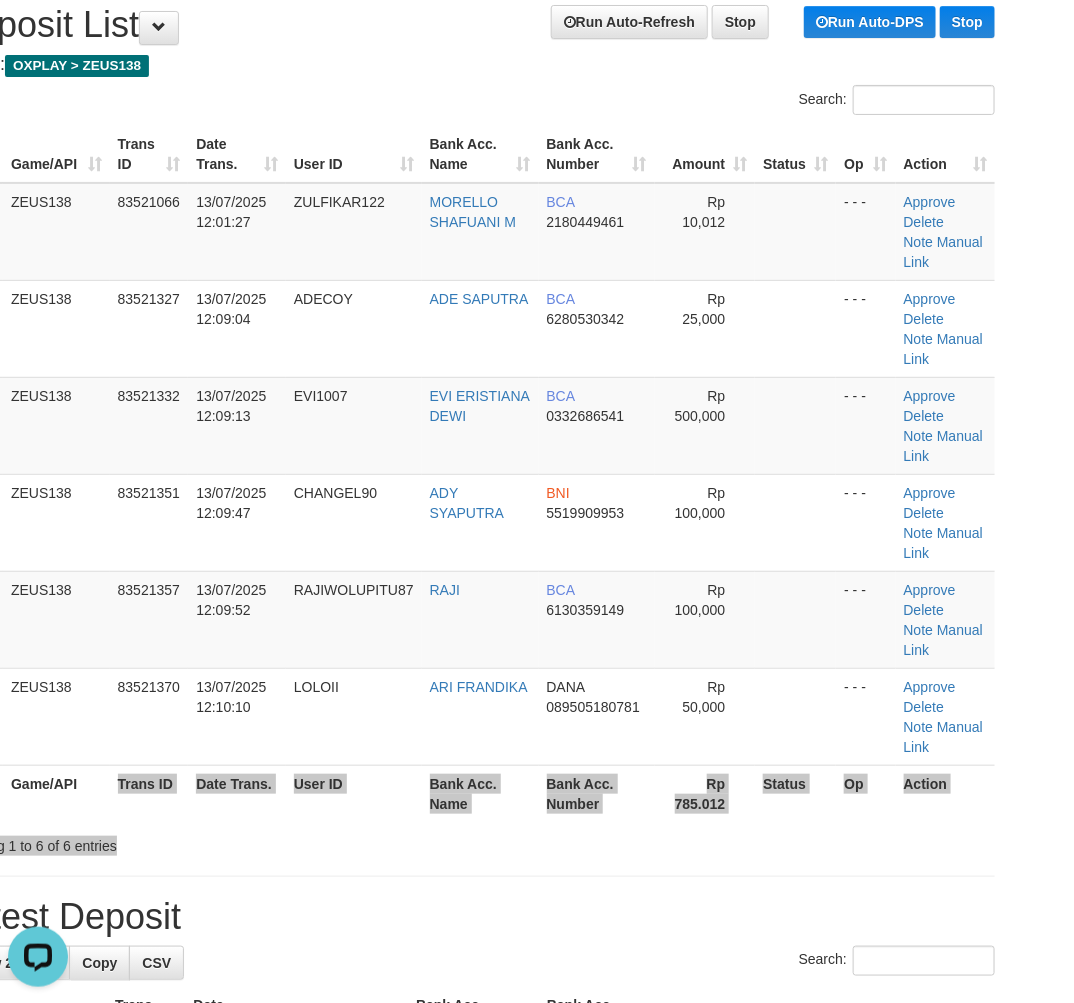 drag, startPoint x: 420, startPoint y: 826, endPoint x: 492, endPoint y: 832, distance: 72.249565 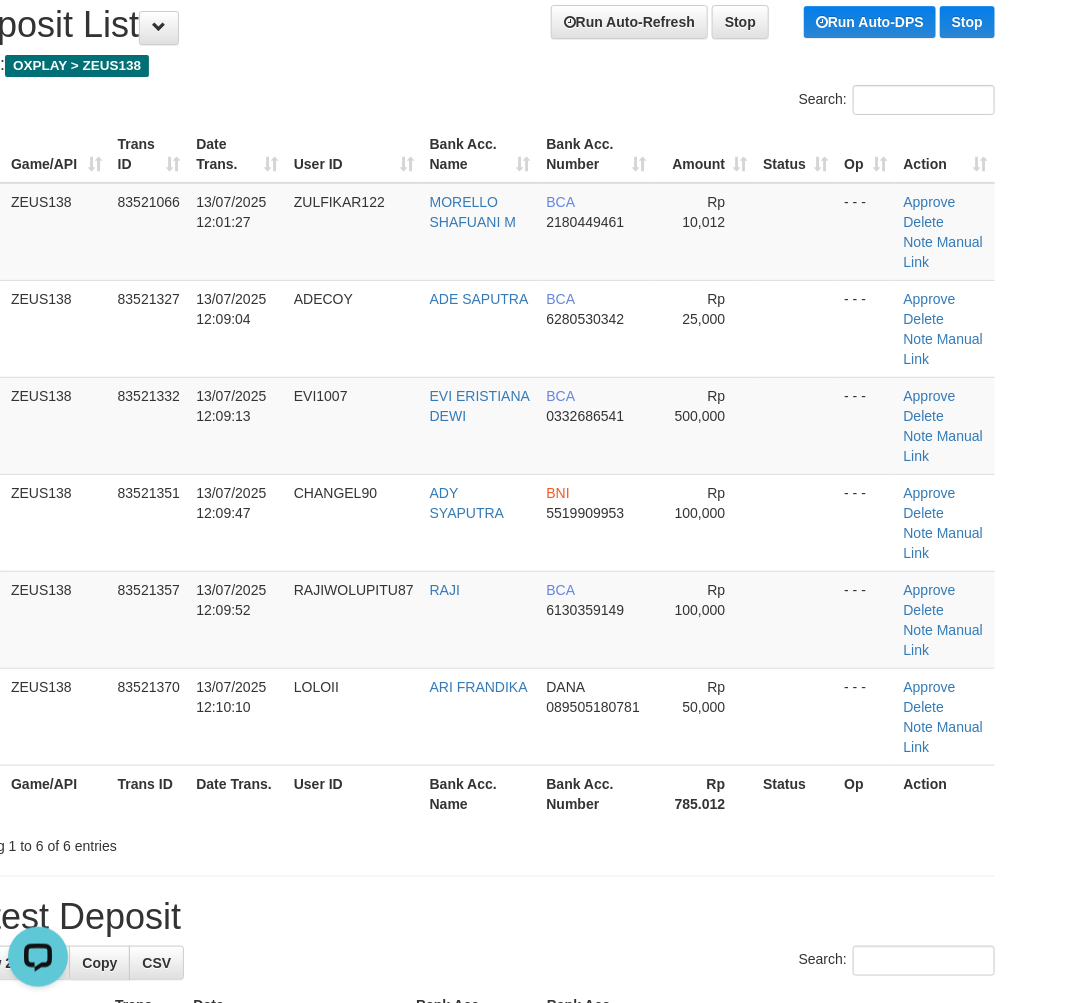 drag, startPoint x: 424, startPoint y: 857, endPoint x: 407, endPoint y: 842, distance: 22.671568 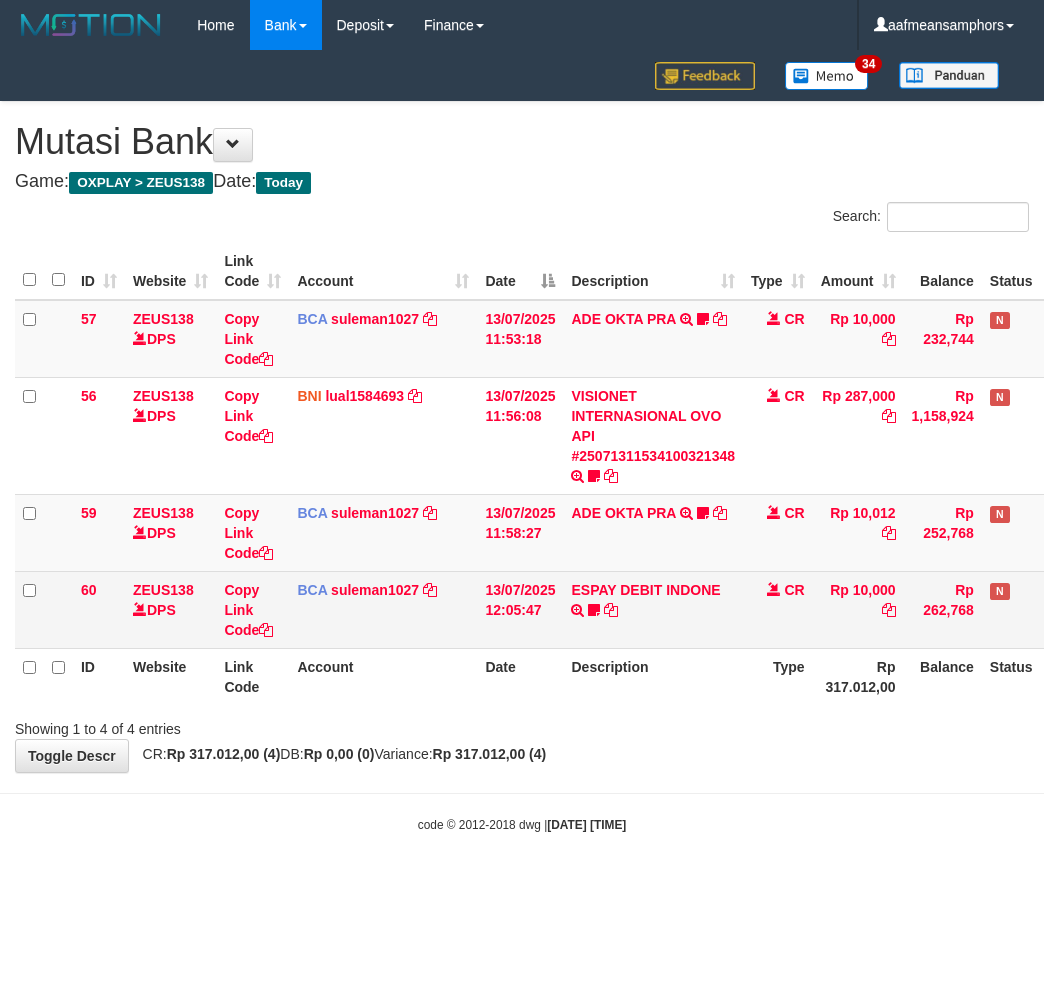 scroll, scrollTop: 0, scrollLeft: 0, axis: both 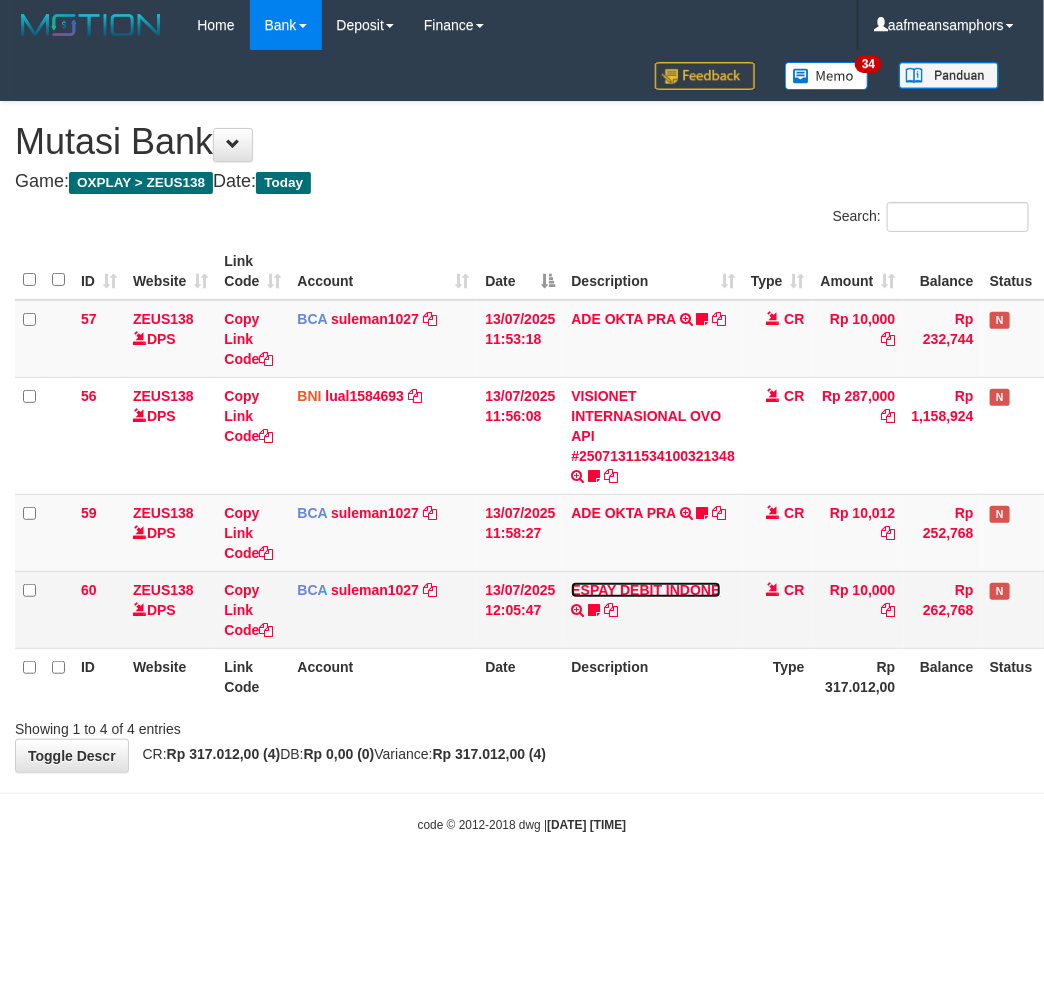 click on "ESPAY DEBIT INDONE" at bounding box center (645, 590) 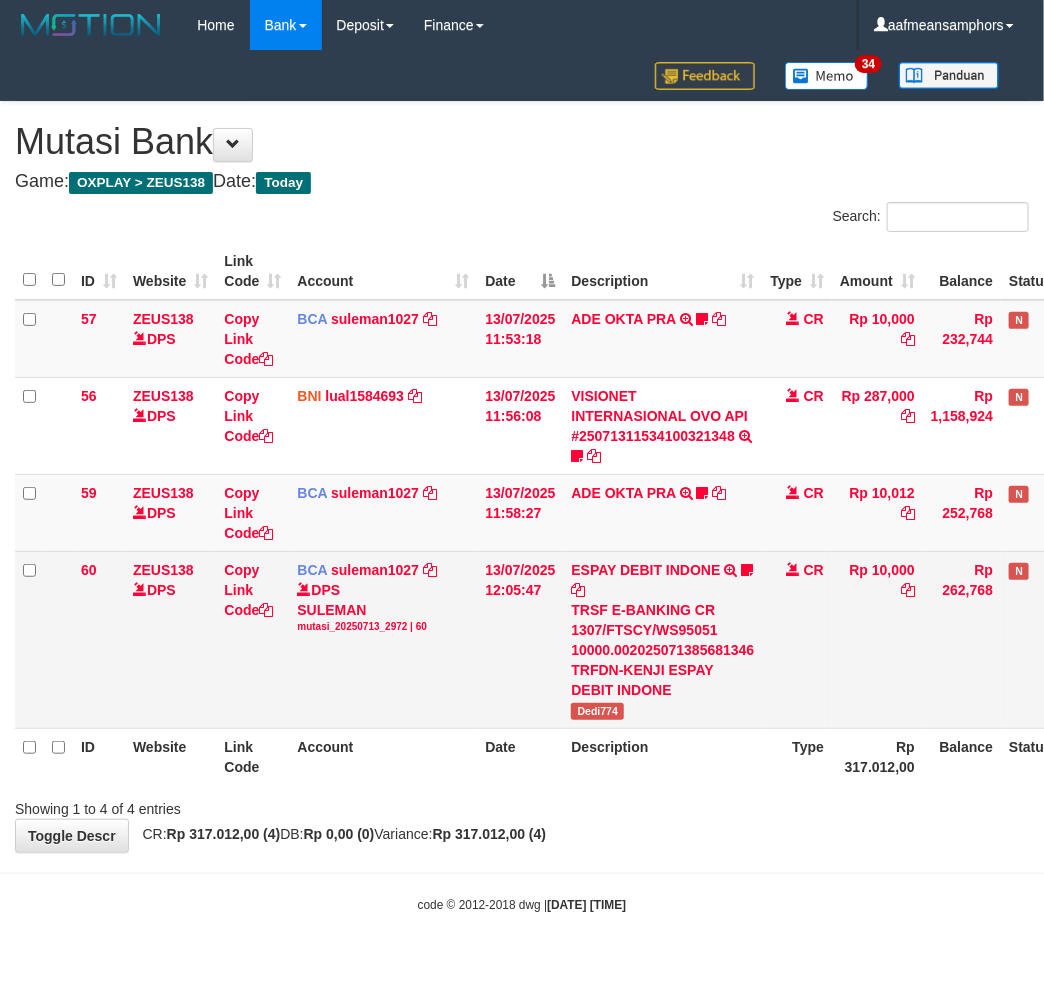 click on "Dedi774" at bounding box center (597, 711) 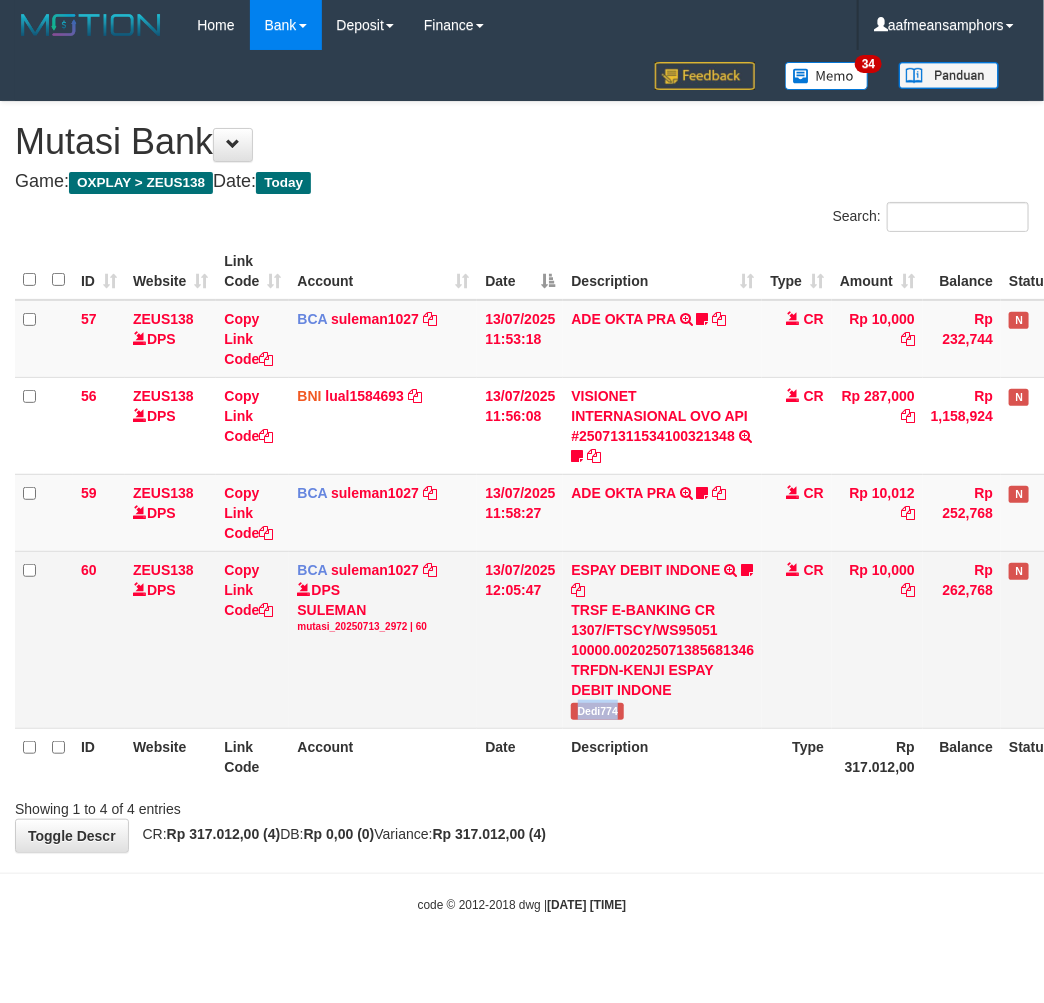 copy on "Dedi774" 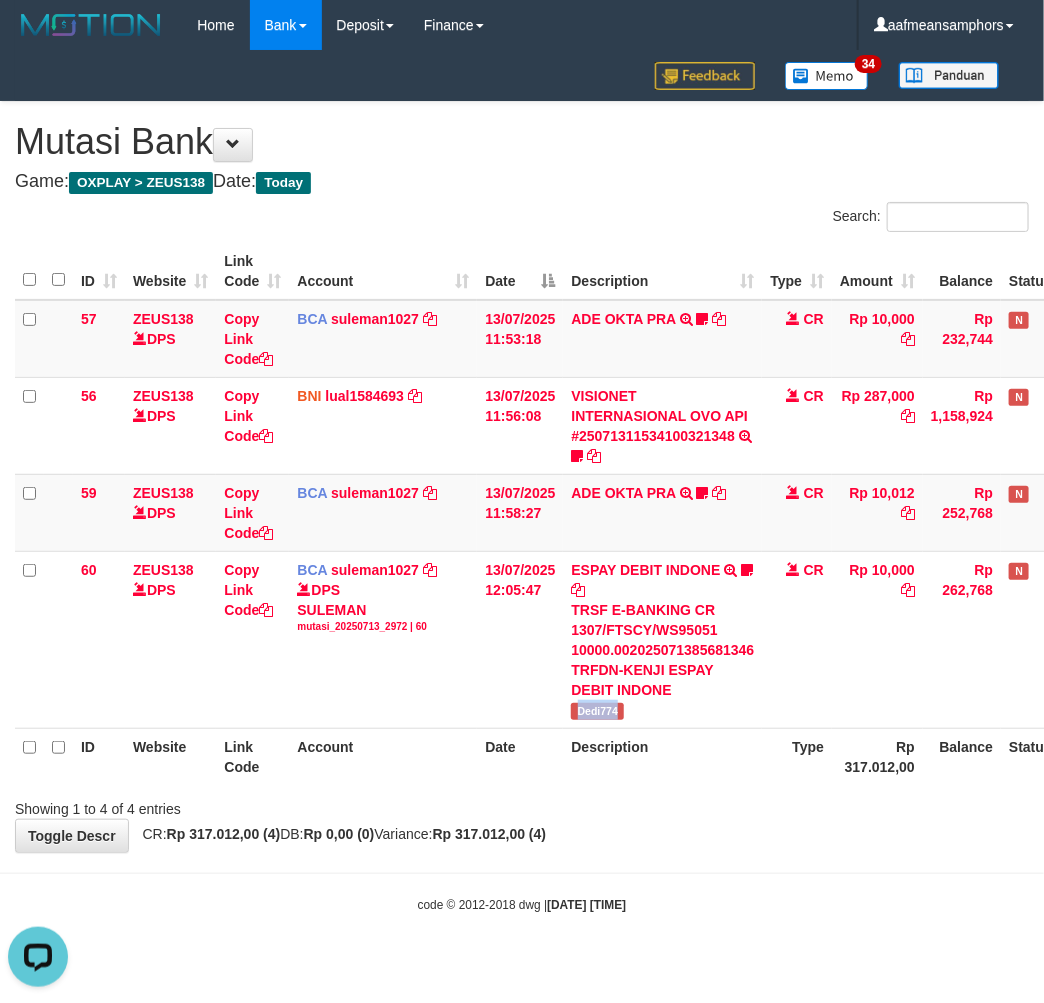 scroll, scrollTop: 0, scrollLeft: 0, axis: both 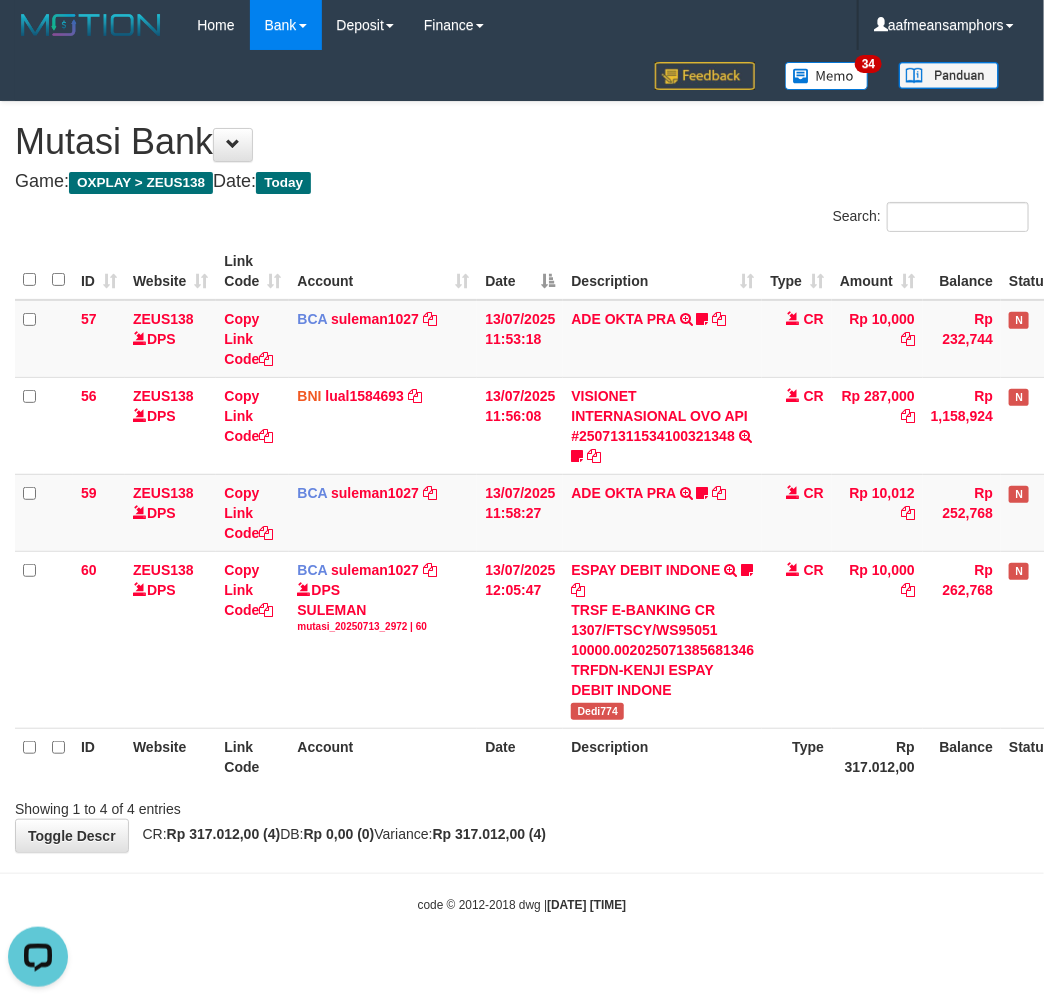 click on "Showing 1 to 4 of 4 entries" at bounding box center (522, 805) 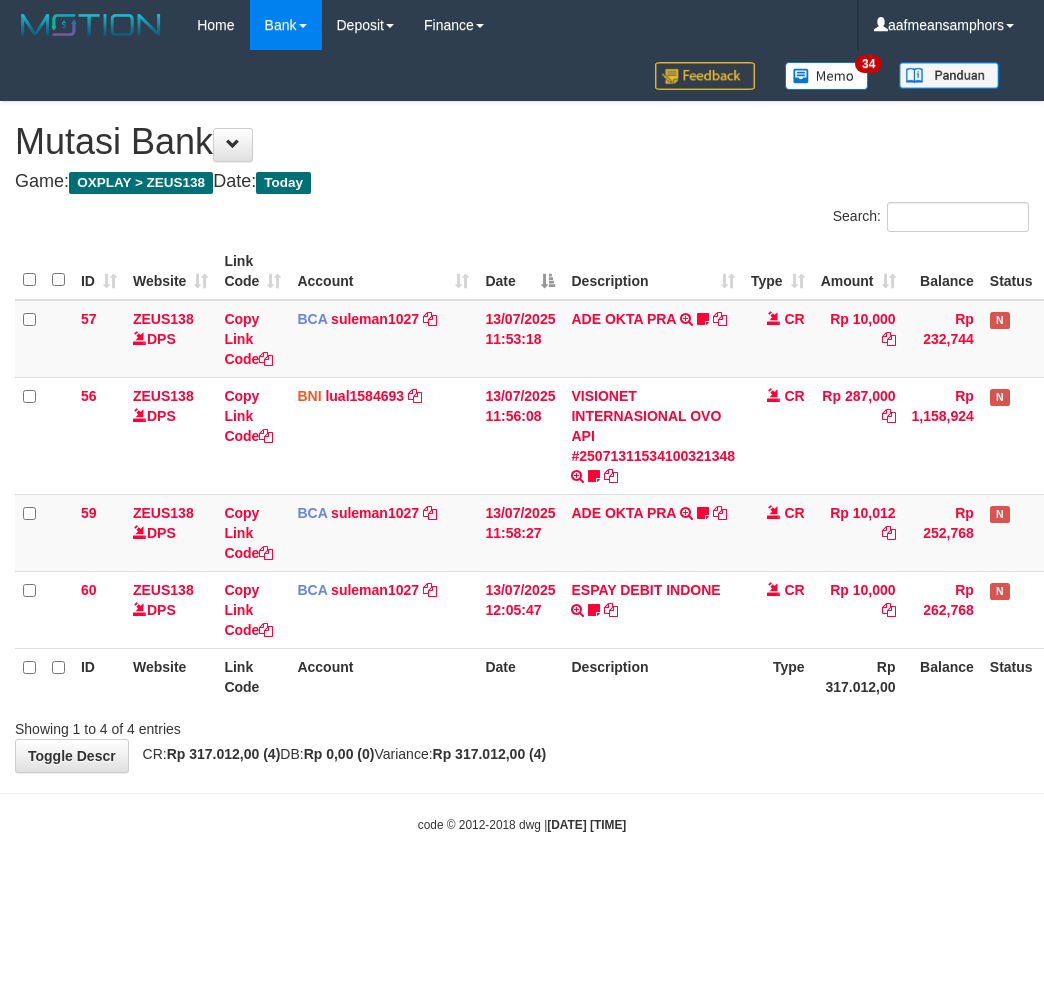 scroll, scrollTop: 0, scrollLeft: 0, axis: both 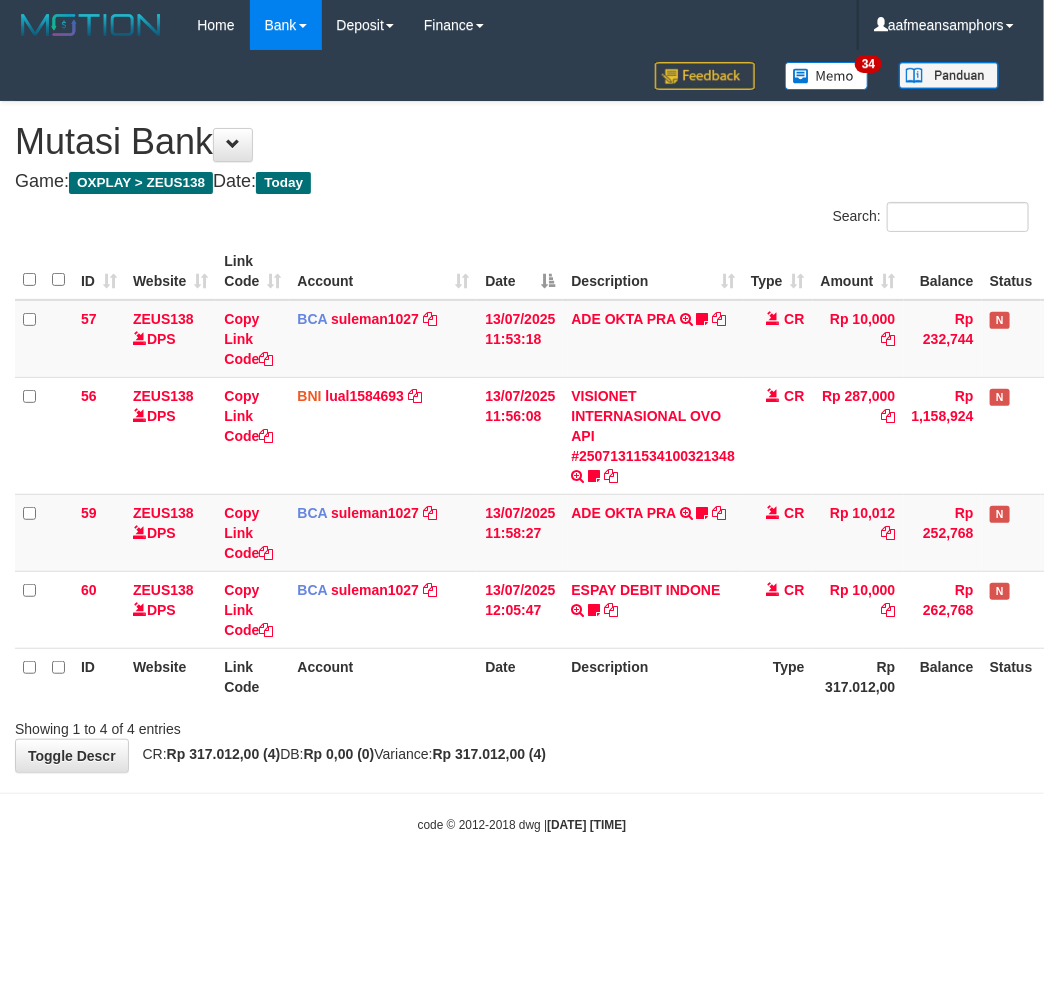 drag, startPoint x: 0, startPoint y: 0, endPoint x: 653, endPoint y: 797, distance: 1030.3485 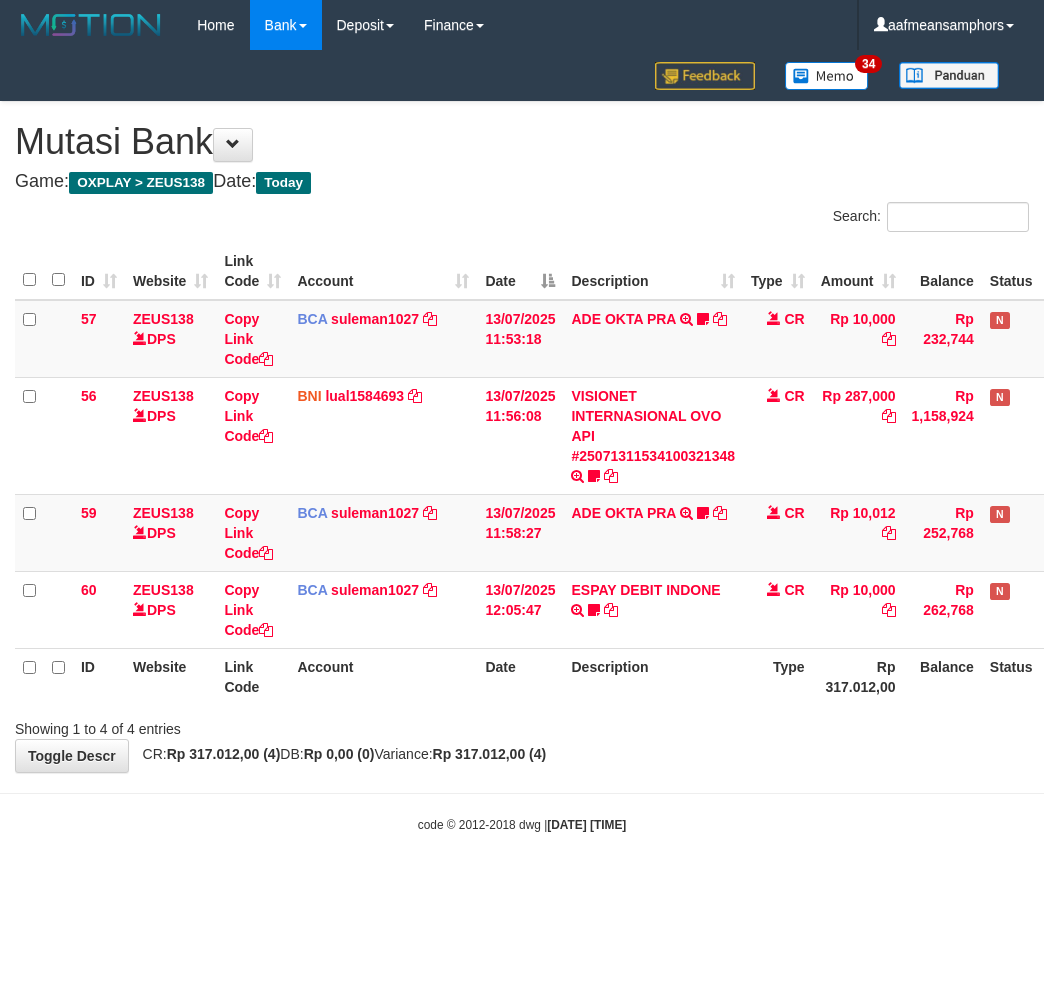 scroll, scrollTop: 0, scrollLeft: 0, axis: both 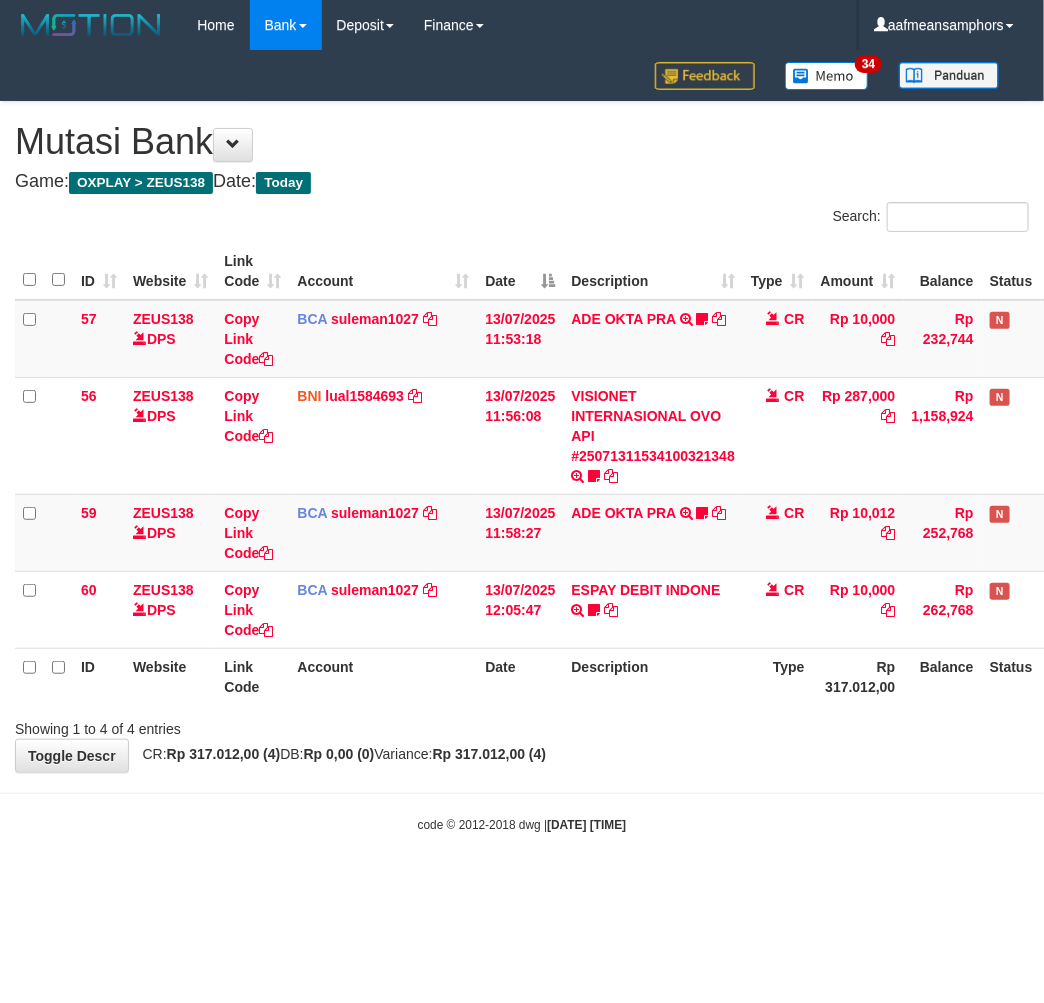 click on "Toggle navigation
Home
Bank
Account List
Load
By Website
Group
[OXPLAY]													ZEUS138
By Load Group (DPS)" at bounding box center (522, 442) 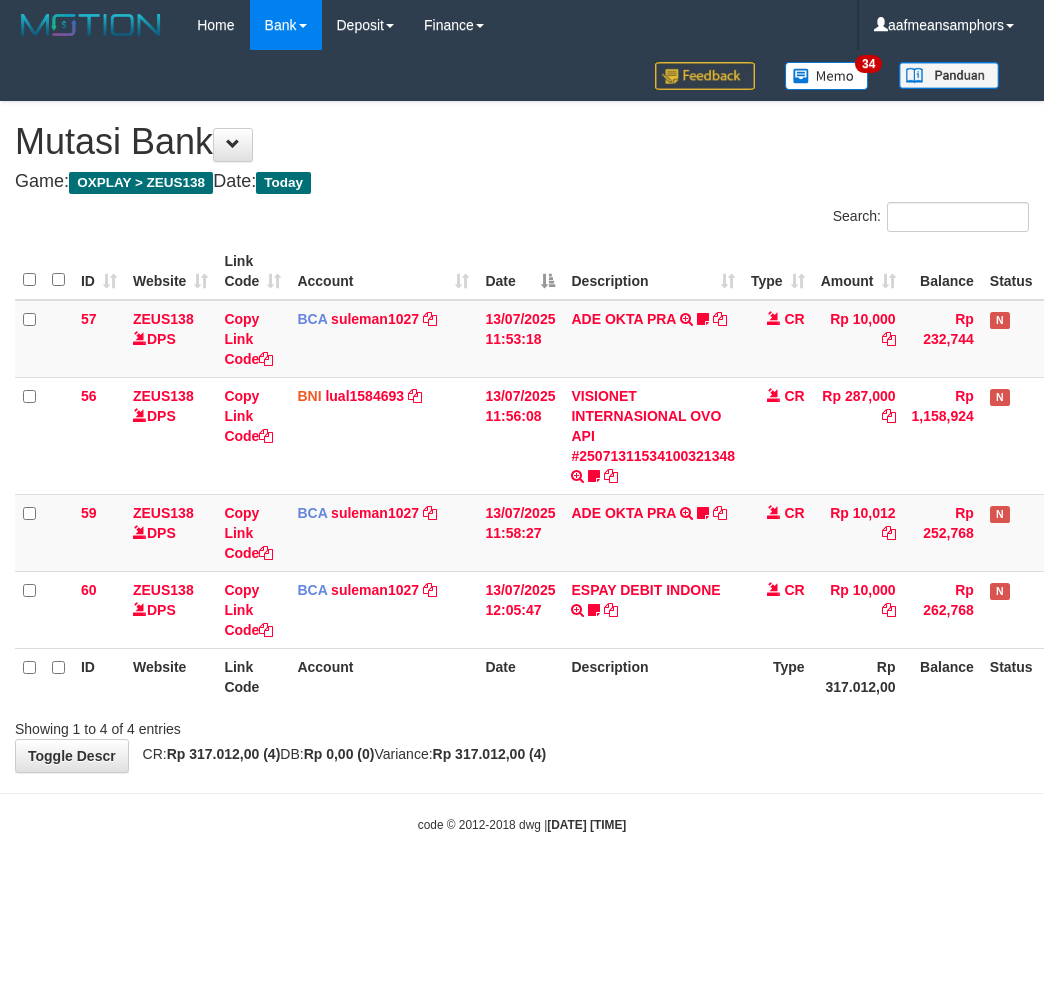 scroll, scrollTop: 0, scrollLeft: 0, axis: both 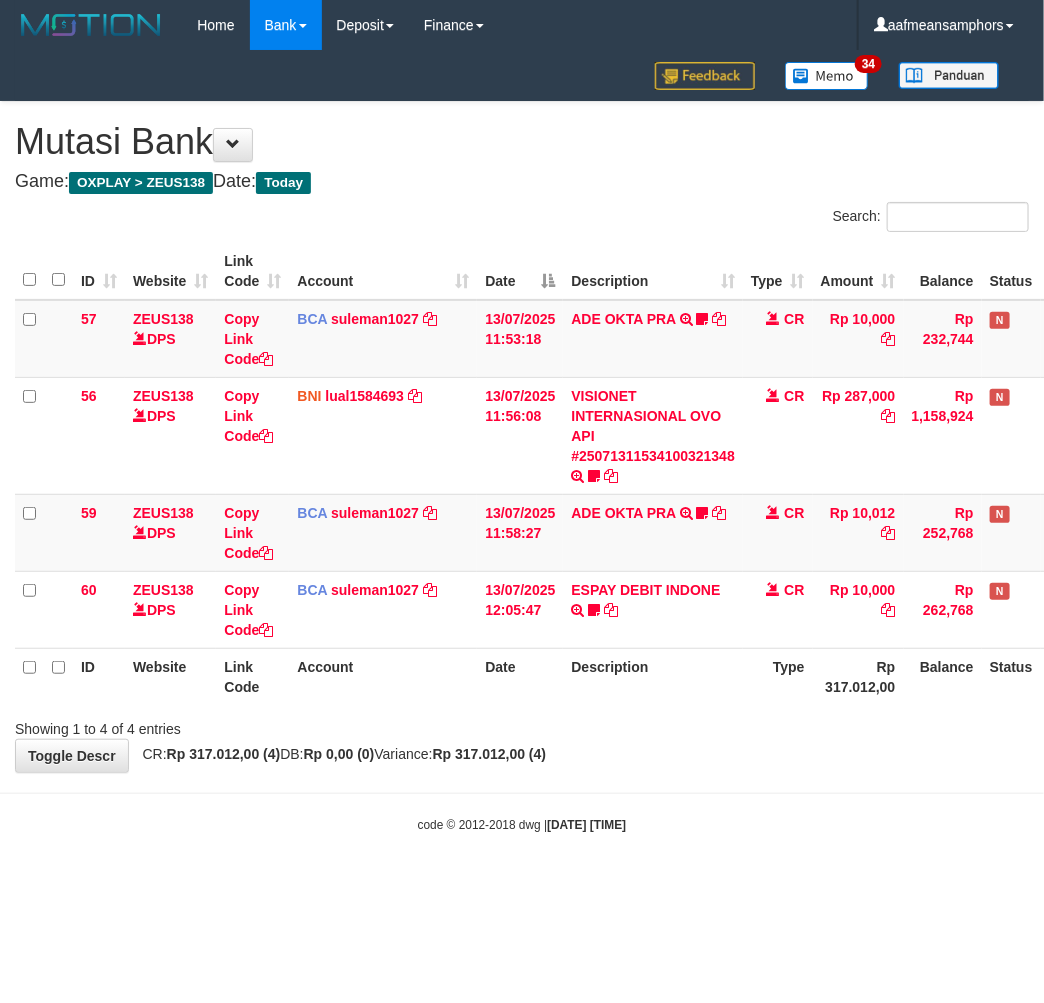 drag, startPoint x: 0, startPoint y: 0, endPoint x: 682, endPoint y: 794, distance: 1046.6901 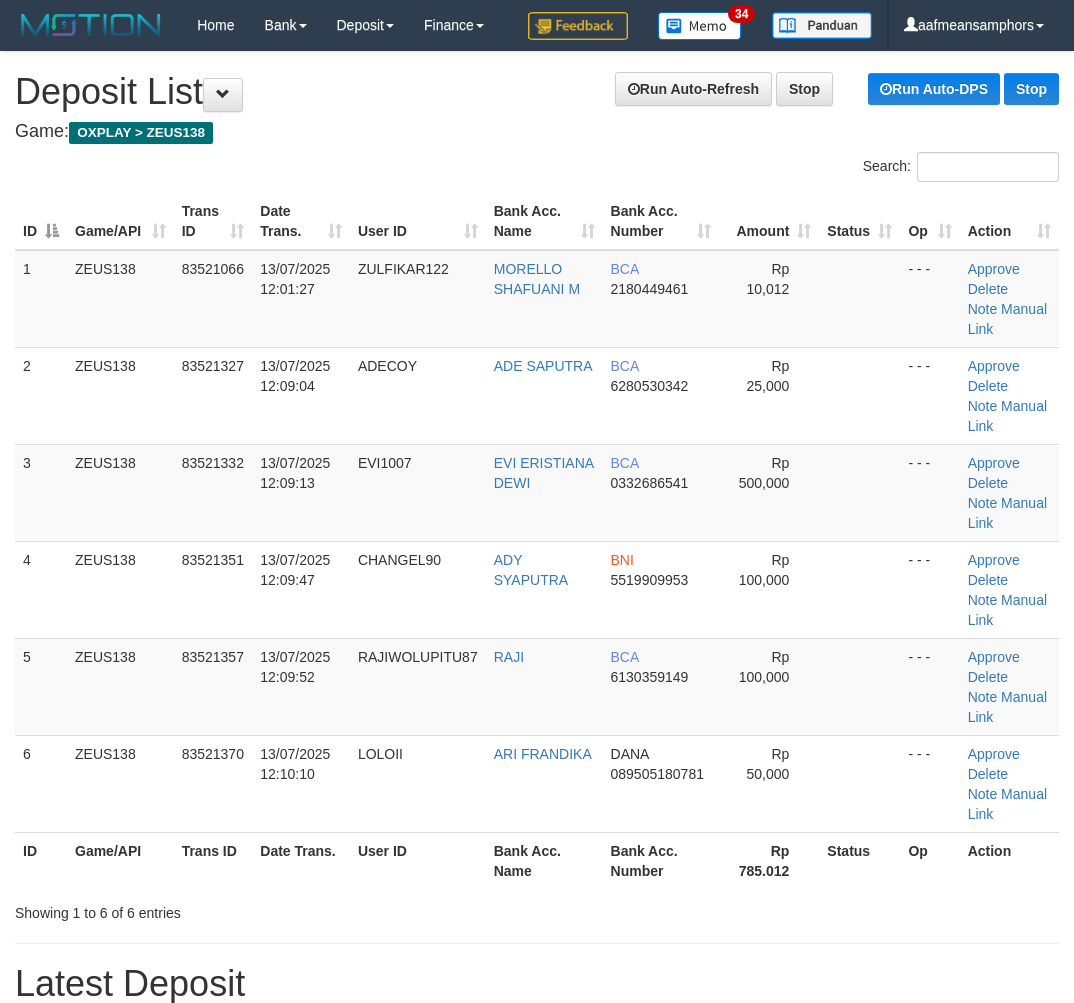 scroll, scrollTop: 67, scrollLeft: 64, axis: both 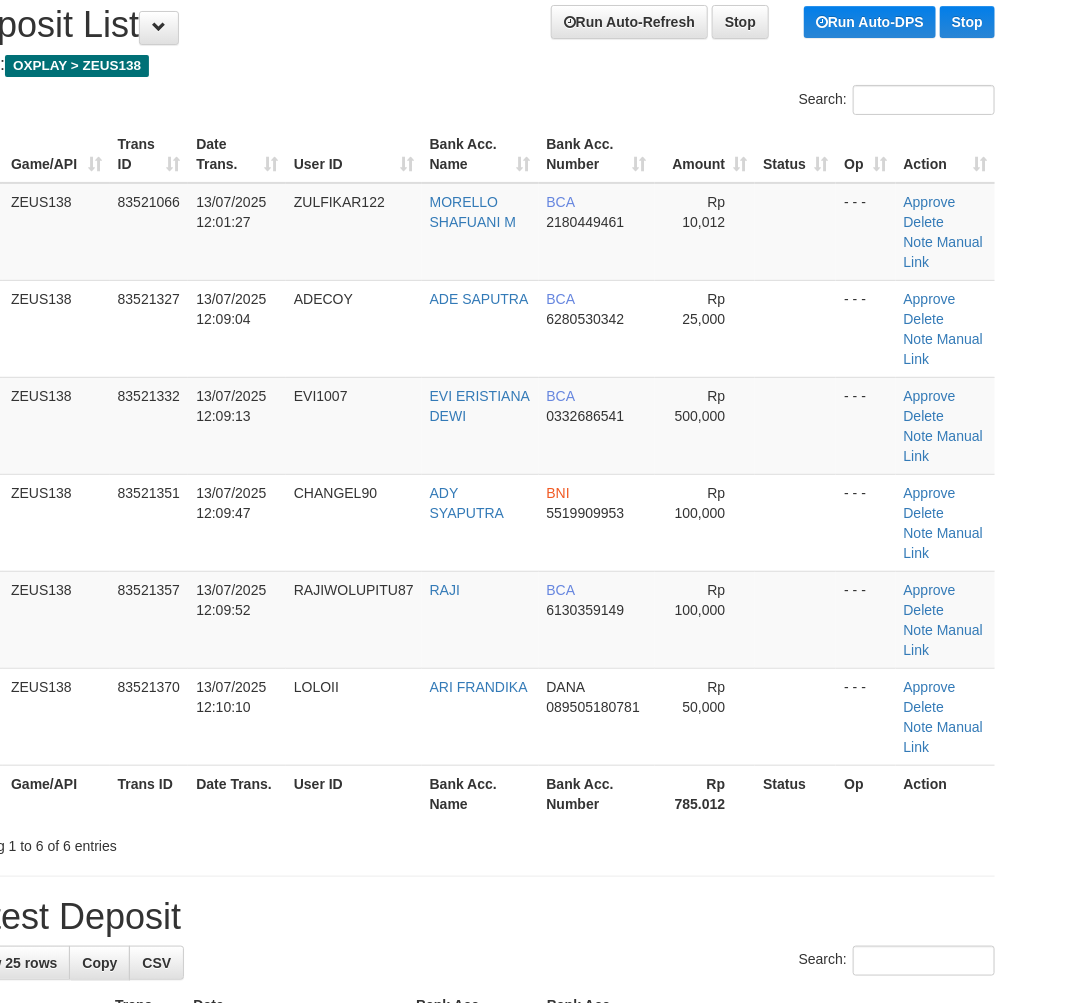 click on "Latest Deposit" at bounding box center (473, 917) 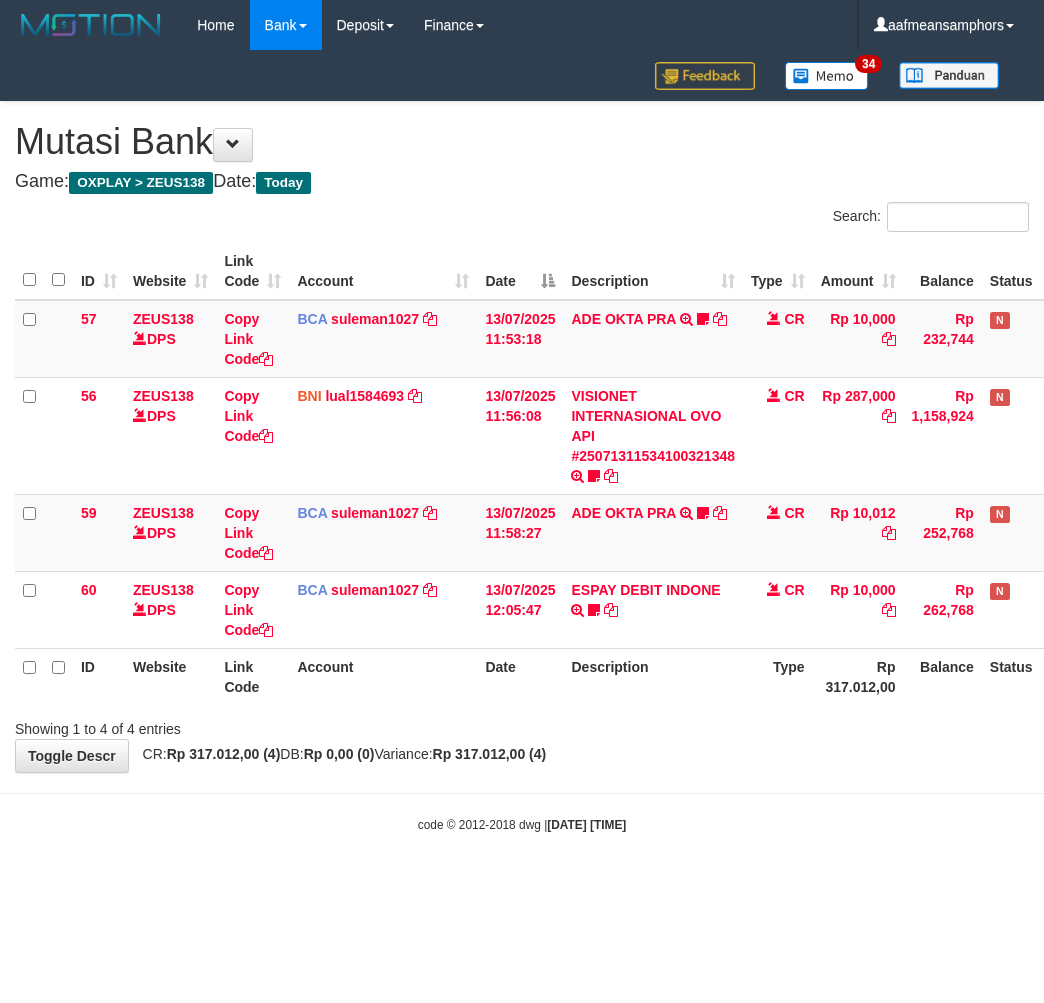 scroll, scrollTop: 0, scrollLeft: 0, axis: both 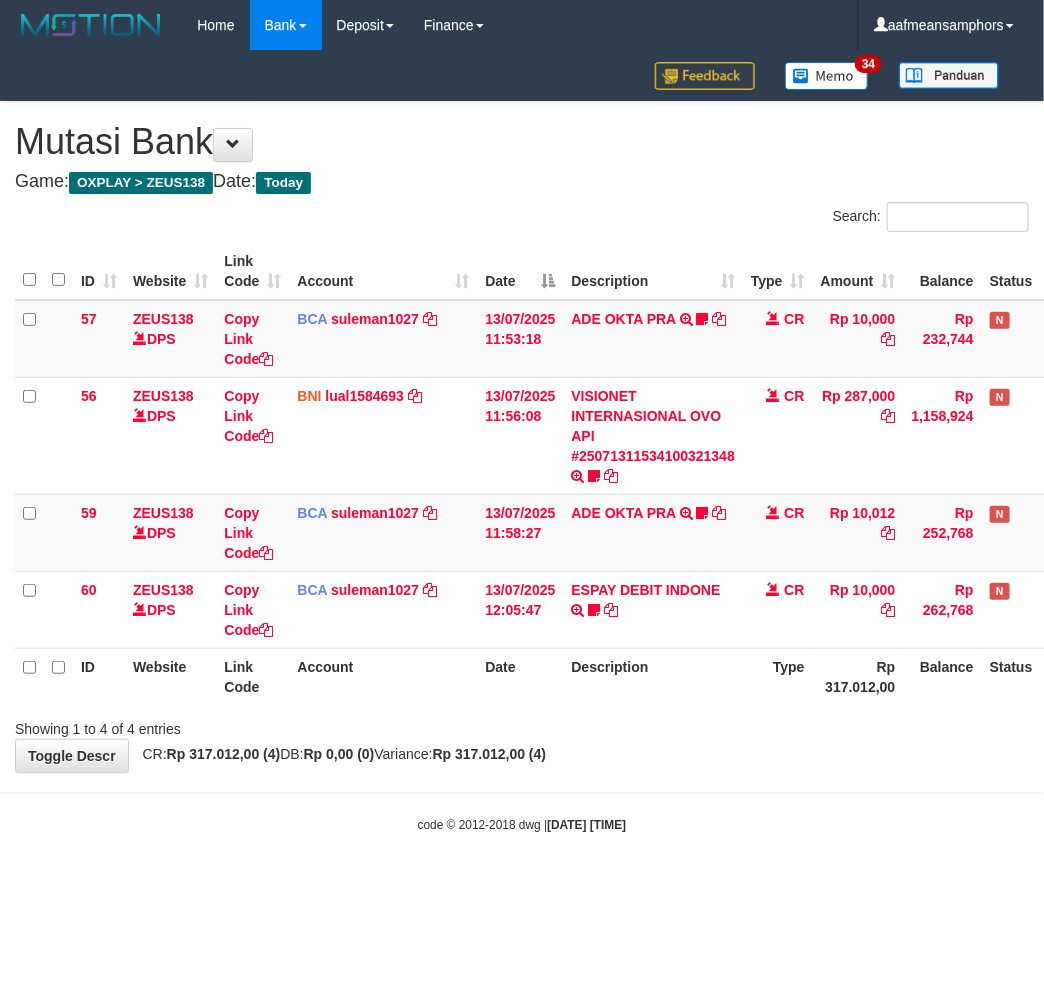 click on "Toggle navigation
Home
Bank
Account List
Load
By Website
Group
[OXPLAY]													ZEUS138
By Load Group (DPS)" at bounding box center [522, 442] 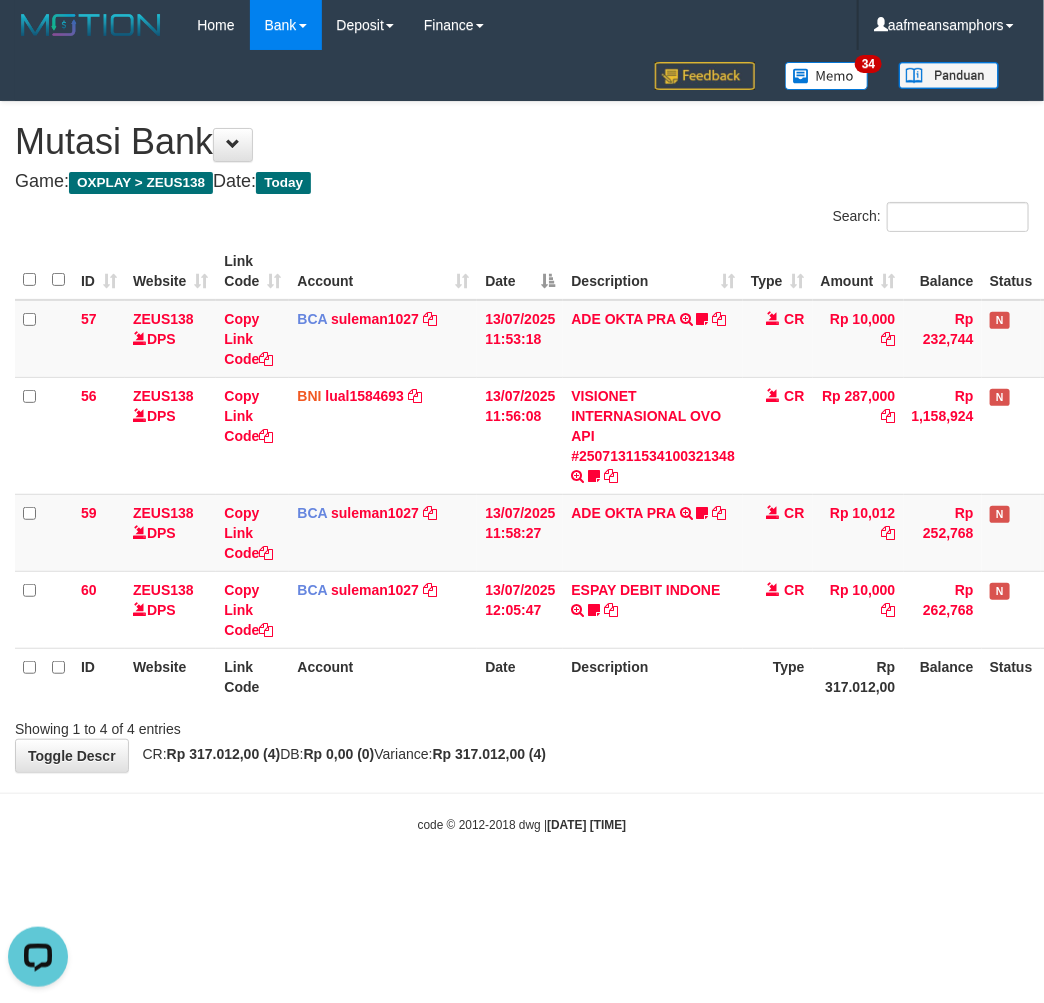 scroll, scrollTop: 0, scrollLeft: 0, axis: both 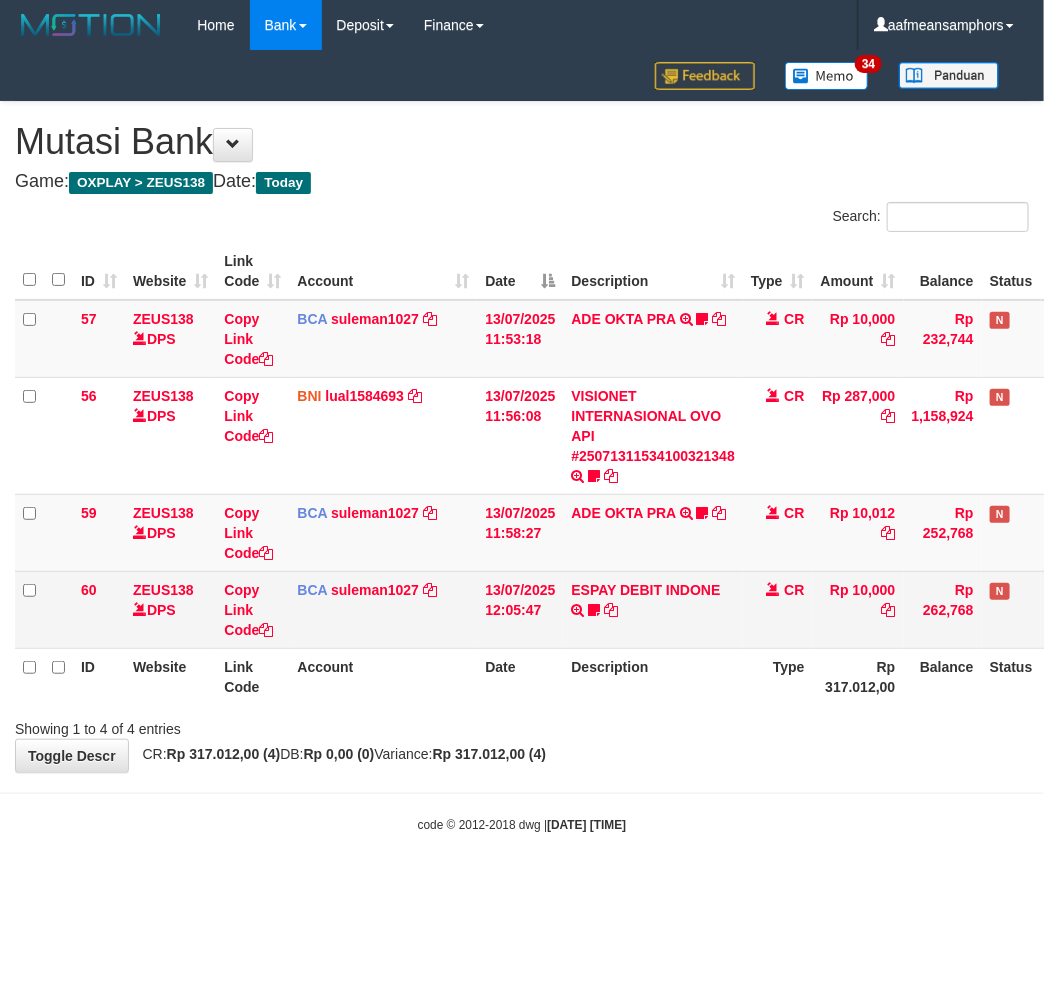 click on "ESPAY DEBIT INDONE            TRSF E-BANKING CR 1307/FTSCY/WS95051
10000.002025071385681346 TRFDN-KENJI
ESPAY DEBIT INDONE    Dedi774" at bounding box center [653, 609] 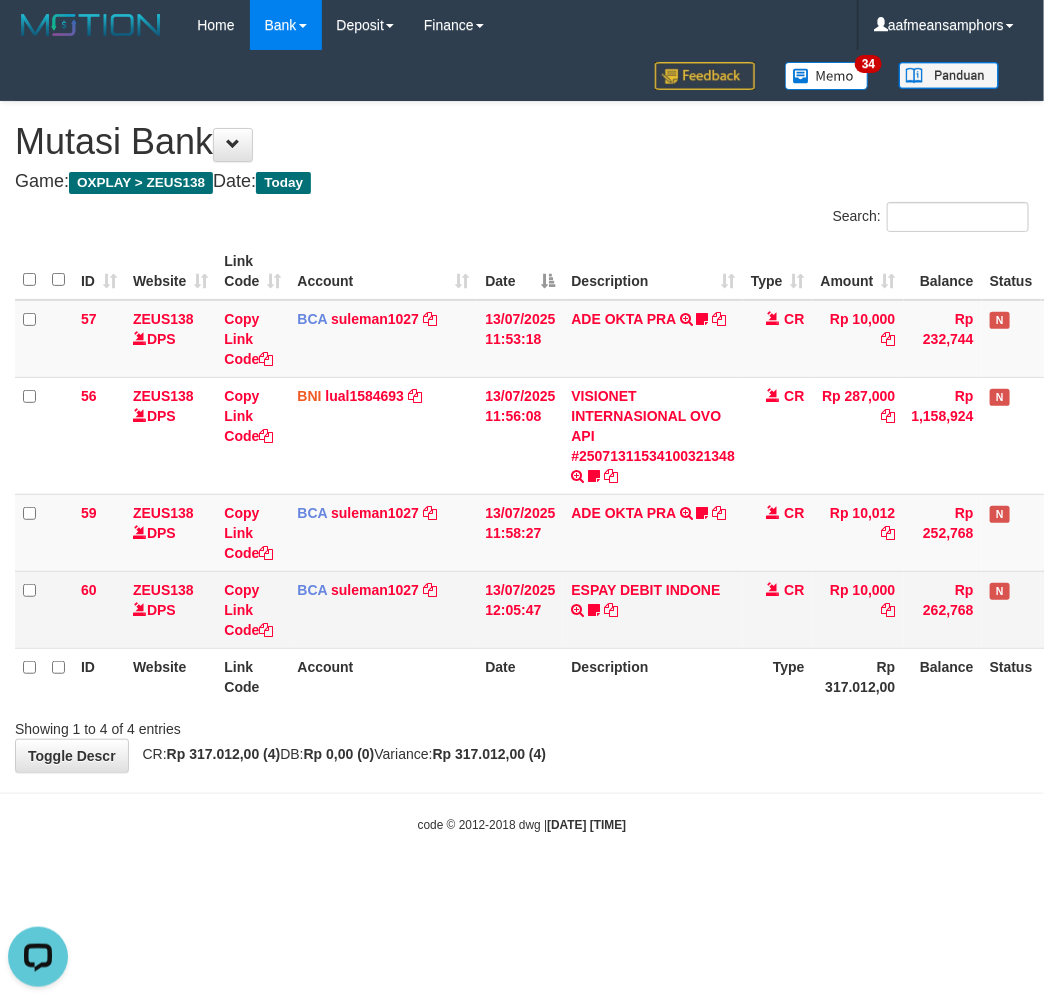scroll, scrollTop: 0, scrollLeft: 0, axis: both 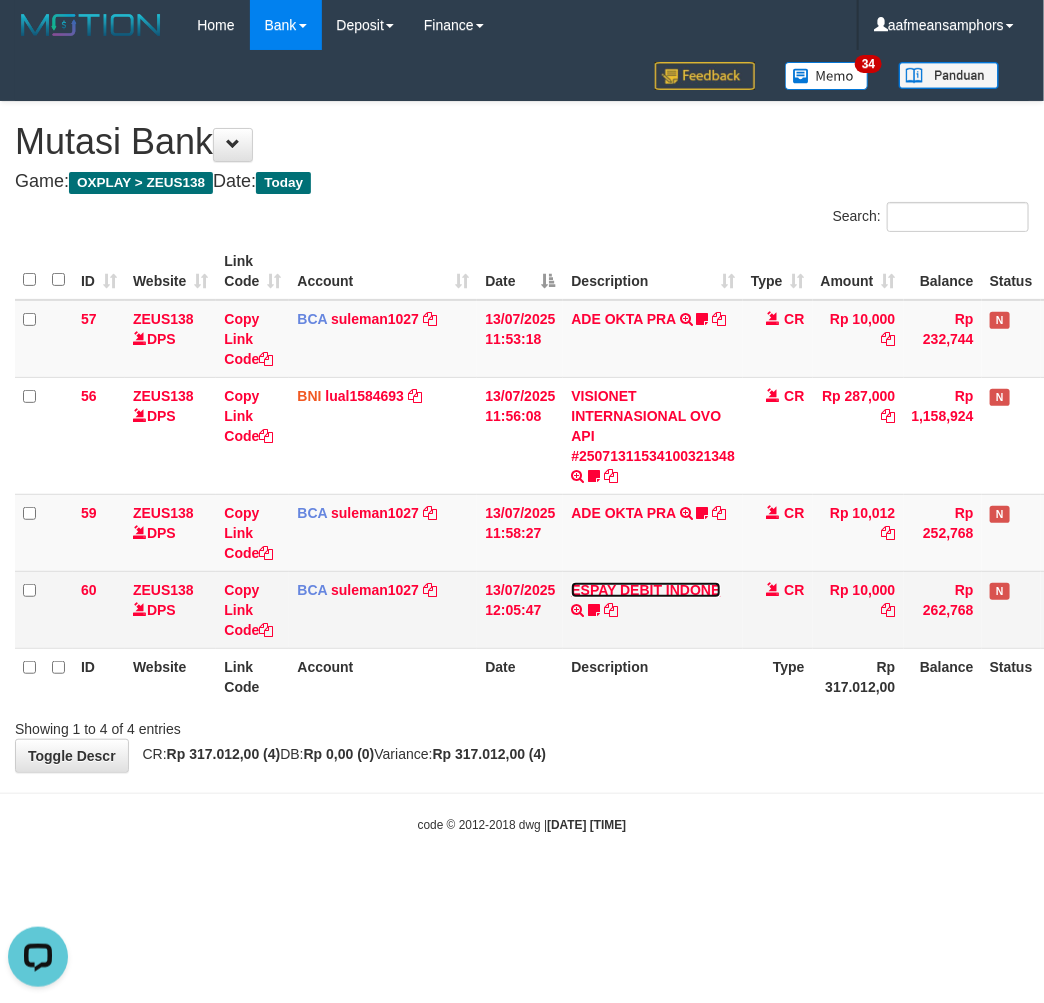 click on "ESPAY DEBIT INDONE" at bounding box center (645, 590) 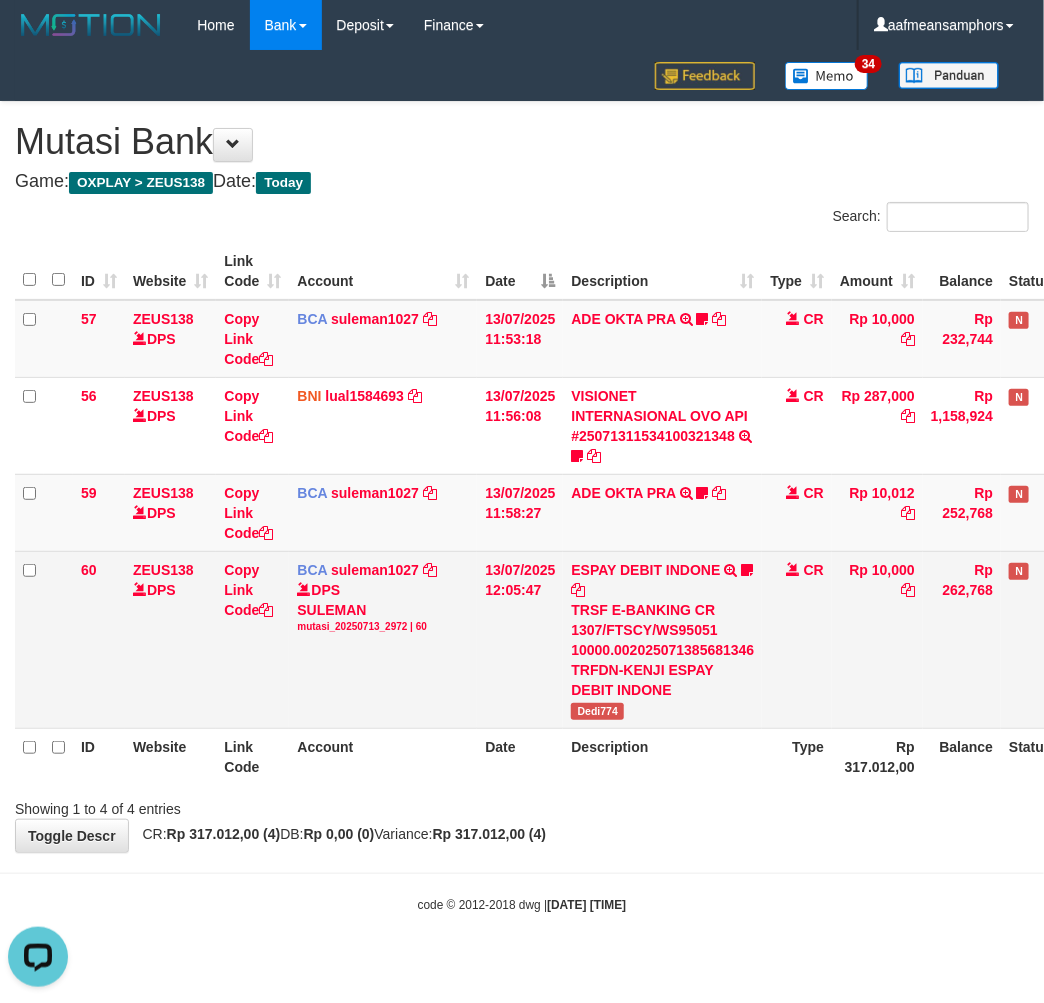 click on "TRSF E-BANKING CR 1307/FTSCY/WS95051
10000.002025071385681346 TRFDN-KENJI
ESPAY DEBIT INDONE" at bounding box center (662, 650) 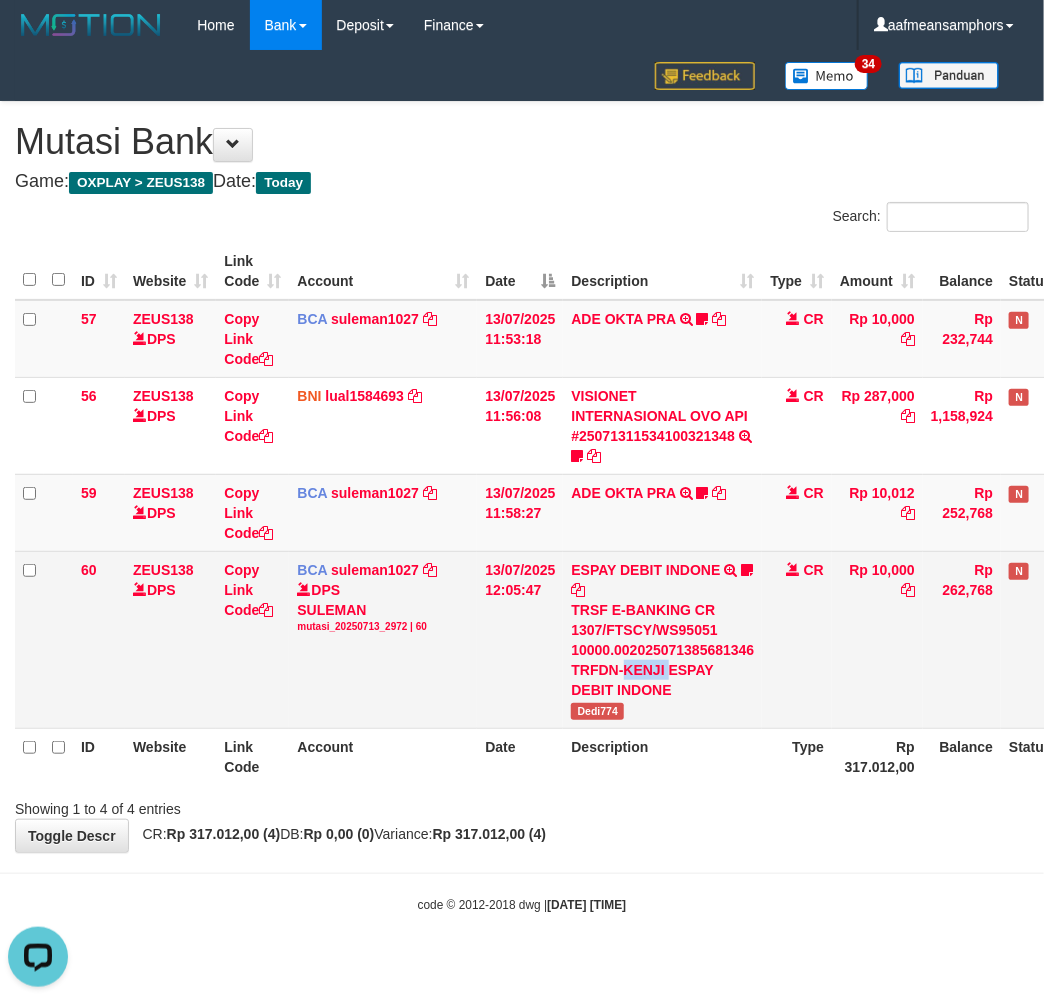 copy on "KENJI" 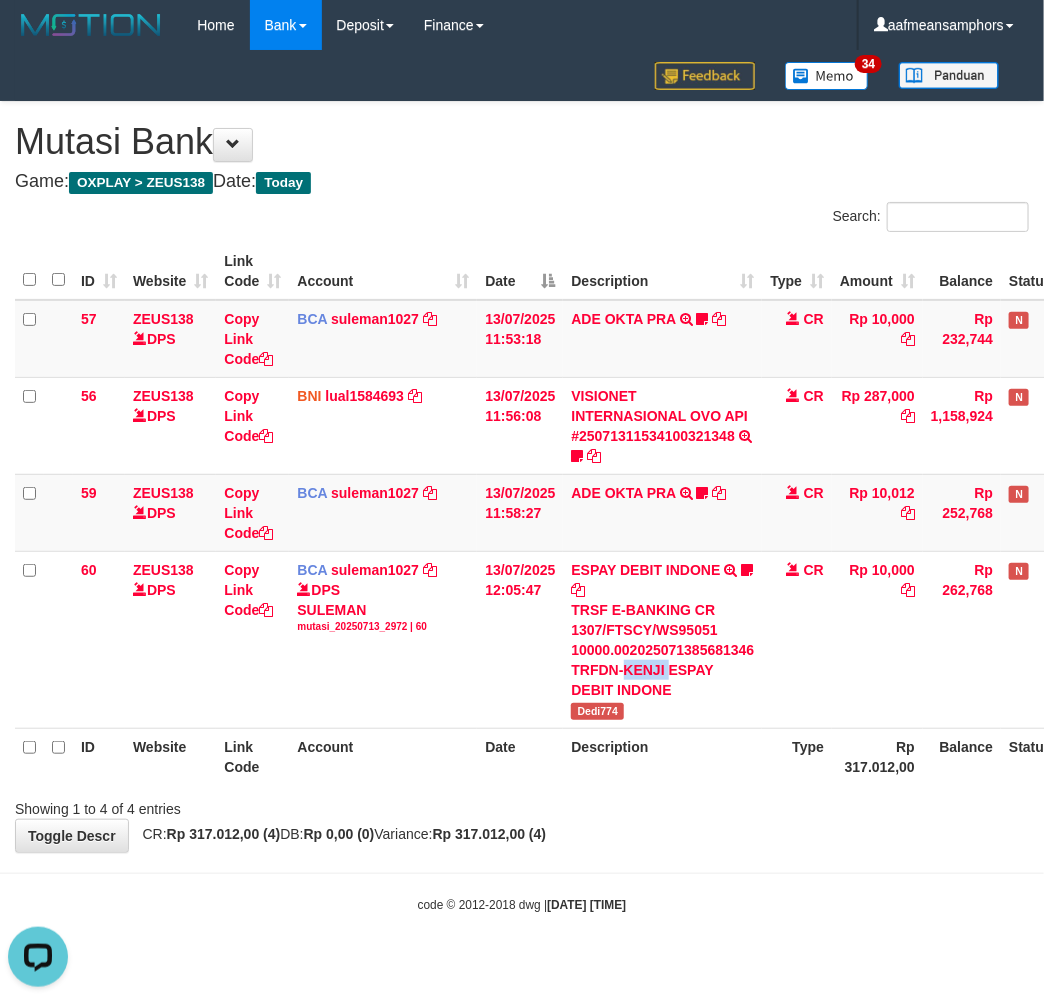click on "TRSF E-BANKING CR 1307/FTSCY/WS95051
10000.002025071385681346 TRFDN-KENJI
ESPAY DEBIT INDONE" at bounding box center (662, 650) 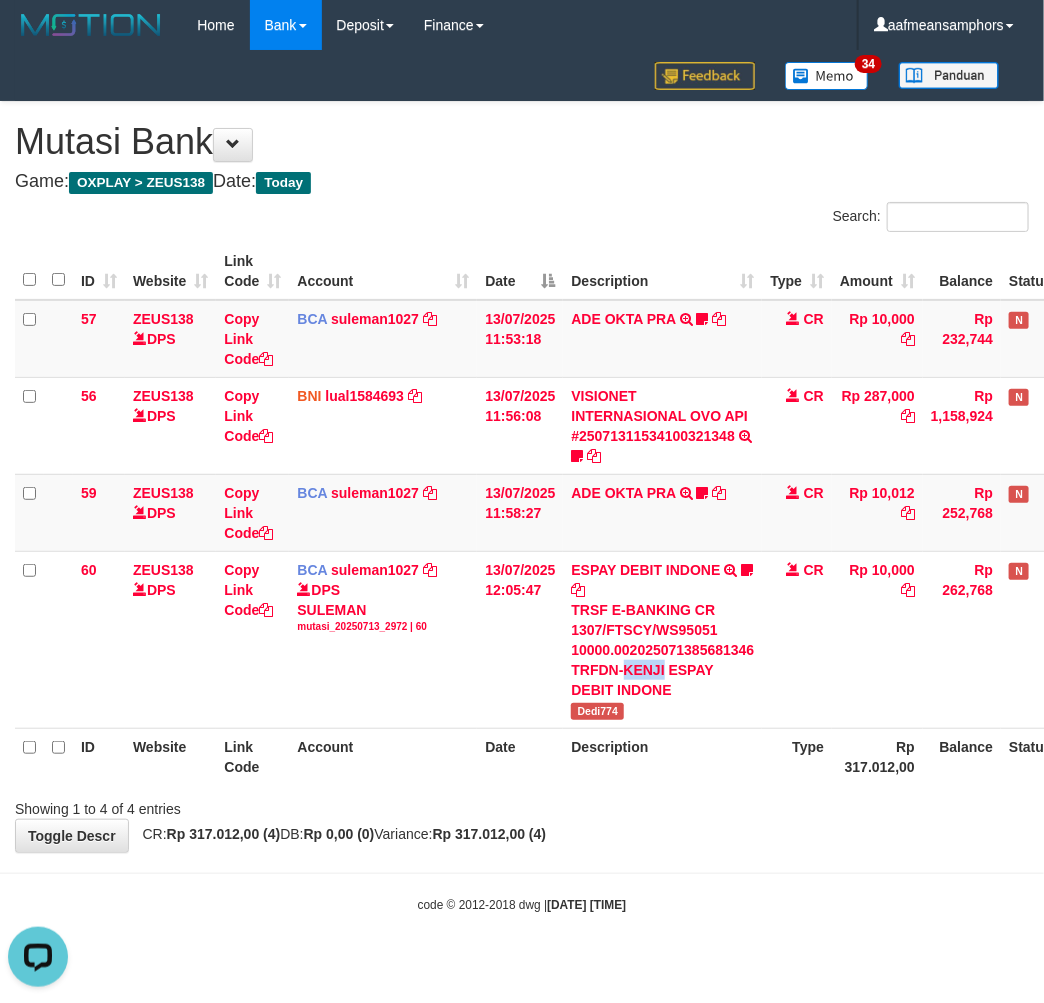 click on "Type" at bounding box center (797, 756) 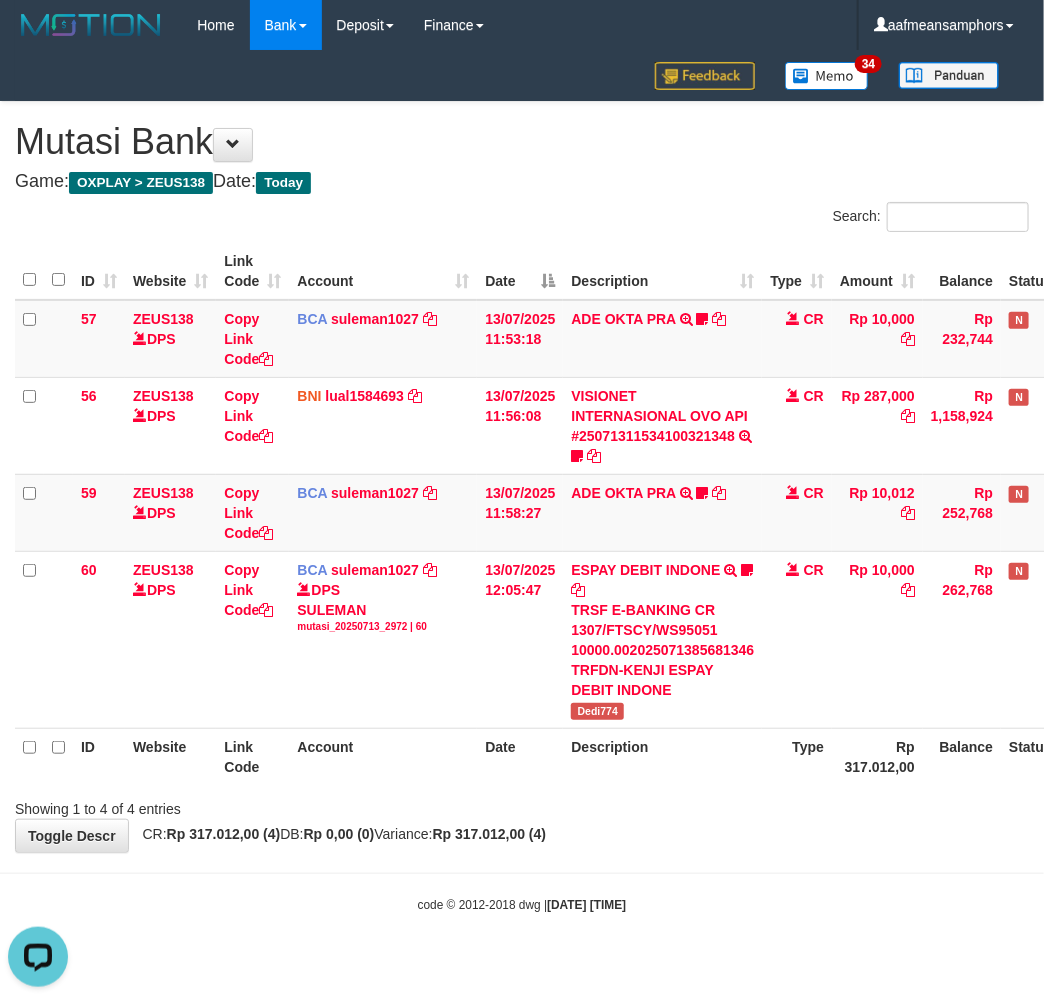 click on "Type" at bounding box center (797, 756) 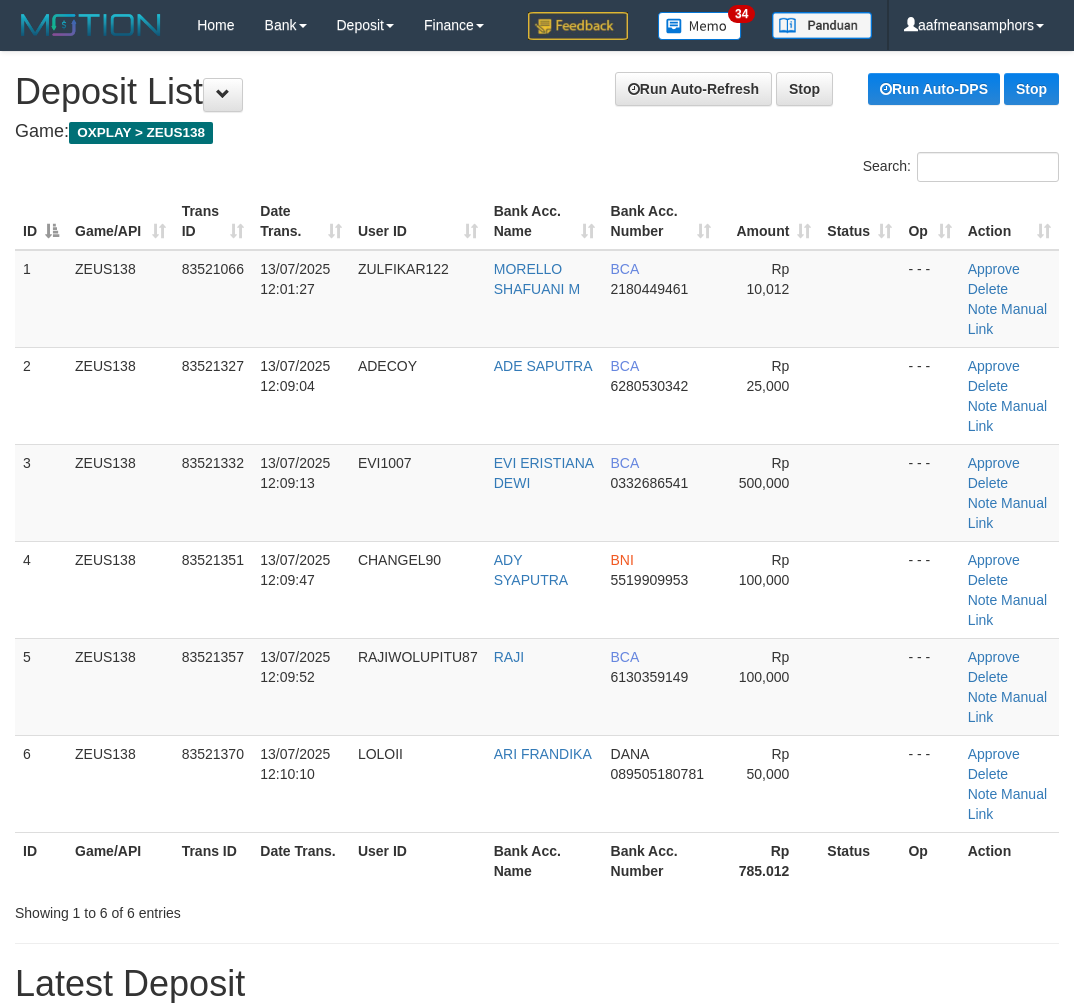 scroll, scrollTop: 67, scrollLeft: 64, axis: both 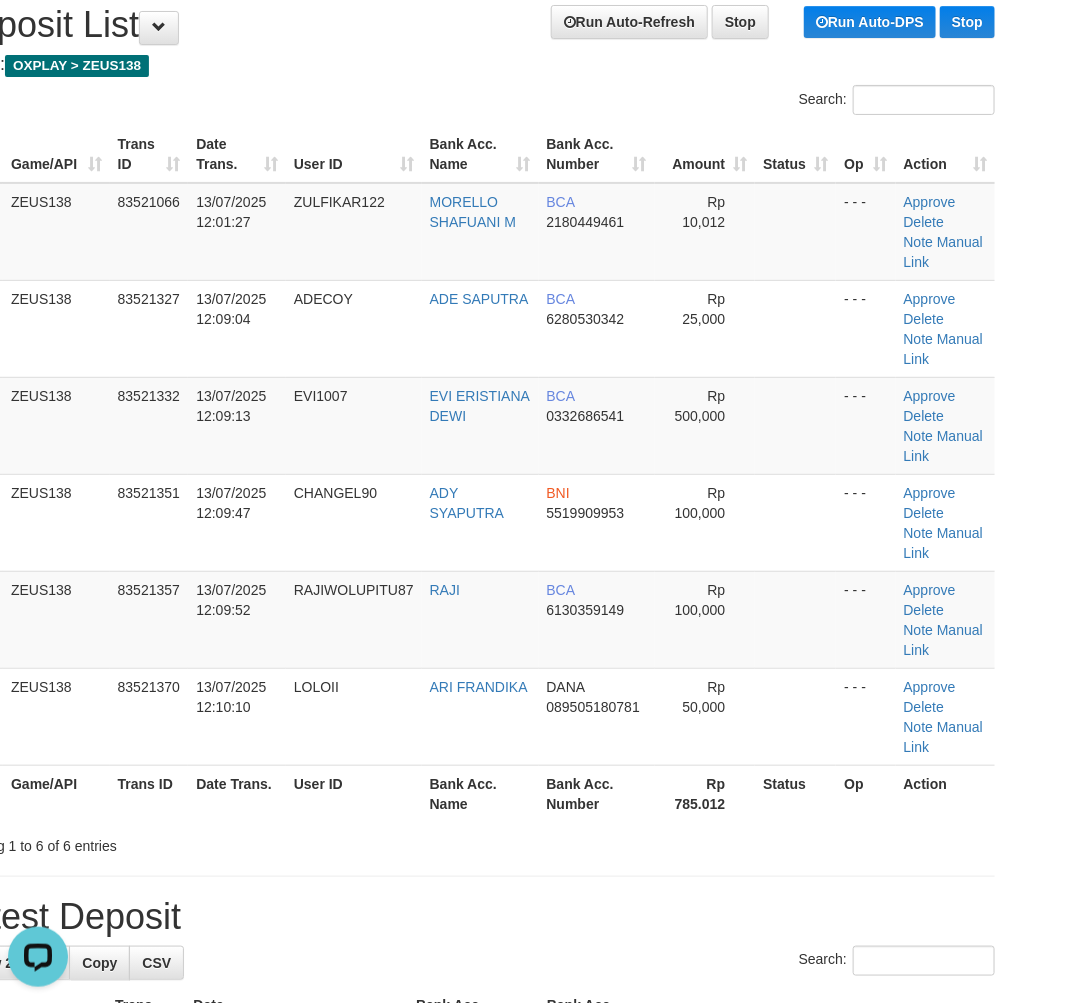click on "Search:
ID Game/API Trans ID Date Trans. User ID Bank Acc. Name Bank Acc. Number Amount Status Op Action
1
ZEUS138
83521066
13/07/2025 12:01:27
ZULFIKAR122
MORELLO SHAFUANI M
BCA
2180449461
Rp 10,012
- - -
Approve
Delete
Note
Manual Link
2
ZEUS138
83521327
13/07/2025 12:09:04
ADECOY
ADE SAPUTRA
BCA
6280530342
Rp 25,000
ID" at bounding box center [473, 470] 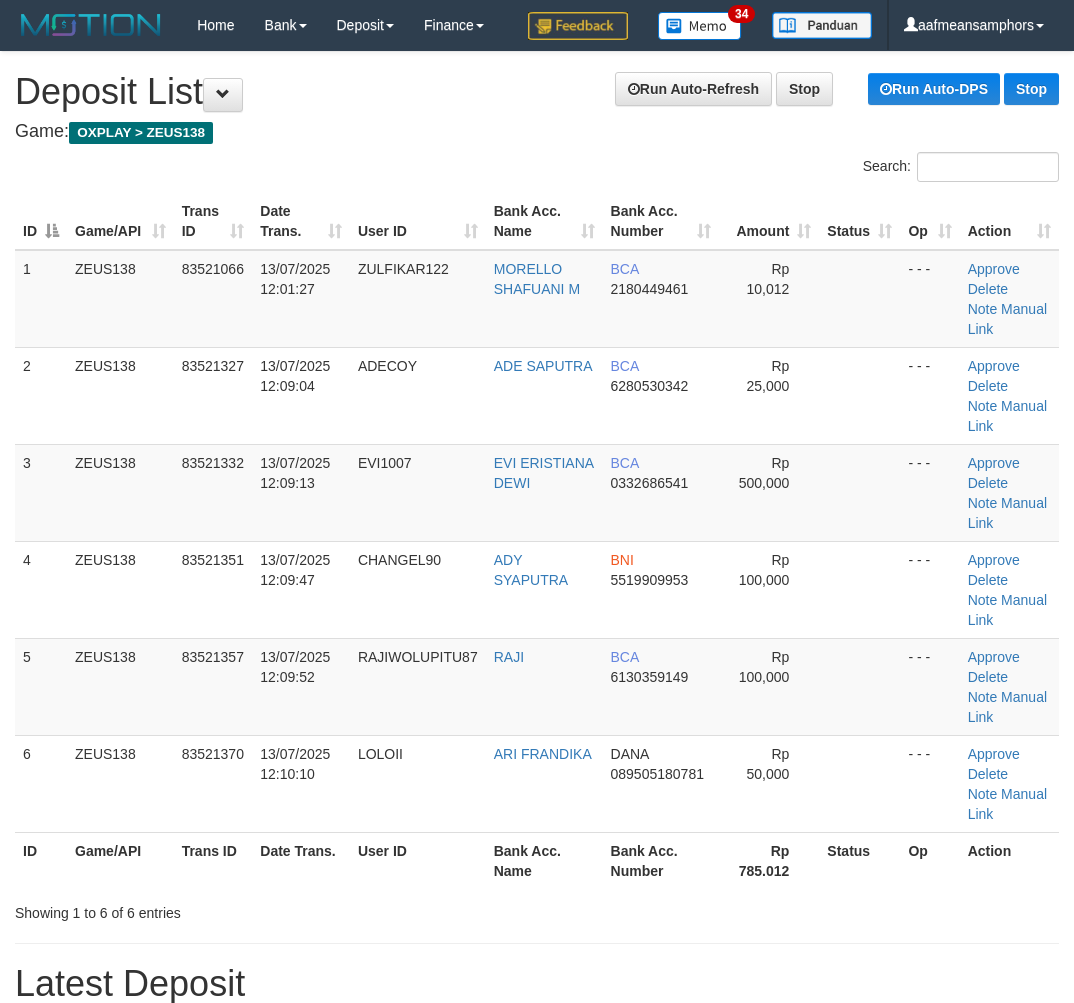 scroll, scrollTop: 67, scrollLeft: 64, axis: both 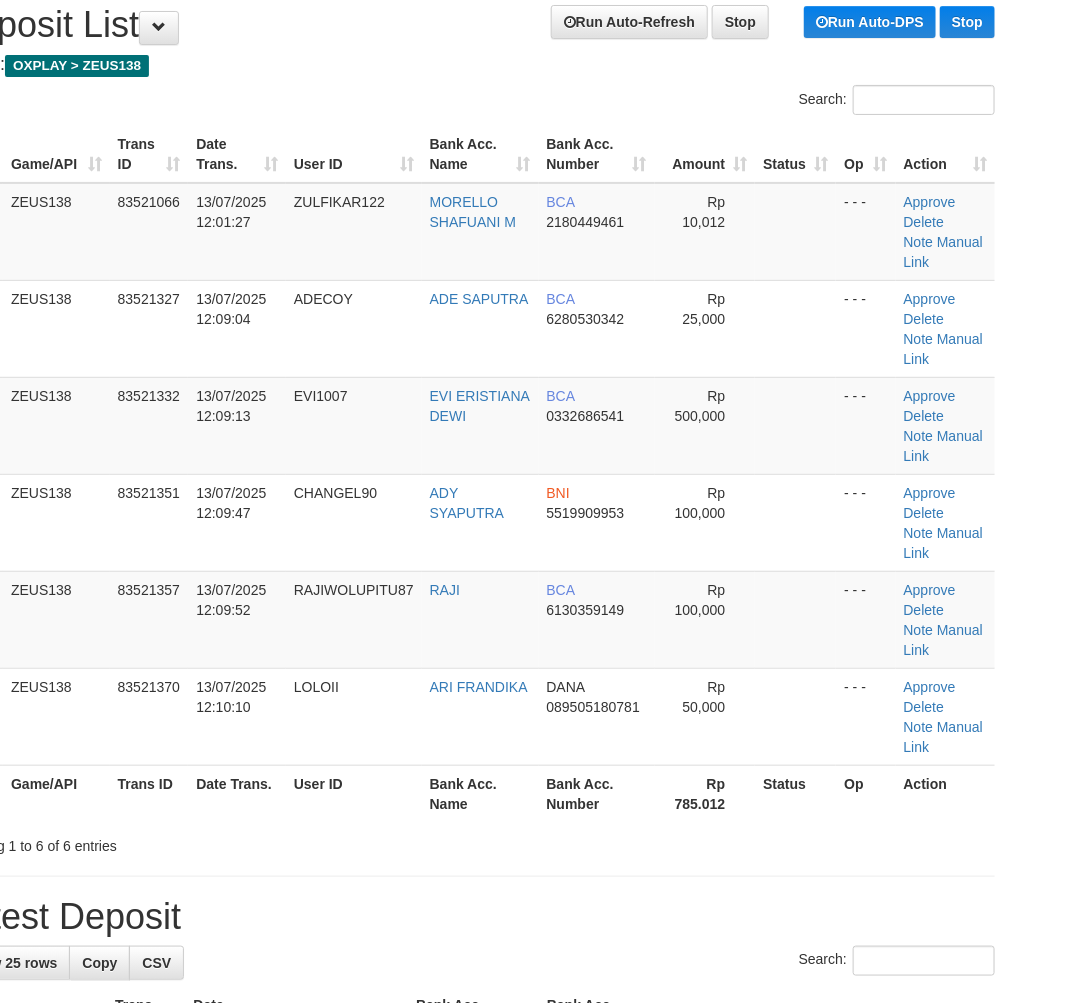 drag, startPoint x: 341, startPoint y: 814, endPoint x: 374, endPoint y: 818, distance: 33.24154 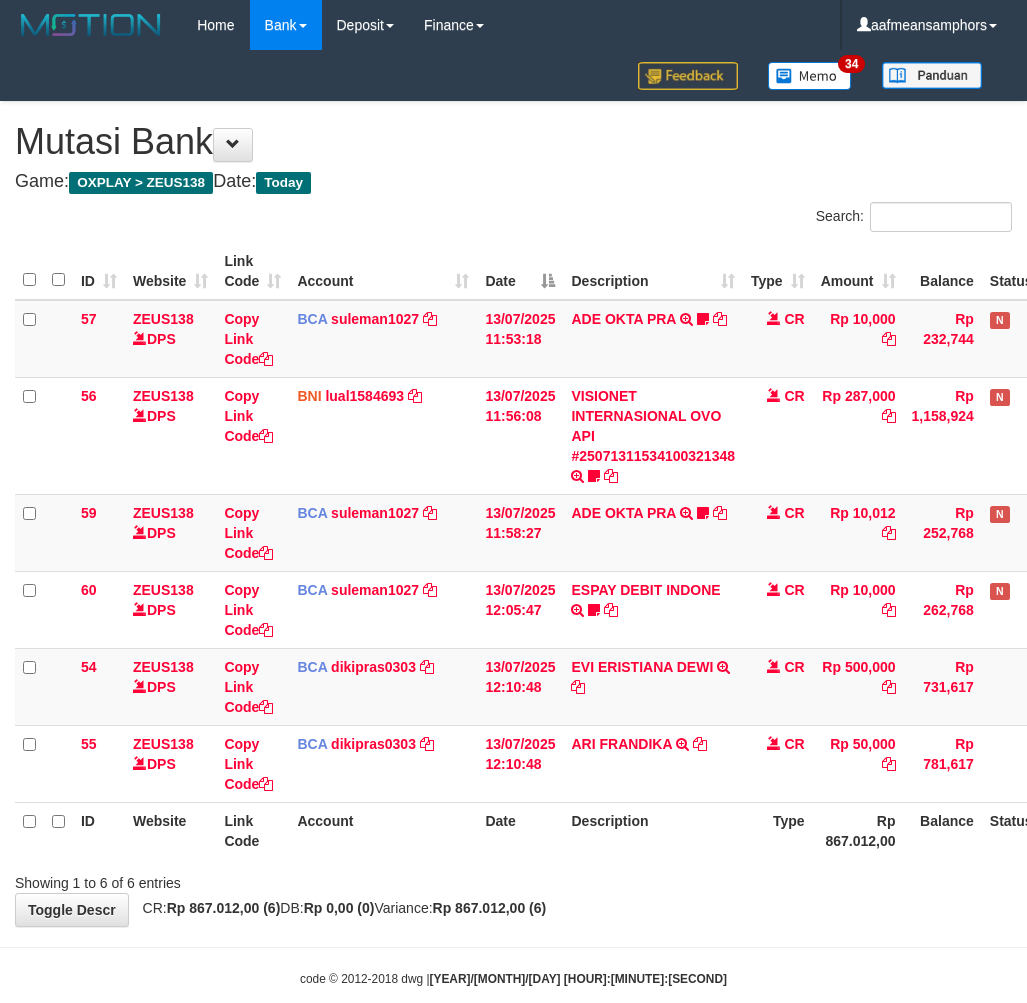 scroll, scrollTop: 0, scrollLeft: 0, axis: both 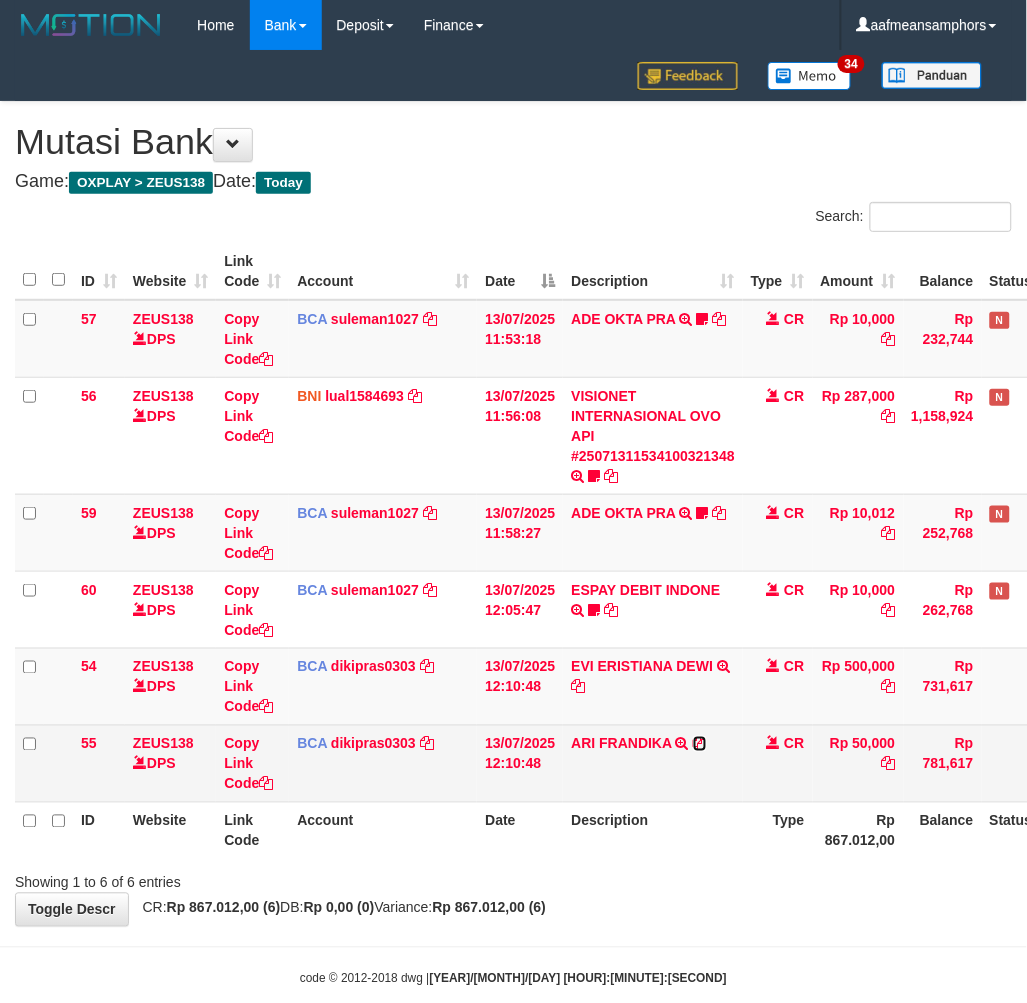 click at bounding box center (700, 744) 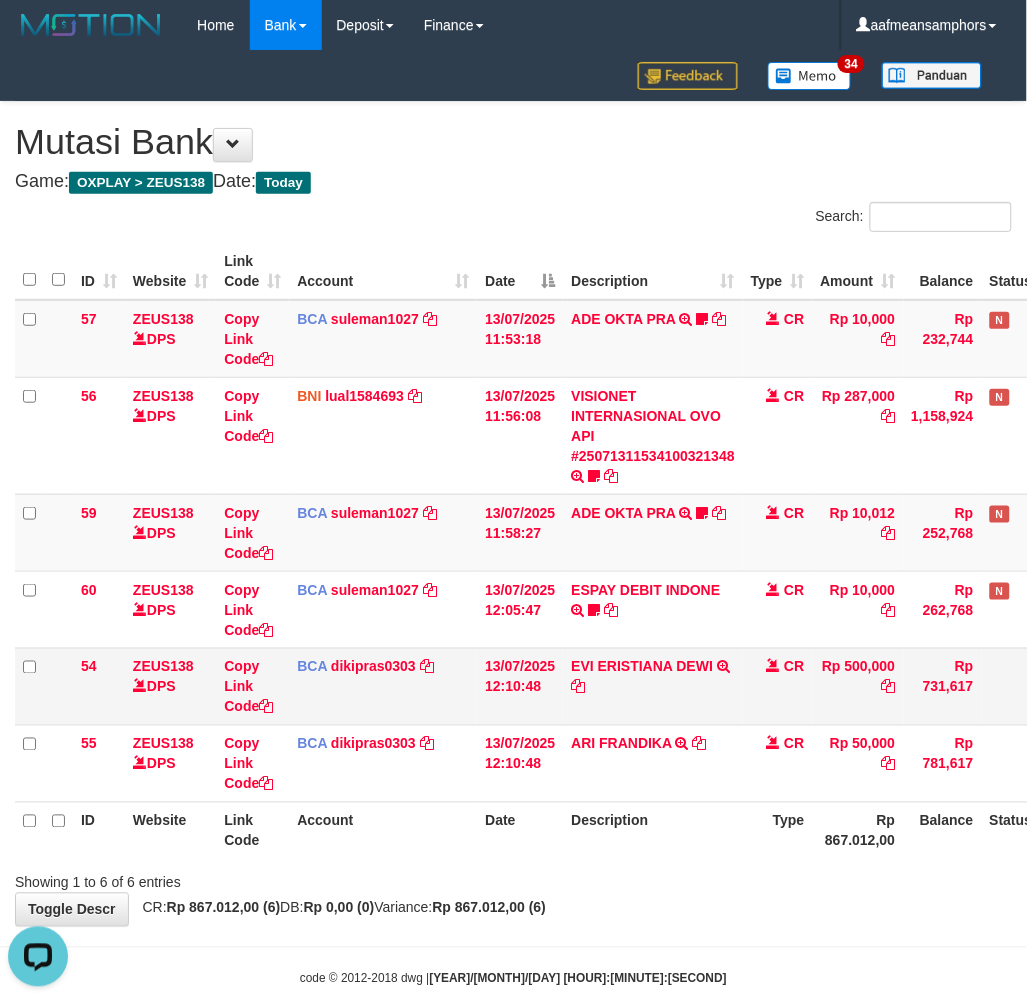 scroll, scrollTop: 0, scrollLeft: 0, axis: both 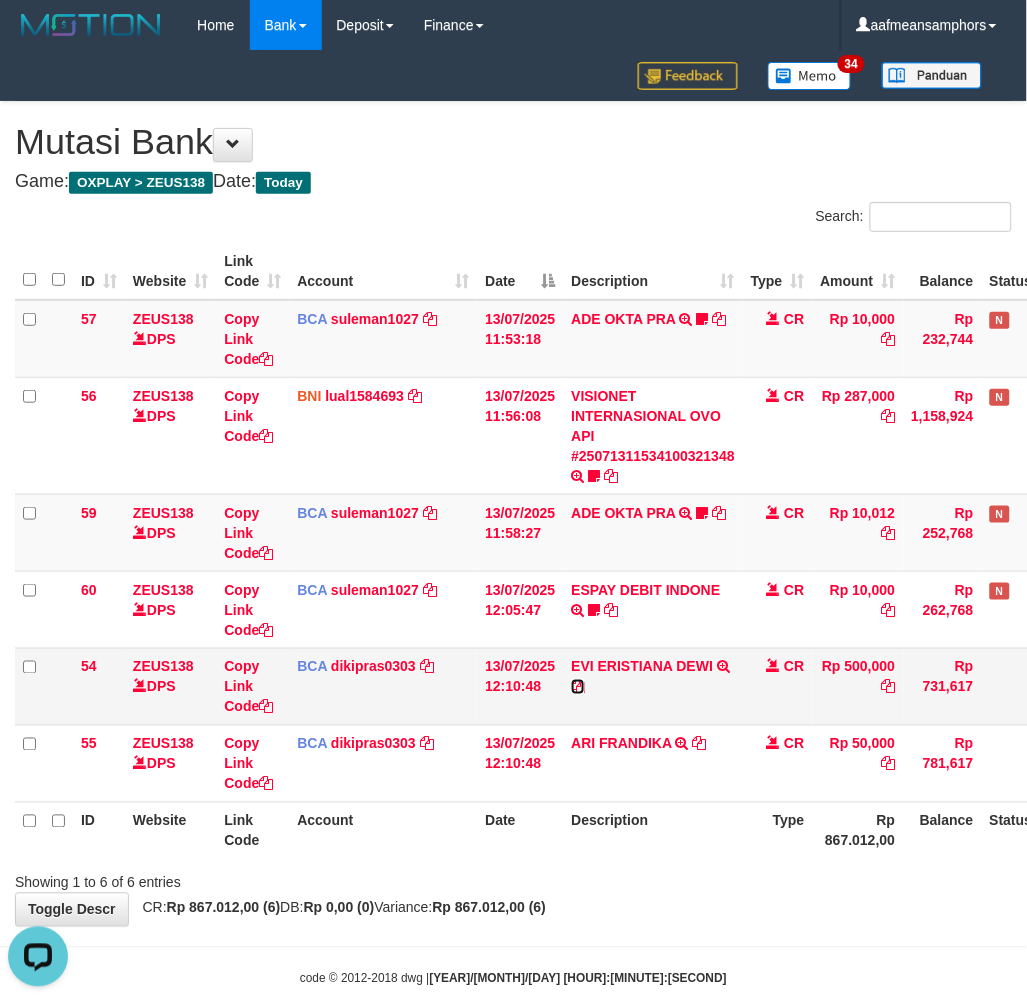 click at bounding box center (578, 687) 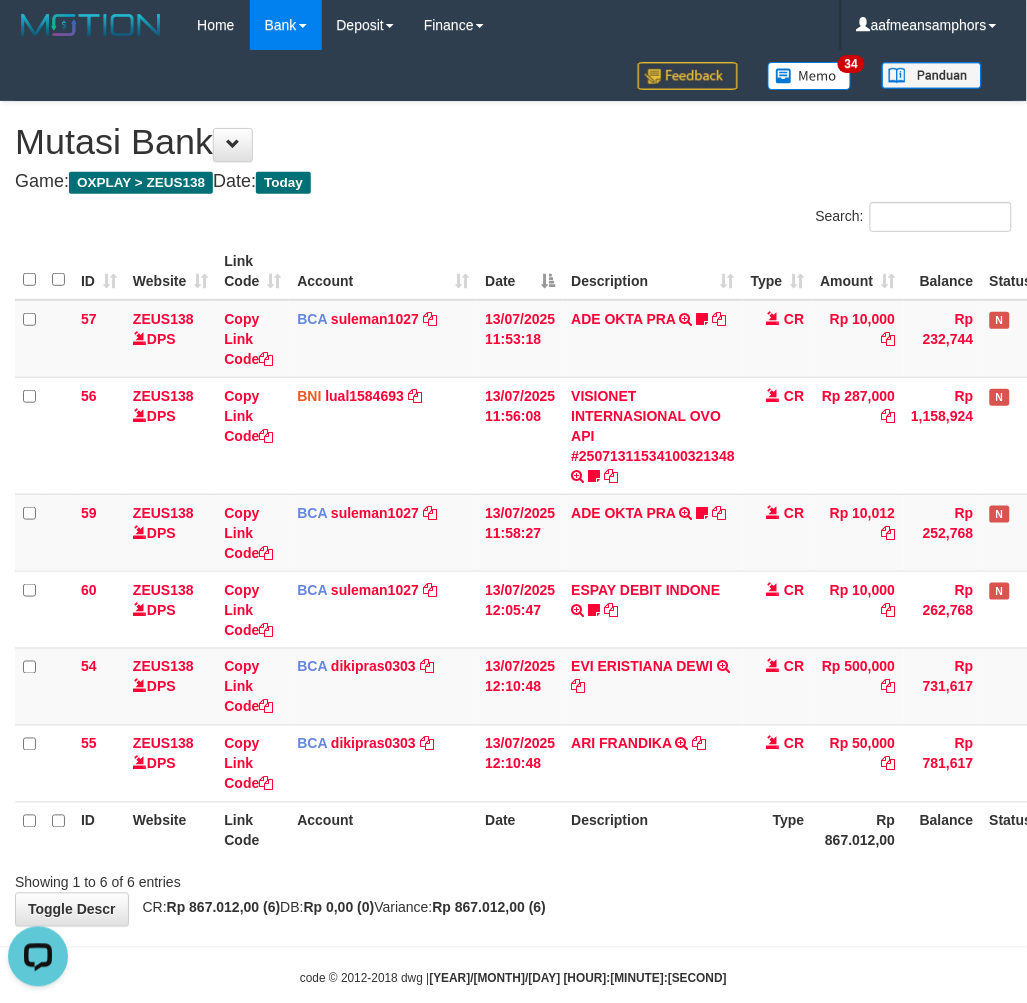 click on "Description" at bounding box center [653, 830] 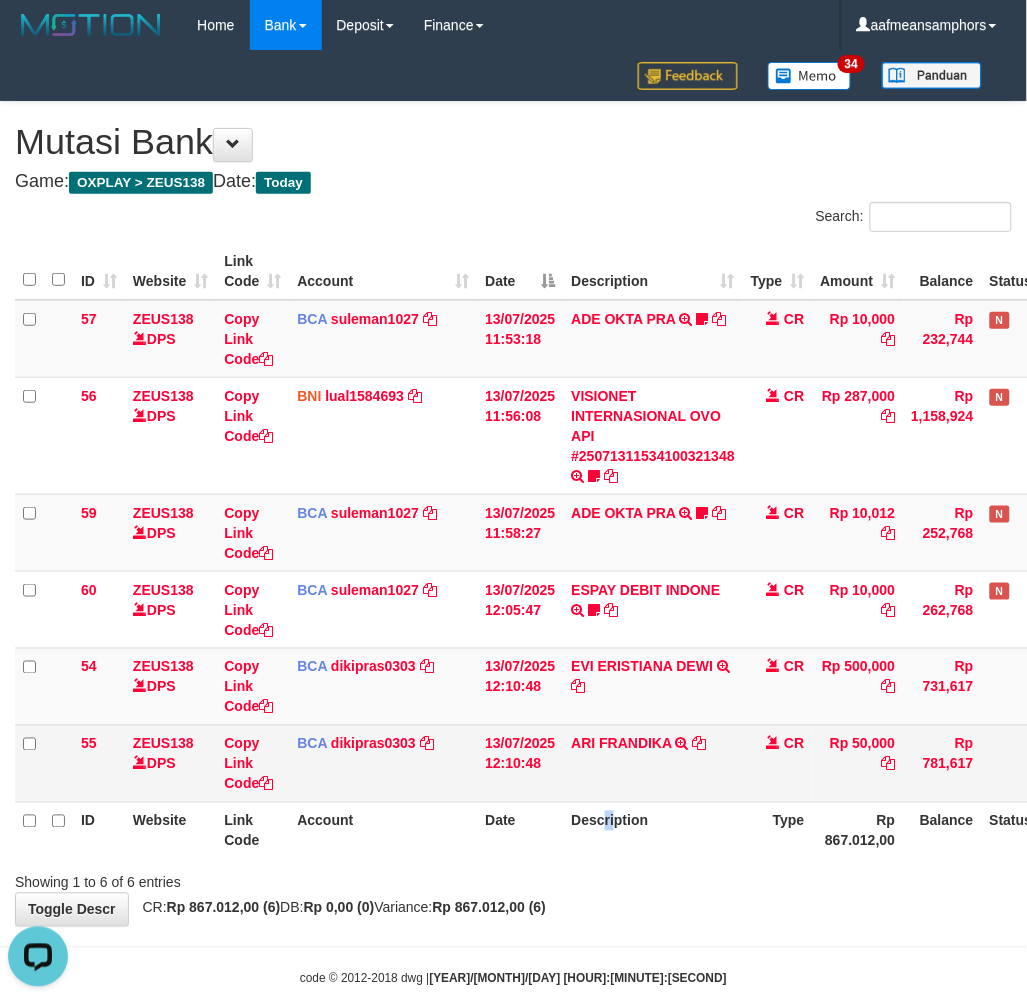 drag, startPoint x: 603, startPoint y: 832, endPoint x: 634, endPoint y: 782, distance: 58.830265 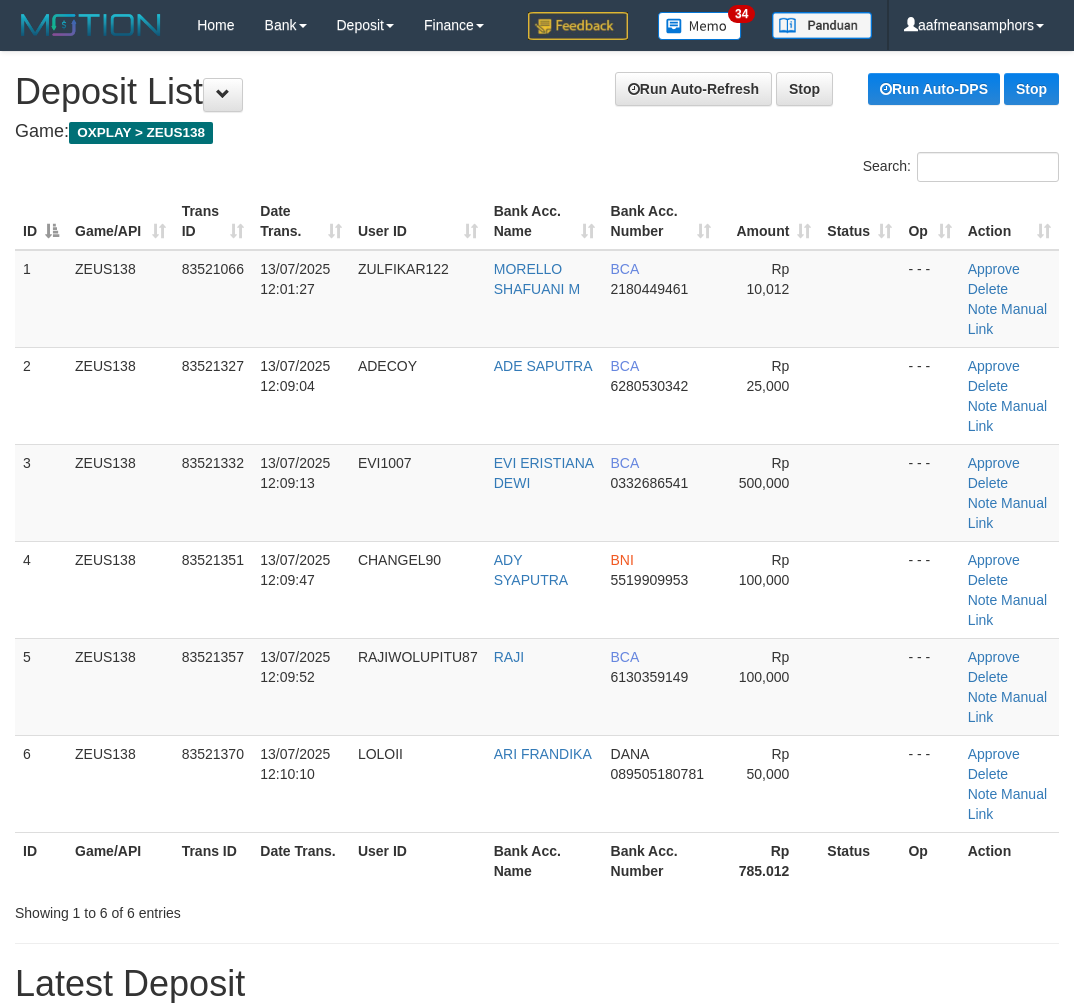 scroll, scrollTop: 67, scrollLeft: 64, axis: both 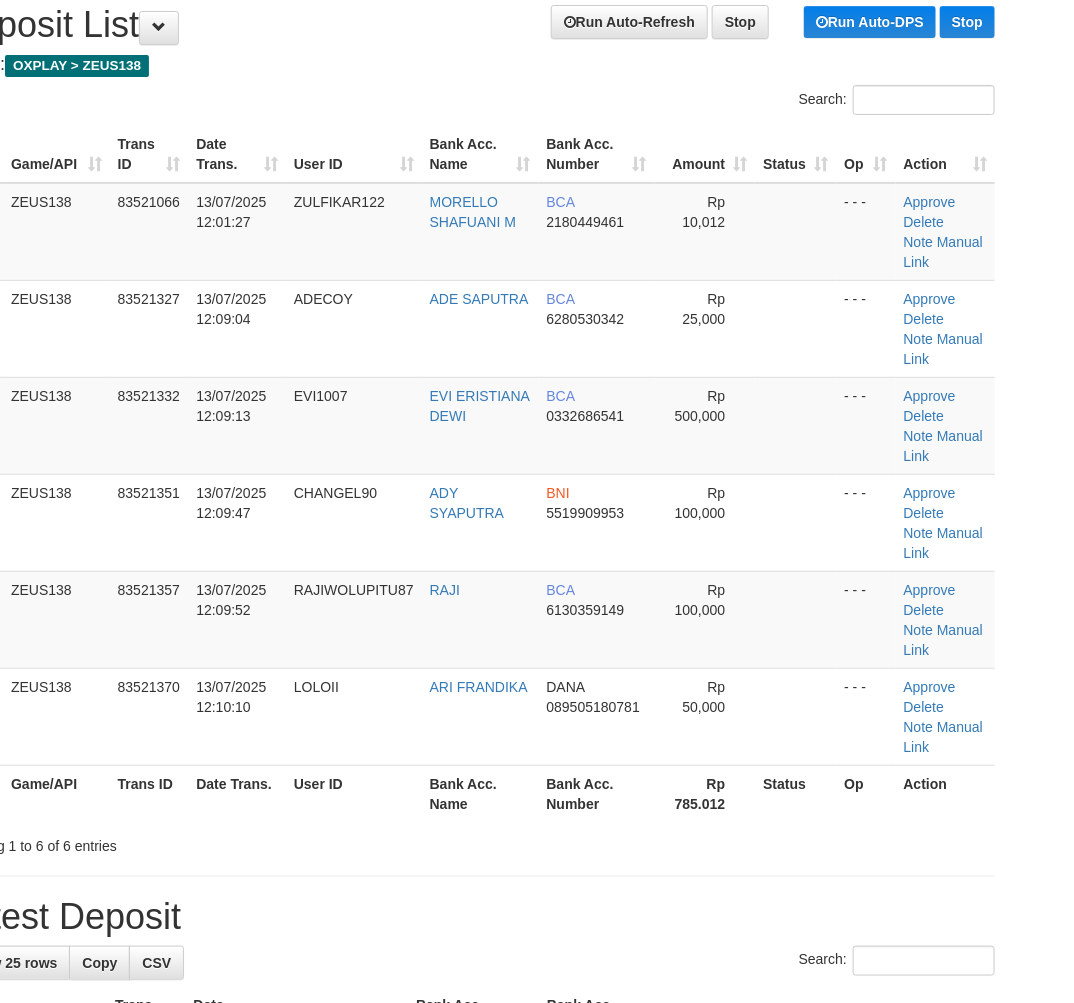 click on "**********" at bounding box center [473, 1304] 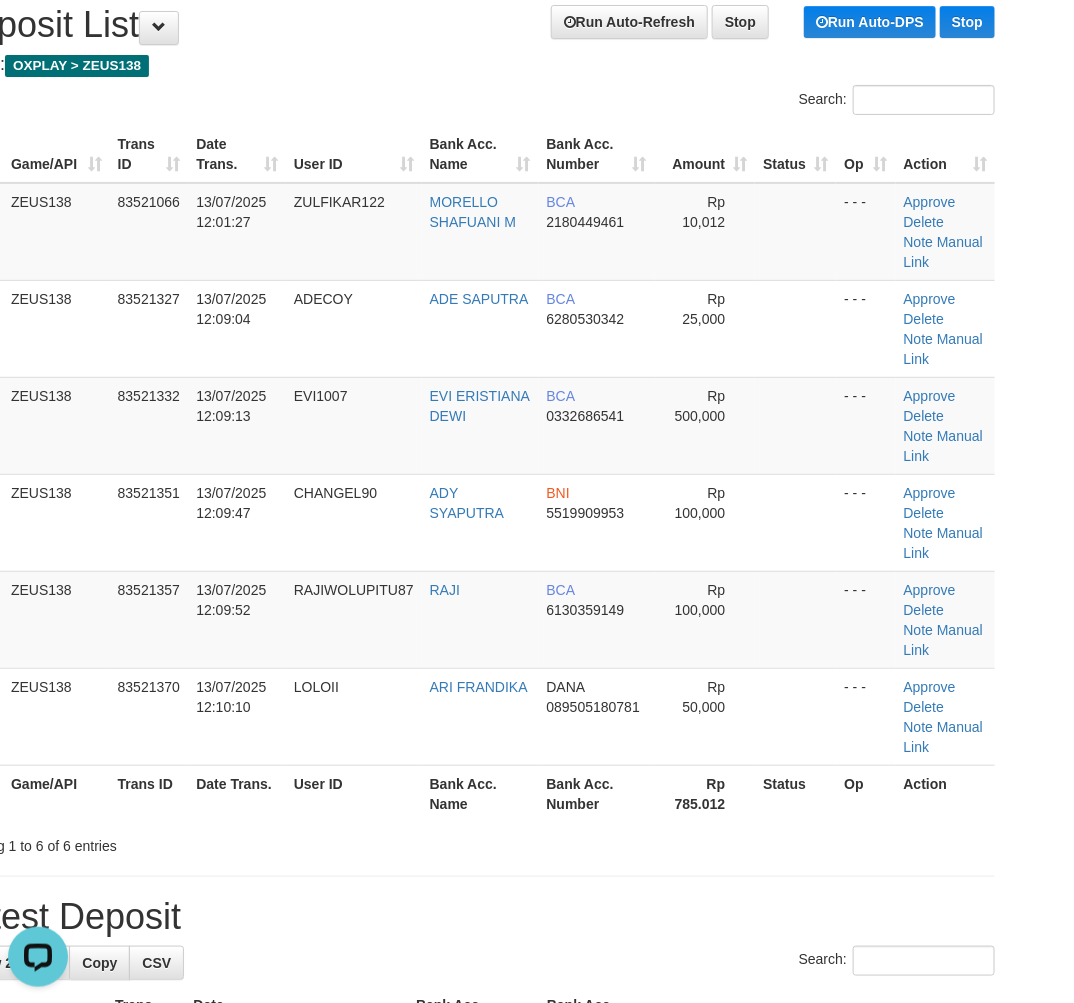 scroll, scrollTop: 0, scrollLeft: 0, axis: both 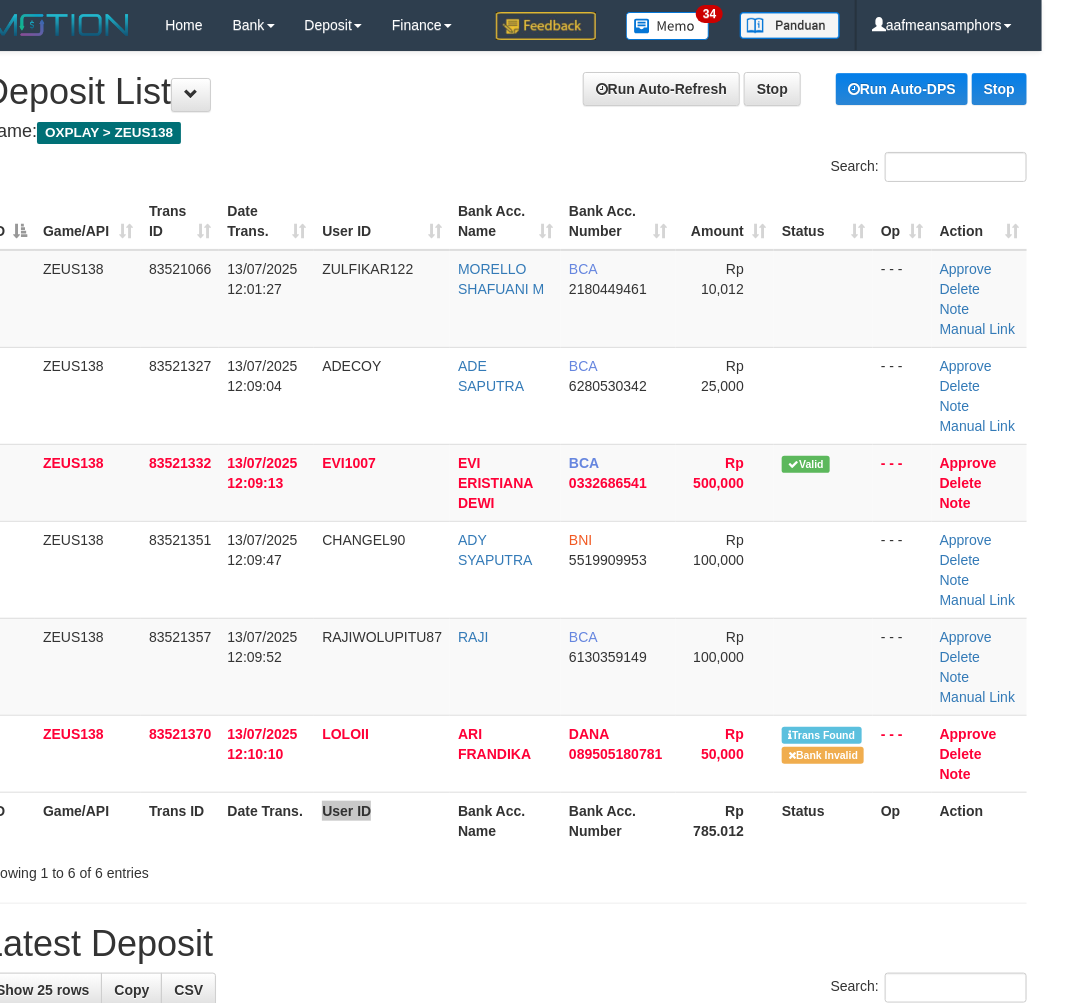 click on "ID Game/API Trans ID Date Trans. User ID Bank Acc. Name Bank Acc. Number Rp 785.012 Status Op Action" at bounding box center (505, 820) 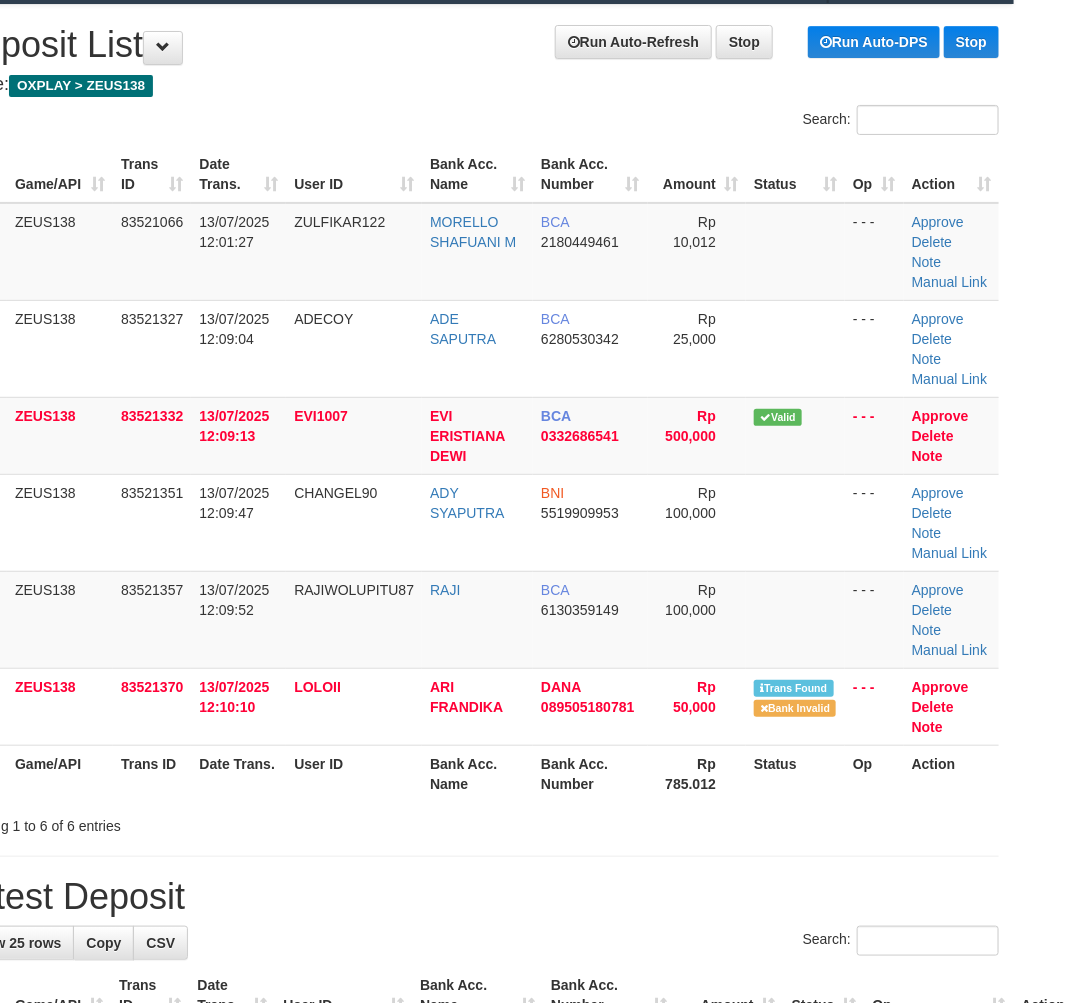 drag, startPoint x: 418, startPoint y: 827, endPoint x: 438, endPoint y: 785, distance: 46.518814 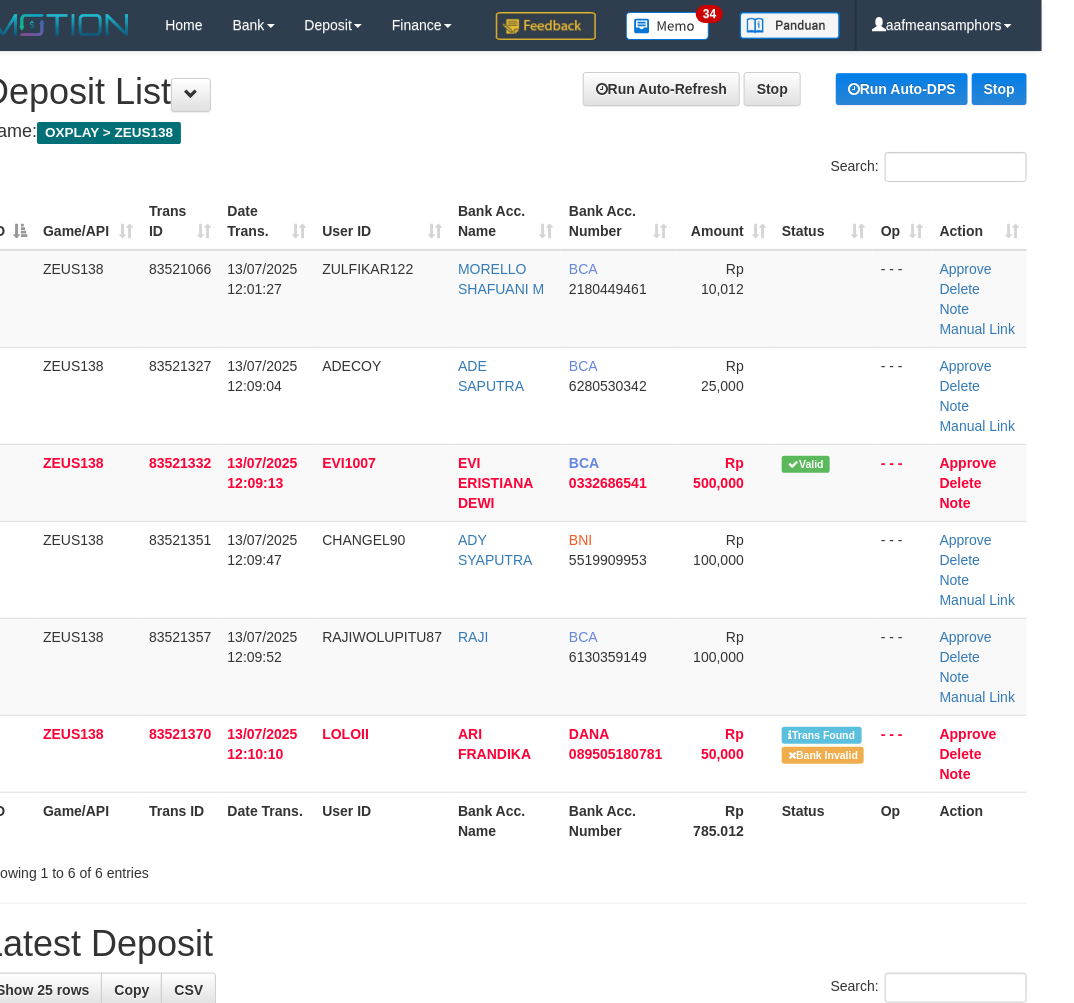 scroll, scrollTop: 47, scrollLeft: 60, axis: both 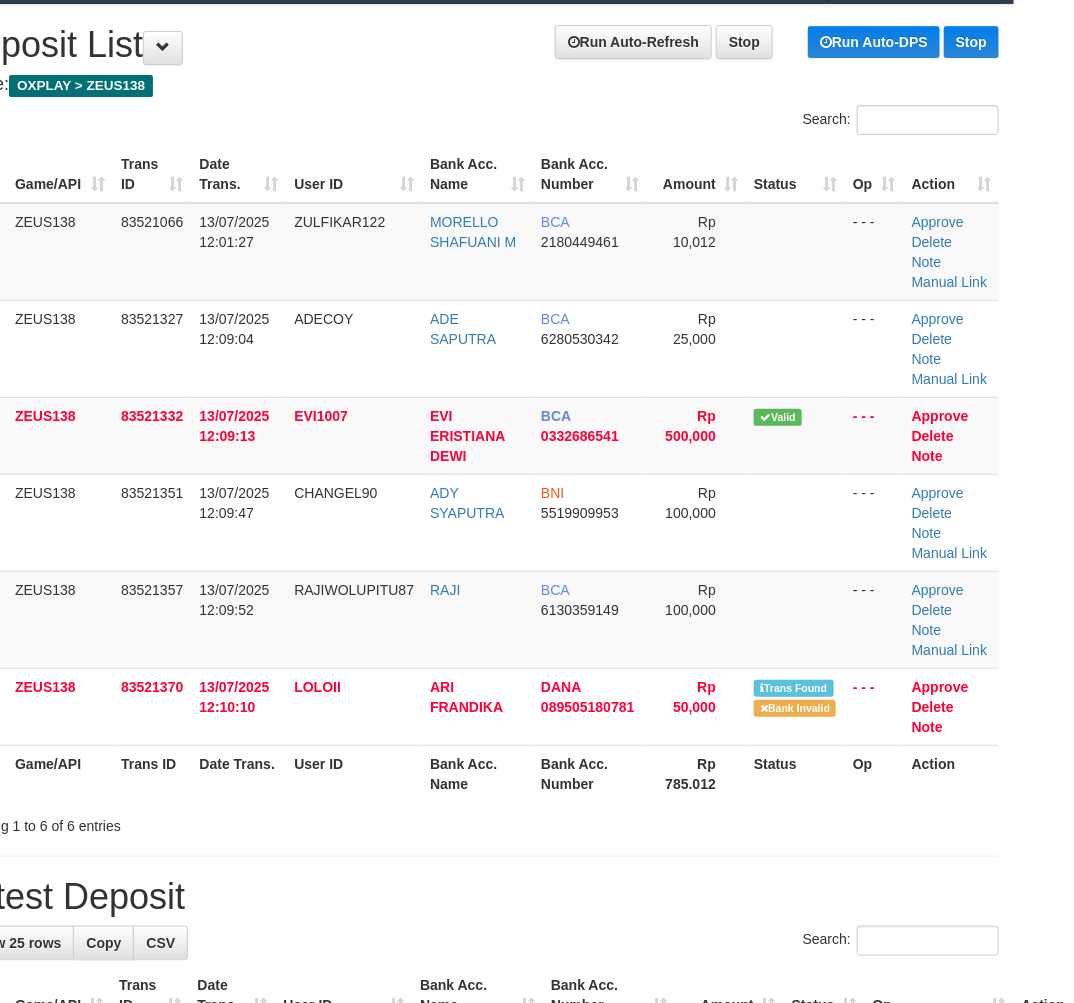 click on "**********" at bounding box center [477, 1304] 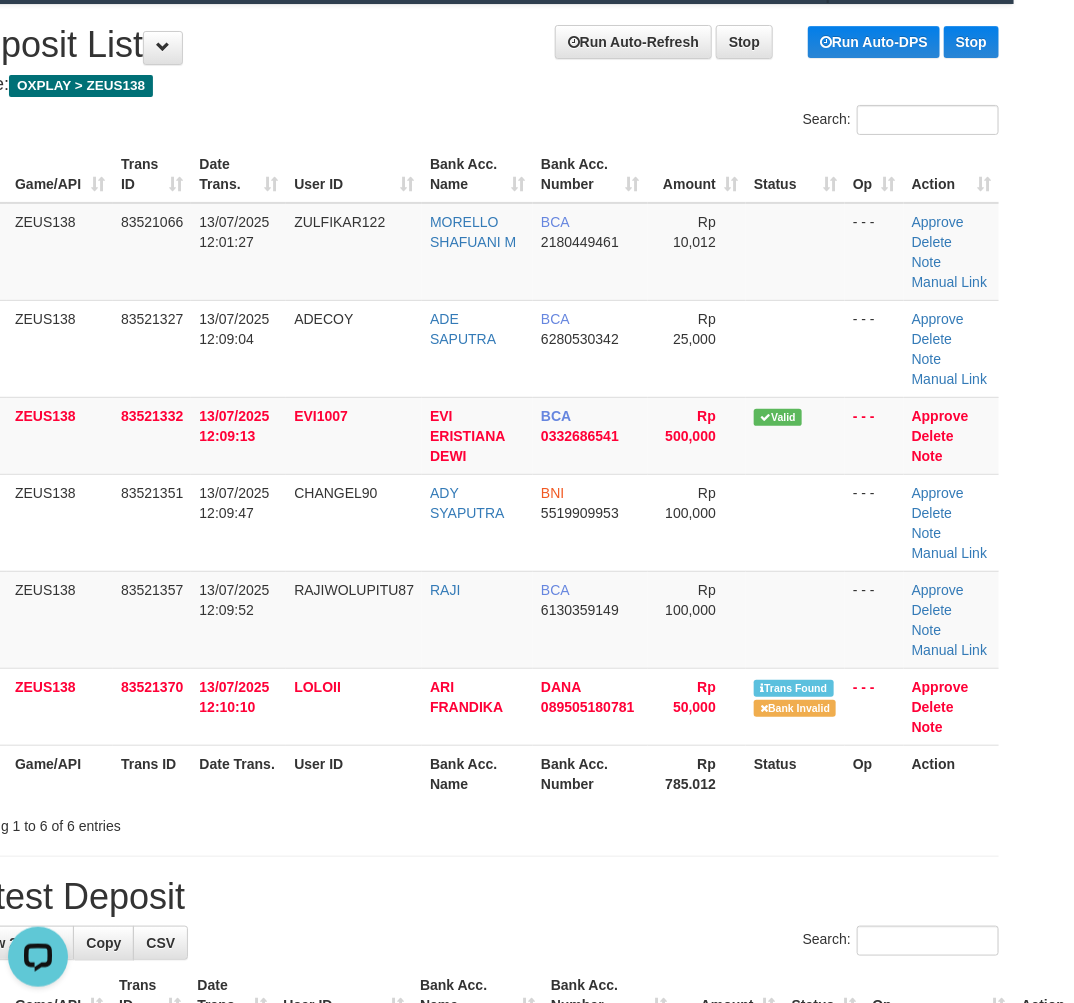 scroll, scrollTop: 0, scrollLeft: 0, axis: both 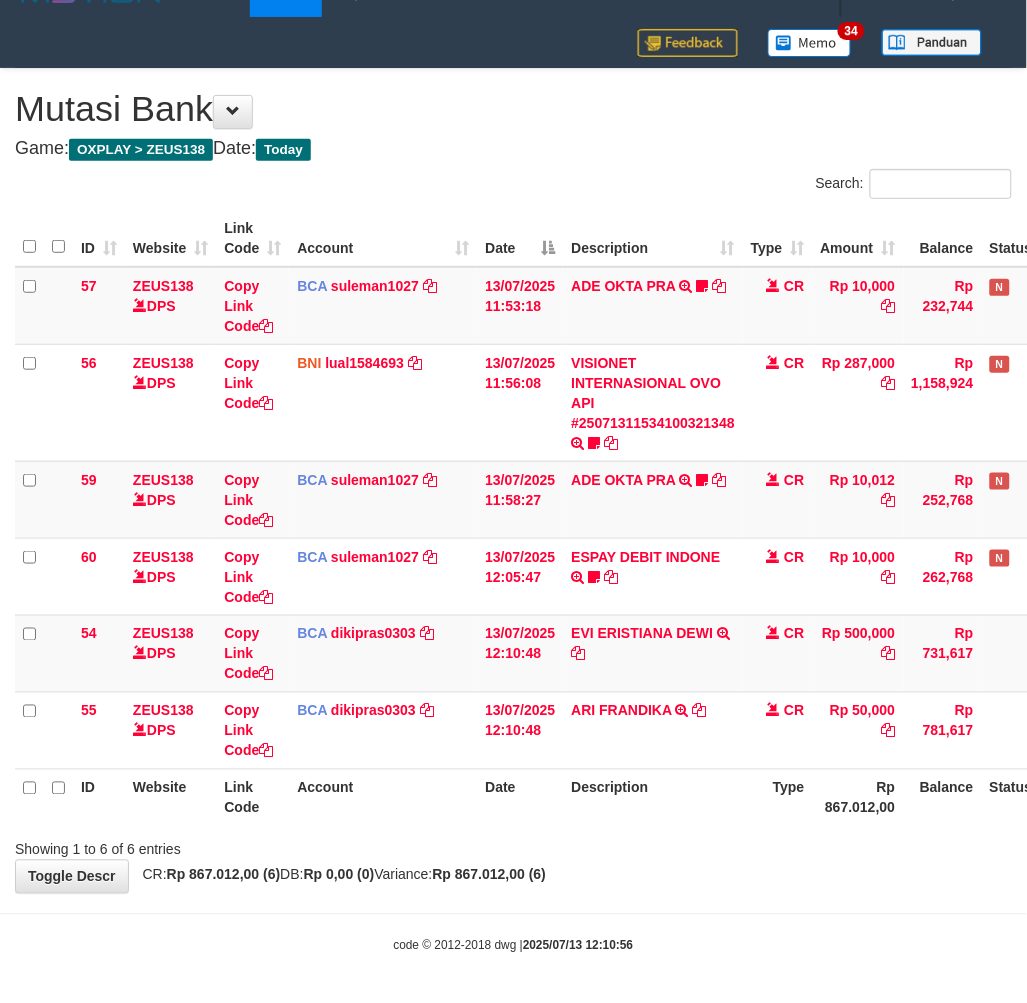 click on "Type" at bounding box center [778, 797] 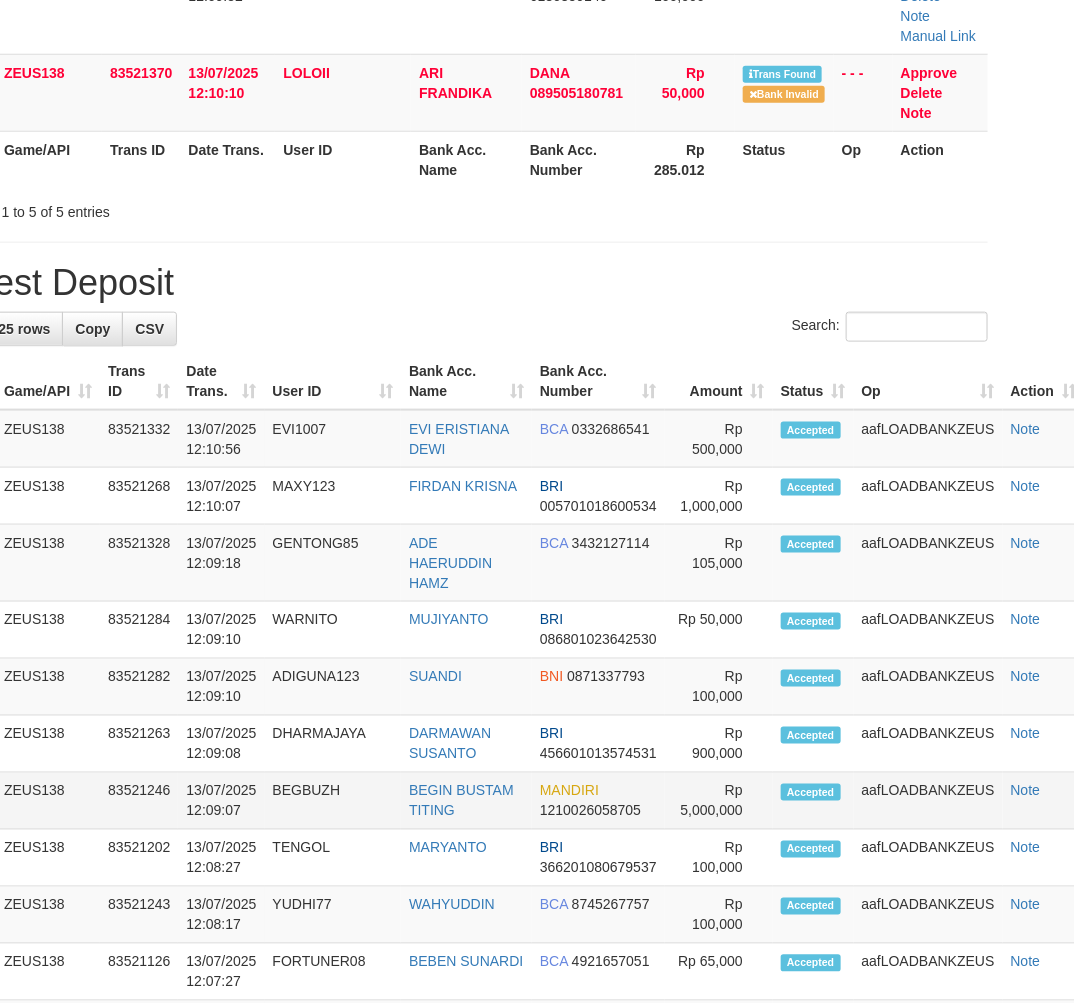 click on "BEGBUZH" at bounding box center [333, 801] 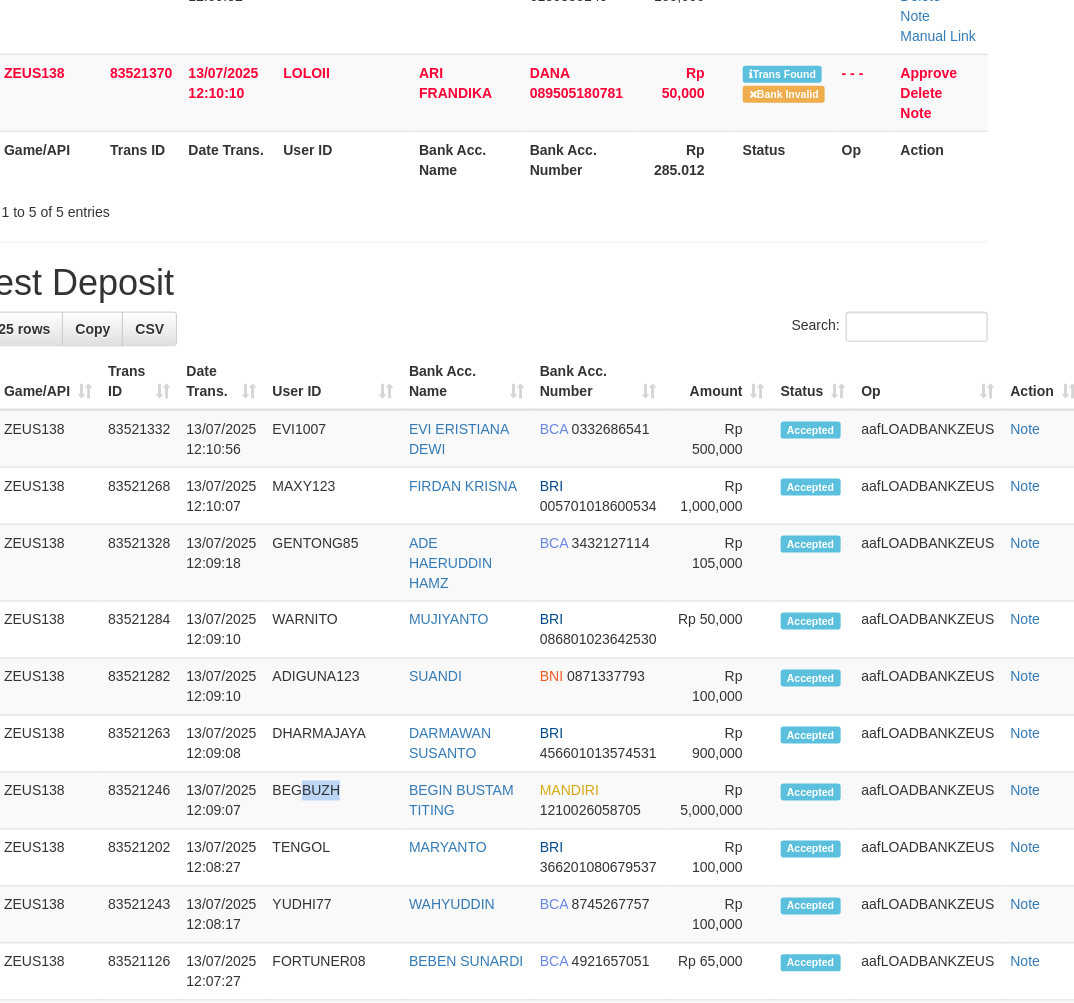 scroll, scrollTop: 47, scrollLeft: 60, axis: both 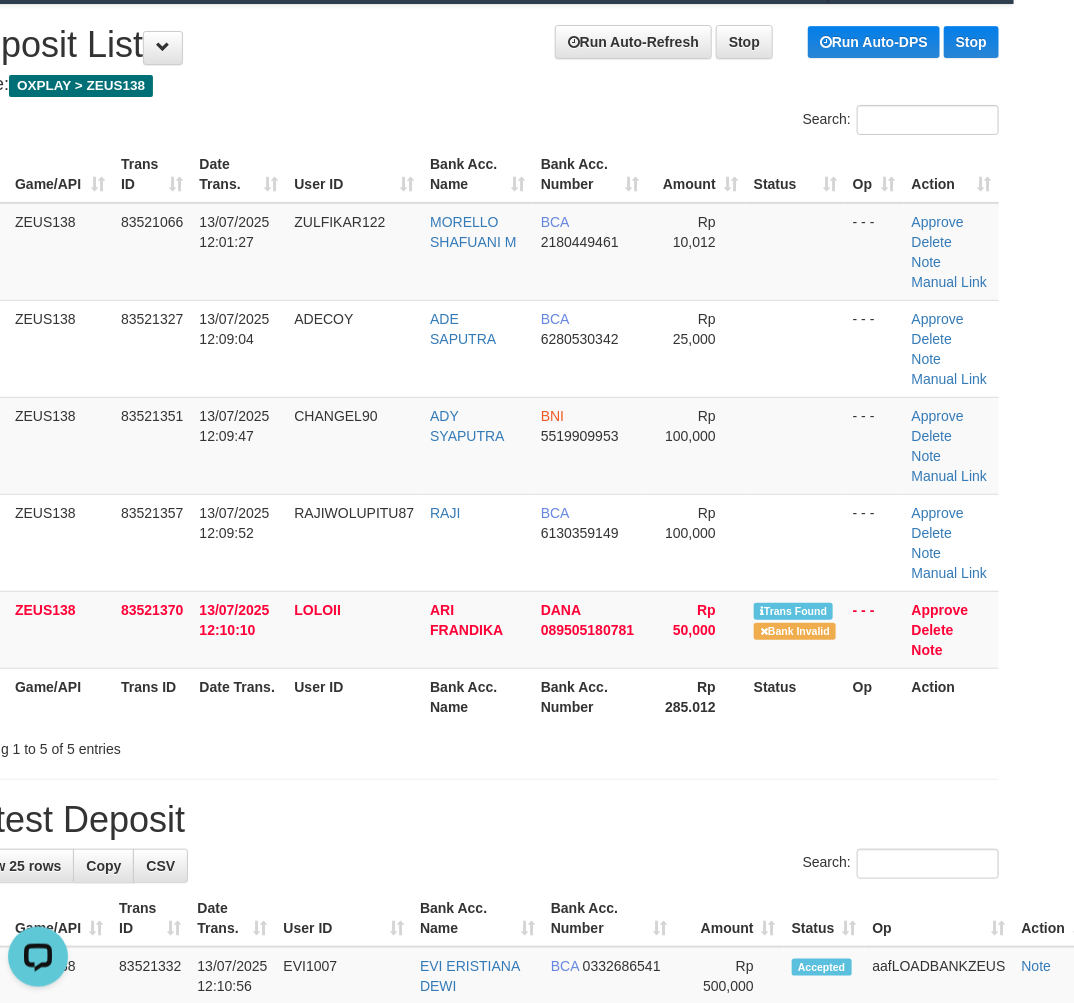 drag, startPoint x: 424, startPoint y: 743, endPoint x: 50, endPoint y: 734, distance: 374.10828 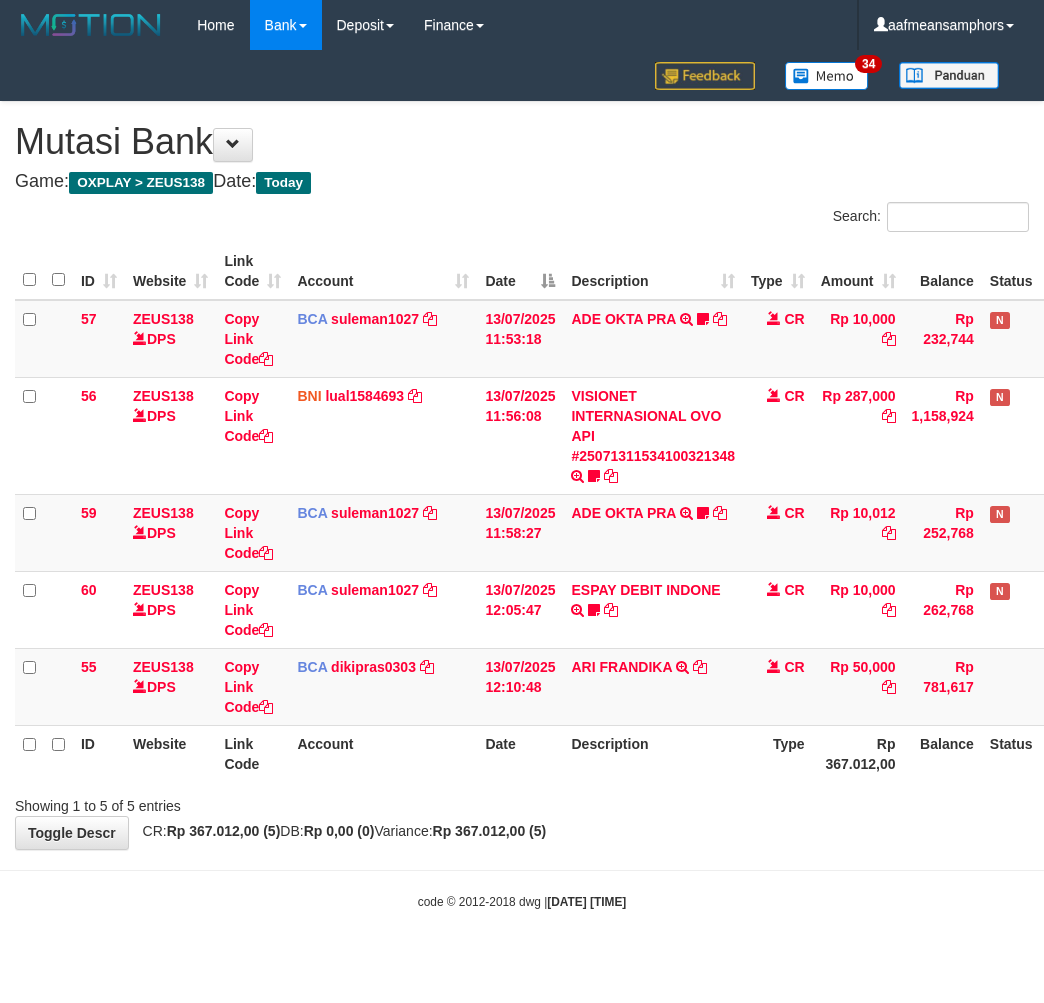 scroll, scrollTop: 0, scrollLeft: 0, axis: both 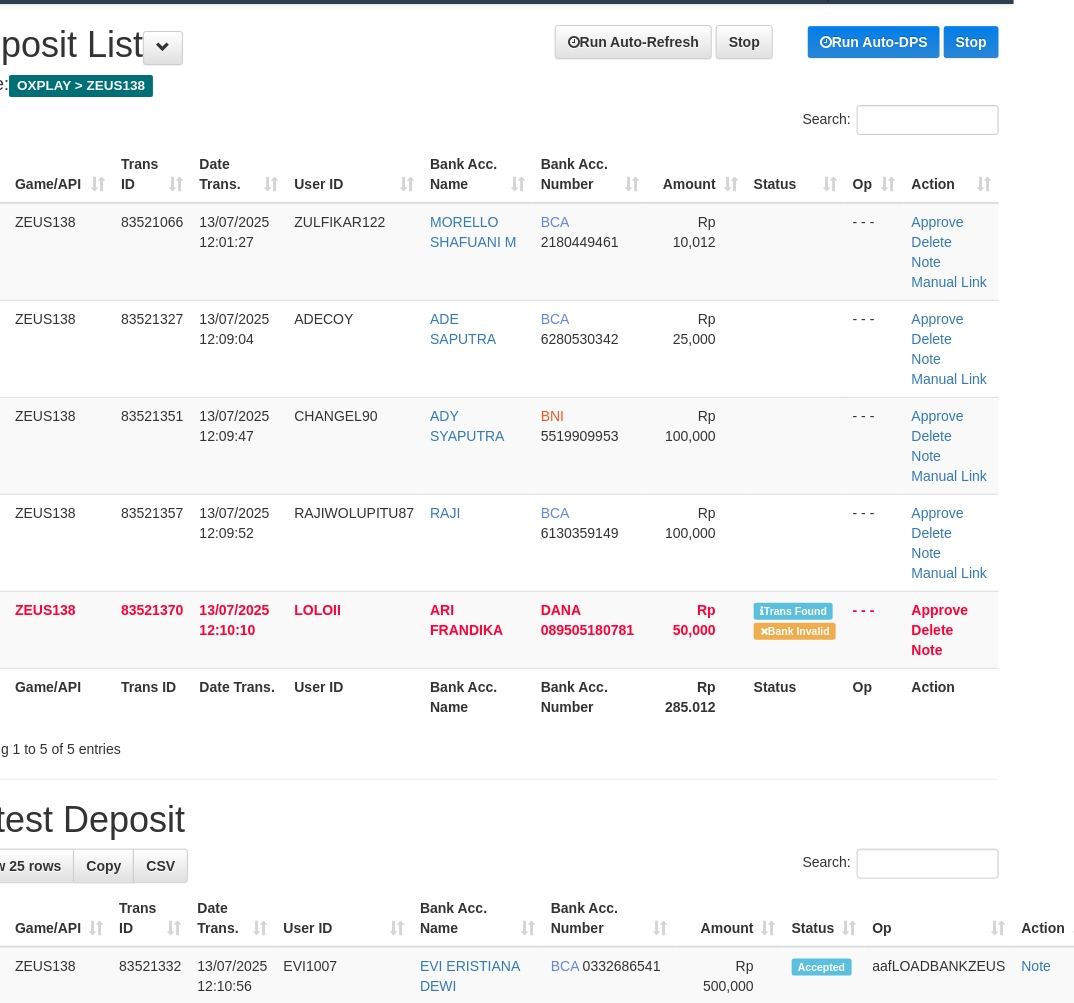 click on "ID Game/API Trans ID Date Trans. User ID Bank Acc. Name Bank Acc. Number Rp 285.012 Status Op Action" at bounding box center (477, 696) 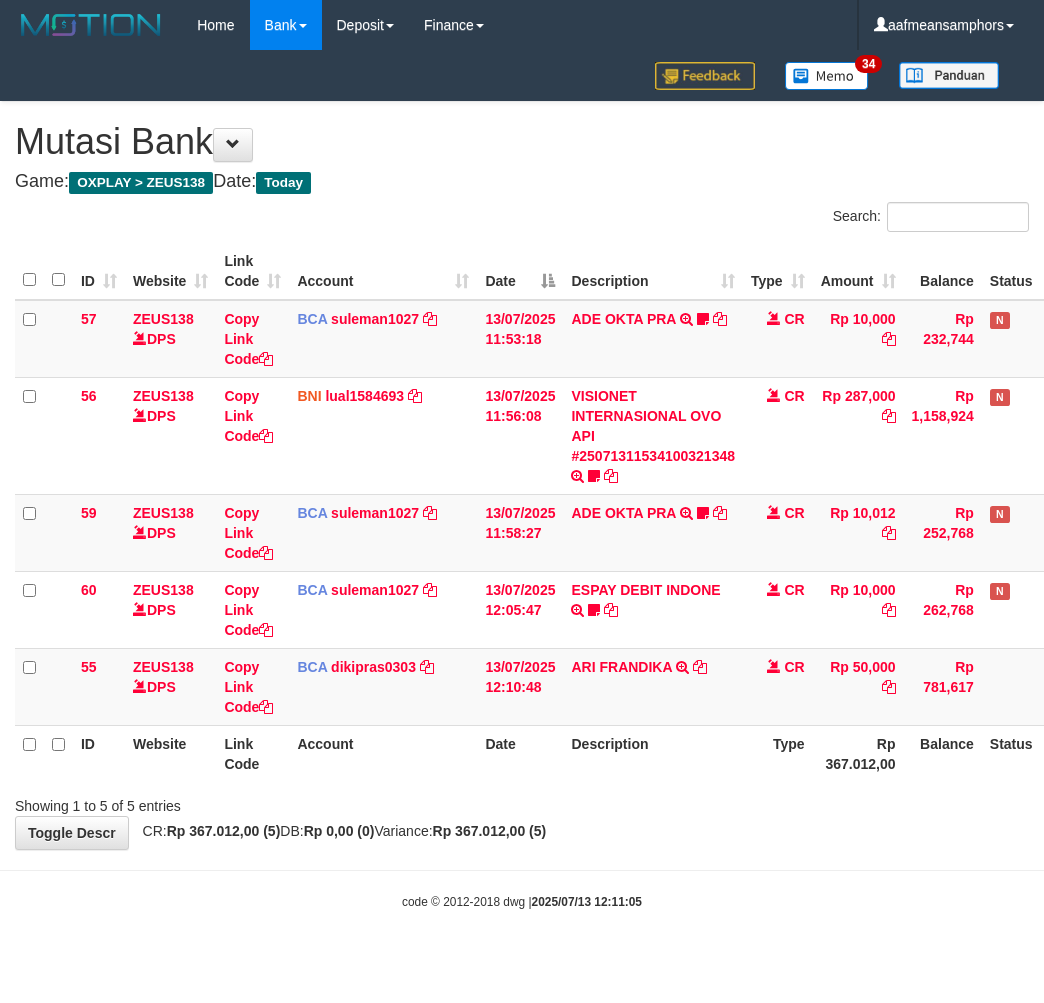 click on "ID Website Link Code Account Date Description Type Amount Balance Status Action
57
ZEUS138    DPS
Copy Link Code
BCA
[USERNAME]
DPS
[LASTNAME]
mutasi_[DATE]_[NUMBER] | 57
mutasi_[DATE]_[NUMBER] | 57
[DATE] [TIME]
[FIRST] [LAST]            TRSF E-BANKING CR 1307/FTSCY/WS95051
10000.002025071370956028 TRFDN-[FIRST] [LAST]ESPAY DEBIT INDONE    gacor0097
CR
Rp 10,000
Rp 232,744
N
Note
Check
56
ZEUS138    DPS
Copy Link Code
BNI
lual1584693" at bounding box center (522, 512) 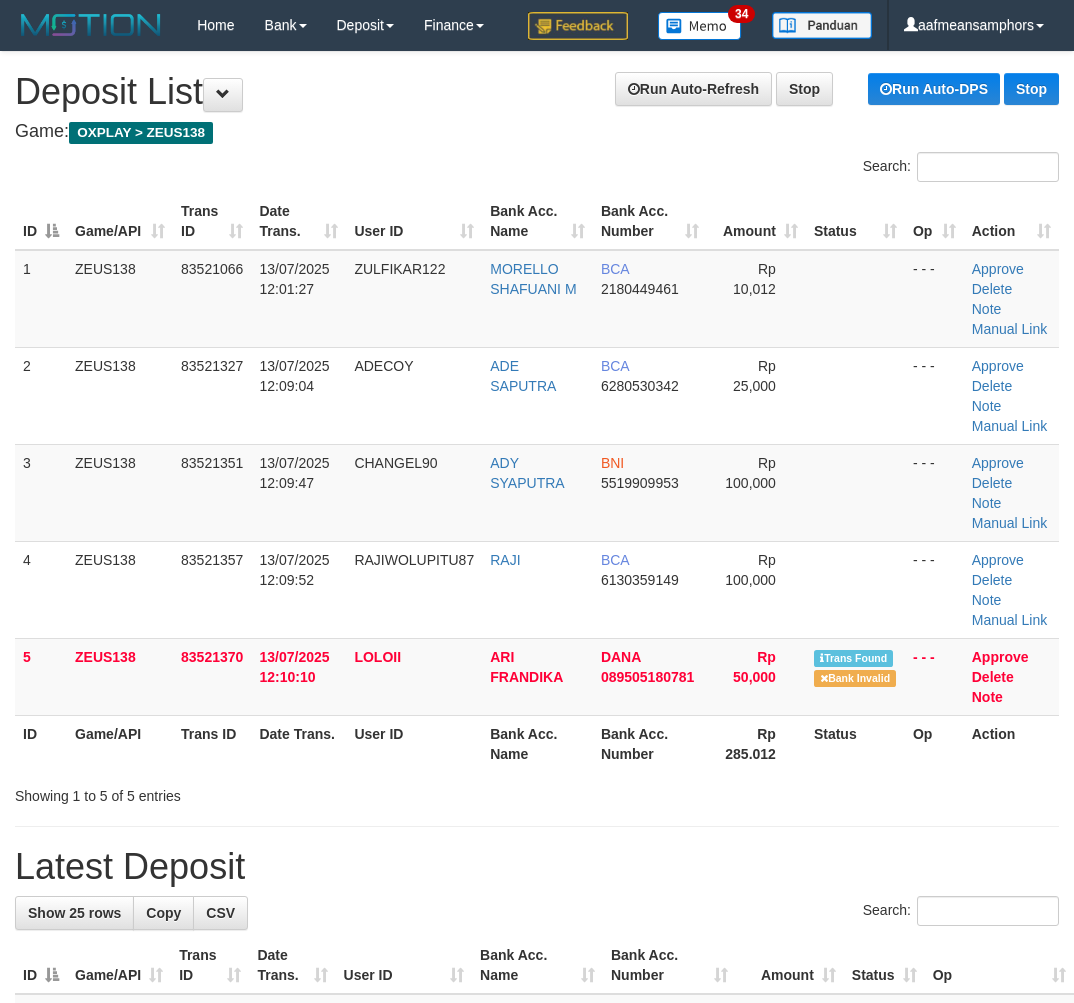 scroll, scrollTop: 47, scrollLeft: 60, axis: both 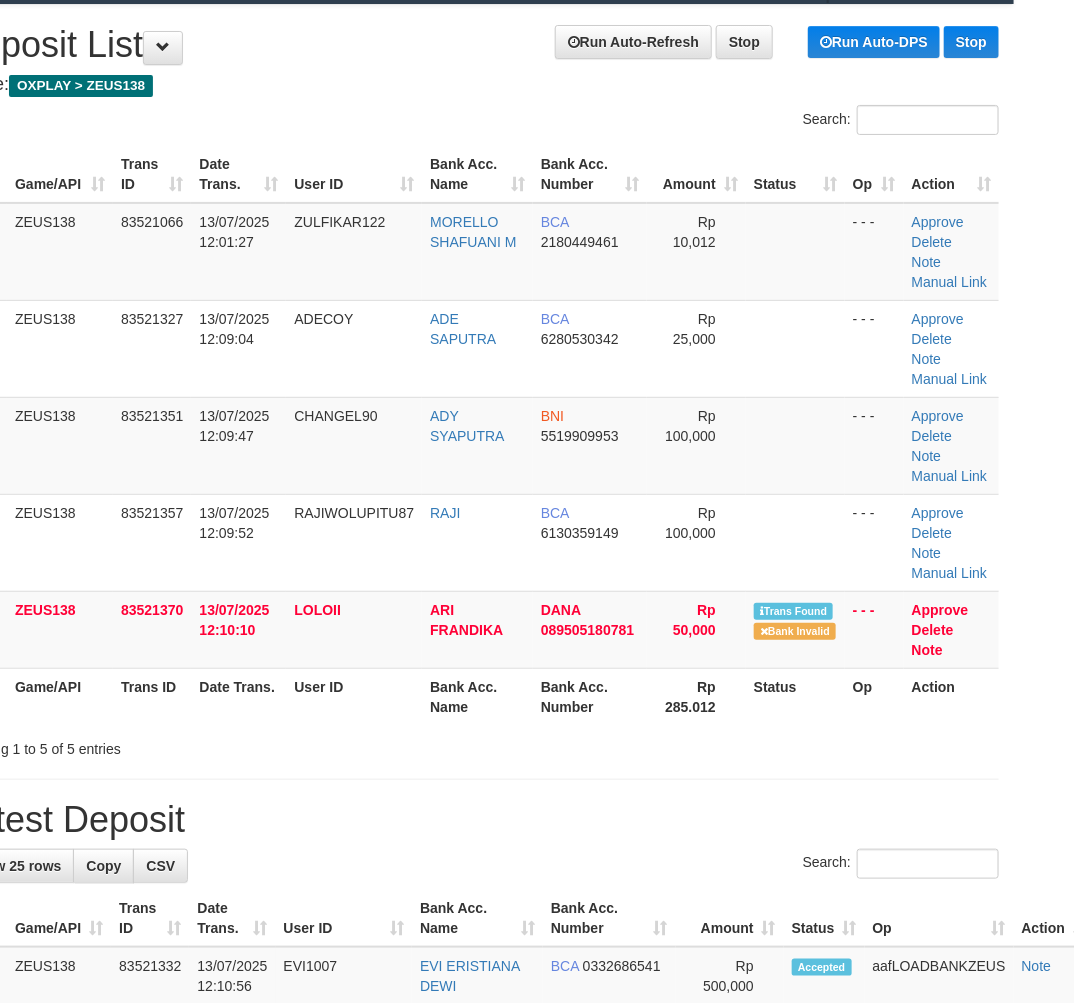 click on "ID Game/API Trans ID Date Trans. User ID Bank Acc. Name Bank Acc. Number Amount Status Op Action
1
ZEUS138
83521066
13/07/2025 12:01:27
ZULFIKAR122
MORELLO SHAFUANI M
BCA
2180449461
Rp 10,012
- - -
Approve
Delete
Note
Manual Link
2
ZEUS138
83521327
13/07/2025 12:09:04
ADECOY
ADE SAPUTRA
BCA
6280530342
Rp 25,000
- - -" at bounding box center (477, 435) 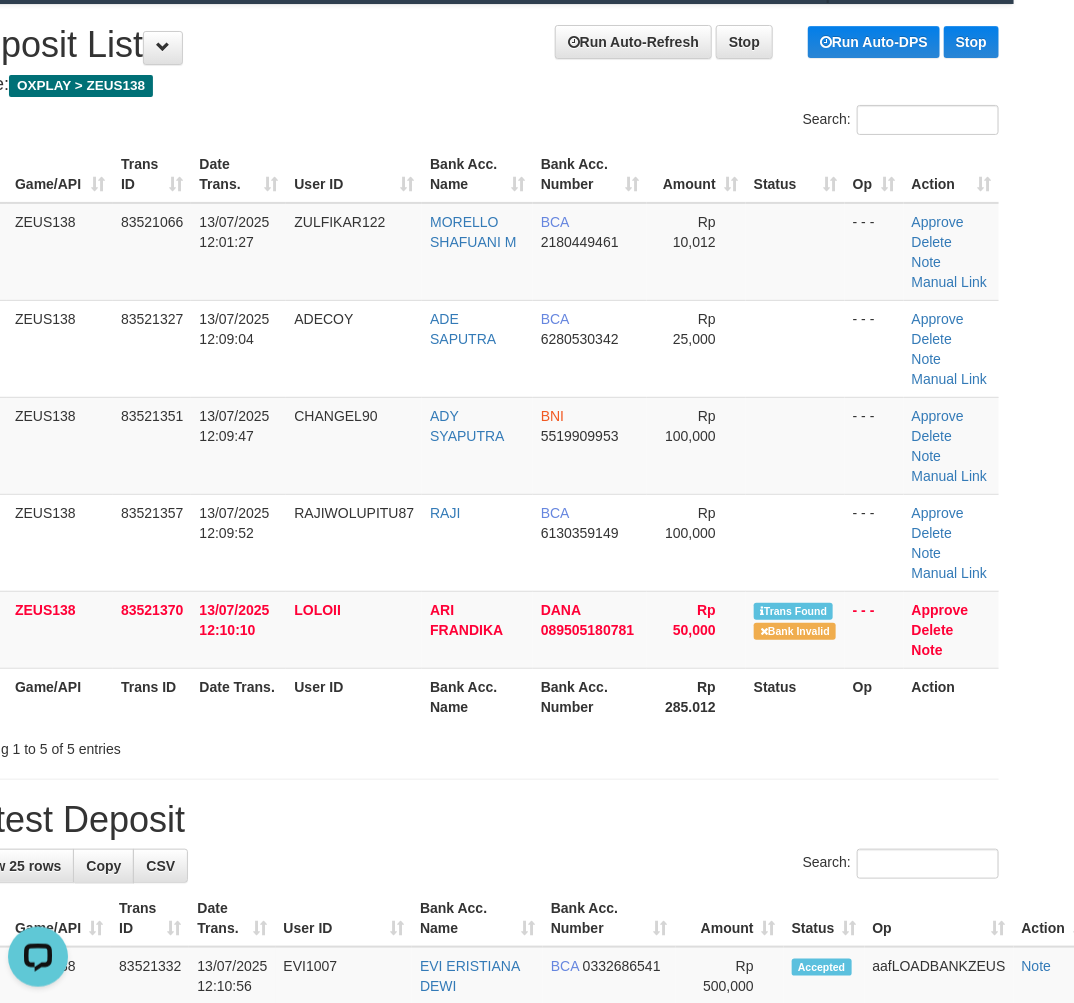 scroll, scrollTop: 0, scrollLeft: 0, axis: both 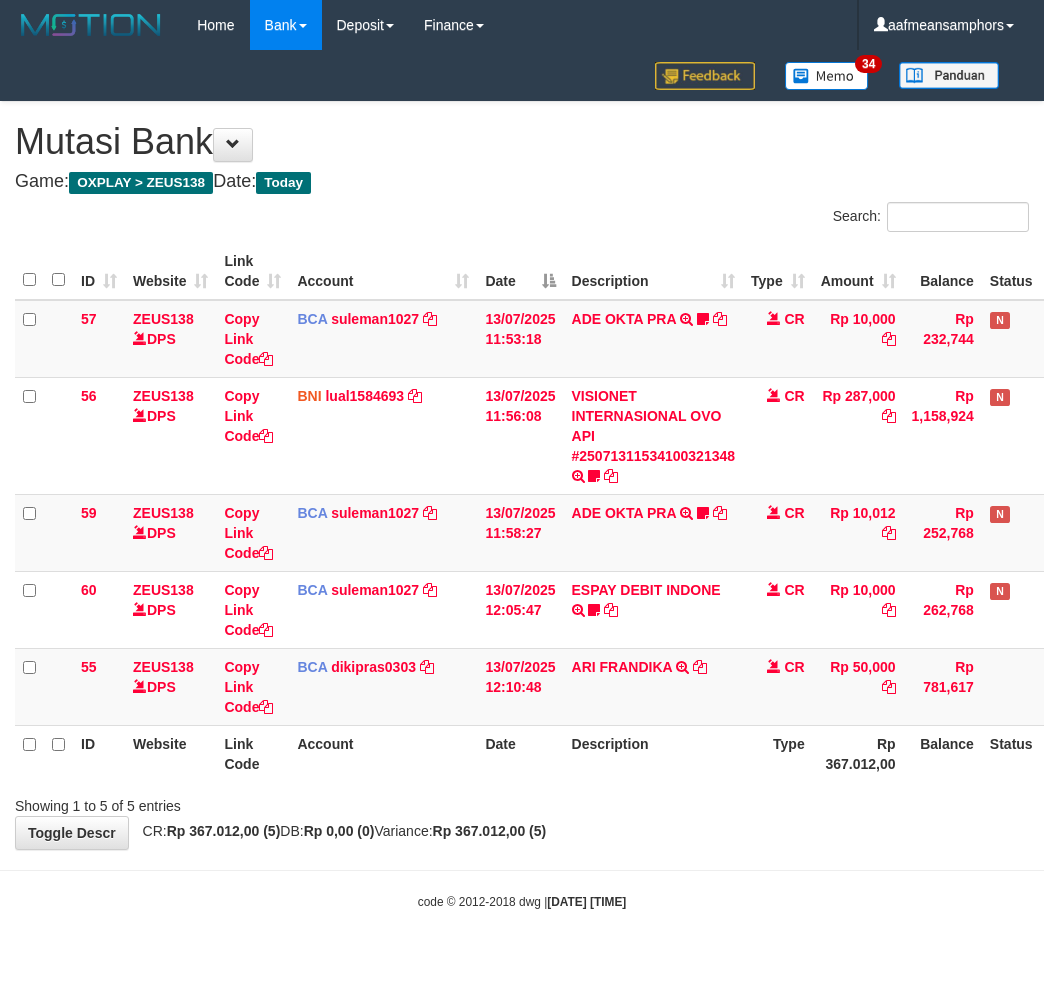 click on "Description" at bounding box center [654, 753] 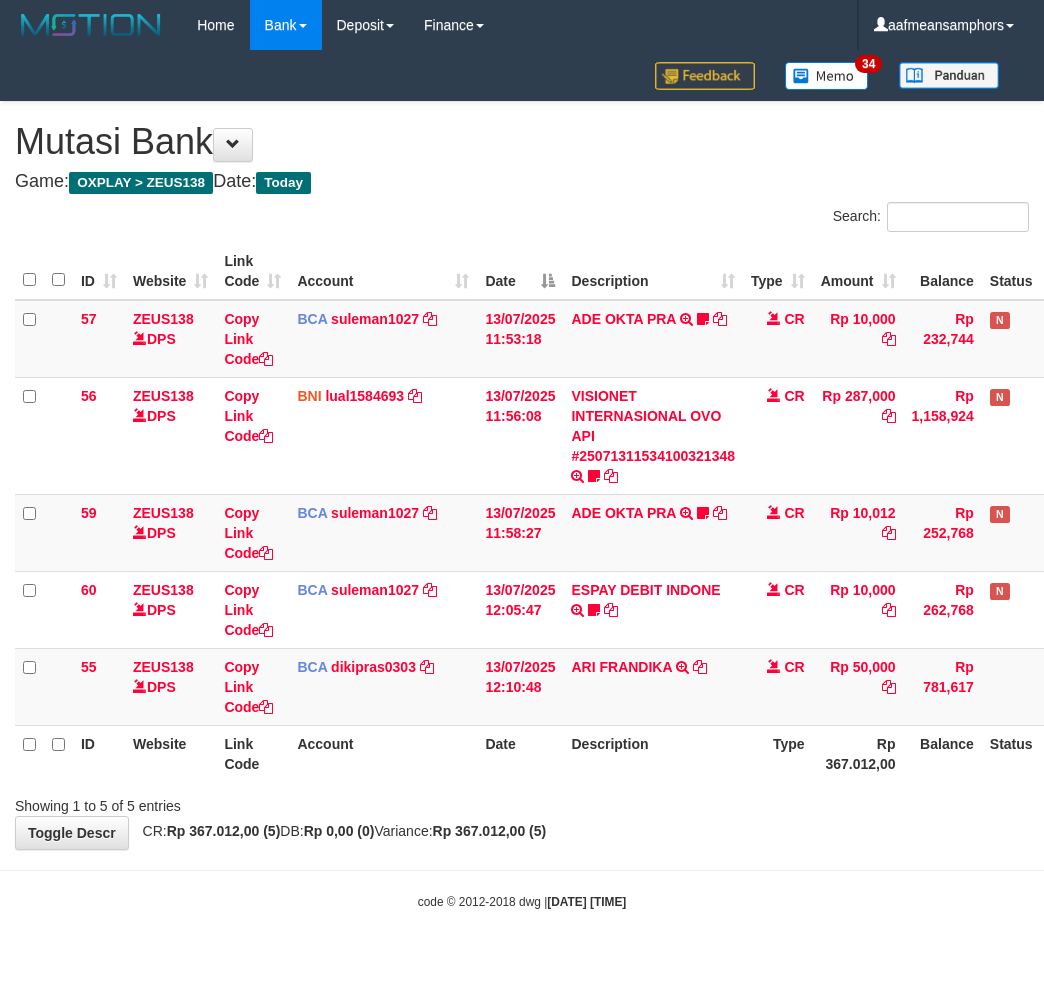 scroll, scrollTop: 0, scrollLeft: 0, axis: both 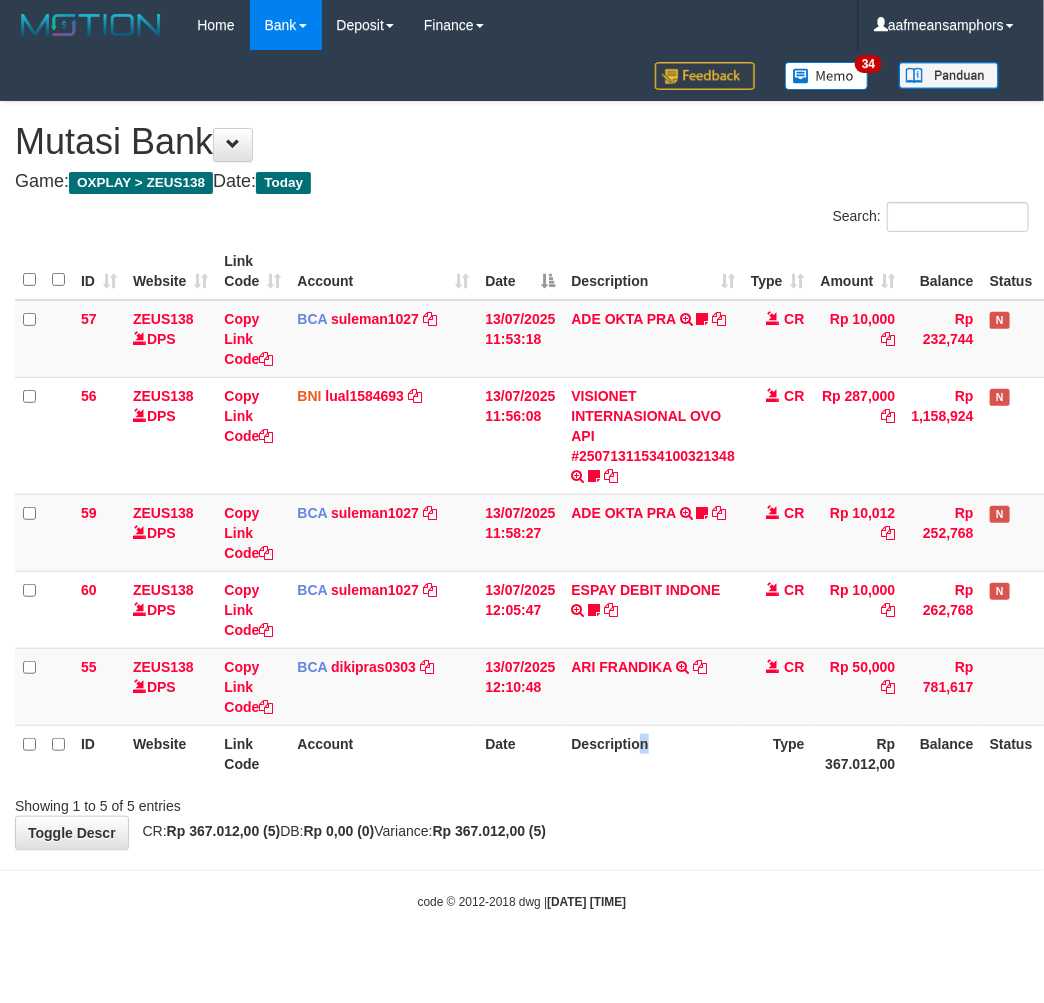 click on "Description" at bounding box center (653, 753) 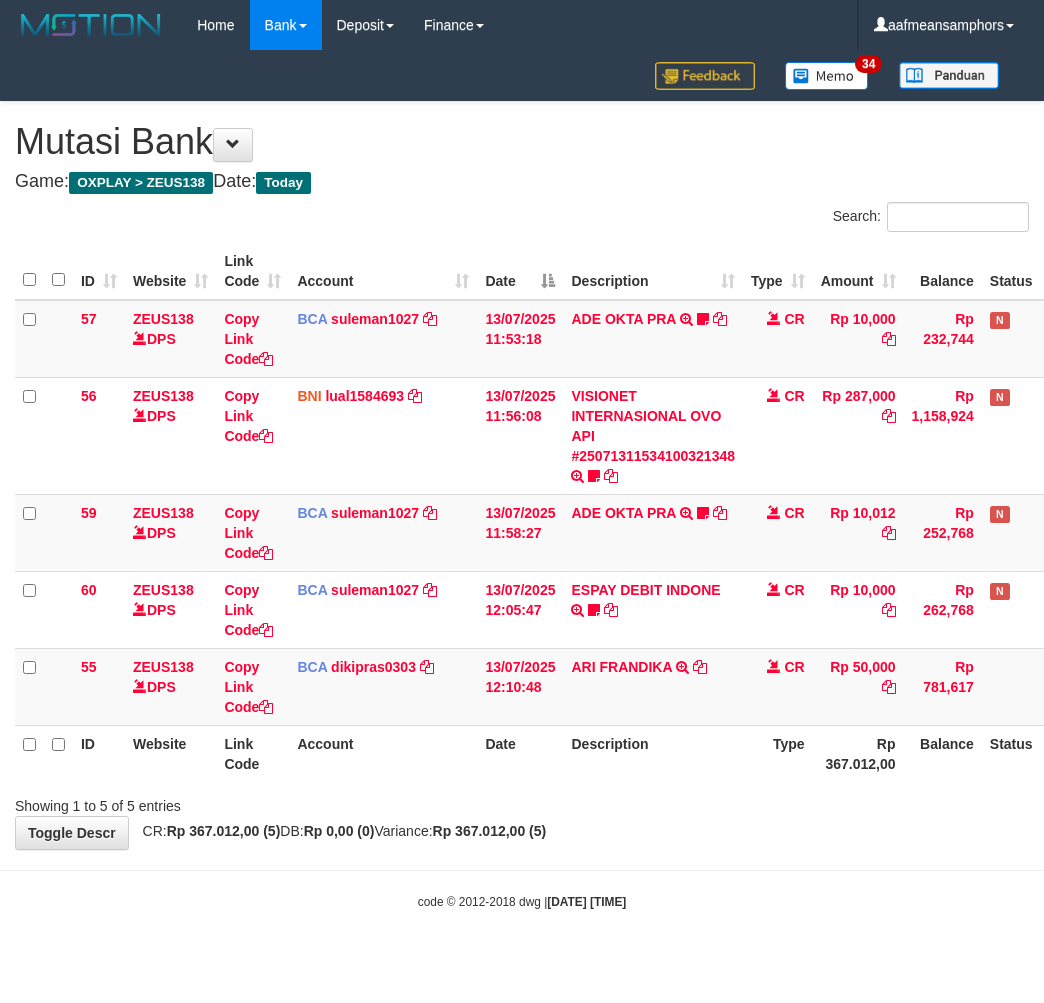 scroll, scrollTop: 0, scrollLeft: 0, axis: both 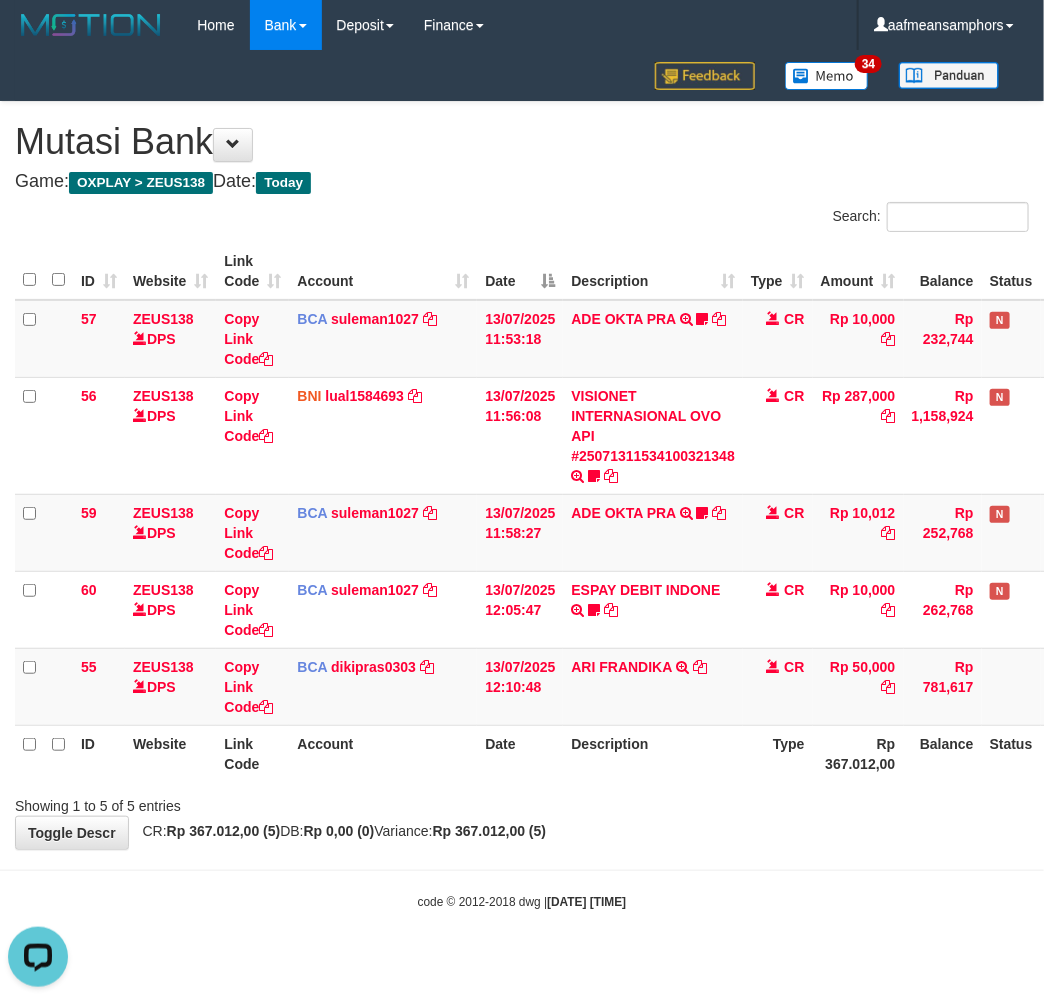 drag, startPoint x: 624, startPoint y: 796, endPoint x: 612, endPoint y: 793, distance: 12.369317 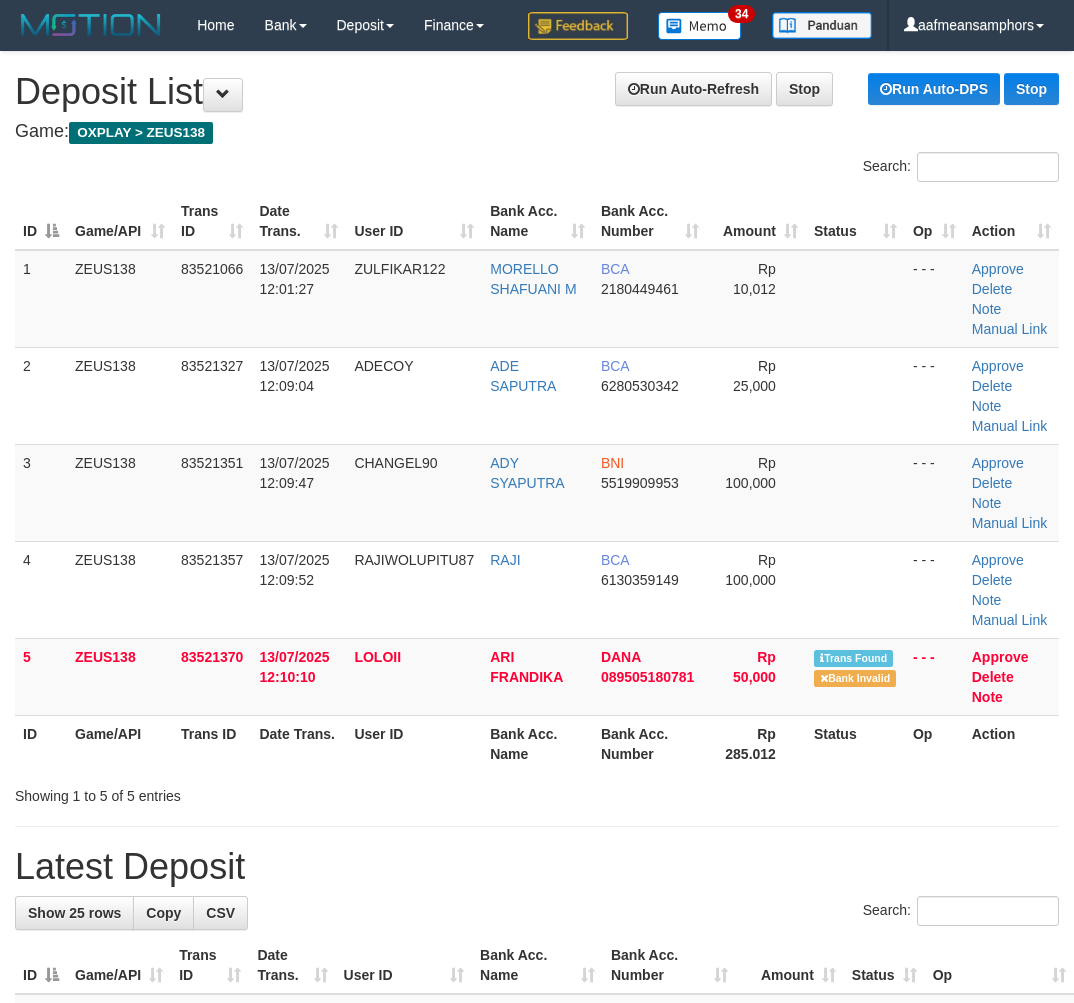 scroll, scrollTop: 47, scrollLeft: 60, axis: both 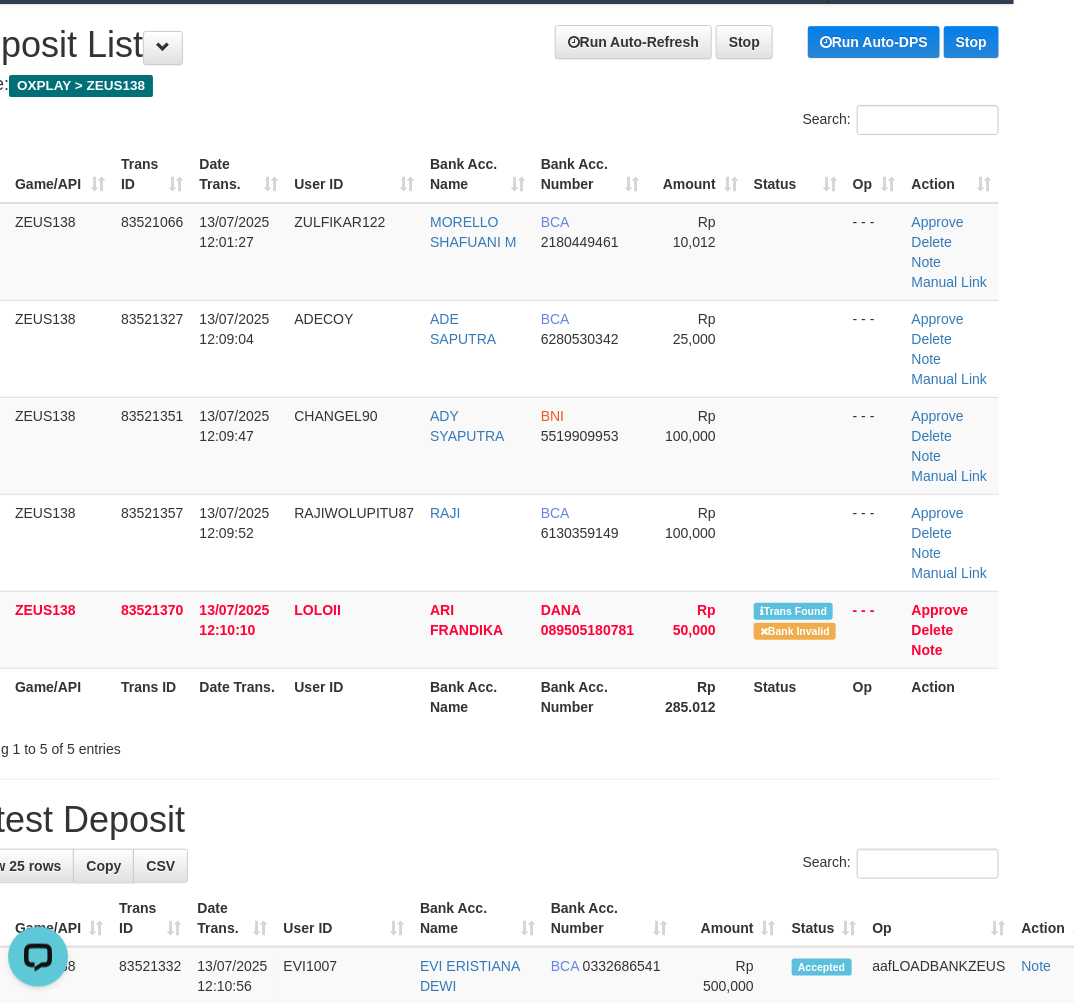 drag, startPoint x: 465, startPoint y: 757, endPoint x: 506, endPoint y: 757, distance: 41 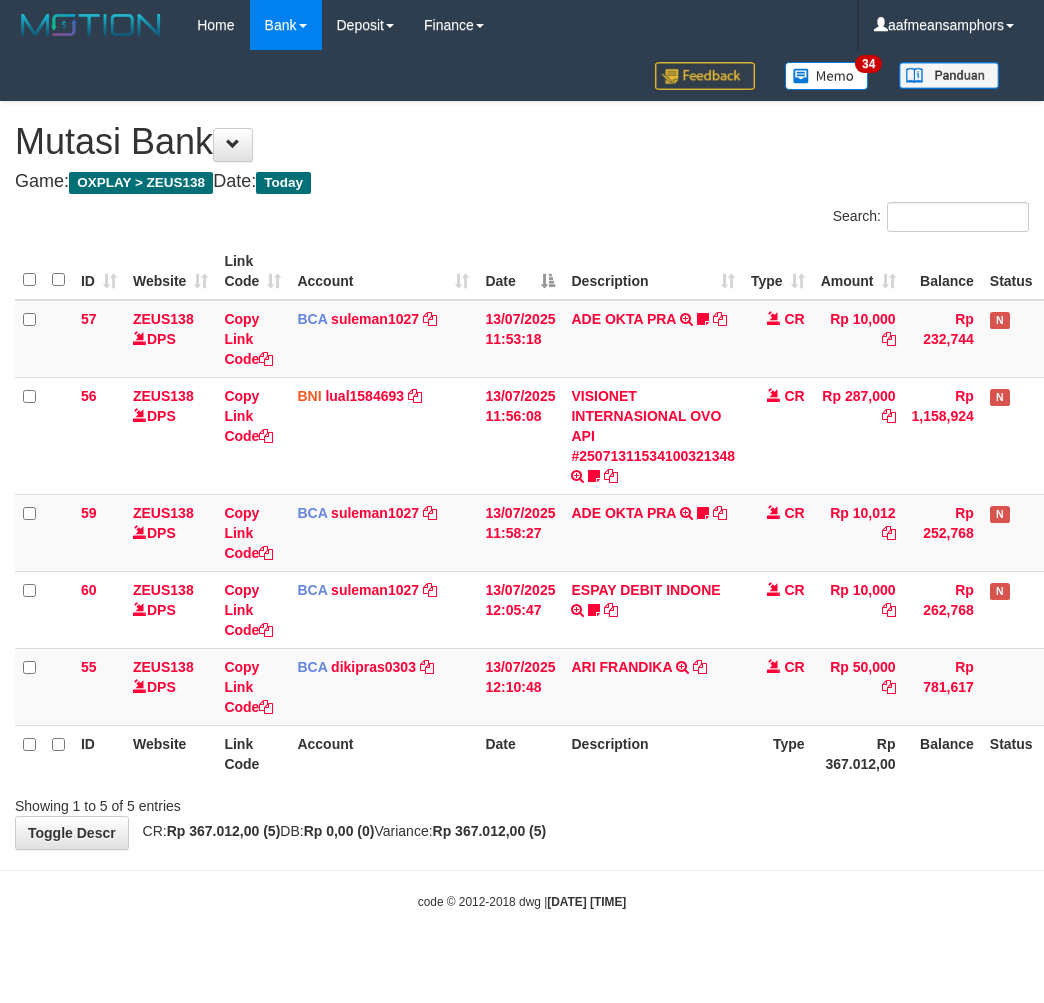 scroll, scrollTop: 0, scrollLeft: 0, axis: both 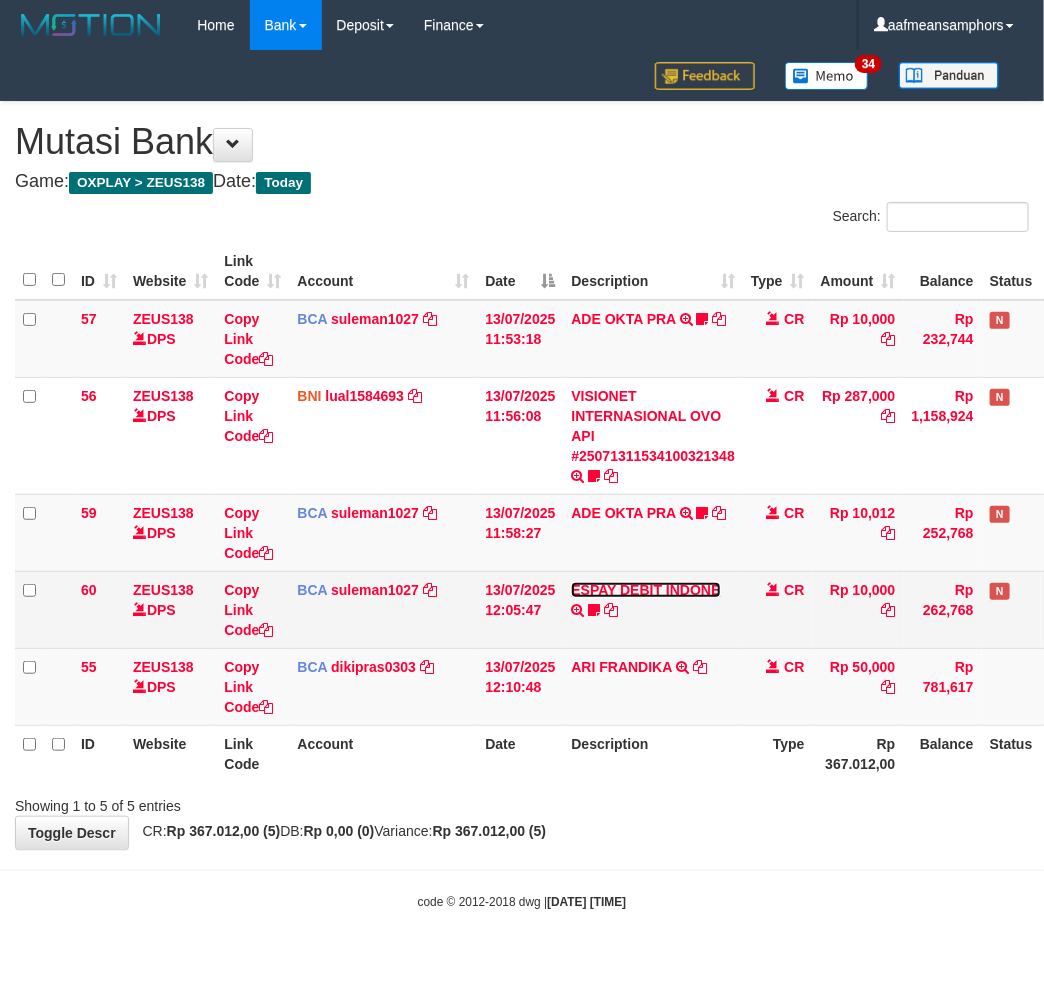 click on "ESPAY DEBIT INDONE" at bounding box center [645, 590] 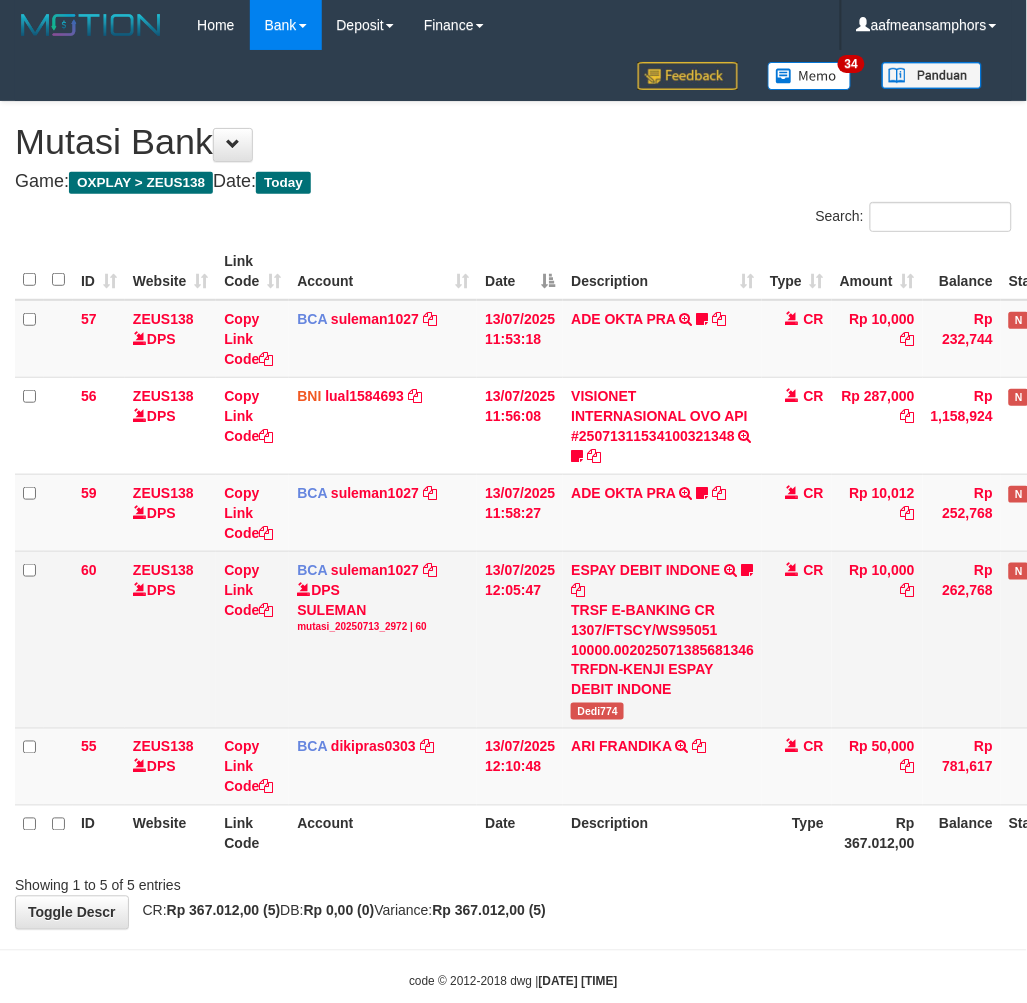 click on "ESPAY DEBIT INDONE            TRSF E-BANKING CR 1307/FTSCY/WS95051
10000.002025071385681346 TRFDN-KENJI
ESPAY DEBIT INDONE    Dedi774" at bounding box center [662, 639] 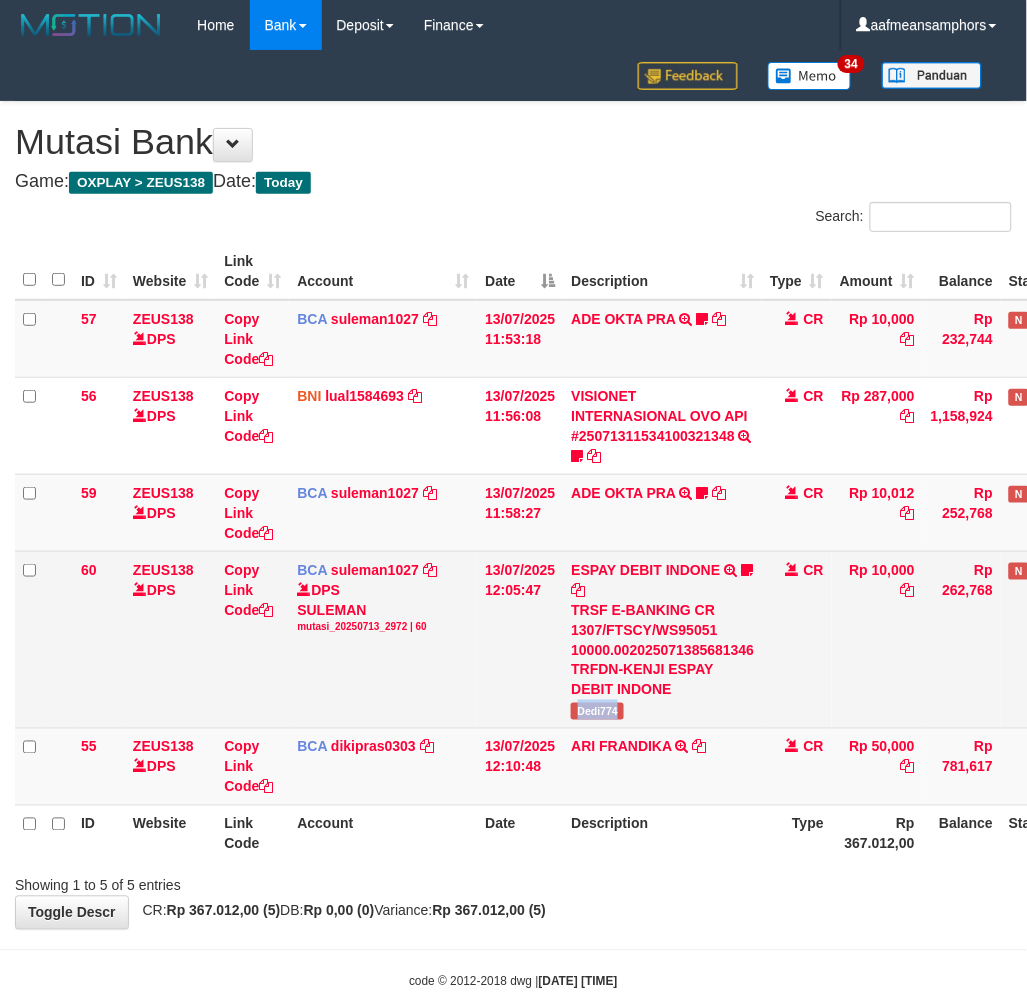click on "ESPAY DEBIT INDONE            TRSF E-BANKING CR 1307/FTSCY/WS95051
10000.002025071385681346 TRFDN-KENJI
ESPAY DEBIT INDONE    Dedi774" at bounding box center [662, 639] 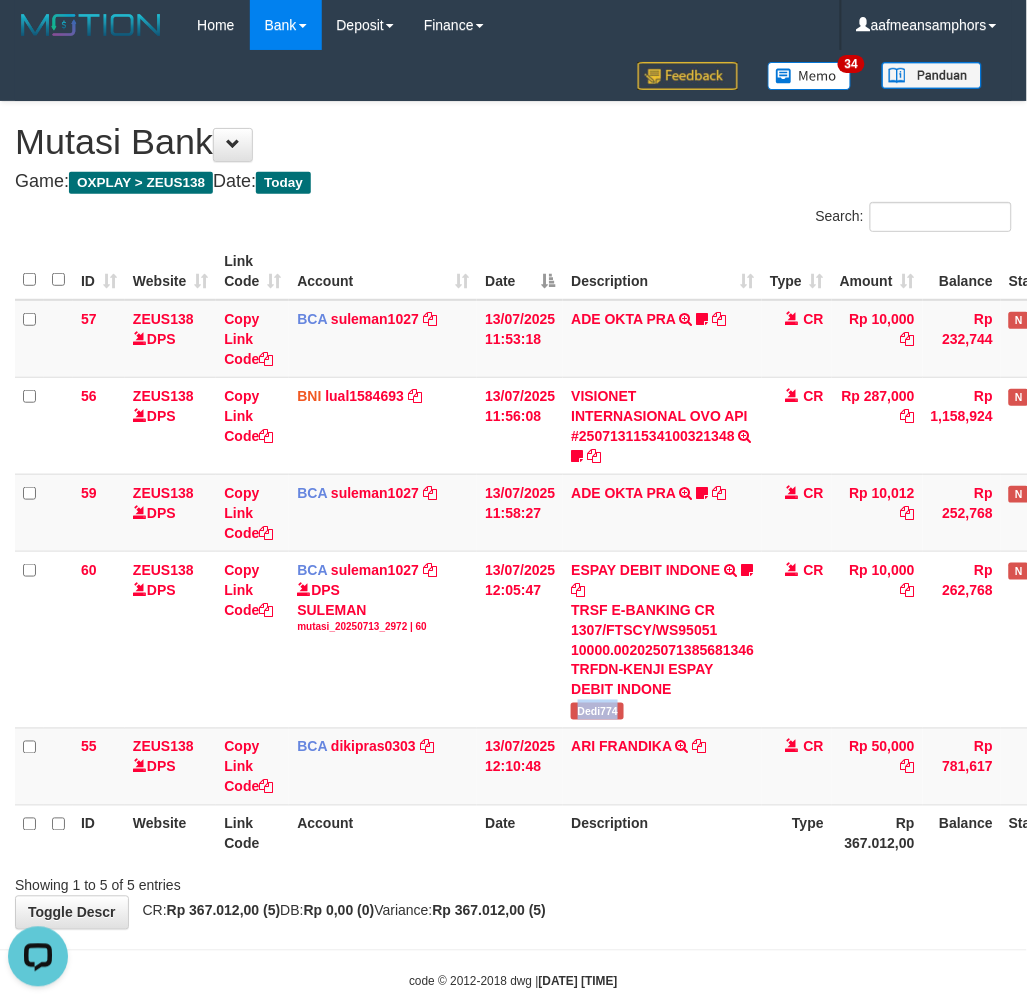 scroll, scrollTop: 0, scrollLeft: 0, axis: both 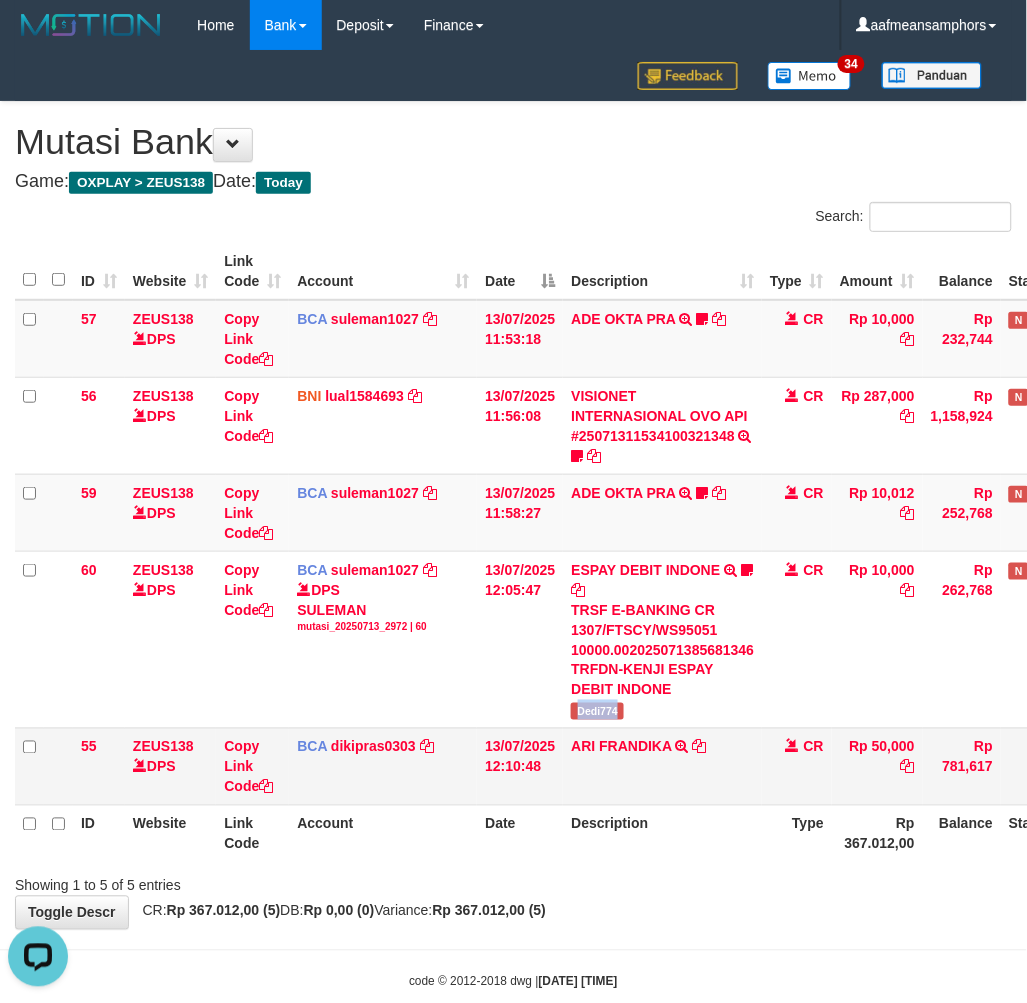 click on "ARI FRANDIKA         TRSF E-BANKING CR 1307/FTSCY/WS95051
50000.002025071399300491 TRFDN-ARI FRANDIKAESPAY DEBIT INDONE" at bounding box center [662, 766] 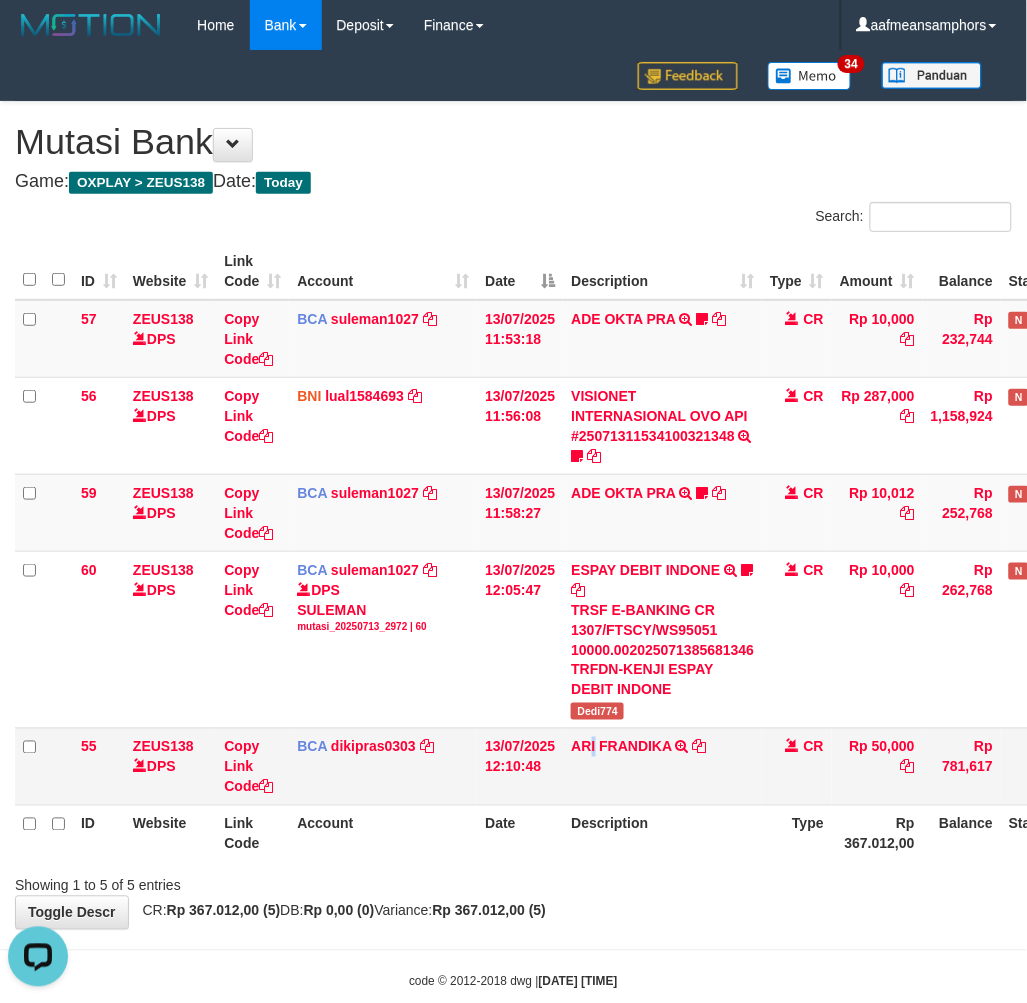 click on "ARI FRANDIKA         TRSF E-BANKING CR 1307/FTSCY/WS95051
50000.002025071399300491 TRFDN-ARI FRANDIKAESPAY DEBIT INDONE" at bounding box center [662, 766] 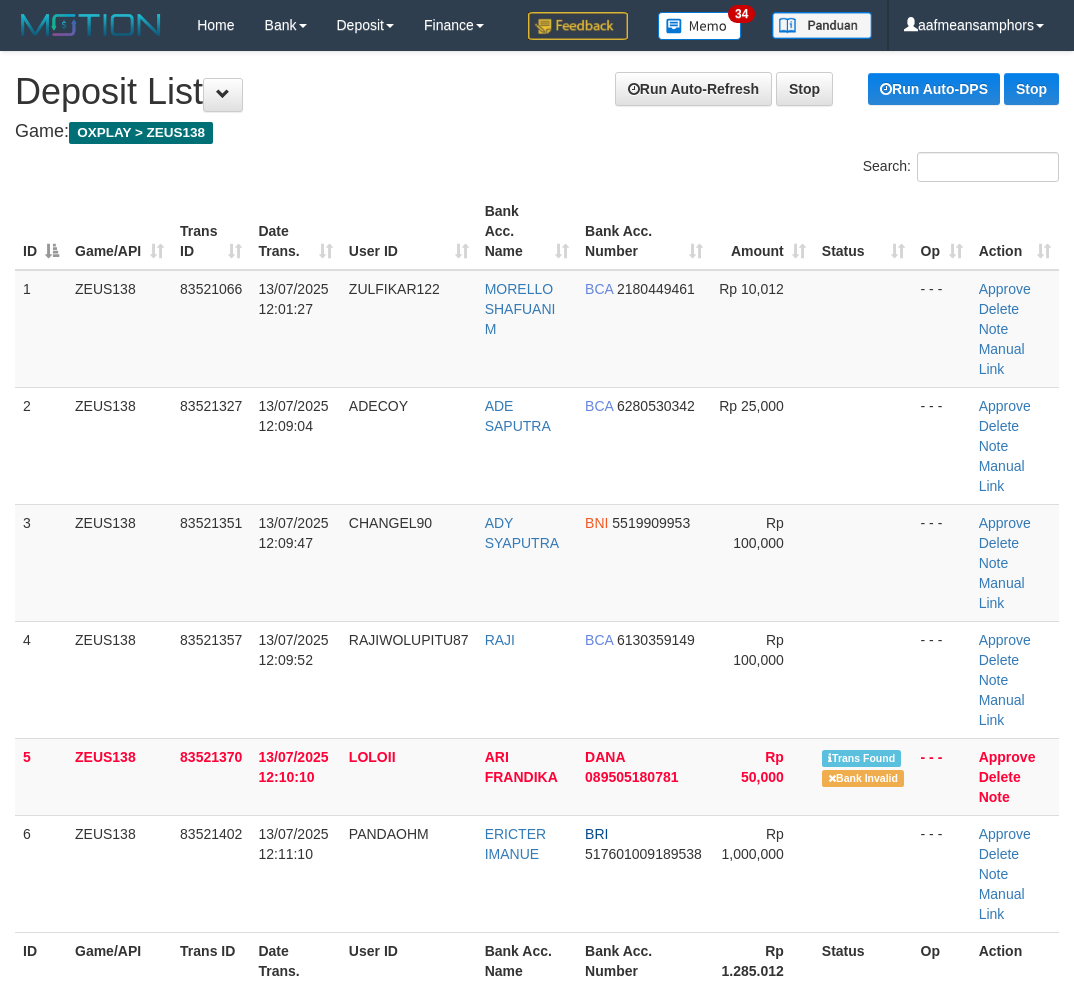 scroll, scrollTop: 47, scrollLeft: 60, axis: both 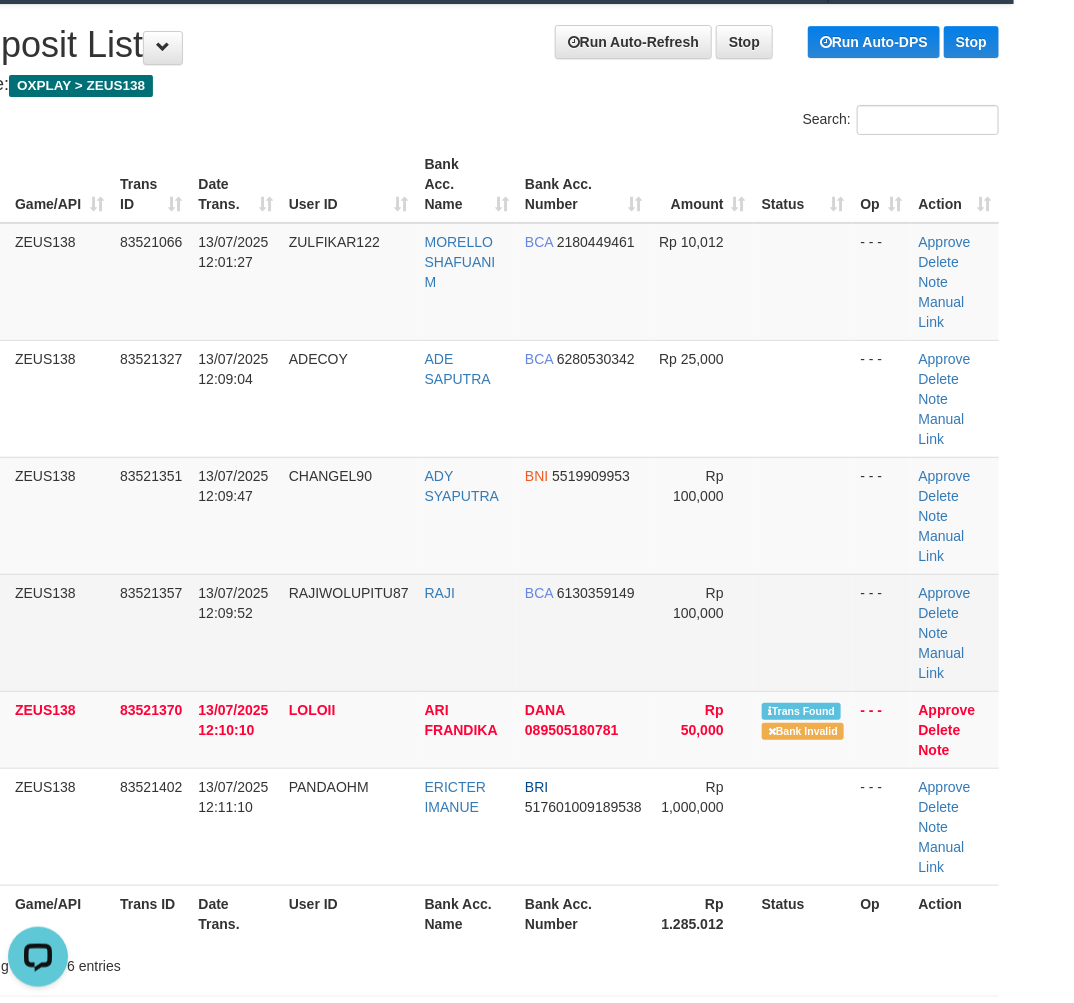 click on "RAJIWOLUPITU87" at bounding box center (349, 632) 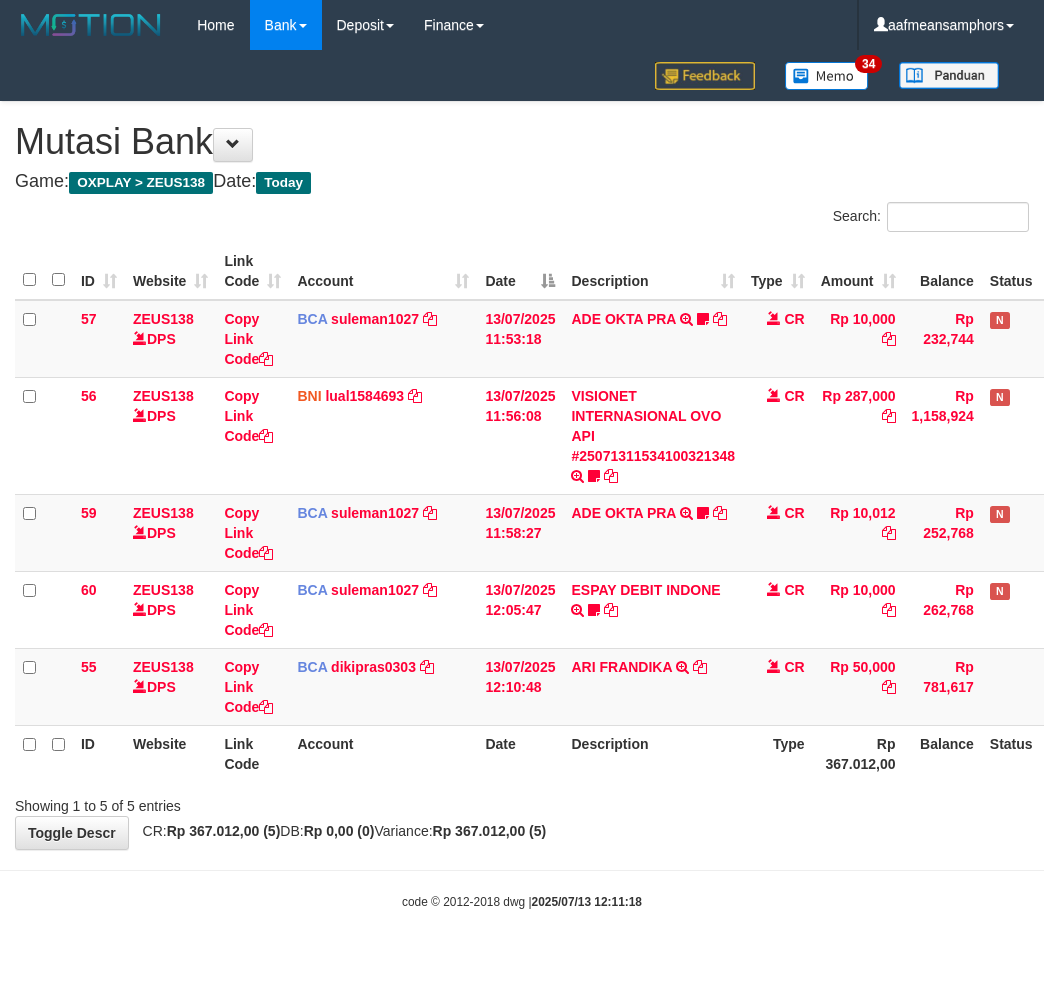 scroll, scrollTop: 0, scrollLeft: 0, axis: both 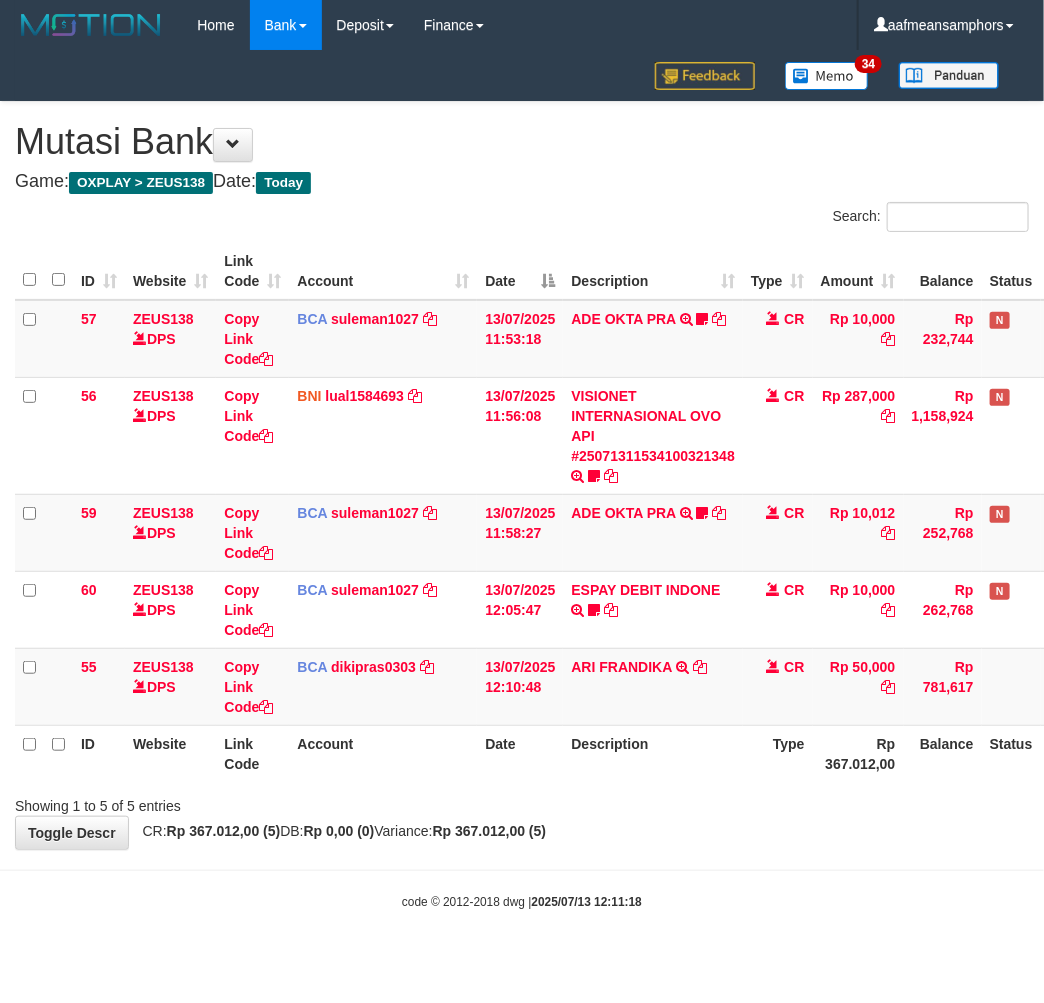 click on "ID Website Link Code Account Date Description Type Amount Balance Status Action
57
ZEUS138    DPS
Copy Link Code
BCA
suleman1027
DPS
SULEMAN
mutasi_20250713_2972 | 57
mutasi_20250713_2972 | 57
13/07/2025 11:53:18
ADE OKTA PRA            TRSF E-BANKING CR 1307/FTSCY/WS95051
10000.002025071370956028 TRFDN-ADE OKTA PRAESPAY DEBIT INDONE    gacor0097
CR
Rp 10,000
Rp 232,744
N
Note
Check
56
ZEUS138    DPS
Copy Link Code
BNI
lual1584693" at bounding box center [522, 512] 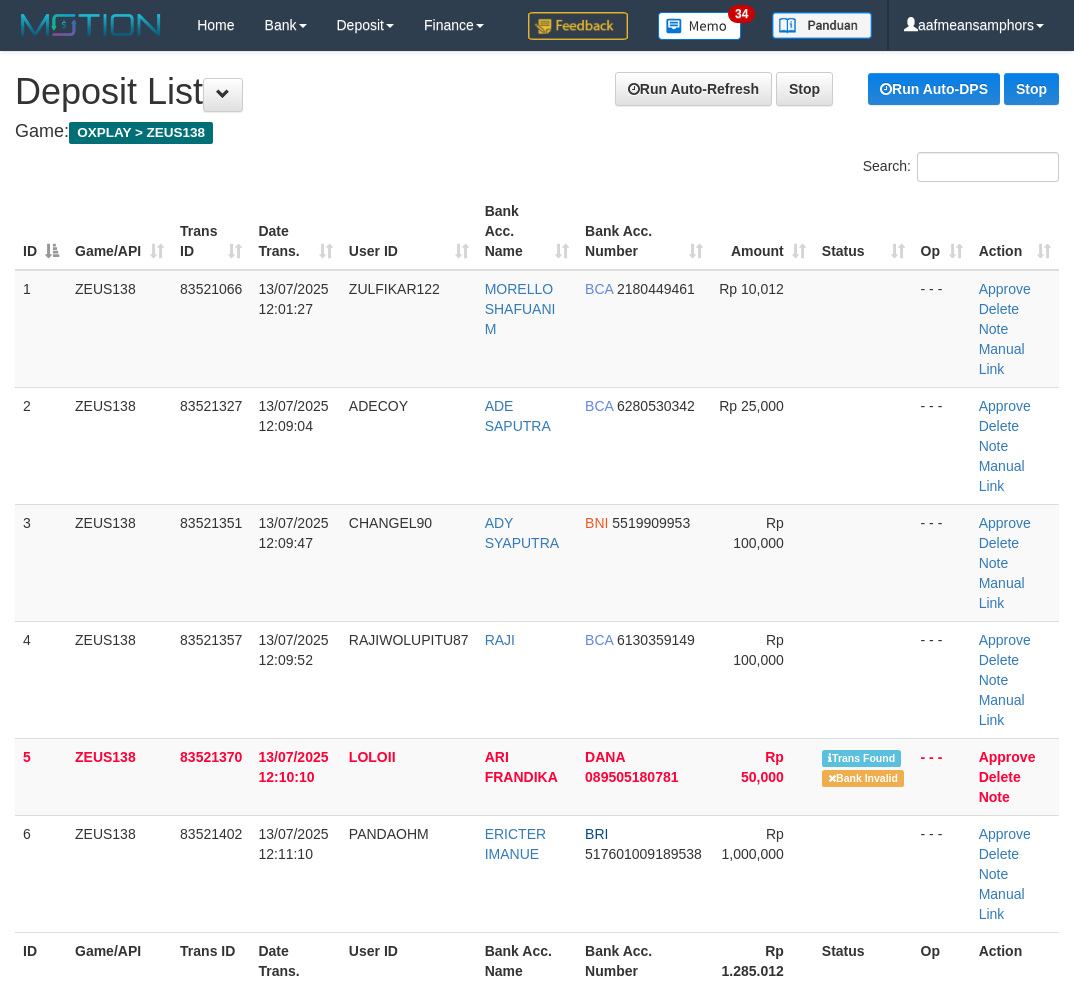 scroll, scrollTop: 47, scrollLeft: 60, axis: both 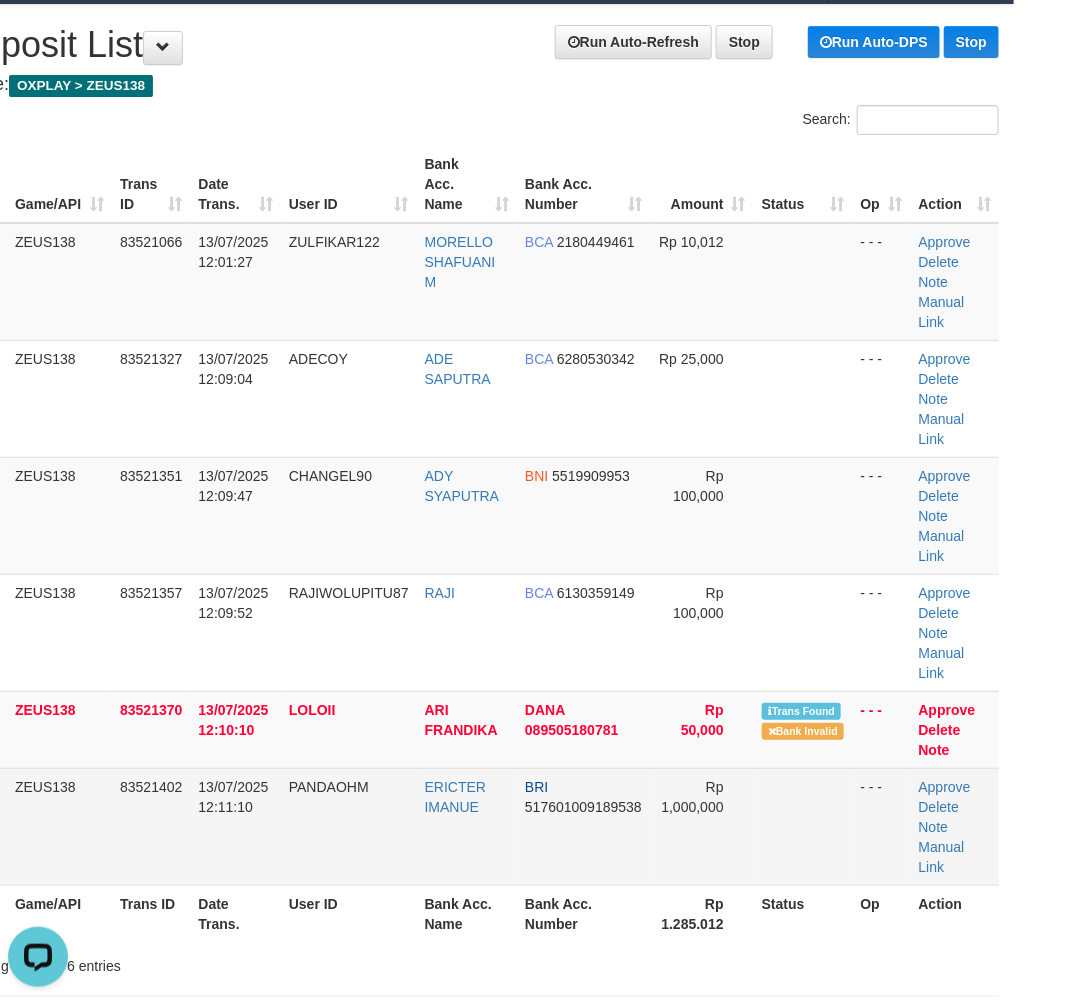 click on "13/07/2025 12:11:10" at bounding box center [235, 826] 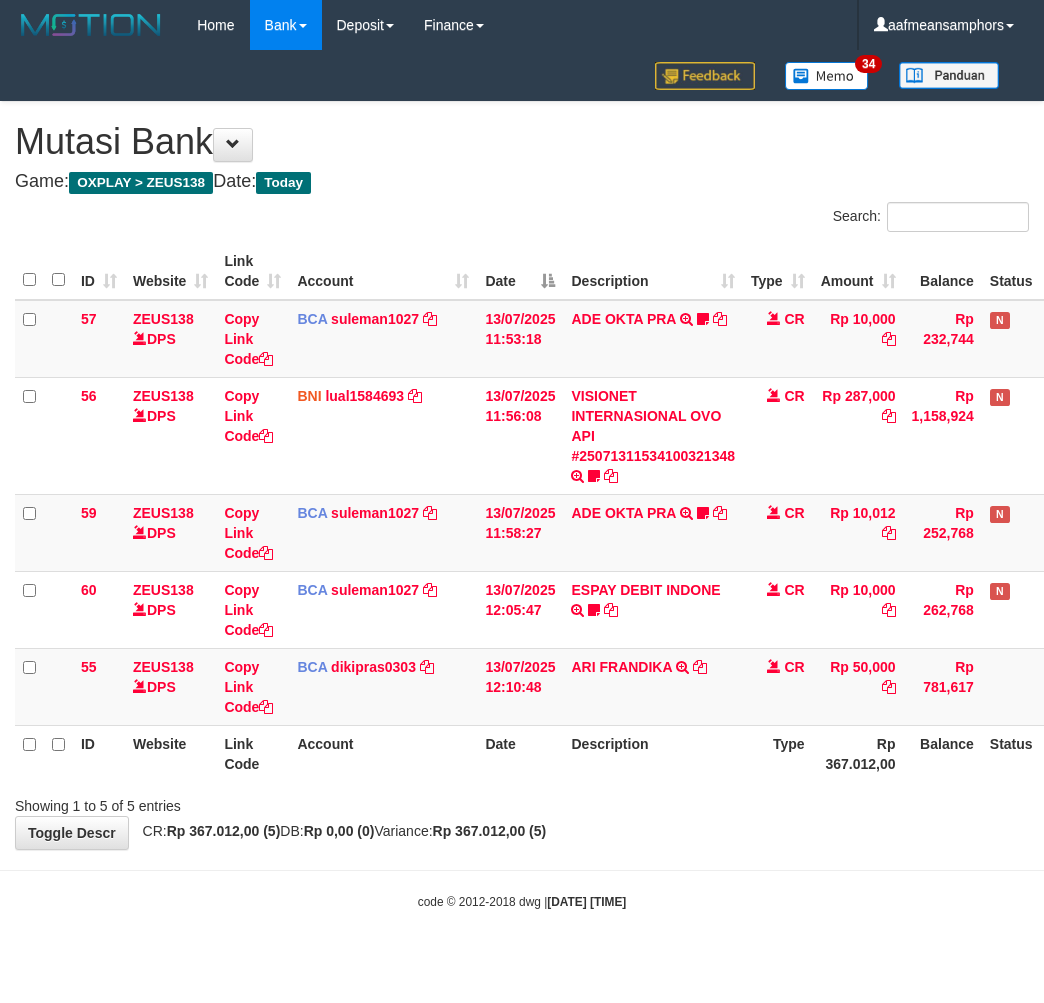 scroll, scrollTop: 0, scrollLeft: 0, axis: both 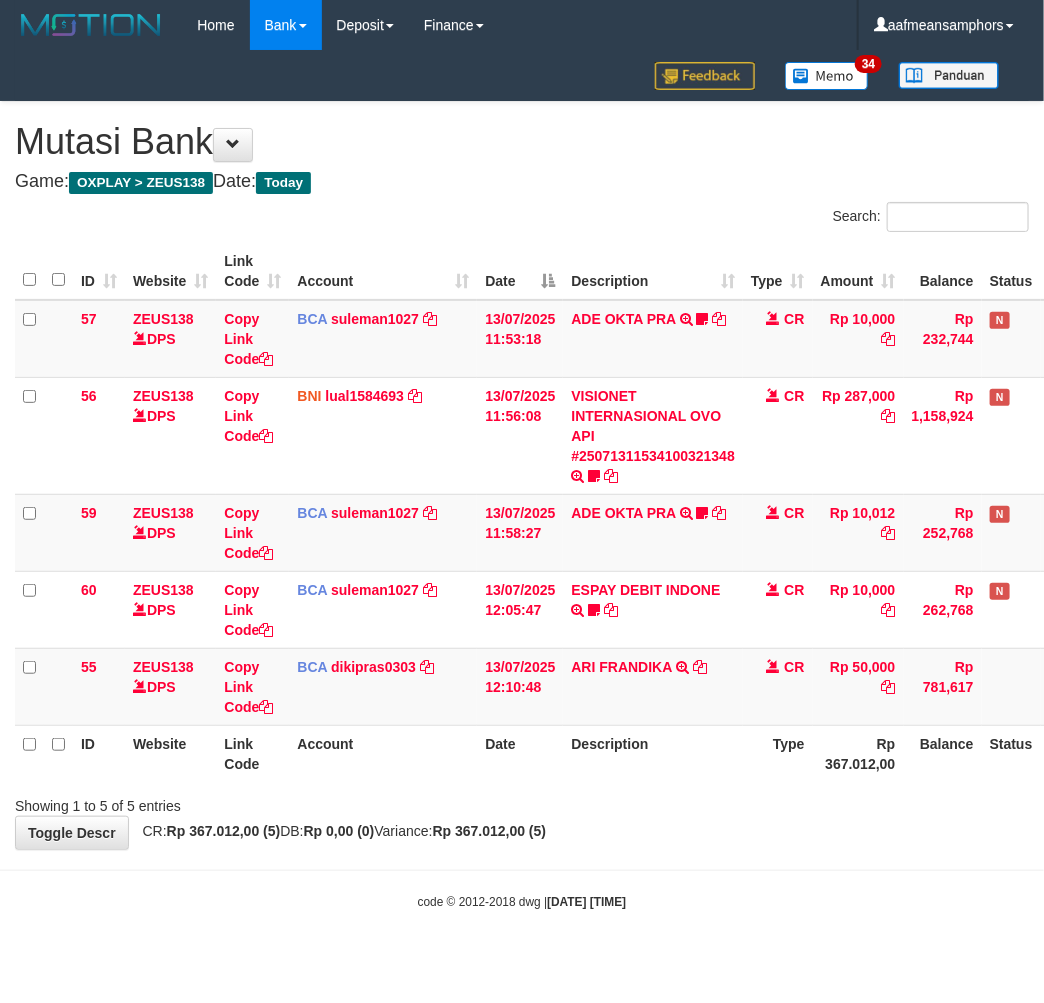 drag, startPoint x: 0, startPoint y: 0, endPoint x: 740, endPoint y: 784, distance: 1078.0798 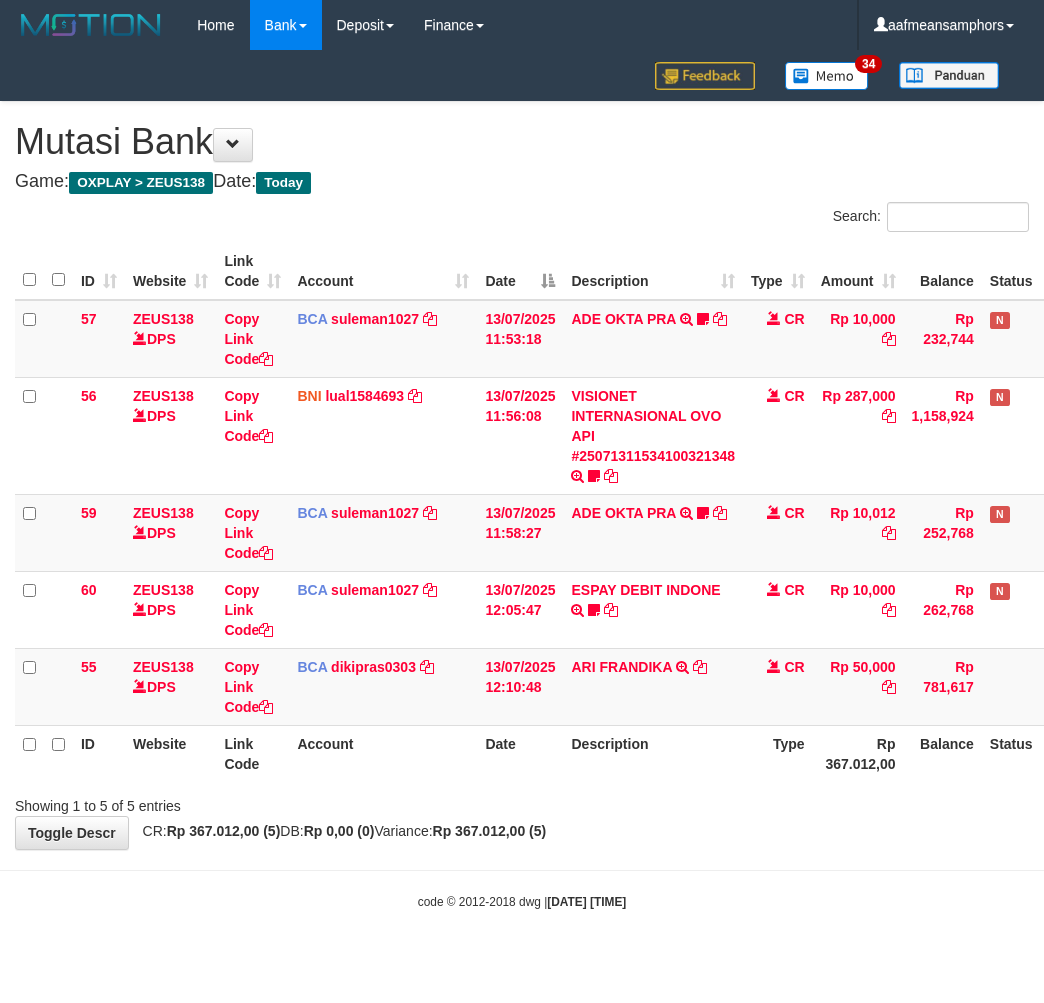 scroll, scrollTop: 0, scrollLeft: 0, axis: both 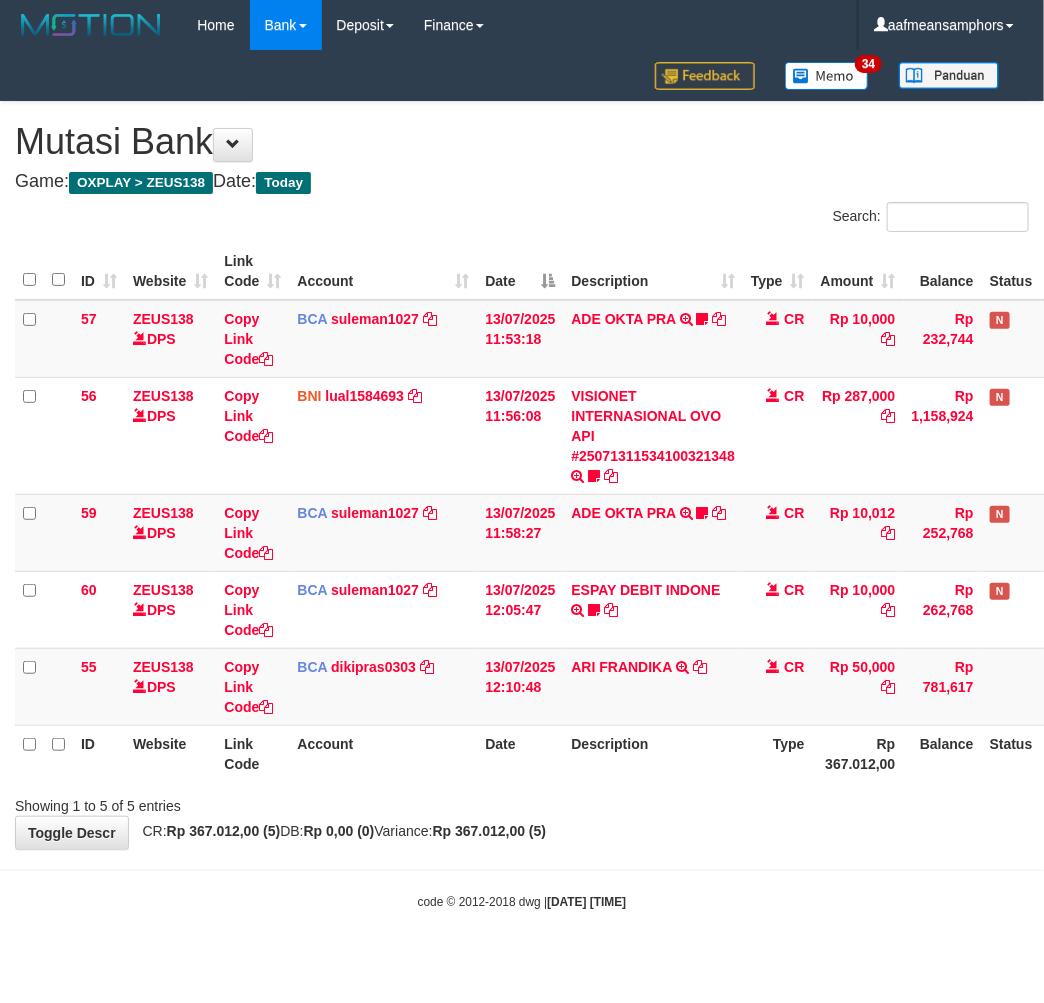 click on "Showing 1 to 5 of 5 entries" at bounding box center (522, 802) 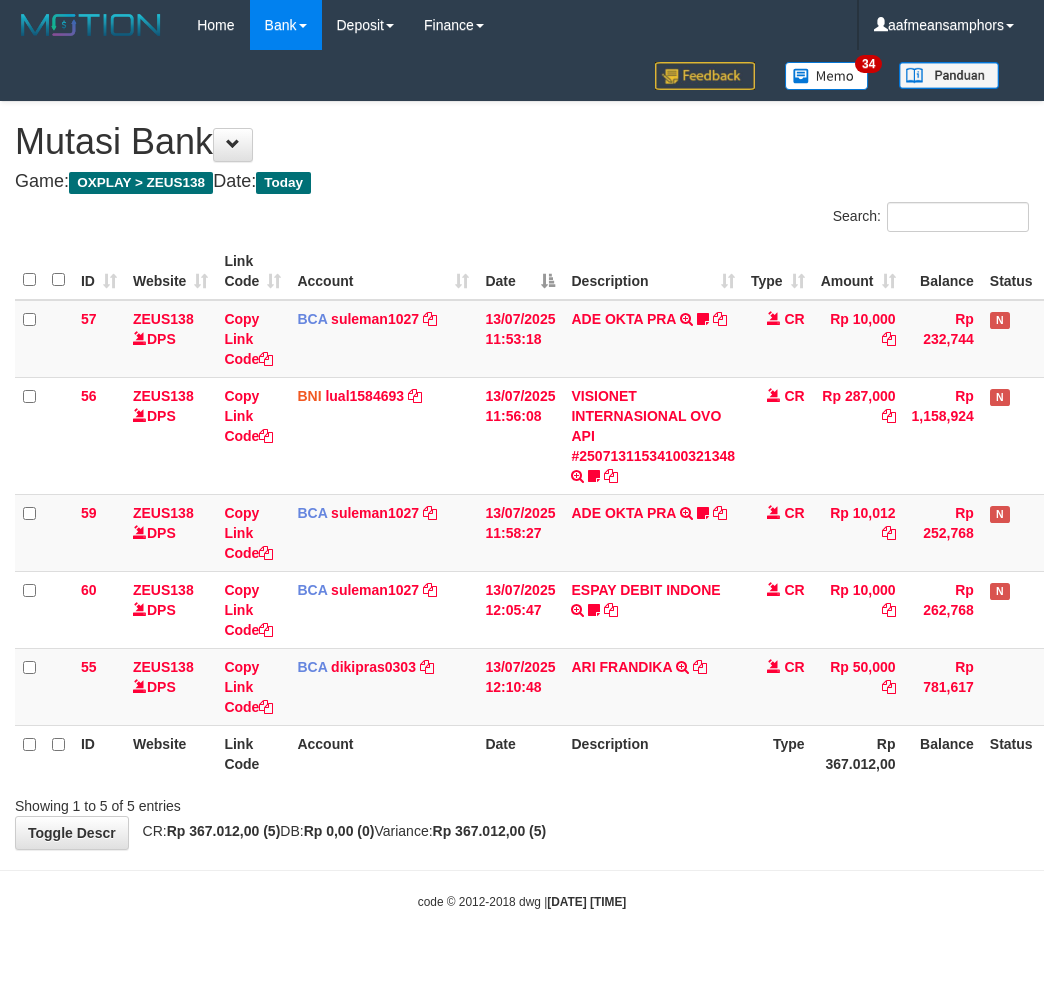 scroll, scrollTop: 0, scrollLeft: 0, axis: both 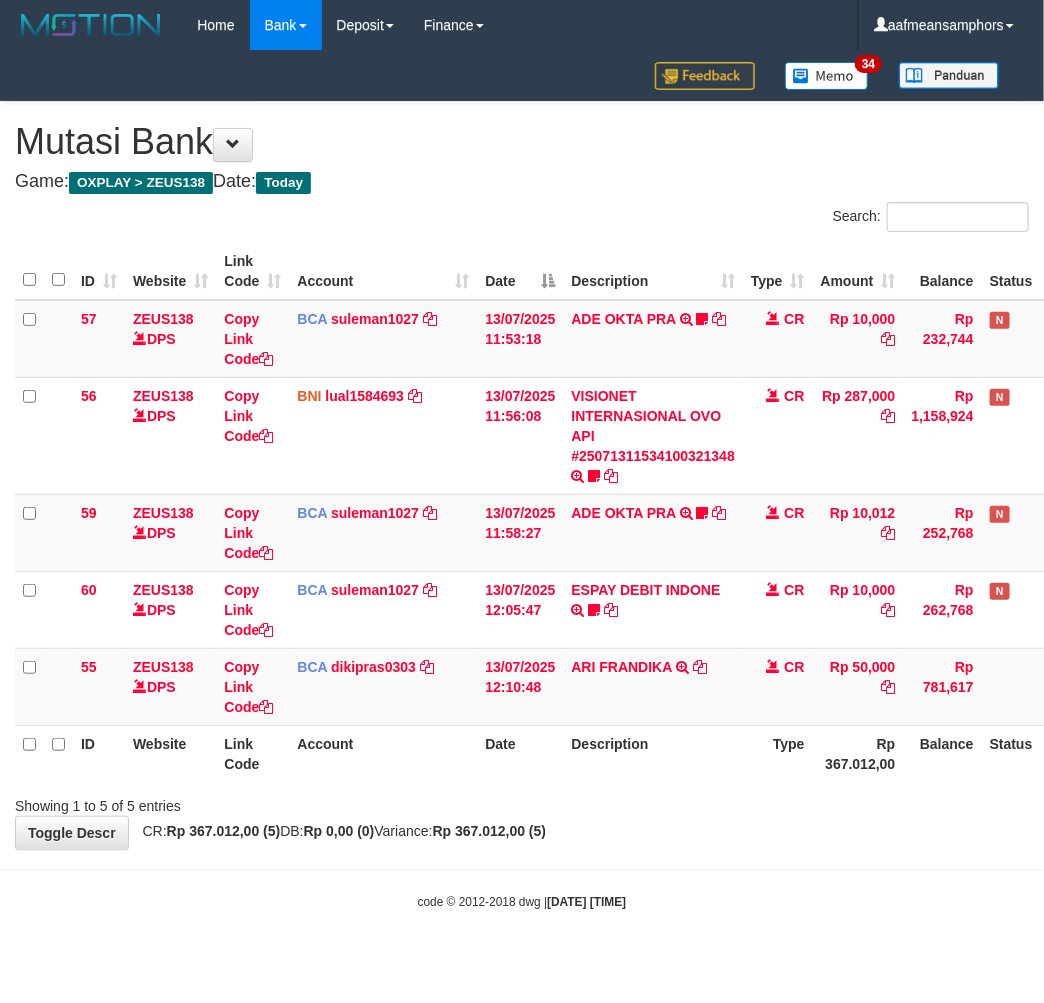click on "Toggle navigation
Home
Bank
Account List
Load
By Website
Group
[OXPLAY]													ZEUS138
By Load Group (DPS)" at bounding box center (522, 480) 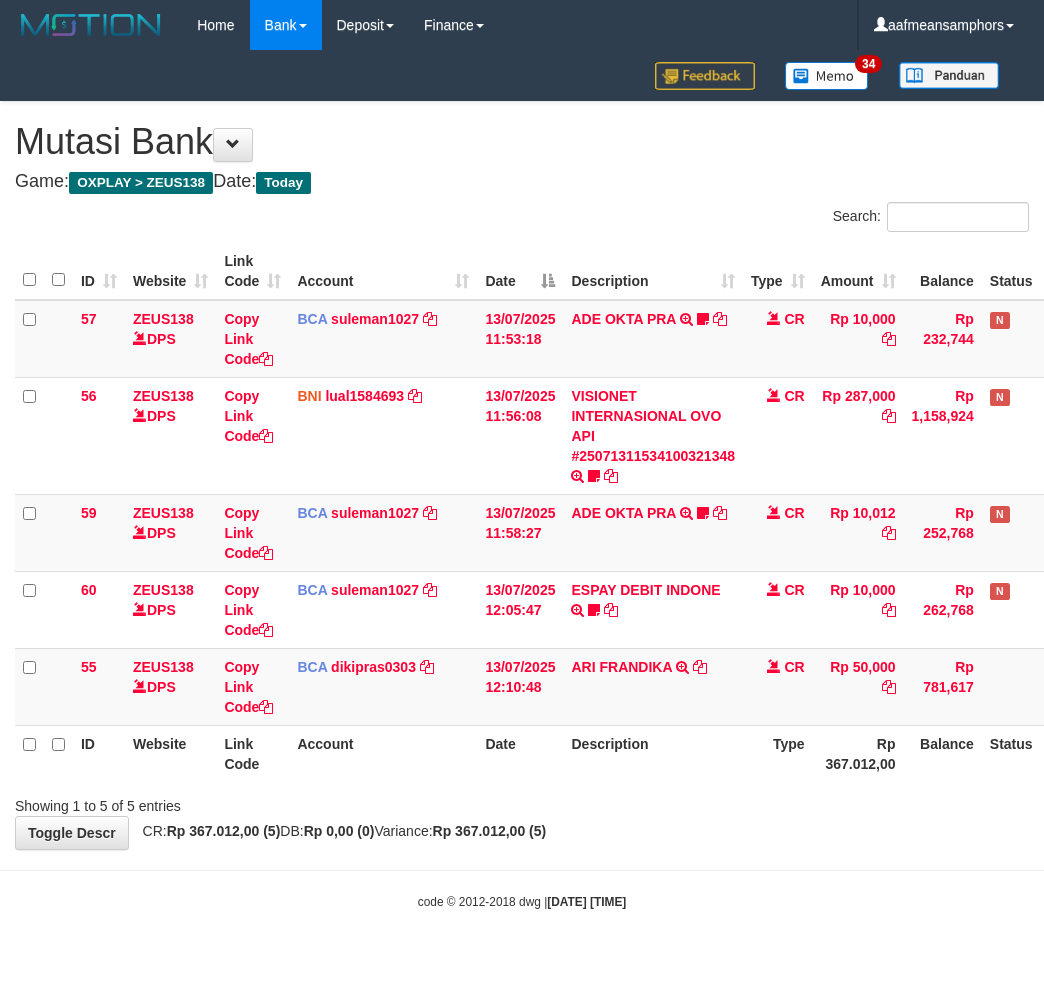scroll, scrollTop: 0, scrollLeft: 0, axis: both 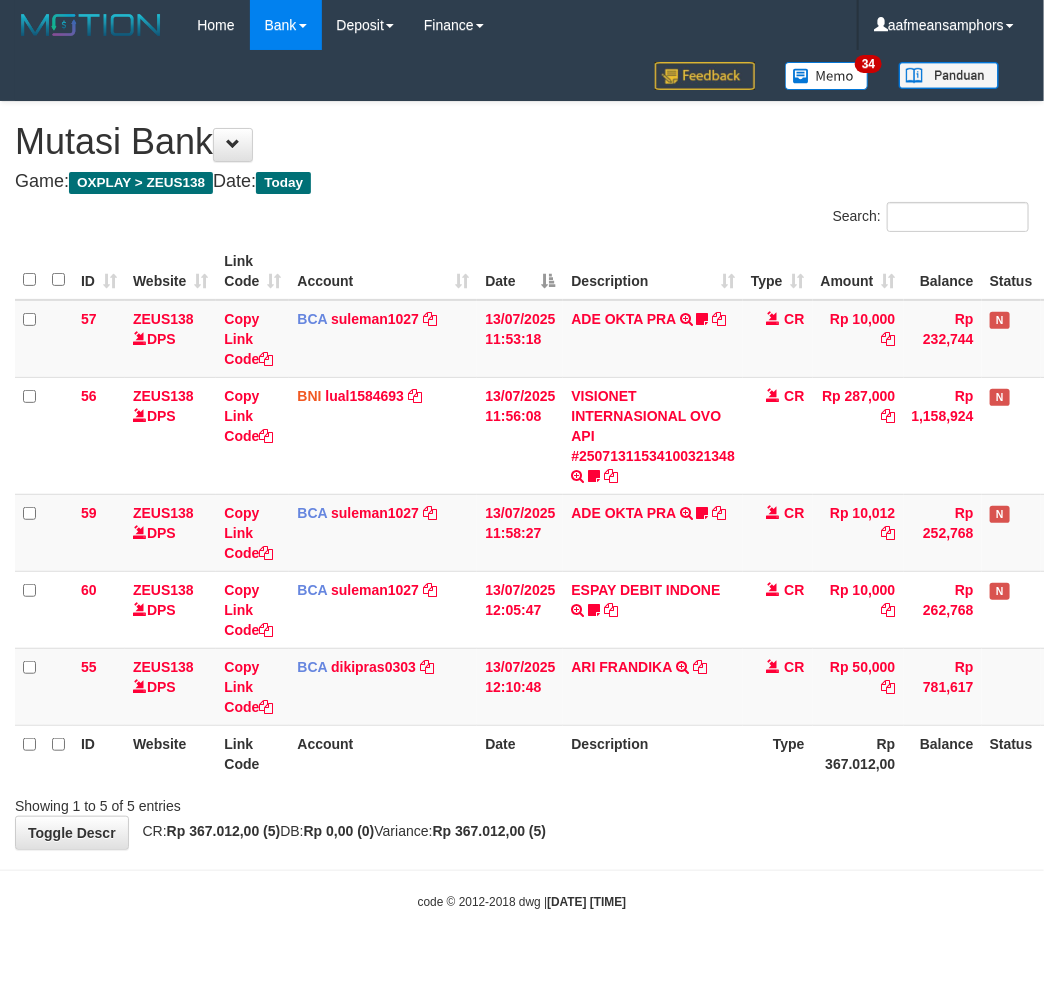 click on "**********" at bounding box center (522, 475) 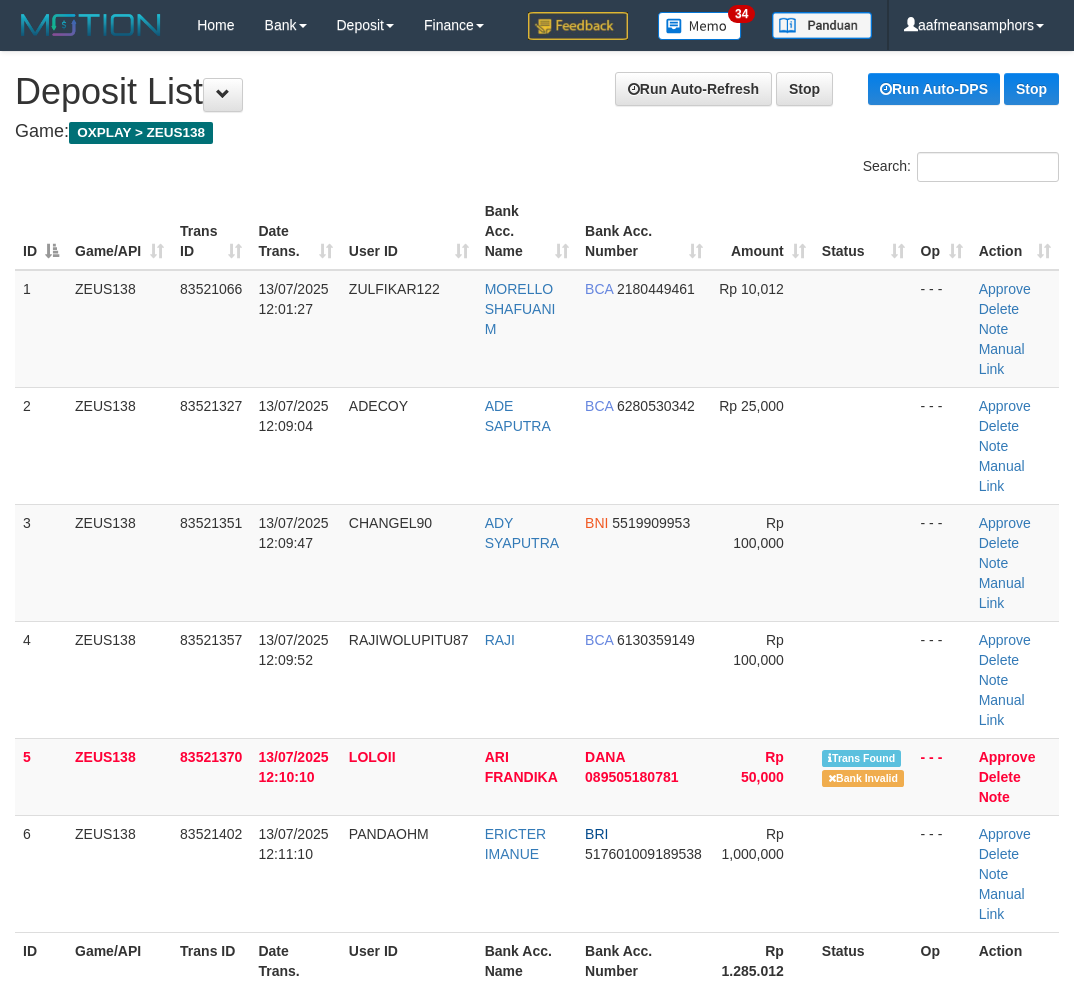 scroll, scrollTop: 47, scrollLeft: 60, axis: both 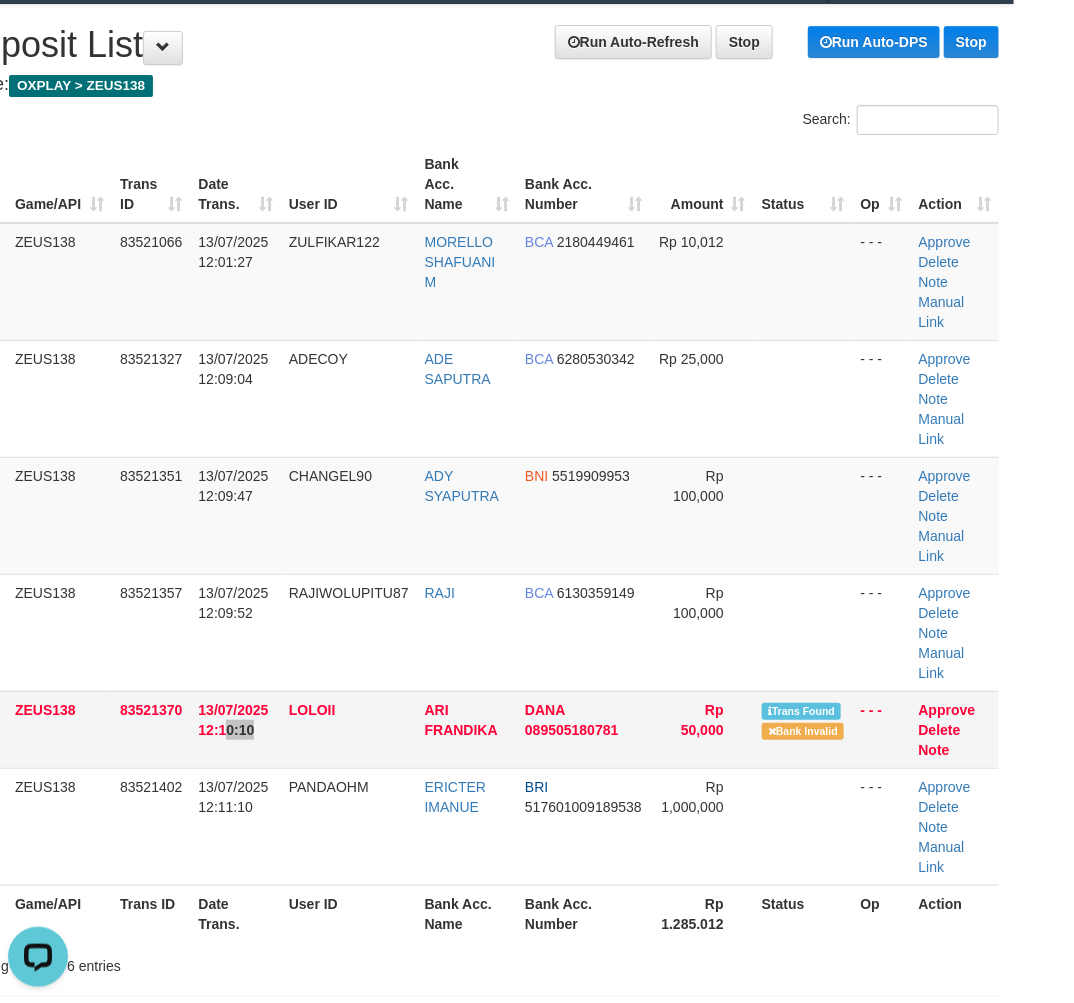 click on "13/07/2025 12:10:10" at bounding box center [235, 729] 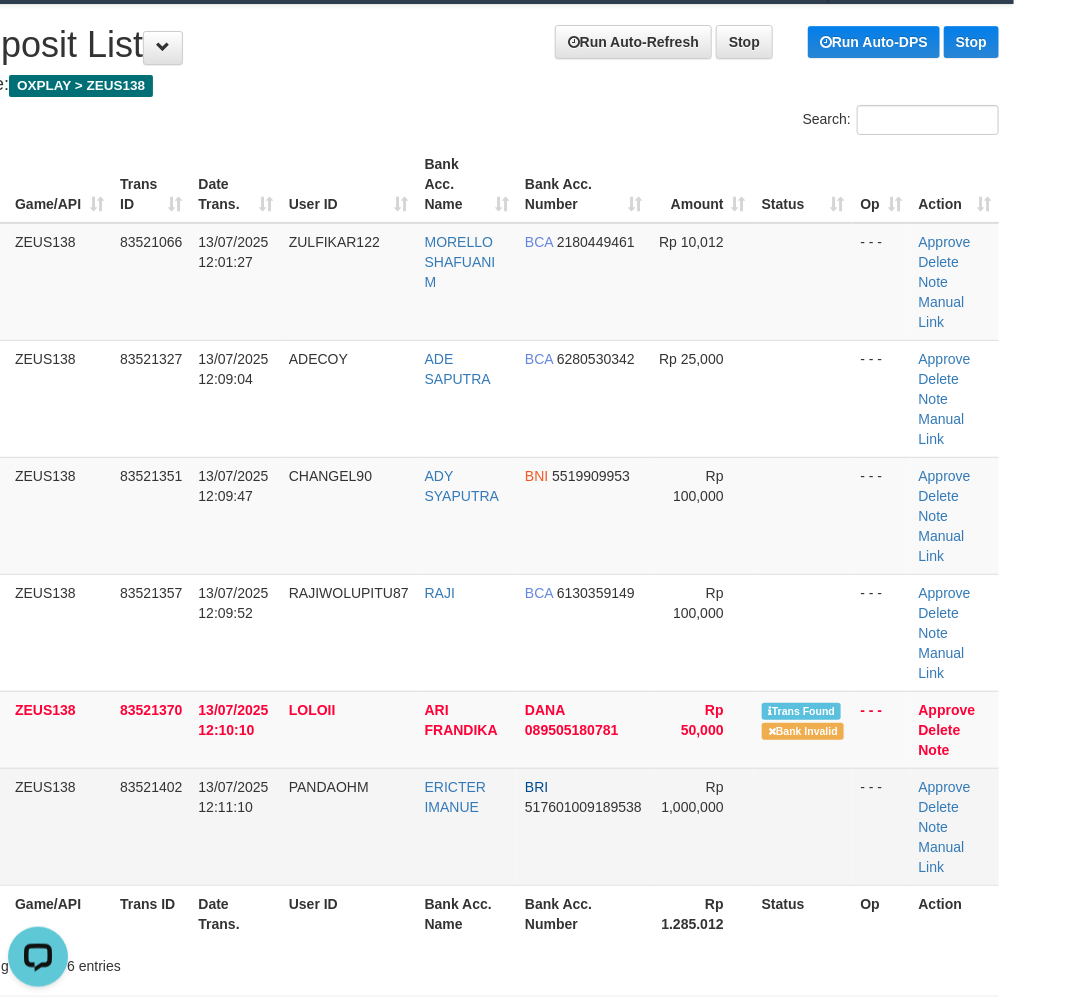 click on "13/07/2025 12:11:10" at bounding box center (235, 826) 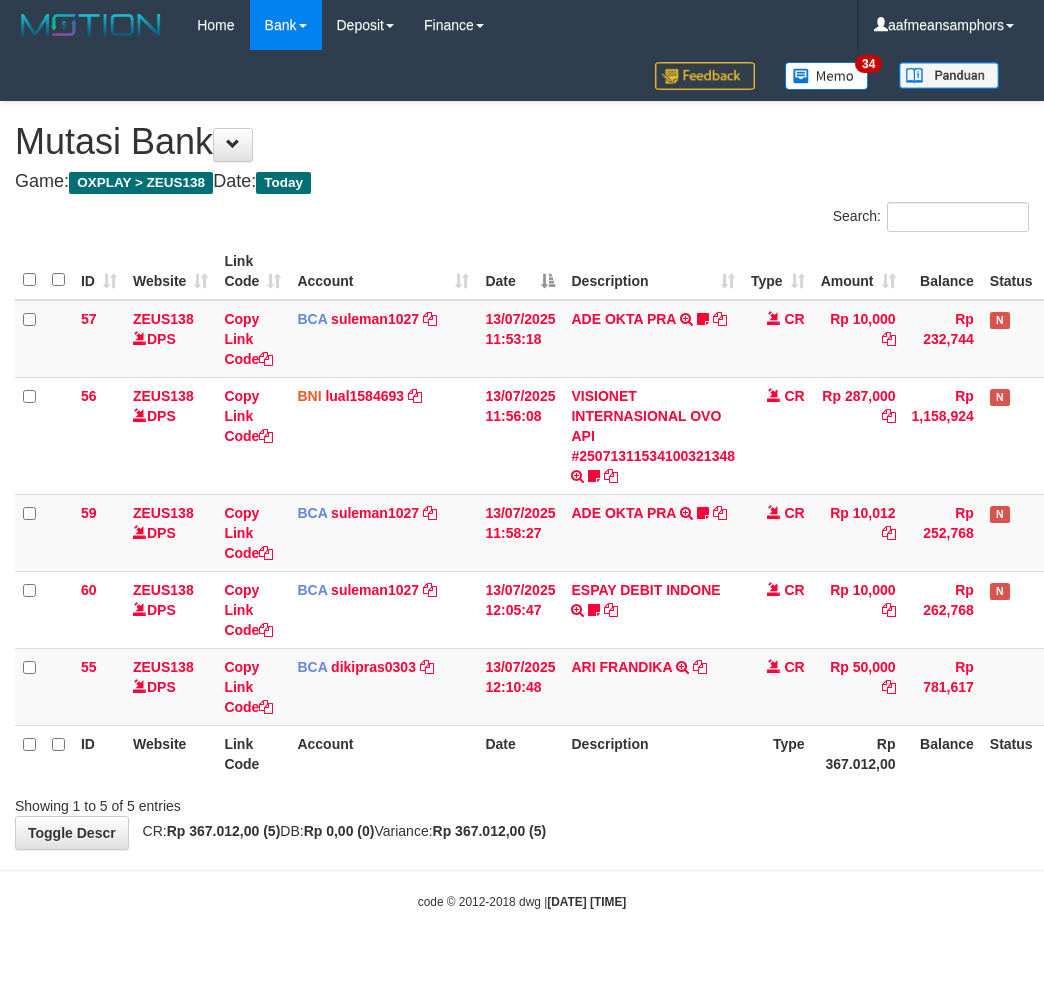 scroll, scrollTop: 0, scrollLeft: 0, axis: both 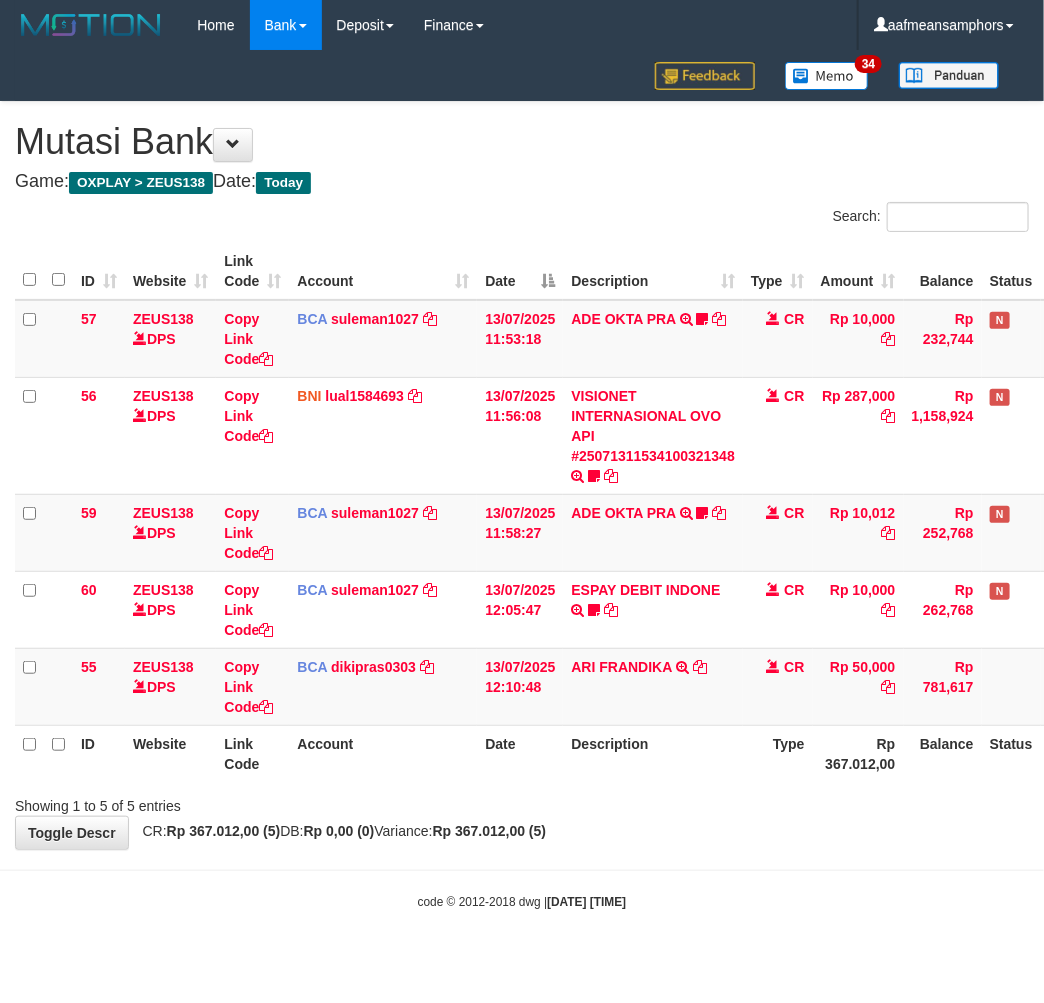 click on "**********" at bounding box center (522, 475) 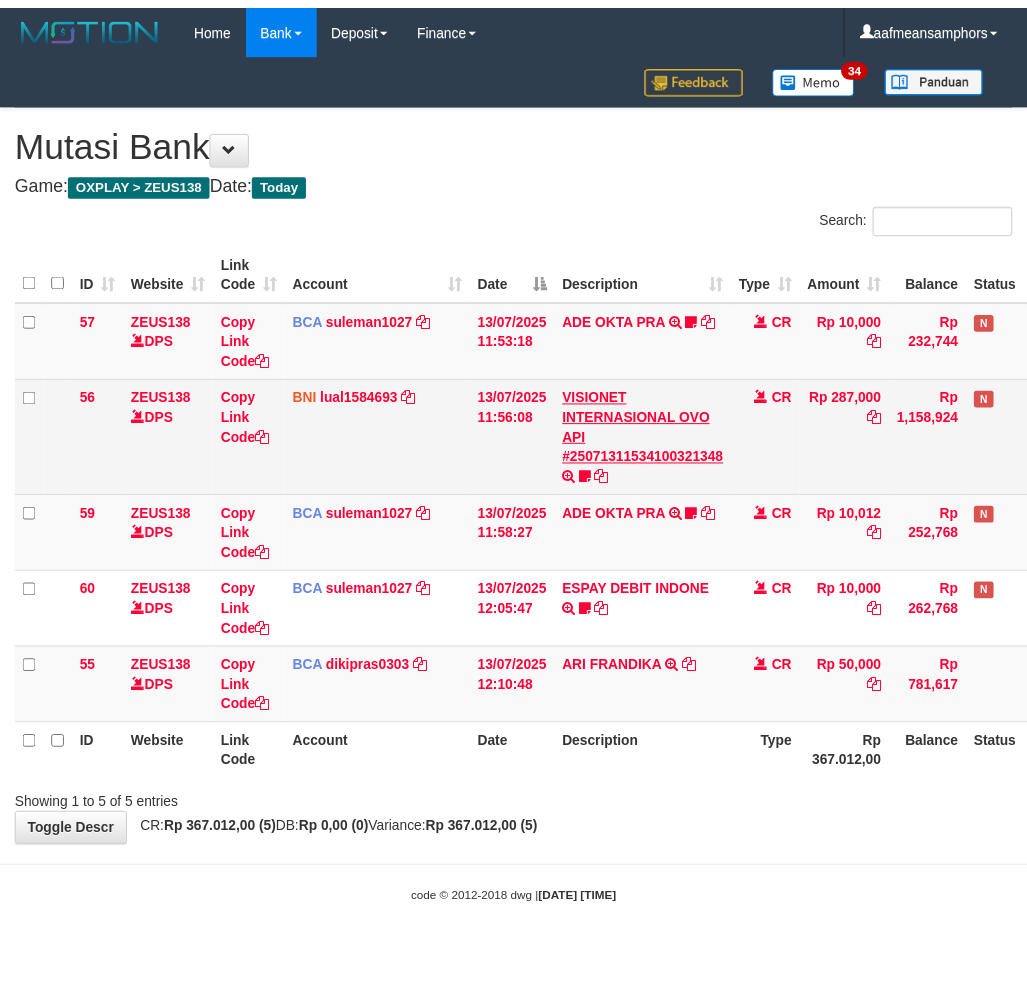 scroll, scrollTop: 0, scrollLeft: 0, axis: both 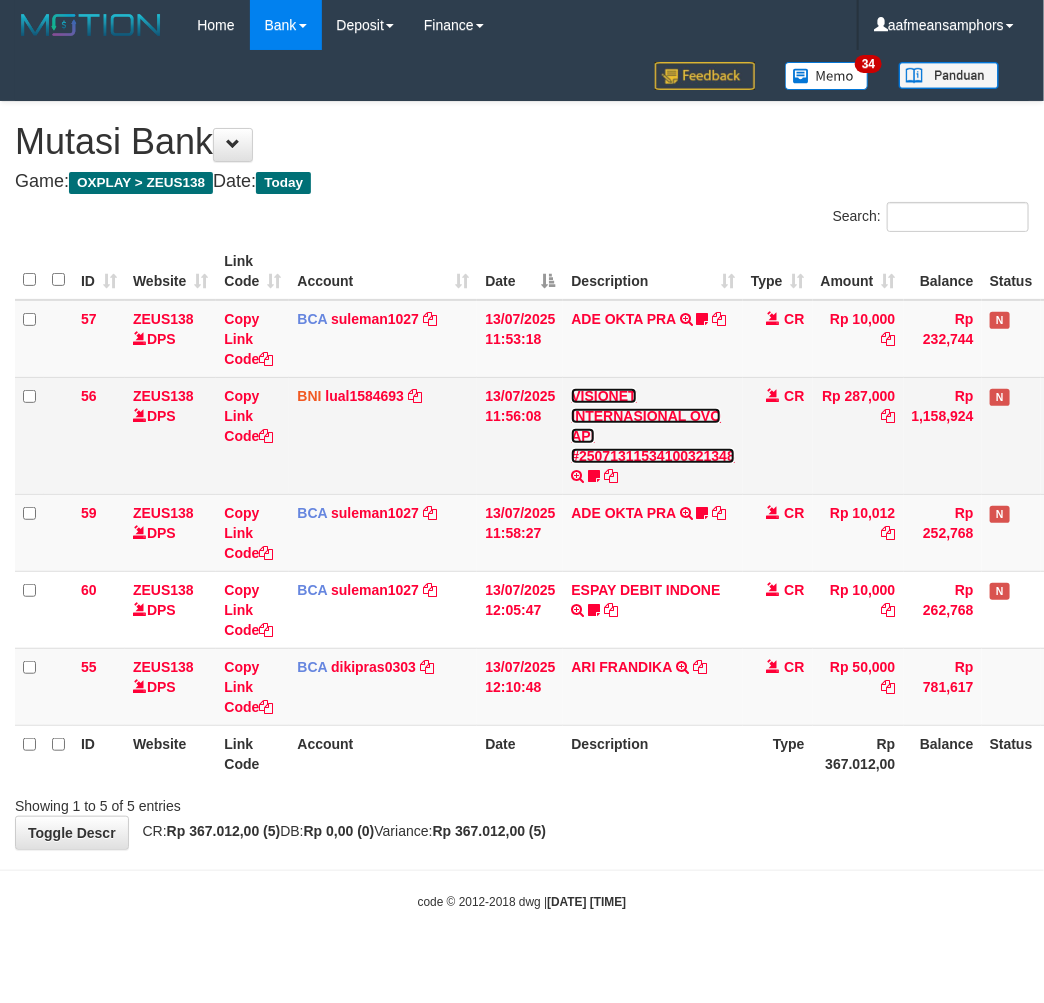 click on "VISIONET INTERNASIONAL OVO API #25071311534100321348" at bounding box center (653, 426) 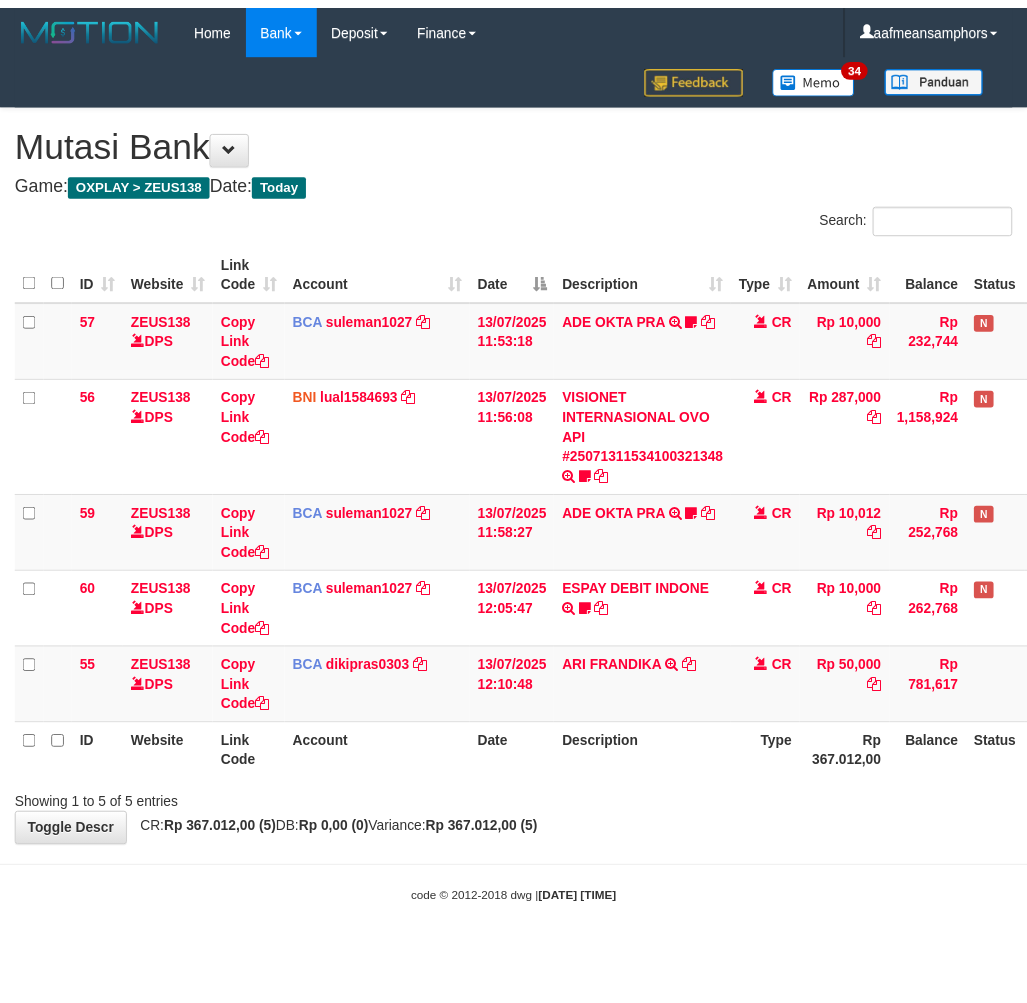 scroll, scrollTop: 0, scrollLeft: 0, axis: both 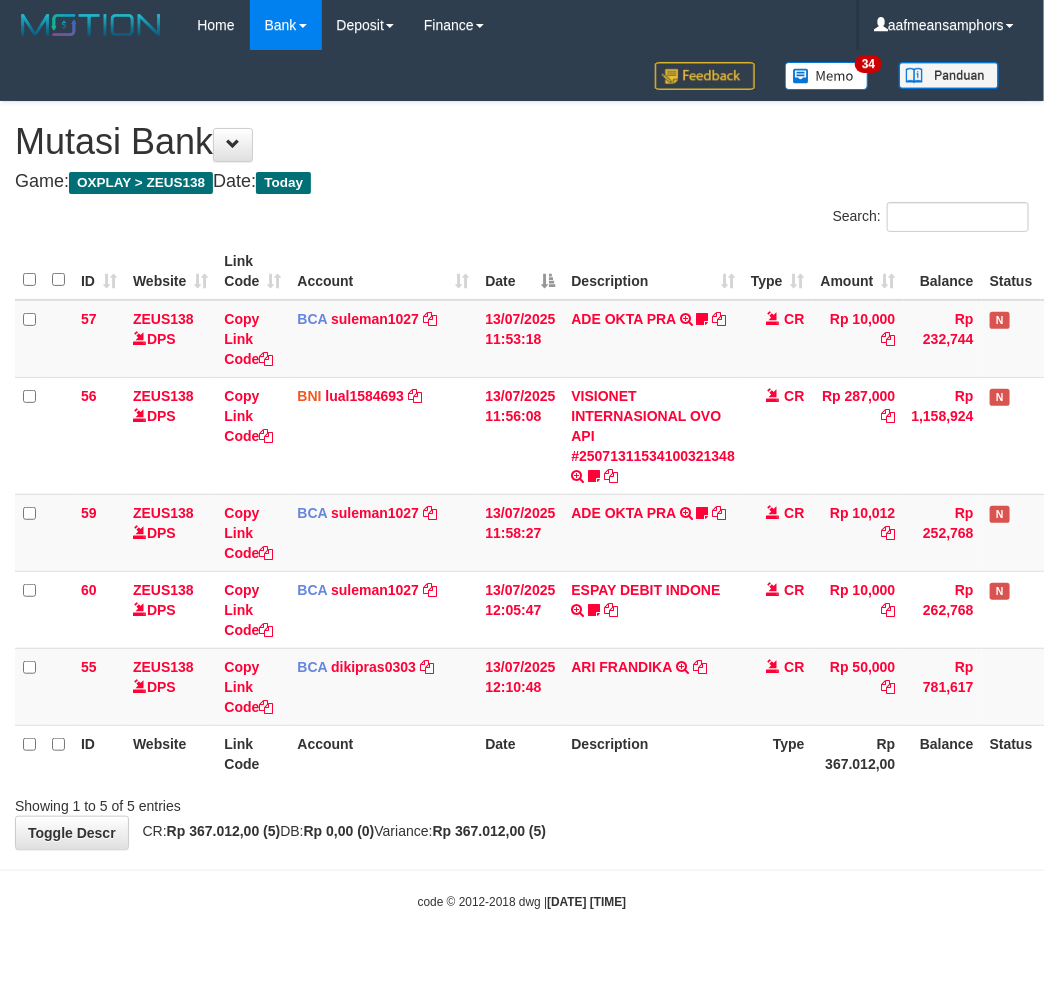 click at bounding box center [611, 610] 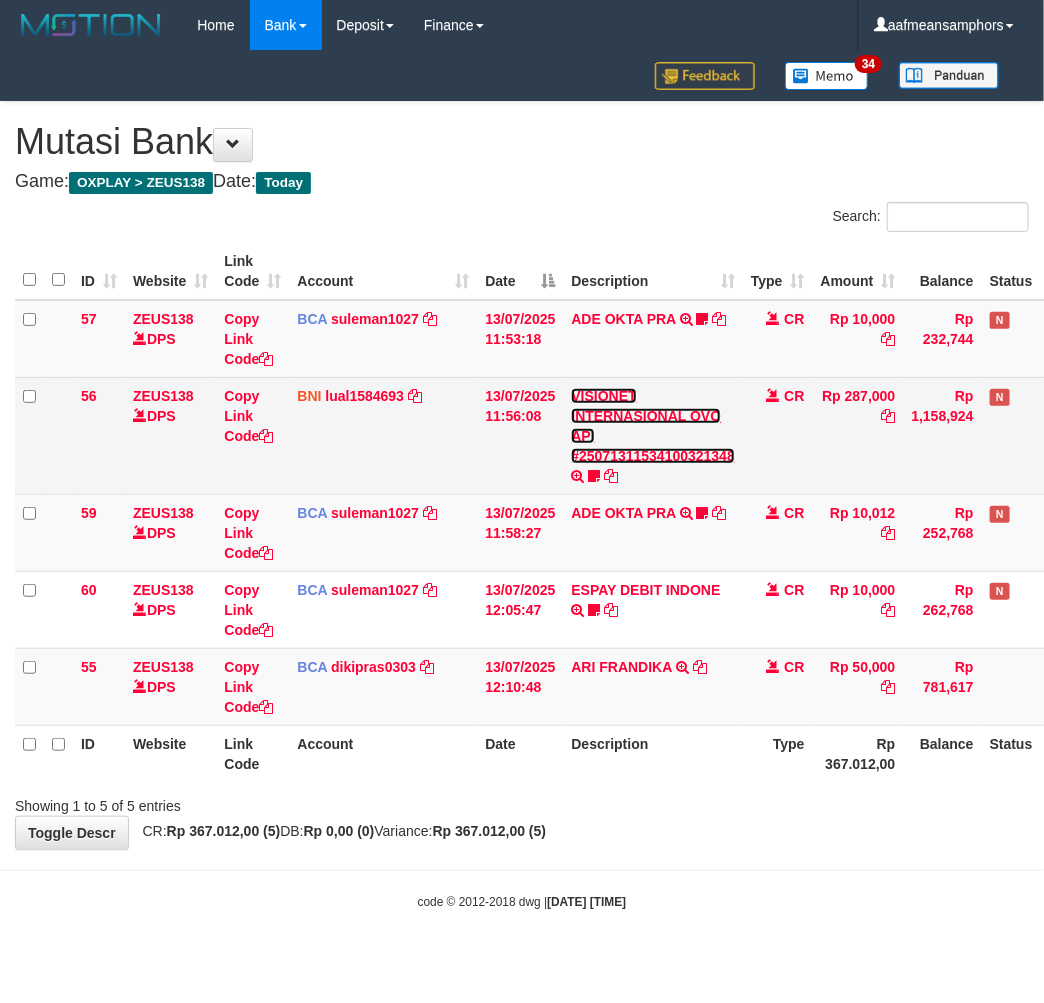 click on "VISIONET INTERNASIONAL OVO API #25071311534100321348" at bounding box center (653, 426) 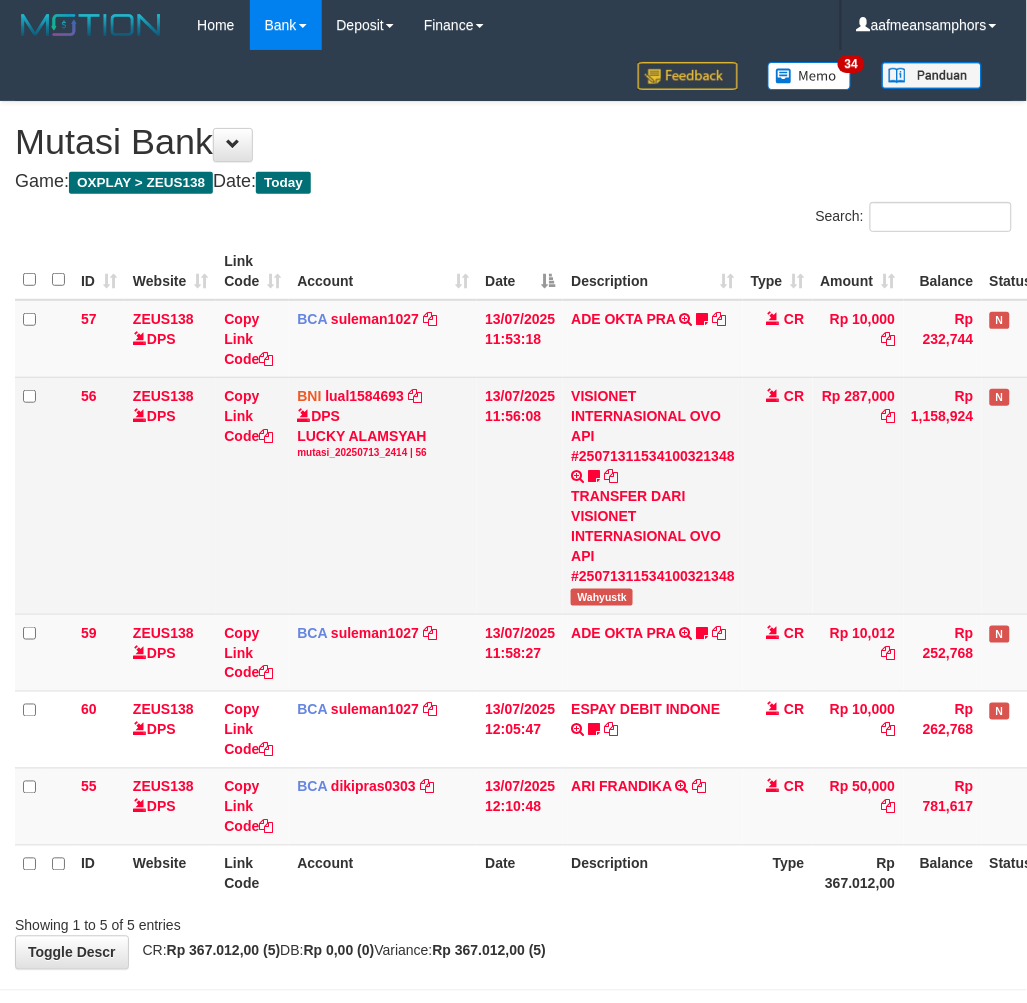 click on "Wahyustk" at bounding box center [602, 597] 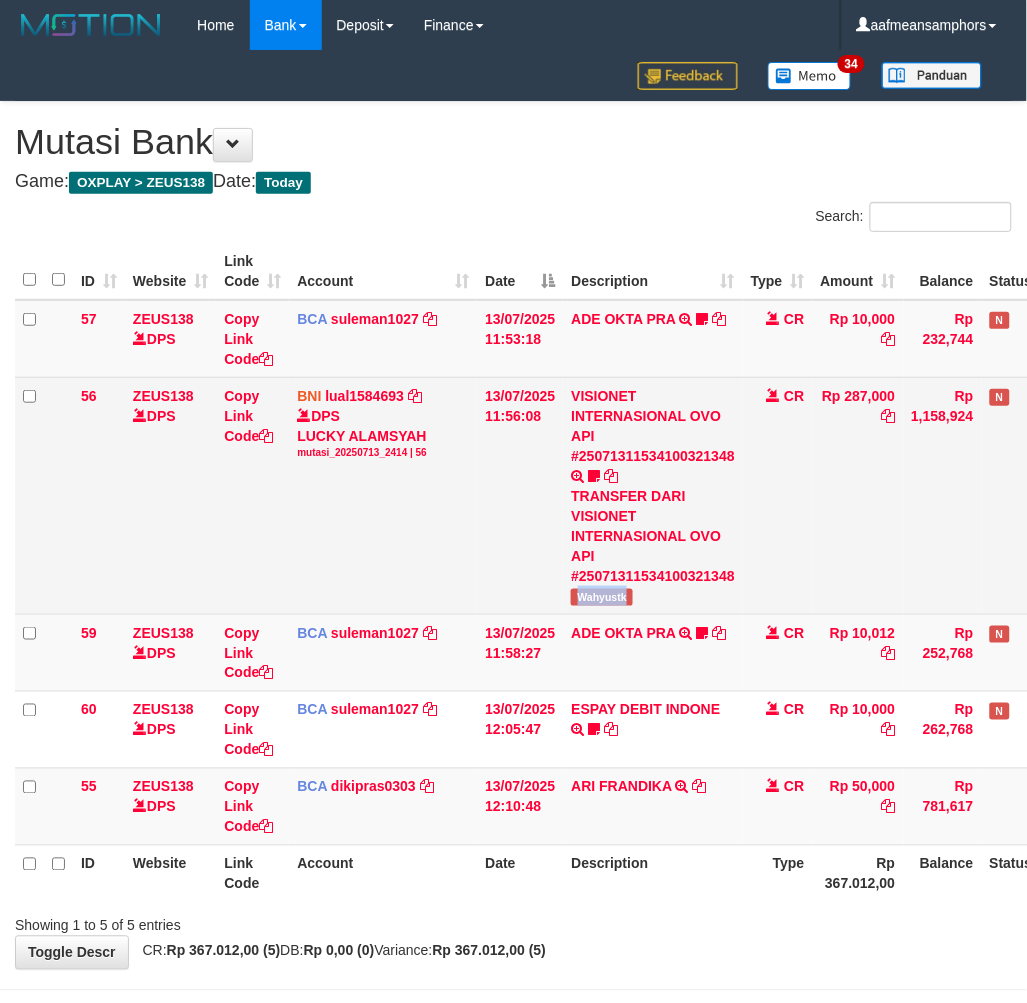 click on "Wahyustk" at bounding box center (602, 597) 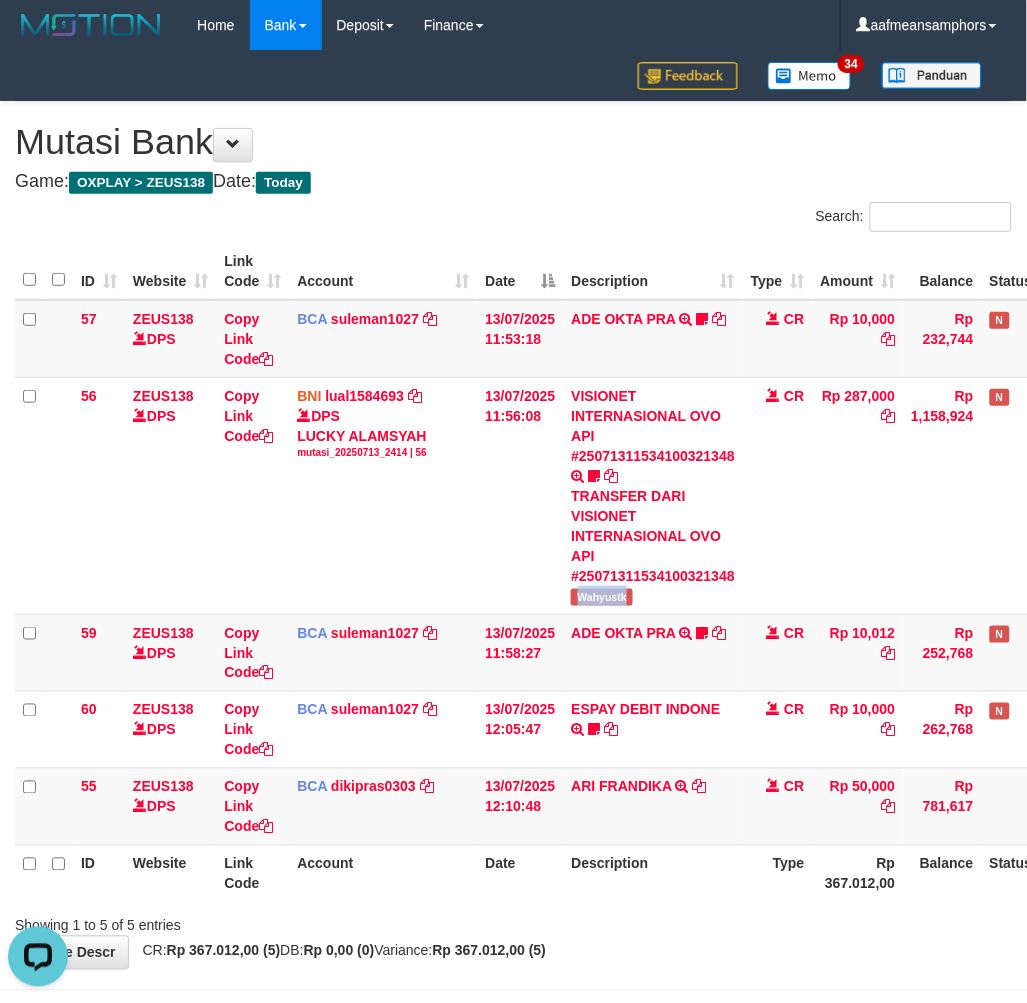 scroll, scrollTop: 0, scrollLeft: 0, axis: both 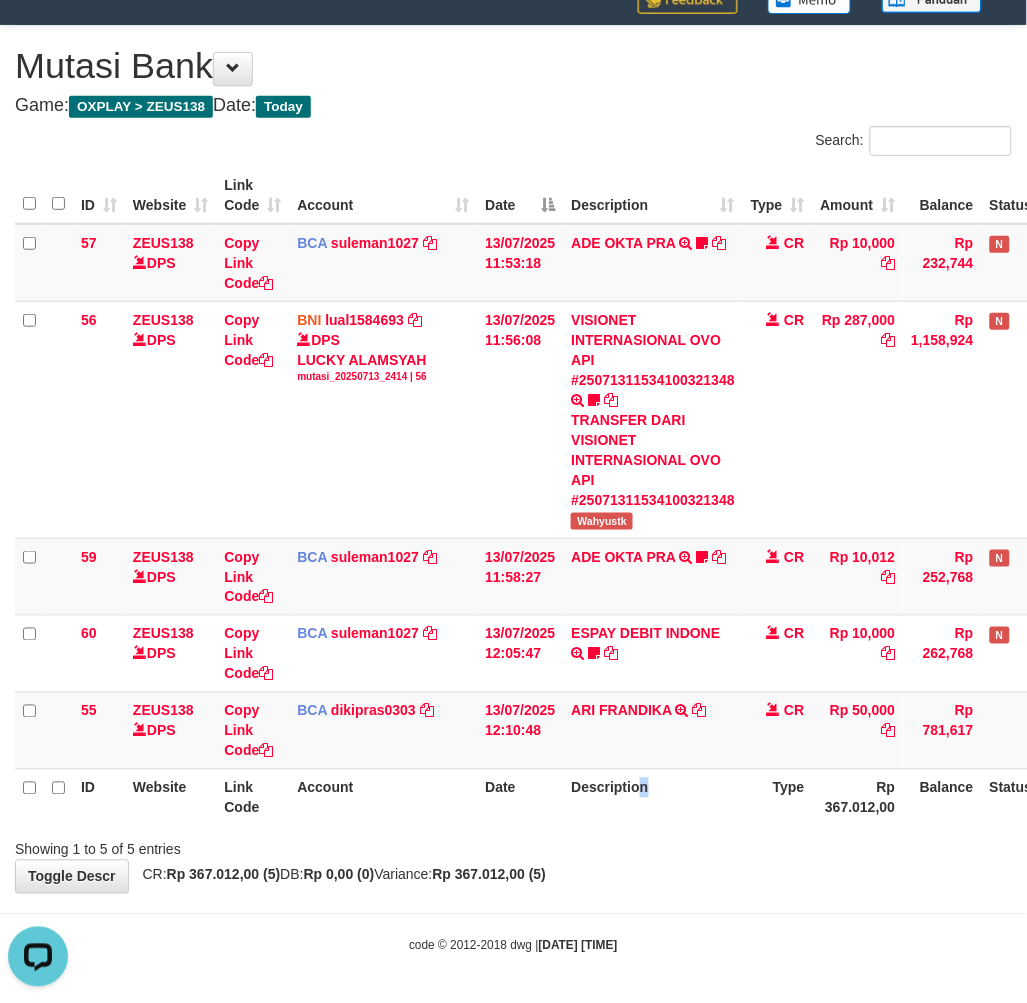 click on "Description" at bounding box center [653, 797] 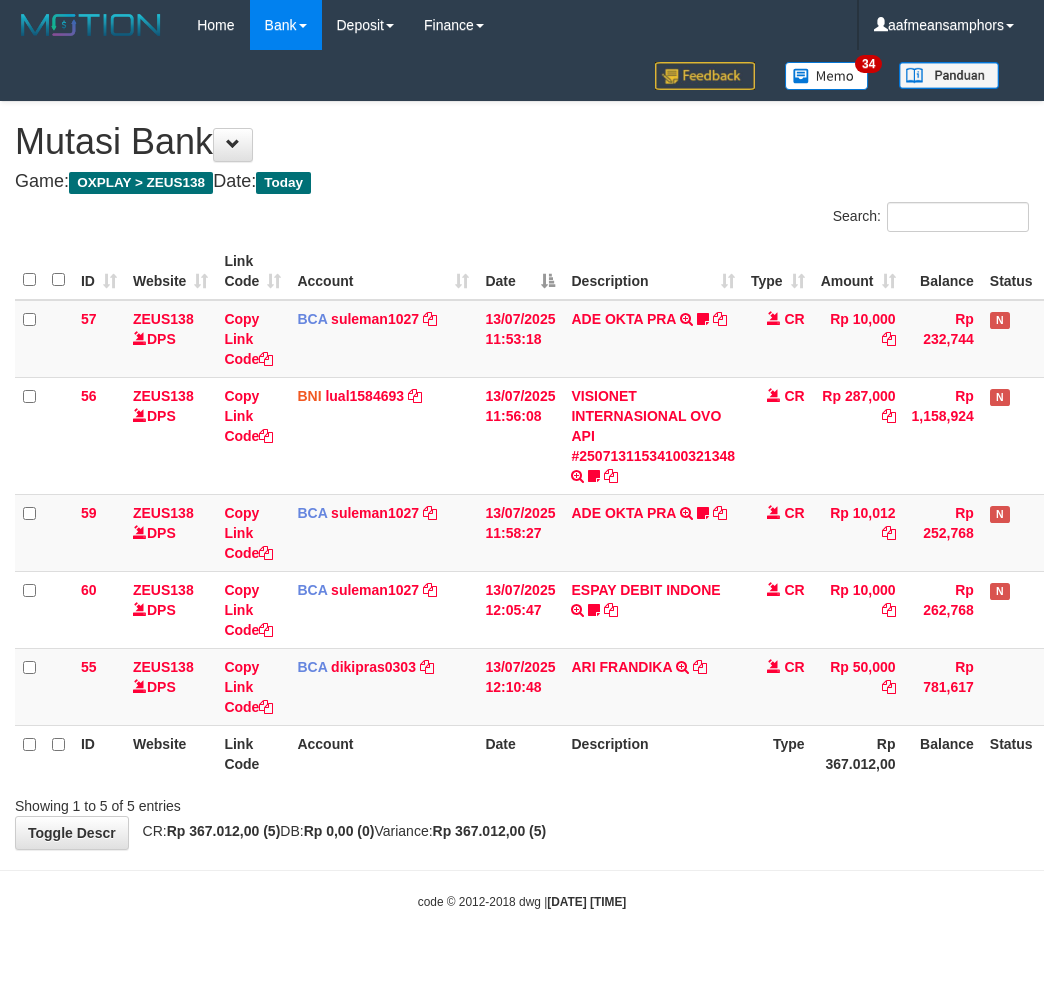 scroll, scrollTop: 0, scrollLeft: 0, axis: both 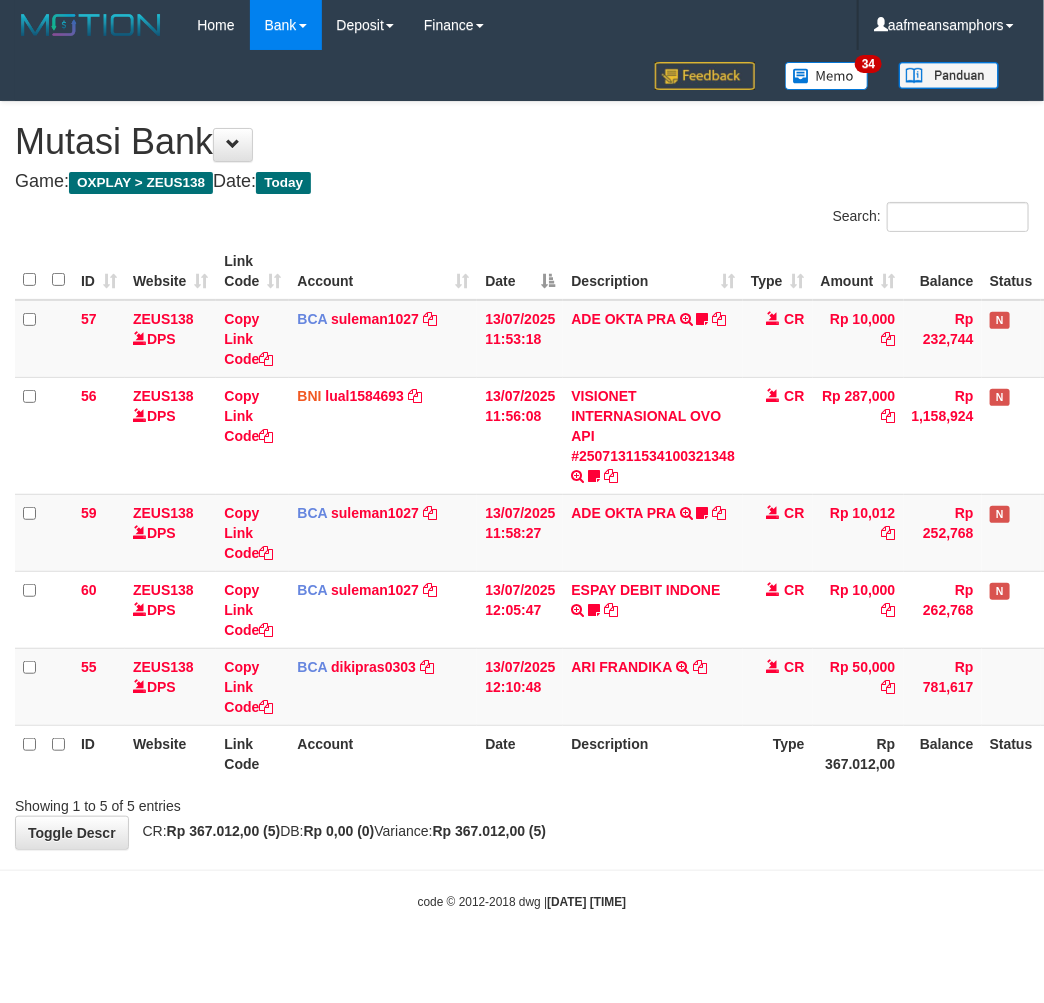 click on "Description" at bounding box center (653, 753) 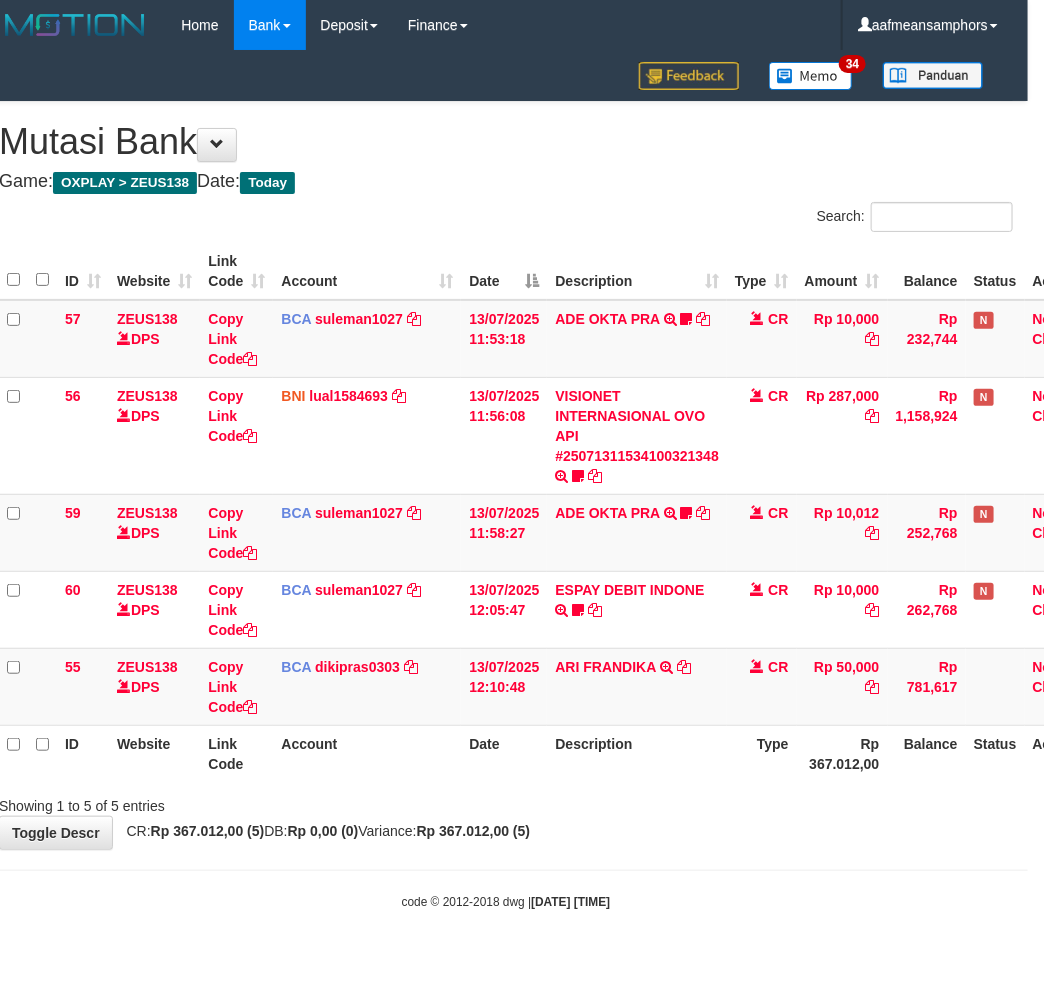 drag, startPoint x: 633, startPoint y: 757, endPoint x: 632, endPoint y: 736, distance: 21.023796 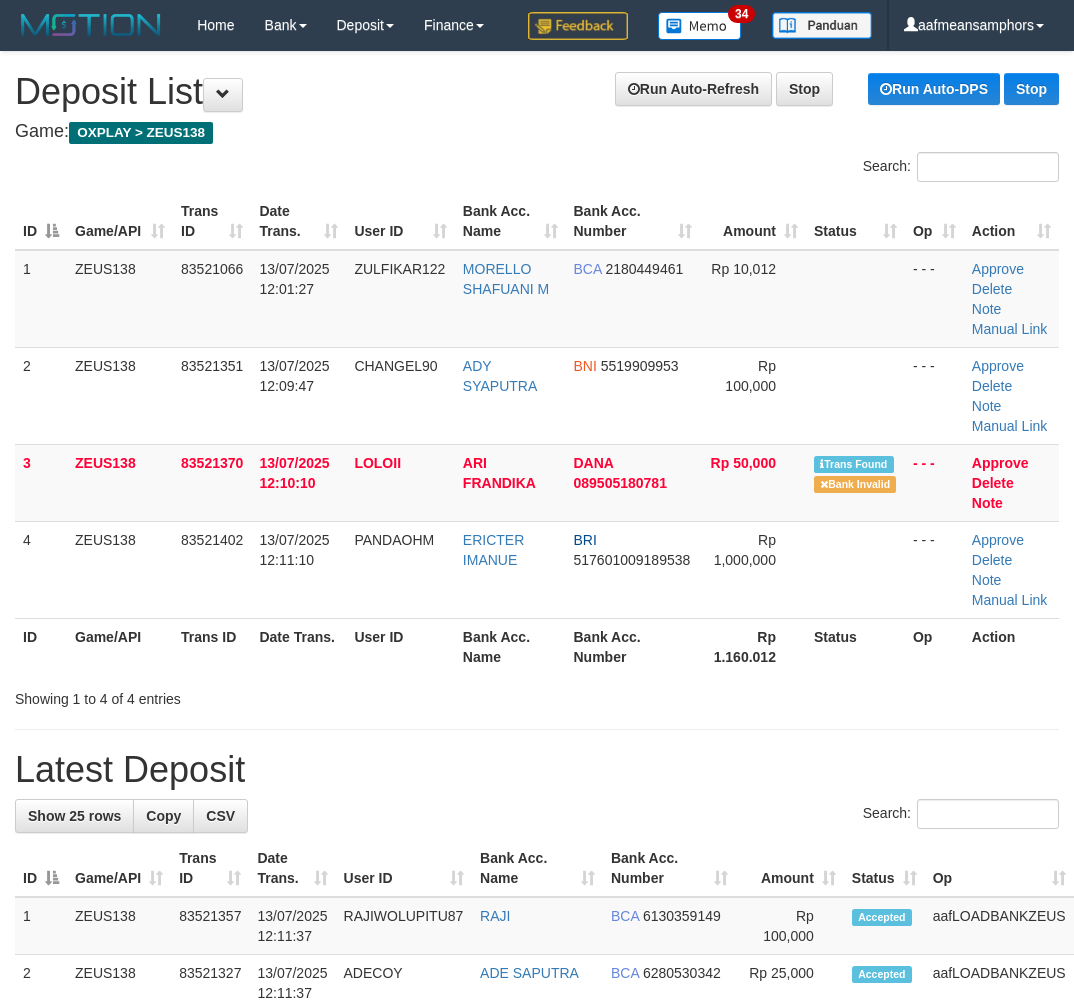 scroll, scrollTop: 47, scrollLeft: 60, axis: both 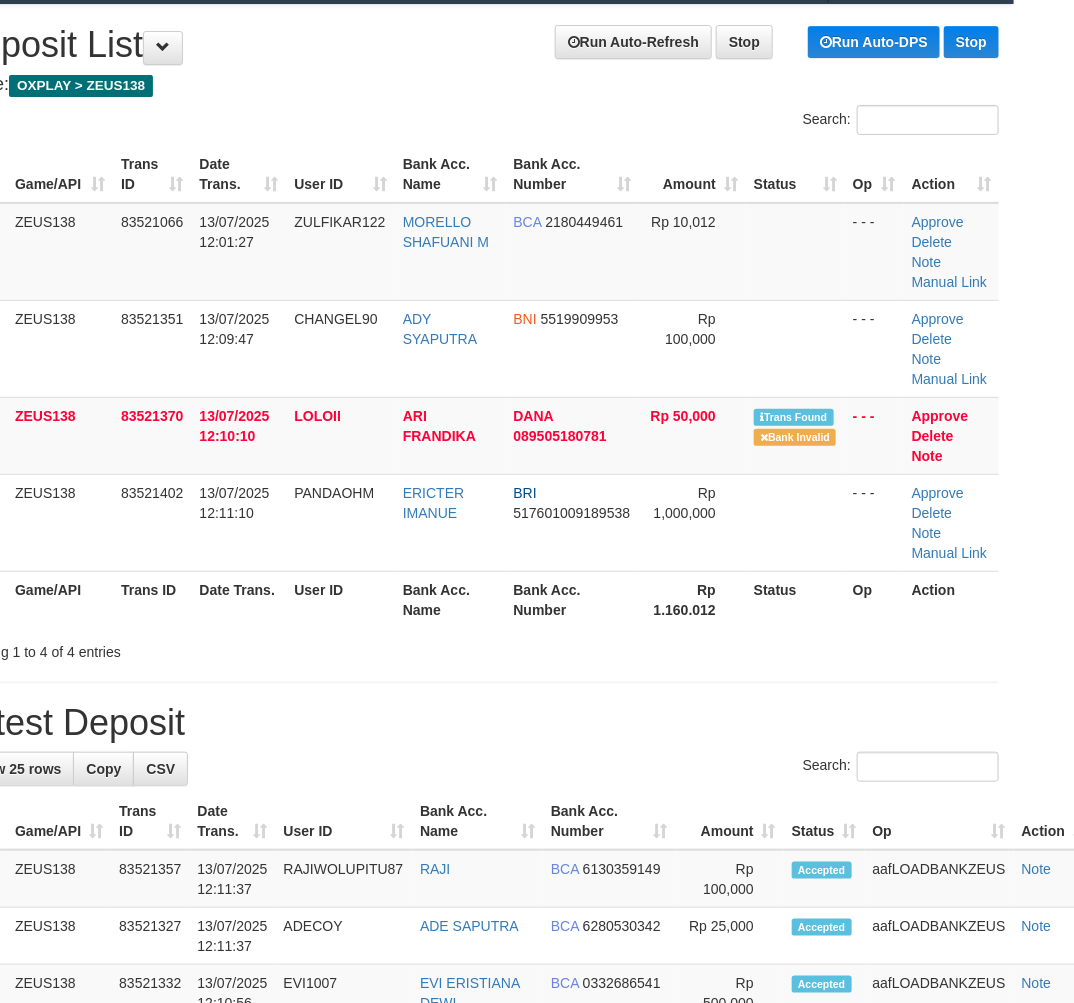 click on "**********" at bounding box center [477, 1217] 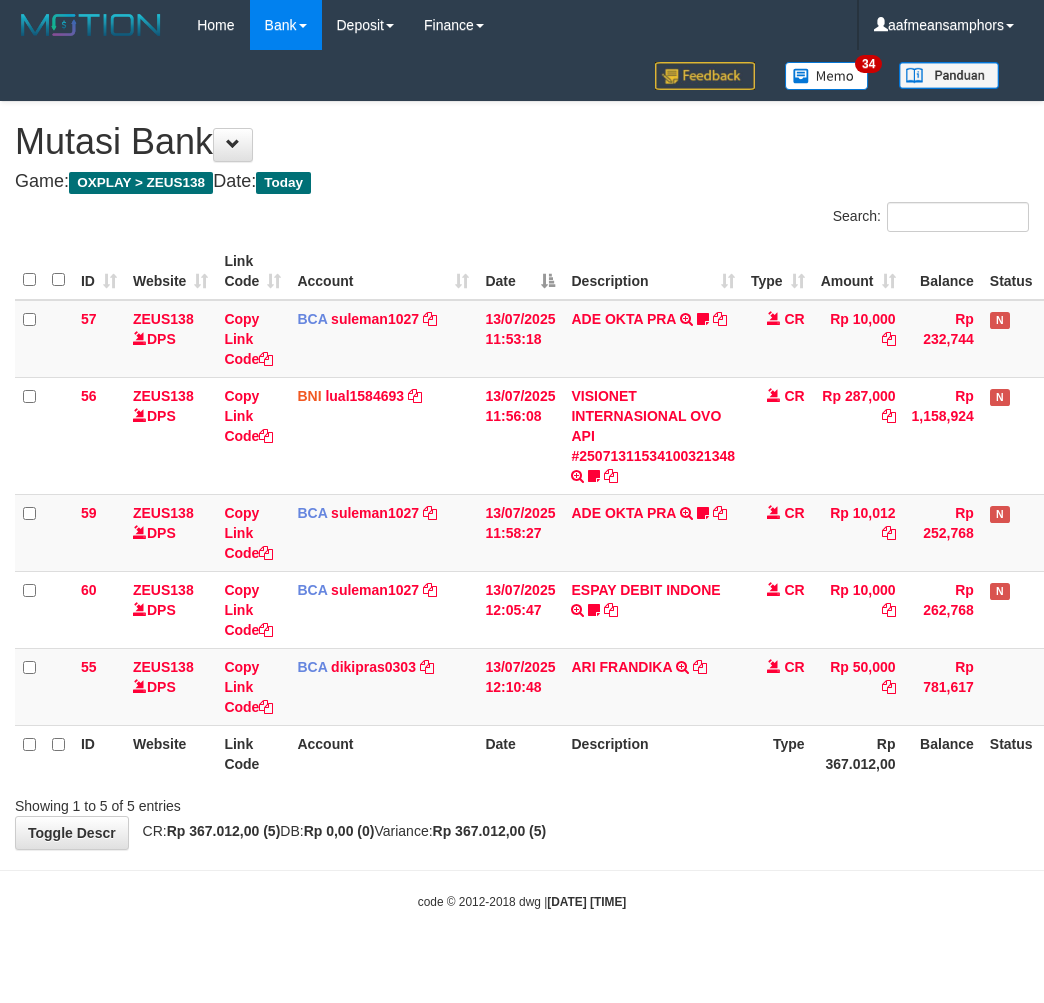 scroll, scrollTop: 0, scrollLeft: 16, axis: horizontal 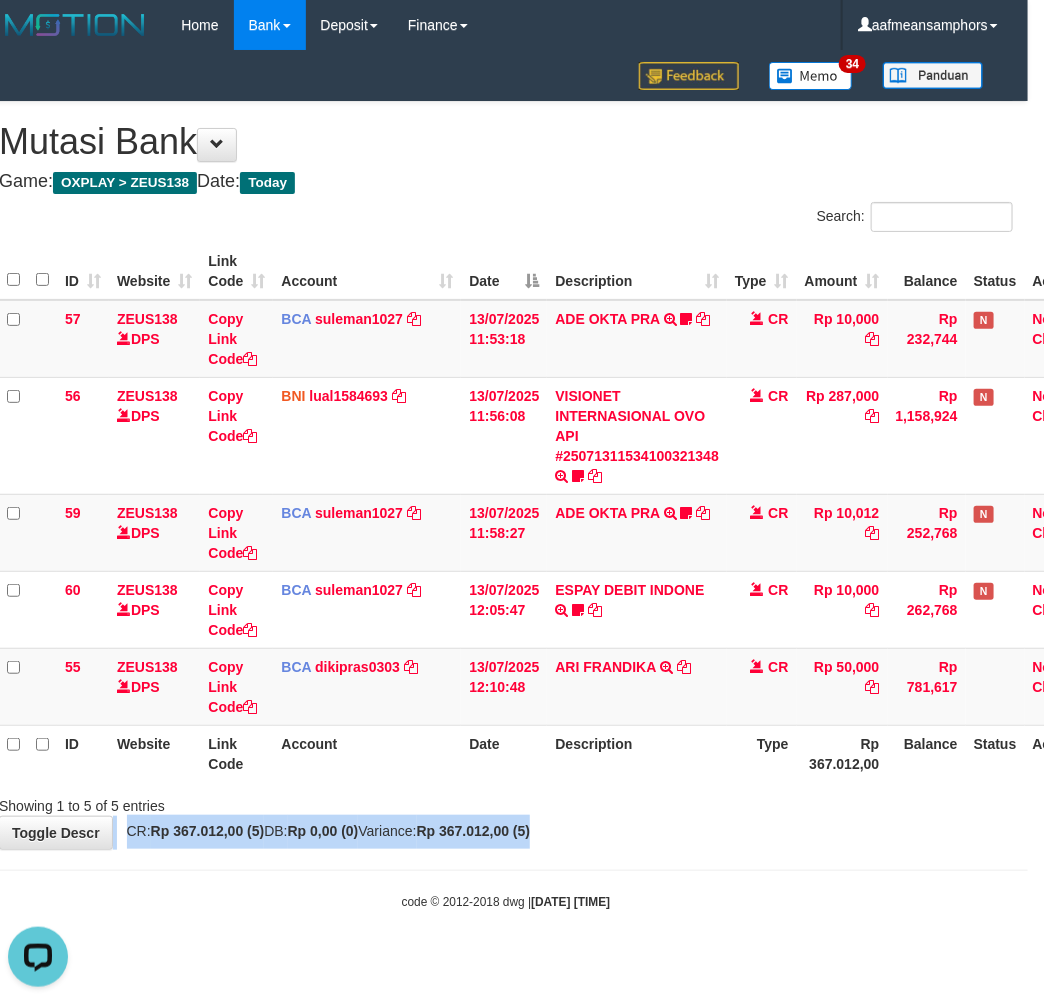 drag, startPoint x: 580, startPoint y: 816, endPoint x: 584, endPoint y: 794, distance: 22.36068 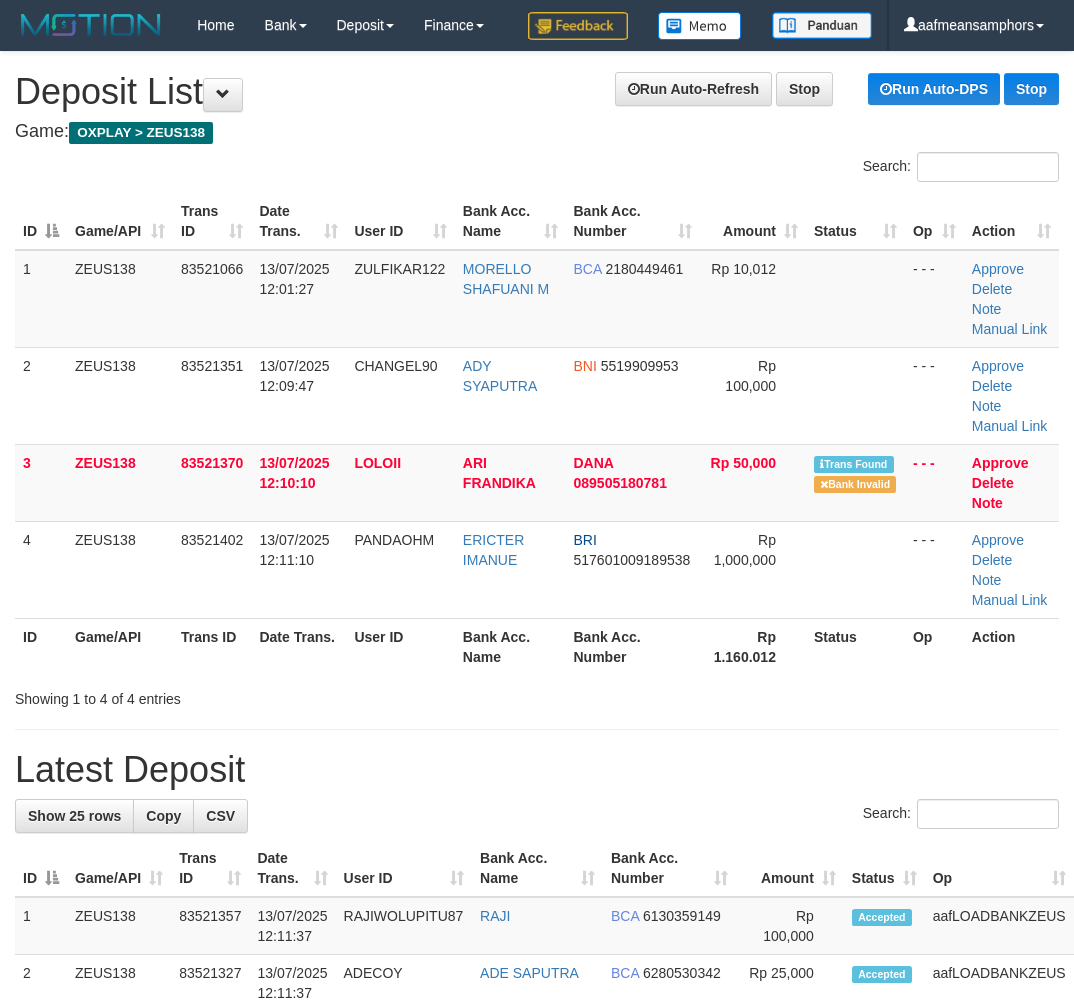 scroll, scrollTop: 47, scrollLeft: 60, axis: both 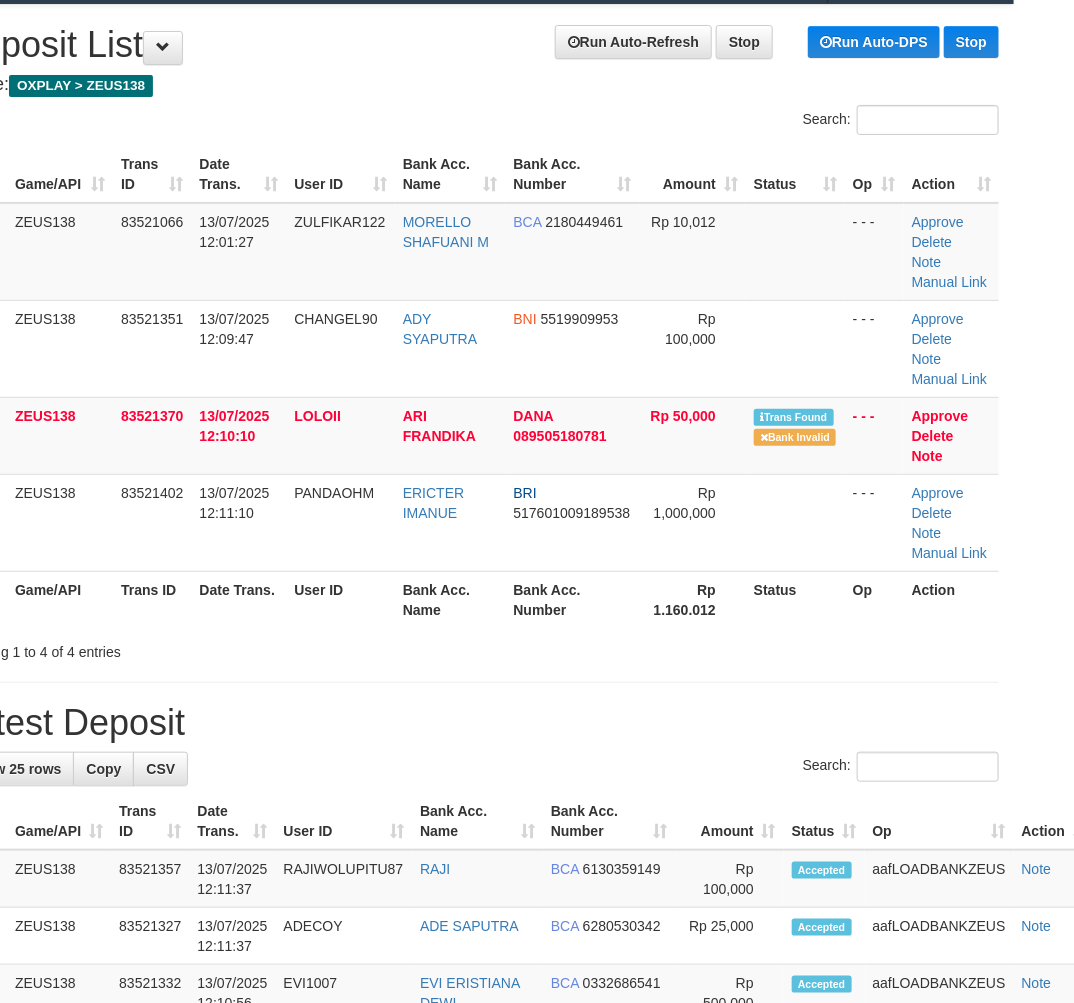 click on "**********" at bounding box center [477, 1217] 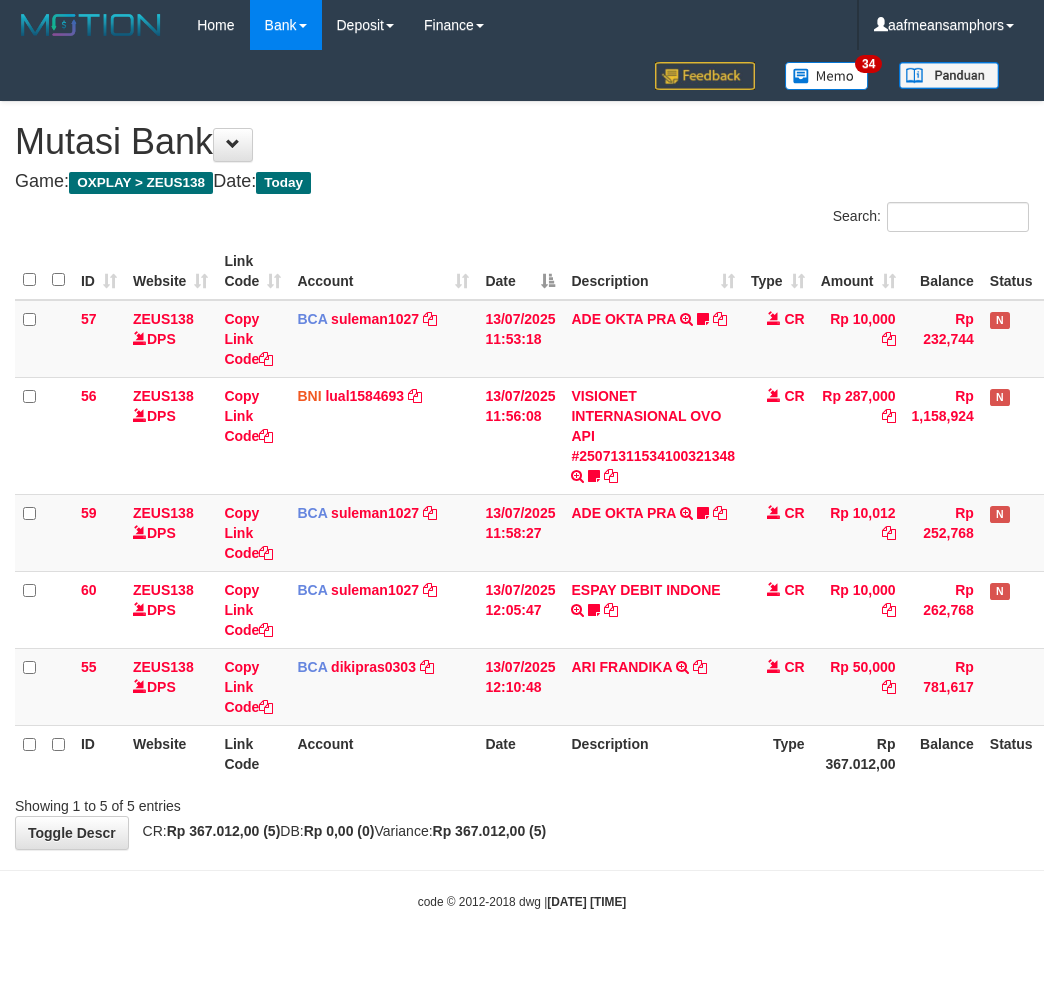 scroll, scrollTop: 0, scrollLeft: 16, axis: horizontal 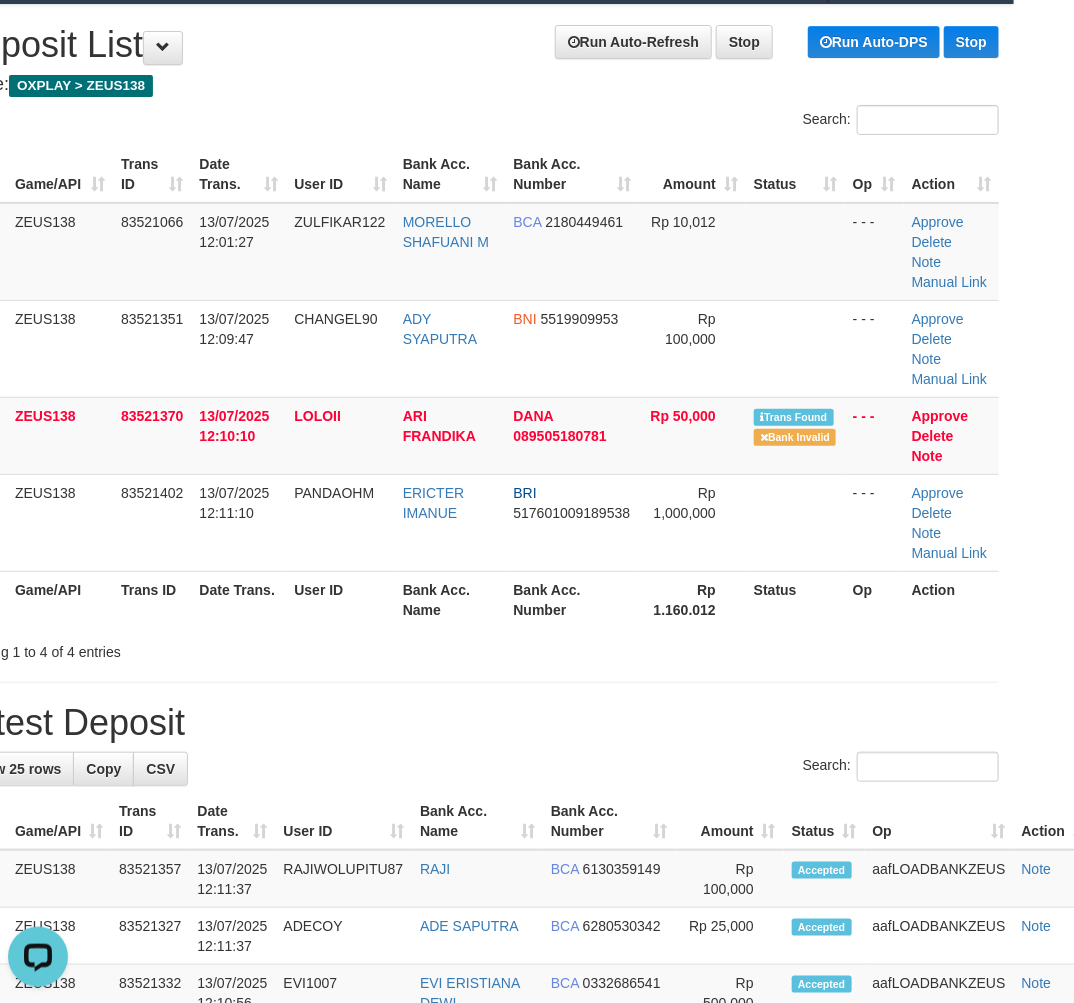 click on "Showing 1 to 4 of 4 entries" at bounding box center [164, 648] 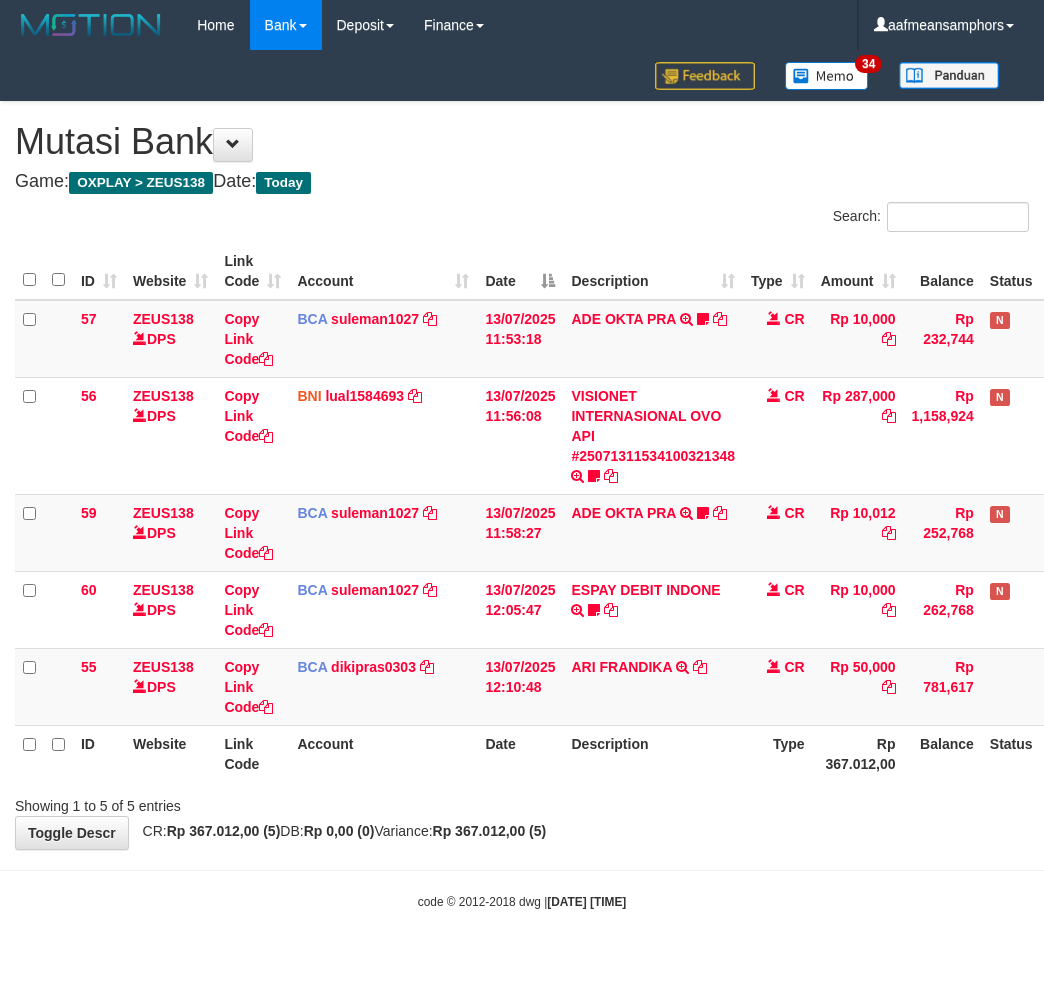scroll, scrollTop: 0, scrollLeft: 16, axis: horizontal 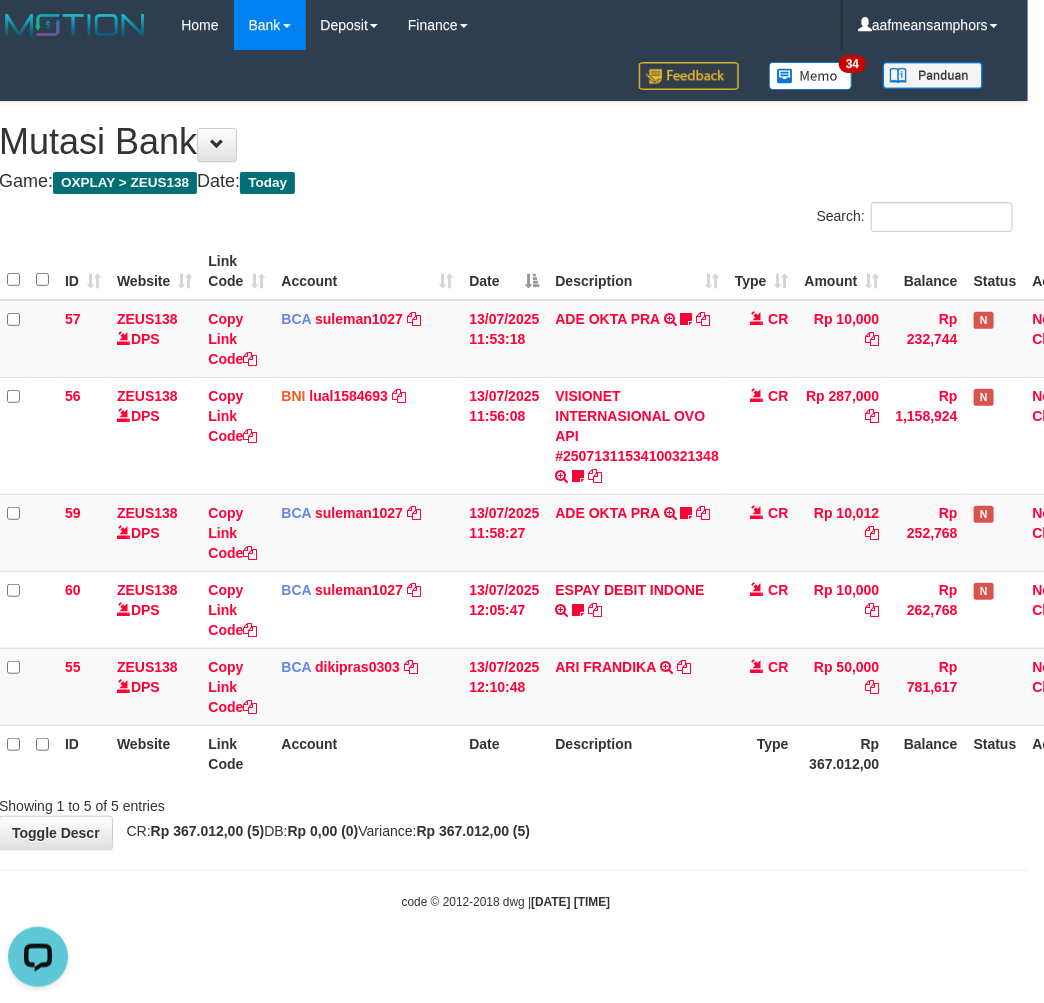 click on "Description" at bounding box center [637, 753] 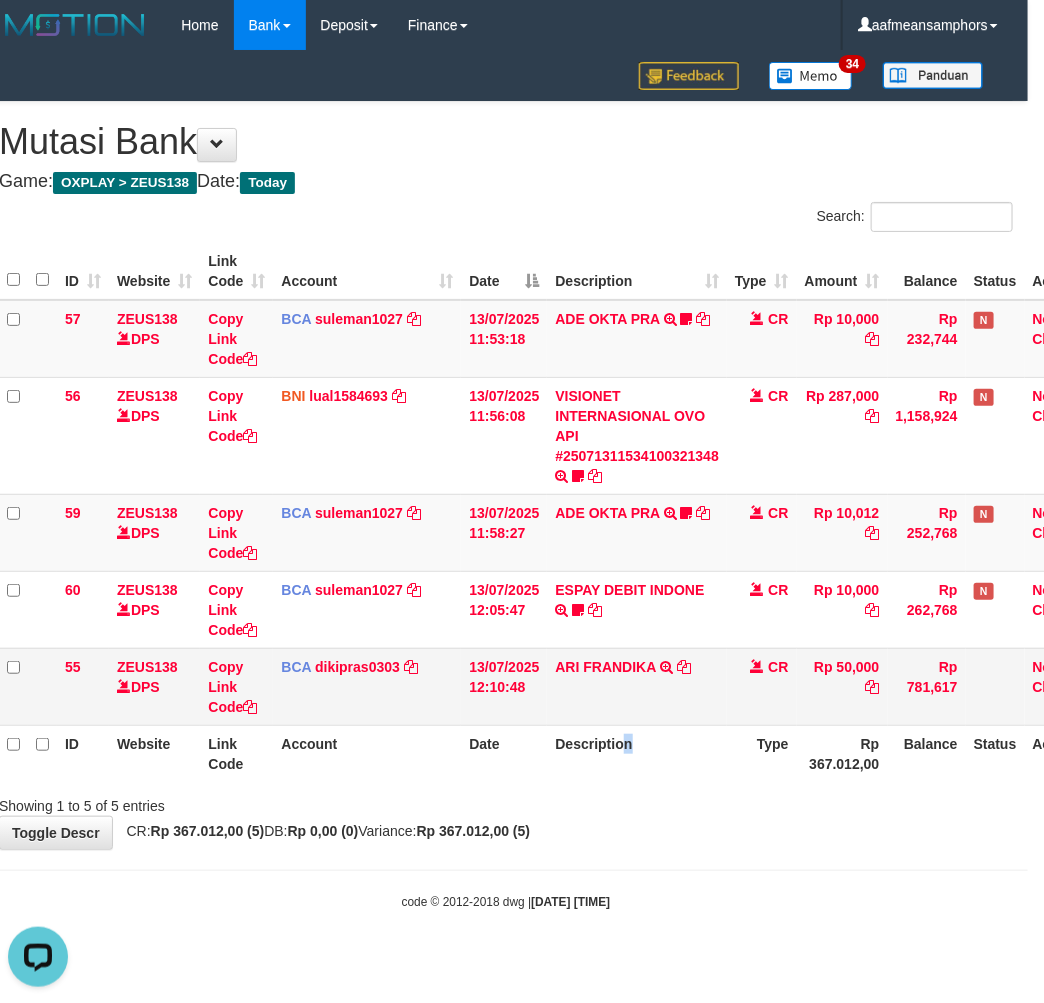 click on "ARI FRANDIKA         TRSF E-BANKING CR 1307/FTSCY/WS95051
50000.002025071399300491 TRFDN-ARI FRANDIKAESPAY DEBIT INDONE" at bounding box center (637, 686) 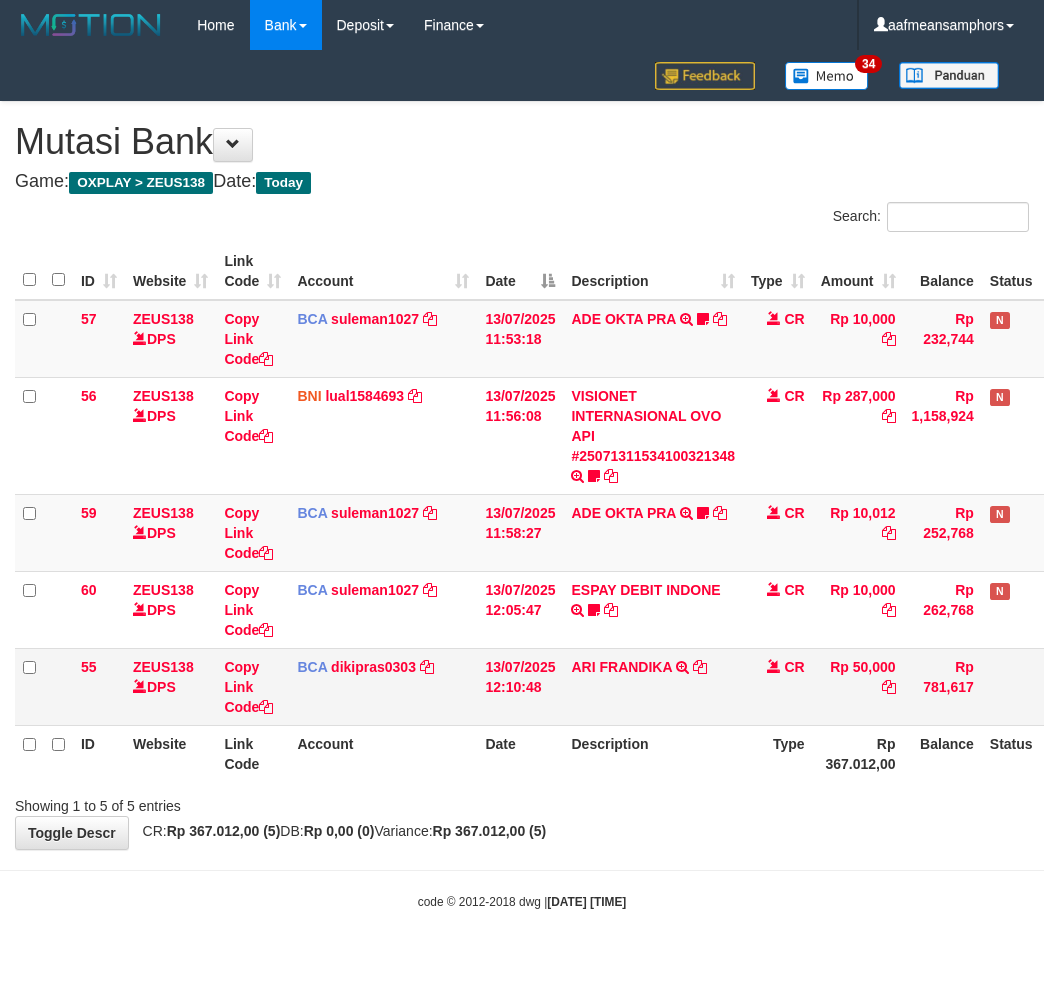 scroll, scrollTop: 0, scrollLeft: 16, axis: horizontal 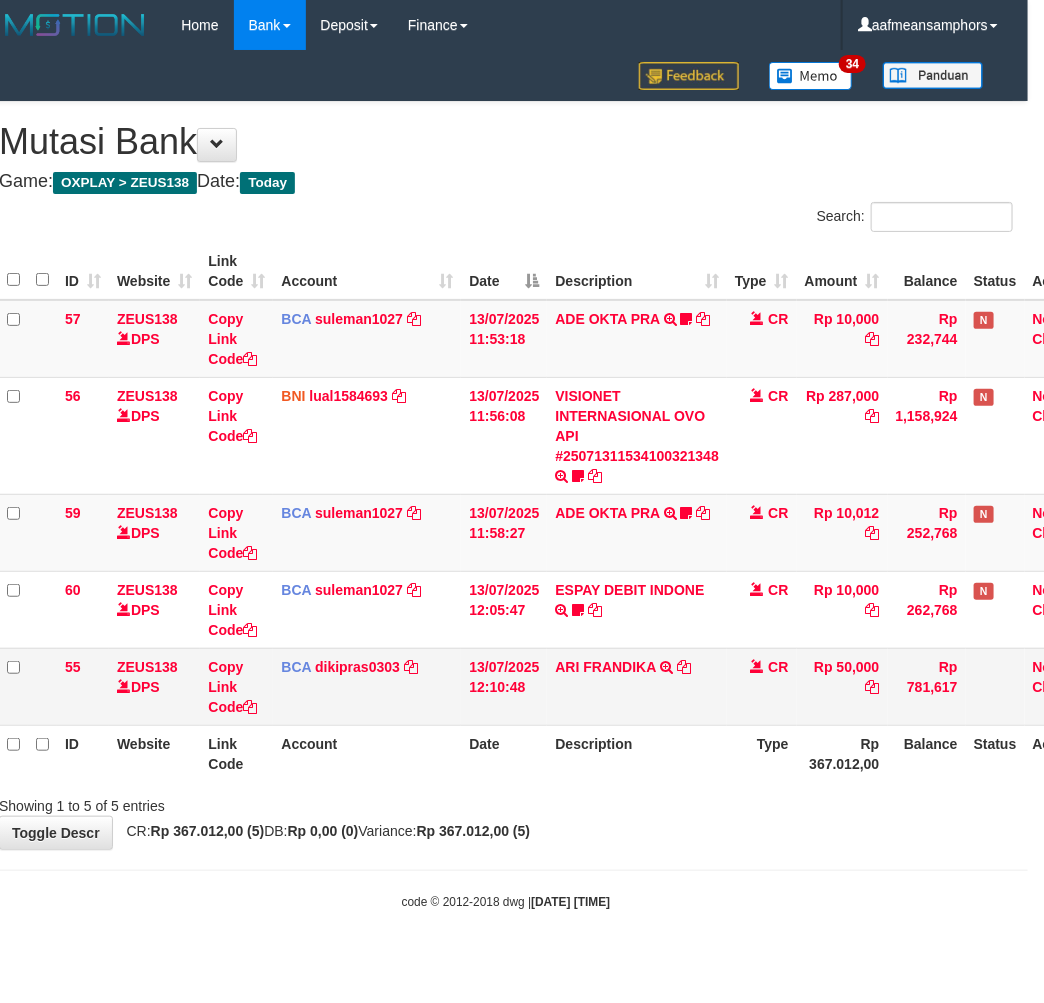 click on "ARI FRANDIKA         TRSF E-BANKING CR 1307/FTSCY/WS95051
50000.002025071399300491 TRFDN-ARI FRANDIKAESPAY DEBIT INDONE" at bounding box center [637, 686] 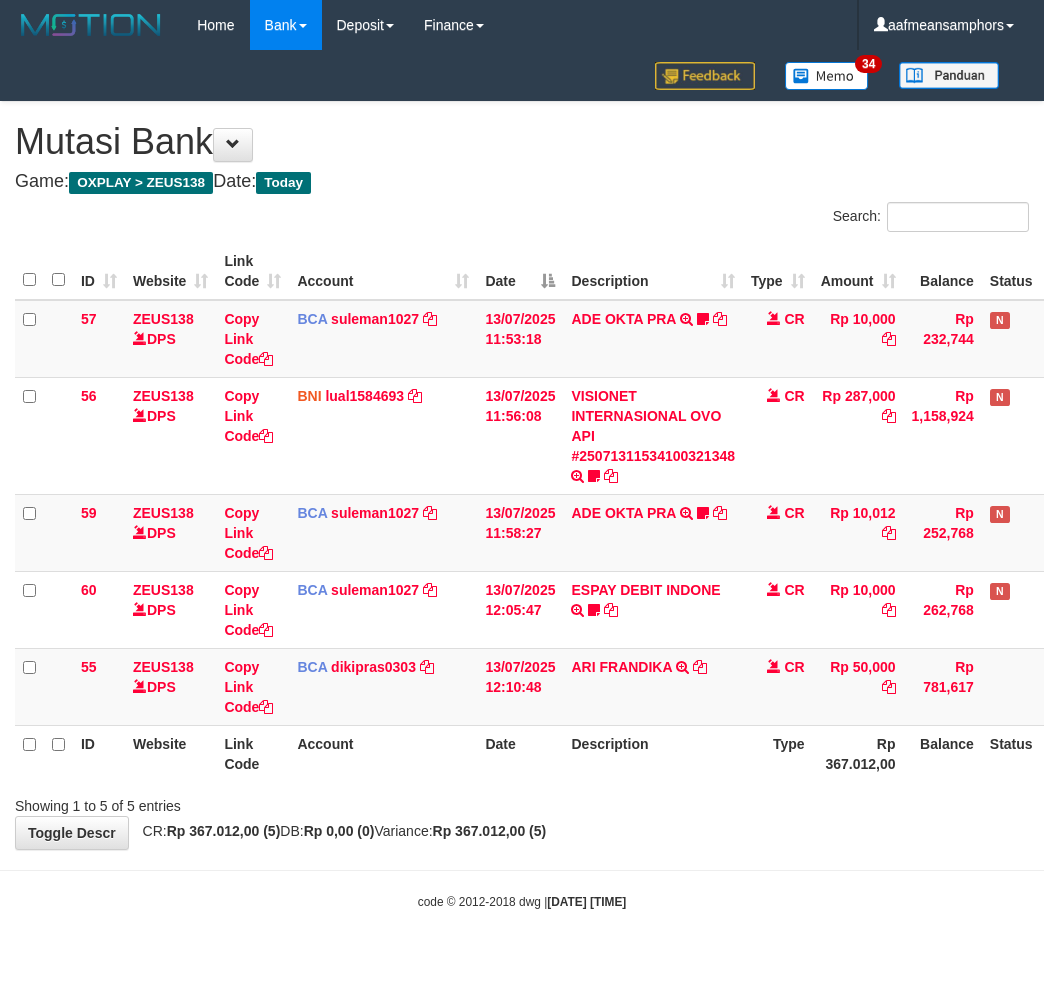 scroll, scrollTop: 0, scrollLeft: 16, axis: horizontal 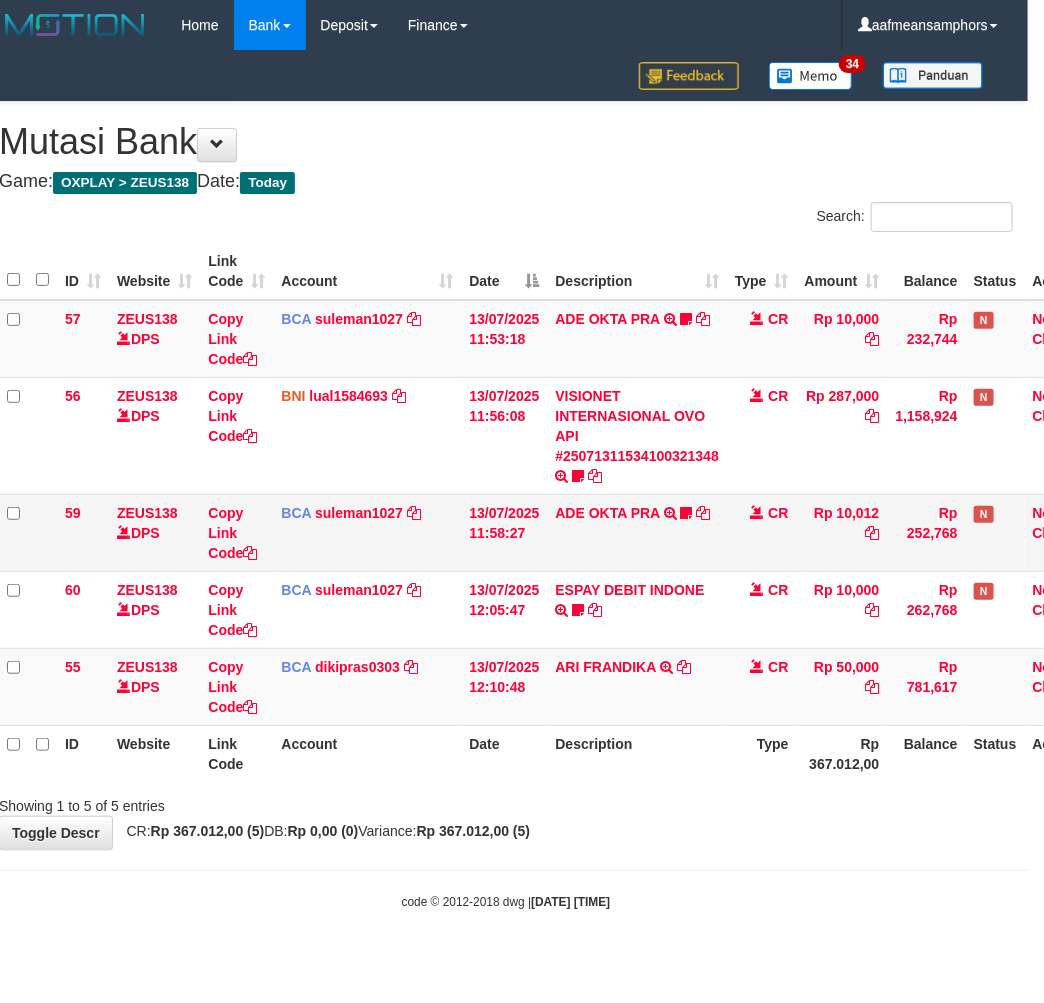 click on "ADE OKTA PRA            TRSF E-BANKING CR 1307/FTSCY/WS95051
10012.002025071368109728 TRFDN-ADE OKTA PRAESPAY DEBIT INDONE    gacor0097" at bounding box center (637, 532) 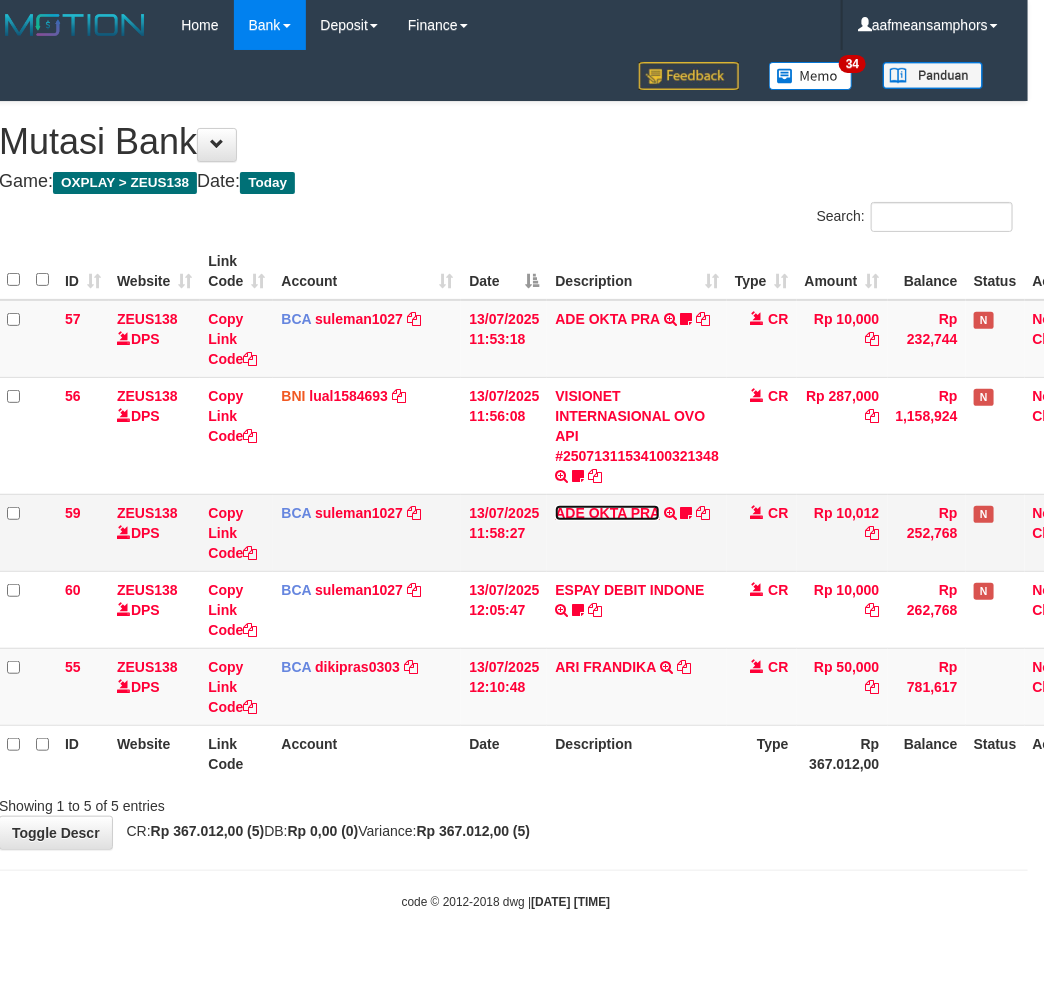 click on "ADE OKTA PRA" at bounding box center (607, 513) 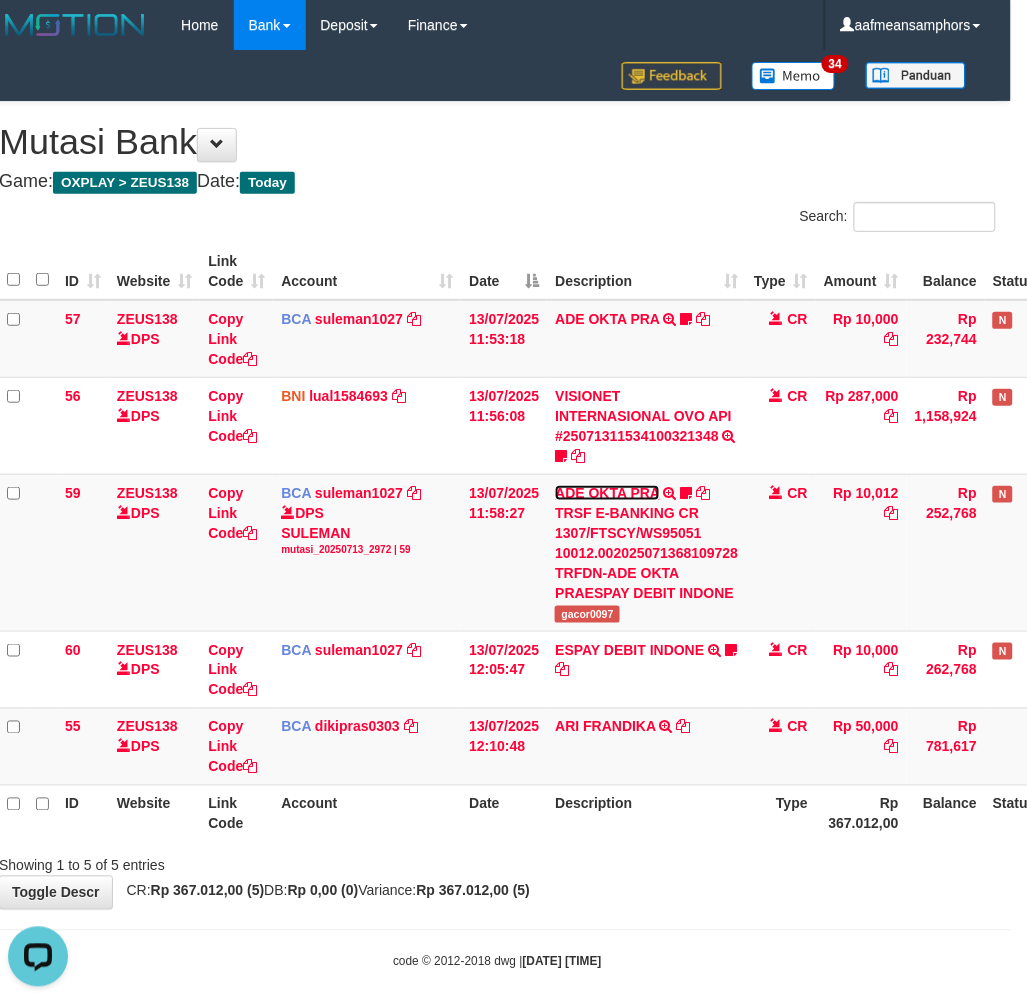 scroll, scrollTop: 0, scrollLeft: 0, axis: both 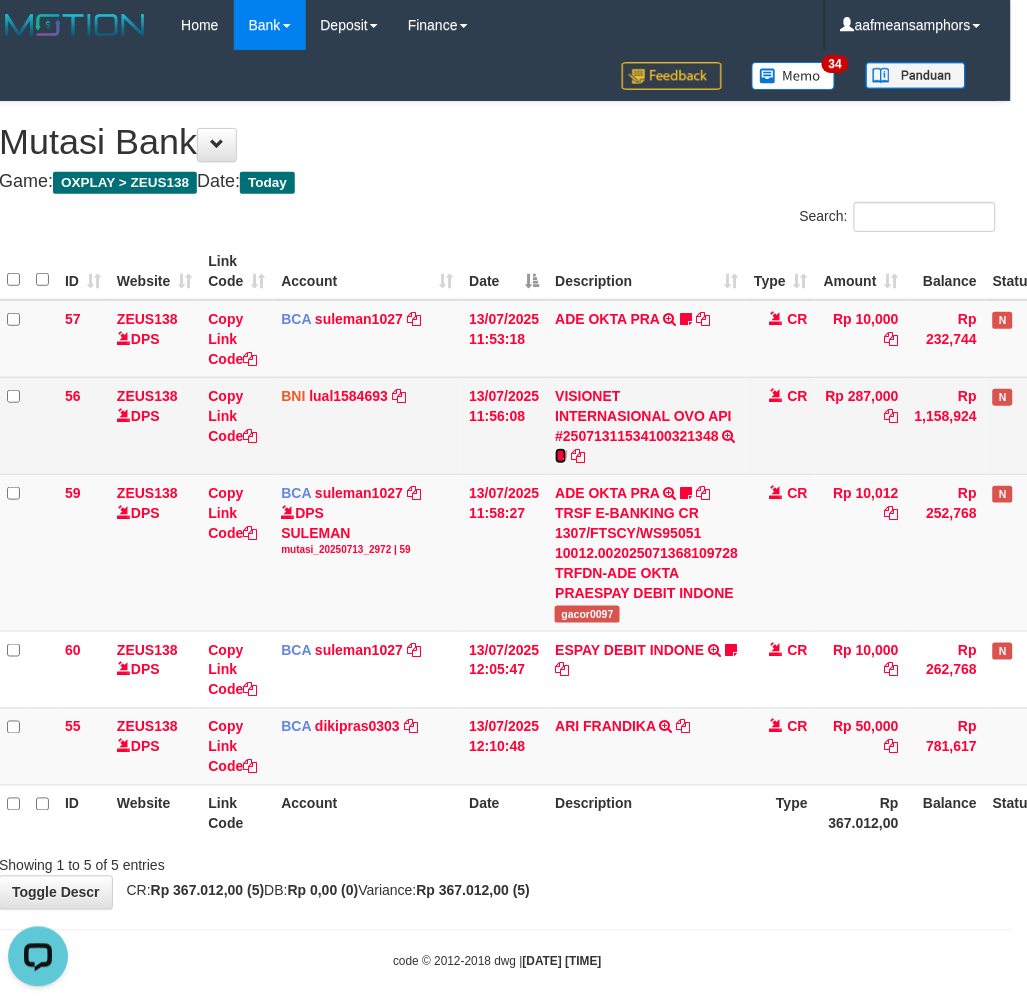 click at bounding box center [561, 456] 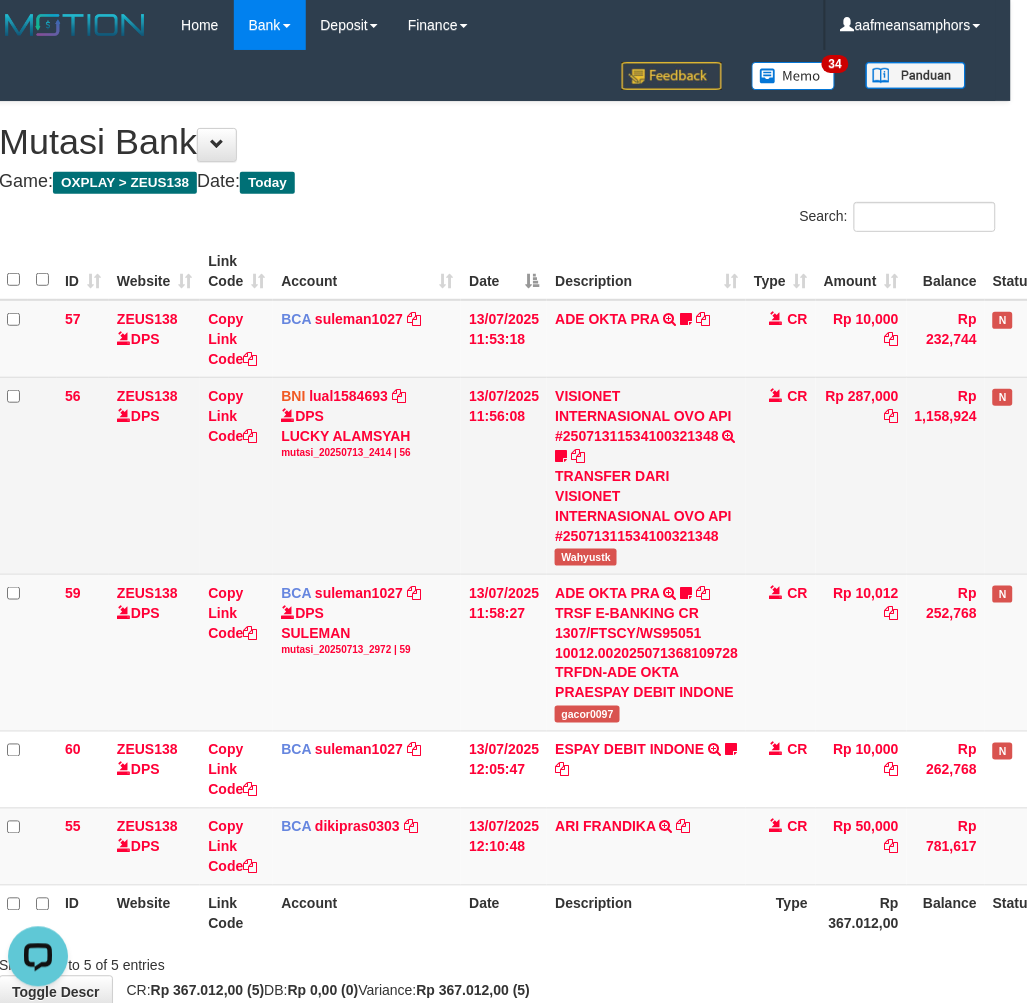 click on "Wahyustk" at bounding box center [586, 557] 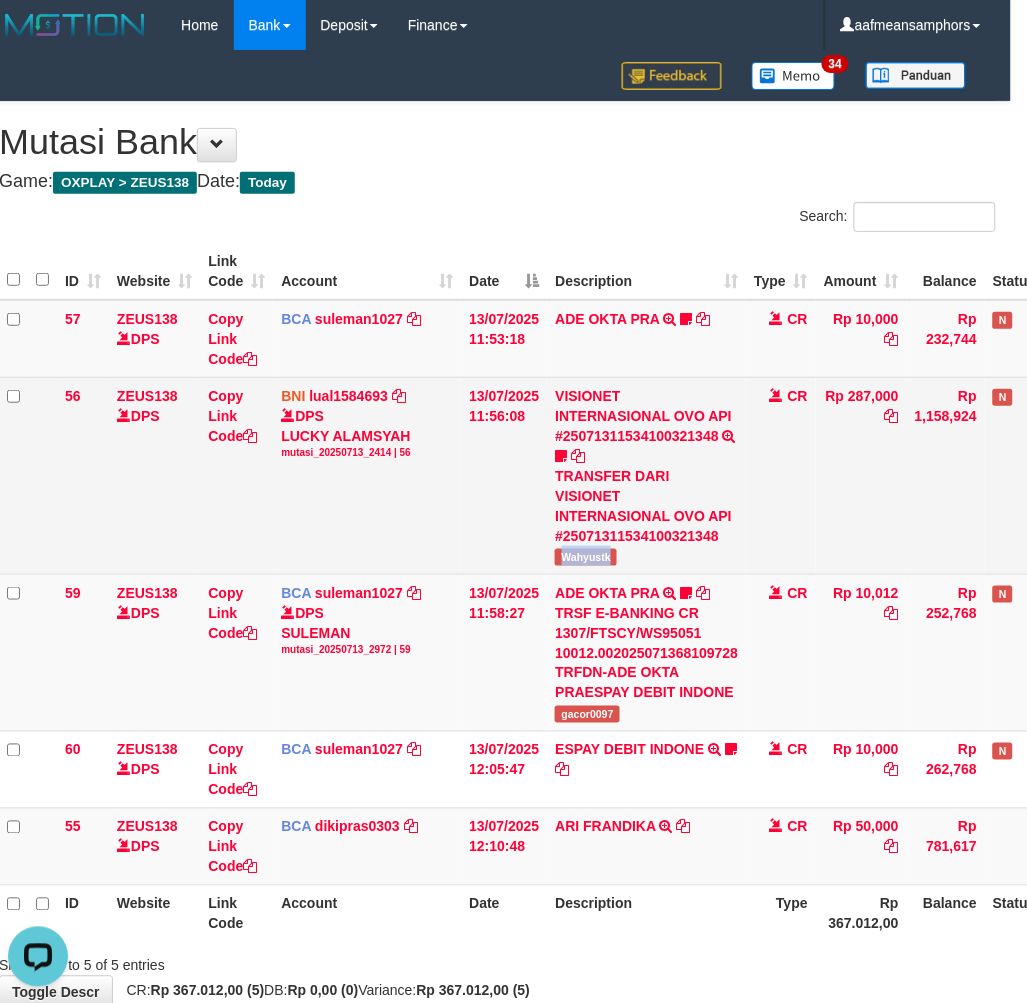 click on "Wahyustk" at bounding box center (586, 557) 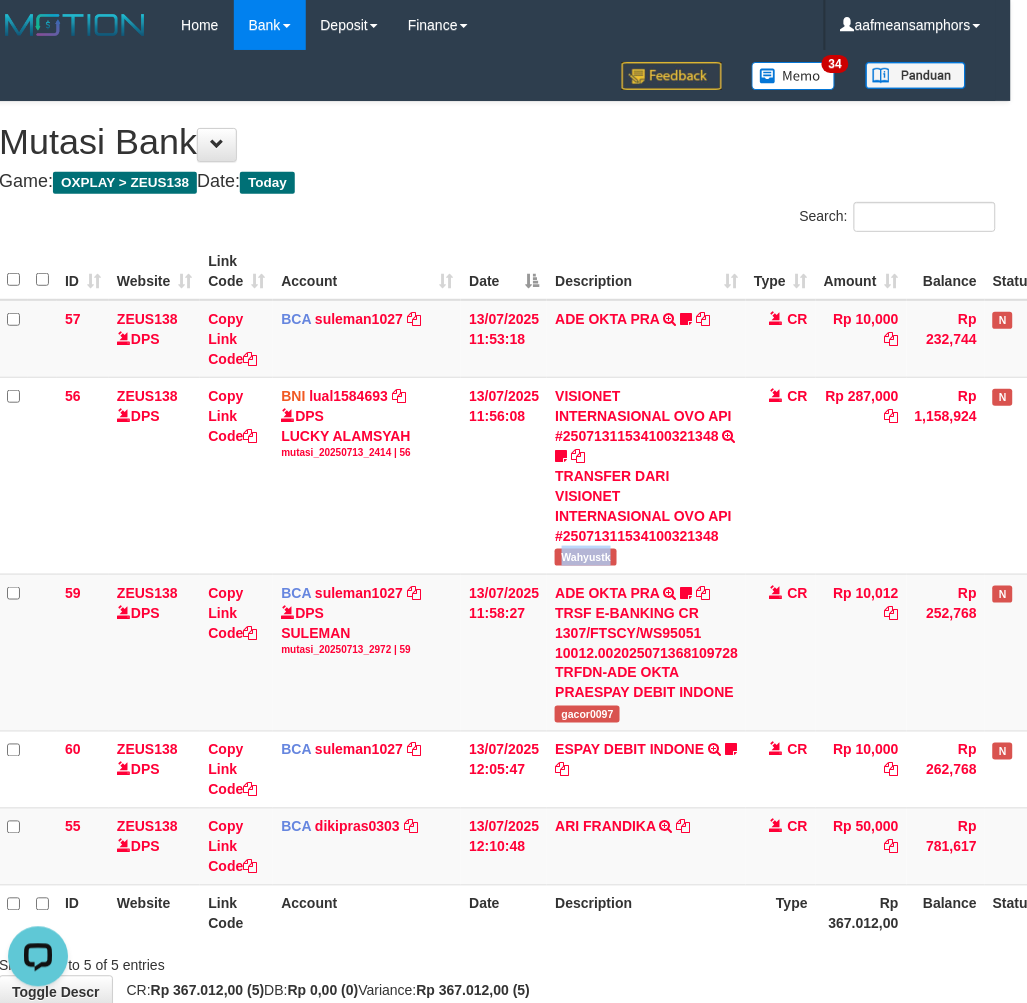 copy on "Wahyustk" 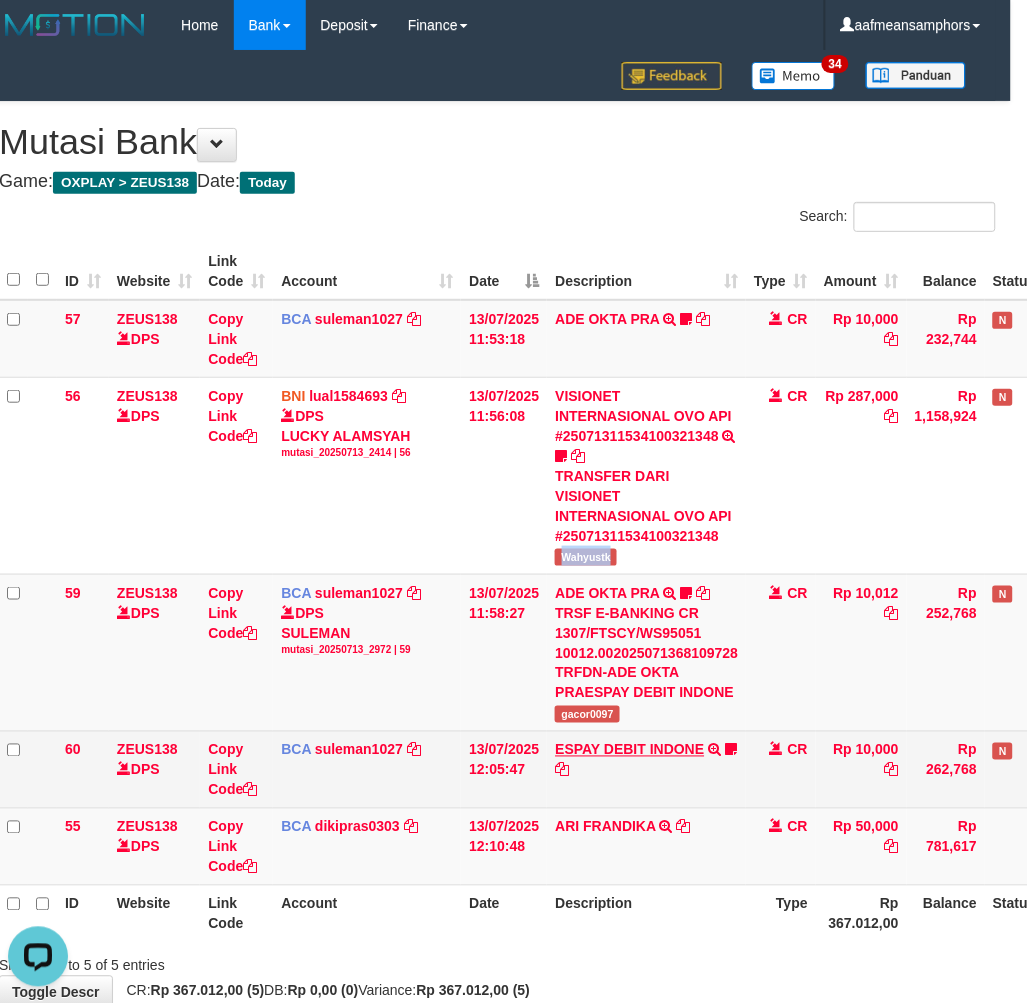 click on "ESPAY DEBIT INDONE            TRSF E-BANKING CR 1307/FTSCY/WS95051
10000.002025071385681346 TRFDN-KENJI
ESPAY DEBIT INDONE    Dedi774" at bounding box center [646, 769] 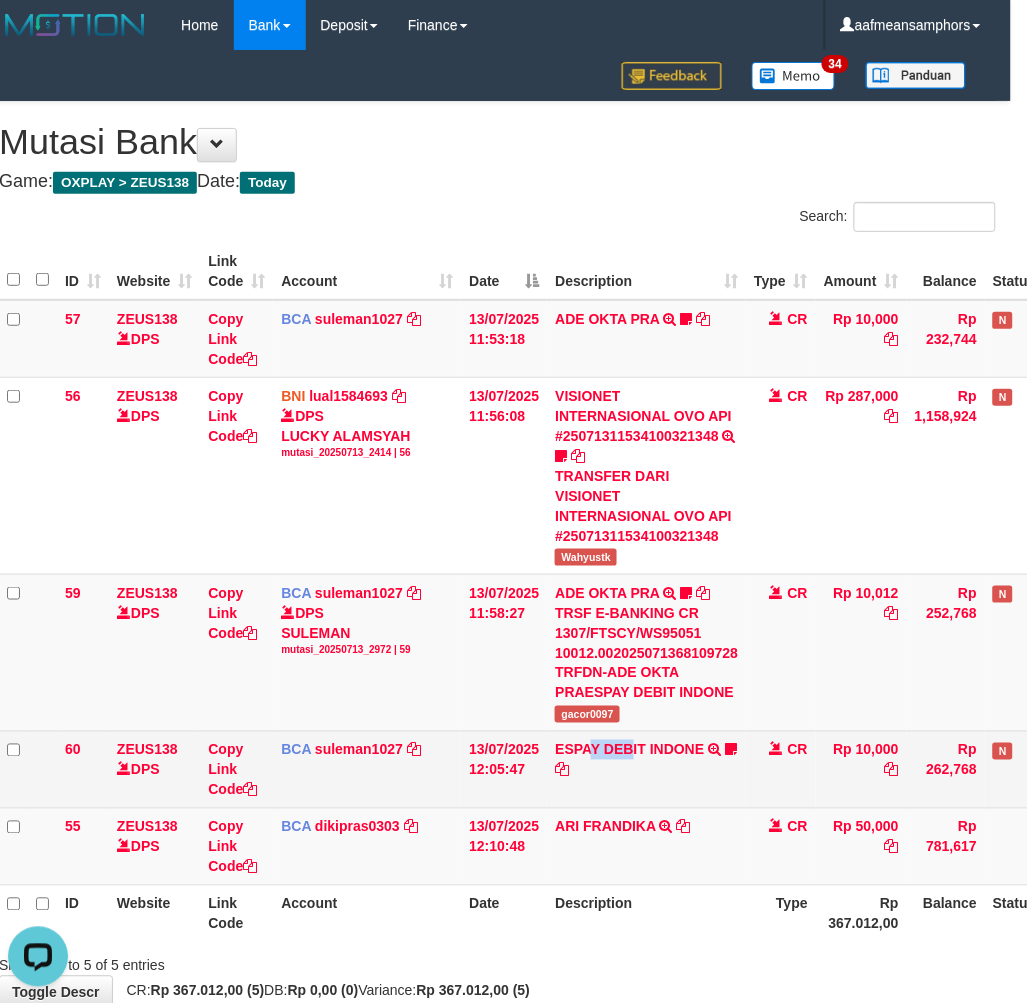 click on "ESPAY DEBIT INDONE            TRSF E-BANKING CR 1307/FTSCY/WS95051
10000.002025071385681346 TRFDN-KENJI
ESPAY DEBIT INDONE    Dedi774" at bounding box center (646, 769) 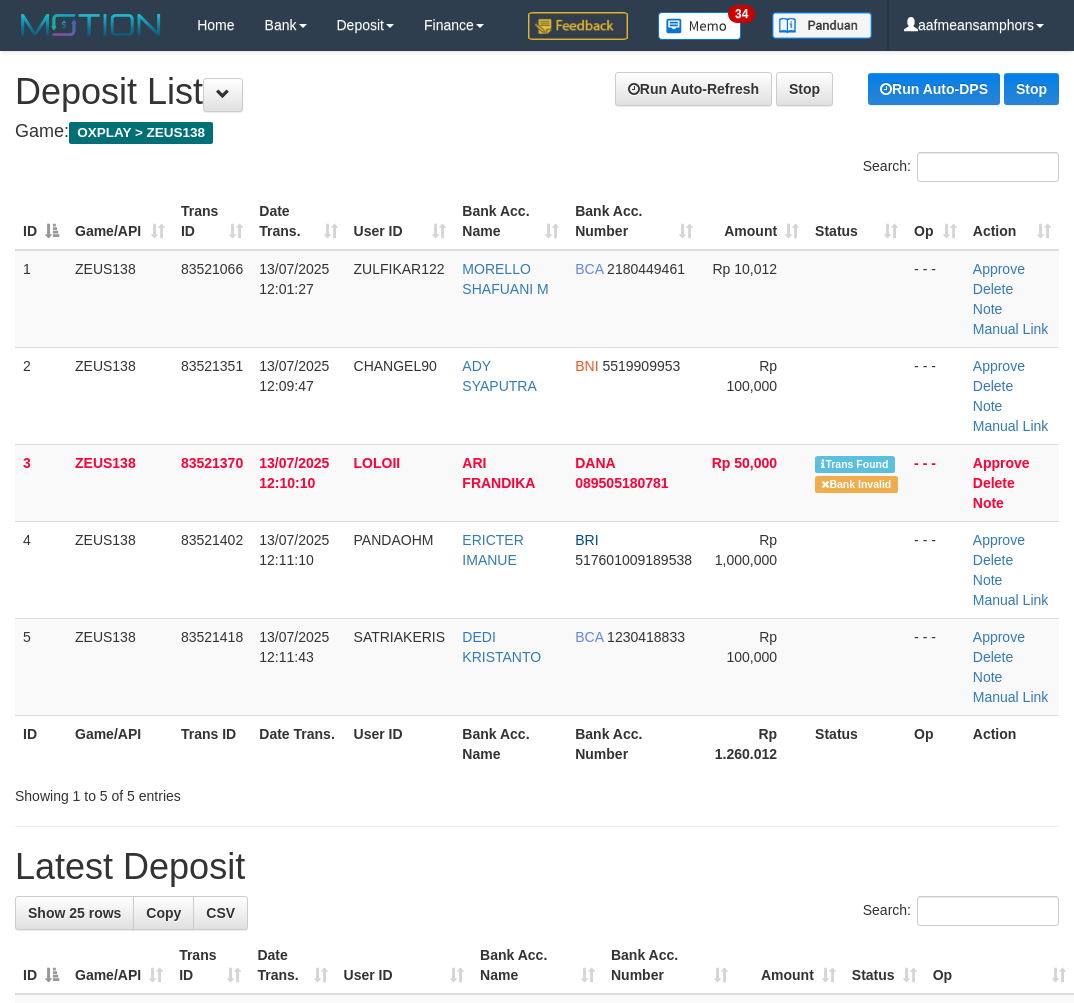 scroll, scrollTop: 47, scrollLeft: 60, axis: both 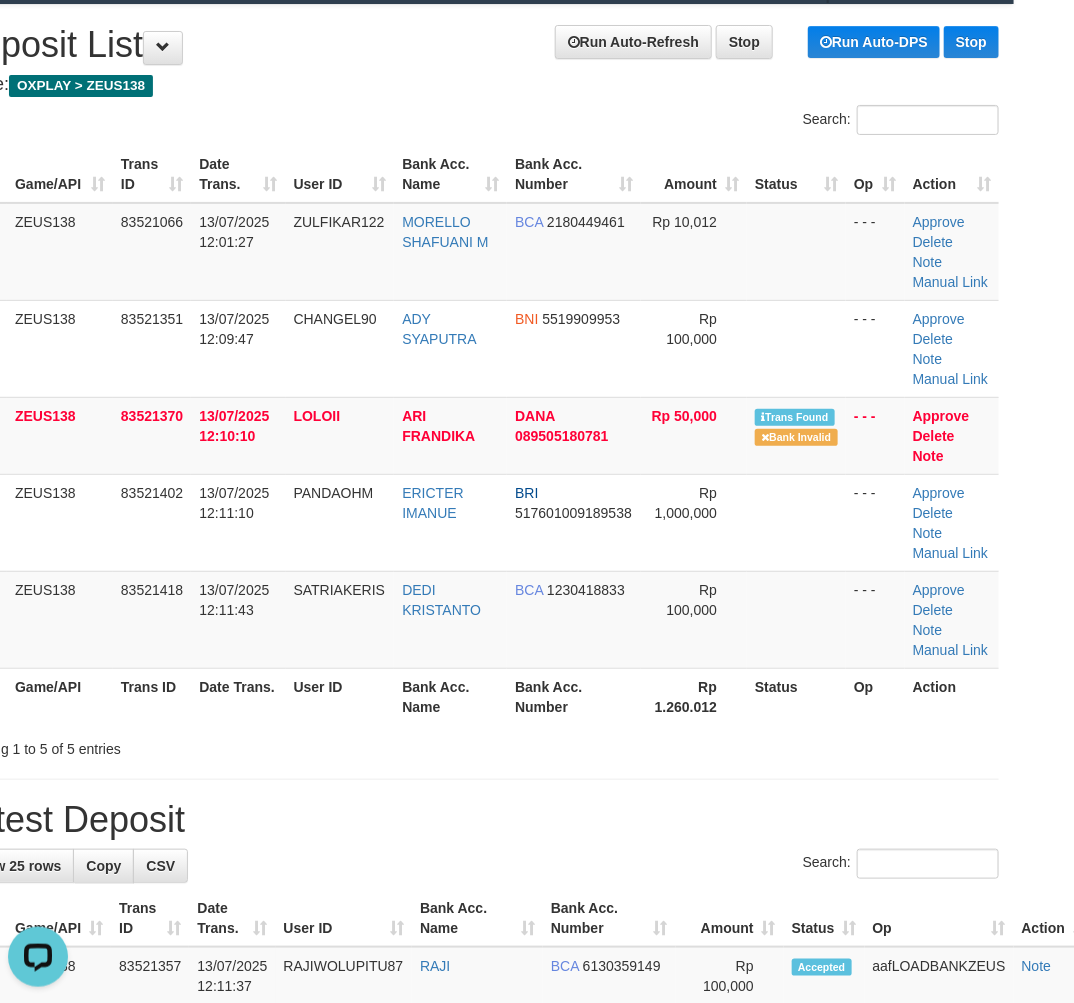 click on "ID Game/API Trans ID Date Trans. User ID Bank Acc. Name Bank Acc. Number Amount Status Op Action
1
ZEUS138
83521066
[DATE] [TIME]
ZULFIKAR122
[FIRST] [LAST]
BCA
2180449461
Rp 10,012
- - -
Approve
Delete
Note
Manual Link
2
ZEUS138
83521351
[DATE] [TIME]
CHANGEL90
ADY SYAPUTRA
BNI
5519909953
Rp 100,000
Approve" at bounding box center [477, 435] 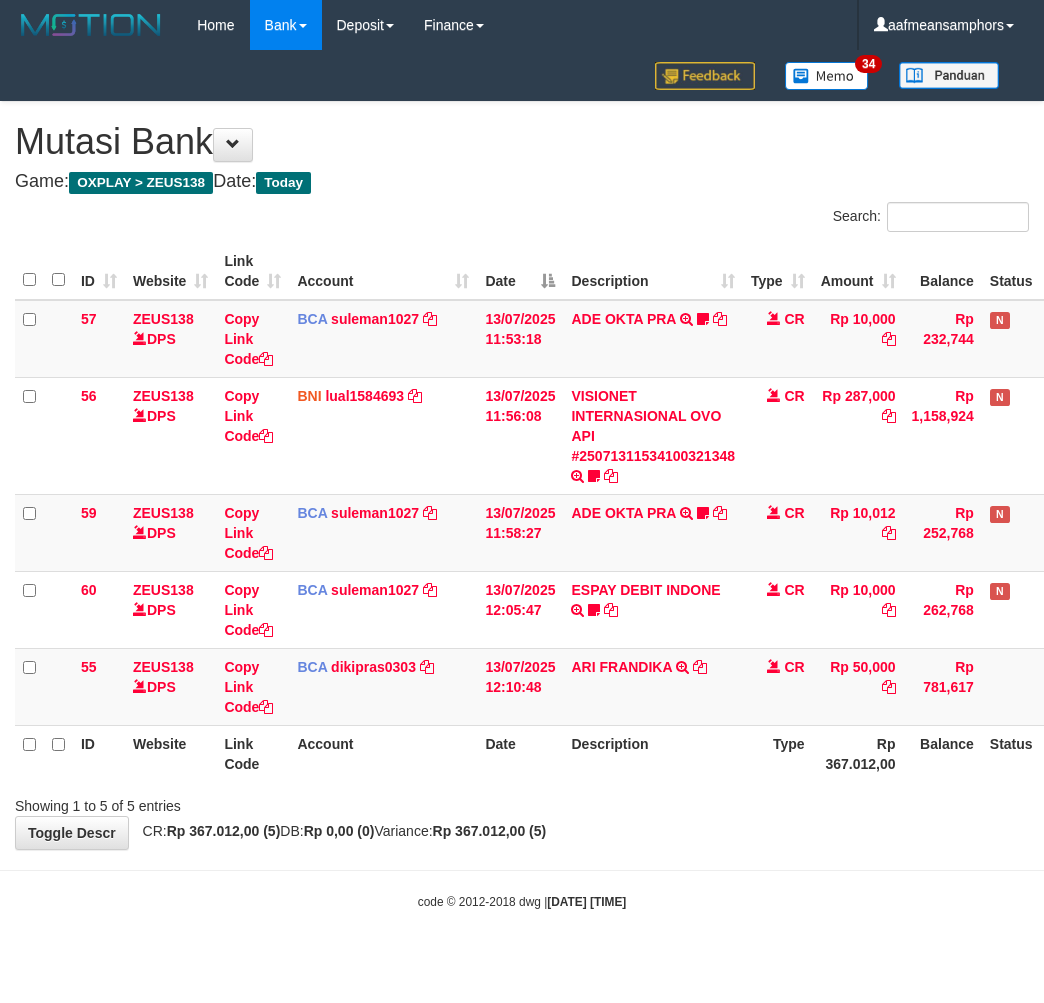 scroll, scrollTop: 0, scrollLeft: 16, axis: horizontal 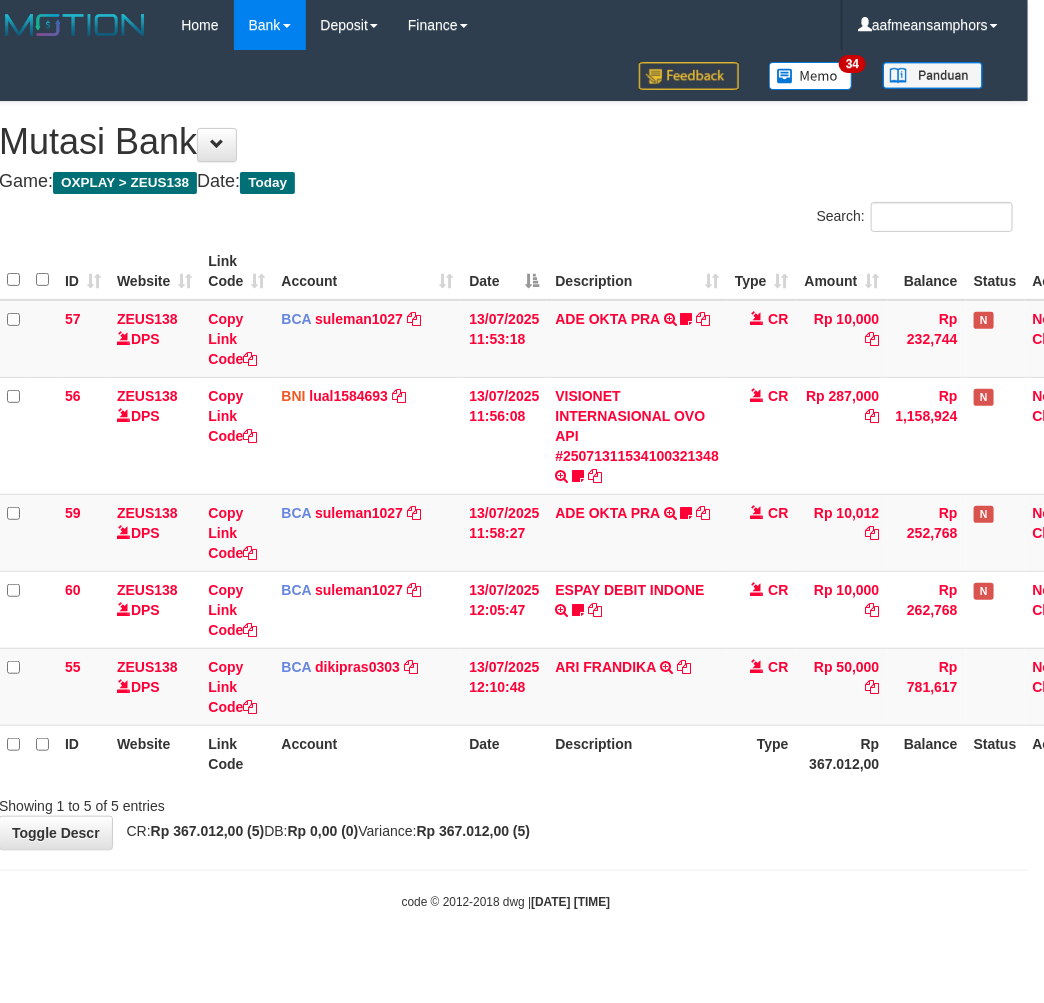 click on "Description" at bounding box center [637, 753] 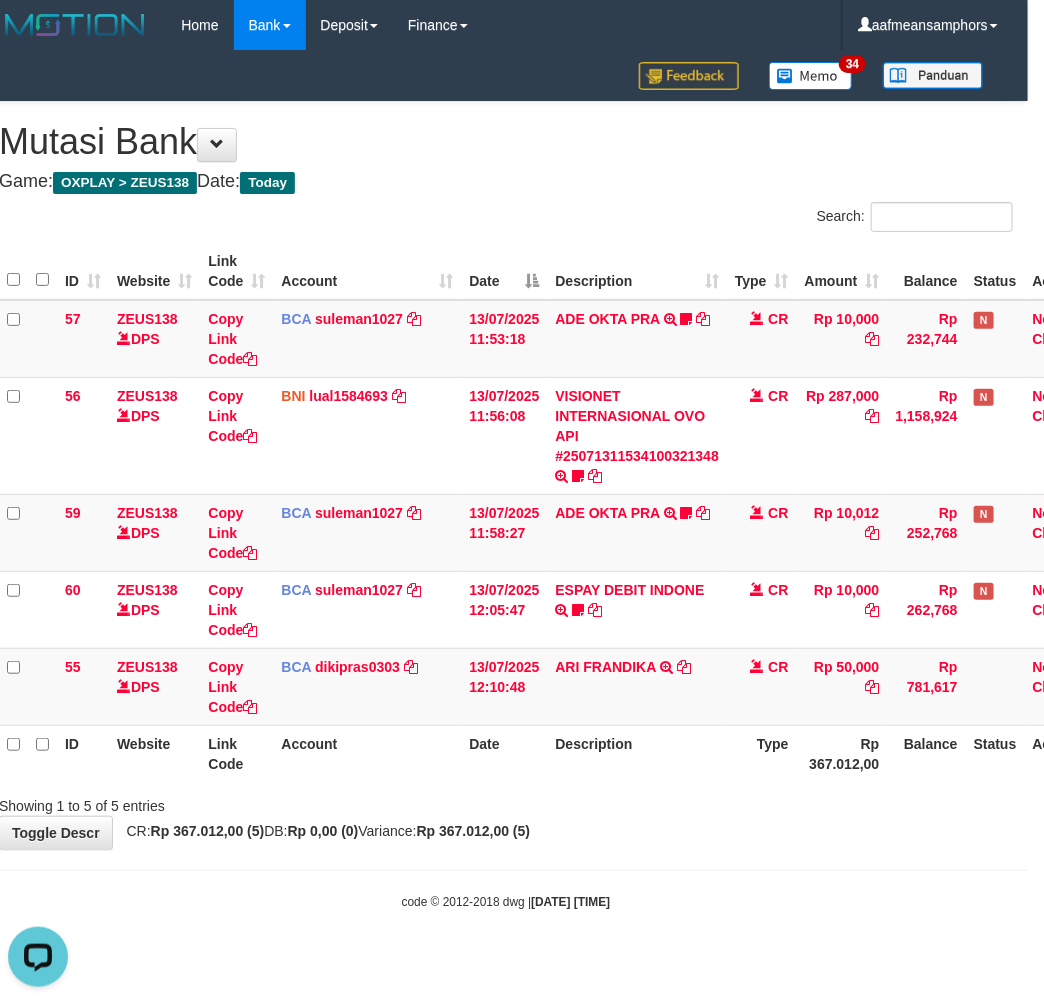 scroll, scrollTop: 0, scrollLeft: 0, axis: both 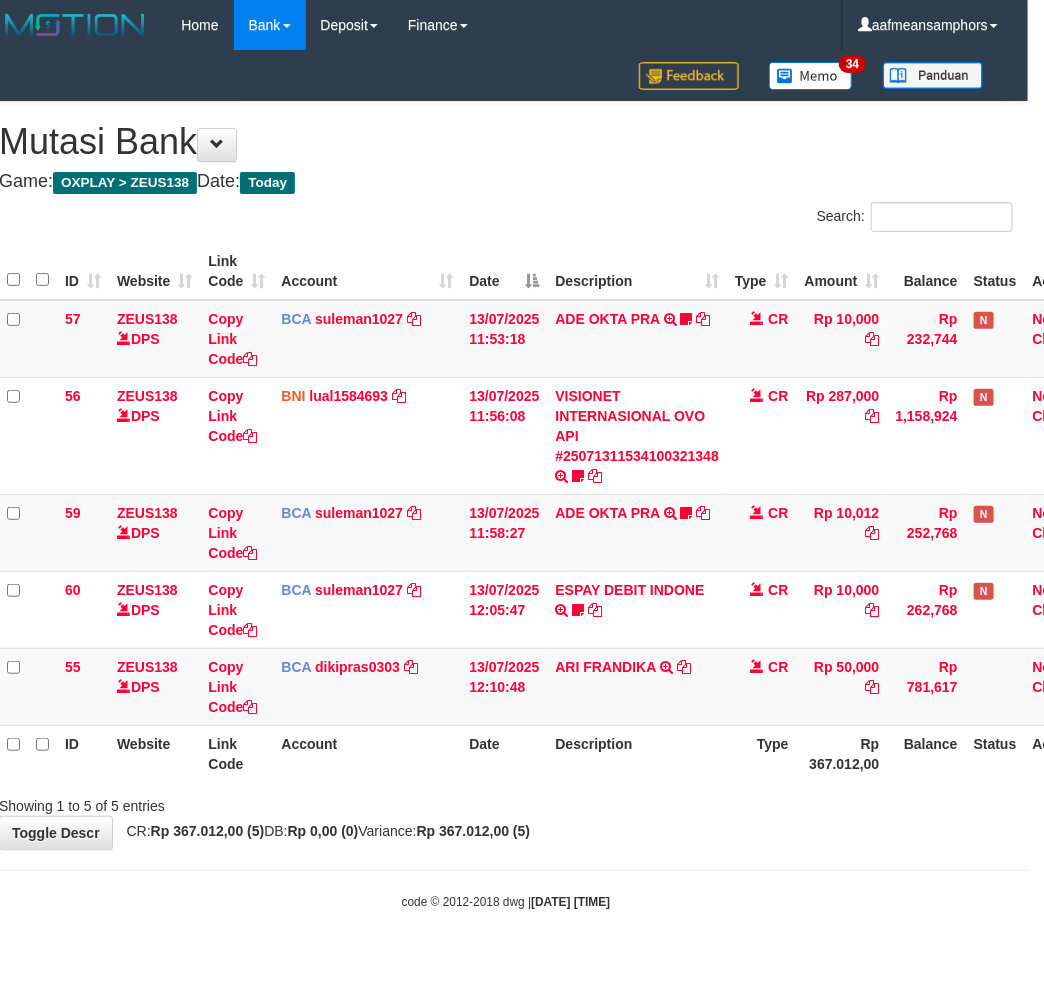 click on "Showing 1 to 5 of 5 entries" at bounding box center (506, 802) 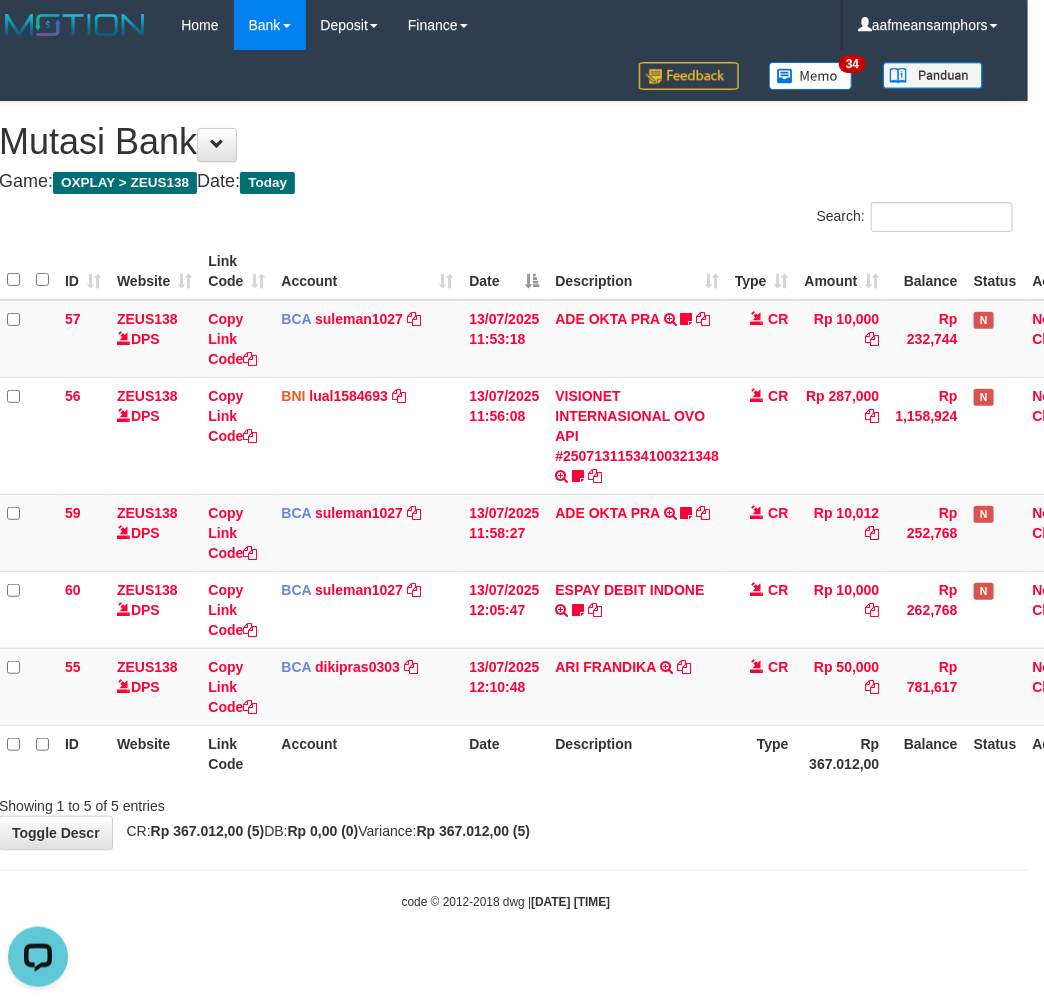 scroll, scrollTop: 0, scrollLeft: 0, axis: both 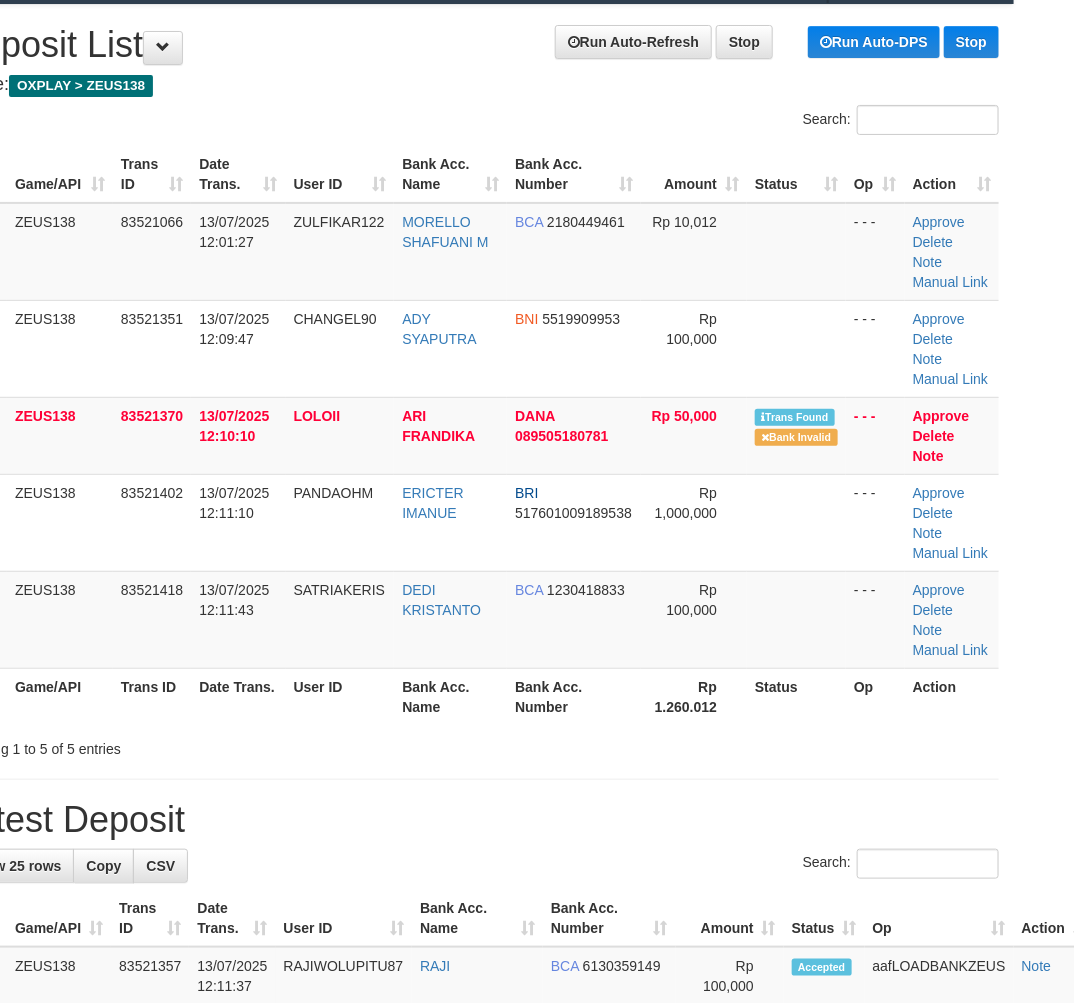 click on "Showing 1 to 5 of 5 entries" at bounding box center [477, 745] 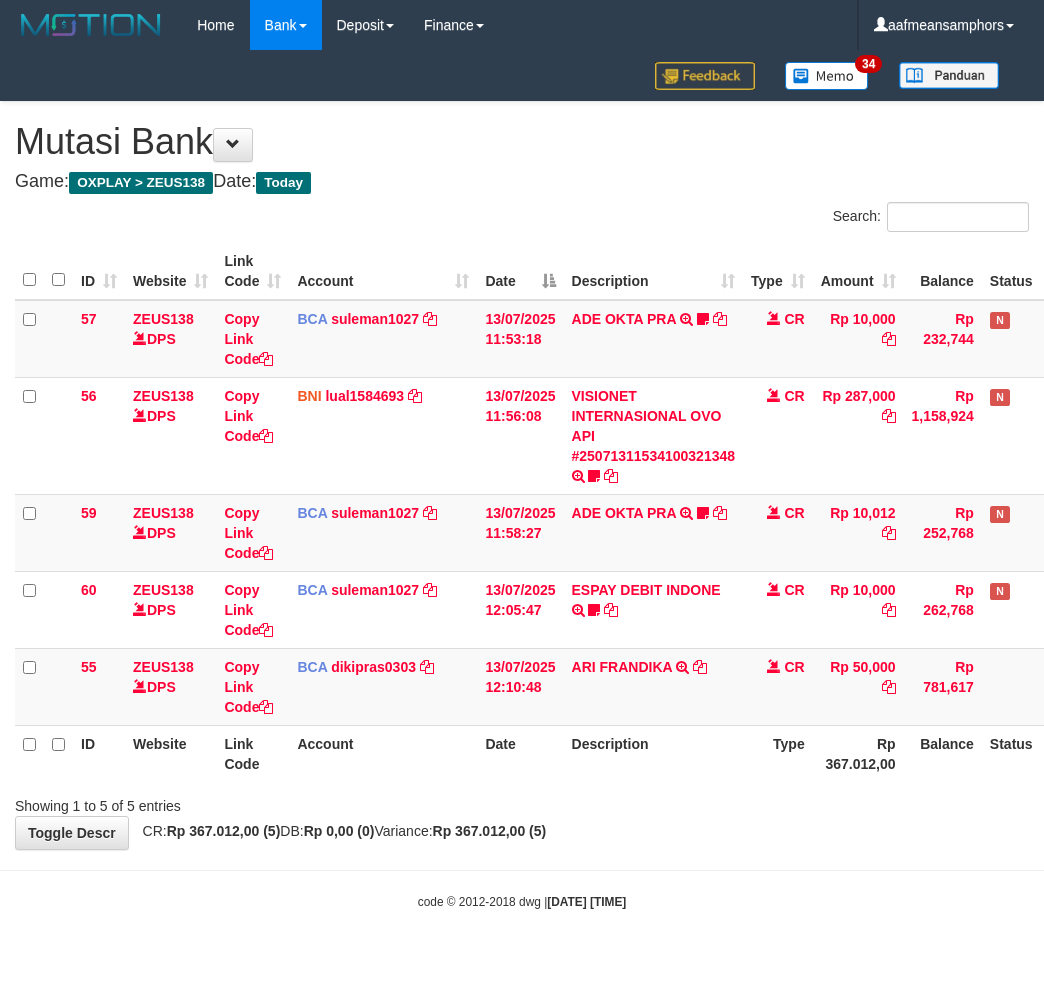 scroll, scrollTop: 0, scrollLeft: 16, axis: horizontal 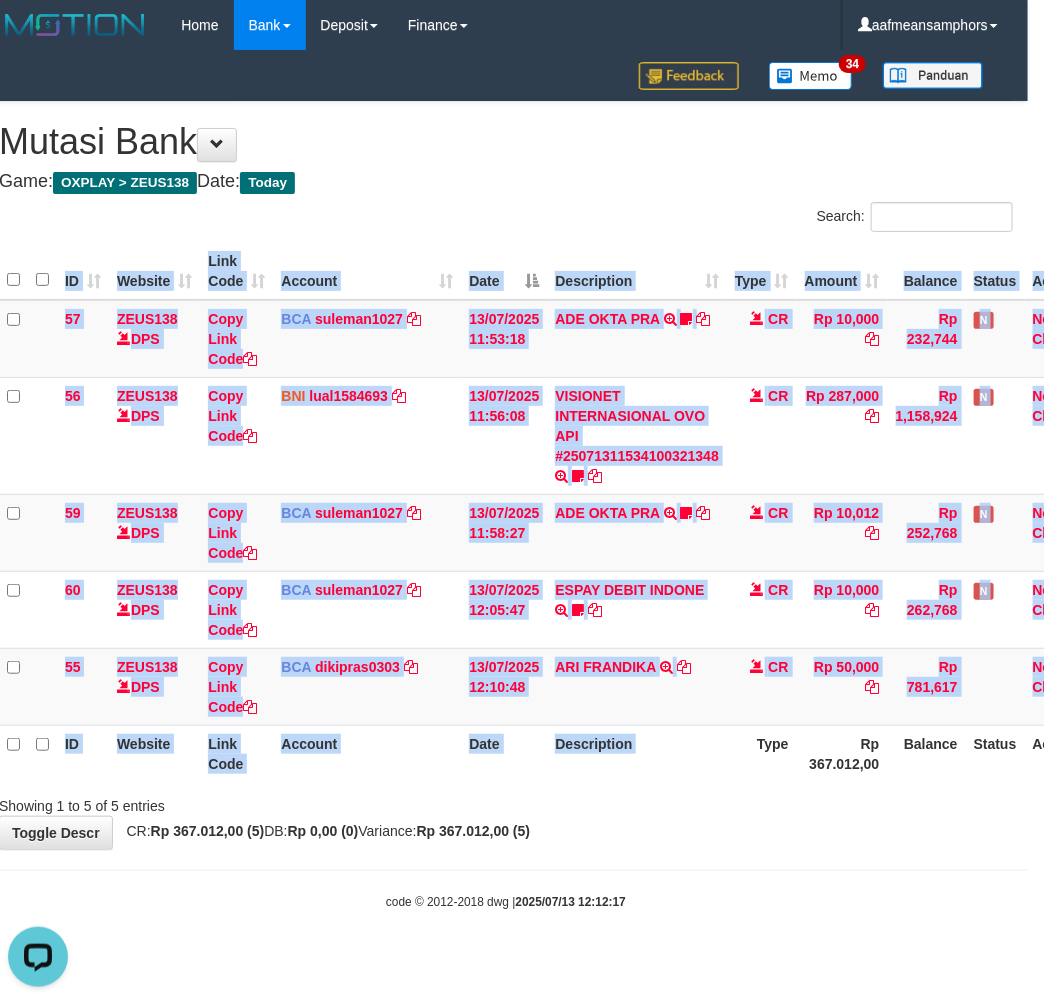 click on "ID Website Link Code Account Date Description Type Amount Balance Status Action
57
ZEUS138    DPS
Copy Link Code
BCA
suleman1027
DPS
SULEMAN
mutasi_20250713_2972 | 57
mutasi_20250713_2972 | 57
13/07/2025 11:53:18
ADE OKTA PRA            TRSF E-BANKING CR 1307/FTSCY/WS95051
10000.002025071370956028 TRFDN-ADE OKTA PRAESPAY DEBIT INDONE    gacor0097
CR
Rp 10,000
Rp 232,744
N
Note
Check
56
ZEUS138    DPS
Copy Link Code
BNI
lual1584693" at bounding box center (506, 512) 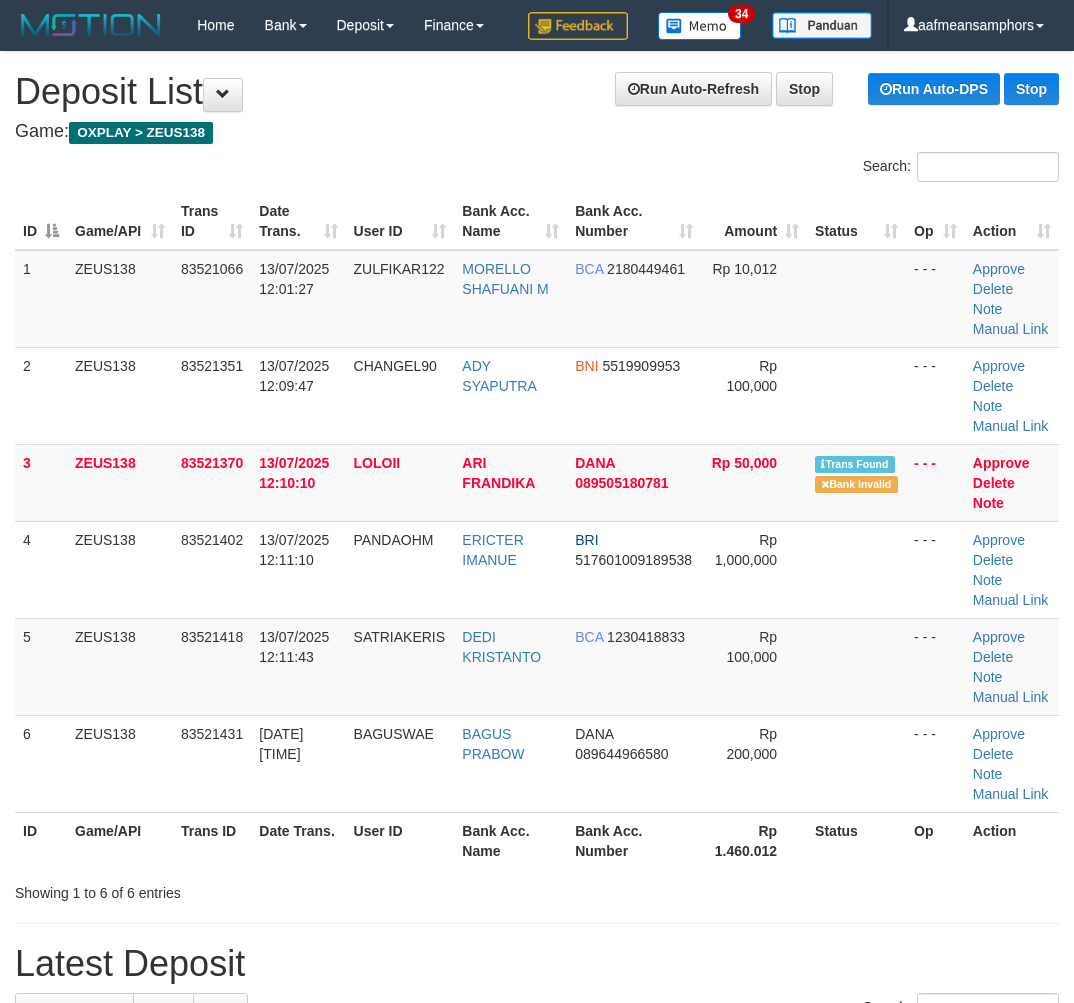 scroll, scrollTop: 47, scrollLeft: 60, axis: both 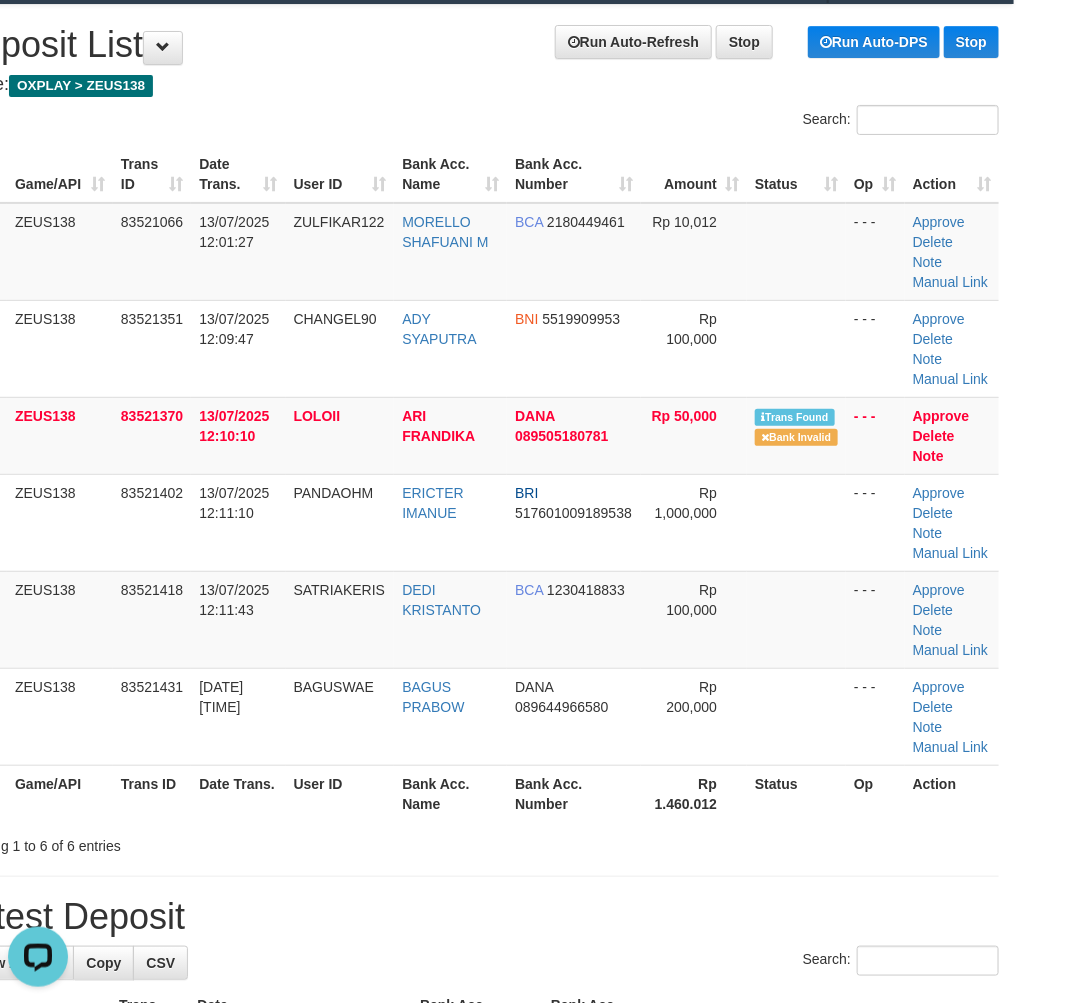 click on "**********" at bounding box center [477, 1314] 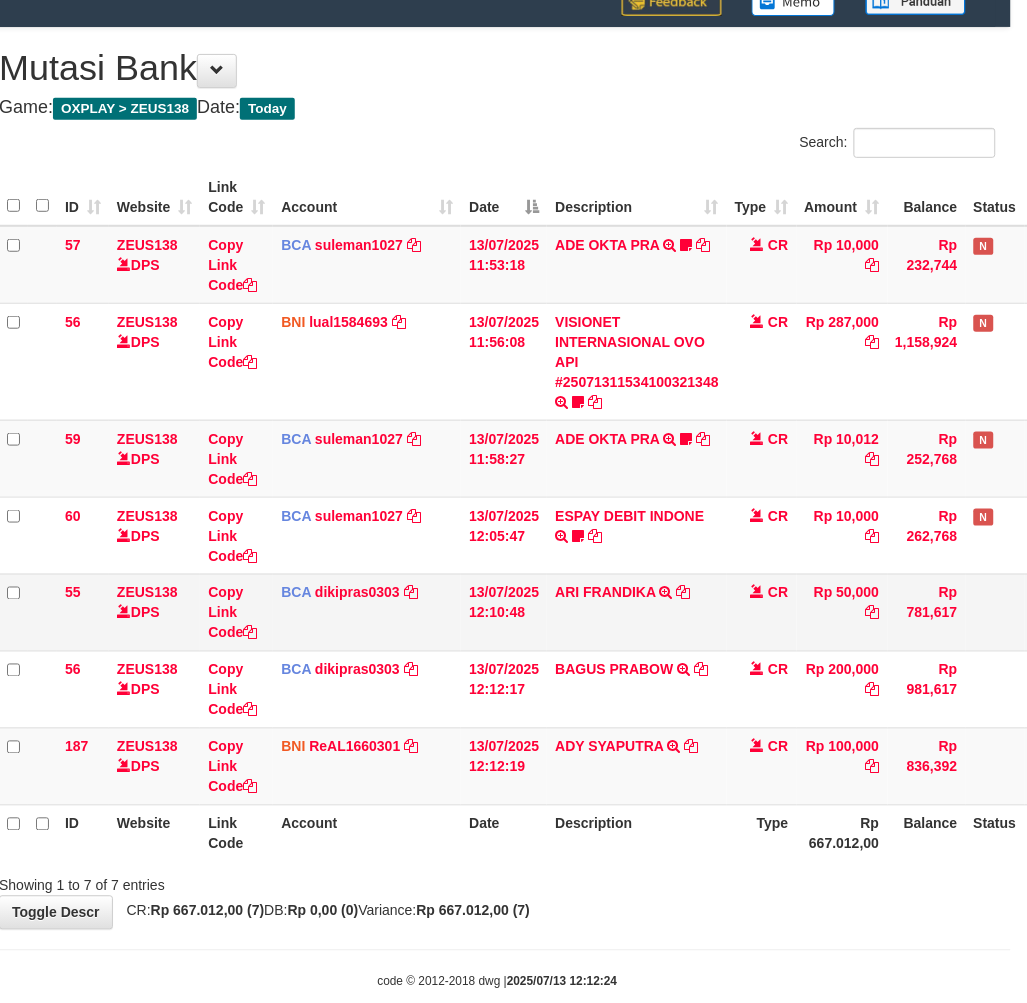 scroll, scrollTop: 111, scrollLeft: 16, axis: both 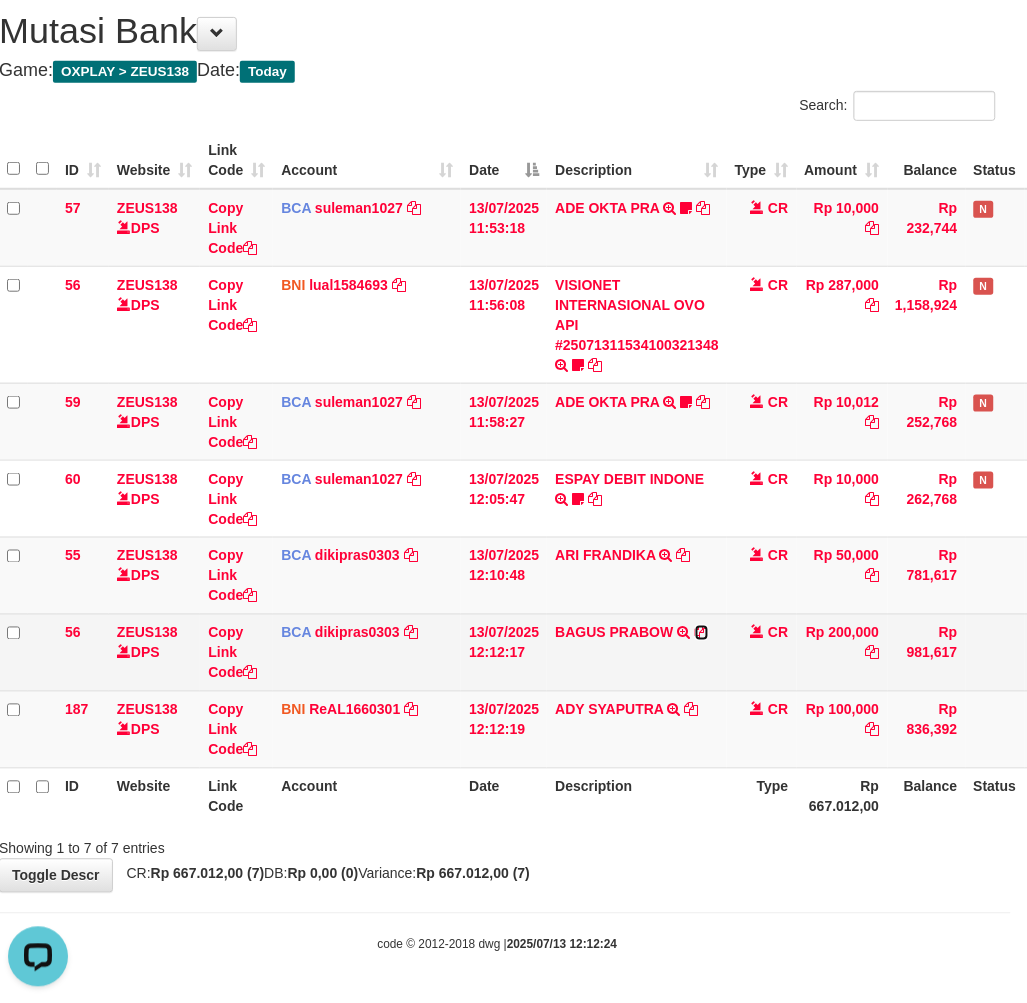 click at bounding box center (702, 633) 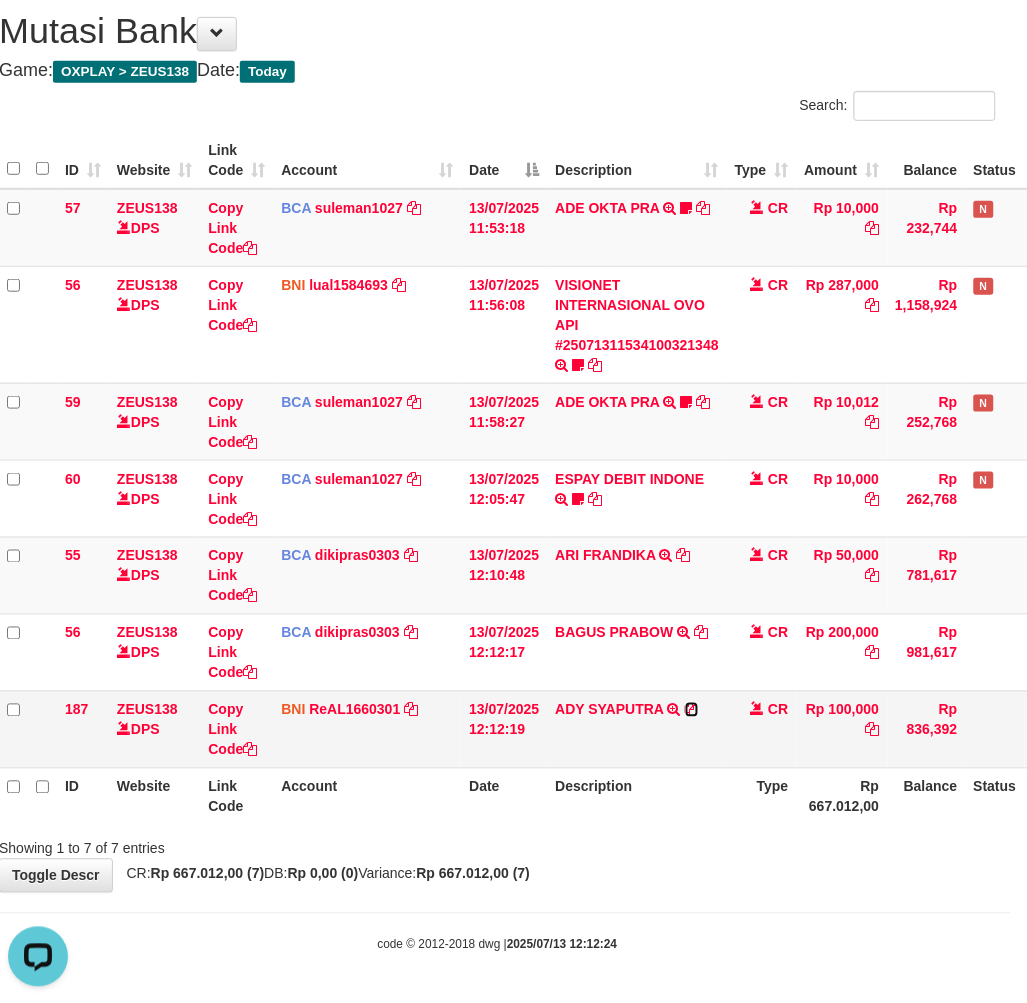 click at bounding box center [692, 710] 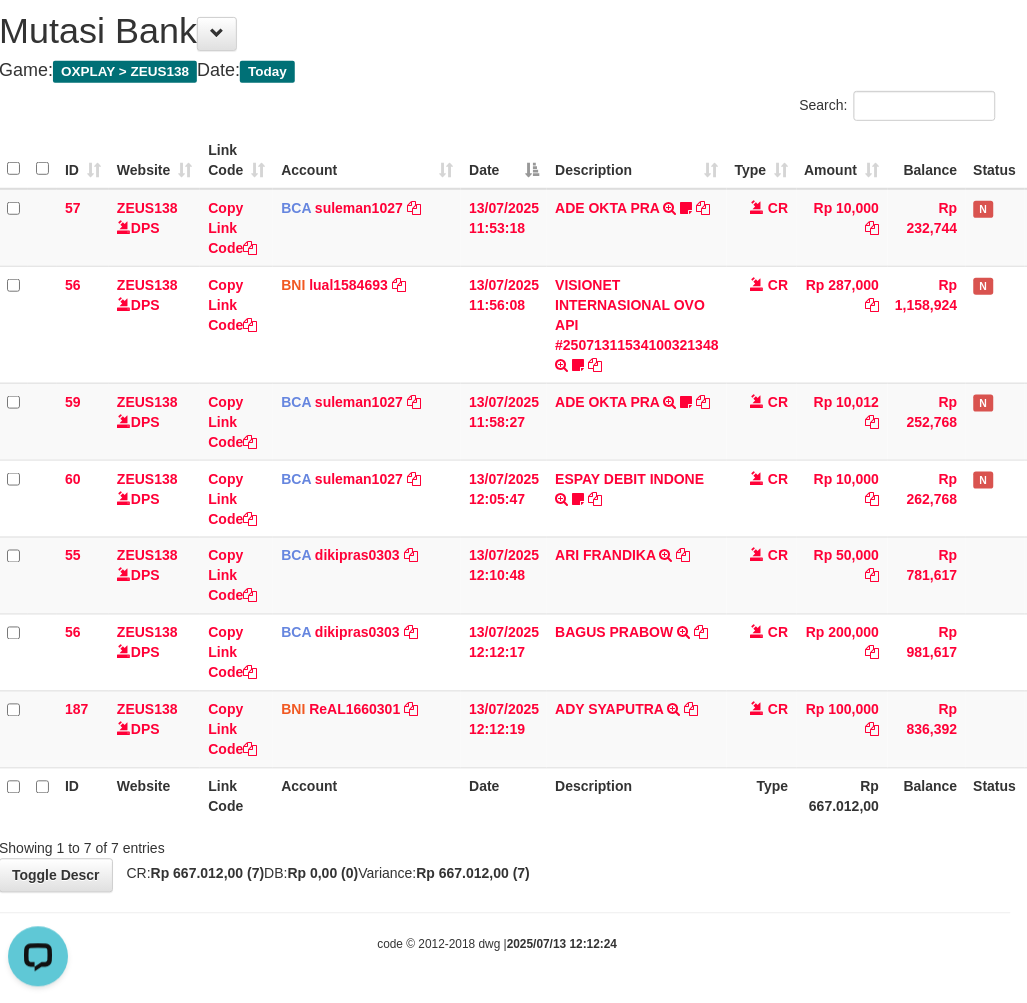 click on "Showing 1 to 7 of 7 entries" at bounding box center (497, 845) 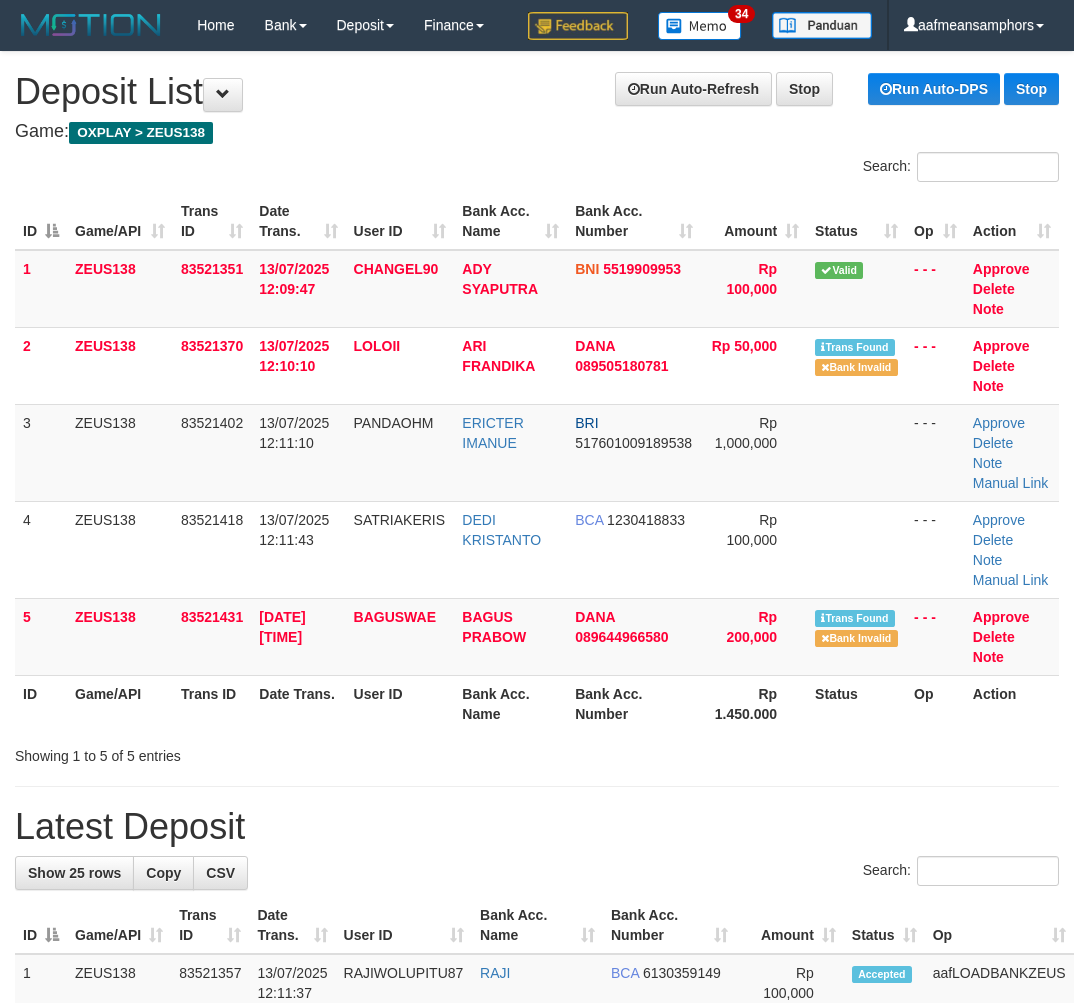scroll, scrollTop: 47, scrollLeft: 60, axis: both 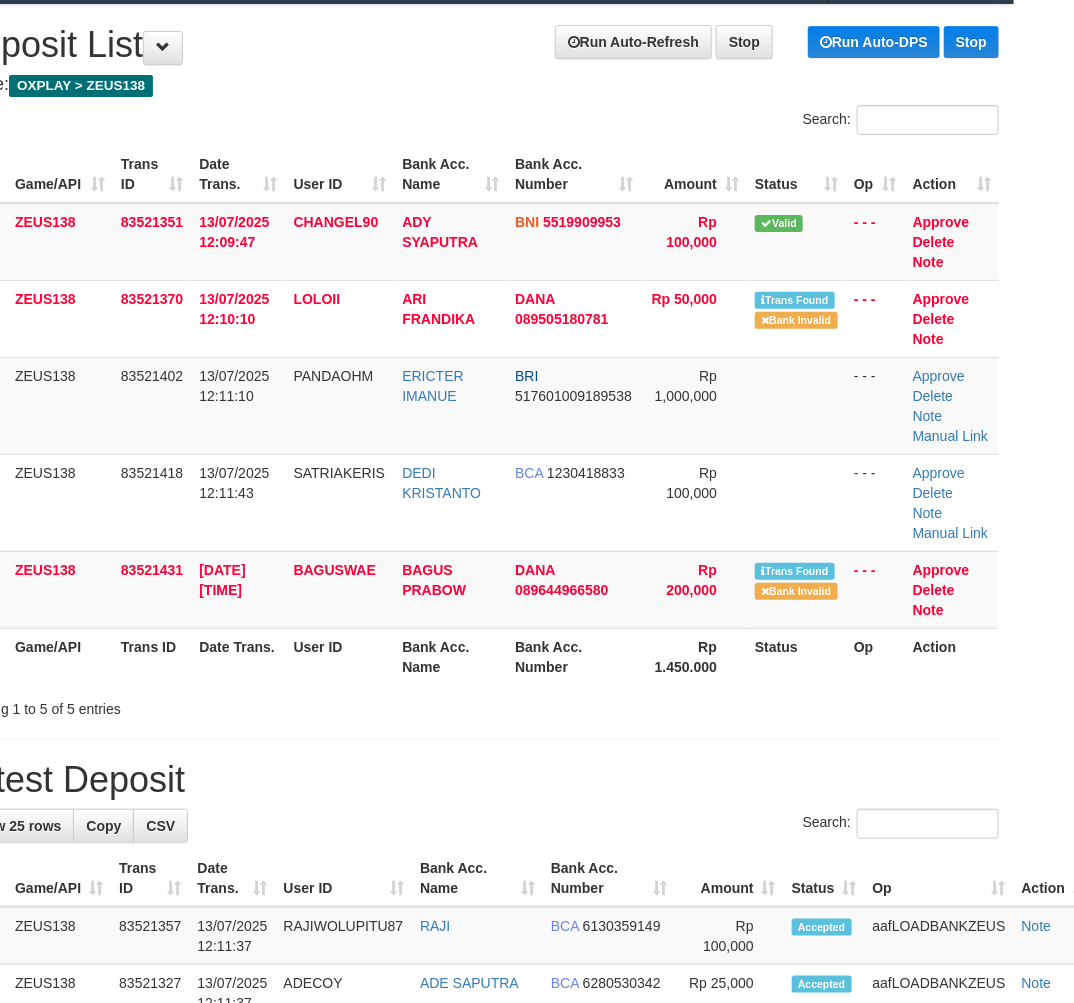 click on "**********" at bounding box center [477, 1245] 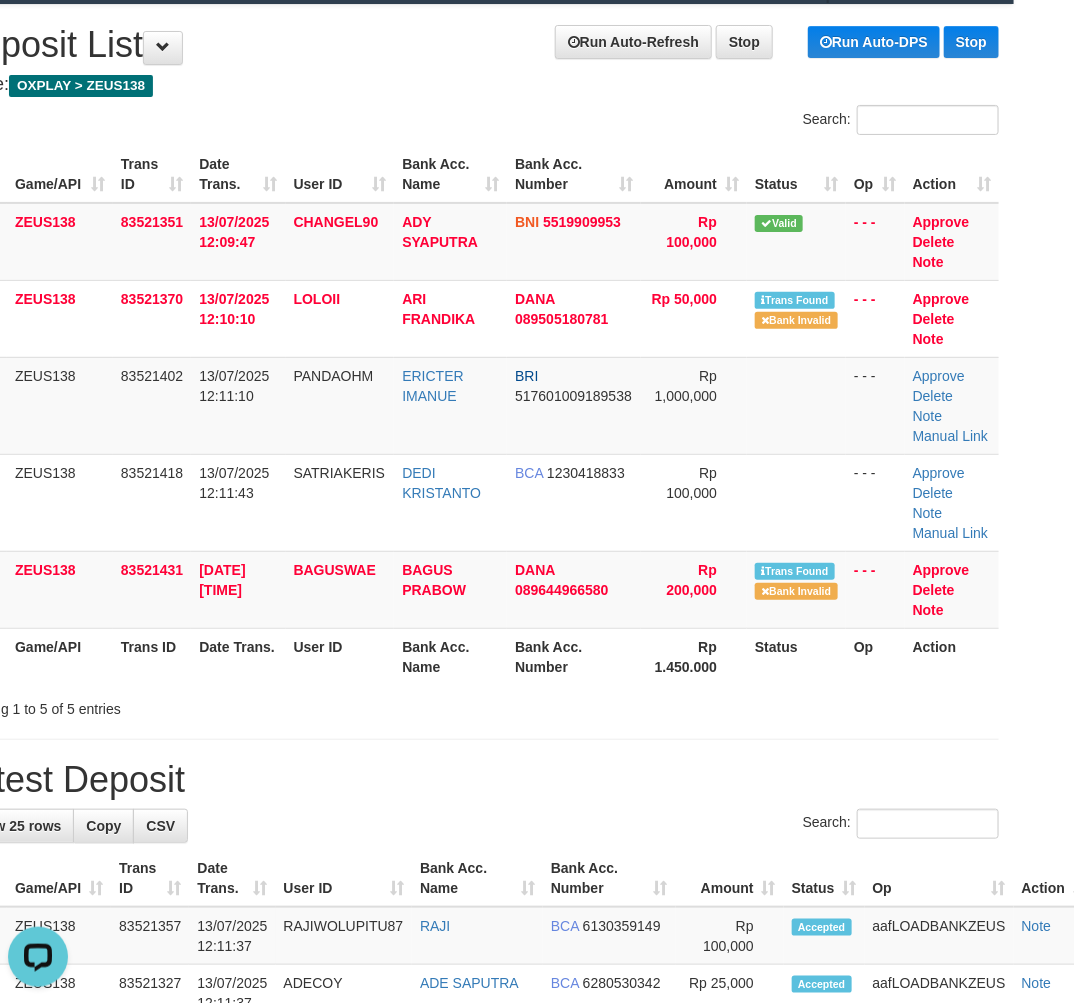 scroll, scrollTop: 0, scrollLeft: 0, axis: both 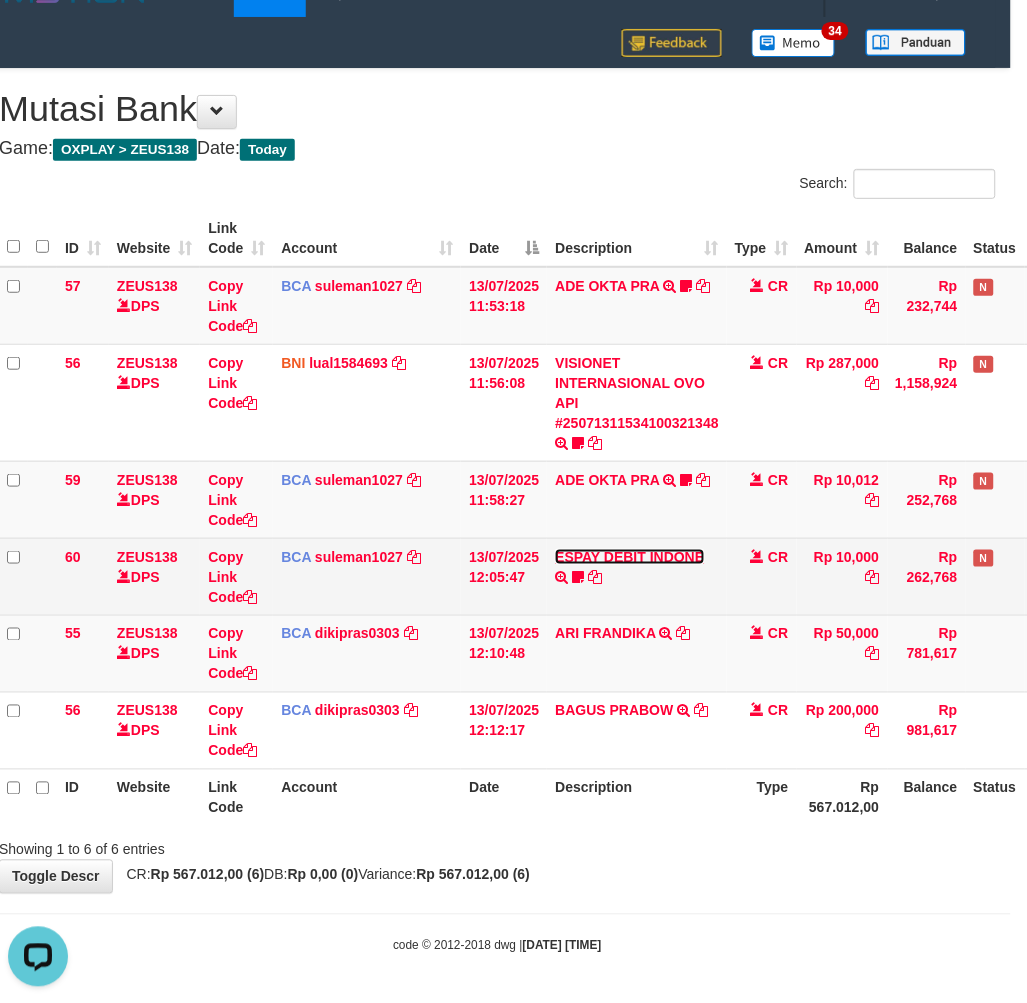click on "ESPAY DEBIT INDONE" at bounding box center (629, 557) 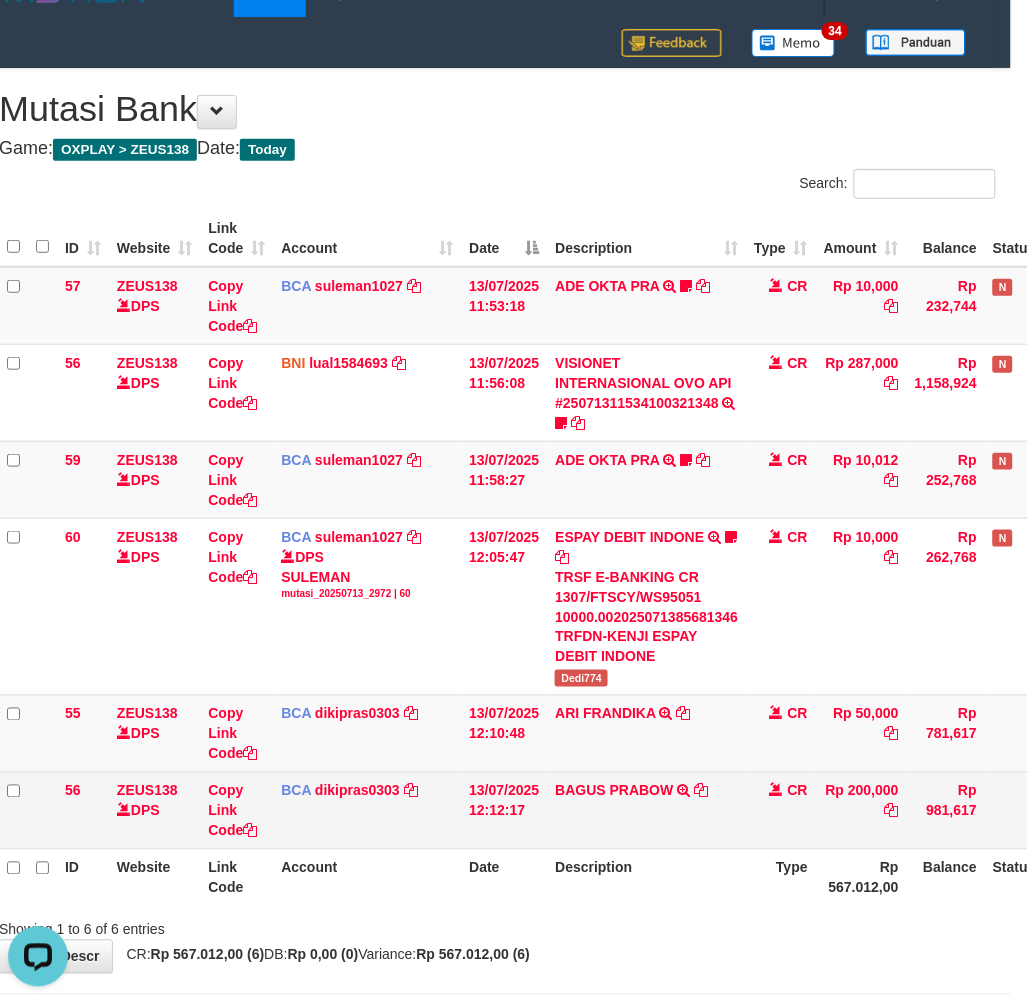 drag, startPoint x: 683, startPoint y: 865, endPoint x: 692, endPoint y: 846, distance: 21.023796 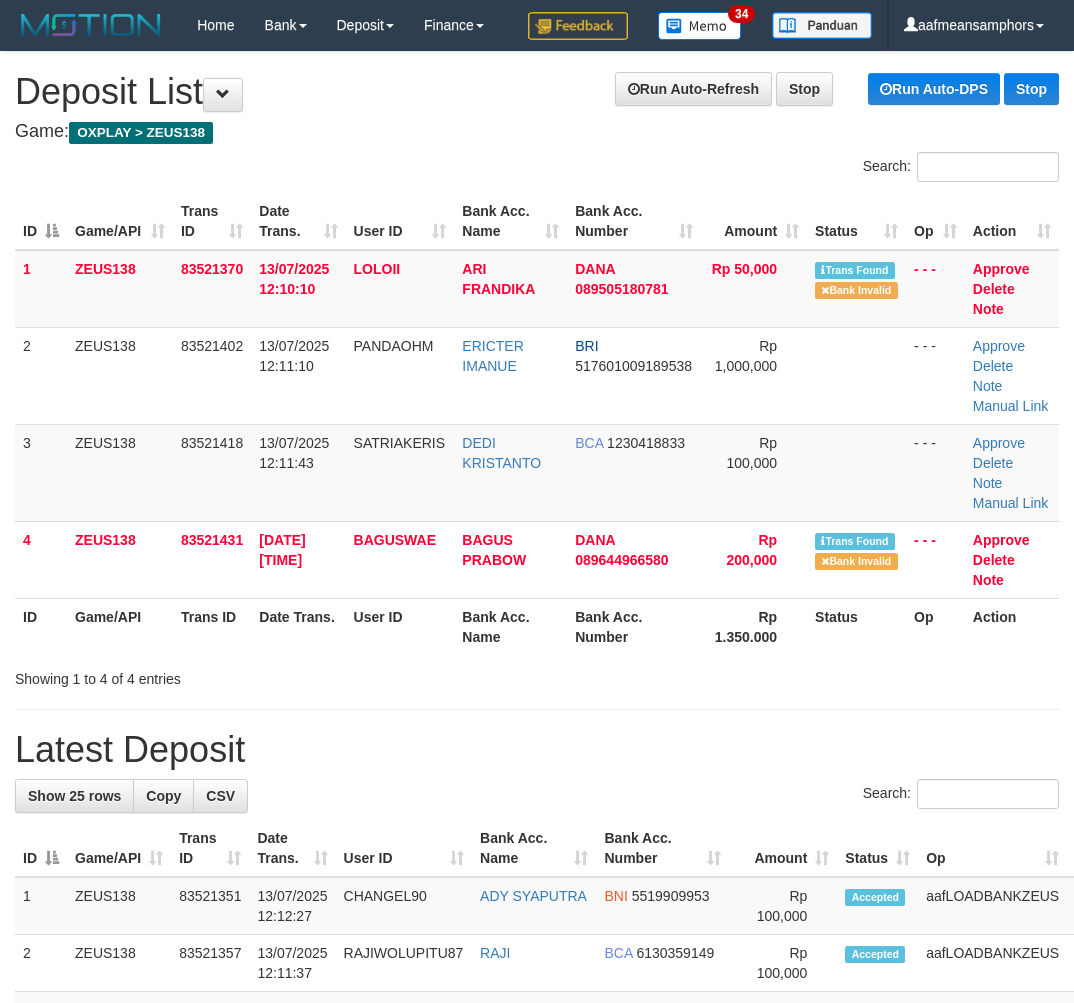 scroll, scrollTop: 6, scrollLeft: 33, axis: both 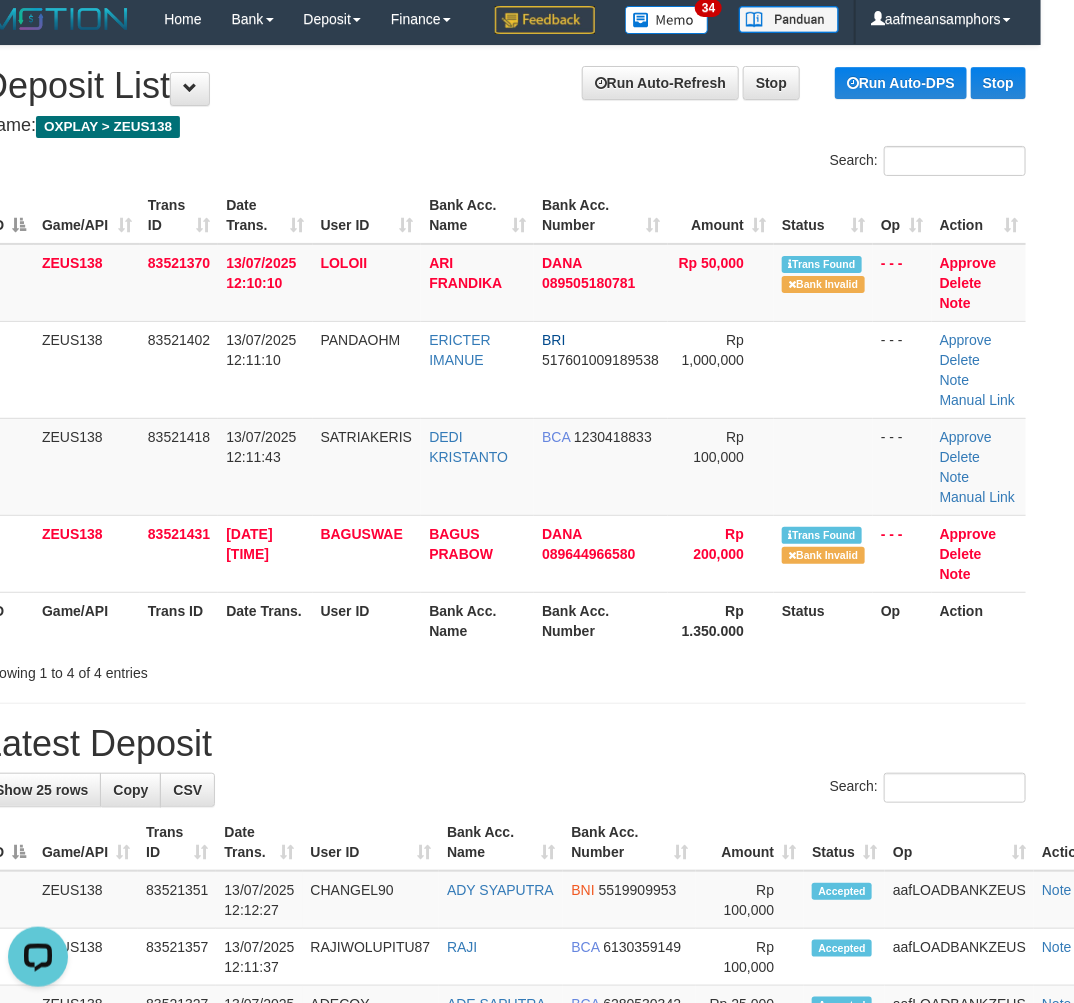 click on "Showing 1 to 4 of 4 entries" at bounding box center (191, 669) 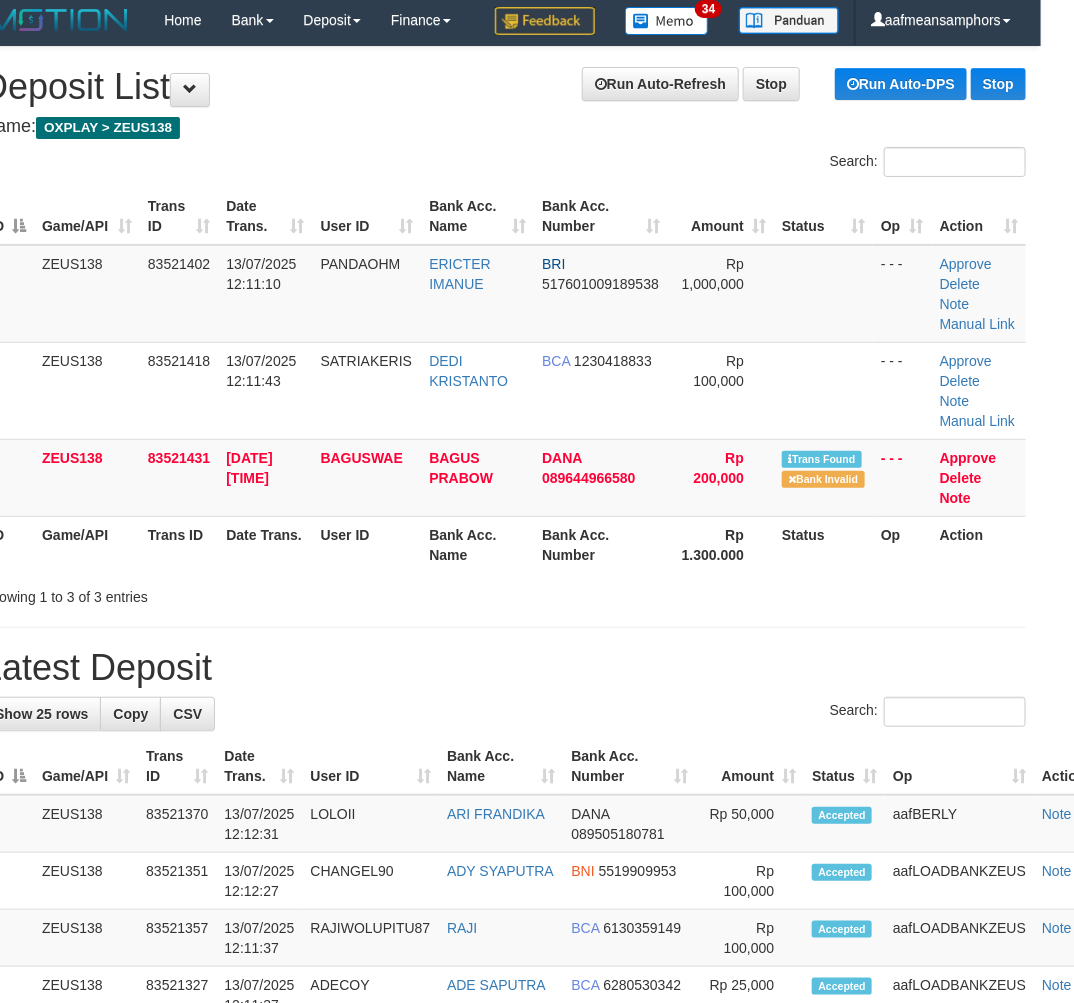scroll, scrollTop: 0, scrollLeft: 33, axis: horizontal 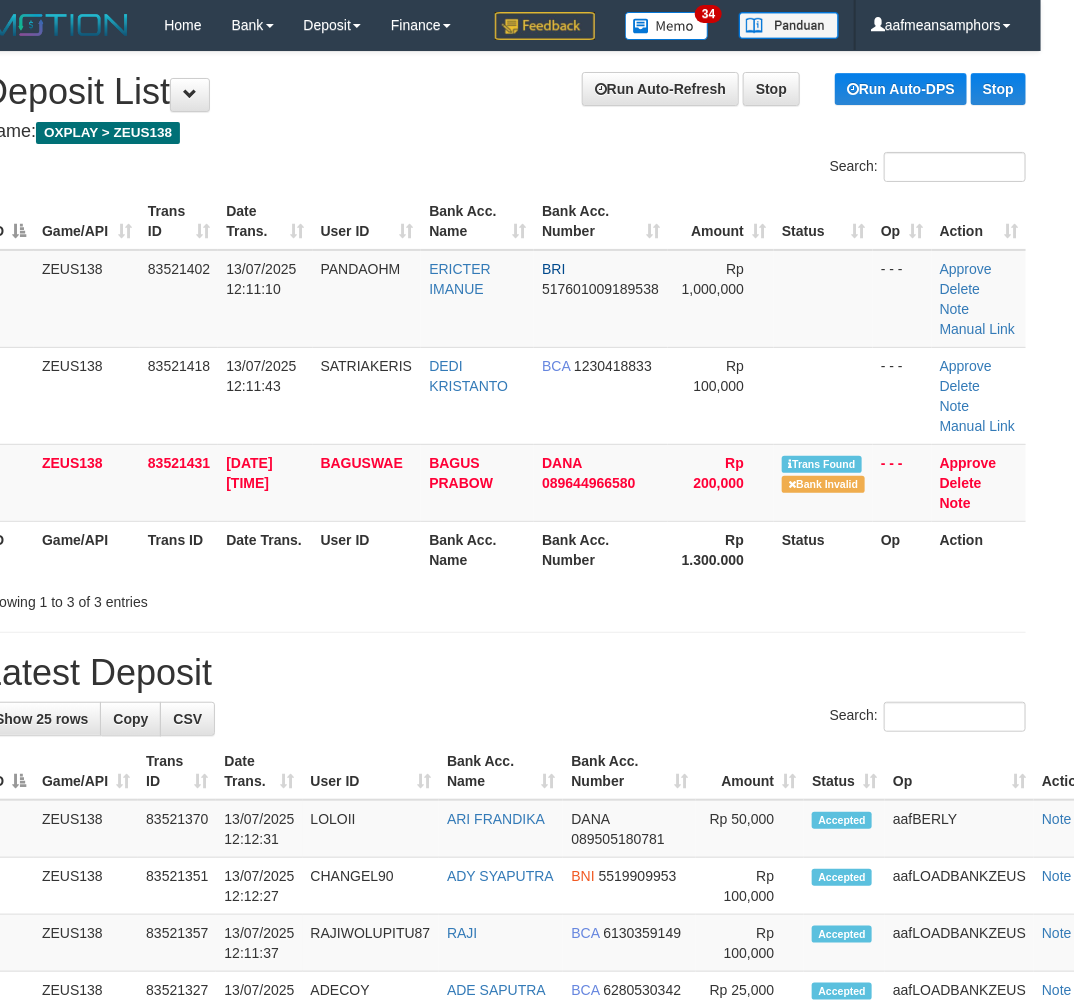 click on "**********" at bounding box center (504, 1215) 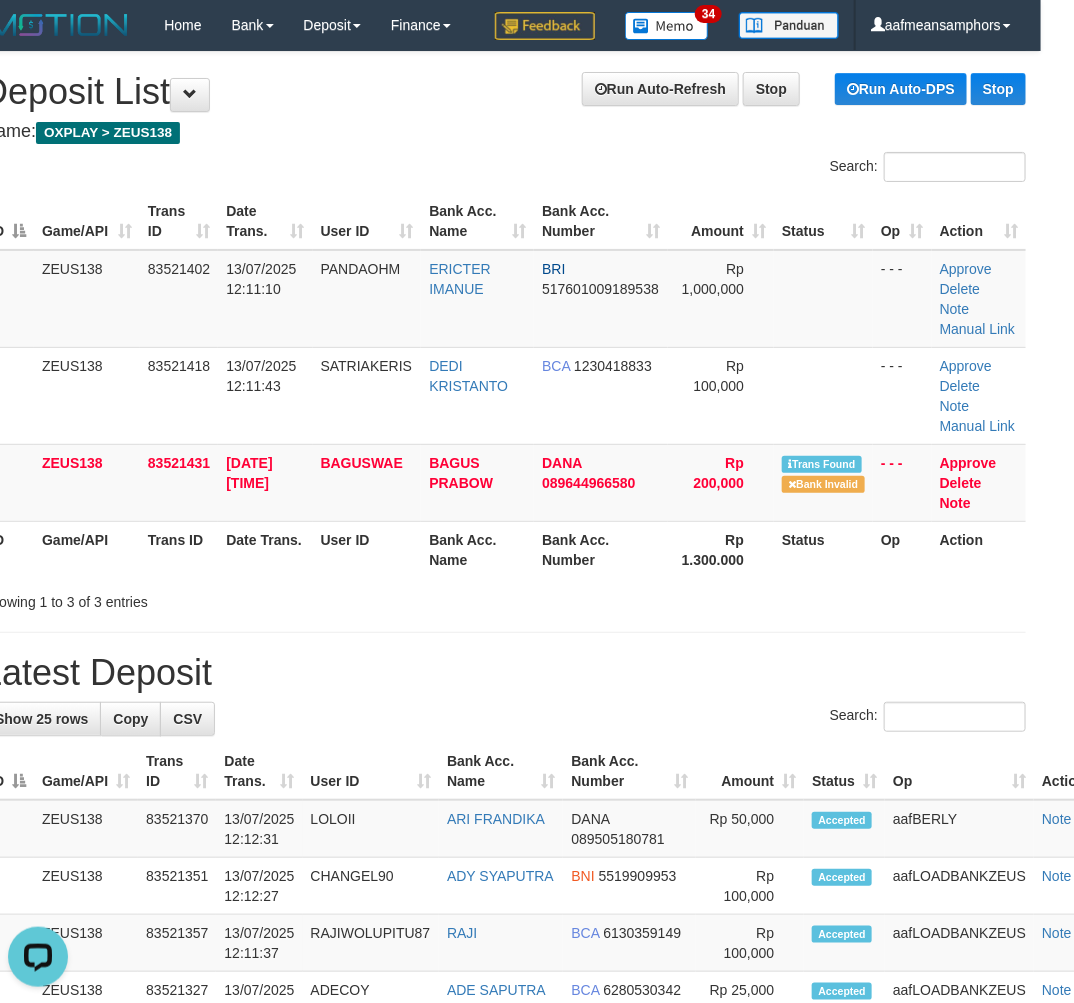 scroll, scrollTop: 0, scrollLeft: 0, axis: both 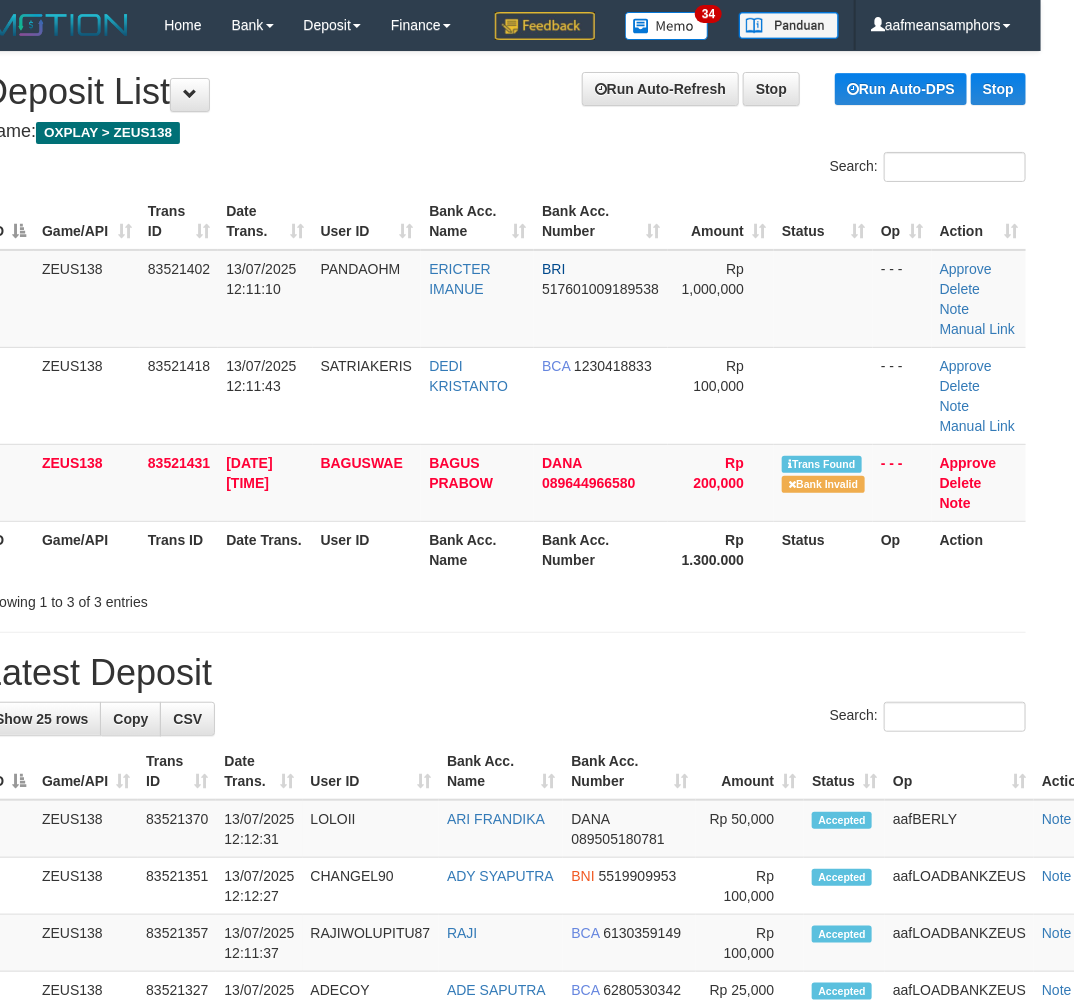 click on "Latest Deposit" at bounding box center [504, 673] 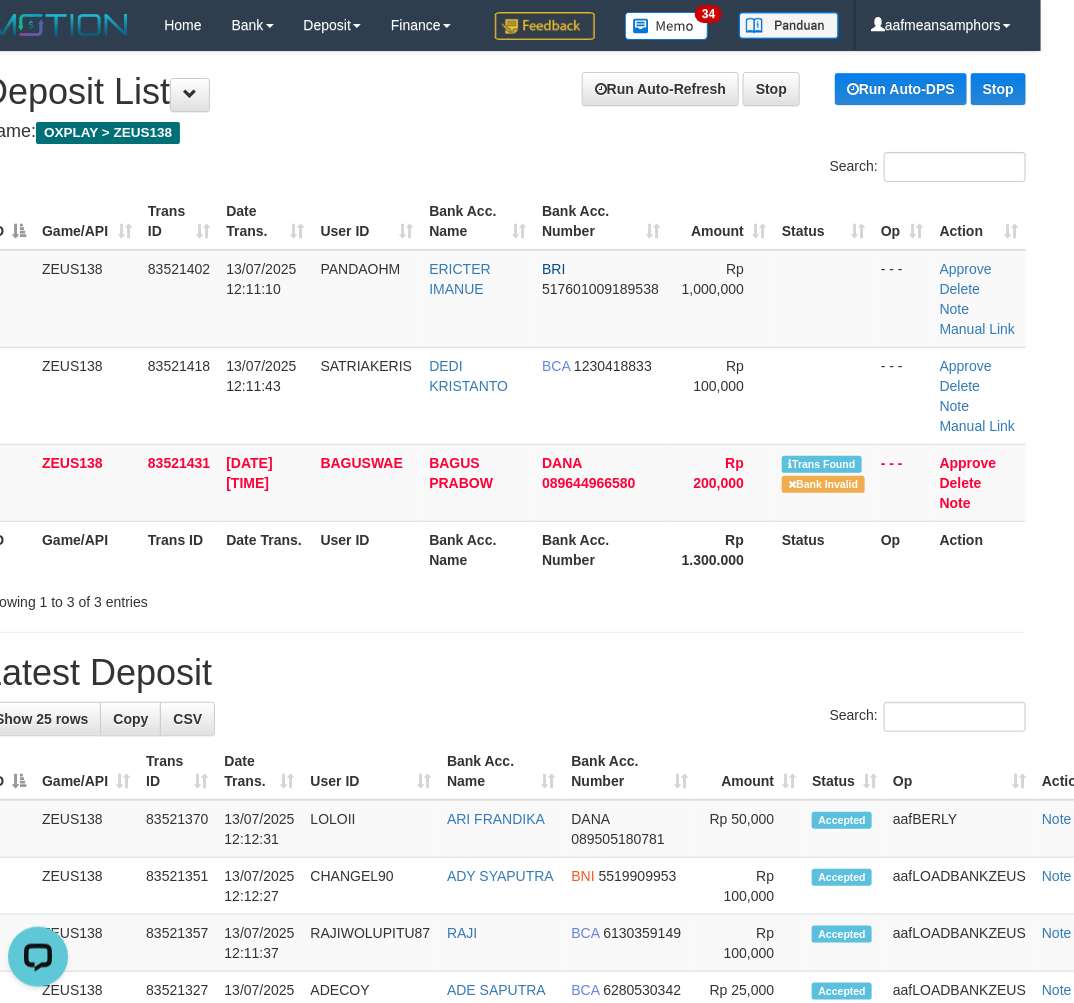 scroll, scrollTop: 0, scrollLeft: 0, axis: both 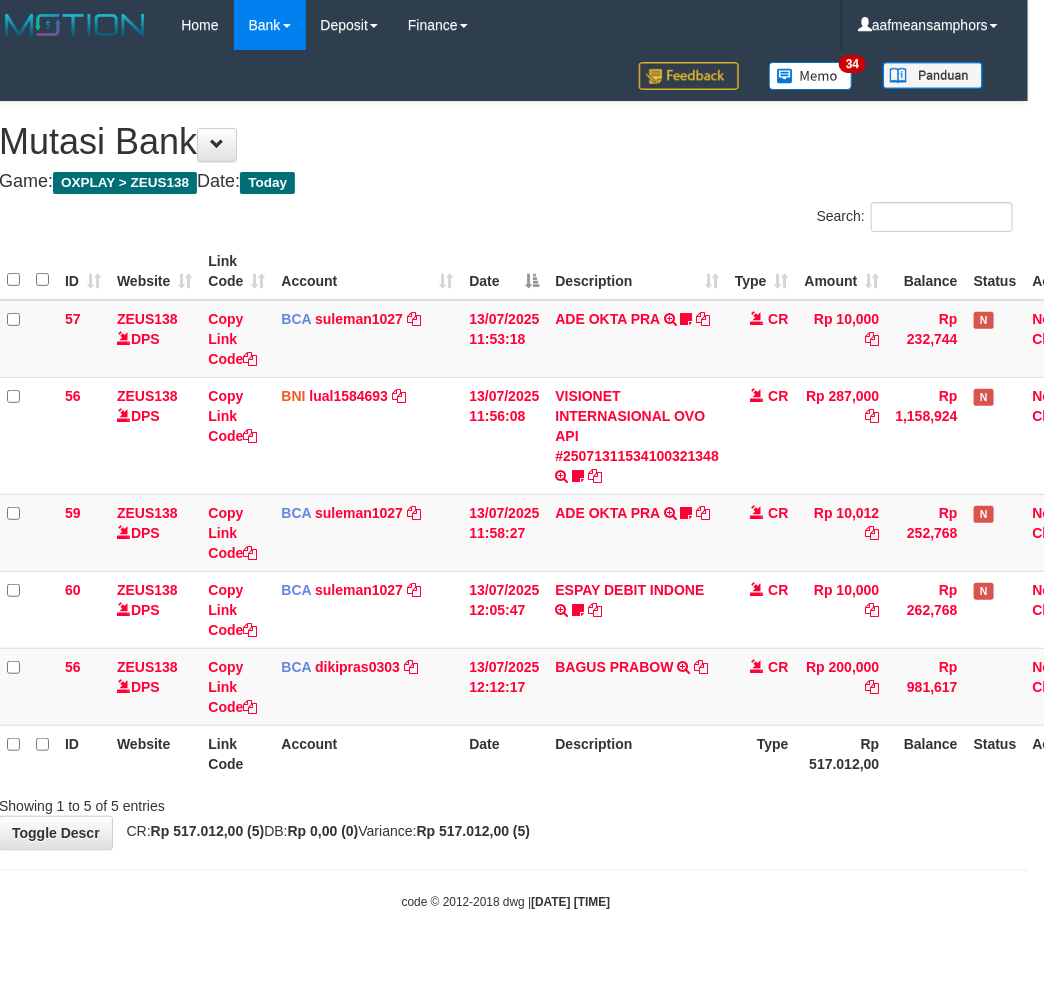 click on "**********" at bounding box center [506, 475] 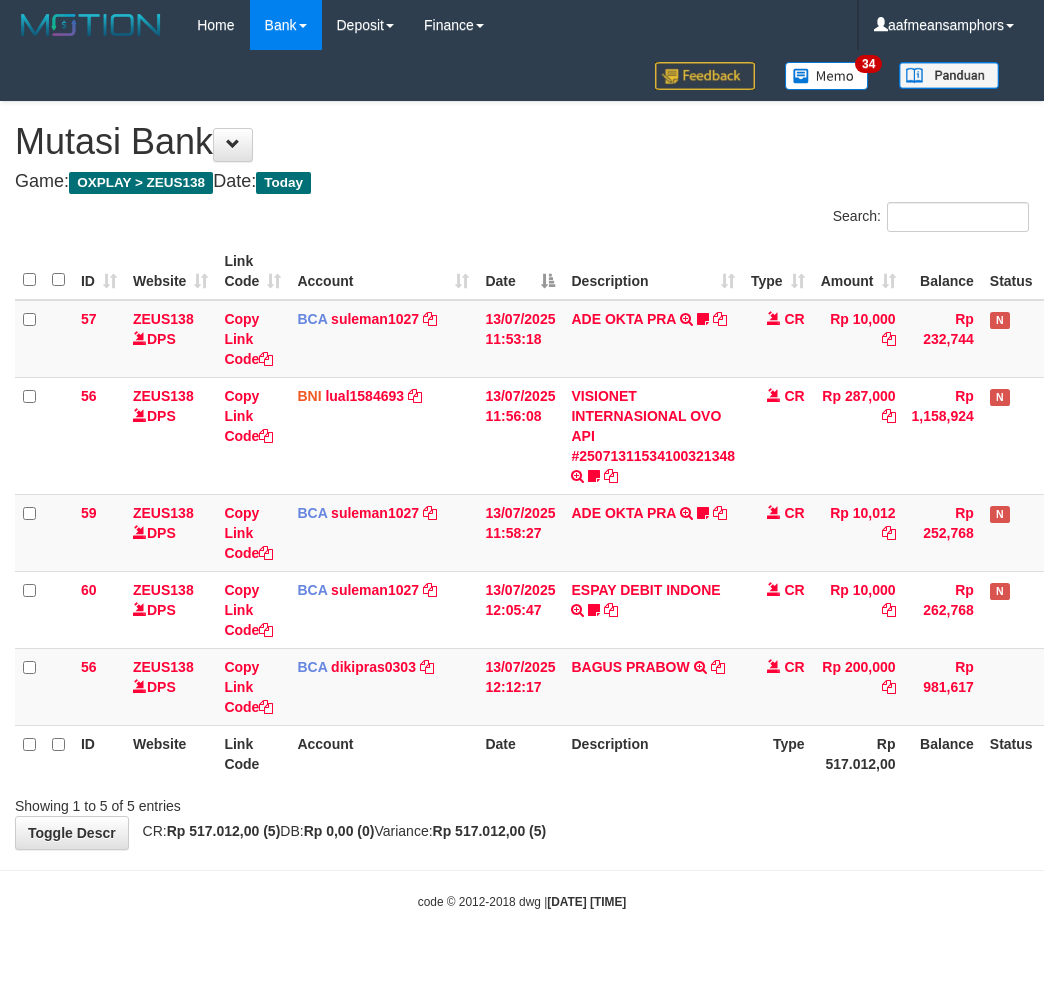 scroll, scrollTop: 0, scrollLeft: 16, axis: horizontal 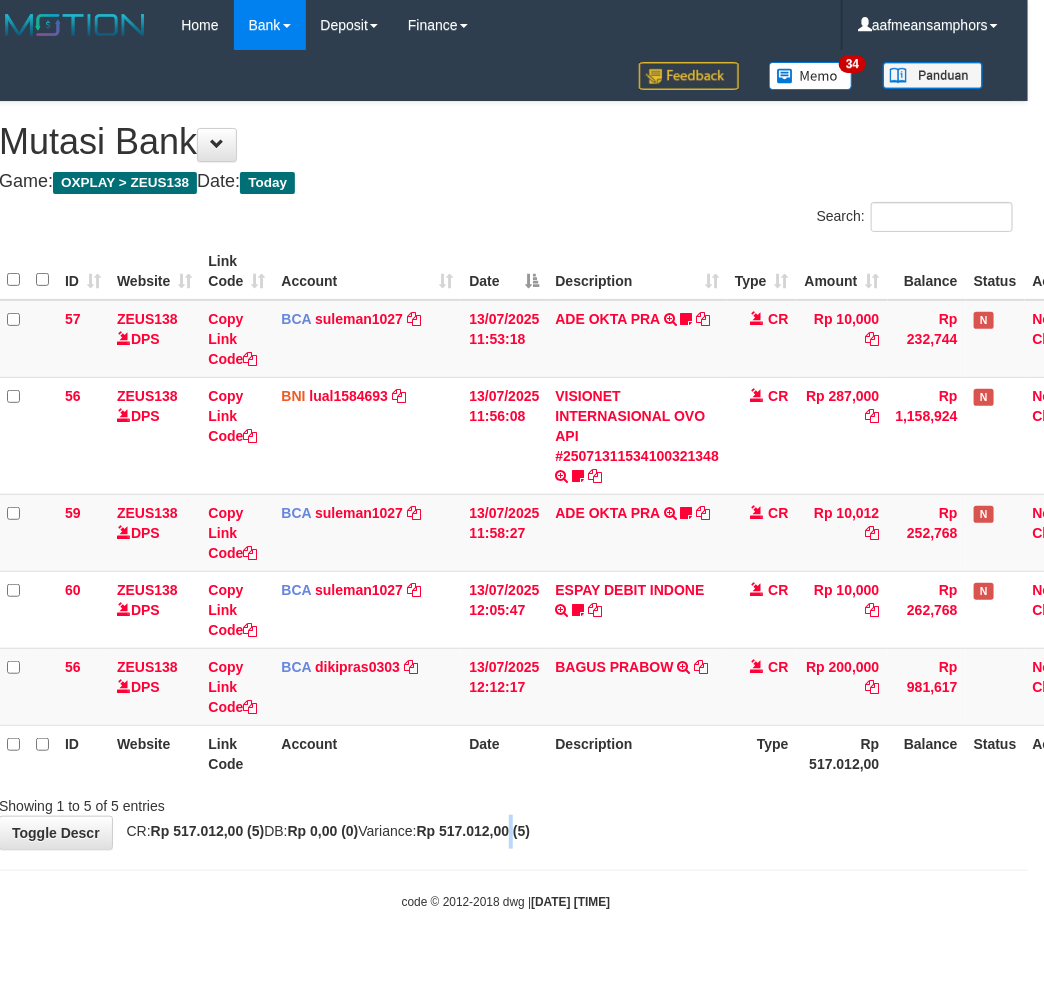 click on "**********" at bounding box center (506, 475) 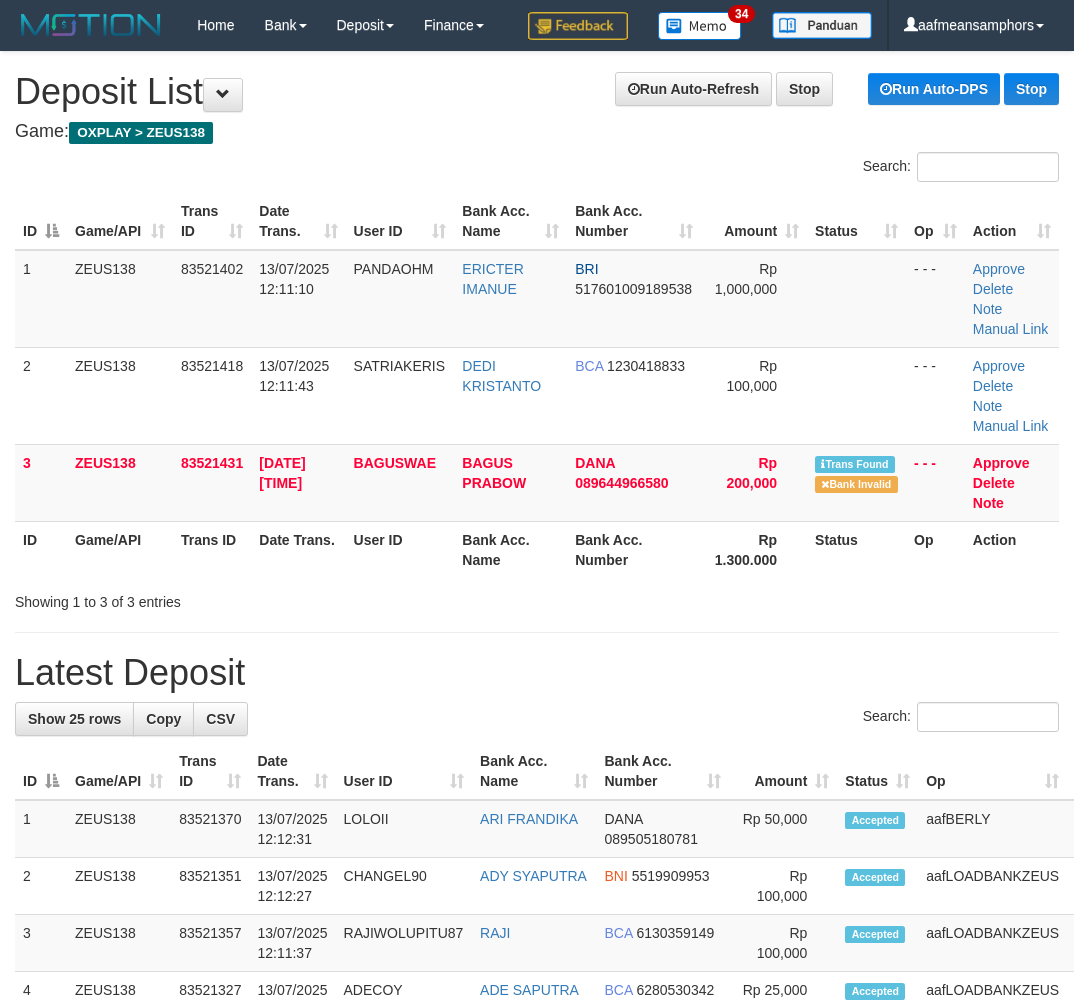 scroll, scrollTop: 0, scrollLeft: 33, axis: horizontal 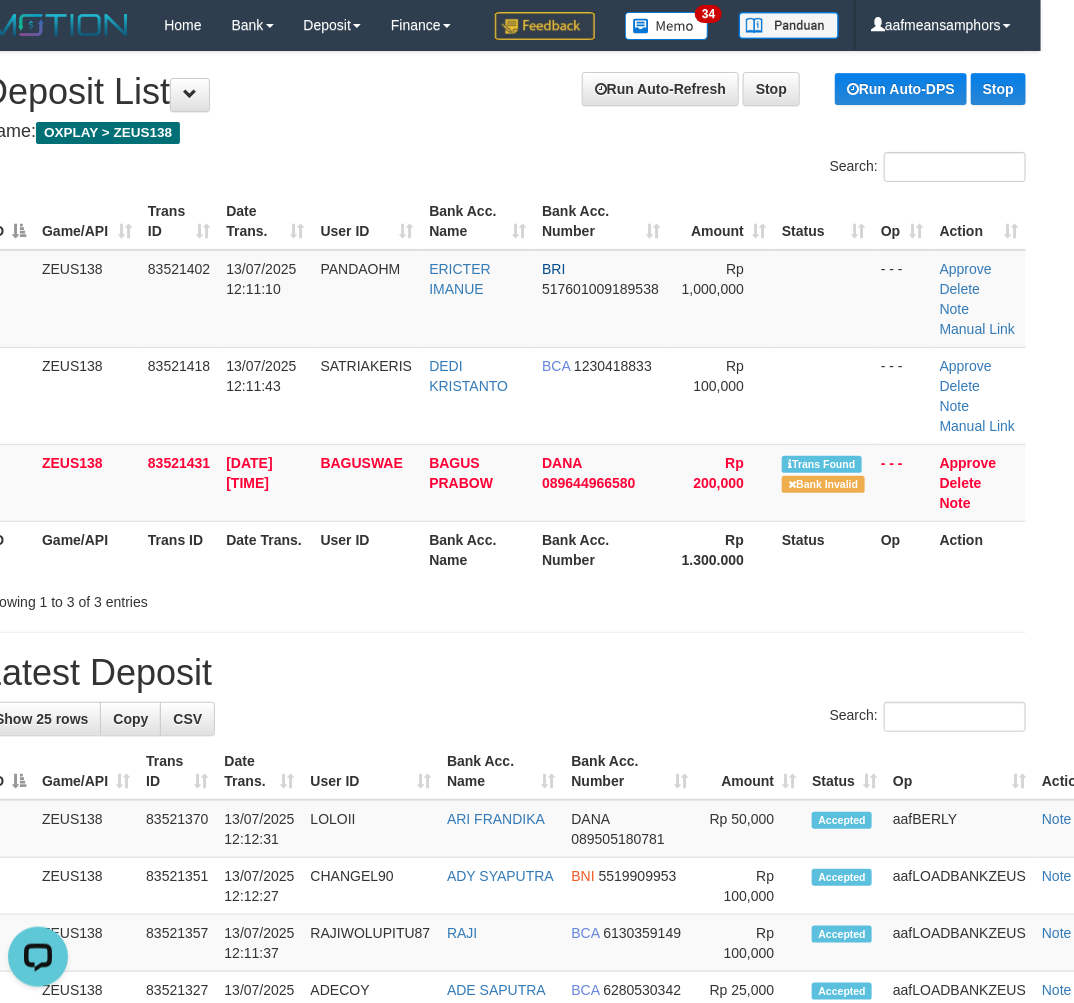 click on "**********" at bounding box center (504, 1215) 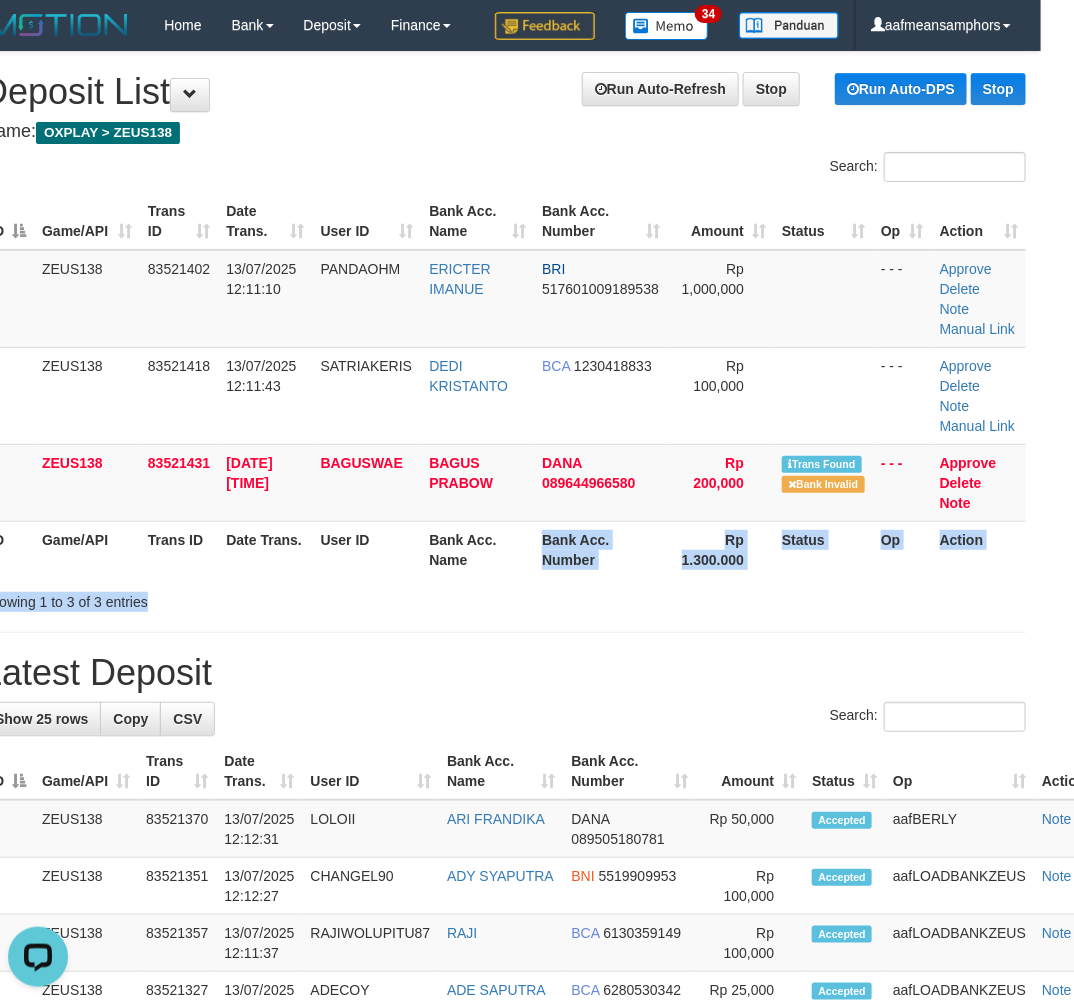 click on "Search:
ID Game/API Trans ID Date Trans. User ID Bank Acc. Name Bank Acc. Number Amount Status Op Action
1
ZEUS138
83521402
[DATE] [TIME]
PANDAOHM
[FIRST] [LAST]
BRI
[ACCOUNT_NUMBER]
Rp 1,000,000
- - -
Approve
Delete
Note
Manual Link
2
ZEUS138
83521418
[DATE] [TIME]
SATRIAKERIS
[FIRST] [LAST]
BCA
1230418833
Rp 100,000
- - -" at bounding box center (504, 382) 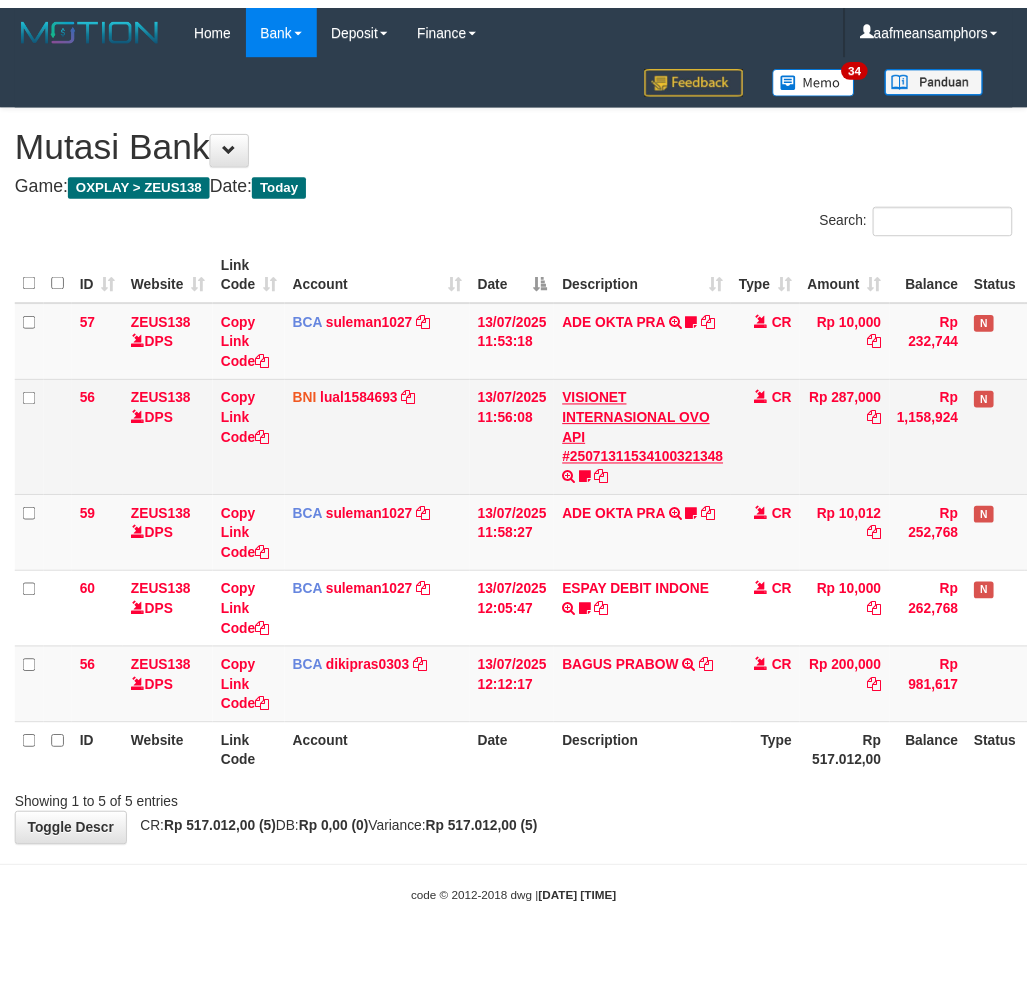 scroll, scrollTop: 0, scrollLeft: 16, axis: horizontal 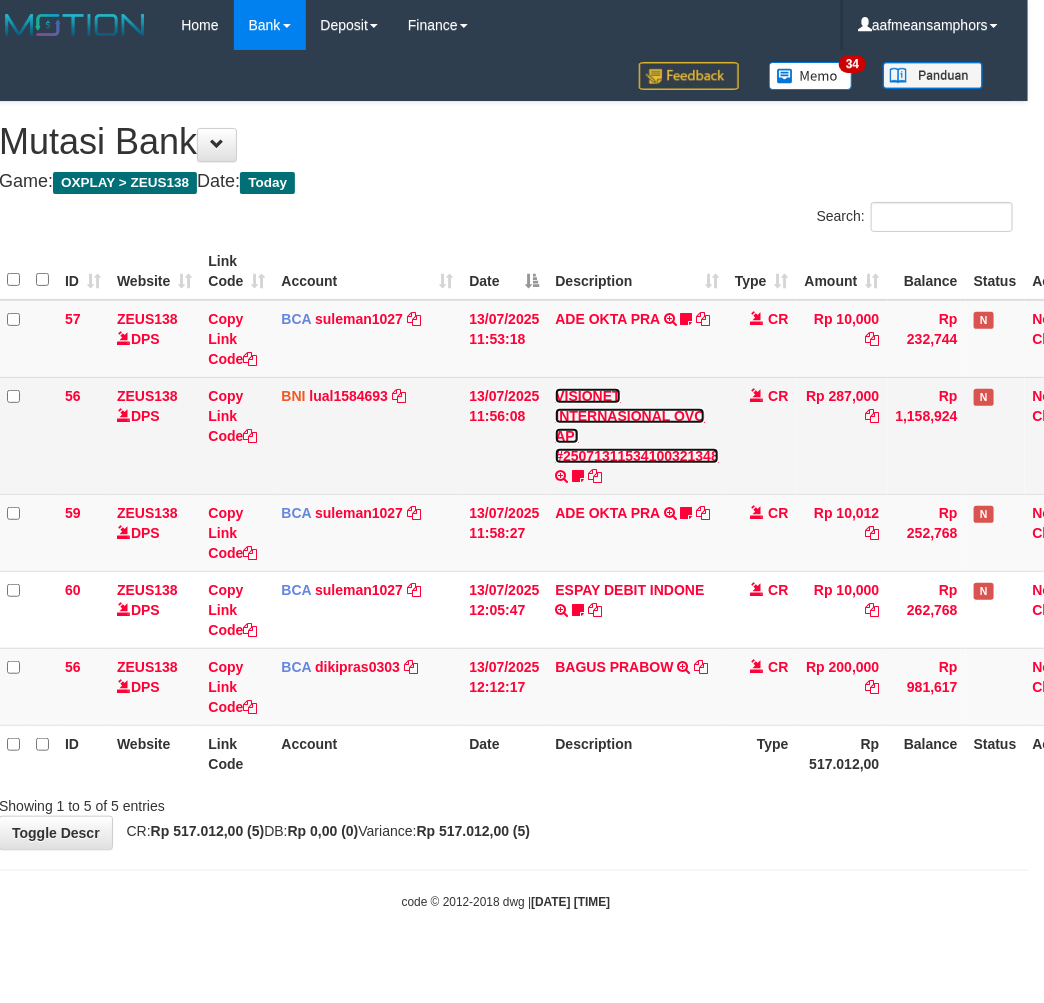 click on "VISIONET INTERNASIONAL OVO API #25071311534100321348" at bounding box center [637, 426] 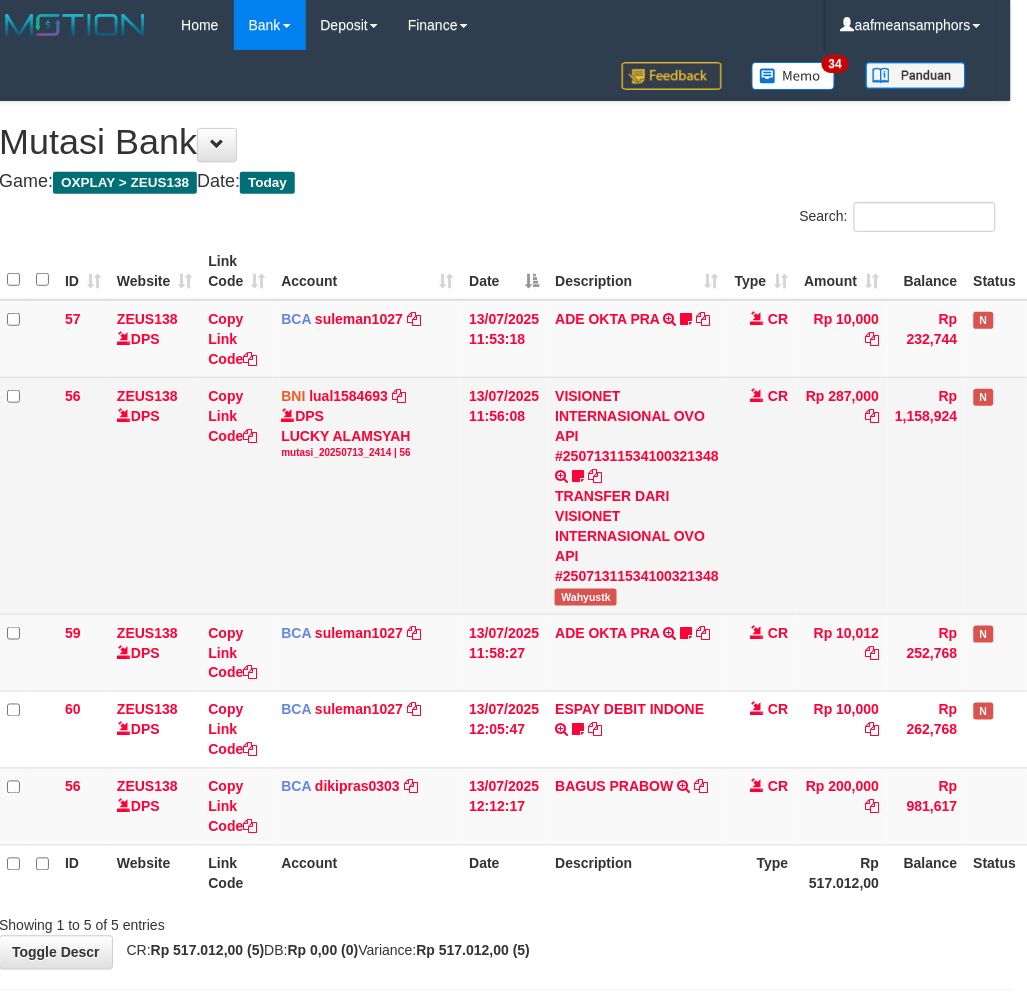 click on "VISIONET INTERNASIONAL OVO API #25071311534100321348            TRANSFER DARI VISIONET INTERNASIONAL OVO API #25071311534100321348    Wahyustk" at bounding box center (637, 495) 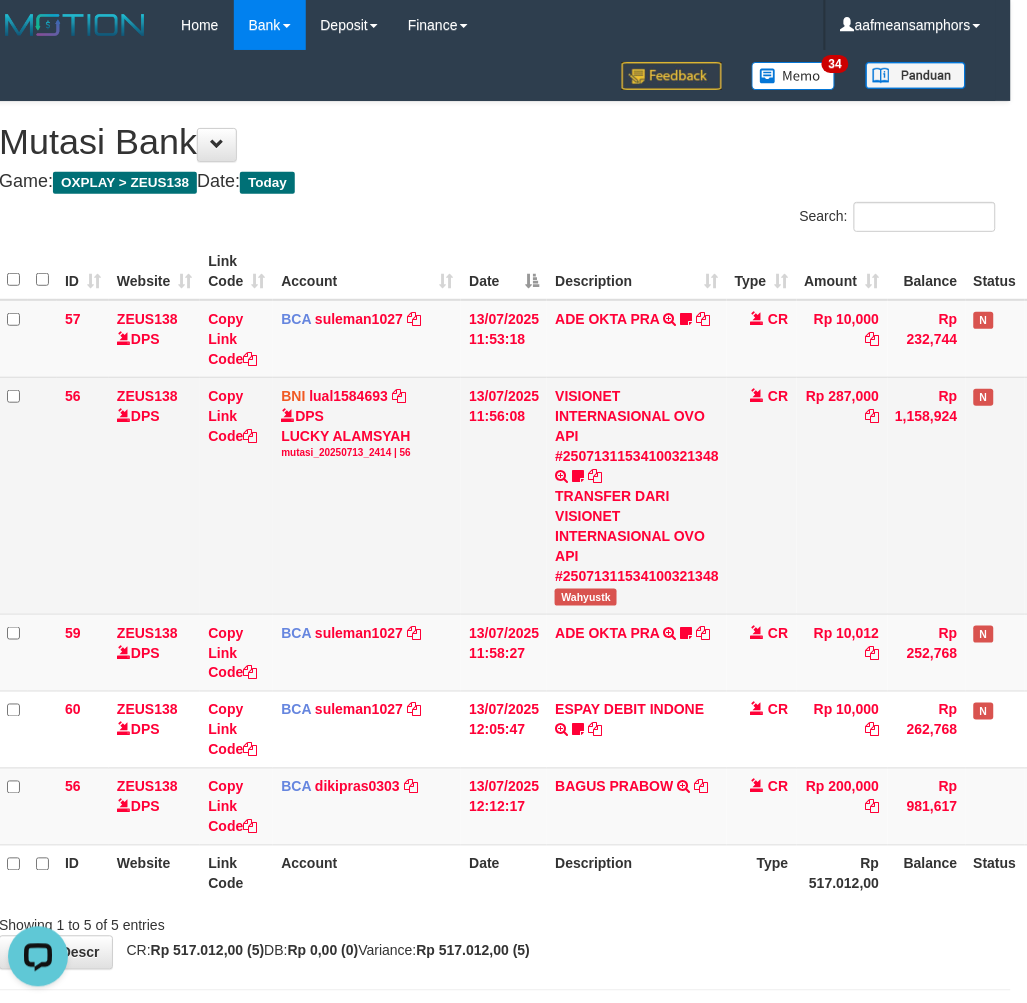 scroll, scrollTop: 0, scrollLeft: 0, axis: both 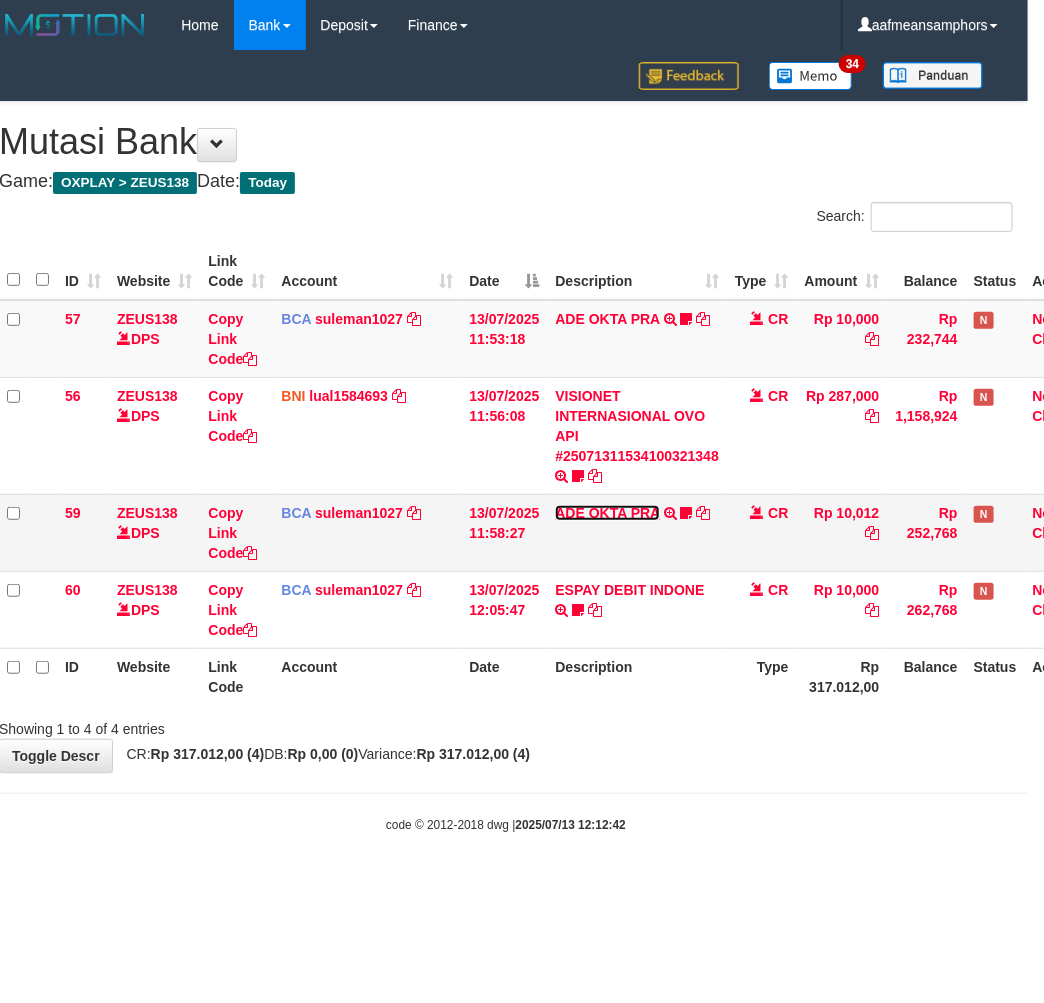 click on "ADE OKTA PRA" at bounding box center (607, 513) 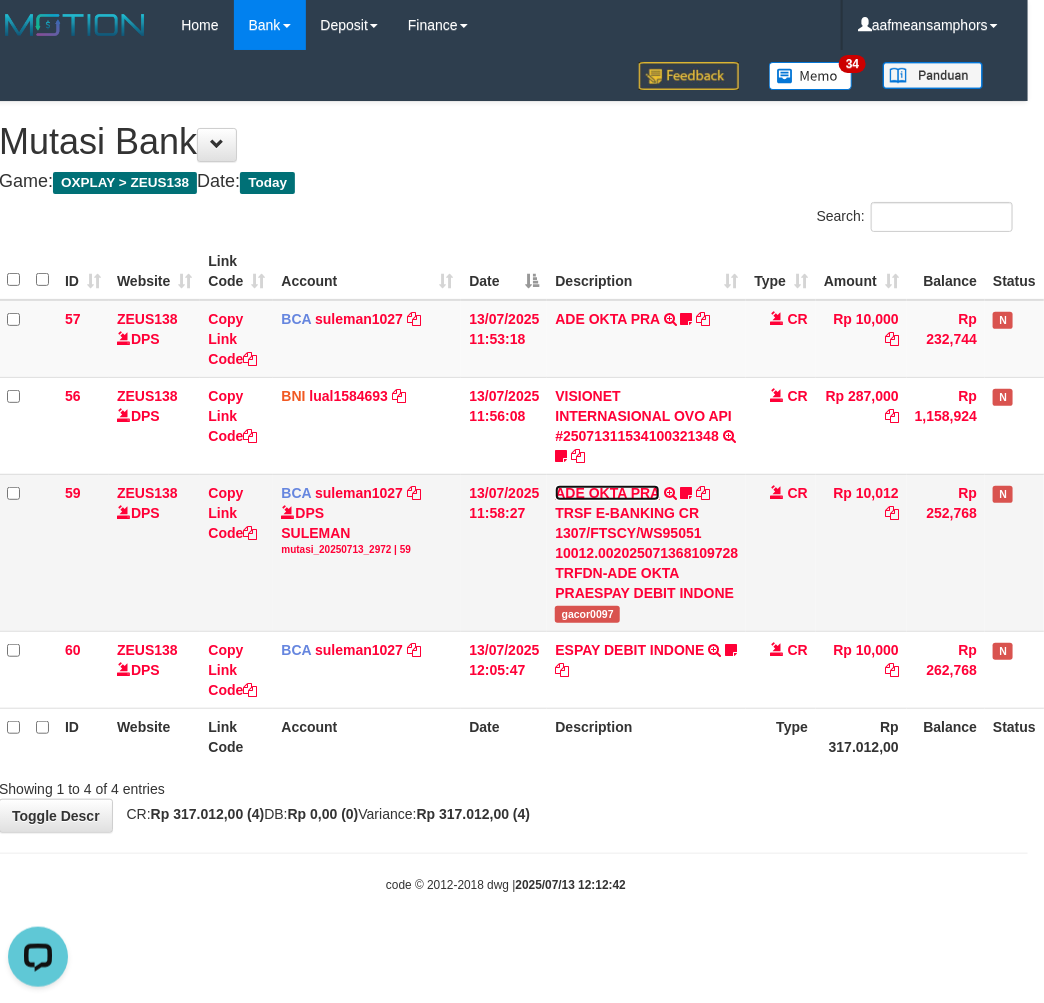 scroll, scrollTop: 0, scrollLeft: 0, axis: both 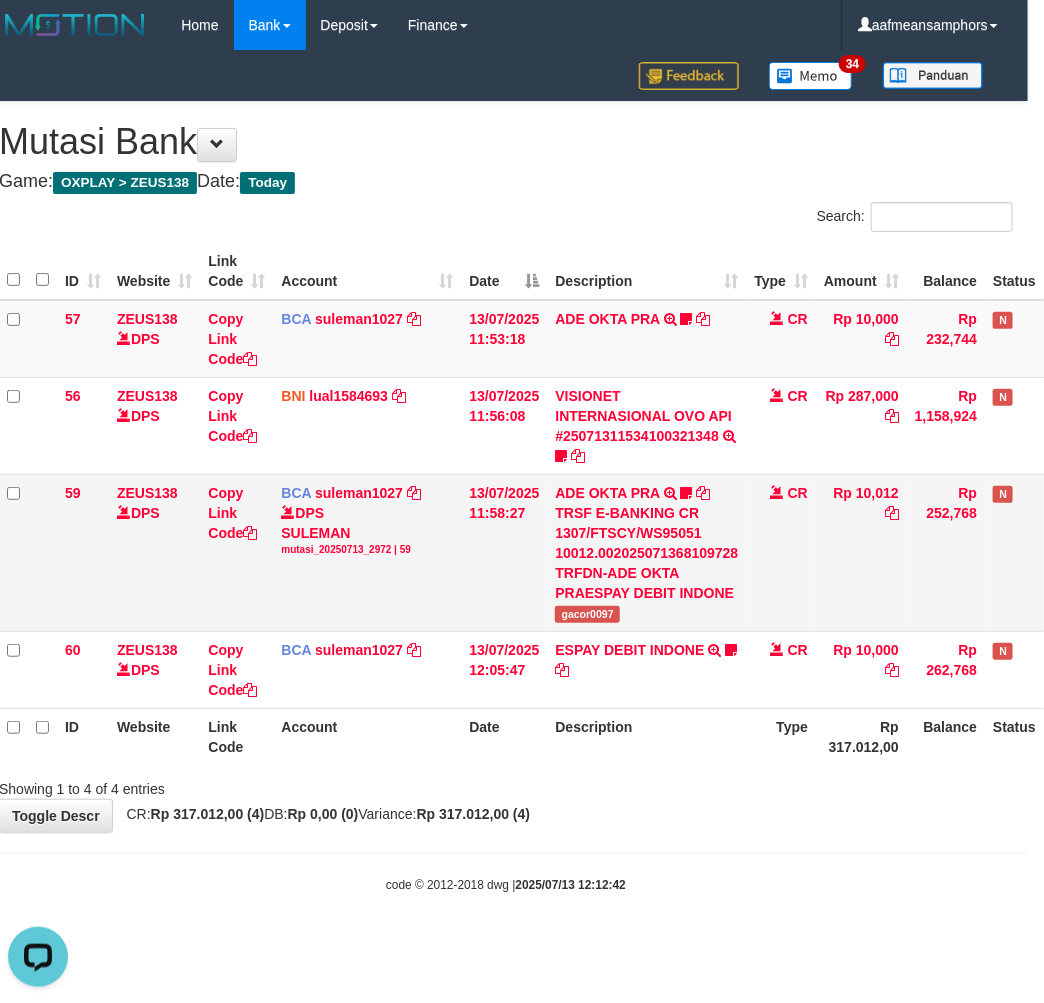 click on "ADE OKTA PRA            TRSF E-BANKING CR 1307/FTSCY/WS95051
10012.002025071368109728 TRFDN-ADE OKTA PRAESPAY DEBIT INDONE    gacor0097" at bounding box center (646, 552) 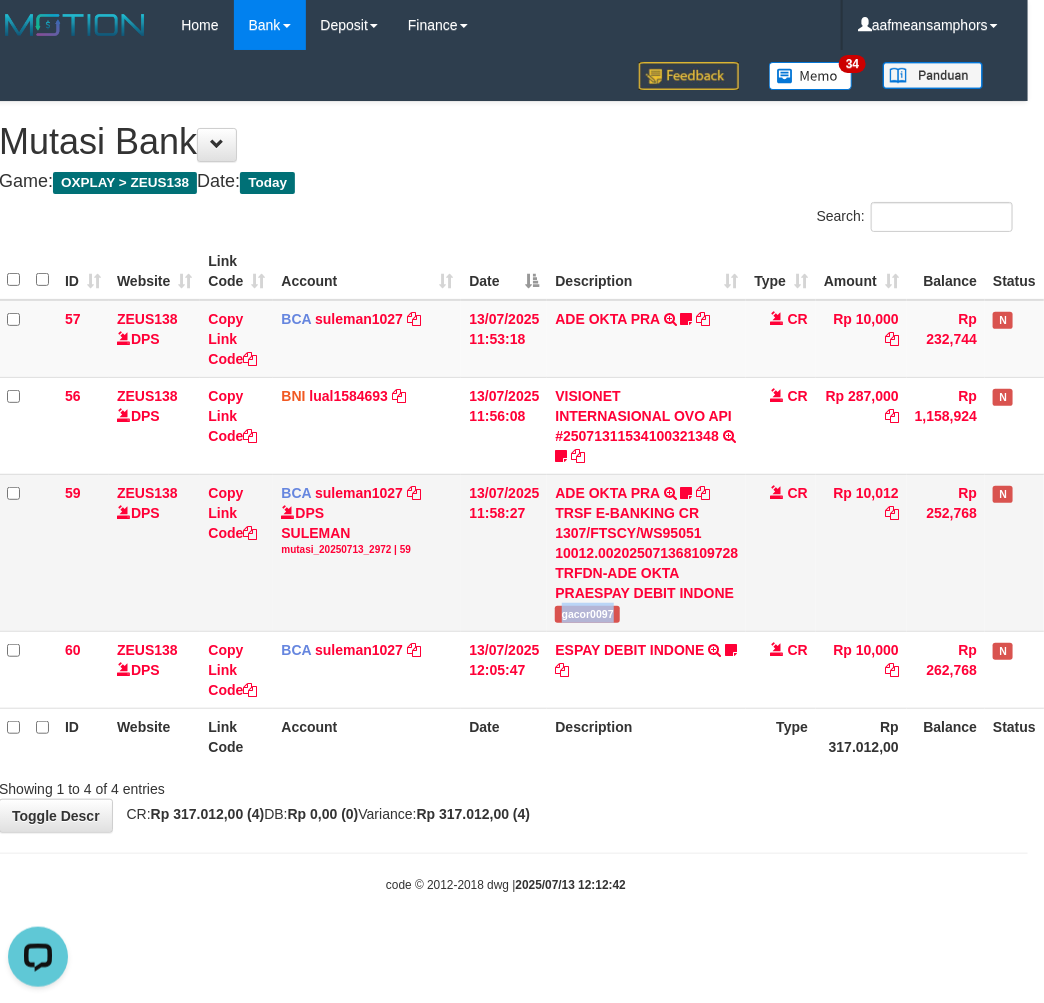 click on "ADE OKTA PRA            TRSF E-BANKING CR 1307/FTSCY/WS95051
10012.002025071368109728 TRFDN-ADE OKTA PRAESPAY DEBIT INDONE    gacor0097" at bounding box center [646, 552] 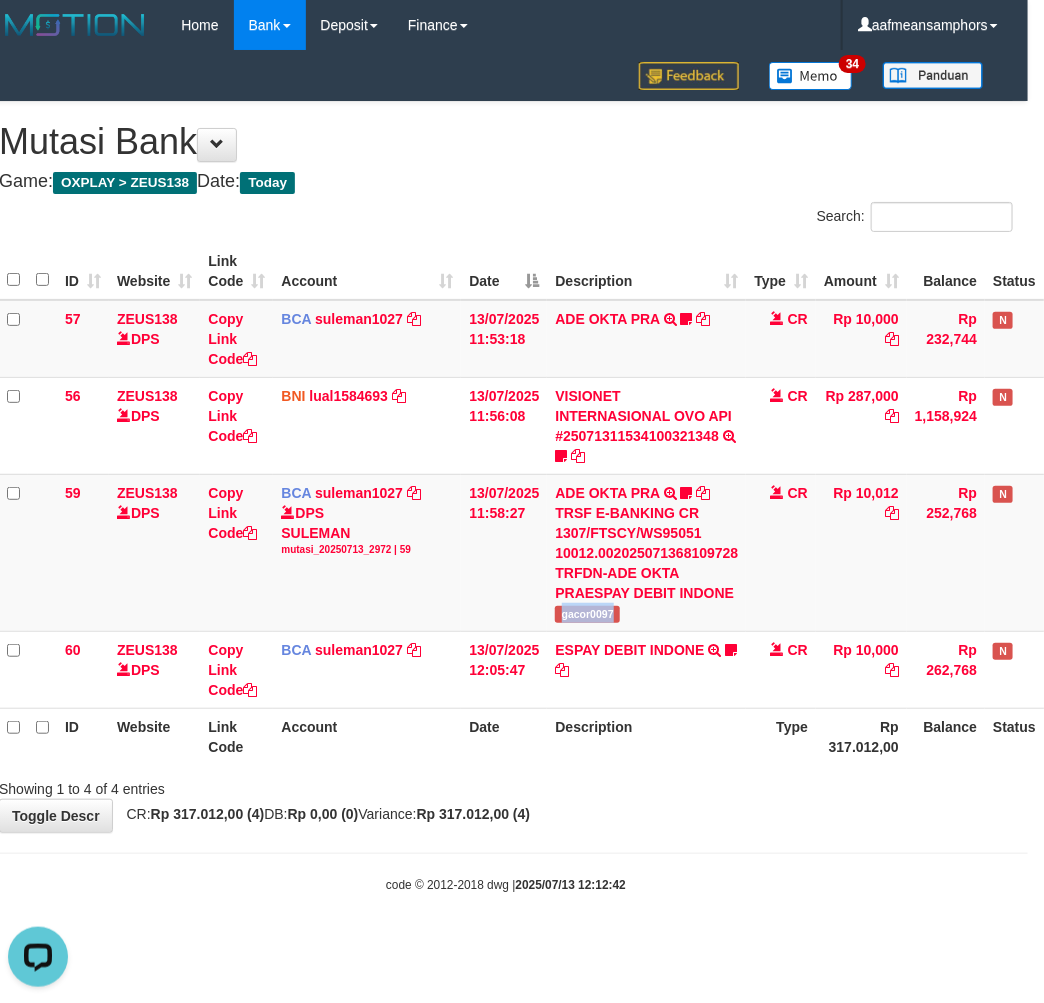 drag, startPoint x: 775, startPoint y: 696, endPoint x: 755, endPoint y: 710, distance: 24.41311 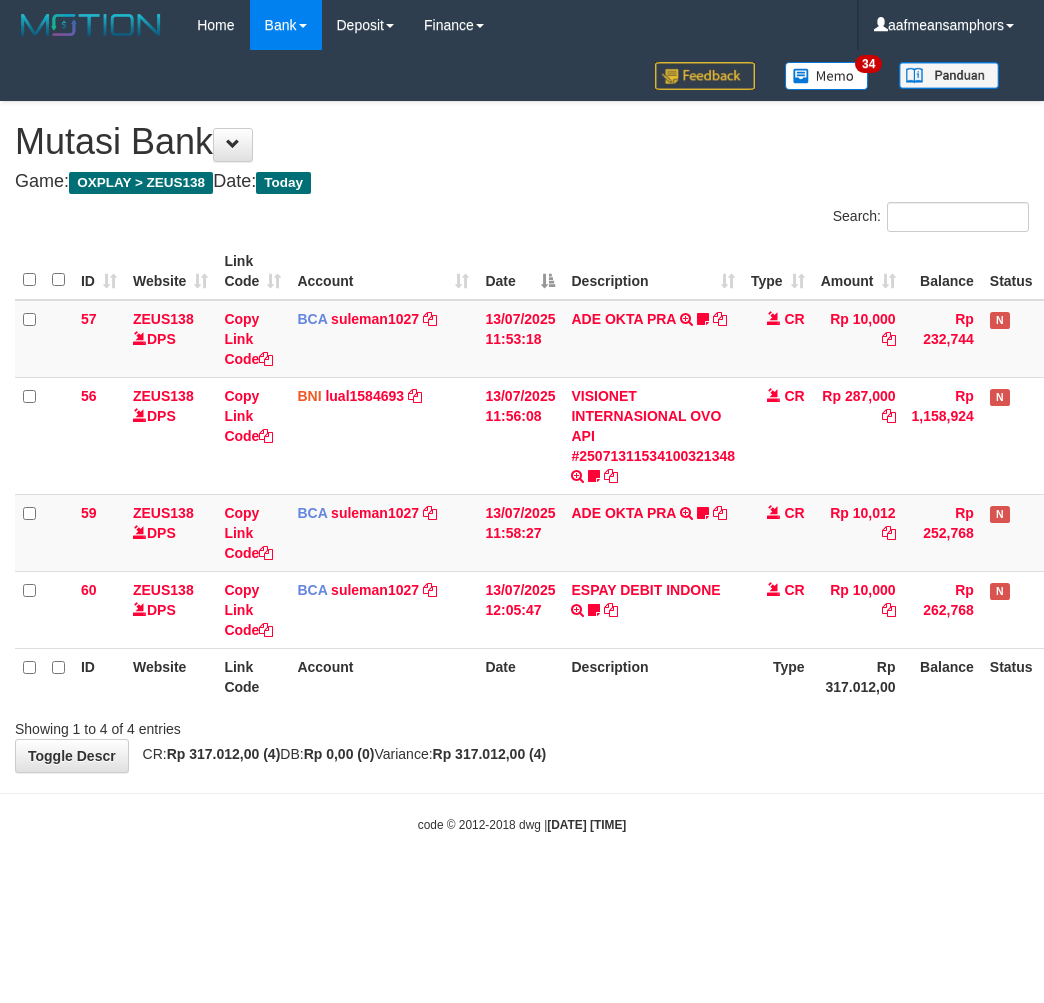 scroll, scrollTop: 0, scrollLeft: 16, axis: horizontal 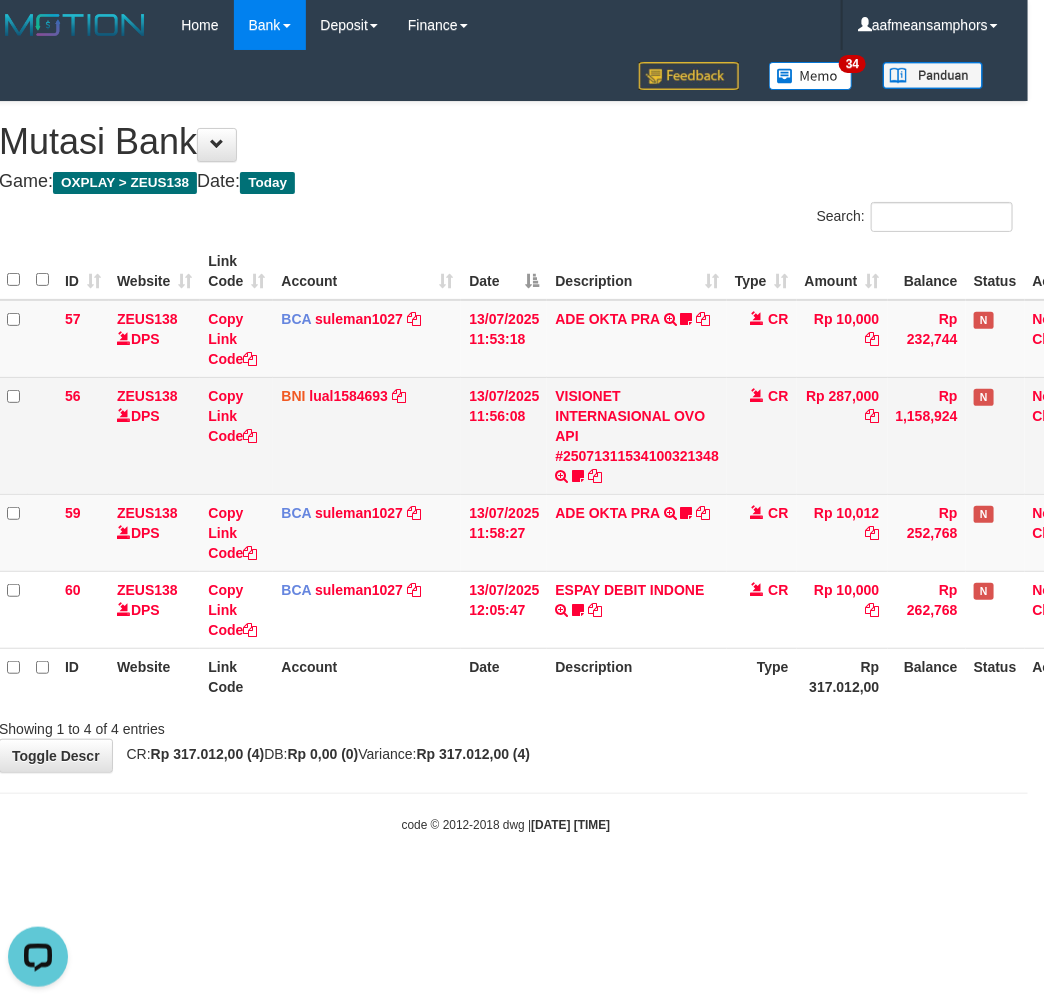 click on "VISIONET INTERNASIONAL OVO API #25071311534100321348            TRANSFER DARI VISIONET INTERNASIONAL OVO API #25071311534100321348    Wahyustk" at bounding box center (637, 435) 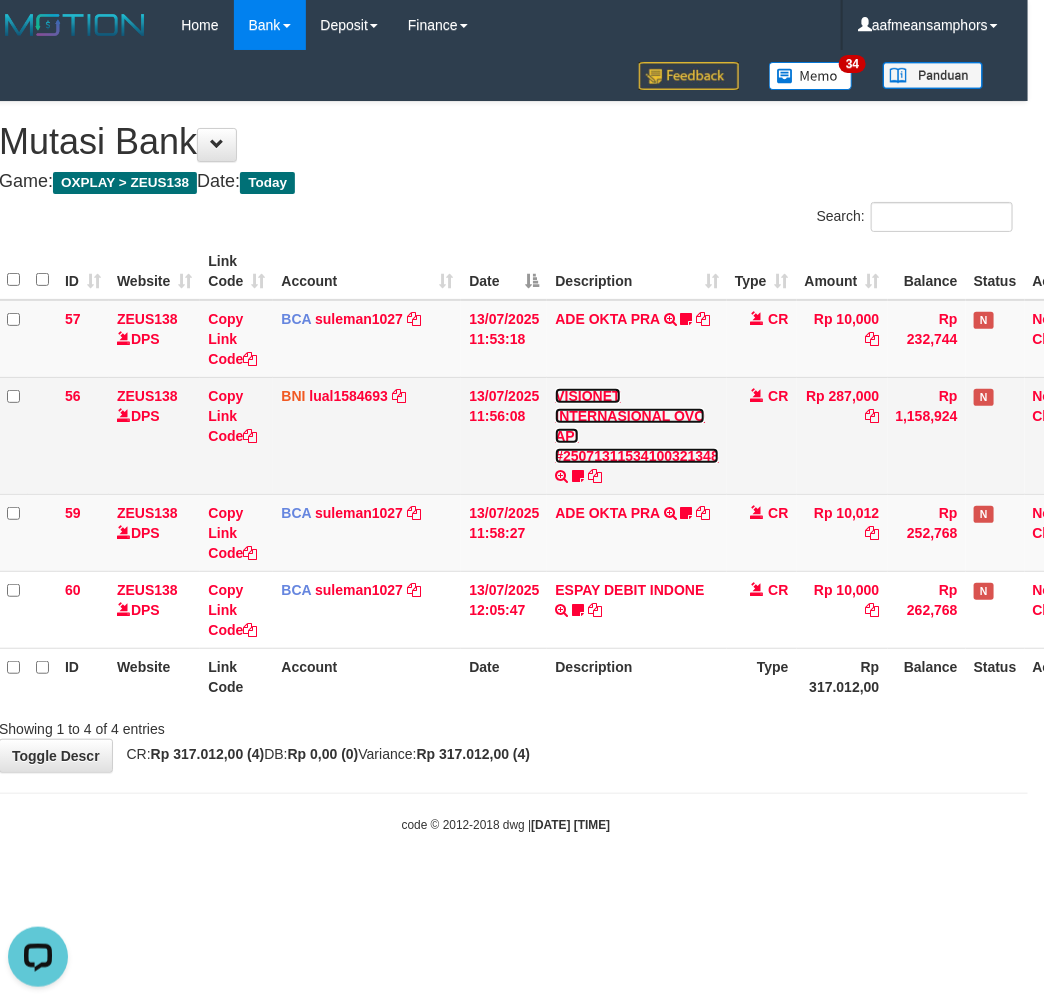 click on "VISIONET INTERNASIONAL OVO API #25071311534100321348" at bounding box center (637, 426) 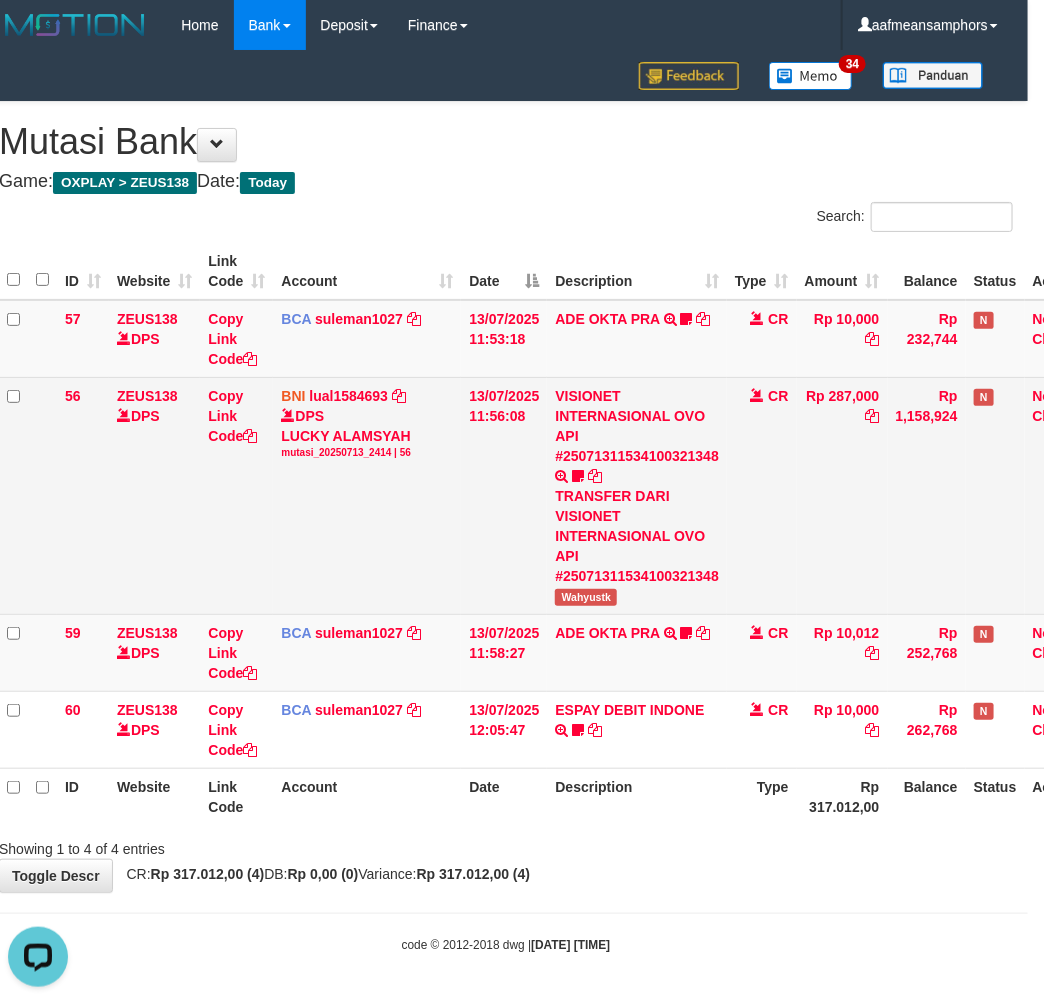 click on "Wahyustk" at bounding box center [586, 597] 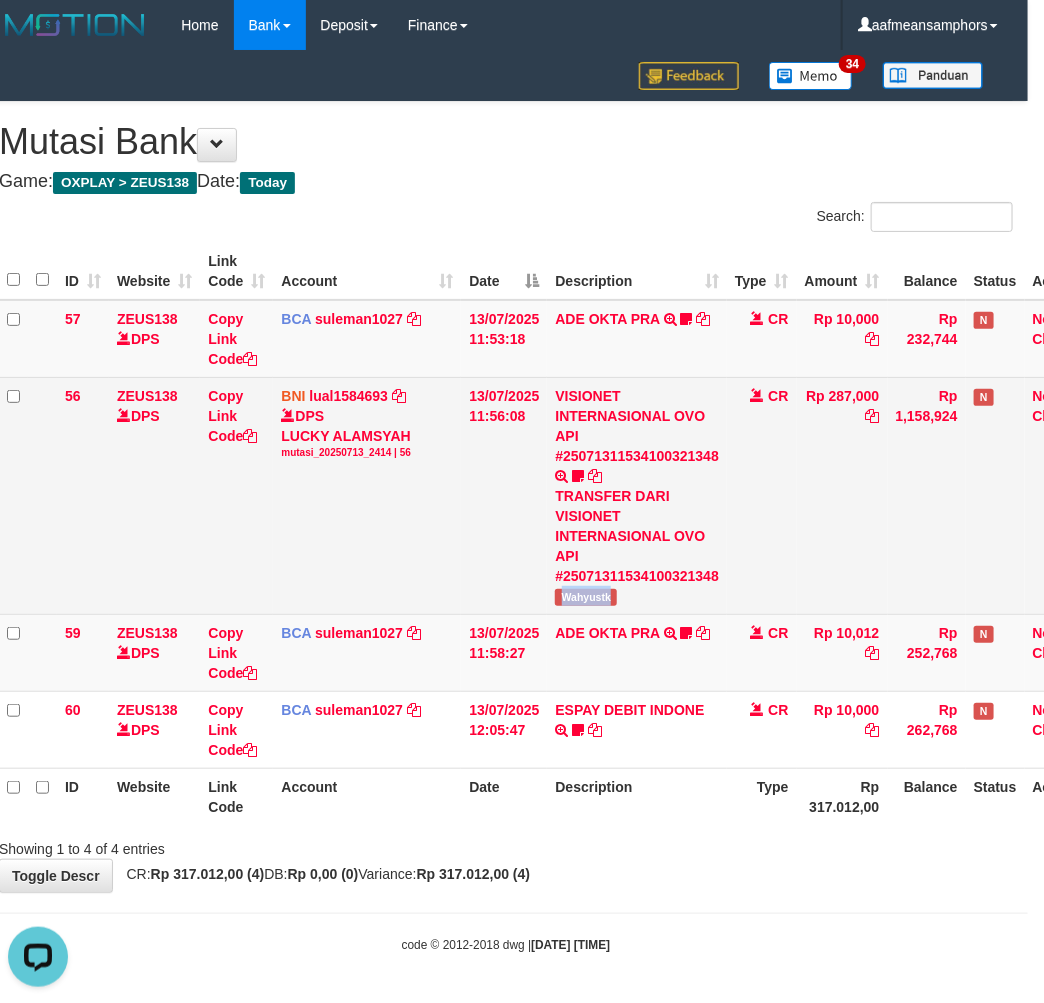 click on "Wahyustk" at bounding box center [586, 597] 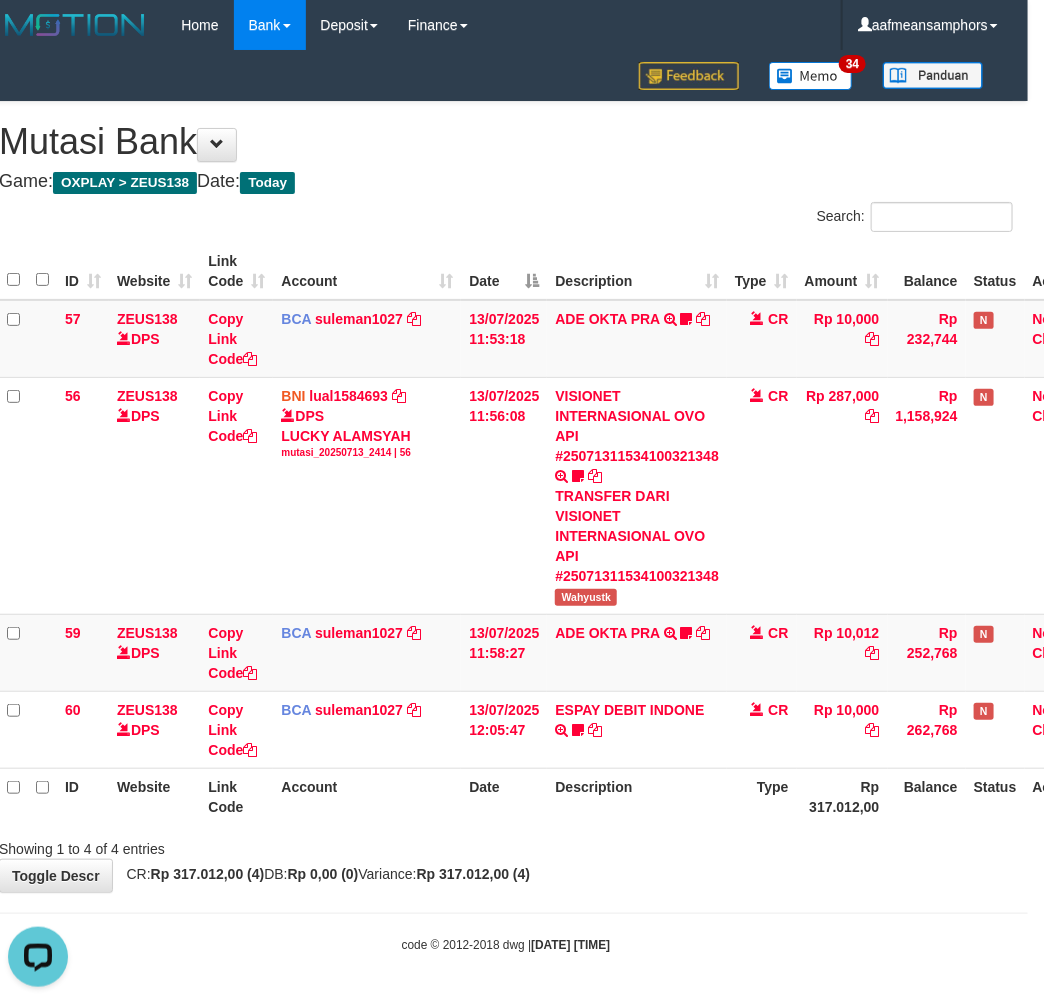 click on "Toggle navigation
Home
Bank
Account List
Load
By Website
Group
[OXPLAY]													ZEUS138
By Load Group (DPS)" at bounding box center (506, 502) 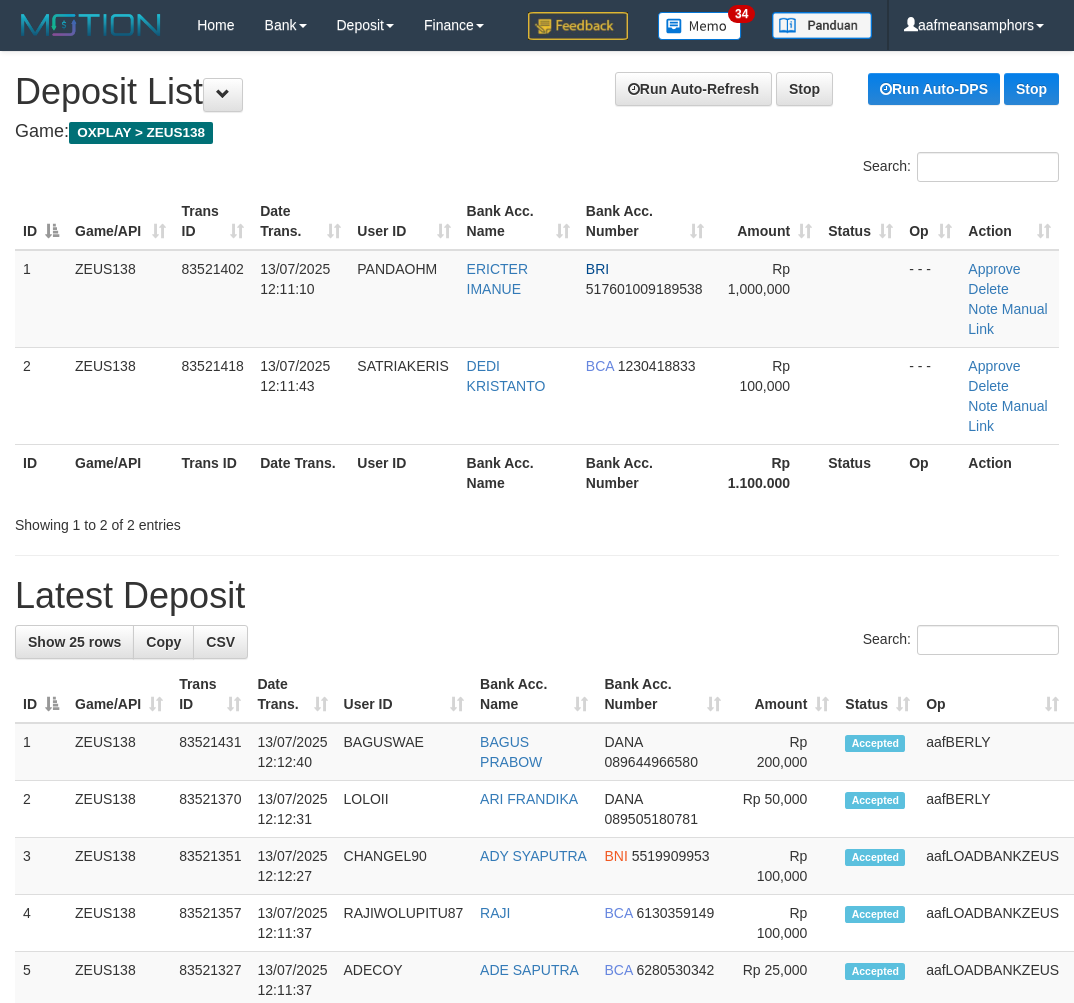 scroll, scrollTop: 0, scrollLeft: 33, axis: horizontal 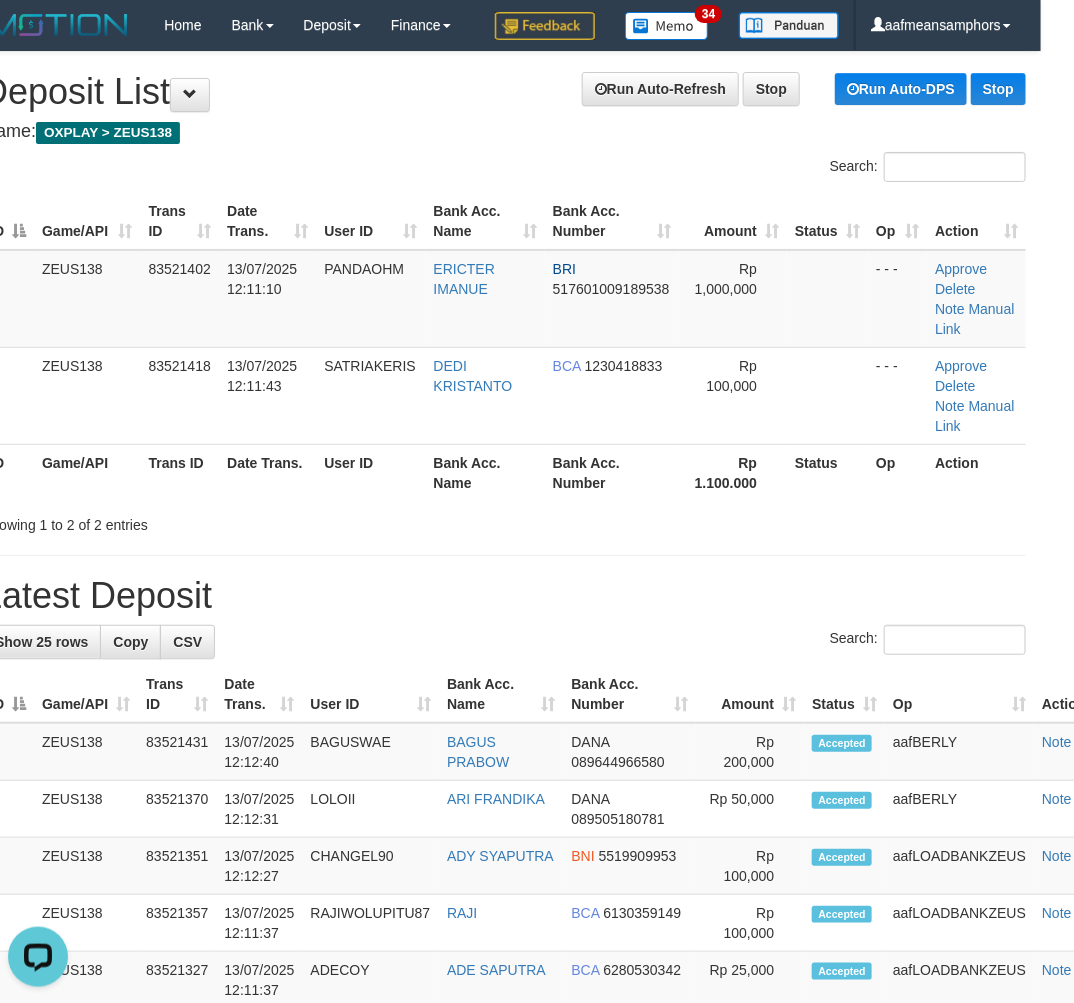 click on "Latest Deposit" at bounding box center [504, 596] 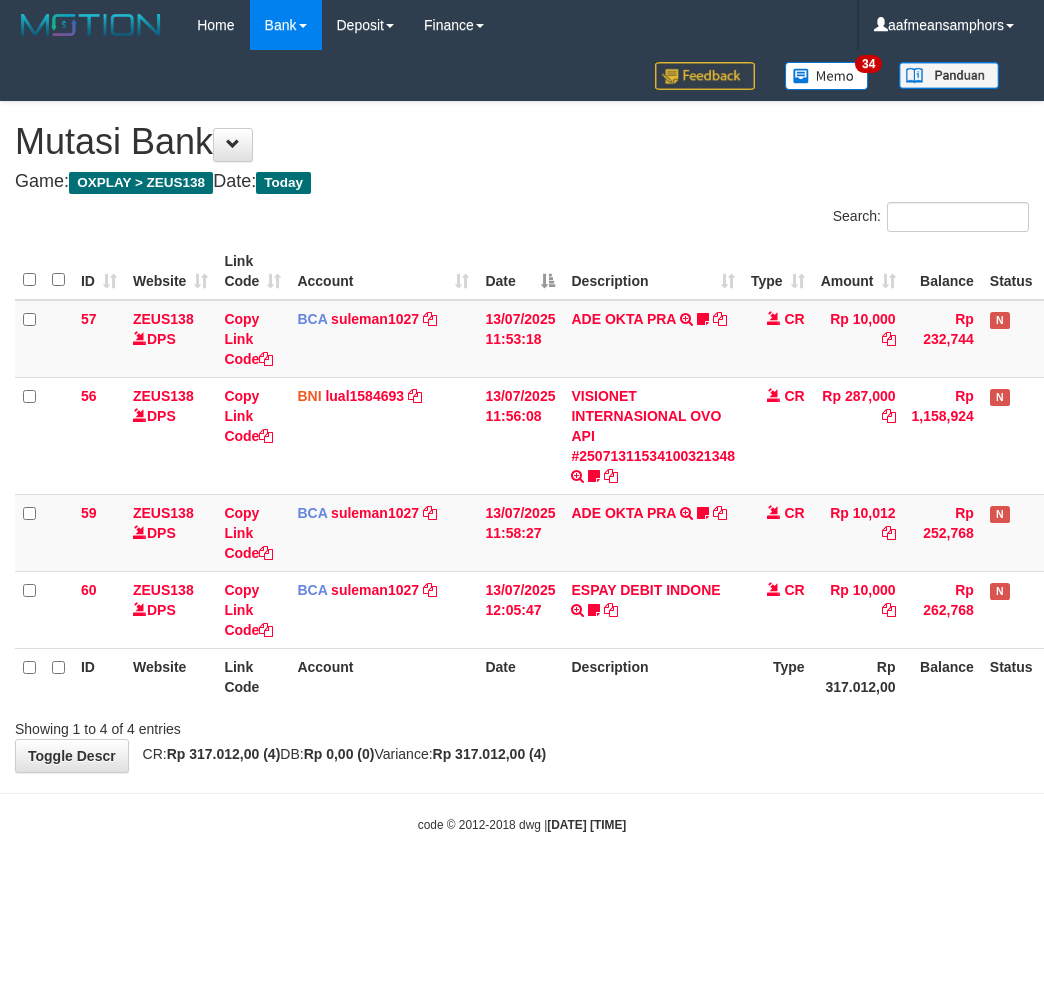 scroll, scrollTop: 0, scrollLeft: 16, axis: horizontal 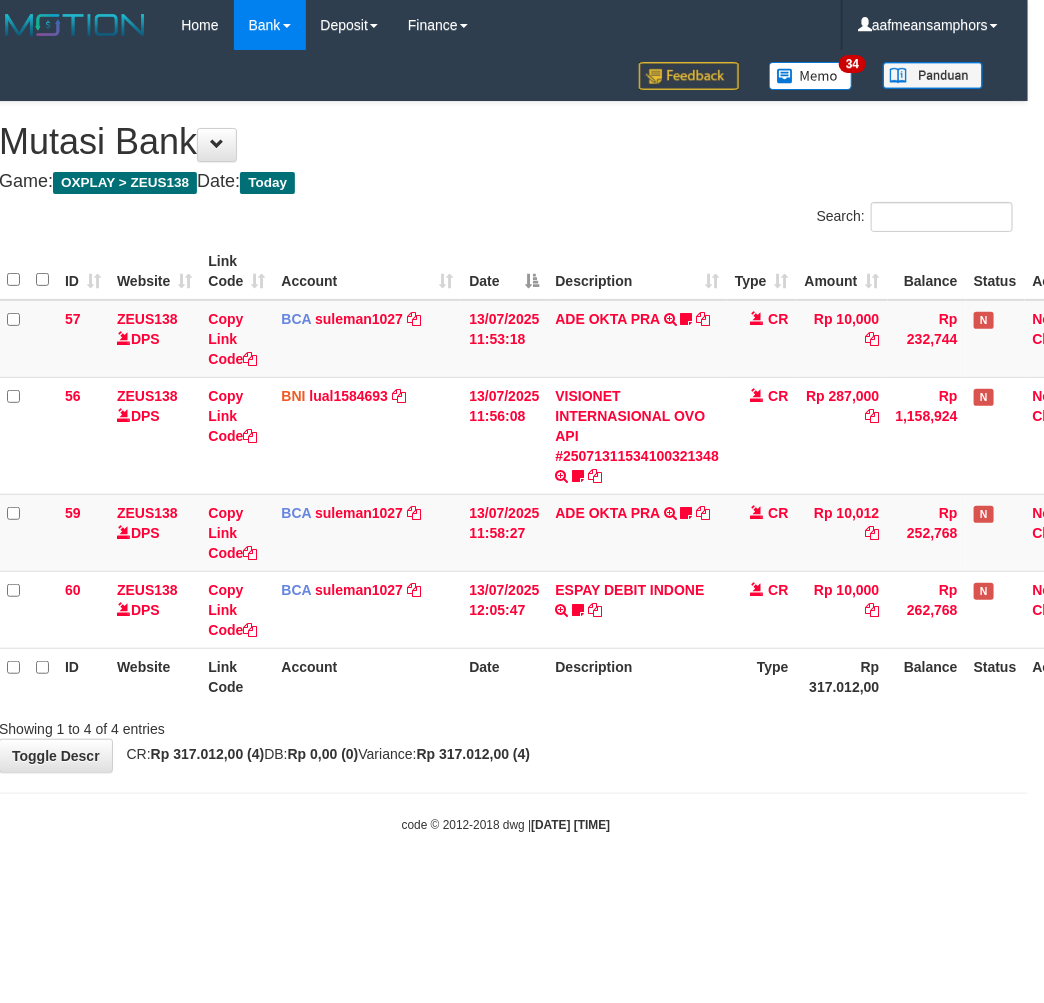click on "code © 2012-2018 dwg |  [DATE] [TIME]" at bounding box center (506, 824) 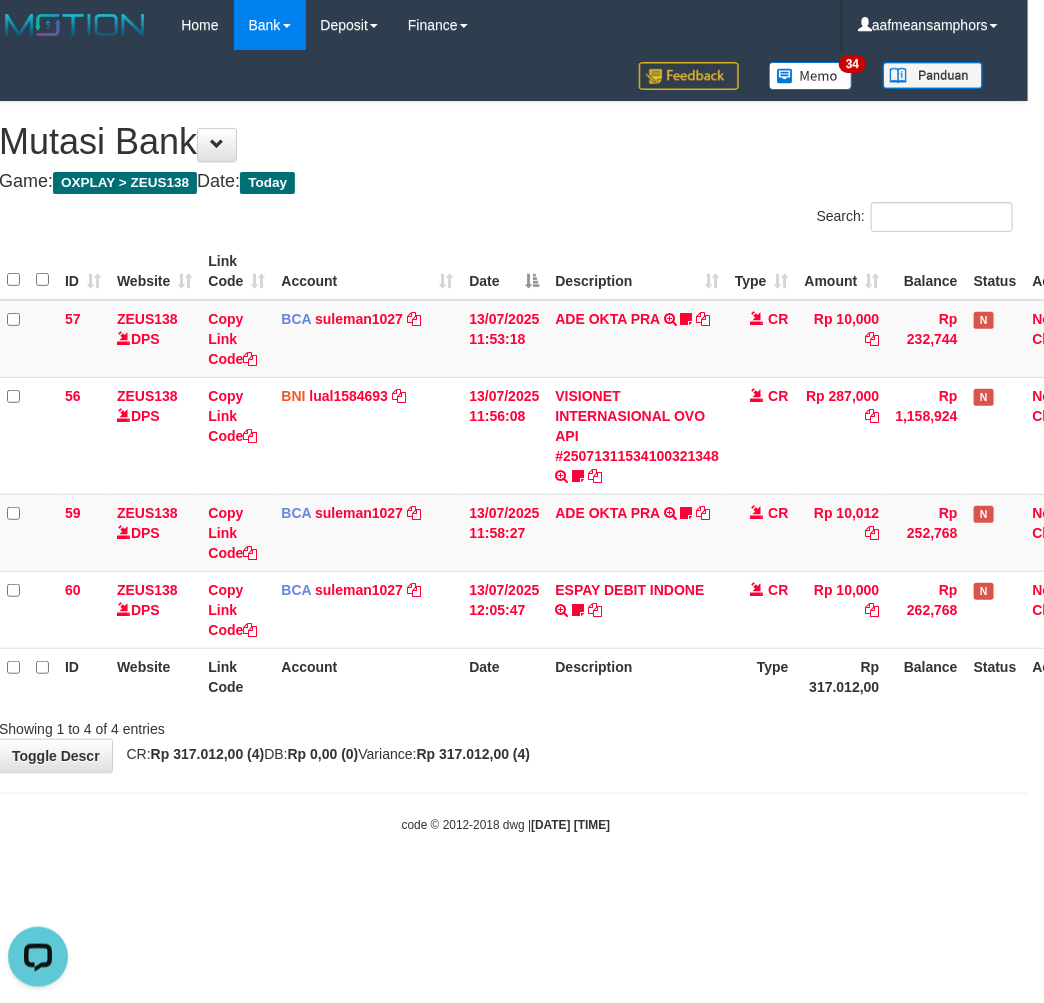 scroll, scrollTop: 0, scrollLeft: 0, axis: both 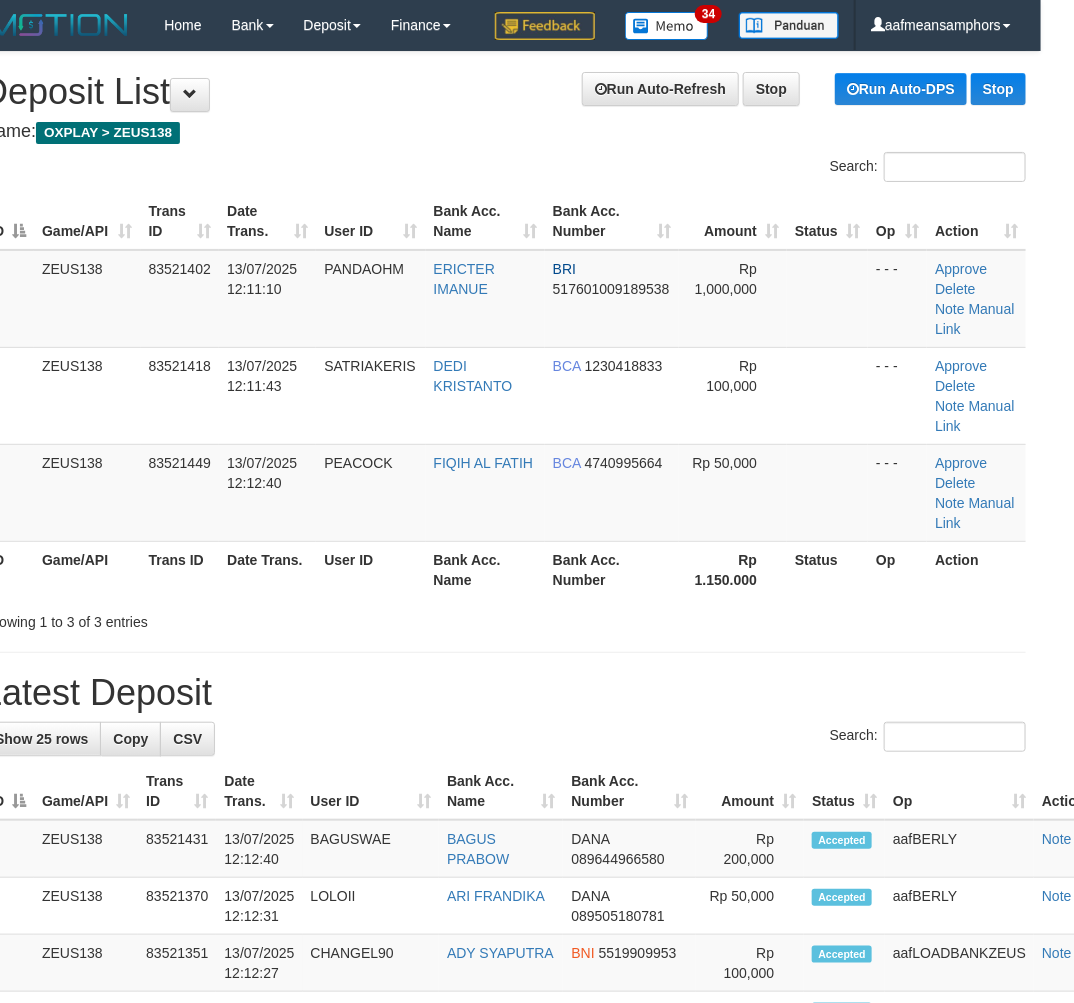 drag, startPoint x: 304, startPoint y: 600, endPoint x: 292, endPoint y: 602, distance: 12.165525 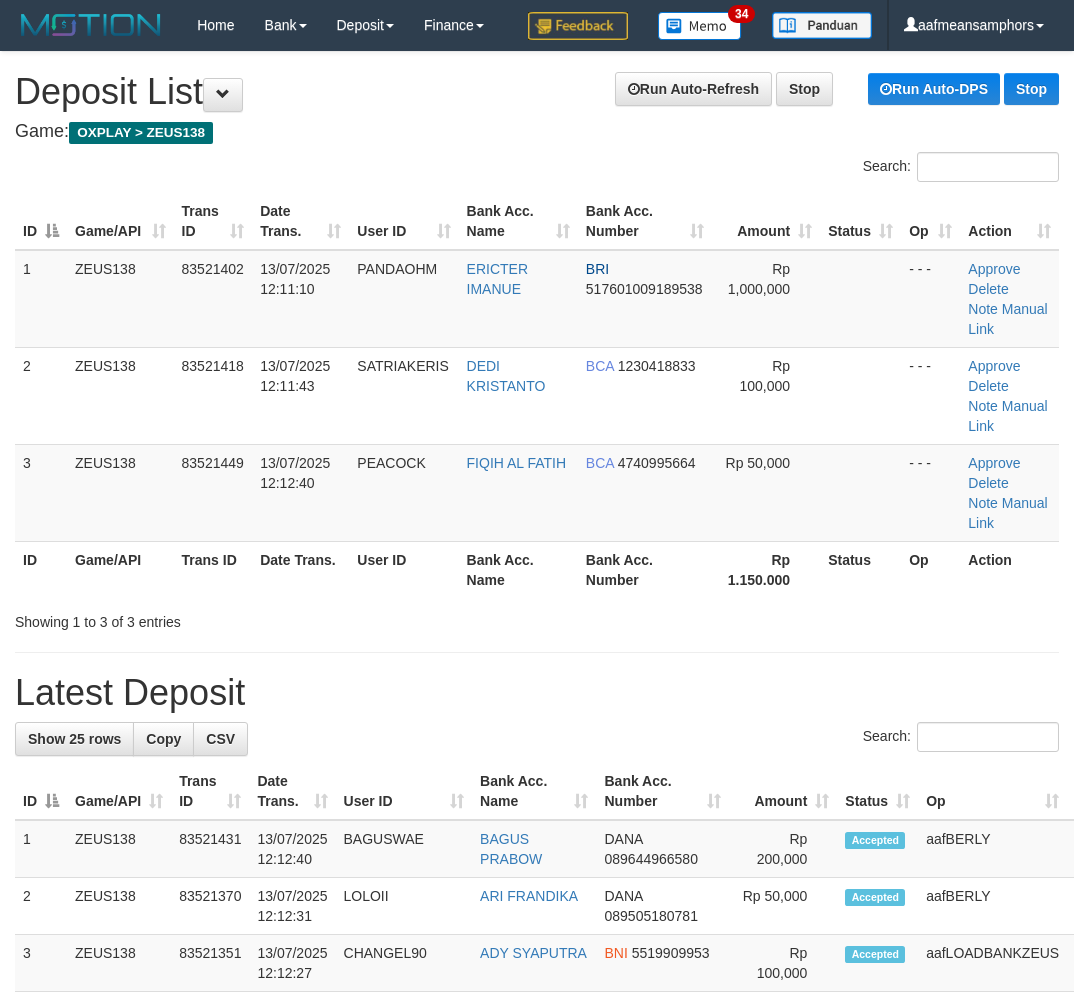 scroll, scrollTop: 0, scrollLeft: 33, axis: horizontal 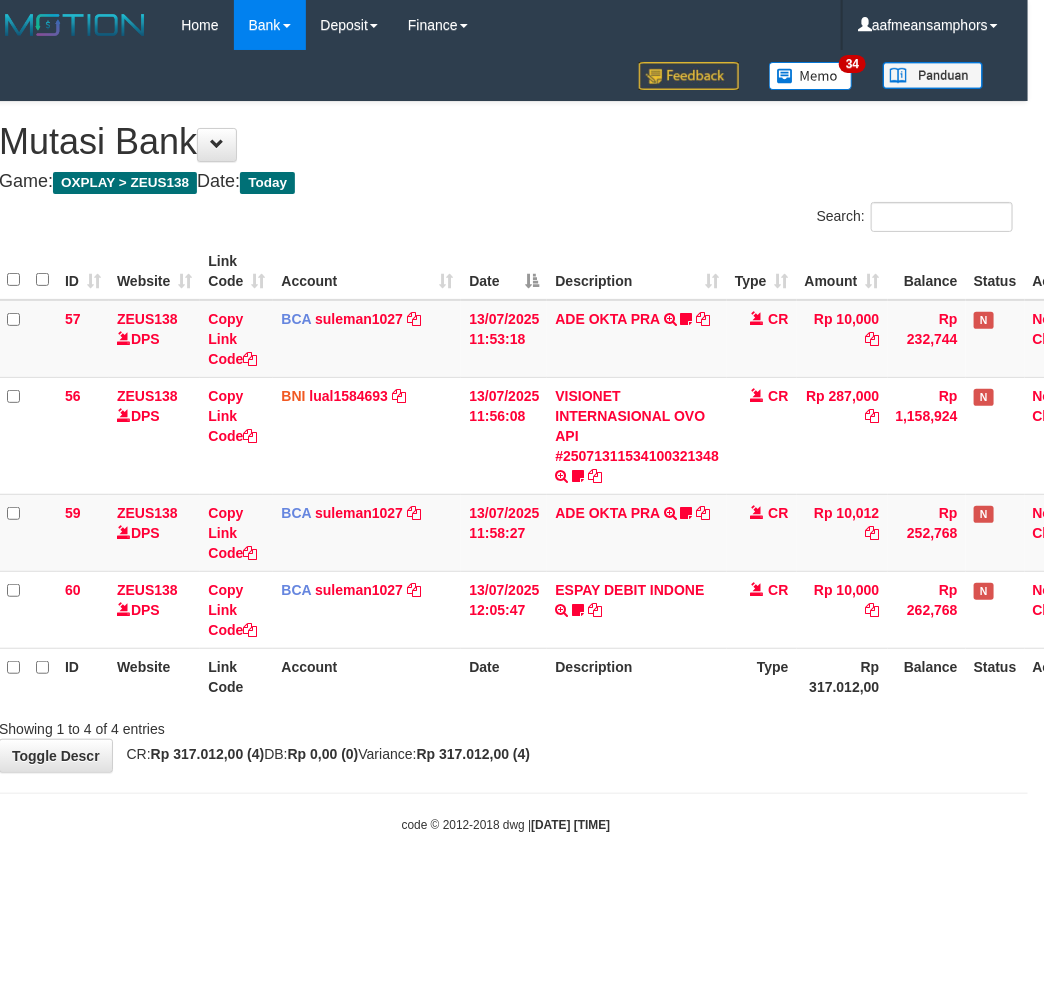 click on "Toggle navigation
Home
Bank
Account List
Load
By Website
Group
[OXPLAY]													ZEUS138
By Load Group (DPS)" at bounding box center [506, 442] 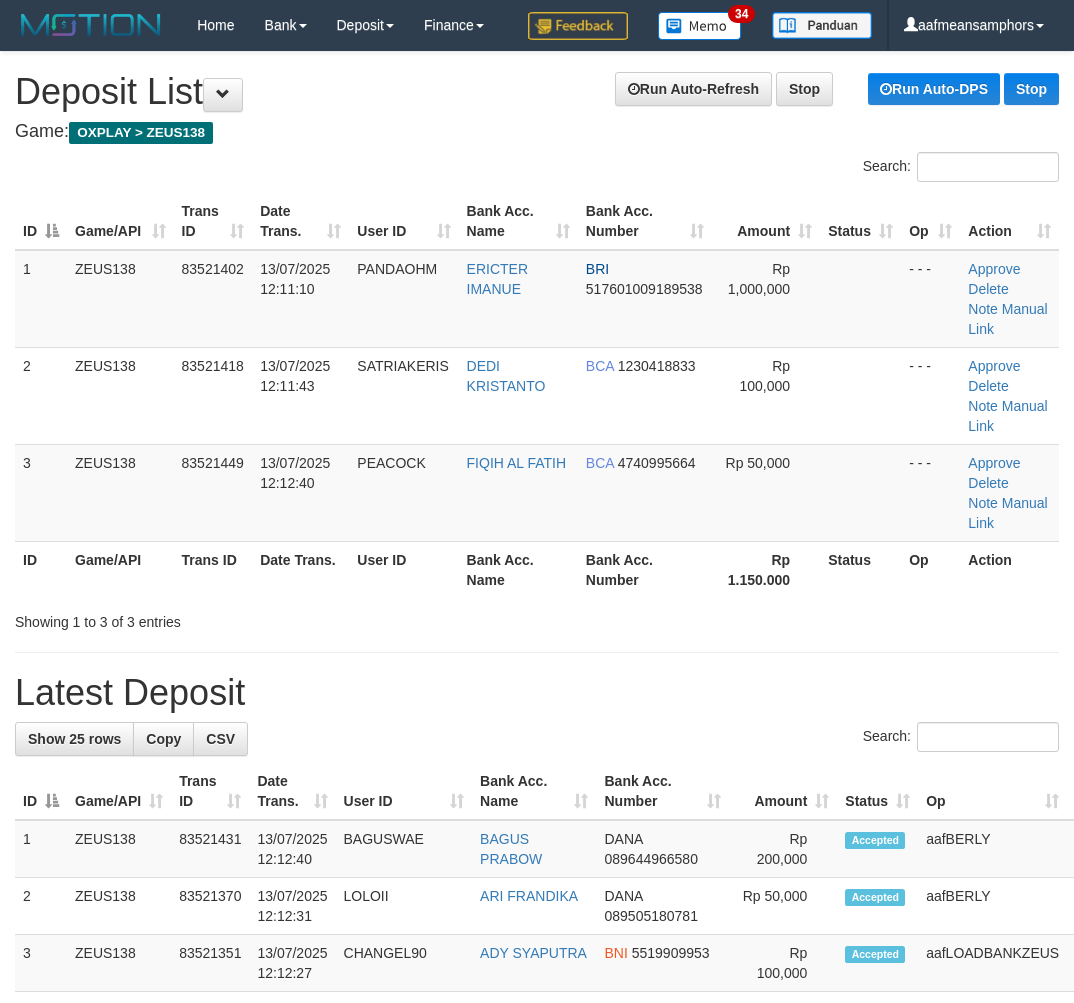 scroll, scrollTop: 0, scrollLeft: 33, axis: horizontal 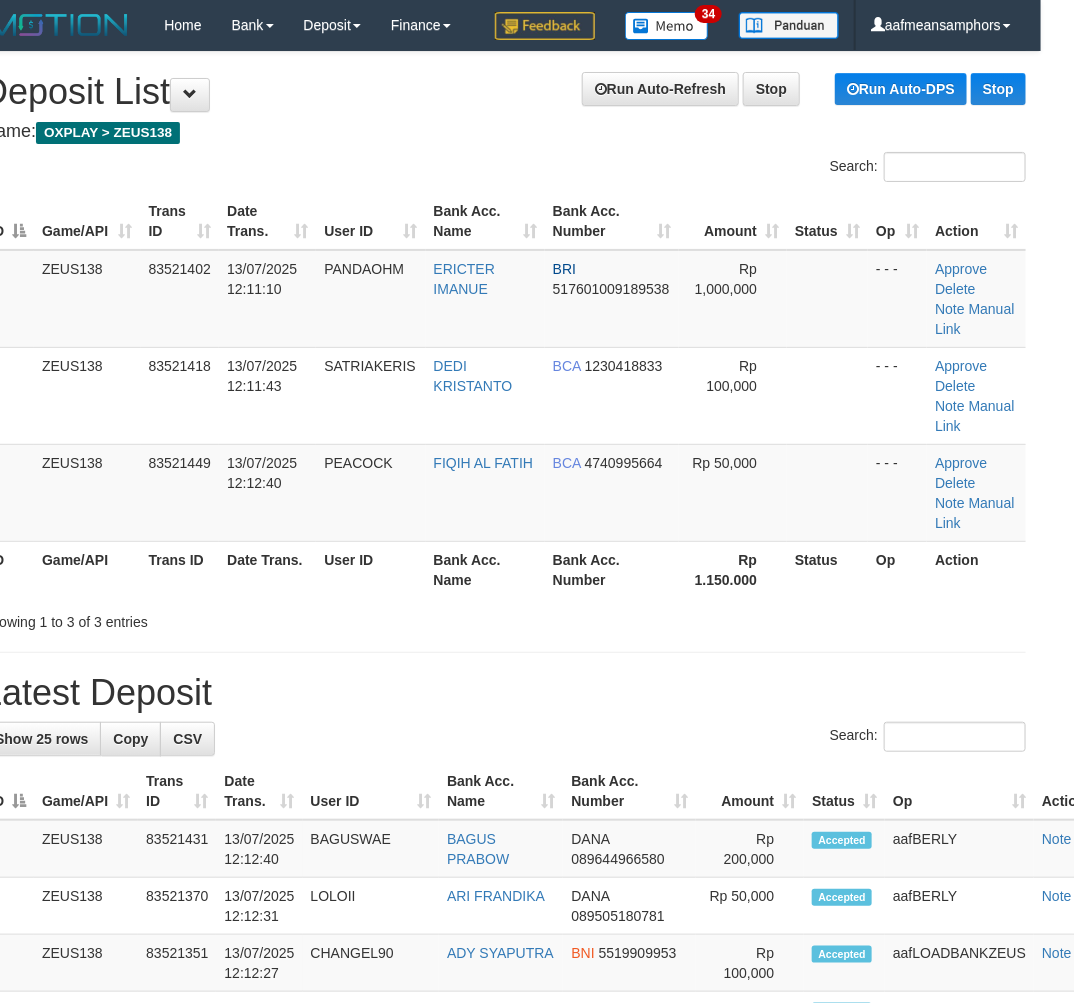 drag, startPoint x: 274, startPoint y: 610, endPoint x: 286, endPoint y: 612, distance: 12.165525 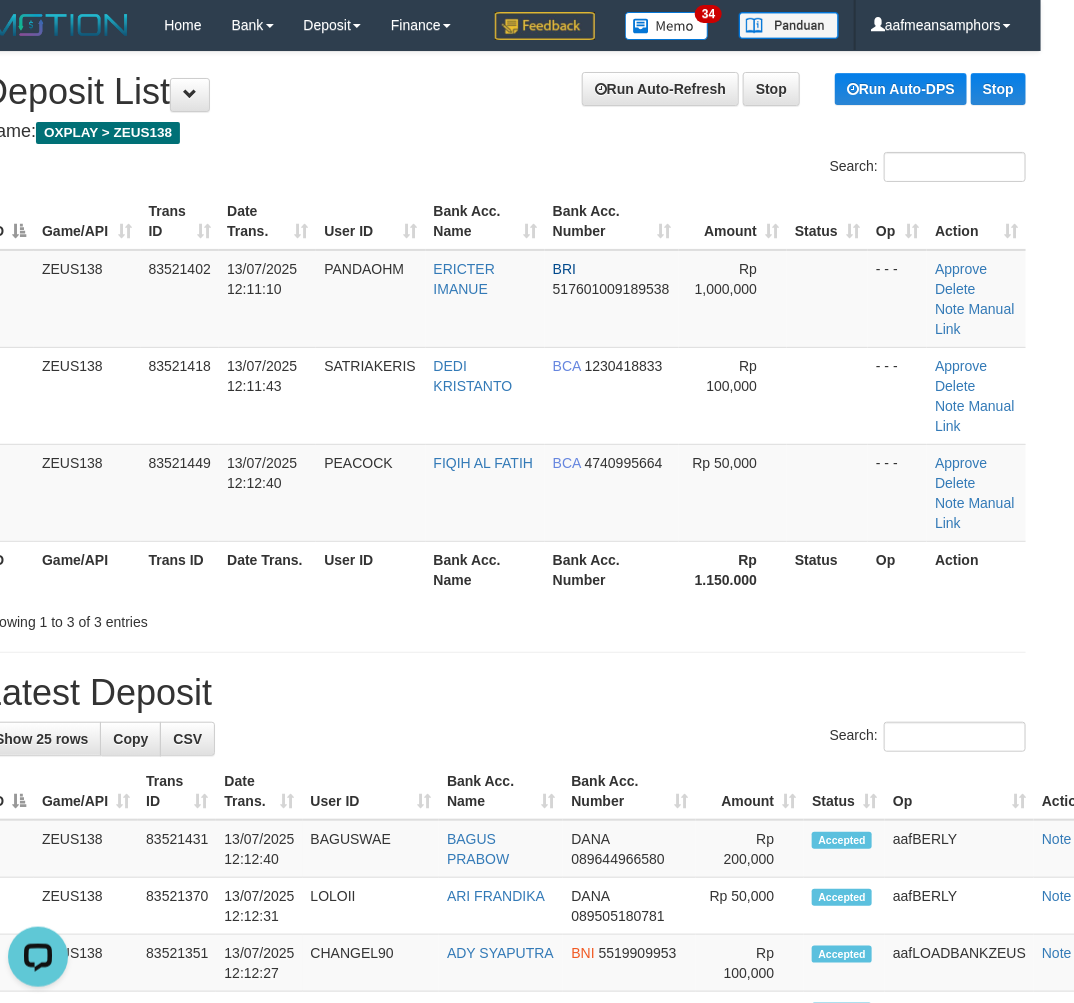 scroll, scrollTop: 0, scrollLeft: 0, axis: both 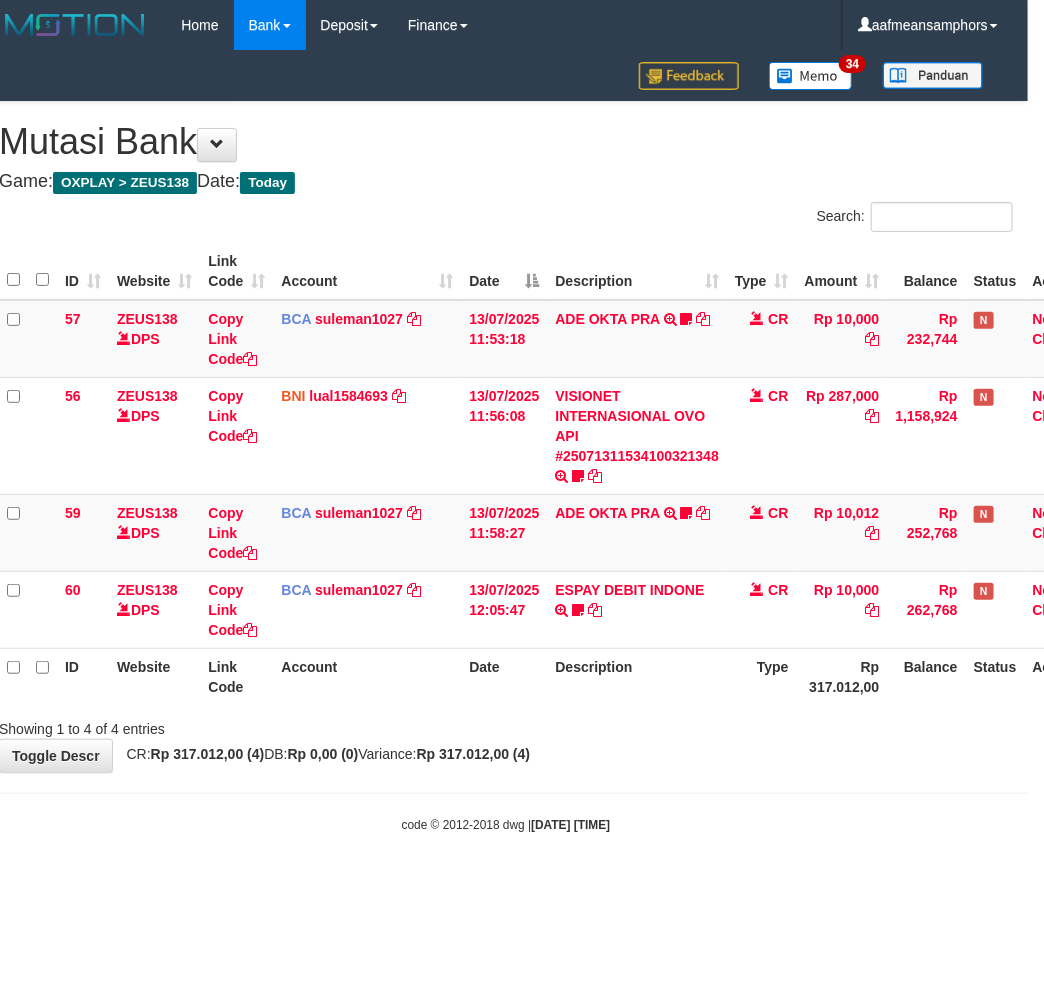 click on "**********" at bounding box center (506, 437) 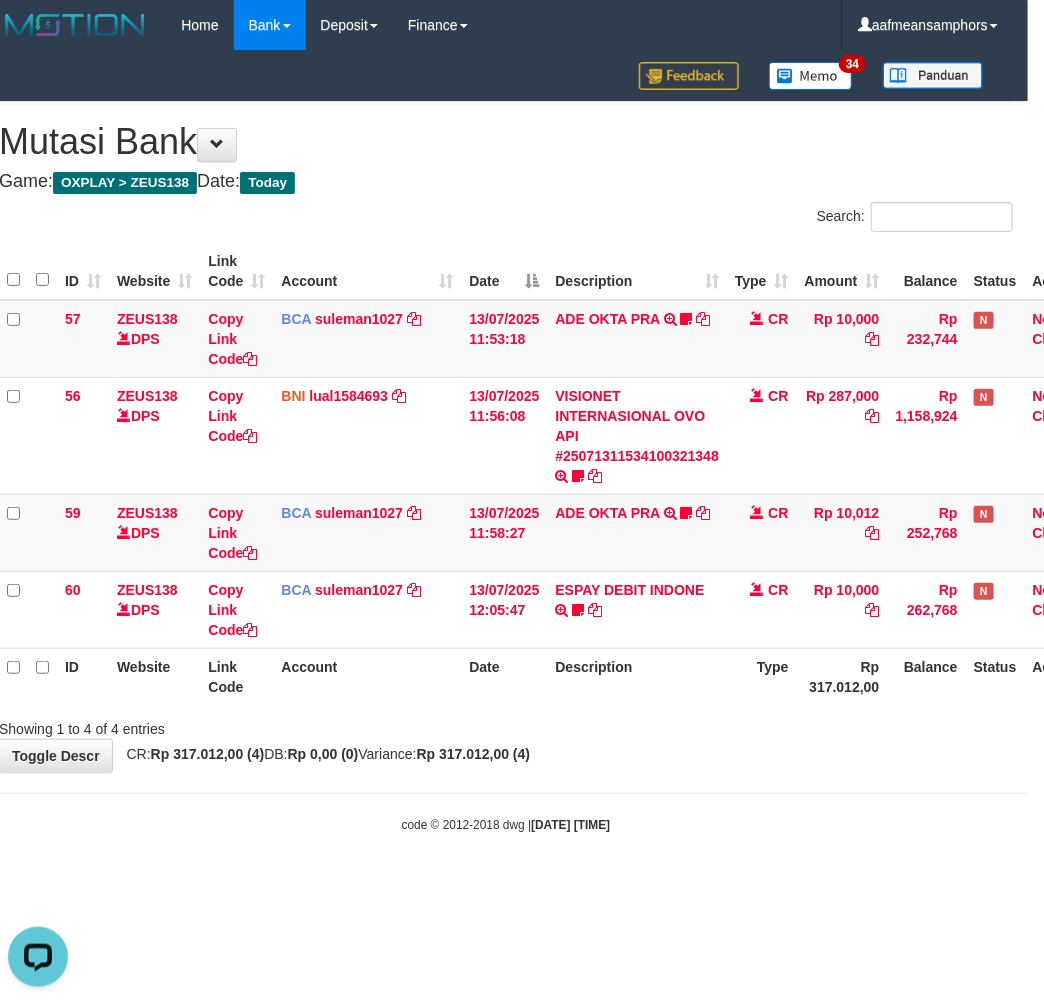 scroll, scrollTop: 0, scrollLeft: 0, axis: both 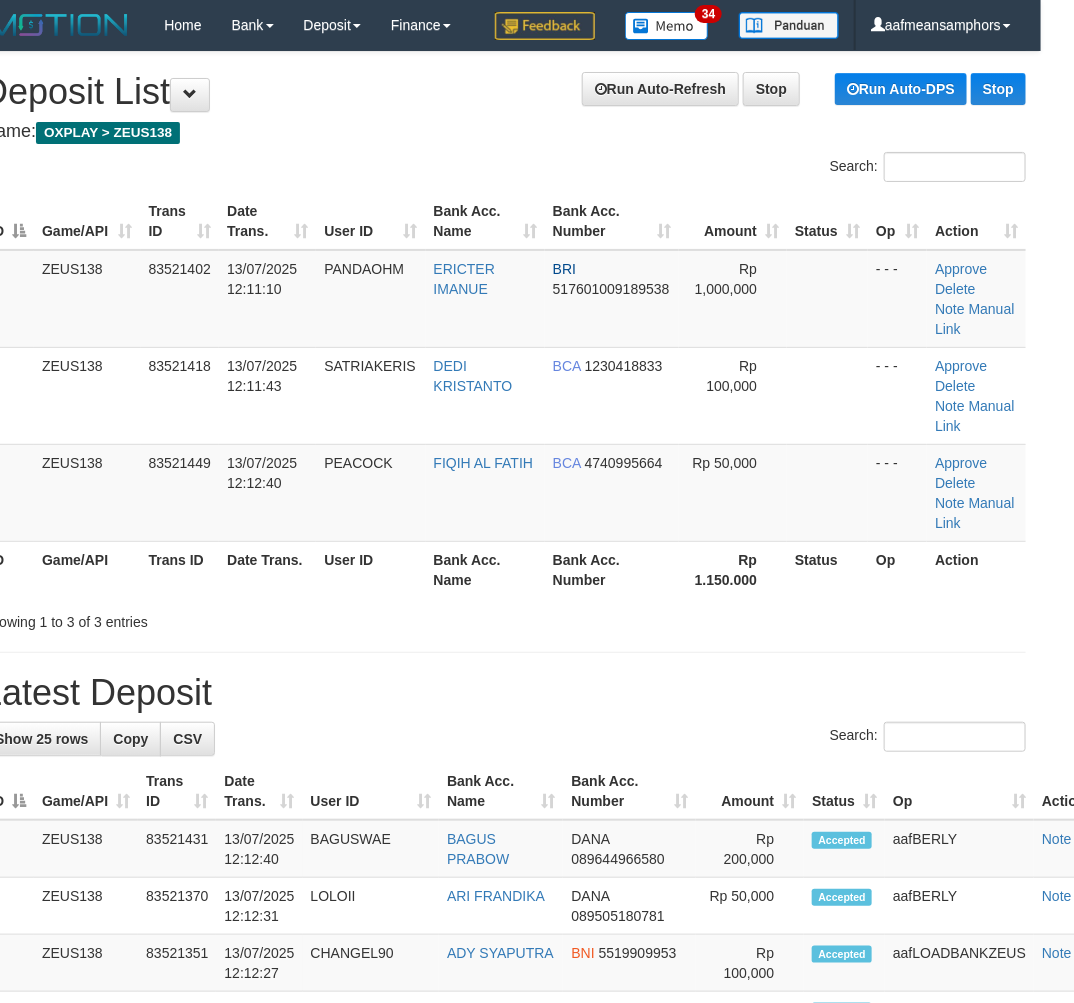 click on "Showing 1 to 3 of 3 entries" at bounding box center (504, 618) 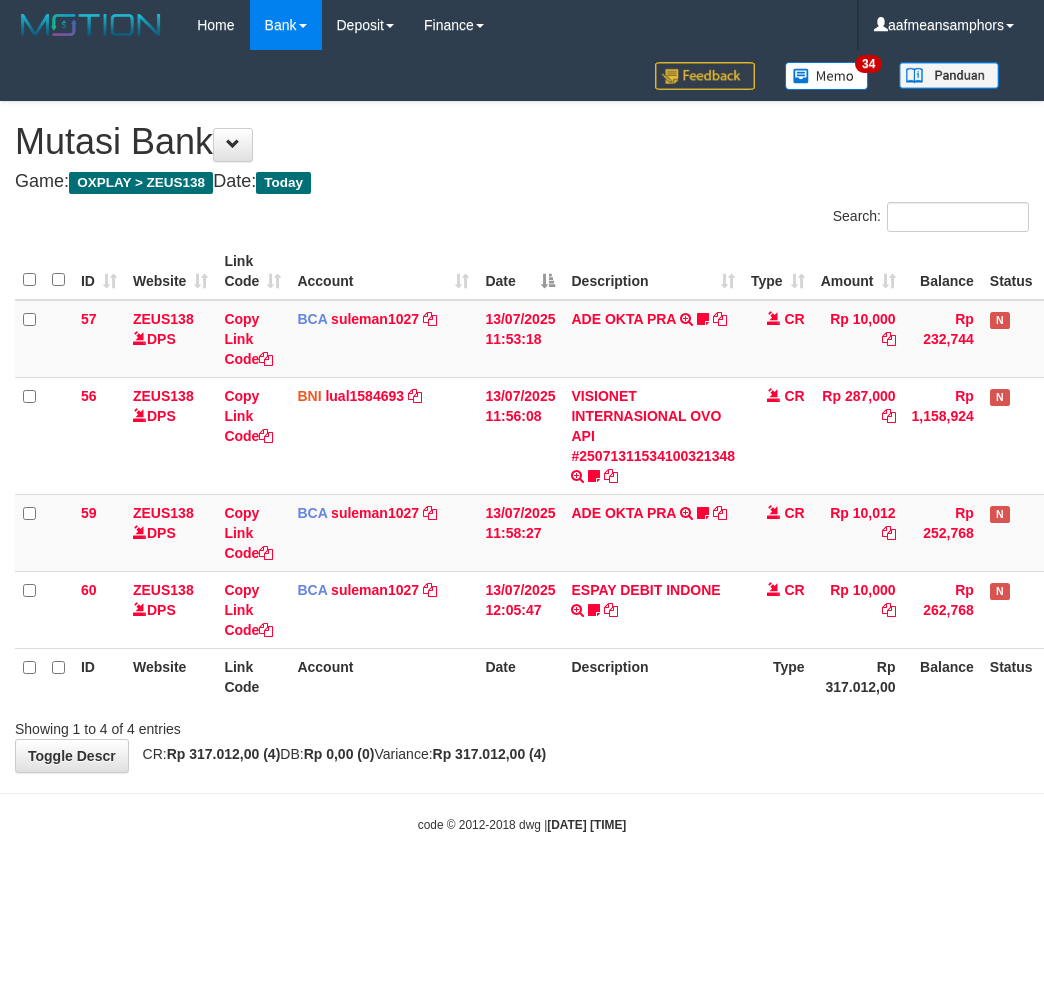 scroll, scrollTop: 0, scrollLeft: 16, axis: horizontal 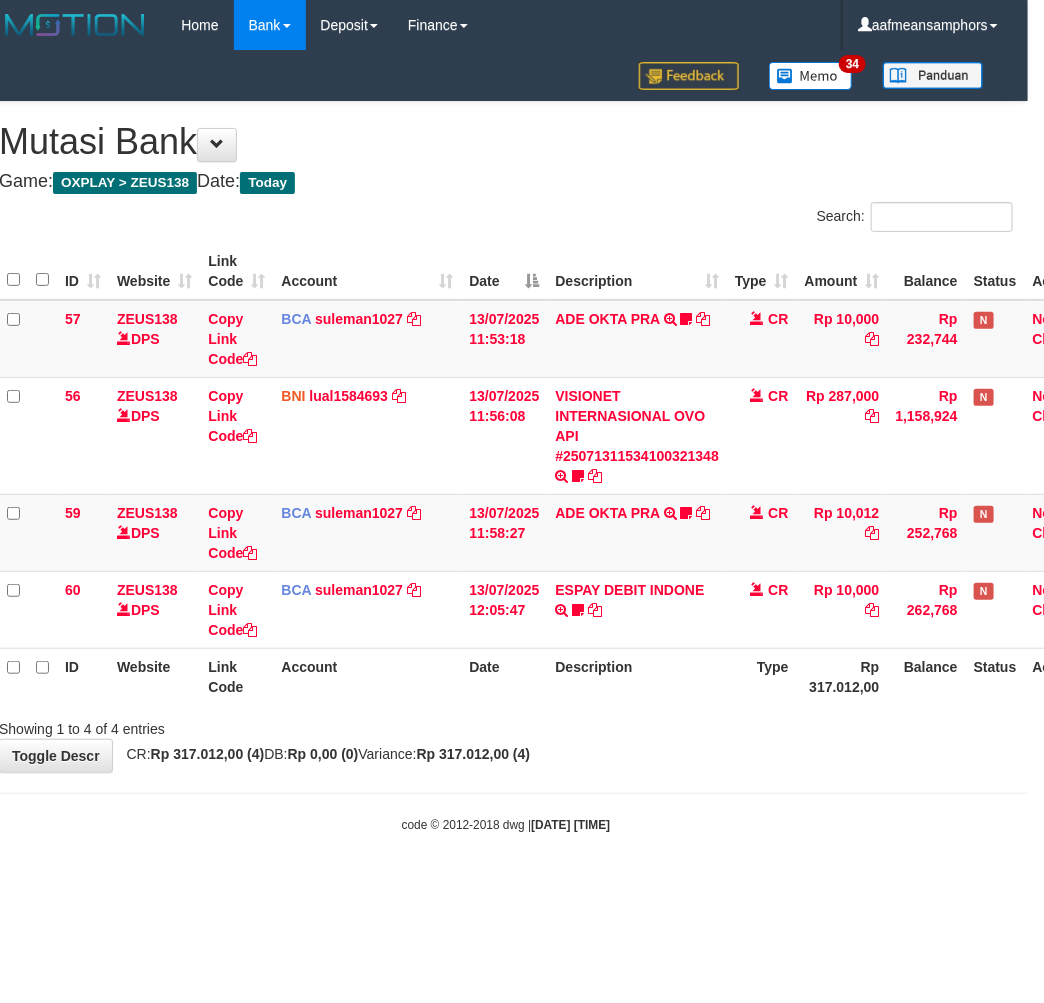 click on "Toggle navigation
Home
Bank
Account List
Load
By Website
Group
[OXPLAY]													ZEUS138
By Load Group (DPS)" at bounding box center (506, 442) 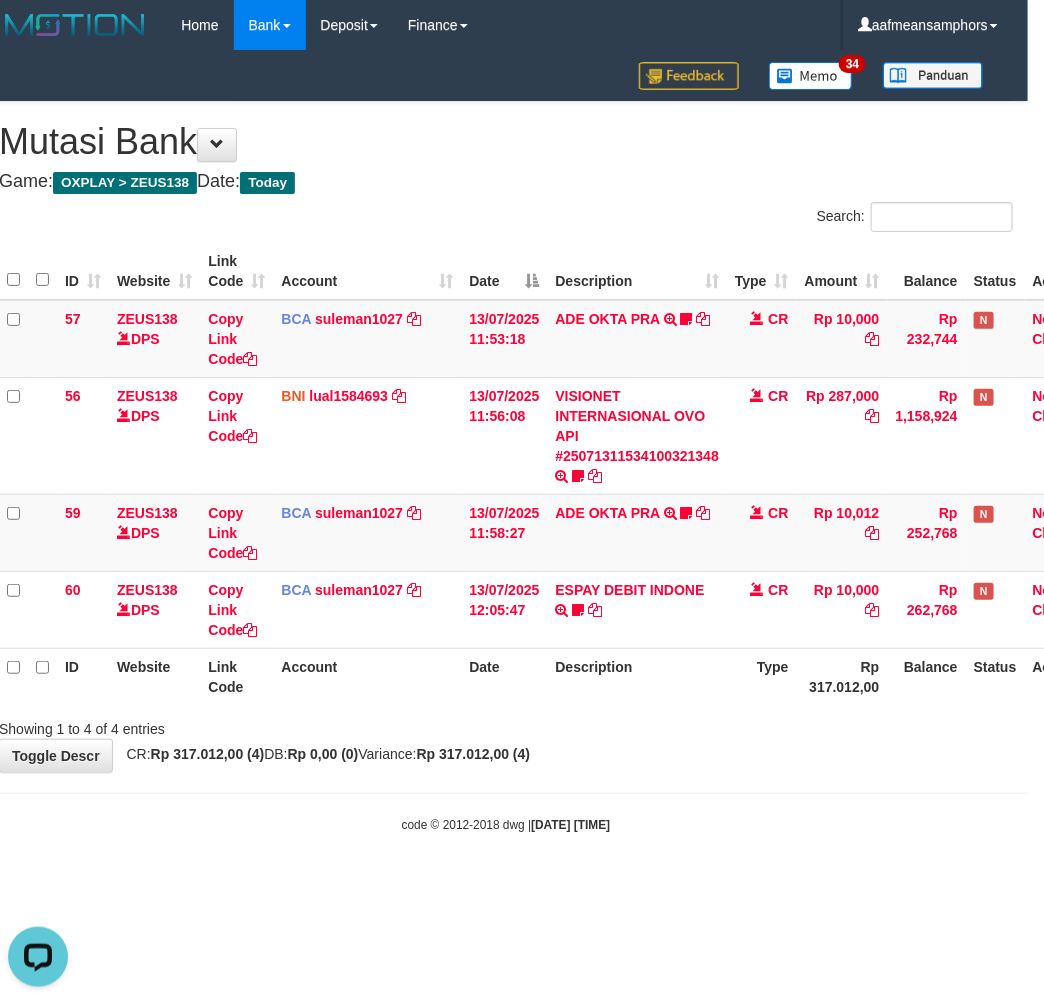 scroll, scrollTop: 0, scrollLeft: 0, axis: both 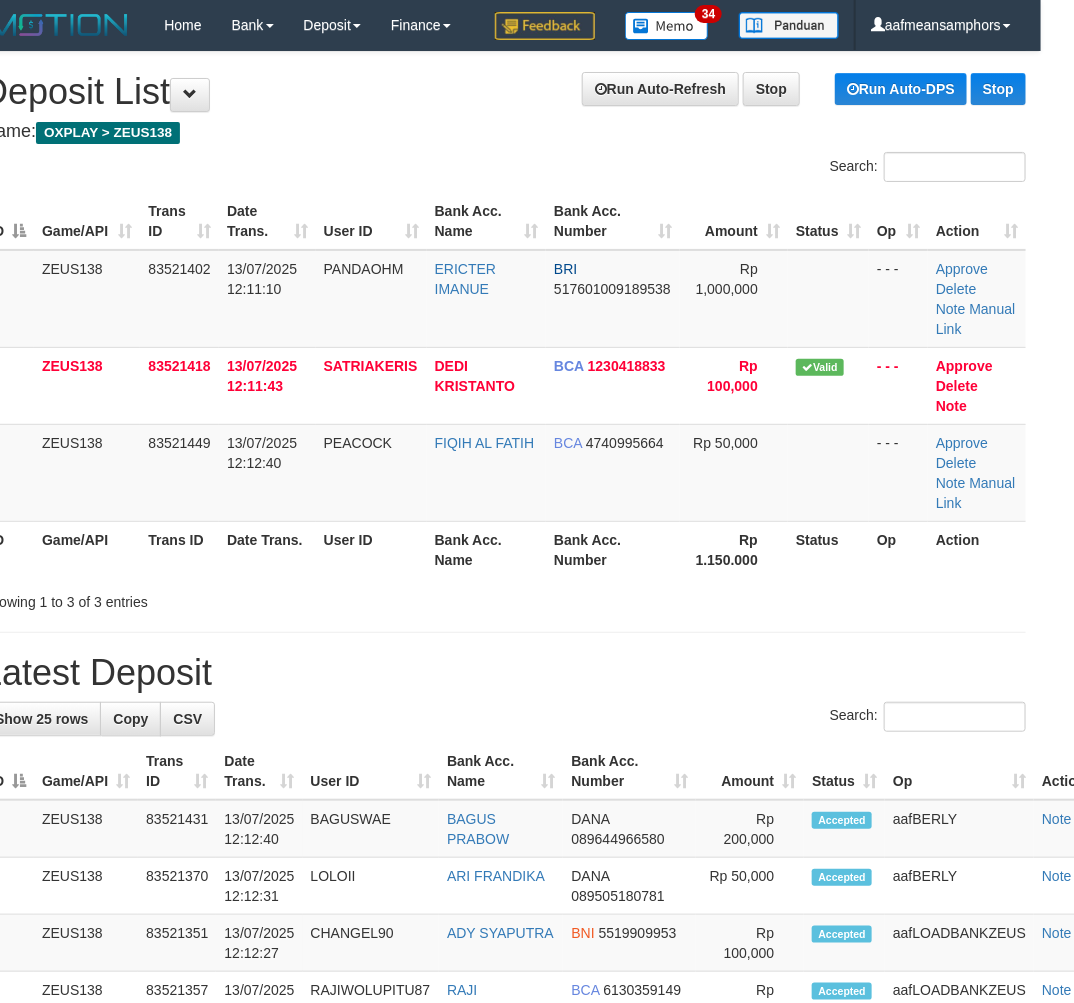 click on "**********" at bounding box center (504, 1215) 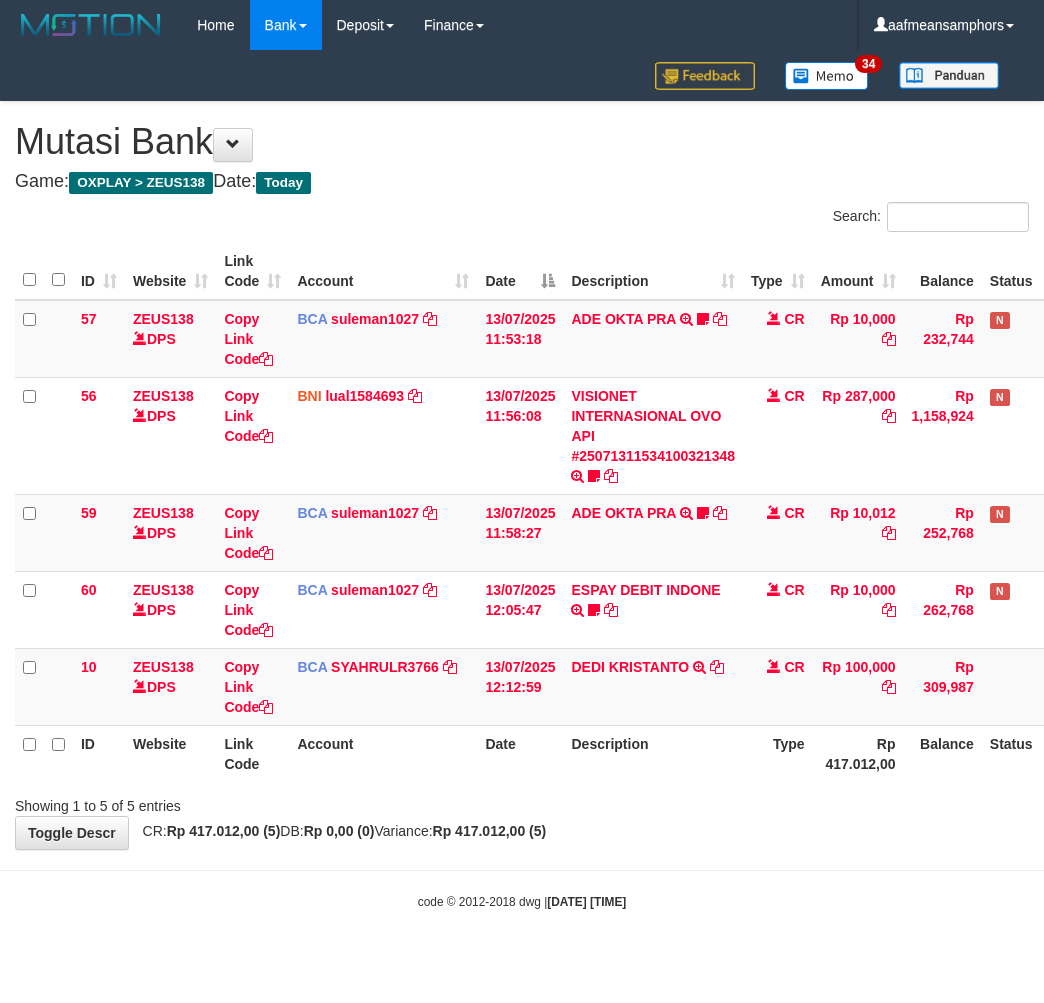 scroll, scrollTop: 0, scrollLeft: 16, axis: horizontal 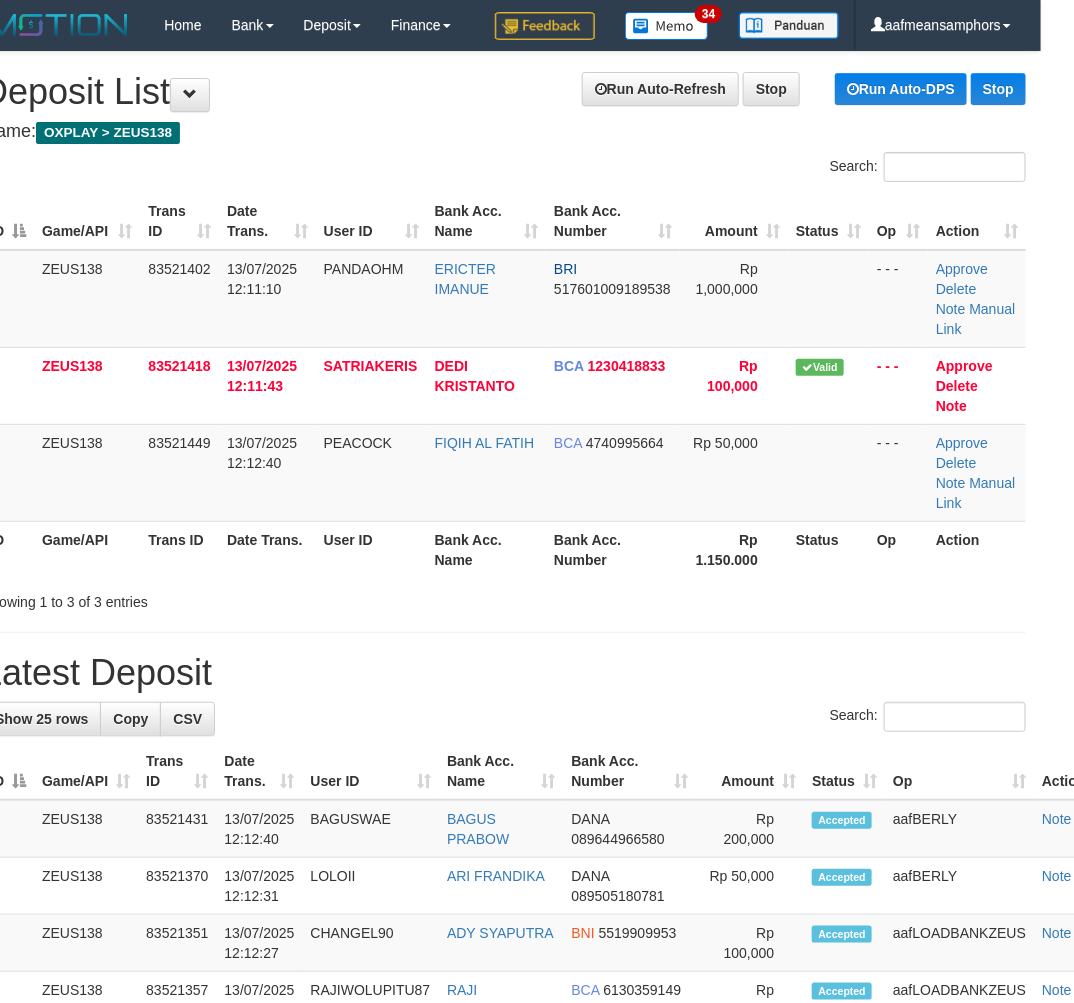 click on "Bank Acc. Name" at bounding box center [486, 549] 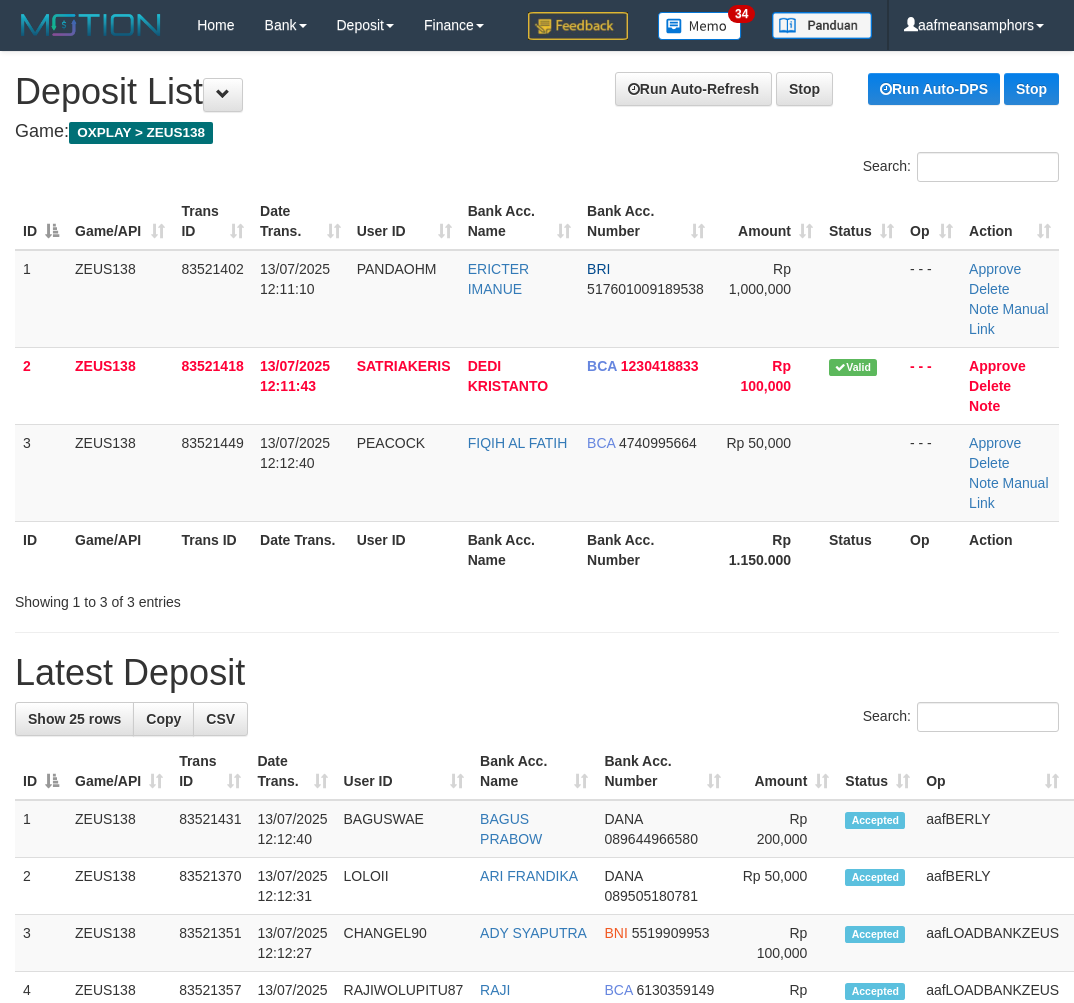 scroll, scrollTop: 0, scrollLeft: 33, axis: horizontal 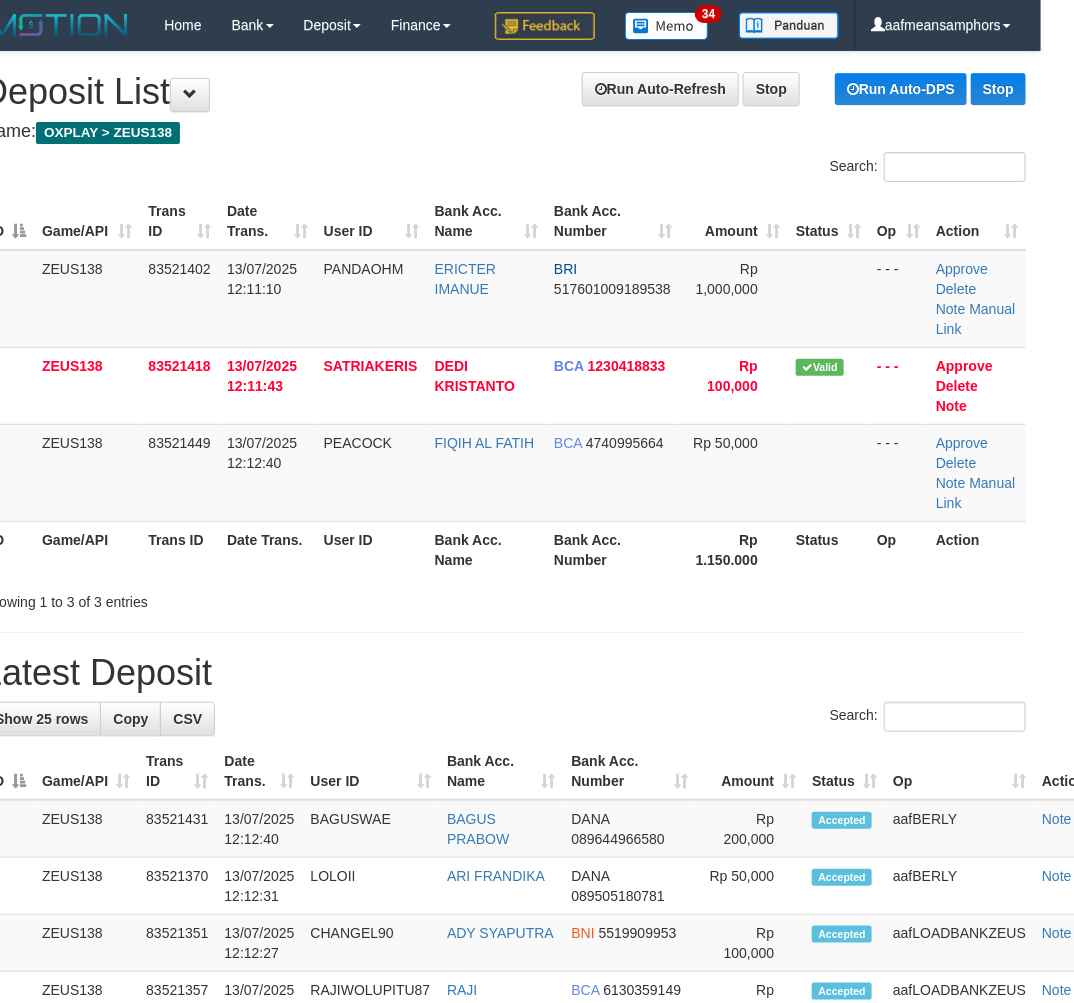 click on "ID Game/API Trans ID Date Trans. User ID Bank Acc. Name Bank Acc. Number Amount Status Op Action
1
ZEUS138
83521402
[DATE] [TIME]
[NAME]
[NAME]
BCA
1230418833
Rp 100,000
Valid" at bounding box center [504, 385] 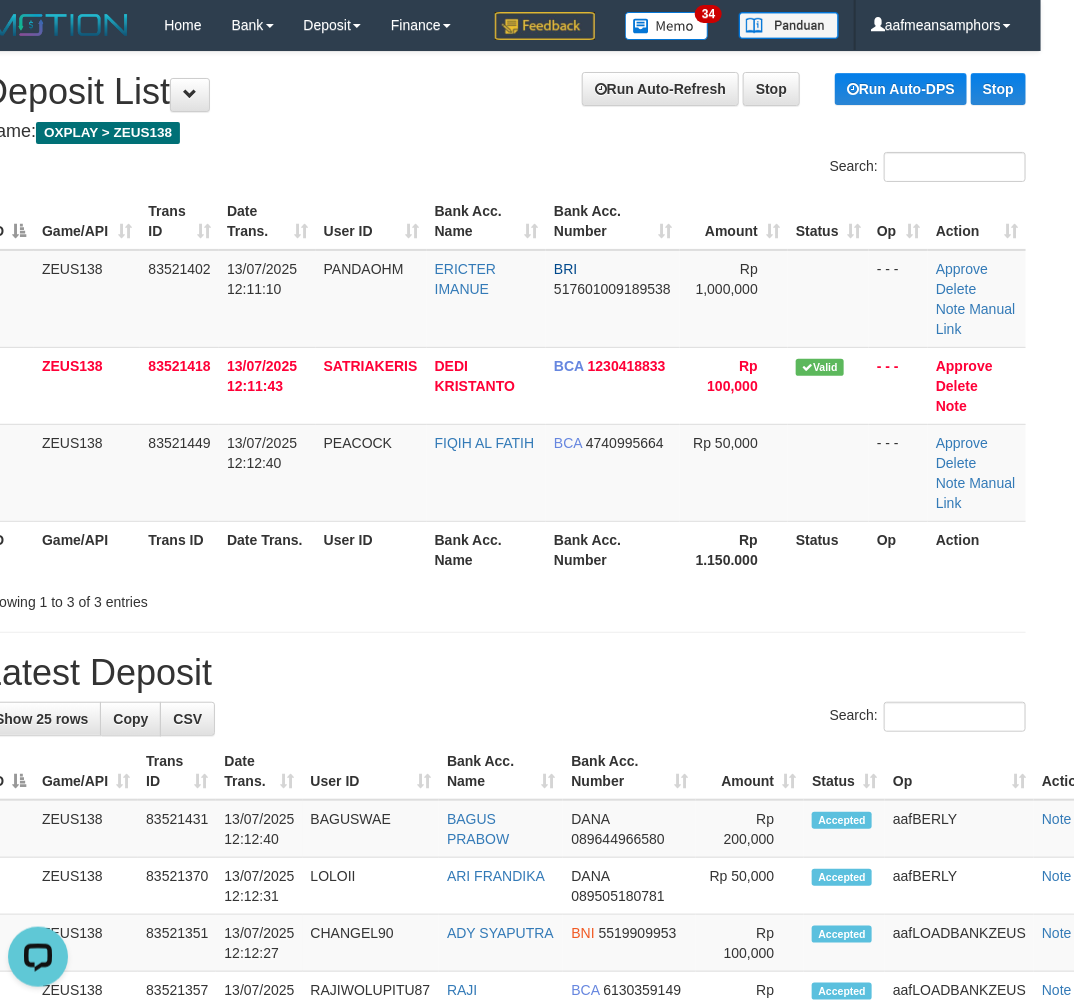 scroll, scrollTop: 0, scrollLeft: 0, axis: both 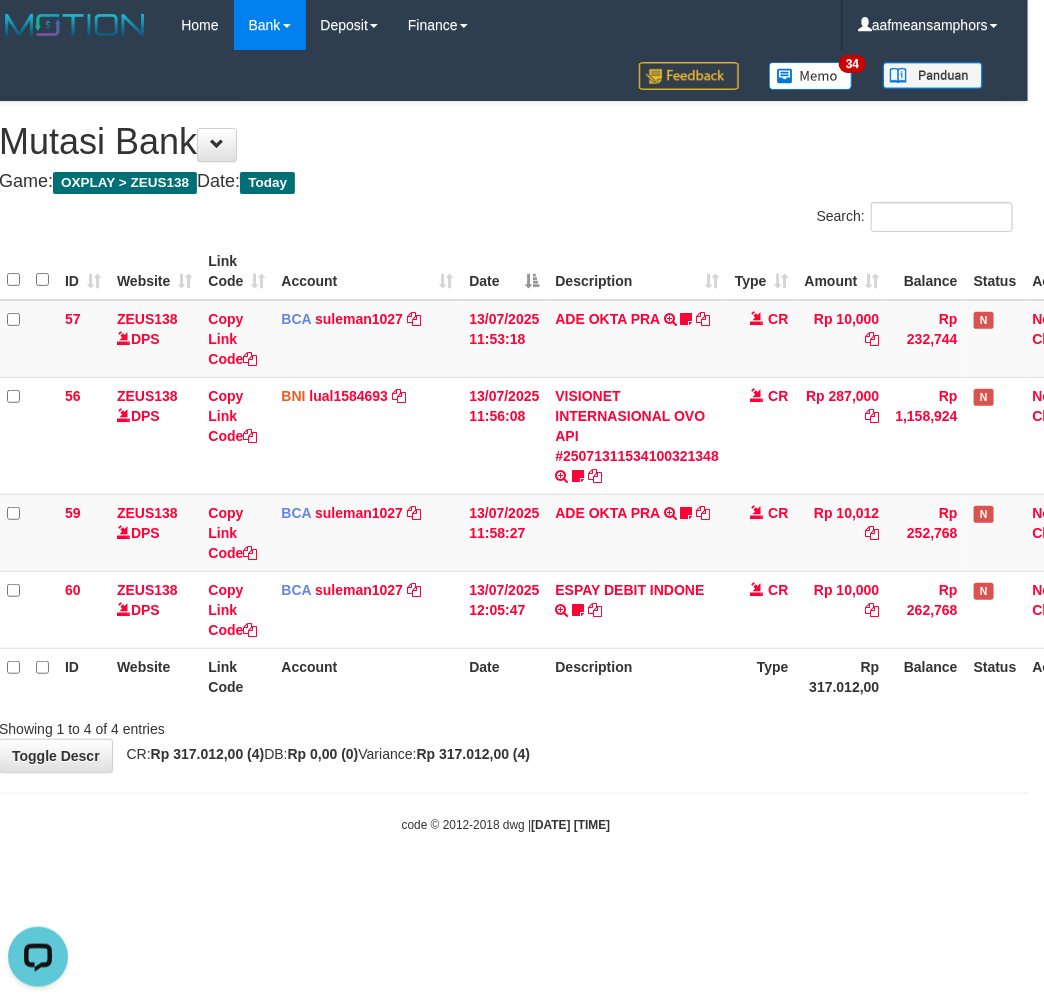 drag, startPoint x: 770, startPoint y: 801, endPoint x: 732, endPoint y: 814, distance: 40.16217 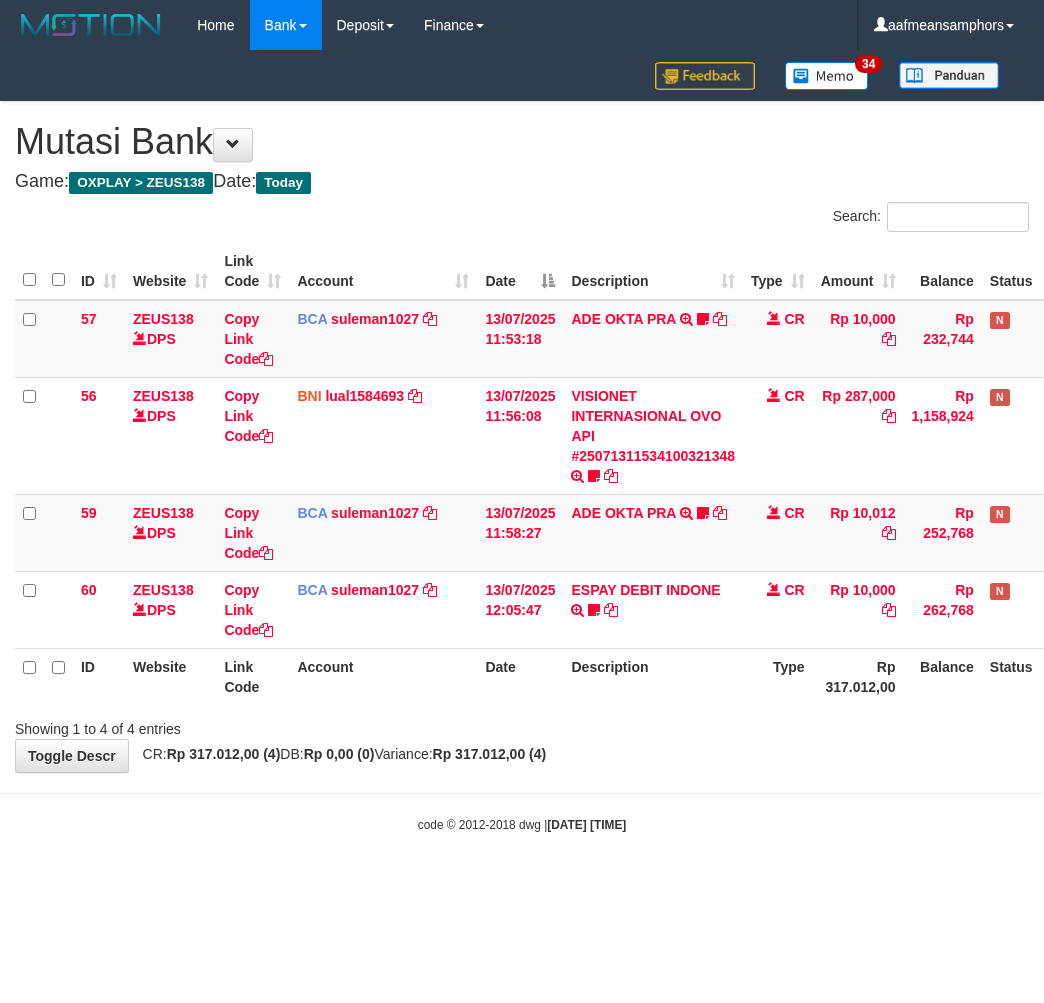 scroll, scrollTop: 0, scrollLeft: 16, axis: horizontal 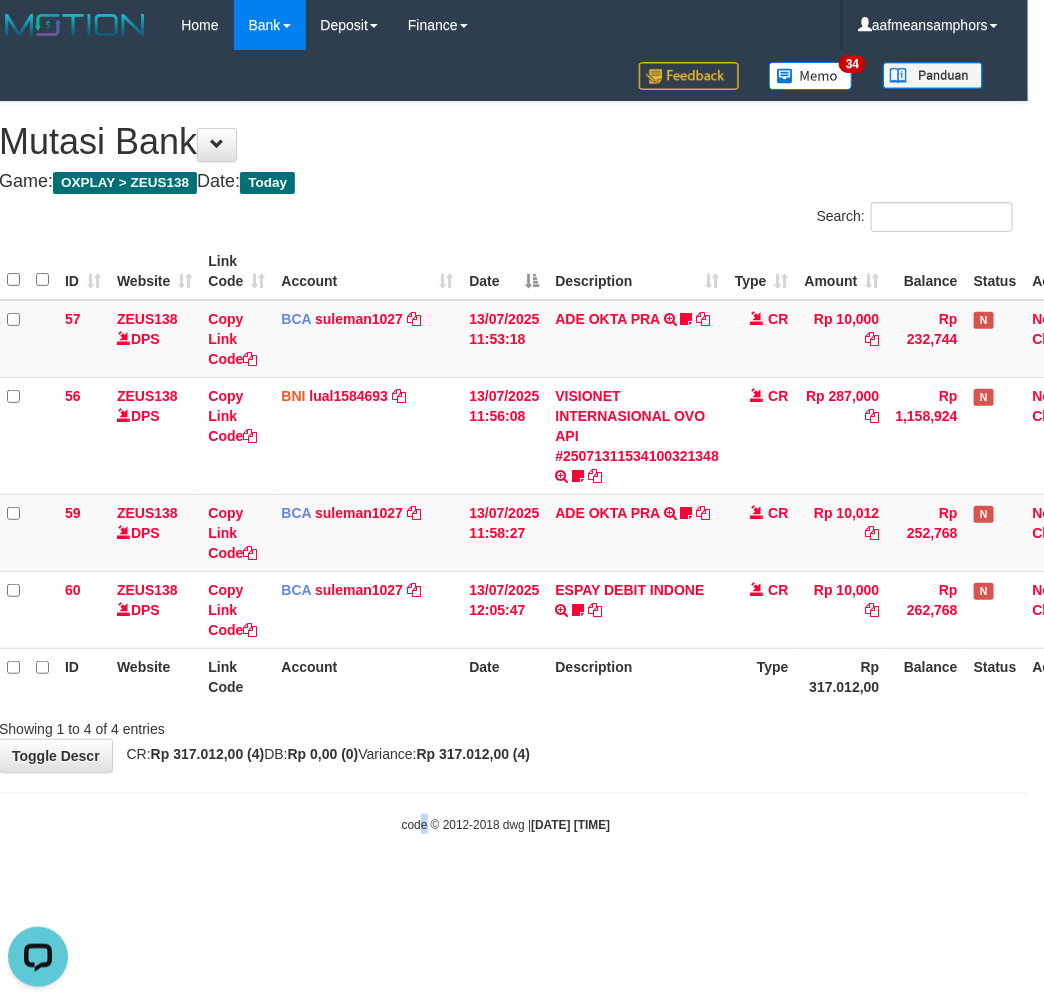 click on "code © 2012-2018 dwg |  [DATE] [TIME]" at bounding box center (506, 824) 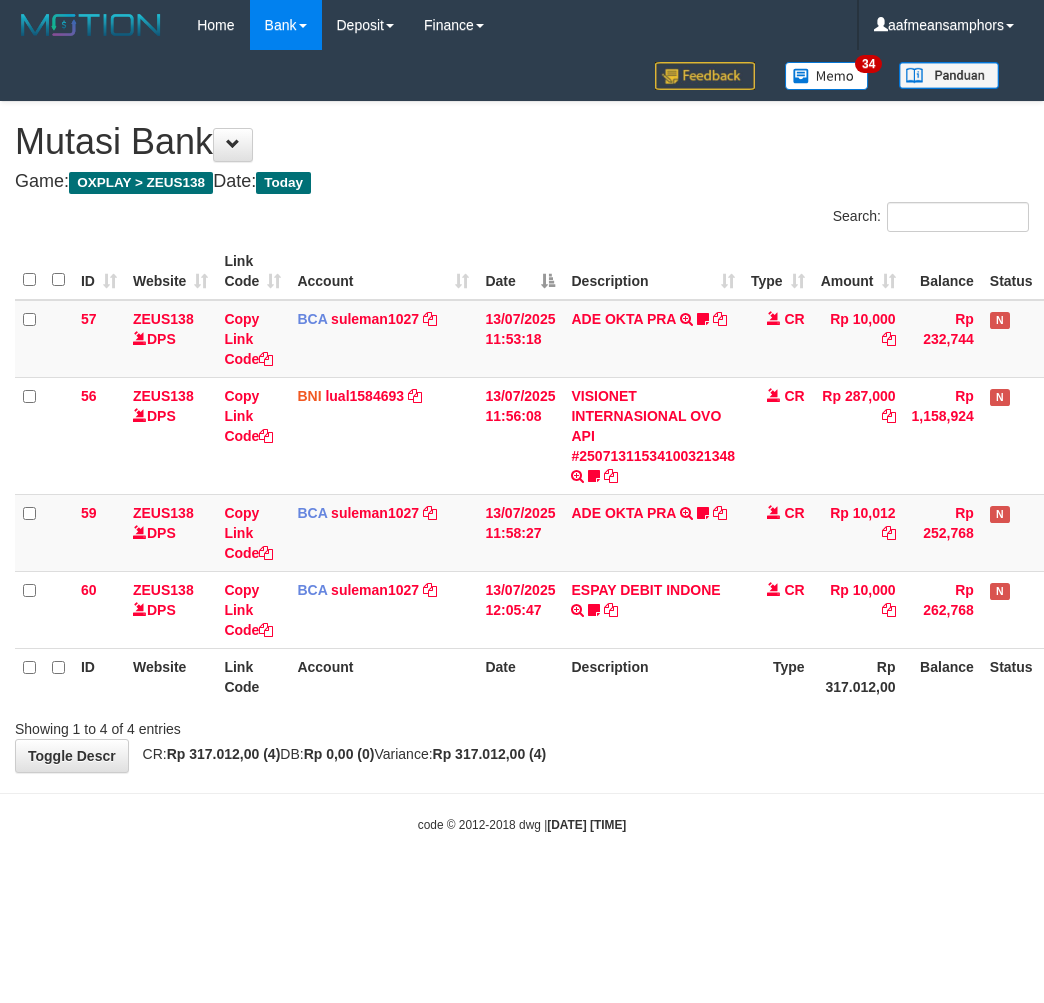 scroll, scrollTop: 0, scrollLeft: 16, axis: horizontal 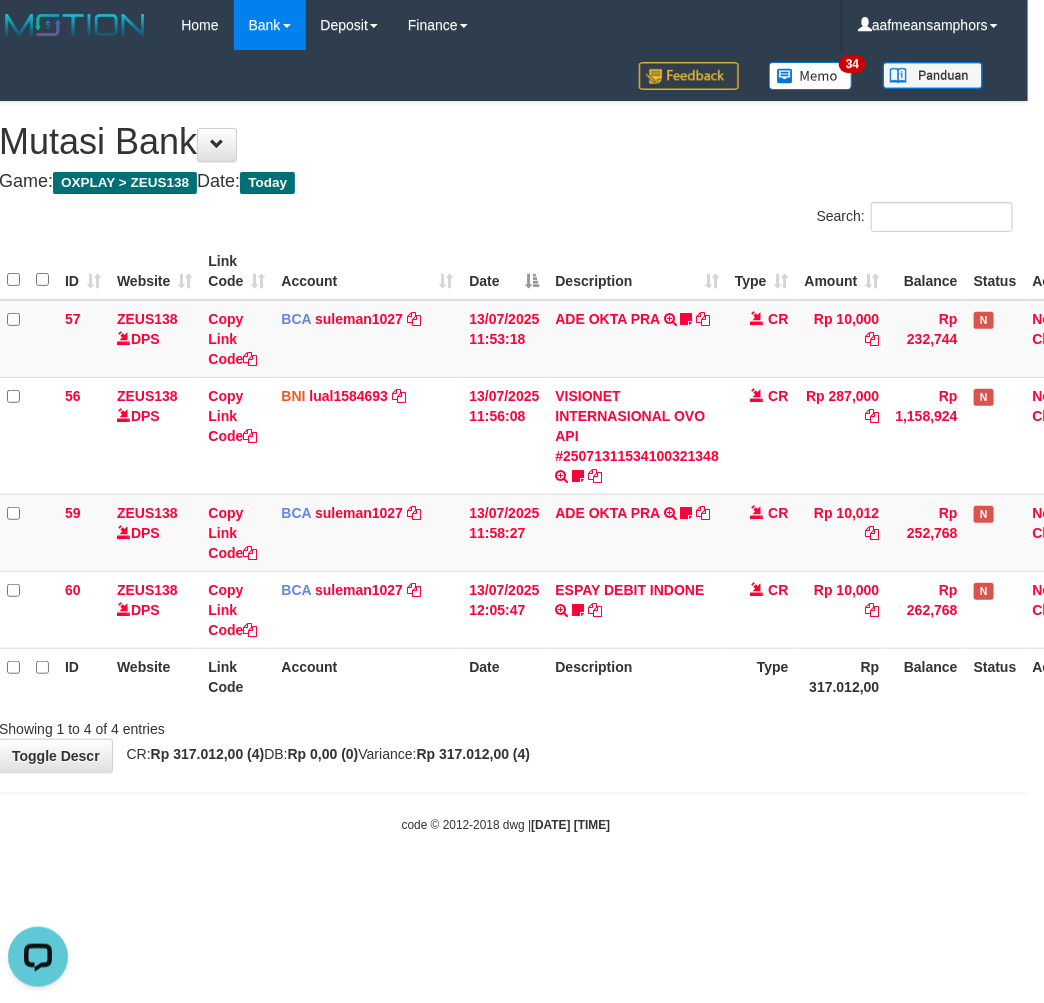 click on "Toggle navigation
Home
Bank
Account List
Load
By Website
Group
[OXPLAY]													ZEUS138
By Load Group (DPS)" at bounding box center (506, 442) 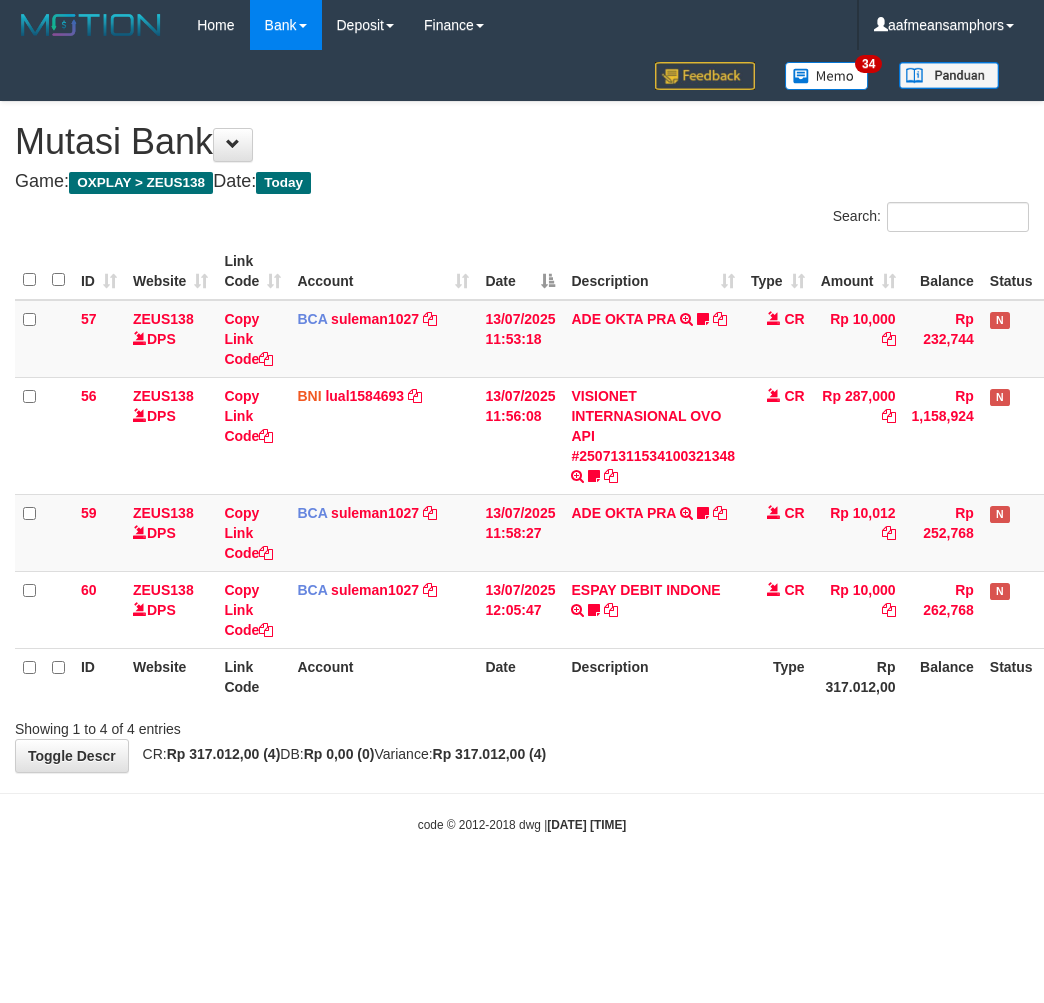 scroll, scrollTop: 0, scrollLeft: 16, axis: horizontal 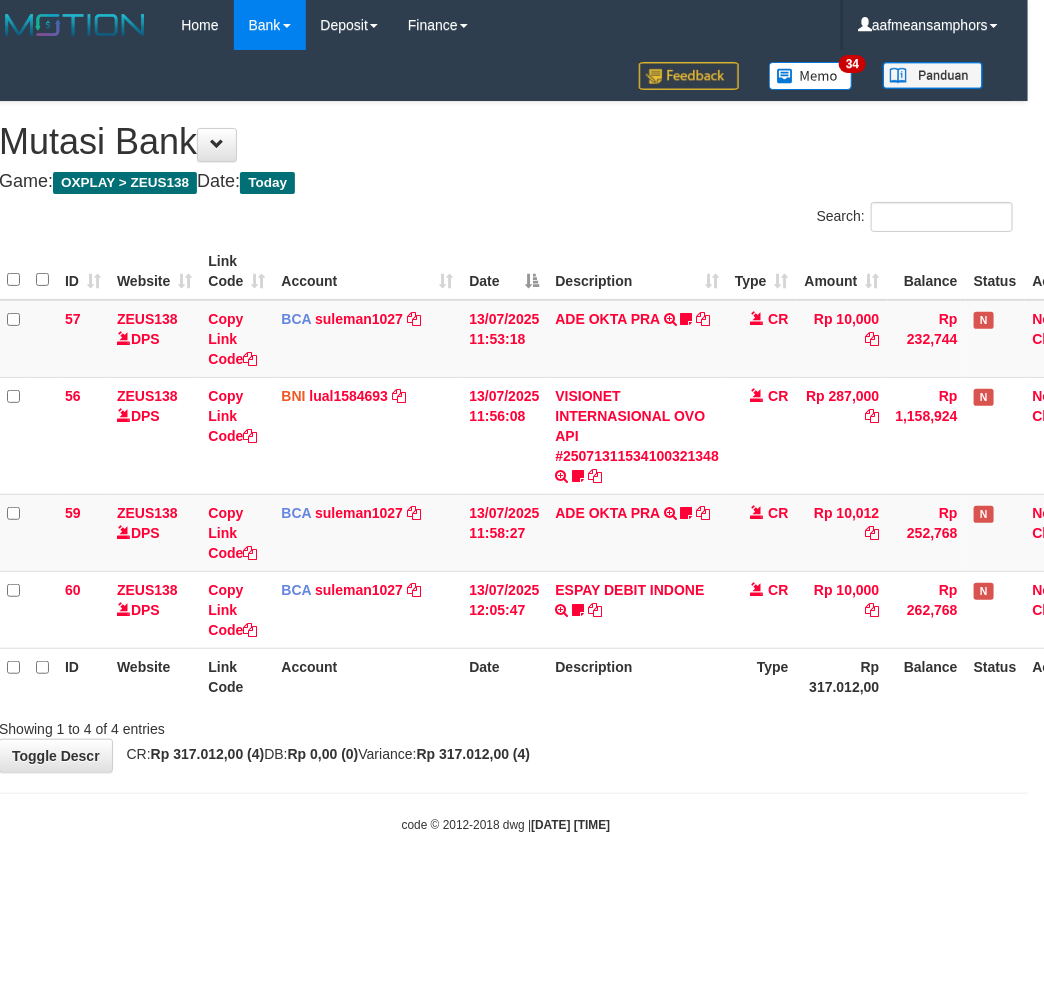 click on "Toggle navigation
Home
Bank
Account List
Load
By Website
Group
[OXPLAY]													ZEUS138
By Load Group (DPS)" at bounding box center [506, 442] 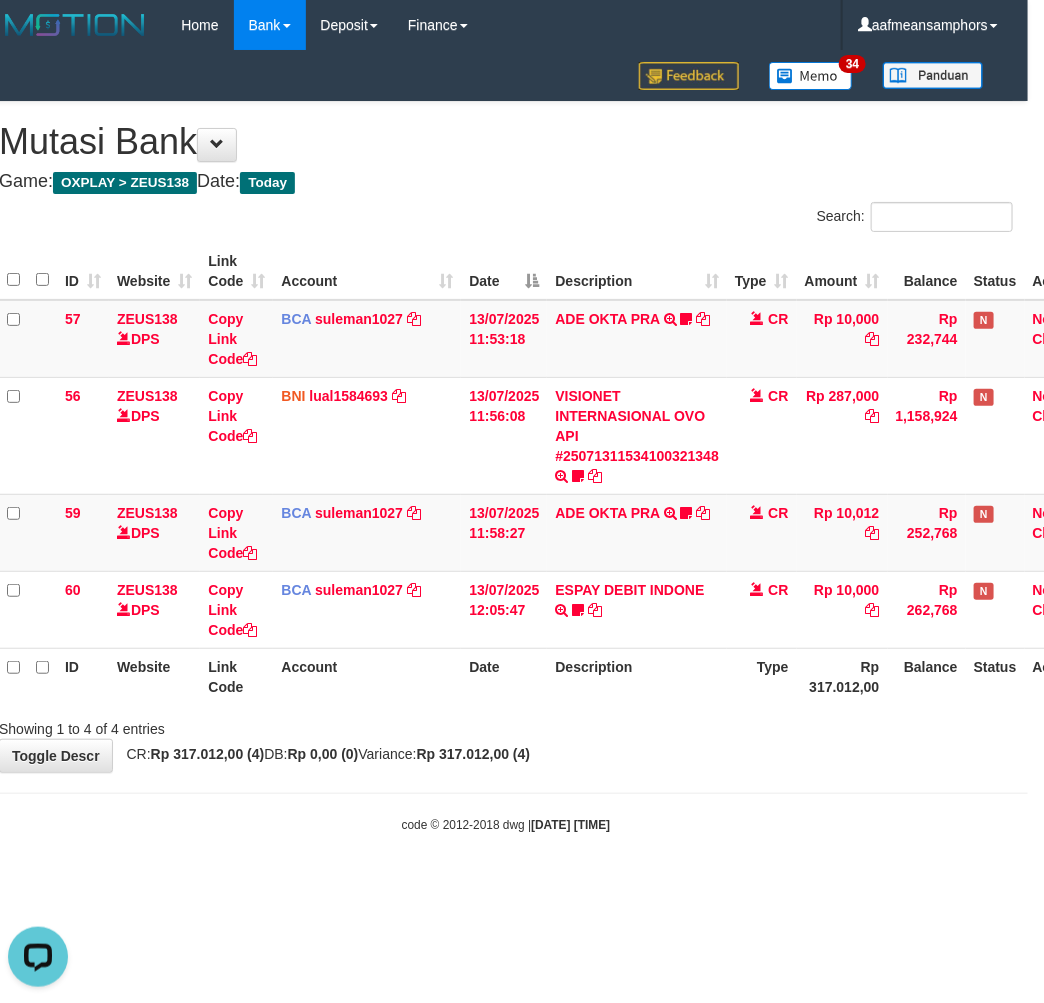 scroll, scrollTop: 0, scrollLeft: 0, axis: both 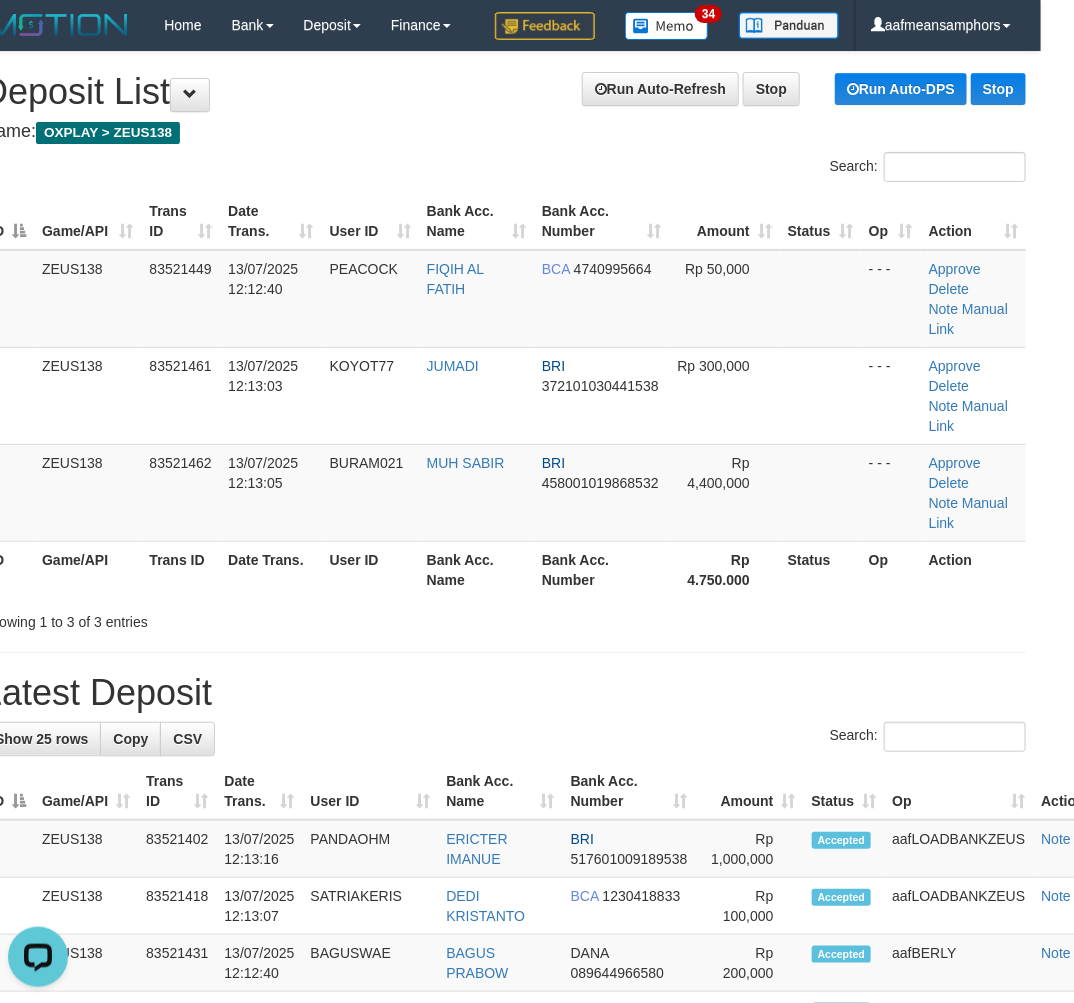 drag, startPoint x: 414, startPoint y: 644, endPoint x: 15, endPoint y: 756, distance: 414.4213 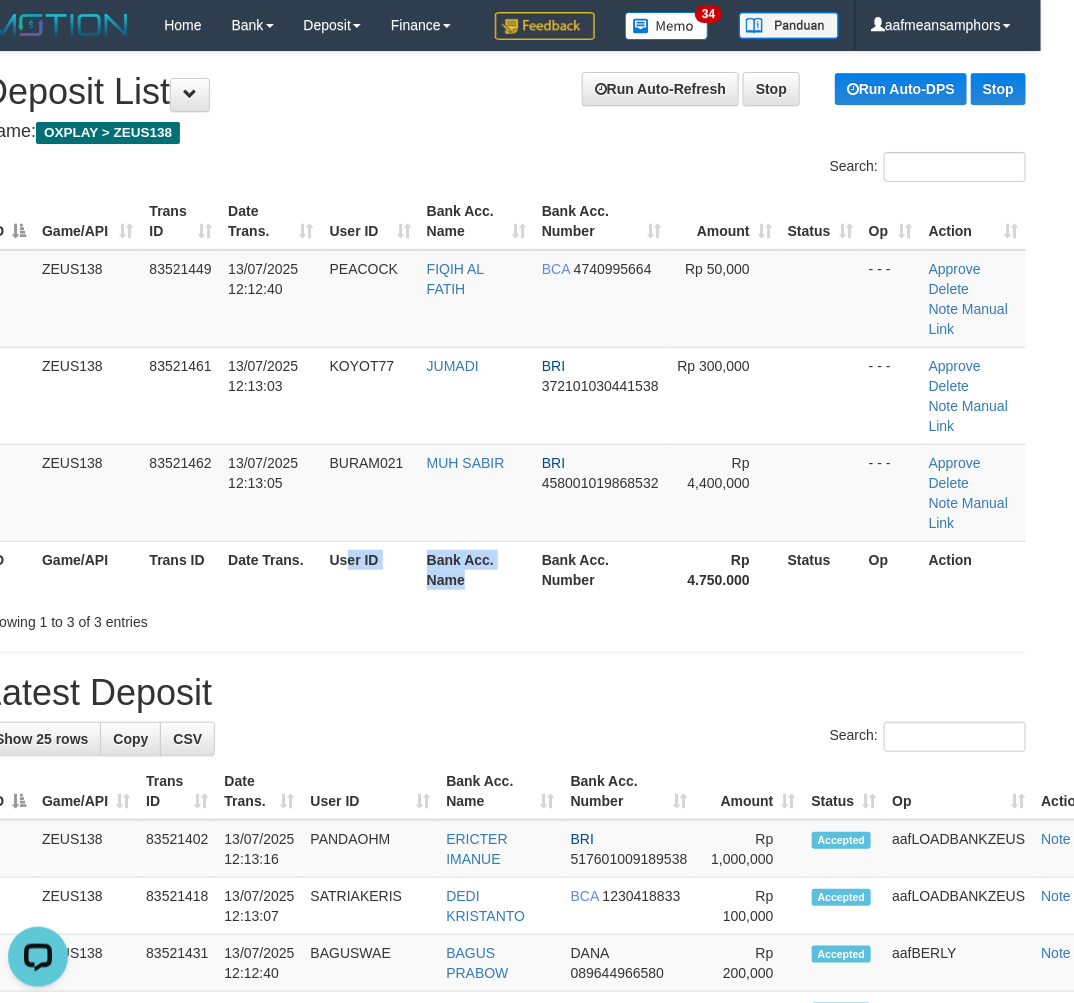 drag, startPoint x: 463, startPoint y: 595, endPoint x: 168, endPoint y: 667, distance: 303.65936 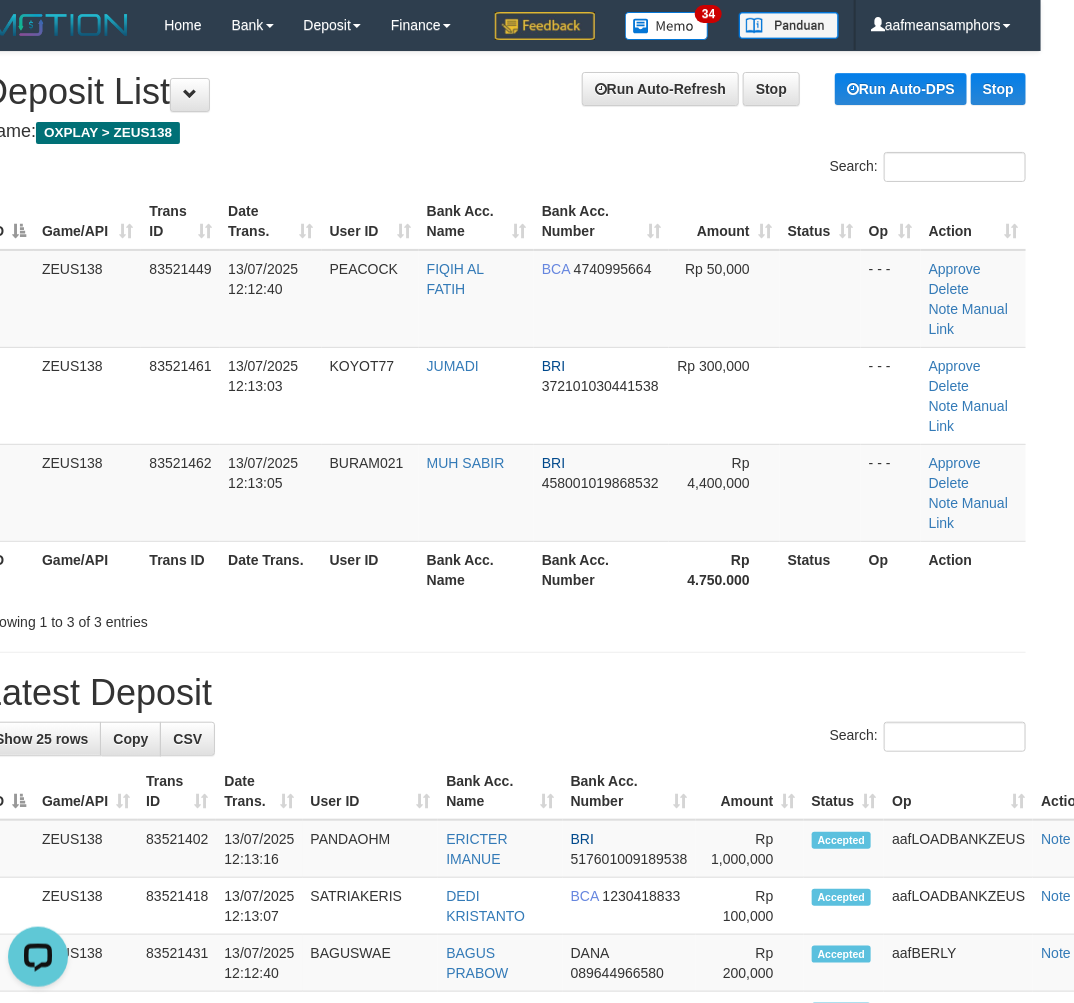click on "**********" at bounding box center (504, 1225) 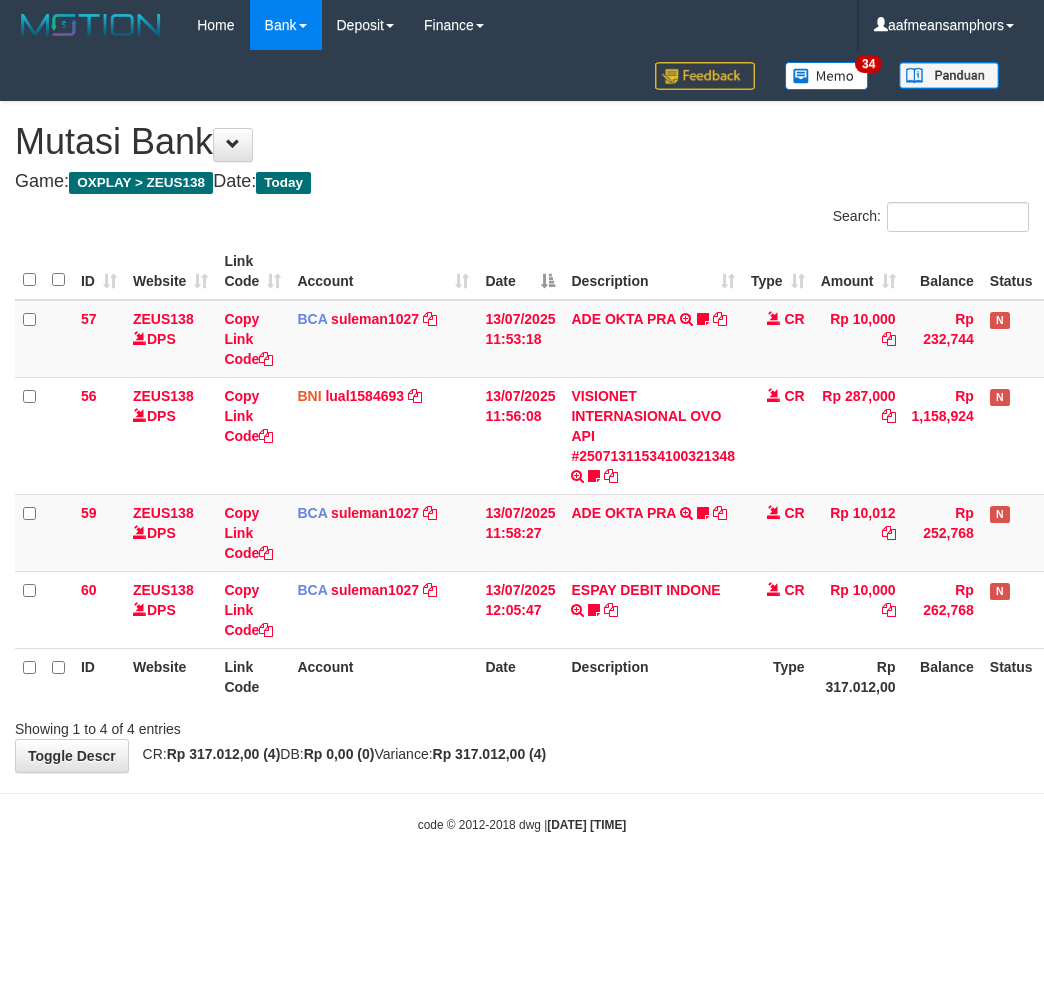 scroll, scrollTop: 0, scrollLeft: 16, axis: horizontal 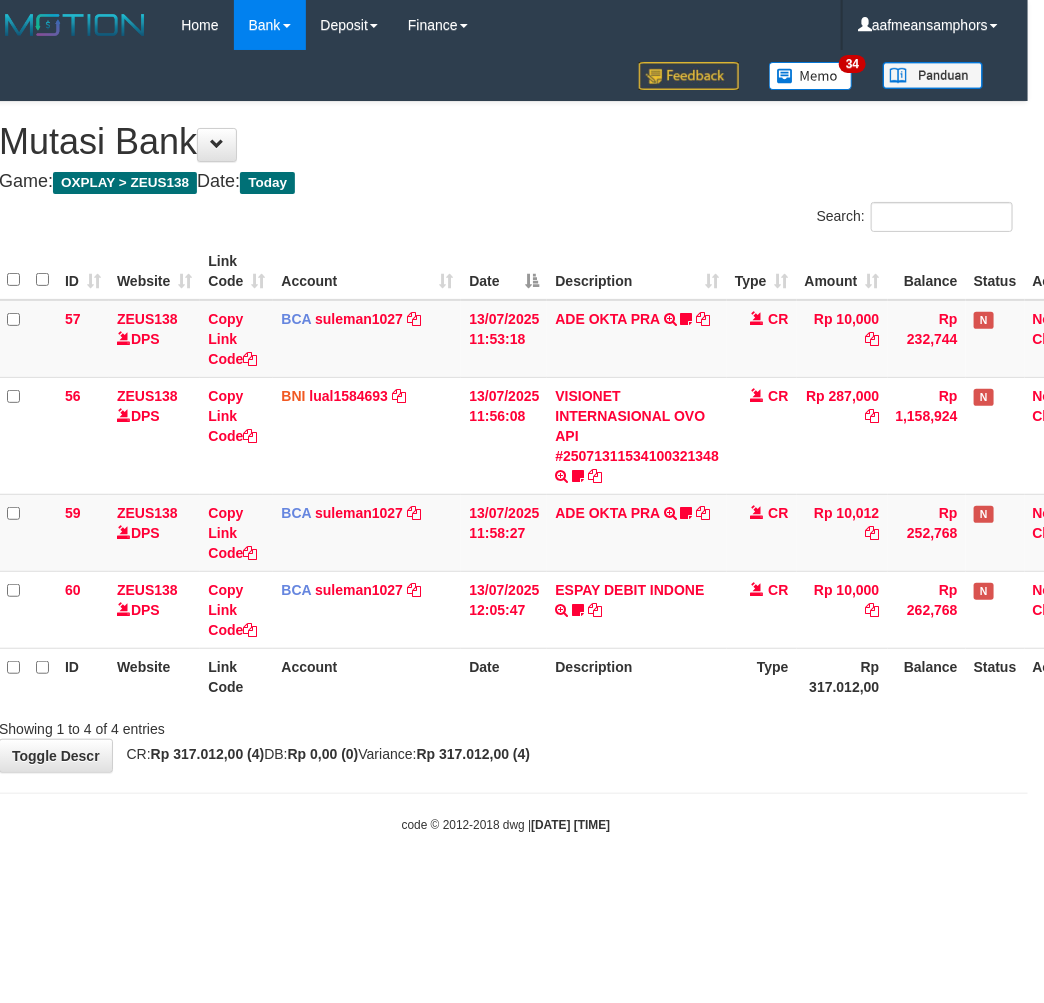 click on "Showing 1 to 4 of 4 entries" at bounding box center (506, 725) 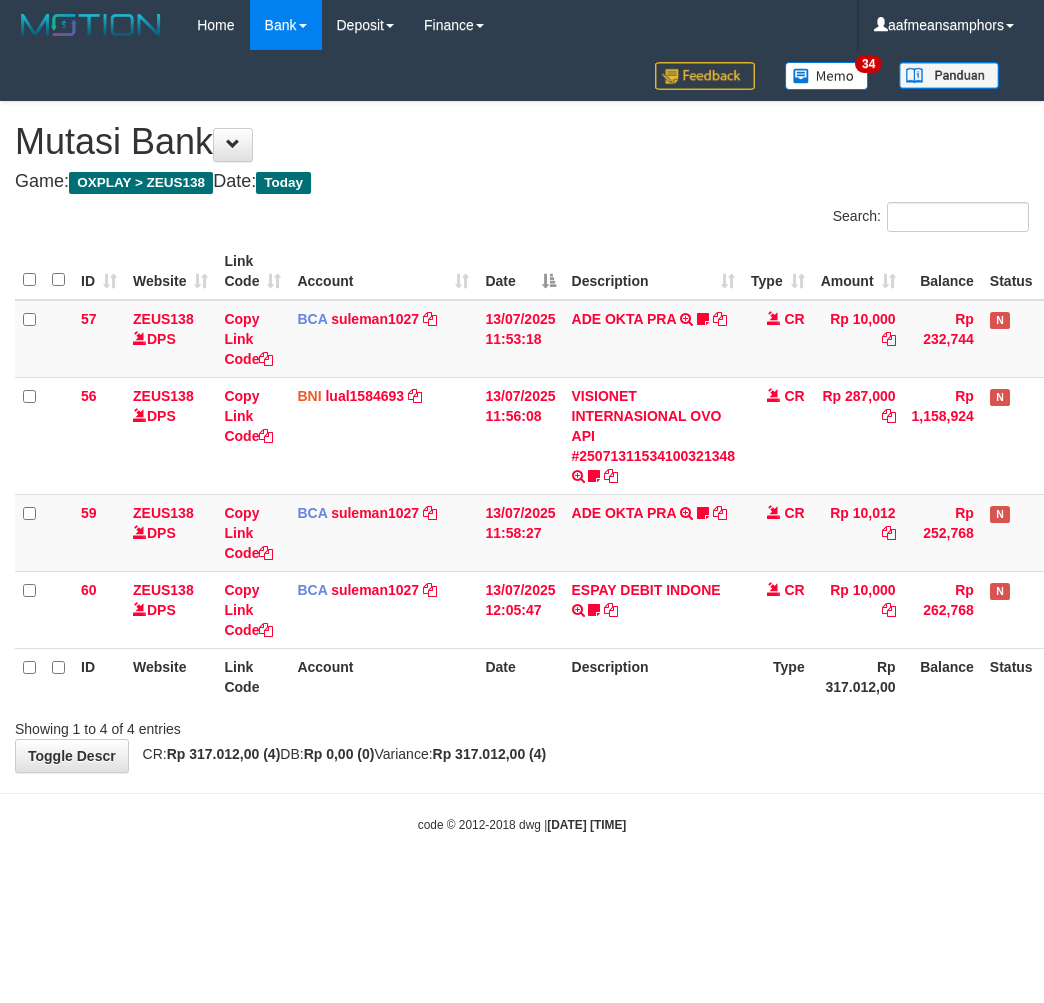 click on "Toggle navigation
Home
Bank
Account List
Load
By Website
Group
[OXPLAY]													ZEUS138
By Load Group (DPS)" at bounding box center [522, 442] 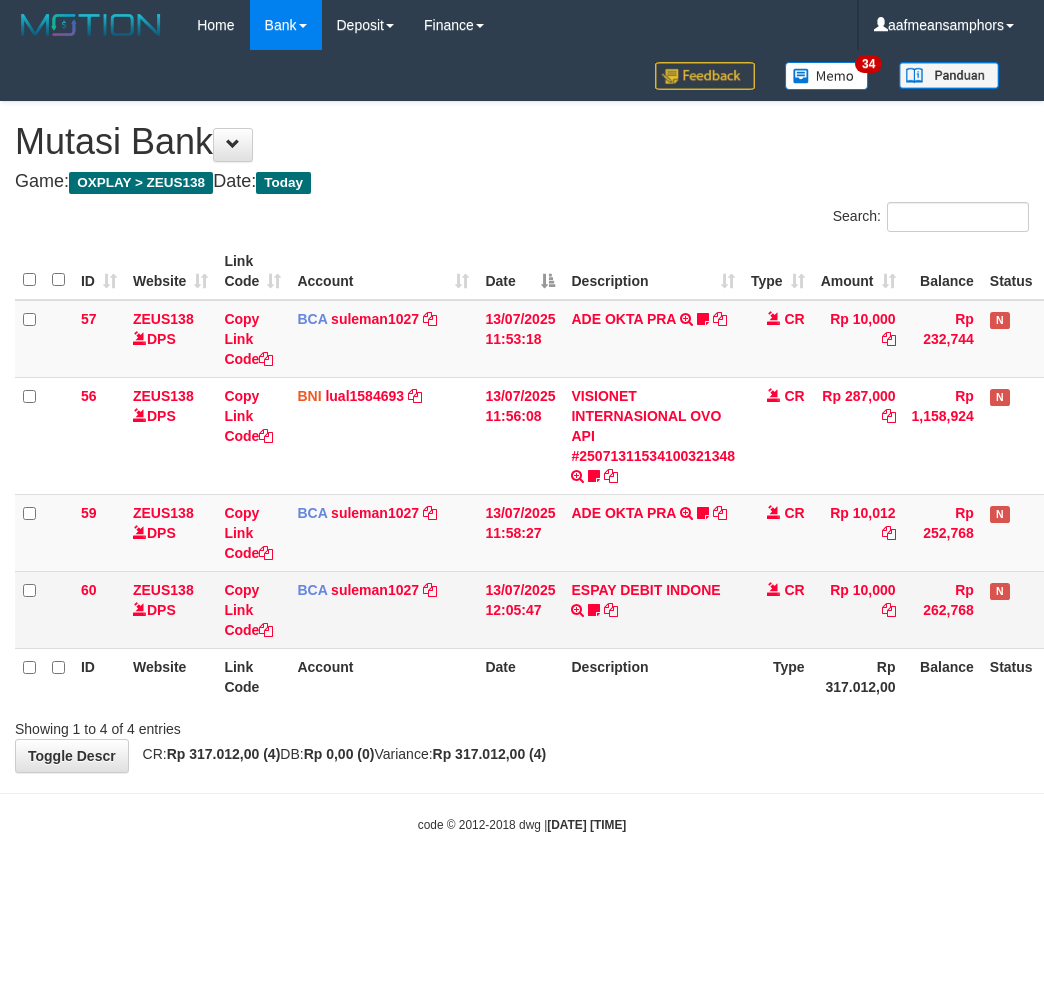 scroll, scrollTop: 0, scrollLeft: 16, axis: horizontal 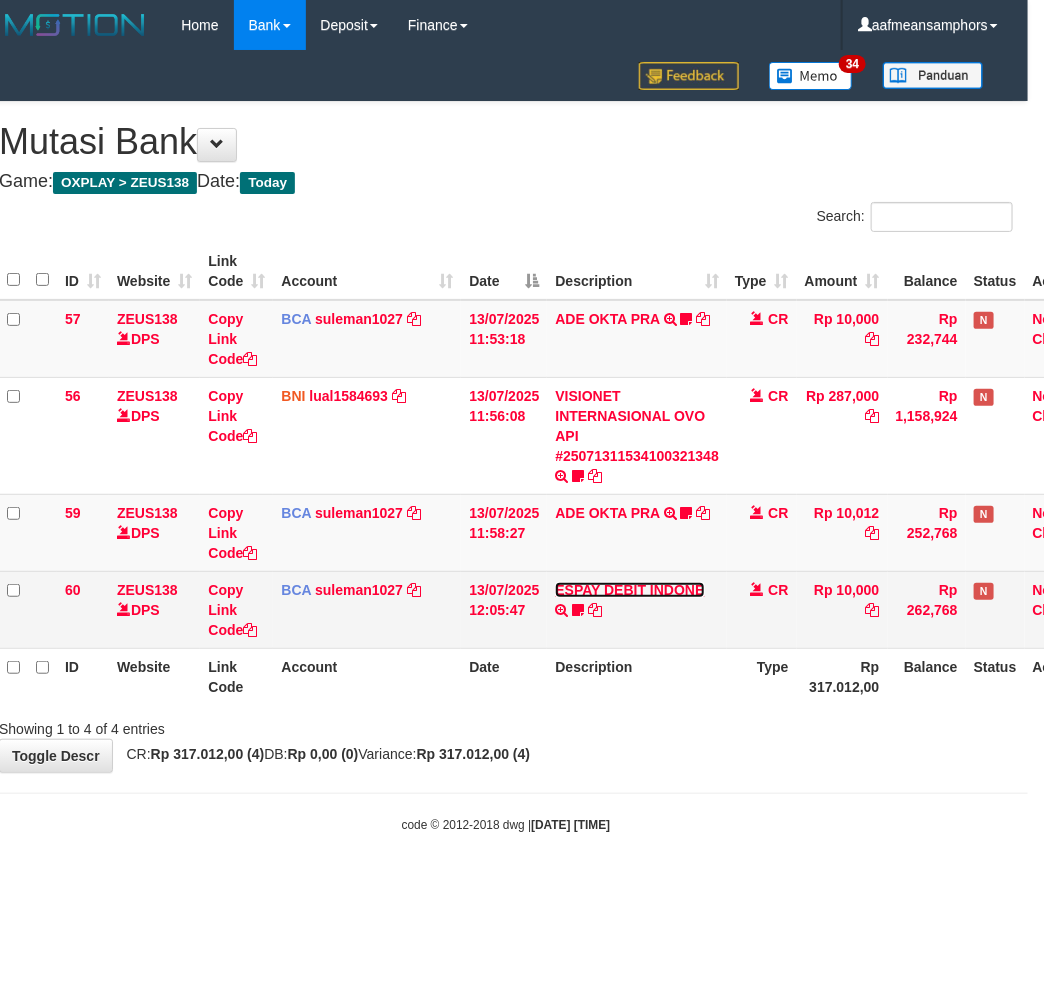 drag, startPoint x: 673, startPoint y: 585, endPoint x: 645, endPoint y: 666, distance: 85.70297 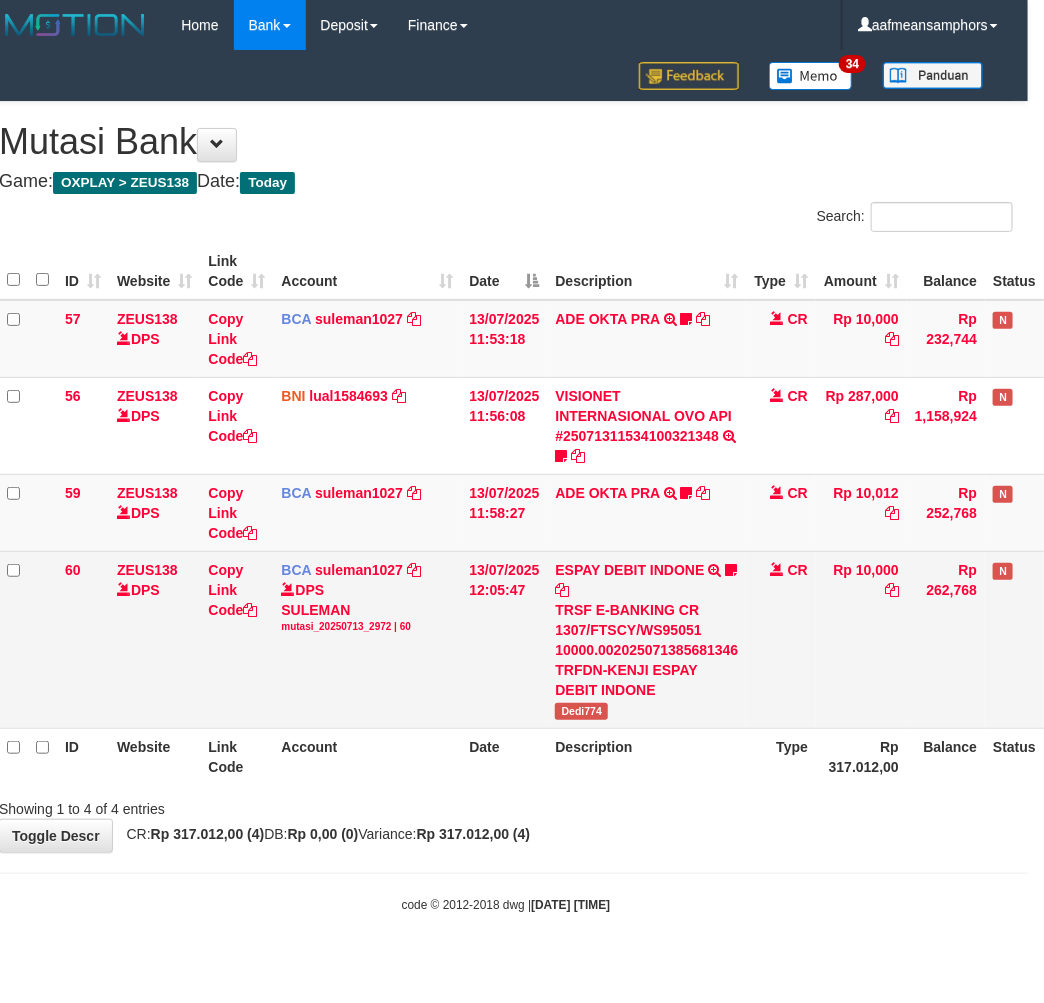 click on "Dedi774" at bounding box center (581, 711) 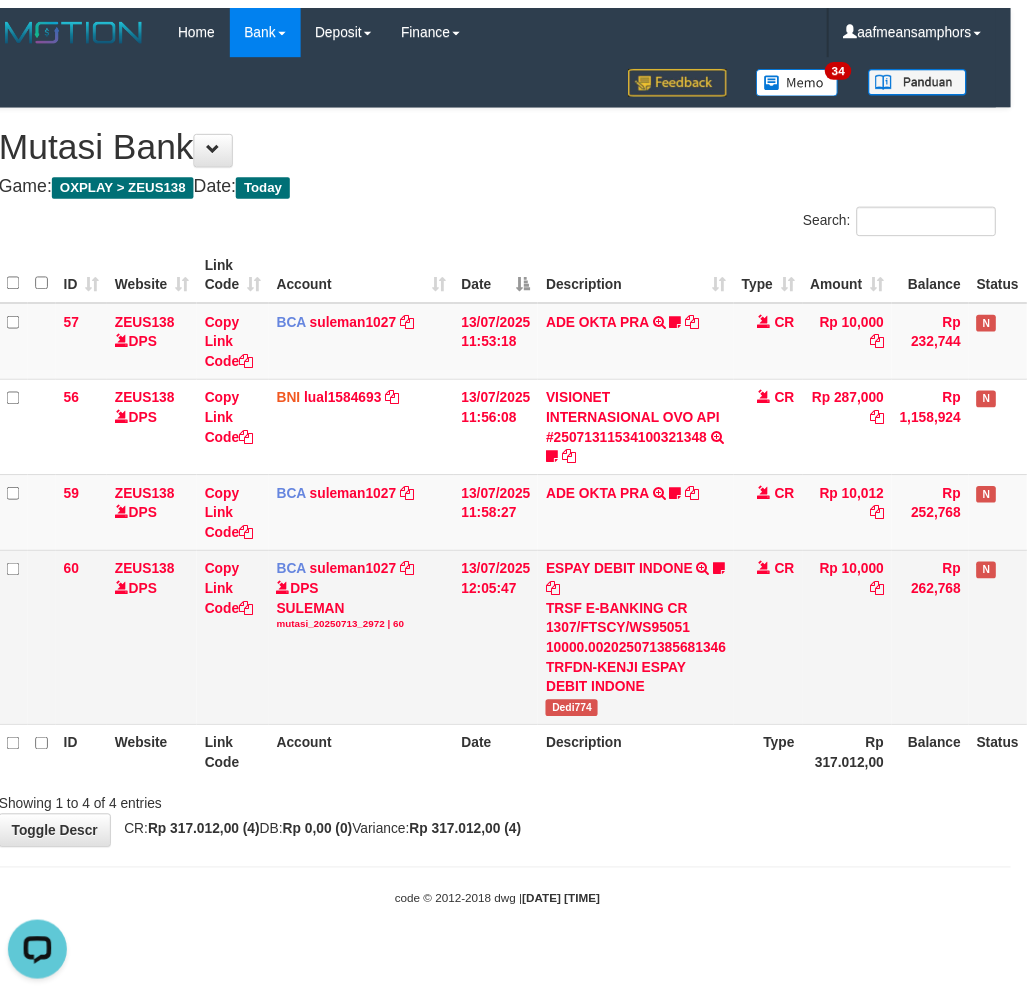 scroll, scrollTop: 0, scrollLeft: 0, axis: both 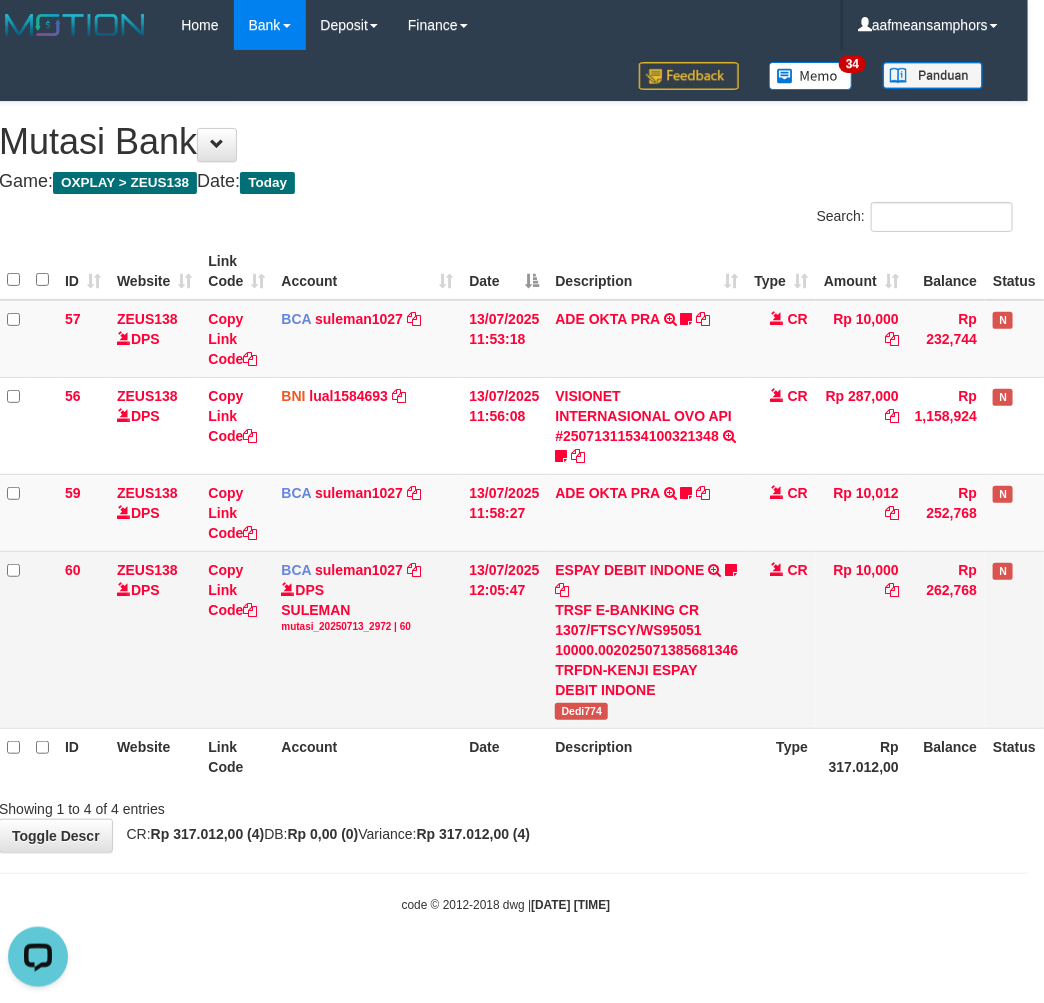 click on "Dedi774" at bounding box center (581, 711) 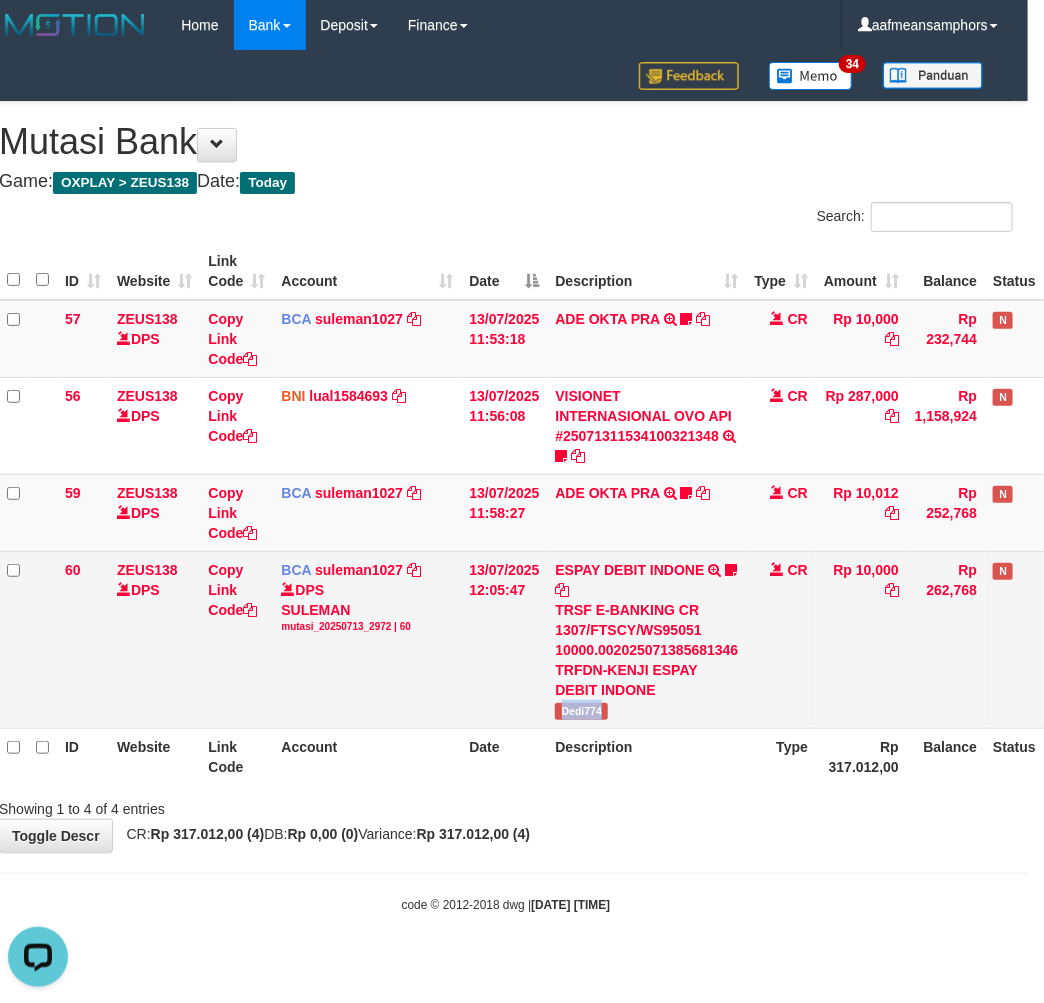 copy on "Dedi774" 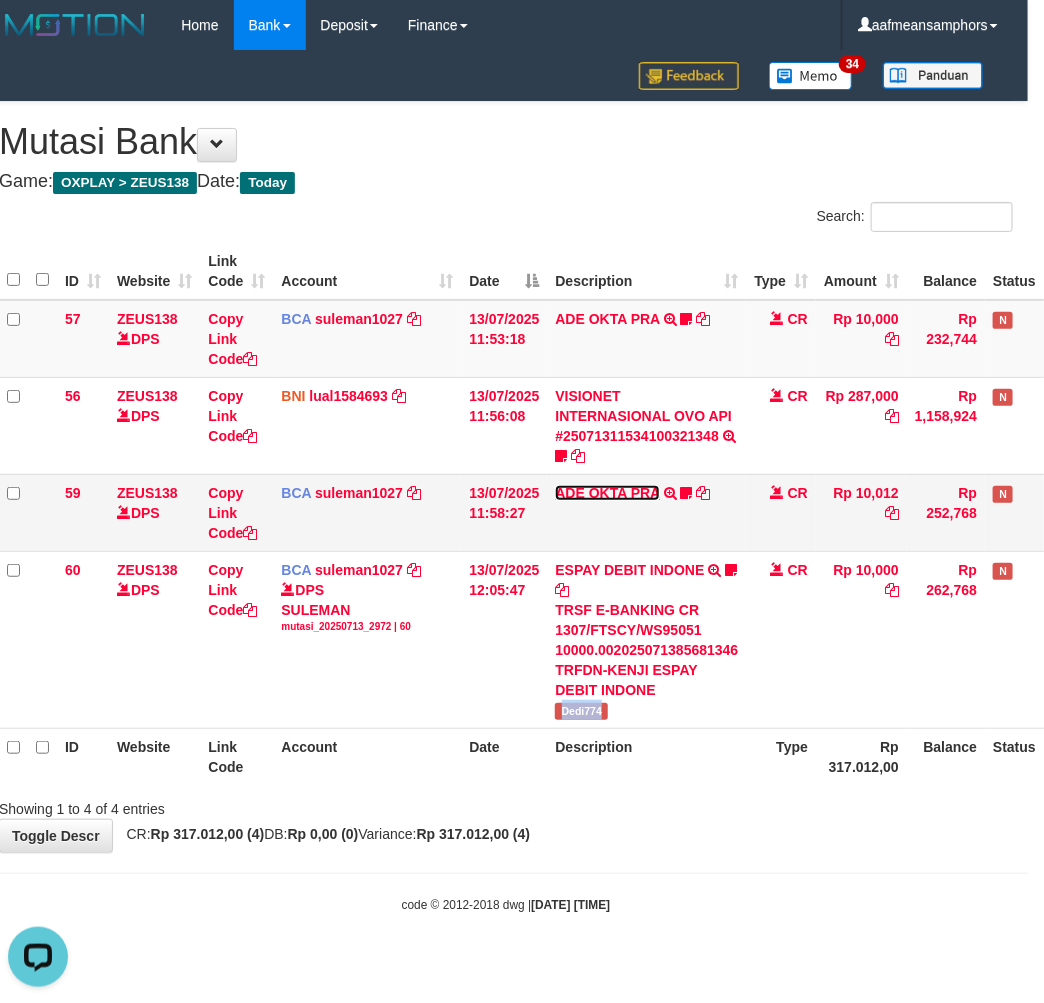 click on "ADE OKTA PRA" at bounding box center [607, 493] 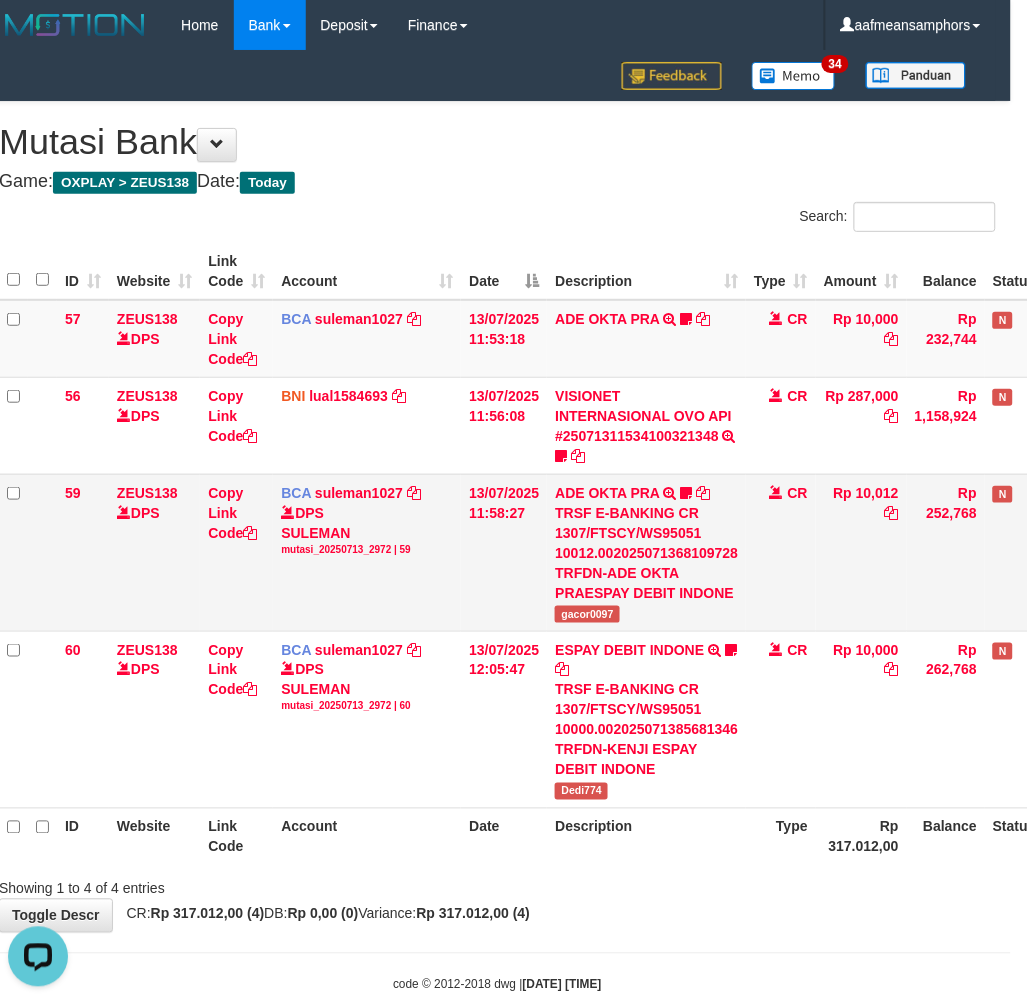 click on "gacor0097" at bounding box center [587, 614] 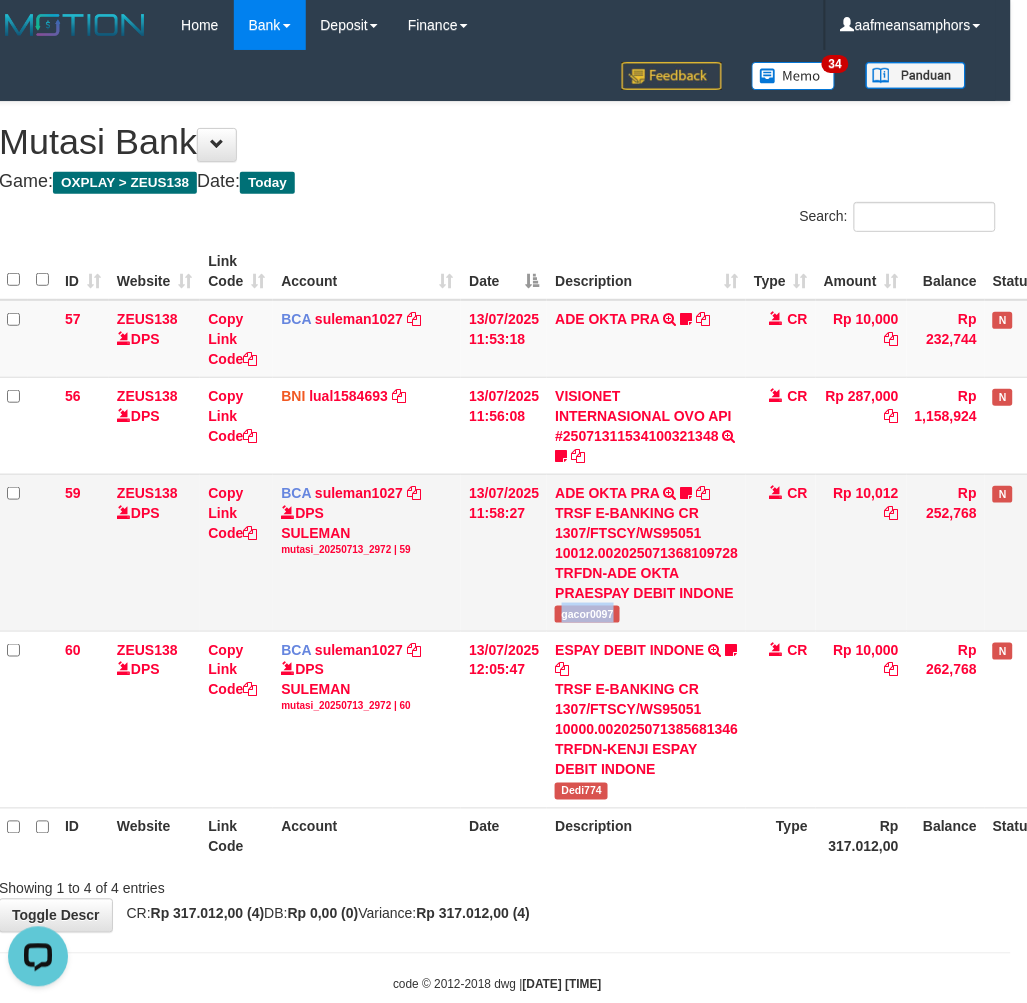 click on "gacor0097" at bounding box center [587, 614] 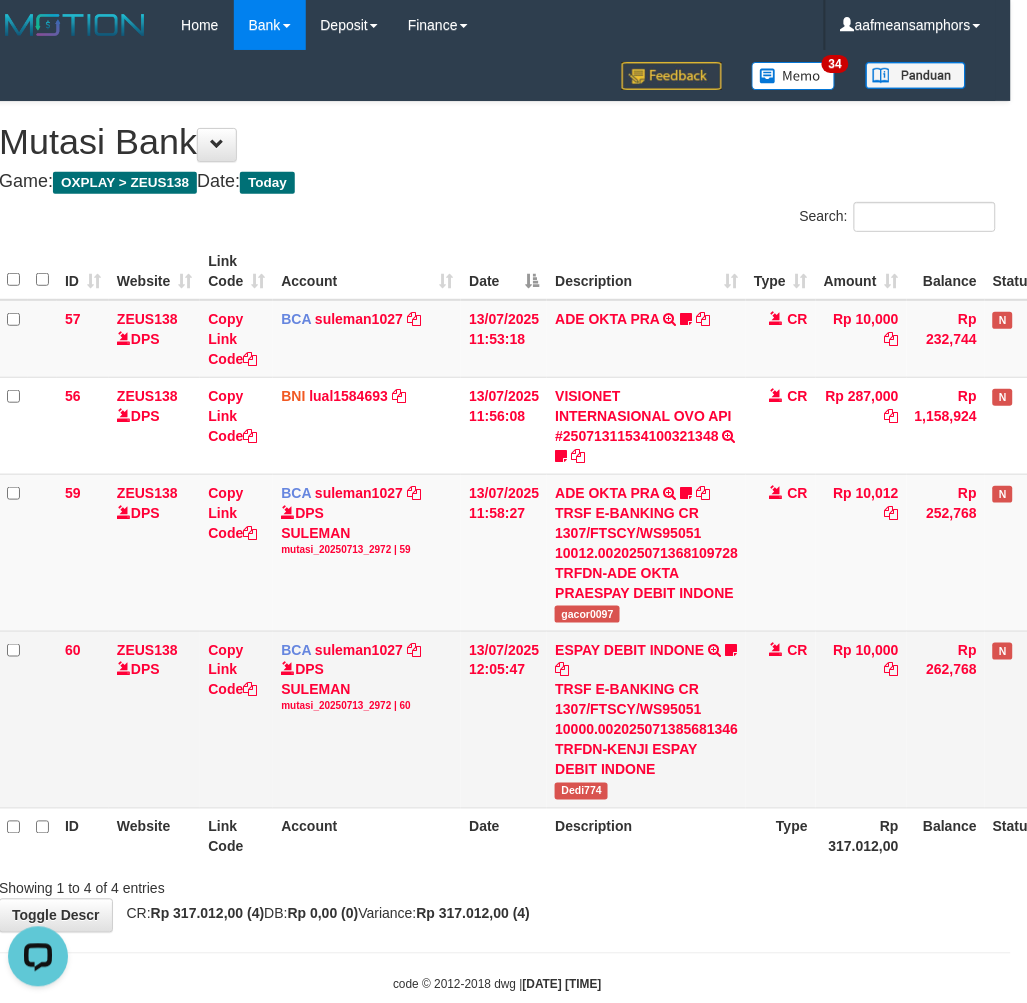 drag, startPoint x: 802, startPoint y: 778, endPoint x: 790, endPoint y: 766, distance: 16.970562 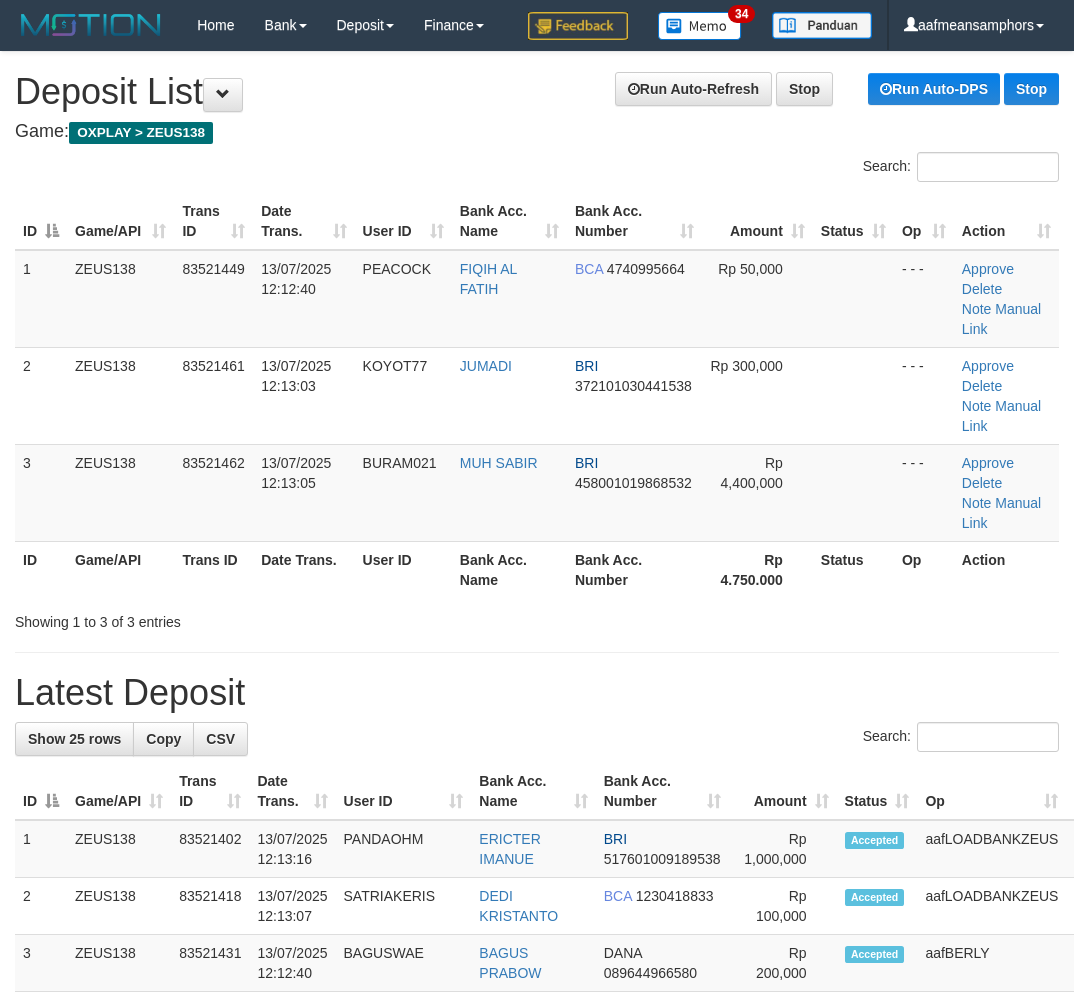 scroll, scrollTop: 0, scrollLeft: 33, axis: horizontal 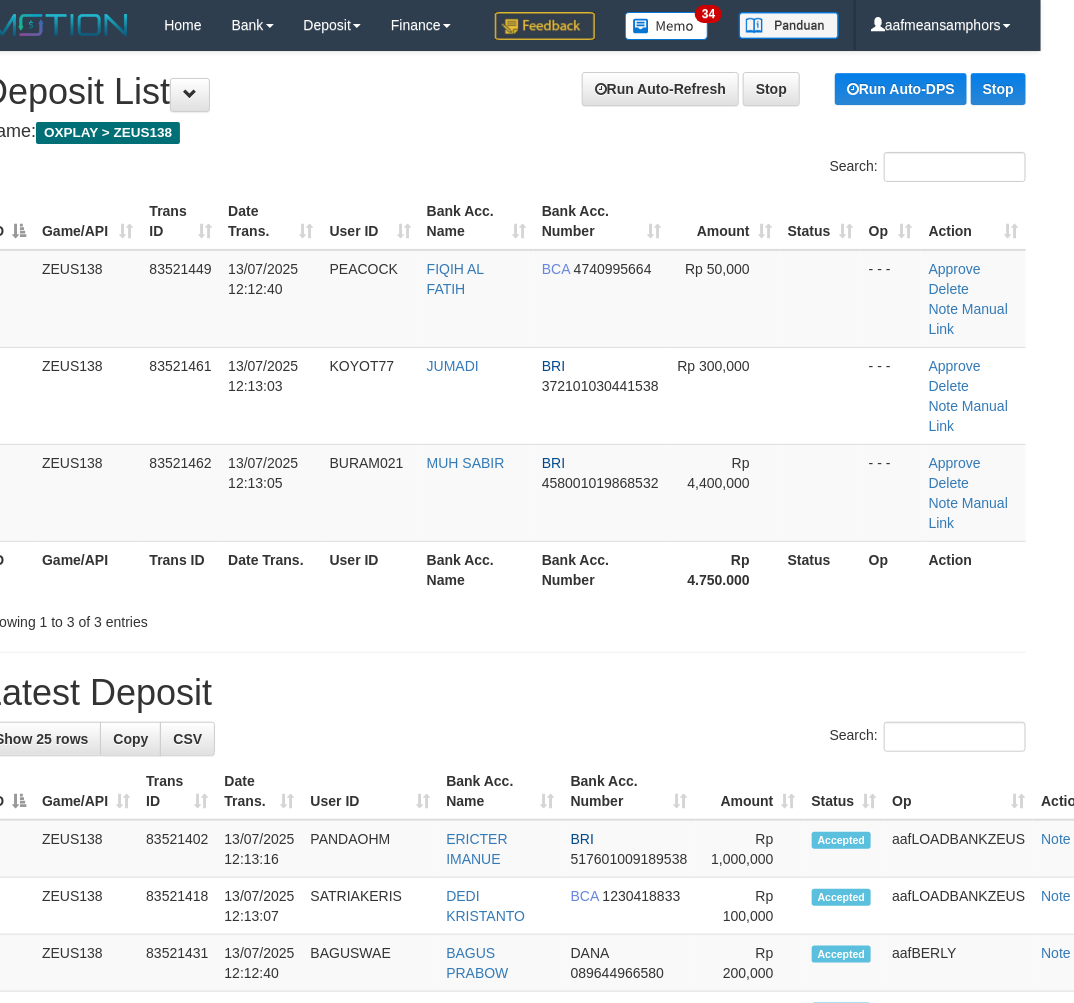 drag, startPoint x: 361, startPoint y: 670, endPoint x: 435, endPoint y: 677, distance: 74.330345 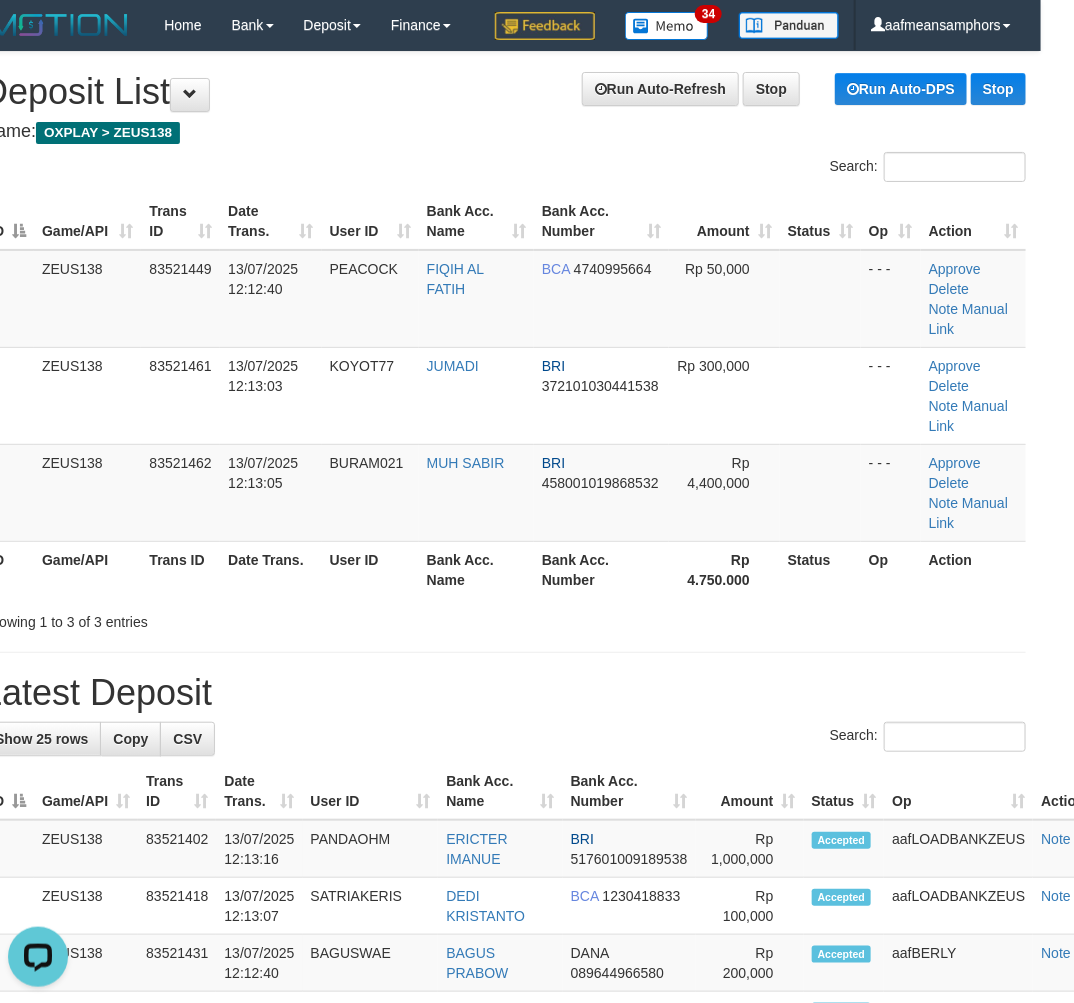 scroll, scrollTop: 0, scrollLeft: 0, axis: both 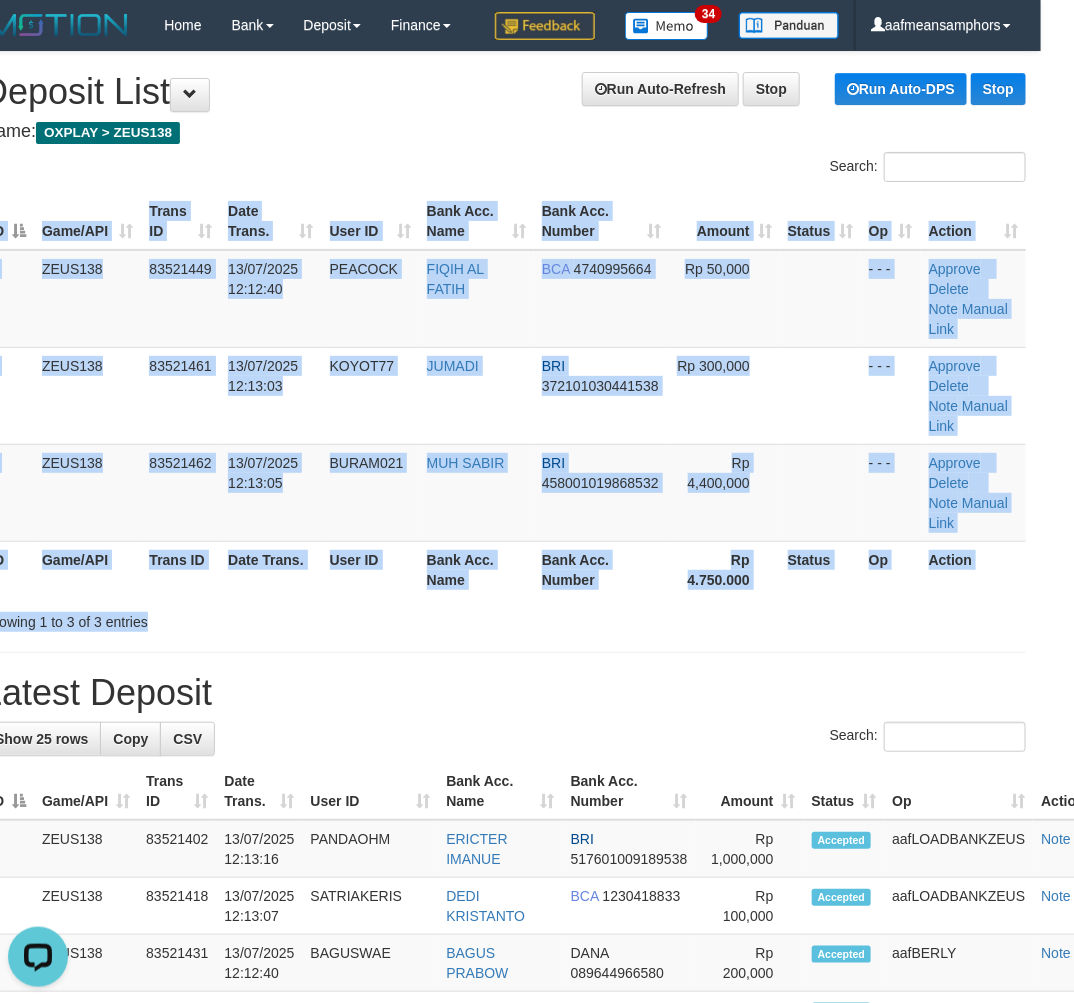 click on "Search:
ID Game/API Trans ID Date Trans. User ID Bank Acc. Name Bank Acc. Number Amount Status Op Action
1
ZEUS138
83521449
[DATE] [TIME]
KOYOT77
FIQIH AL FATIH
BCA
4740995664
Rp 50,000
- - -
Approve
Delete
Note
Manual Link
2
ZEUS138
83521461
[DATE] [TIME]
KOYOT77
JUMADI
BRI
372101030441538
Rp 300,000
- - -
Approve" at bounding box center (504, 392) 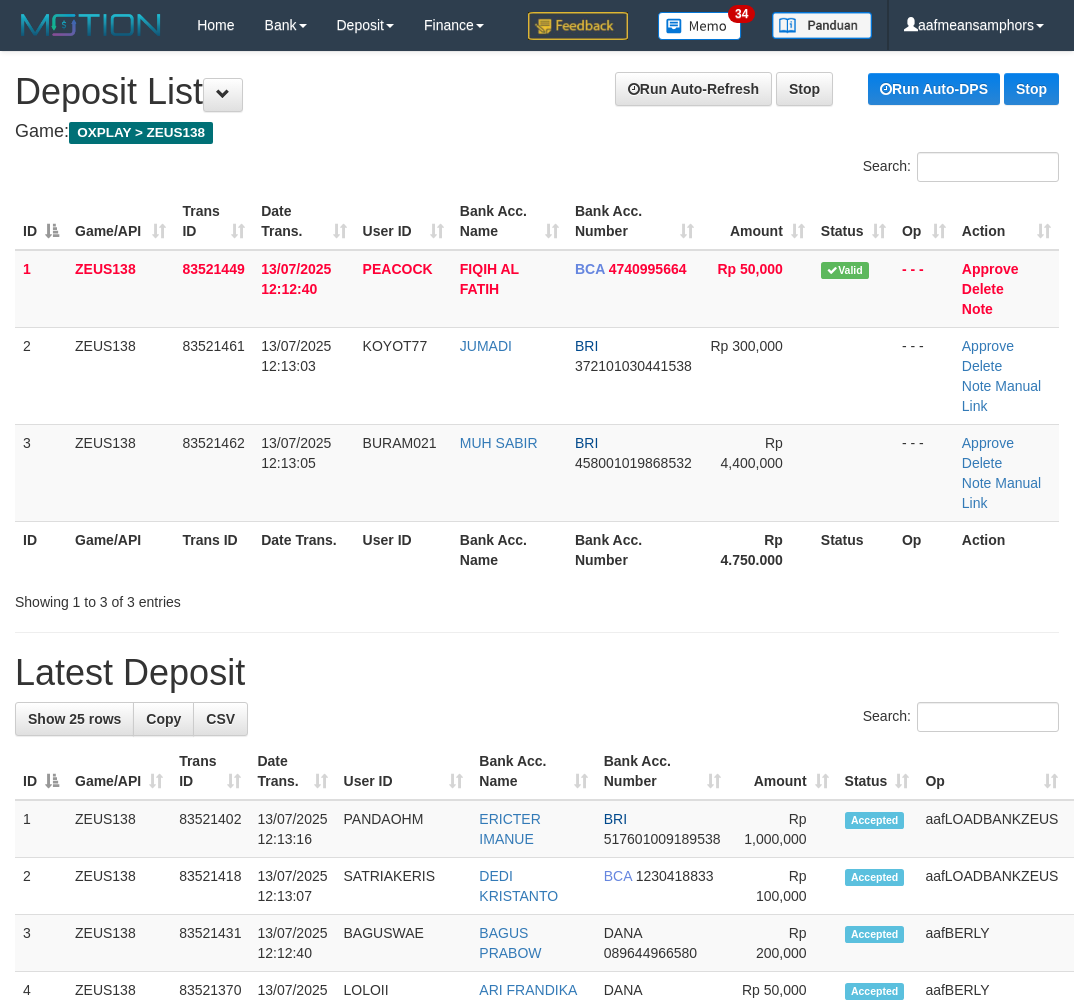 scroll, scrollTop: 0, scrollLeft: 33, axis: horizontal 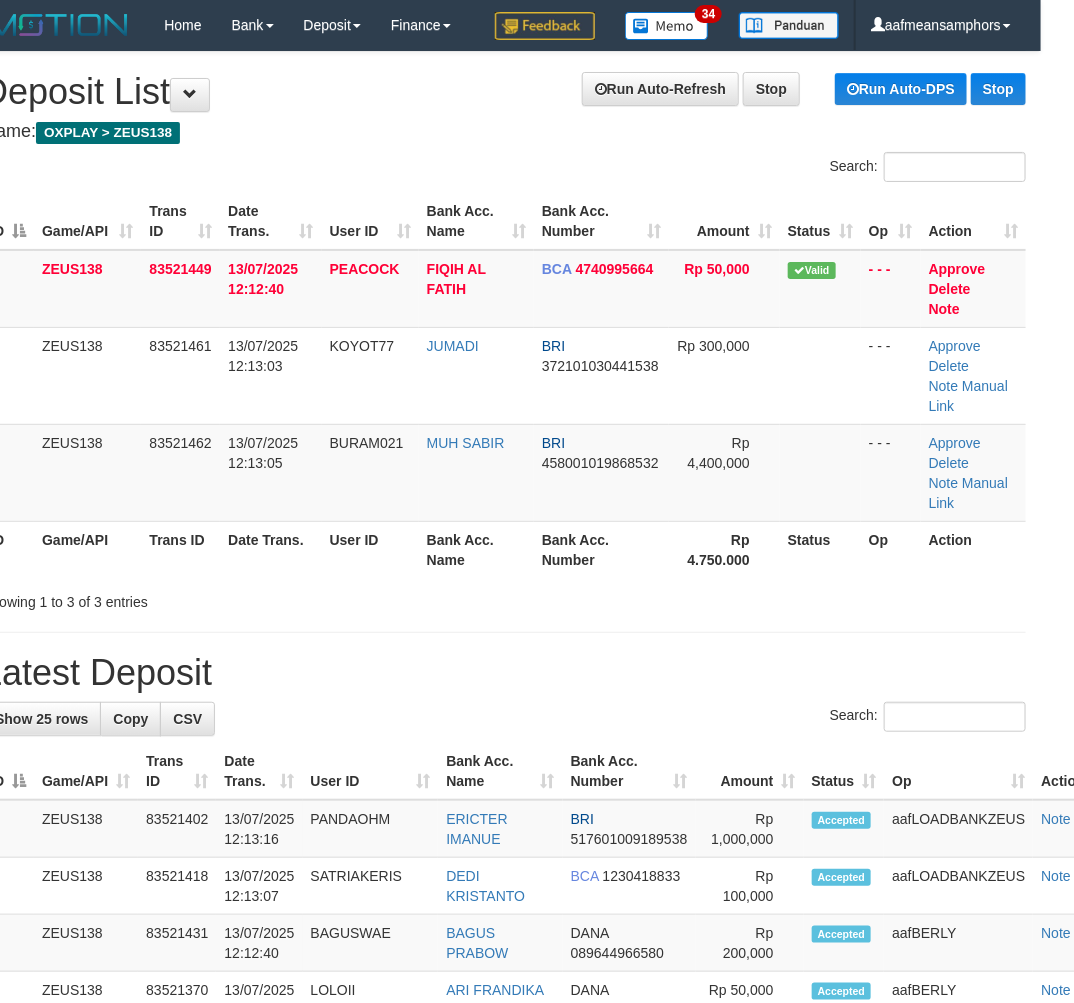 drag, startPoint x: 404, startPoint y: 631, endPoint x: 481, endPoint y: 635, distance: 77.10383 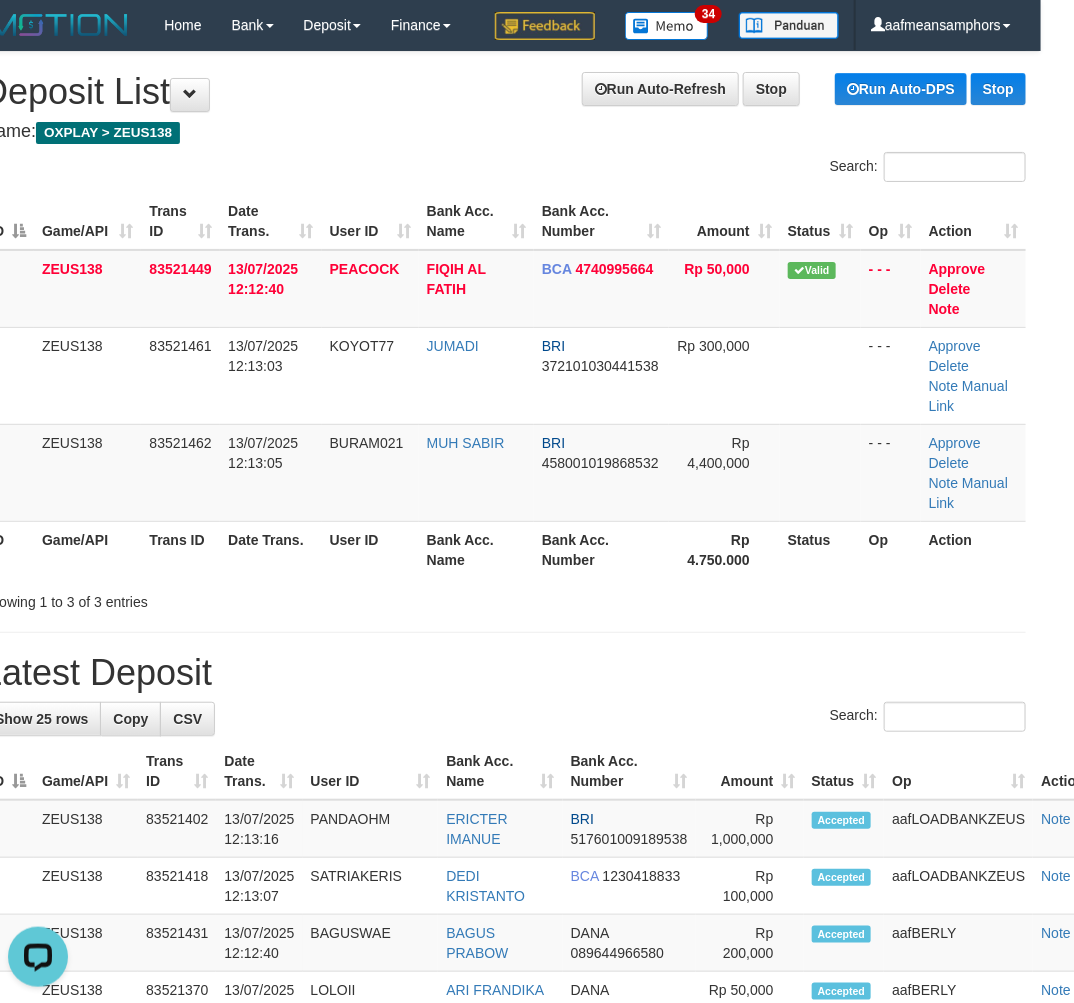 scroll, scrollTop: 0, scrollLeft: 0, axis: both 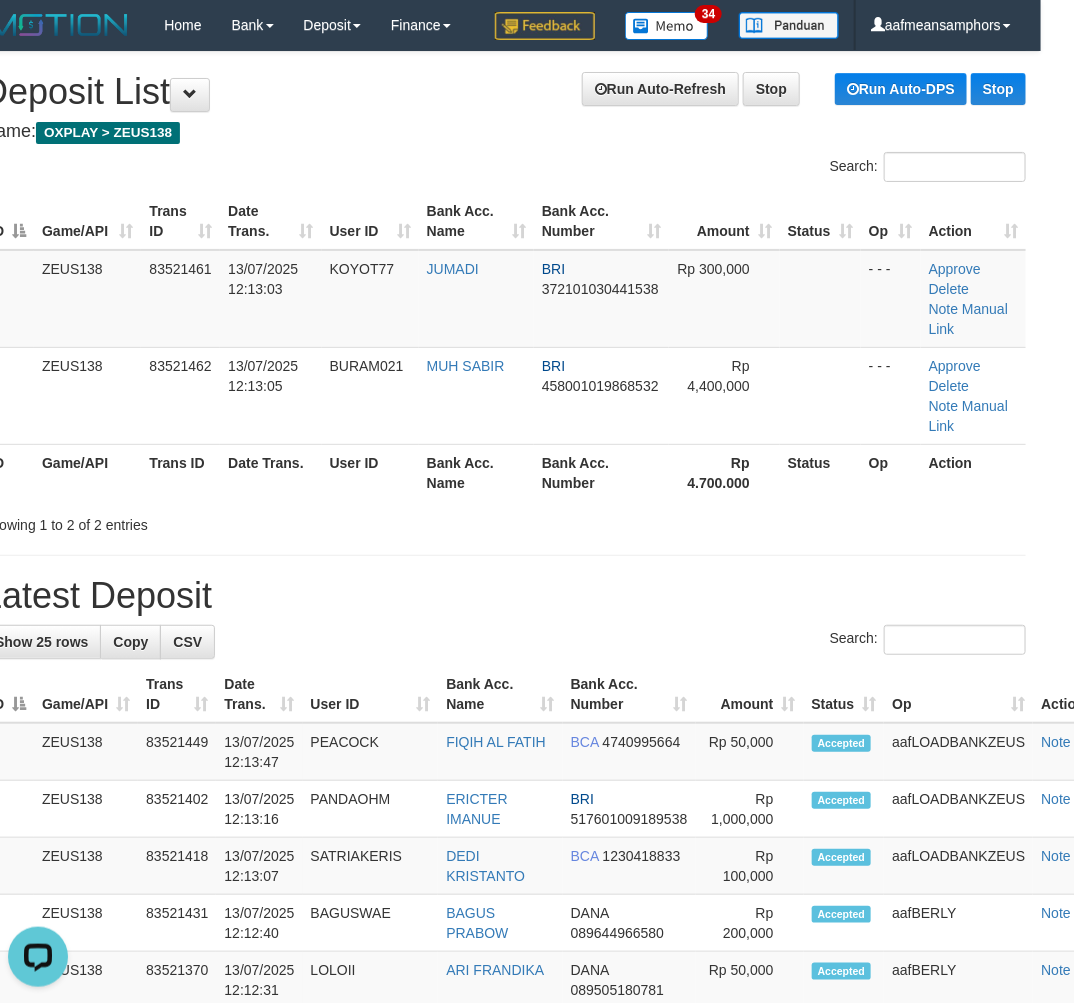 click on "**********" at bounding box center (504, 1177) 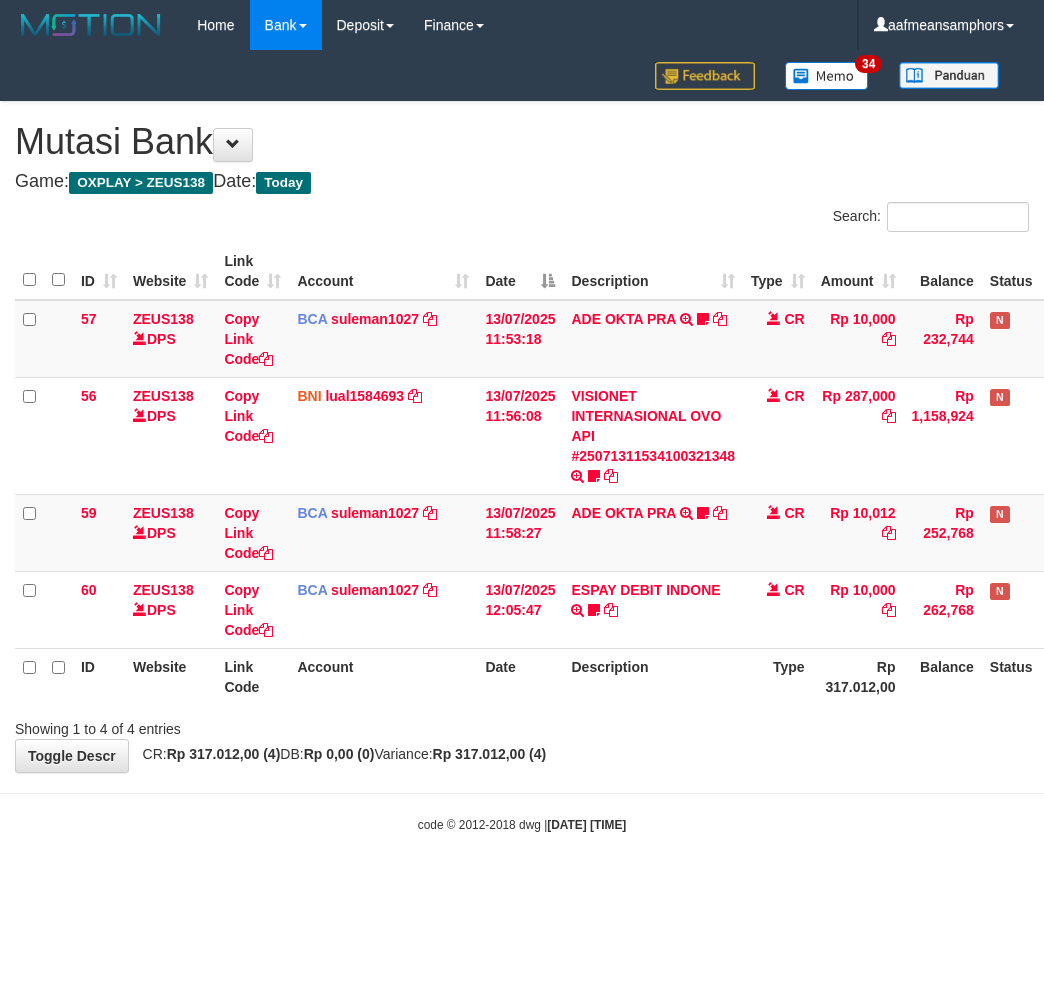 scroll, scrollTop: 0, scrollLeft: 16, axis: horizontal 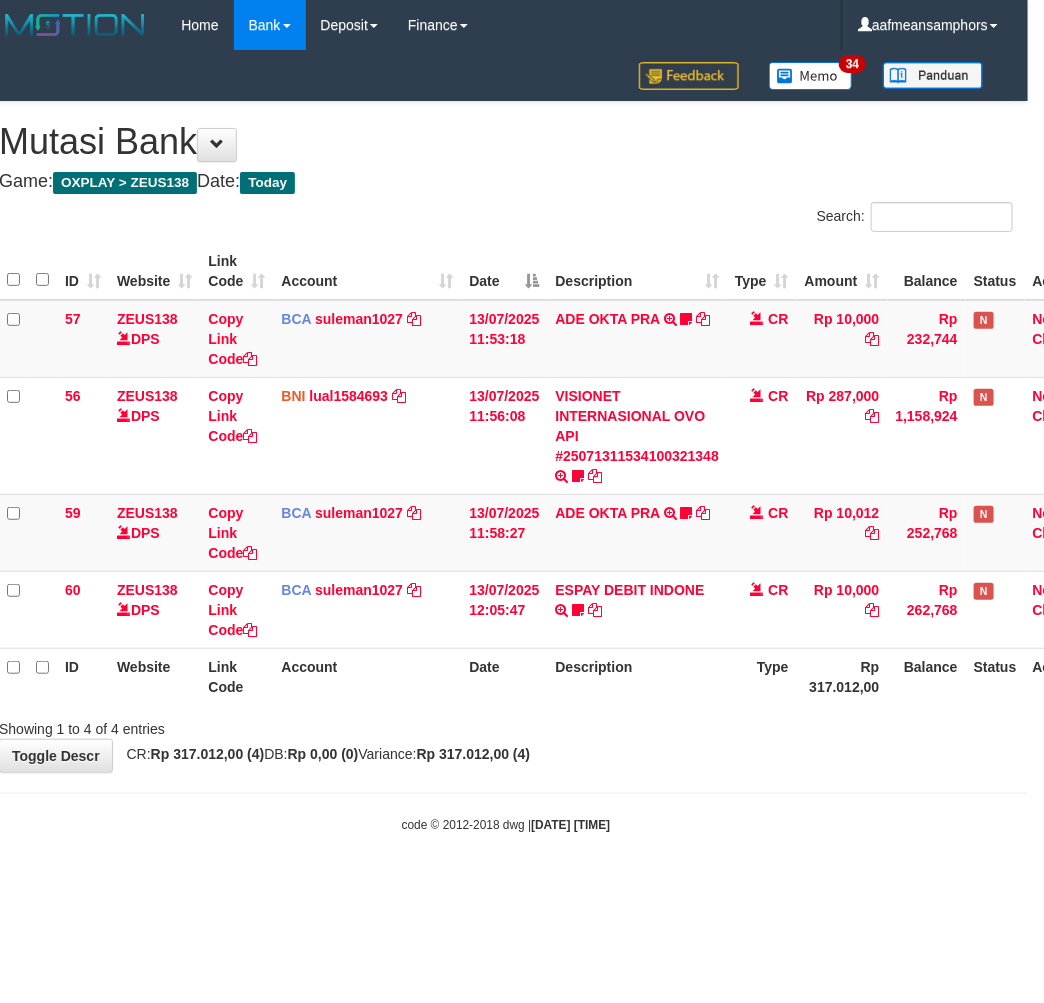 drag, startPoint x: 728, startPoint y: 802, endPoint x: 738, endPoint y: 772, distance: 31.622776 